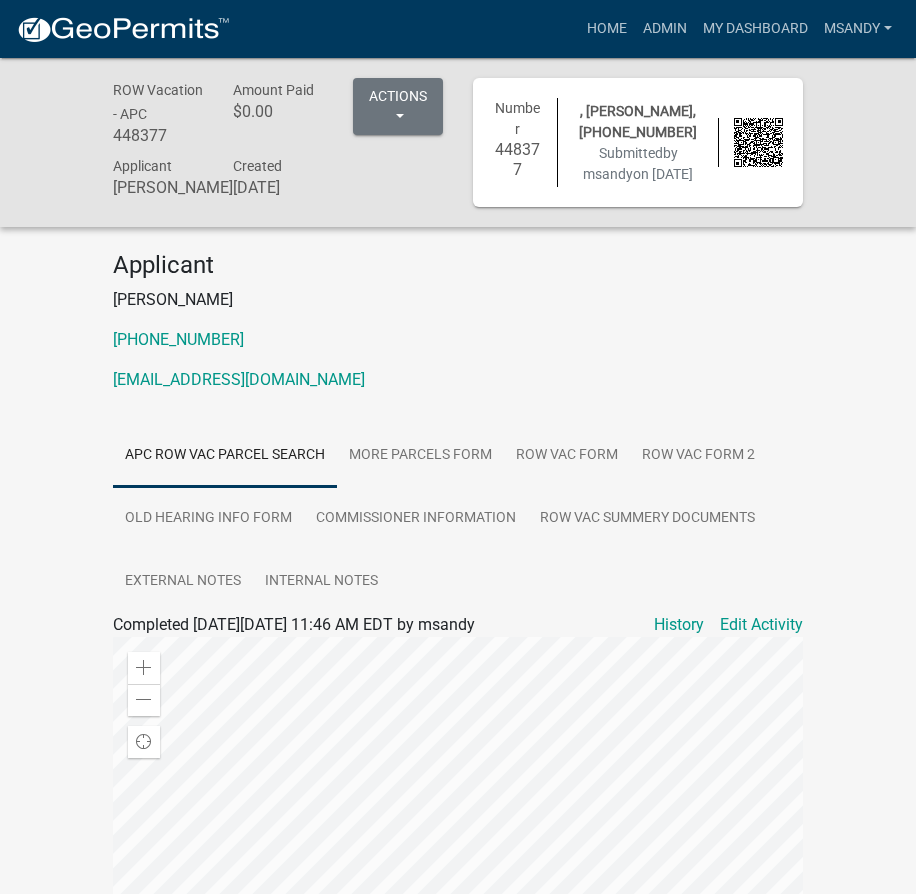 scroll, scrollTop: 0, scrollLeft: 0, axis: both 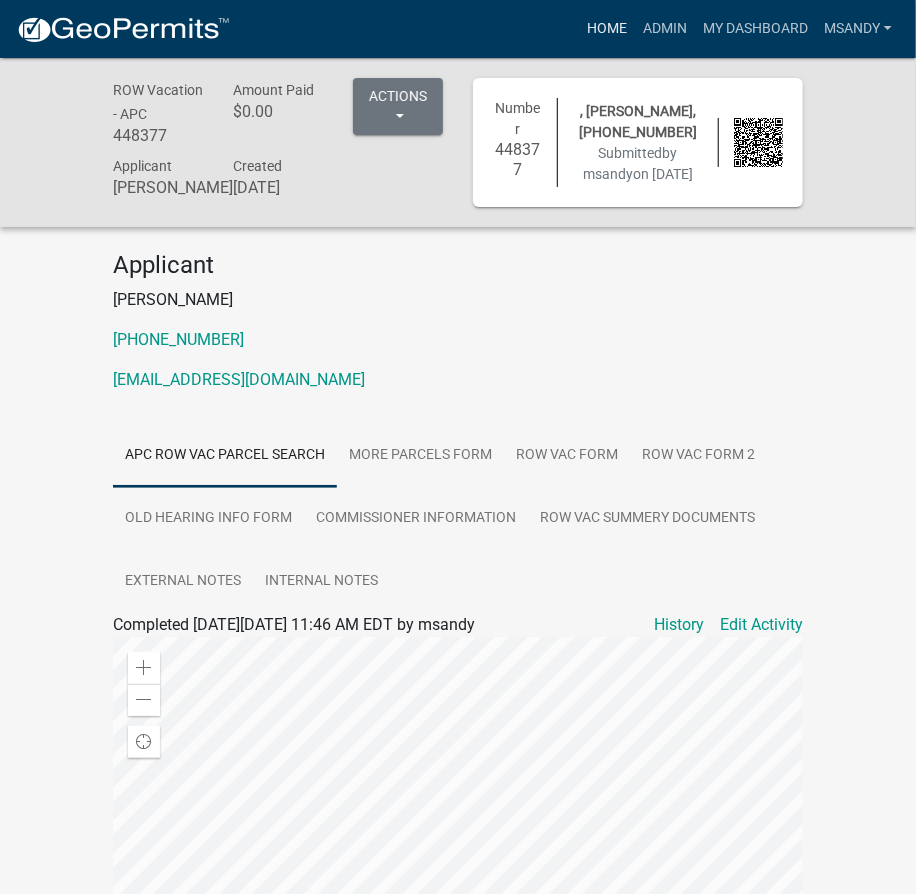 click on "Home" at bounding box center (607, 29) 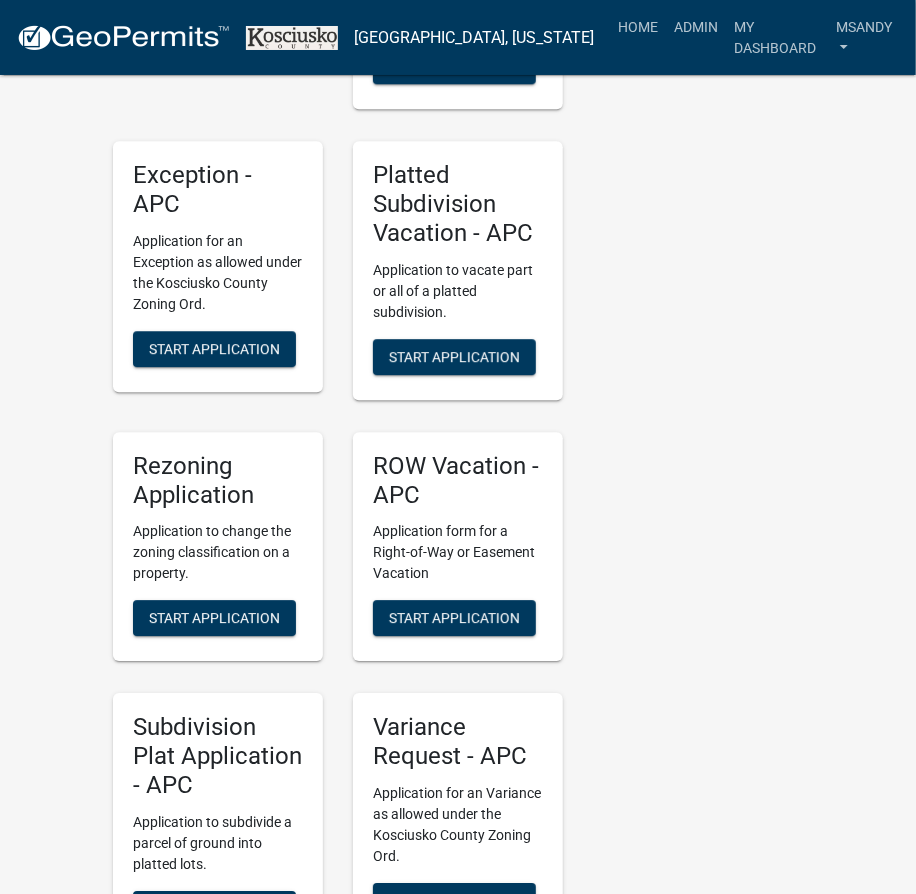 scroll, scrollTop: 4363, scrollLeft: 0, axis: vertical 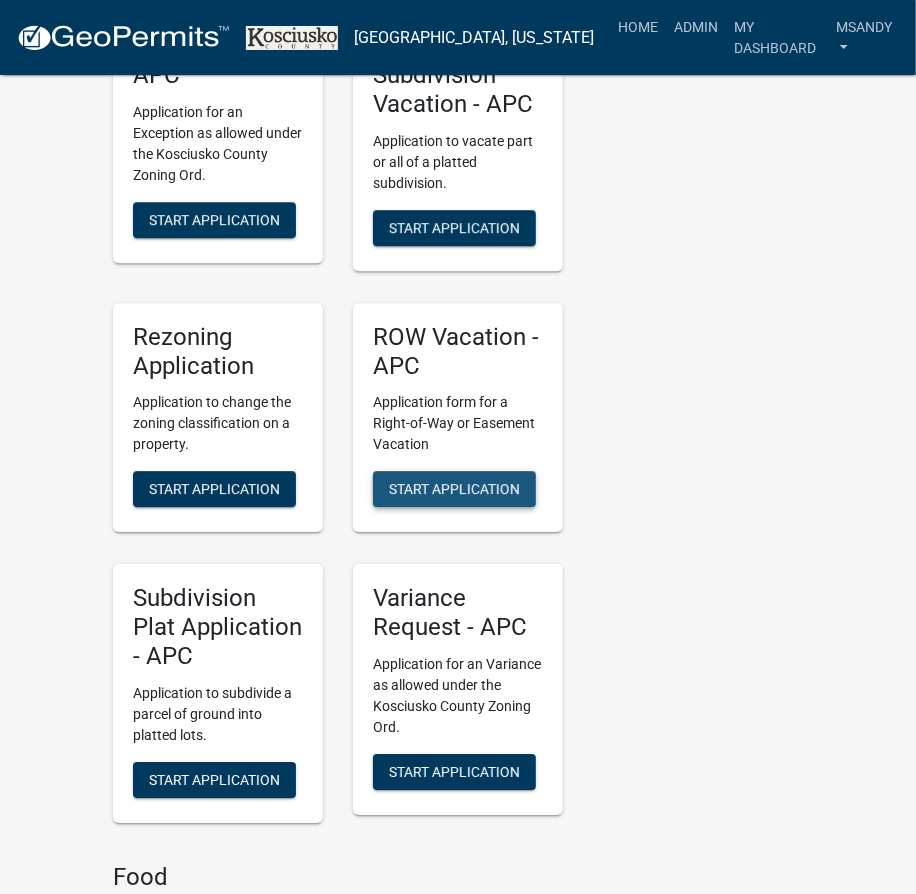 click on "Start Application" at bounding box center (454, 489) 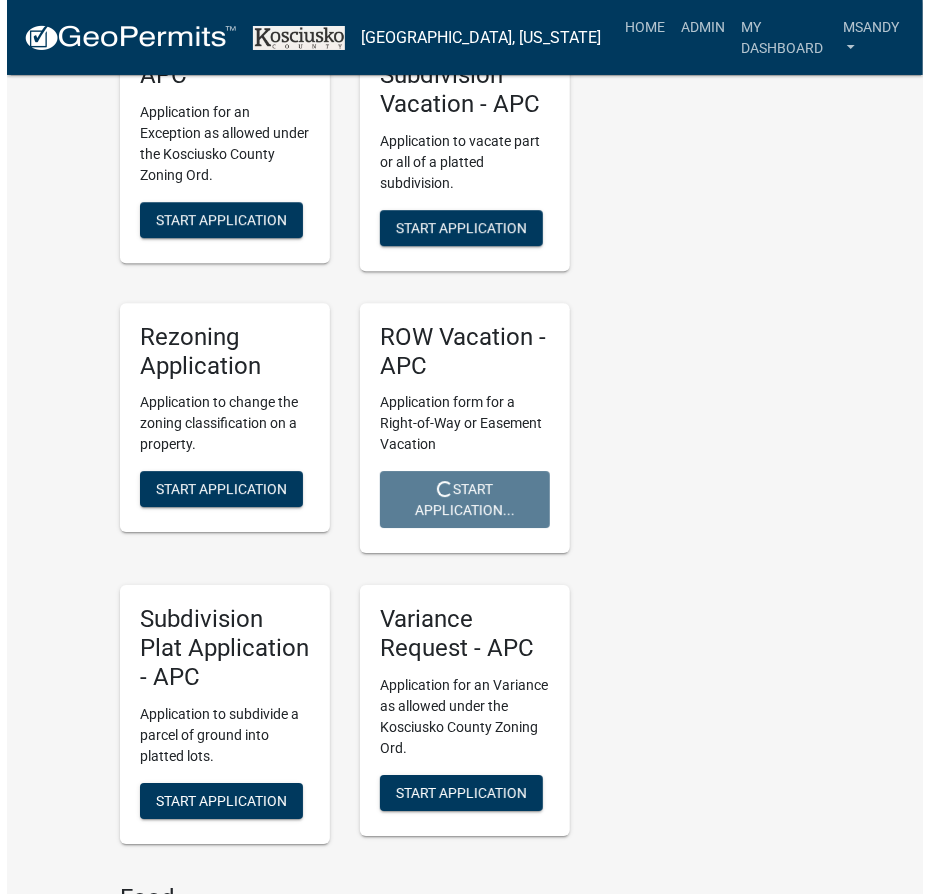 scroll, scrollTop: 0, scrollLeft: 0, axis: both 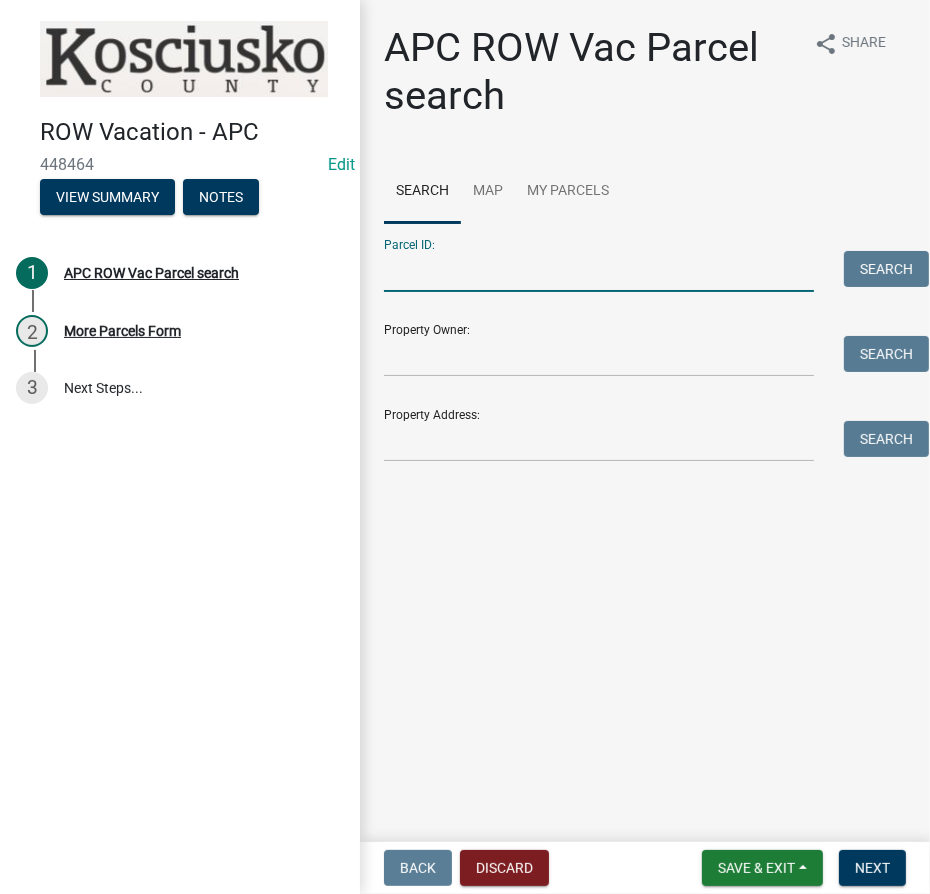 click on "Parcel ID:" at bounding box center (599, 271) 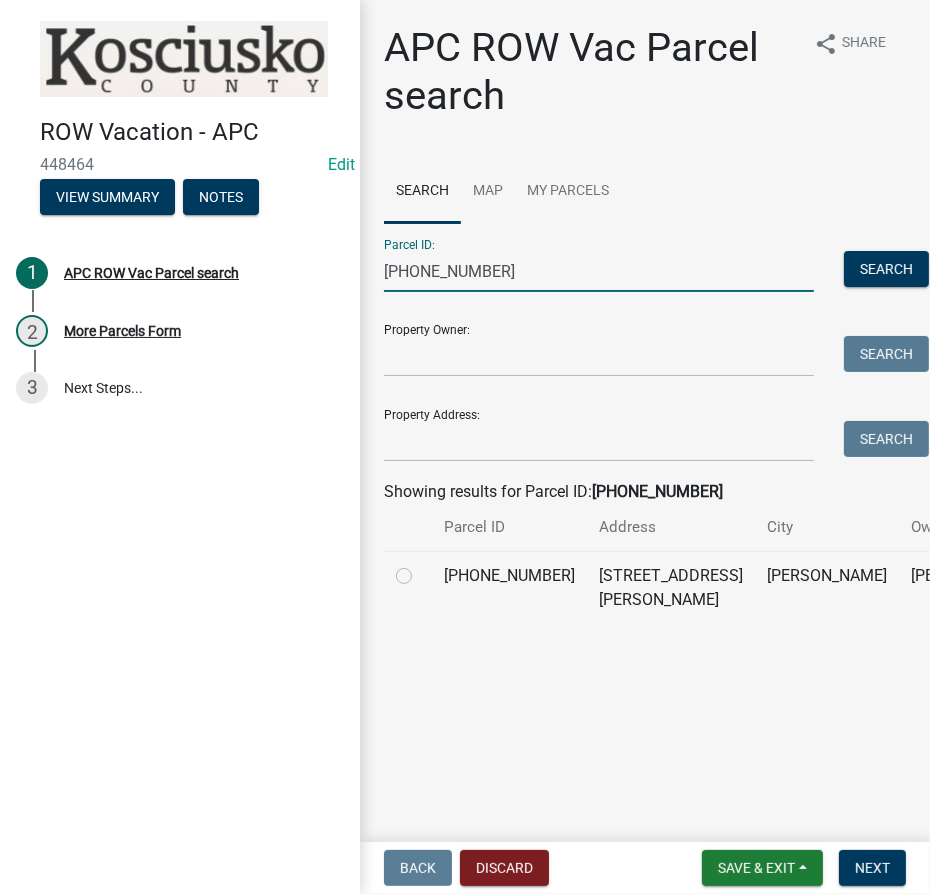 type on "[PHONE_NUMBER]" 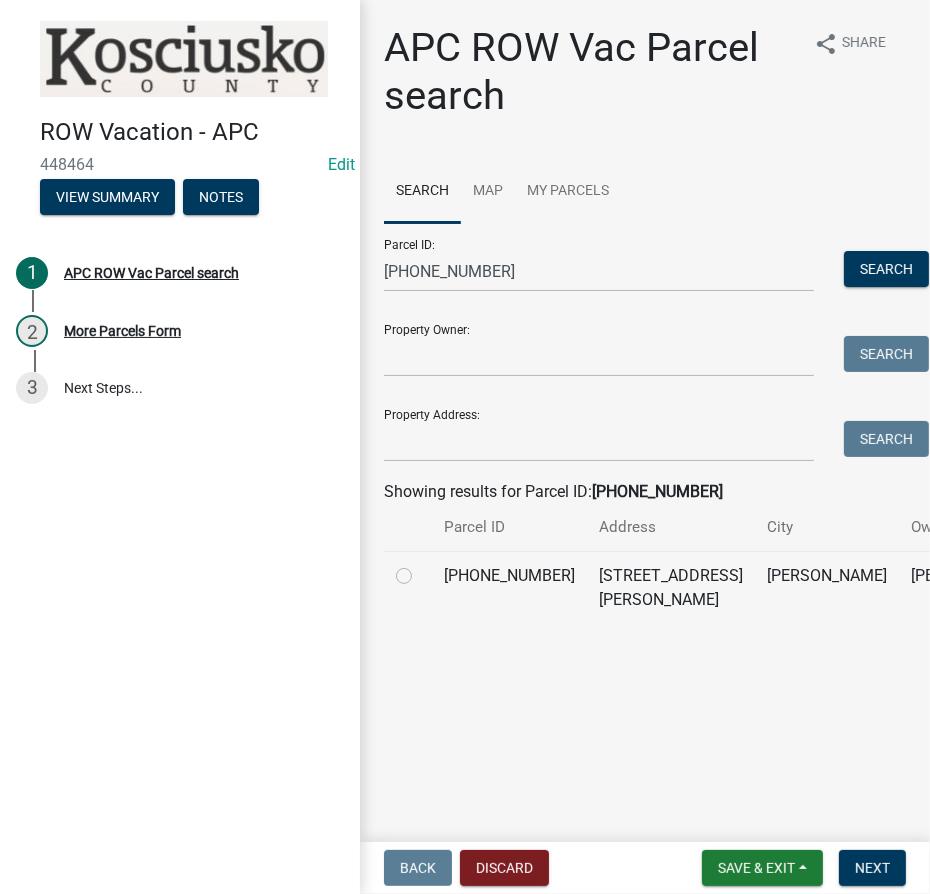 click 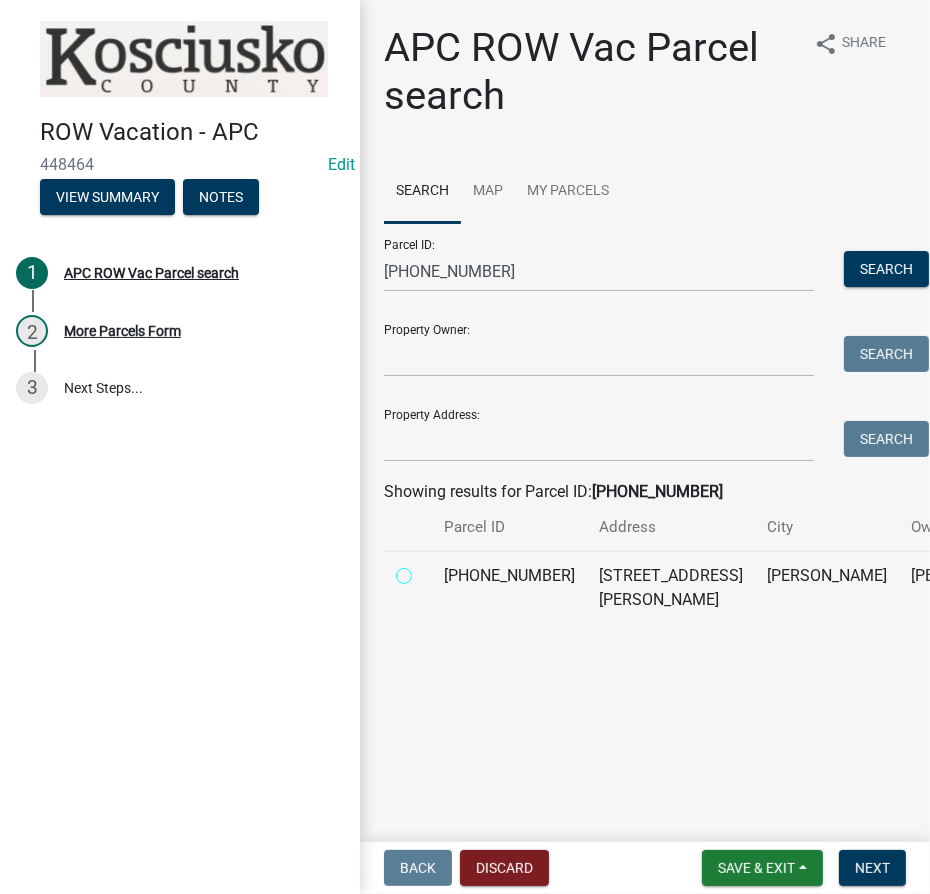 click at bounding box center (426, 570) 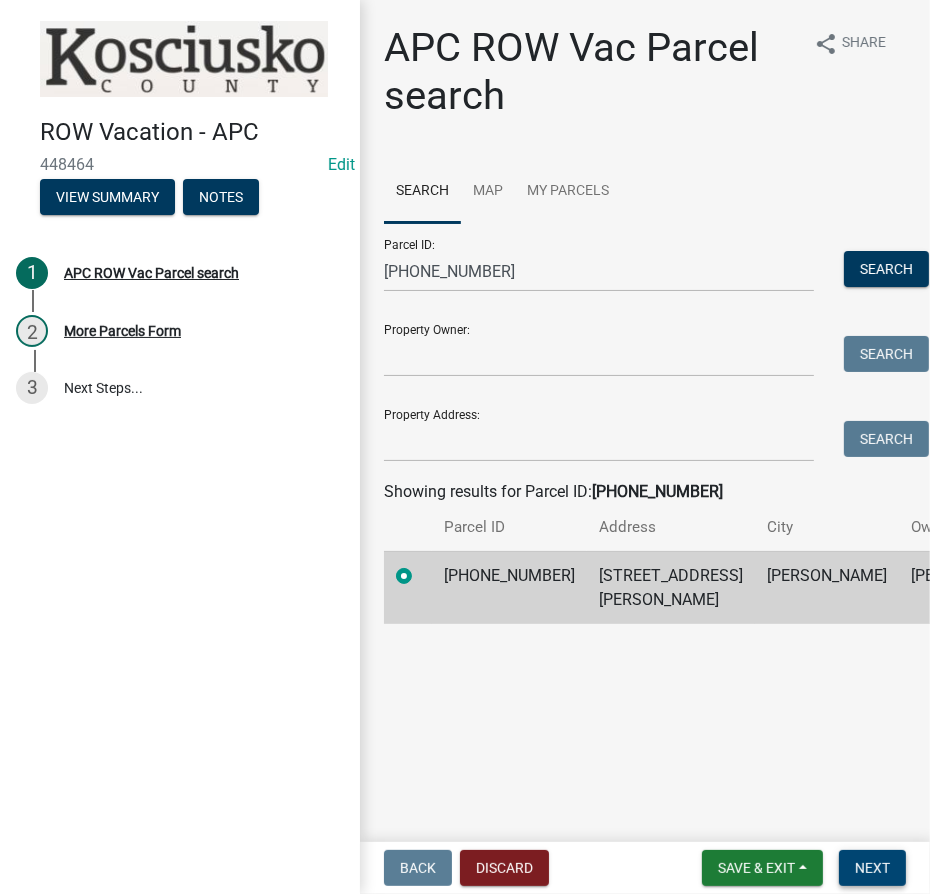 click on "Next" at bounding box center [872, 868] 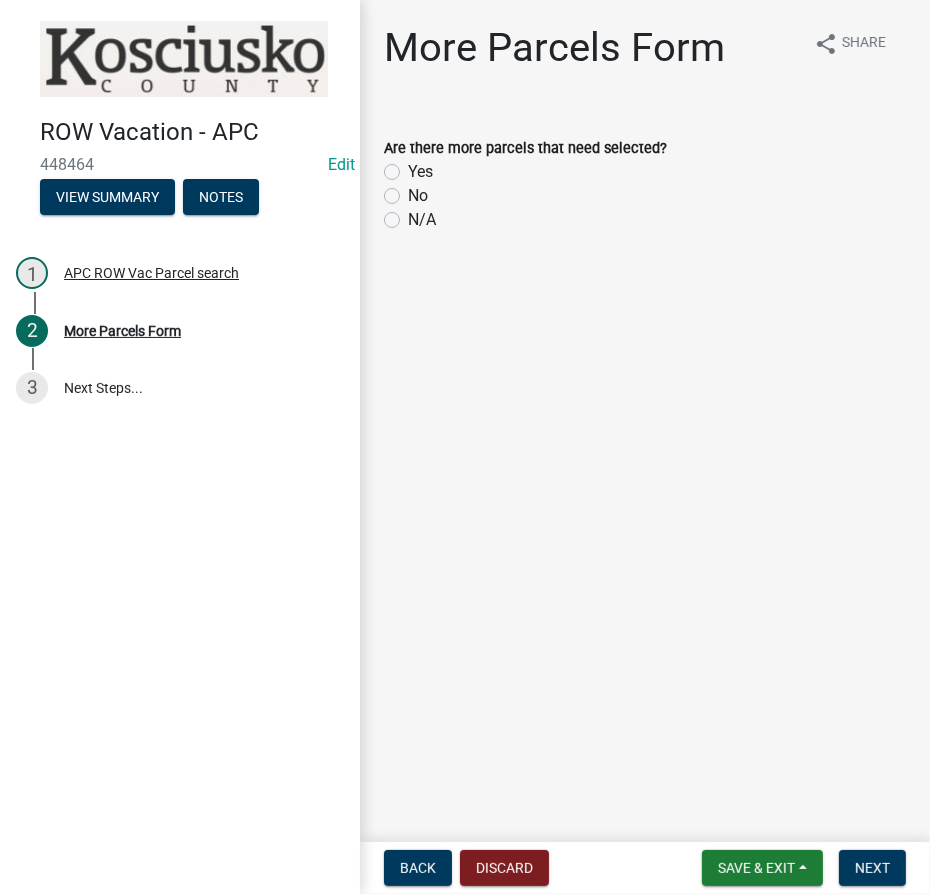 drag, startPoint x: 389, startPoint y: 196, endPoint x: 407, endPoint y: 247, distance: 54.08327 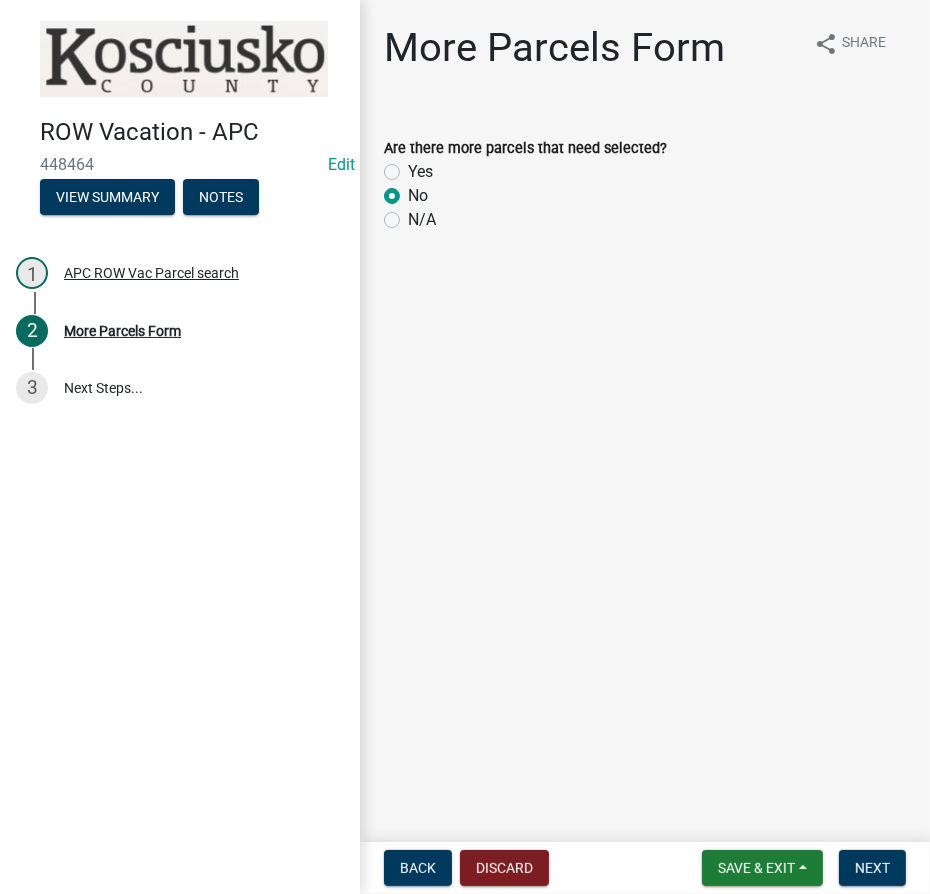 radio on "true" 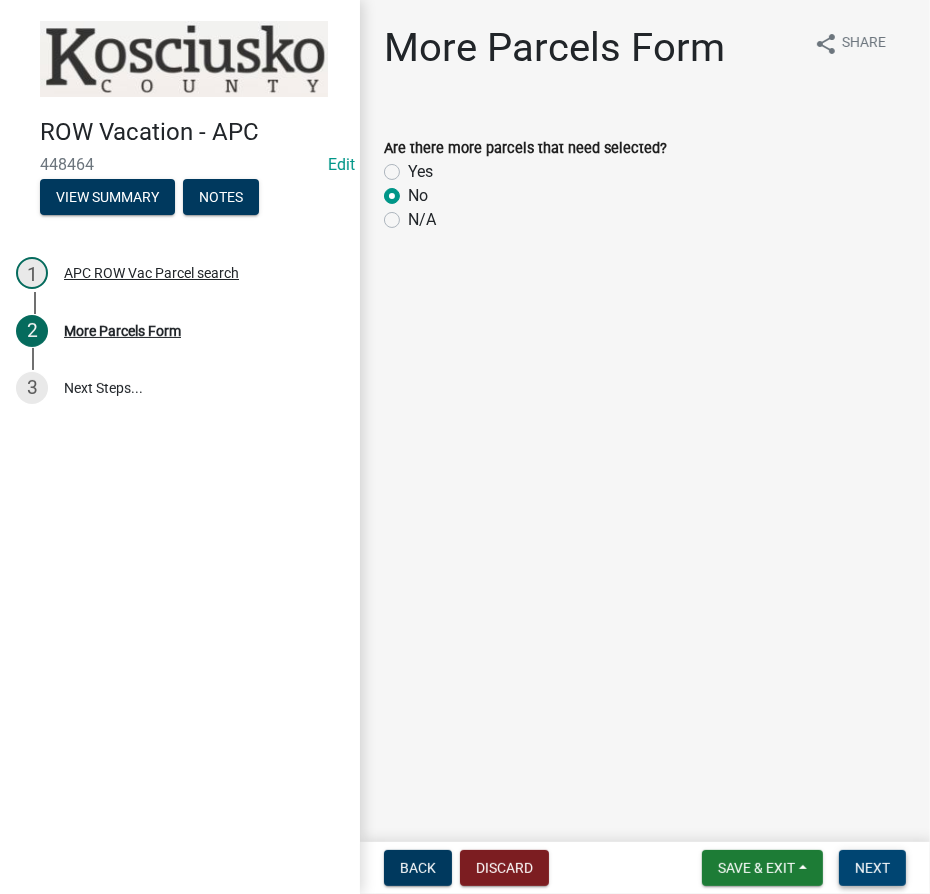 click on "Next" at bounding box center [872, 868] 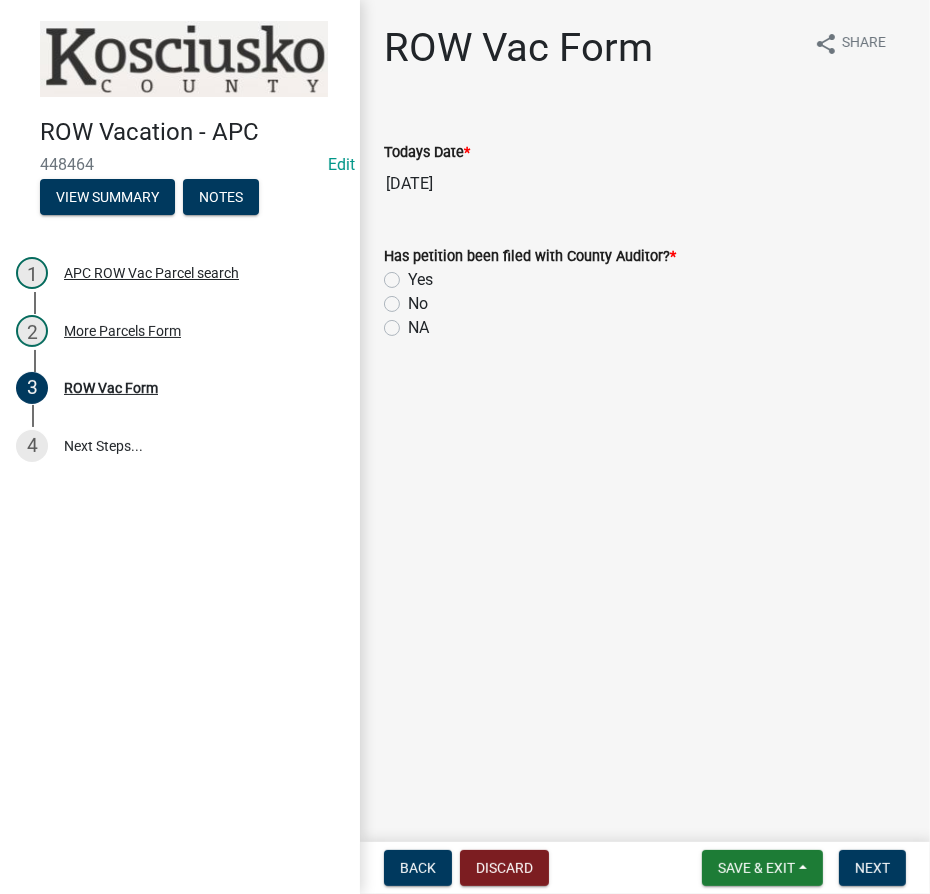 click on "Yes" 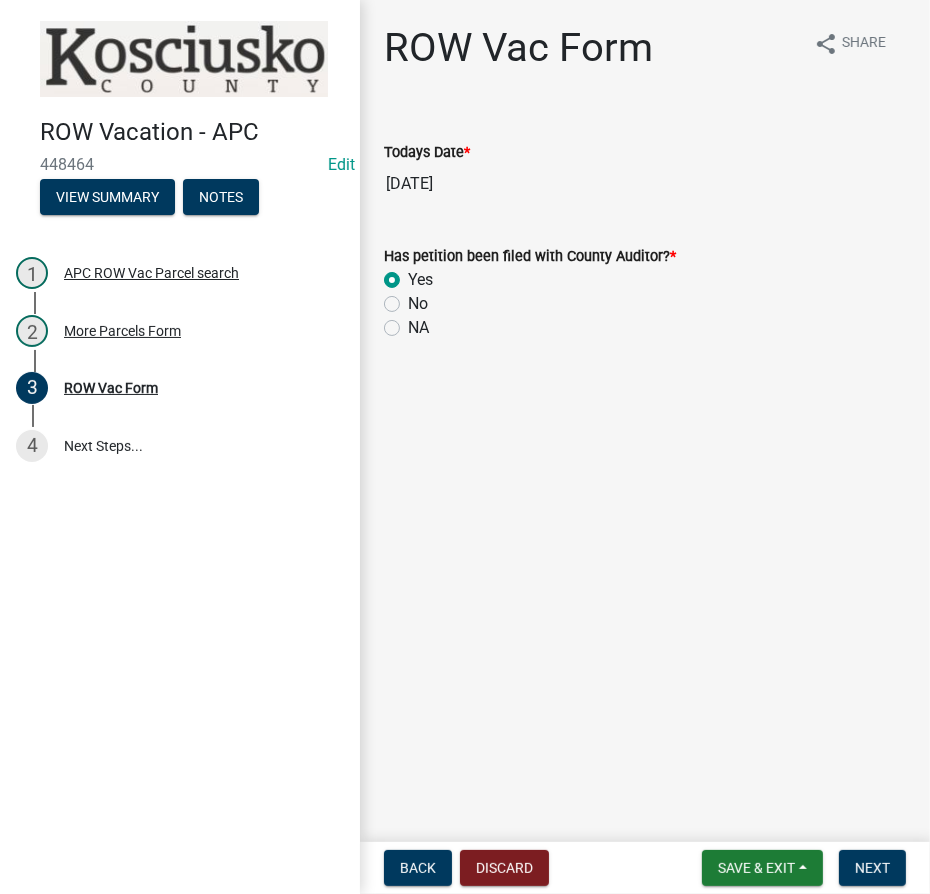 radio on "true" 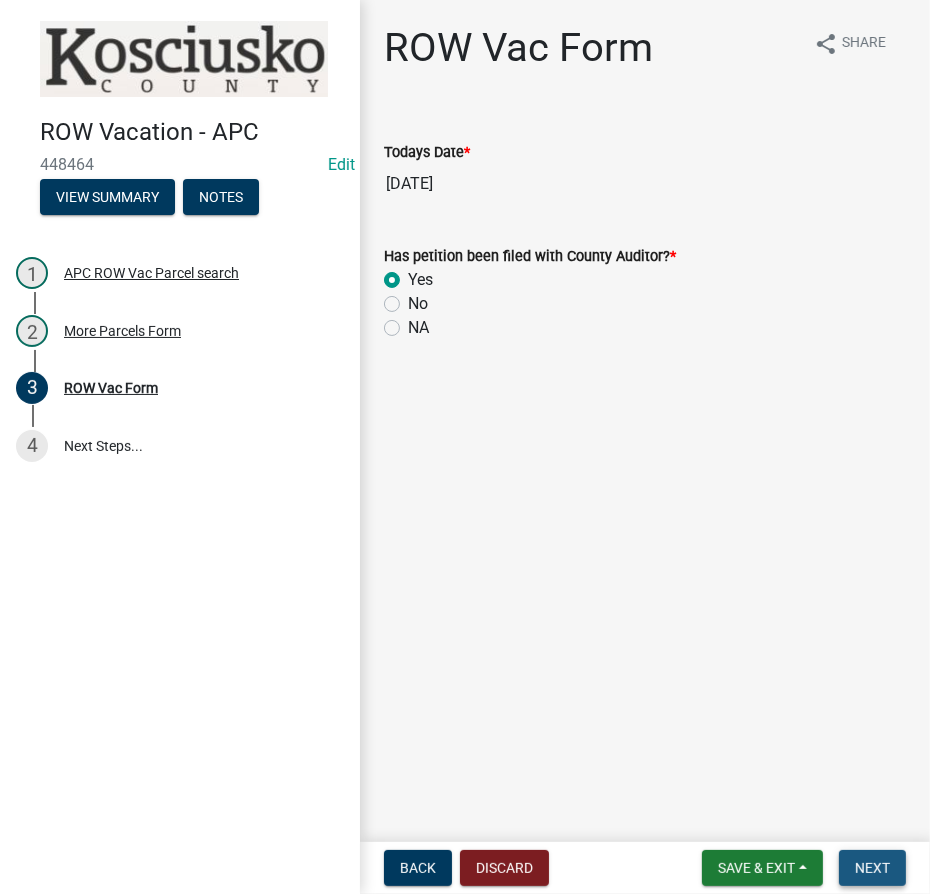 click on "Next" at bounding box center (872, 868) 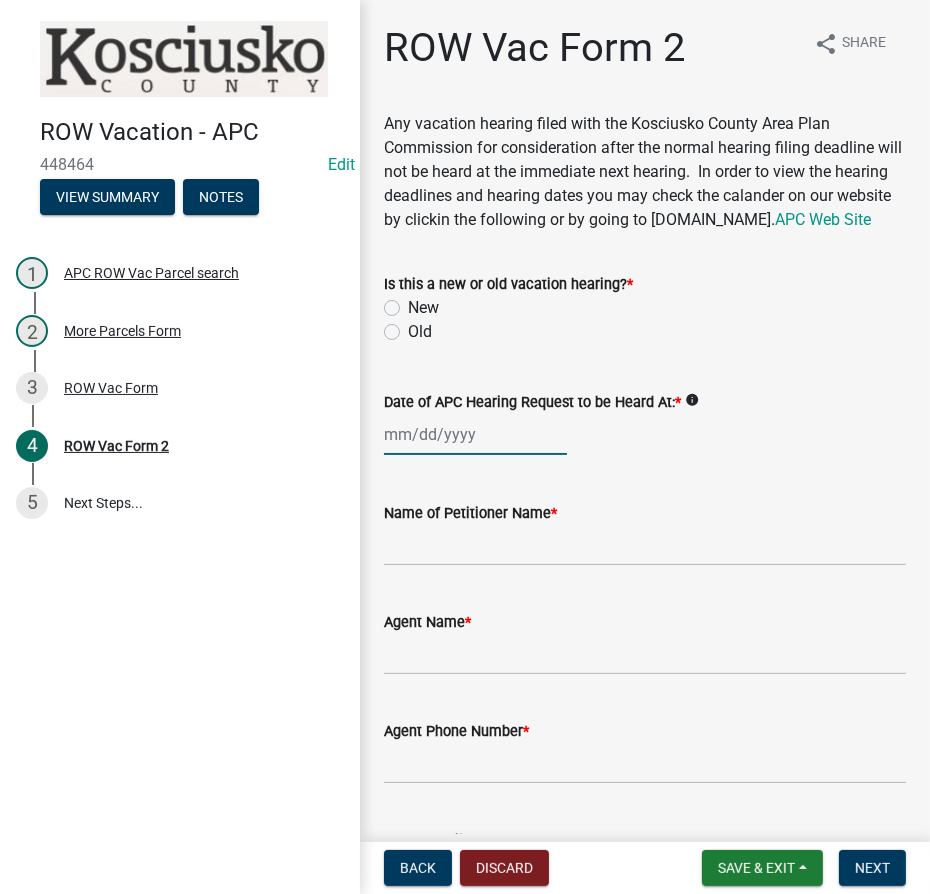 click 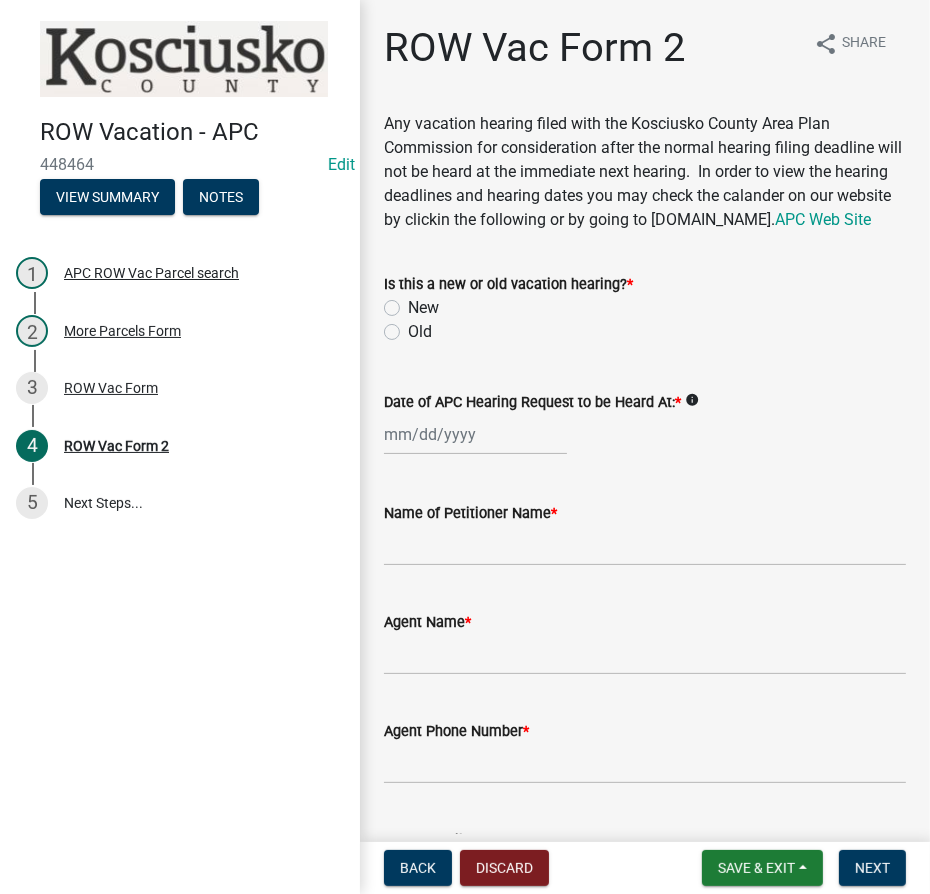 select on "7" 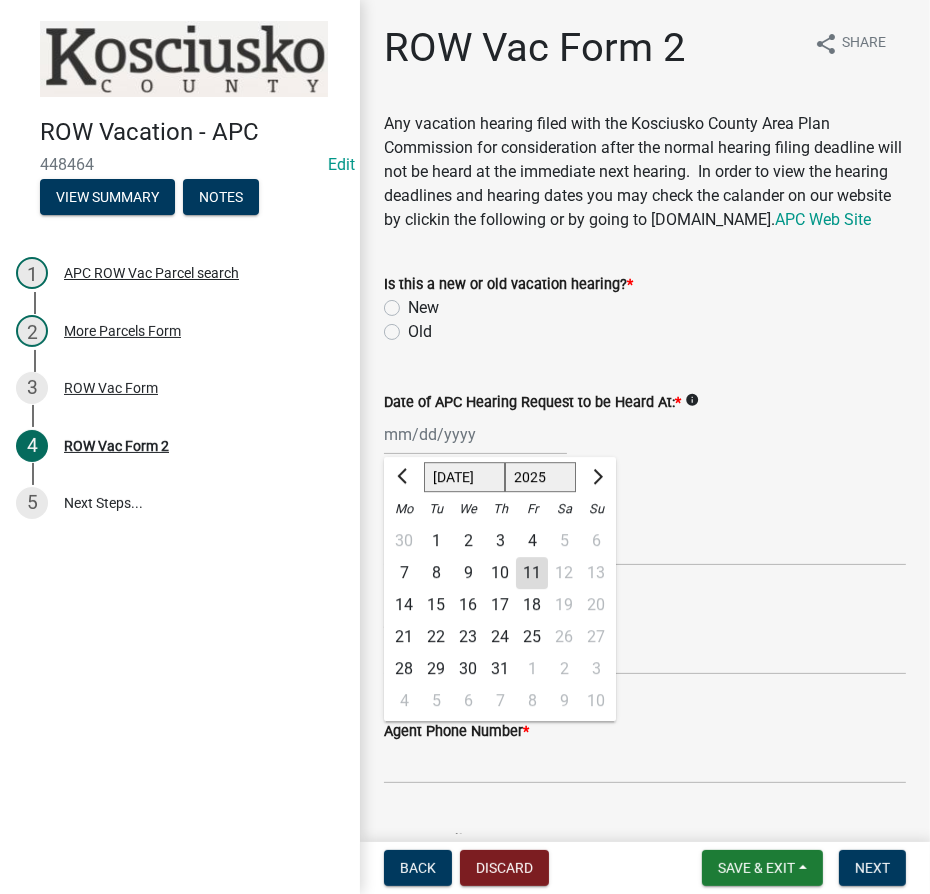 click on "Old" 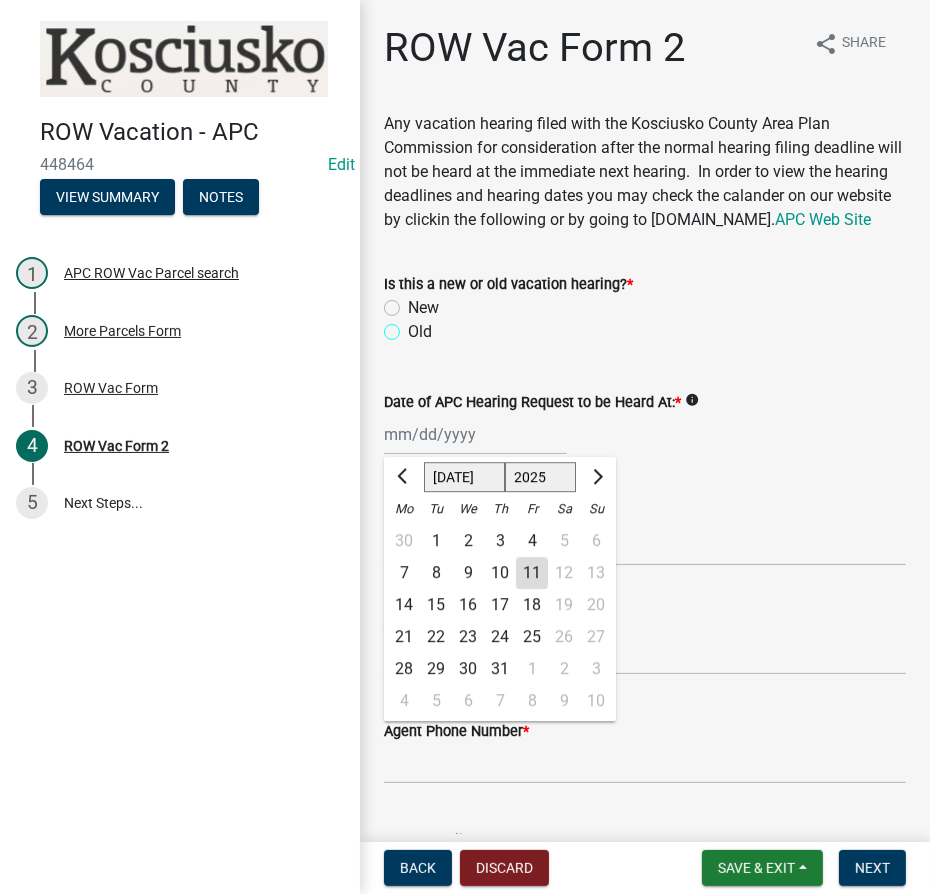 click on "Old" at bounding box center (414, 326) 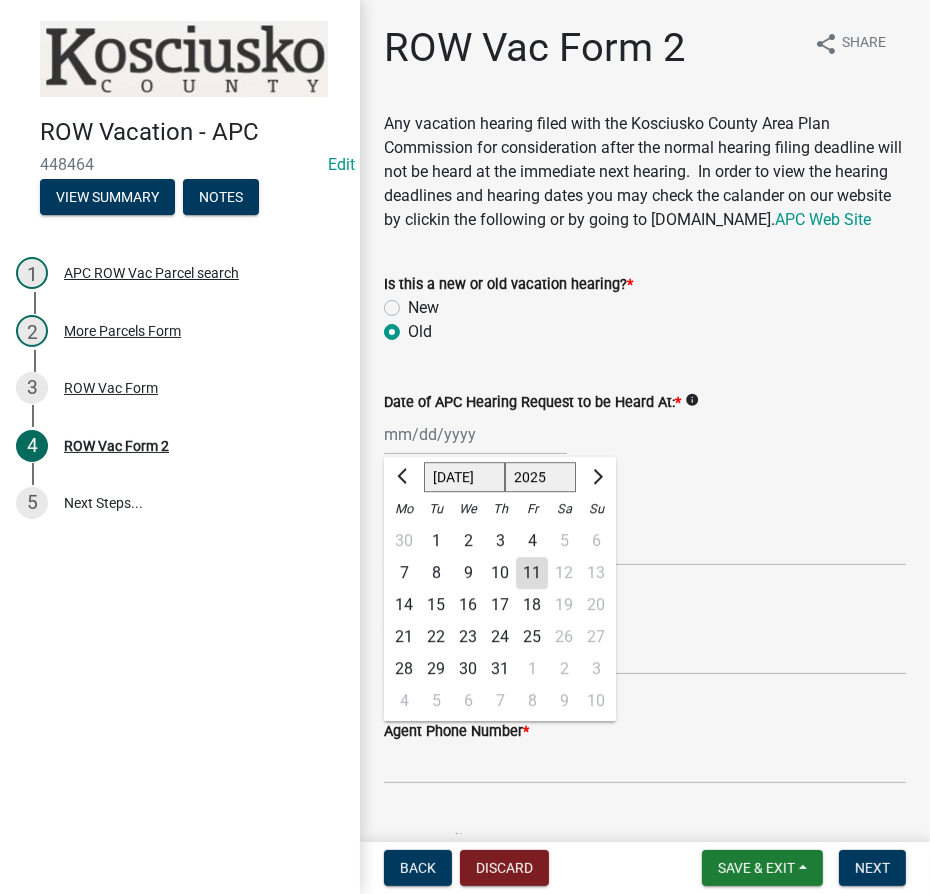 radio on "true" 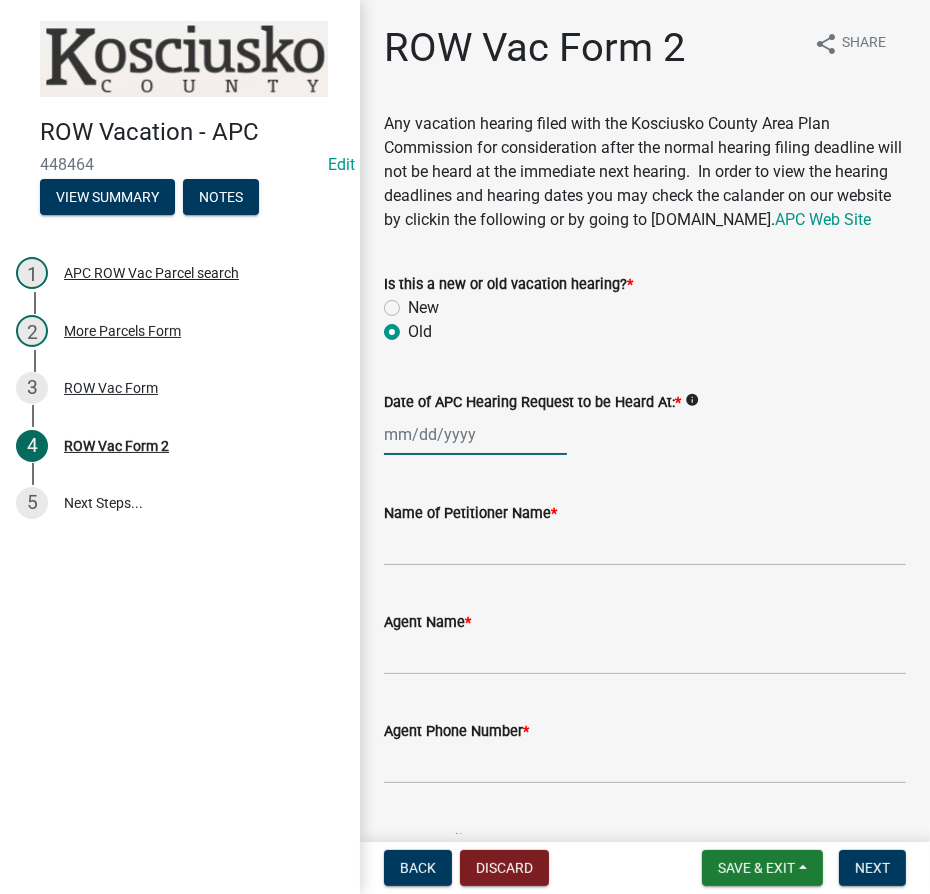click 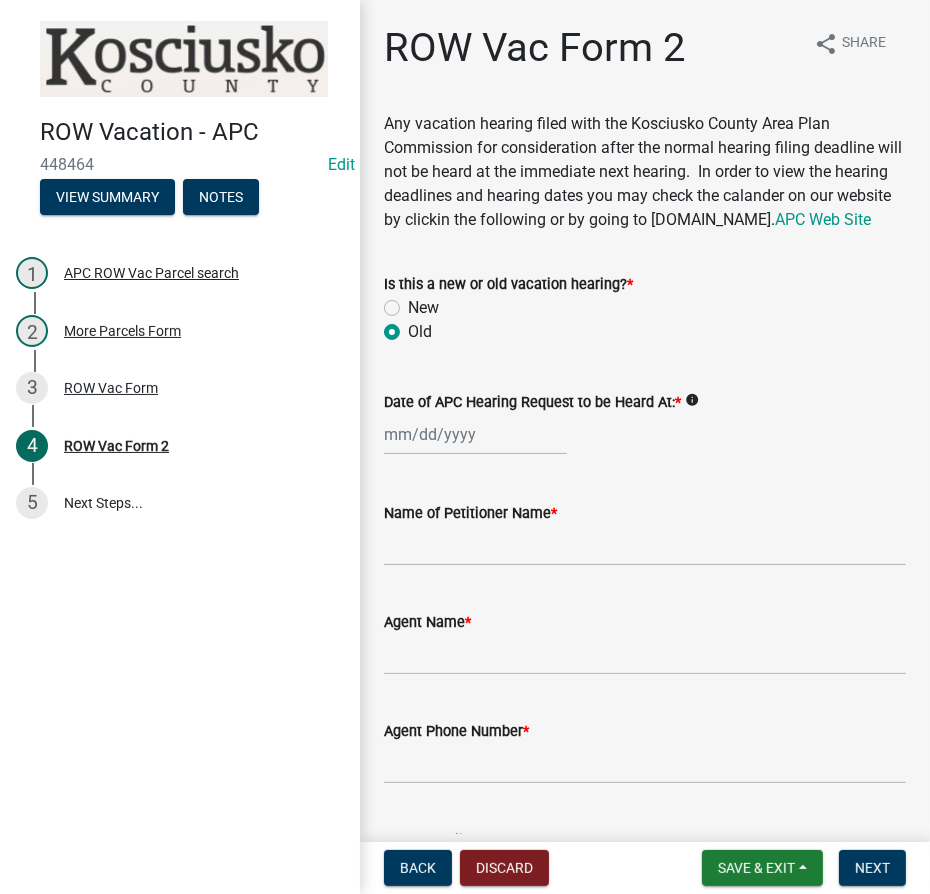 select on "7" 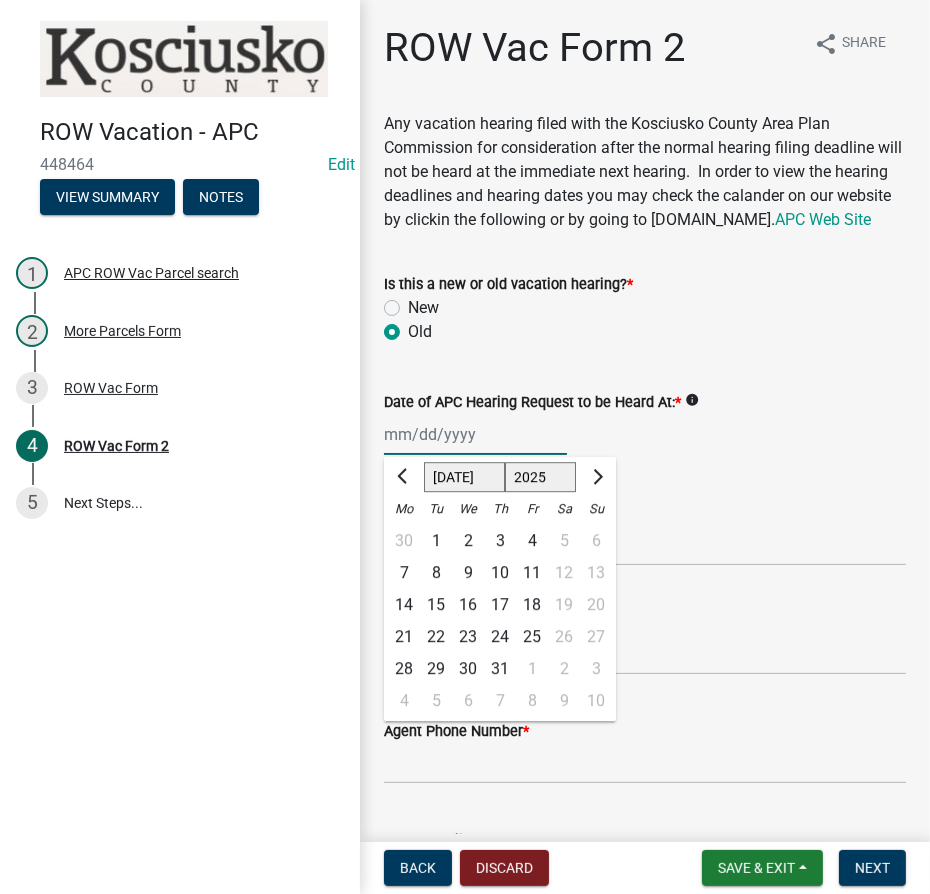 drag, startPoint x: 546, startPoint y: 506, endPoint x: 533, endPoint y: 490, distance: 20.615528 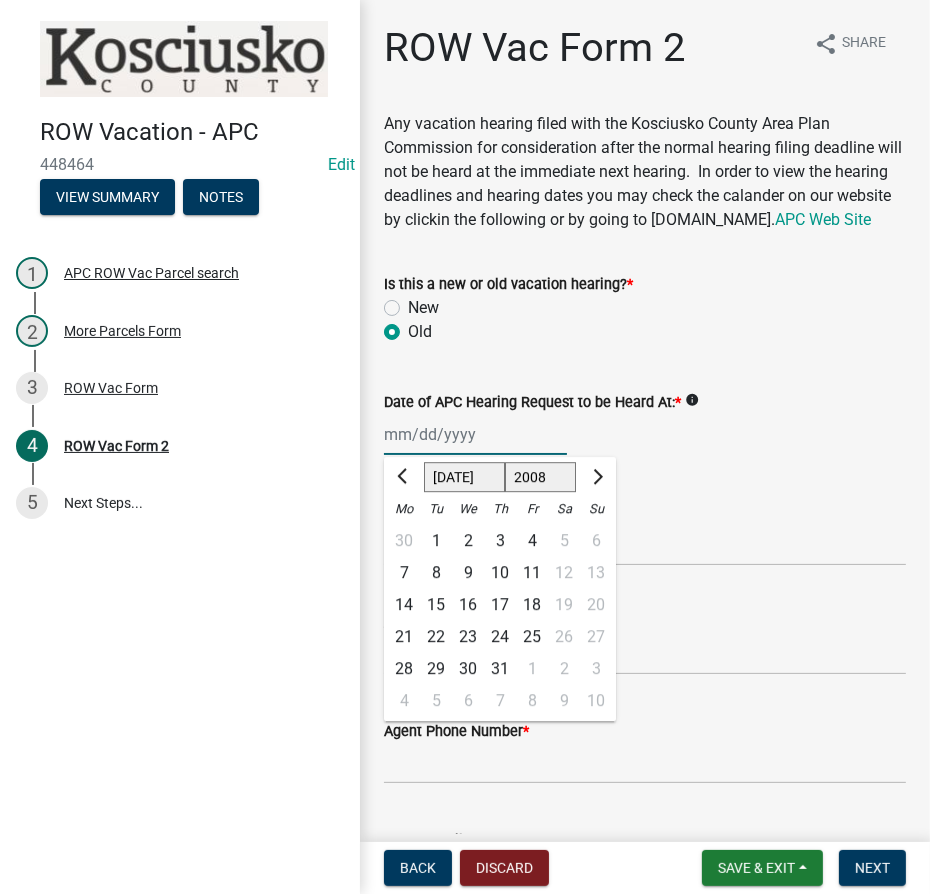 click on "1525 1526 1527 1528 1529 1530 1531 1532 1533 1534 1535 1536 1537 1538 1539 1540 1541 1542 1543 1544 1545 1546 1547 1548 1549 1550 1551 1552 1553 1554 1555 1556 1557 1558 1559 1560 1561 1562 1563 1564 1565 1566 1567 1568 1569 1570 1571 1572 1573 1574 1575 1576 1577 1578 1579 1580 1581 1582 1583 1584 1585 1586 1587 1588 1589 1590 1591 1592 1593 1594 1595 1596 1597 1598 1599 1600 1601 1602 1603 1604 1605 1606 1607 1608 1609 1610 1611 1612 1613 1614 1615 1616 1617 1618 1619 1620 1621 1622 1623 1624 1625 1626 1627 1628 1629 1630 1631 1632 1633 1634 1635 1636 1637 1638 1639 1640 1641 1642 1643 1644 1645 1646 1647 1648 1649 1650 1651 1652 1653 1654 1655 1656 1657 1658 1659 1660 1661 1662 1663 1664 1665 1666 1667 1668 1669 1670 1671 1672 1673 1674 1675 1676 1677 1678 1679 1680 1681 1682 1683 1684 1685 1686 1687 1688 1689 1690 1691 1692 1693 1694 1695 1696 1697 1698 1699 1700 1701 1702 1703 1704 1705 1706 1707 1708 1709 1710 1711 1712 1713 1714 1715 1716 1717 1718 1719 1720 1721 1722 1723 1724 1725 1726 1727 1728 1729" 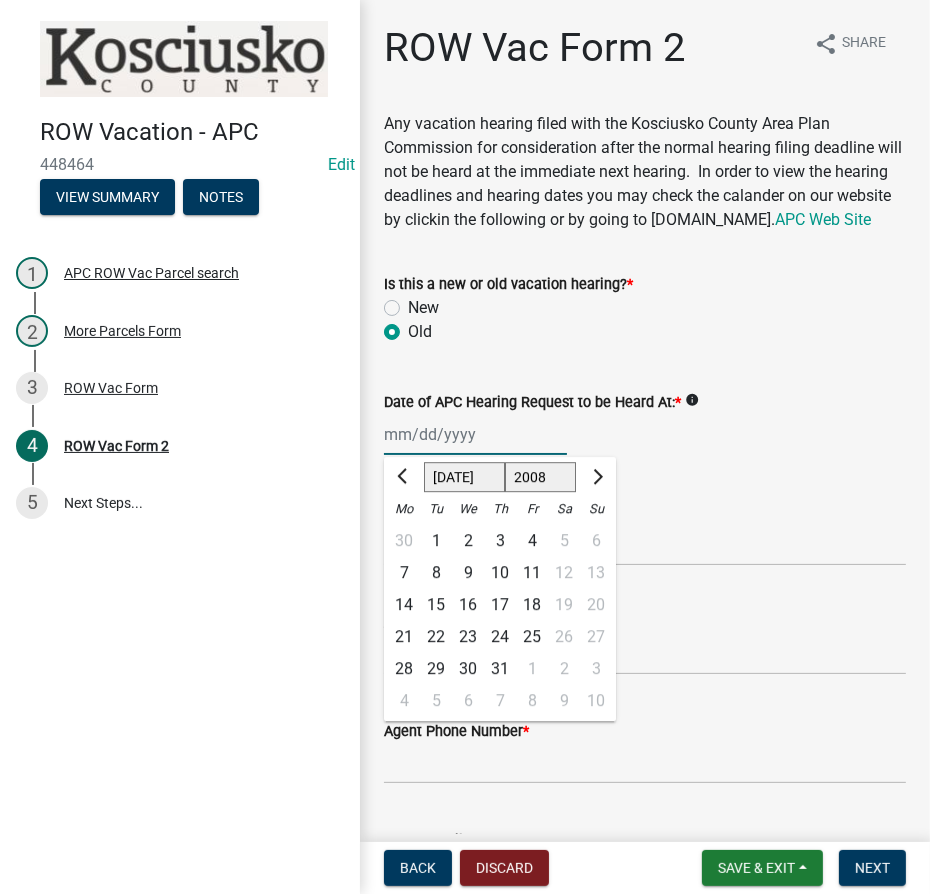 click on "Jan Feb Mar Apr May Jun [DATE] Aug Sep Oct Nov Dec" 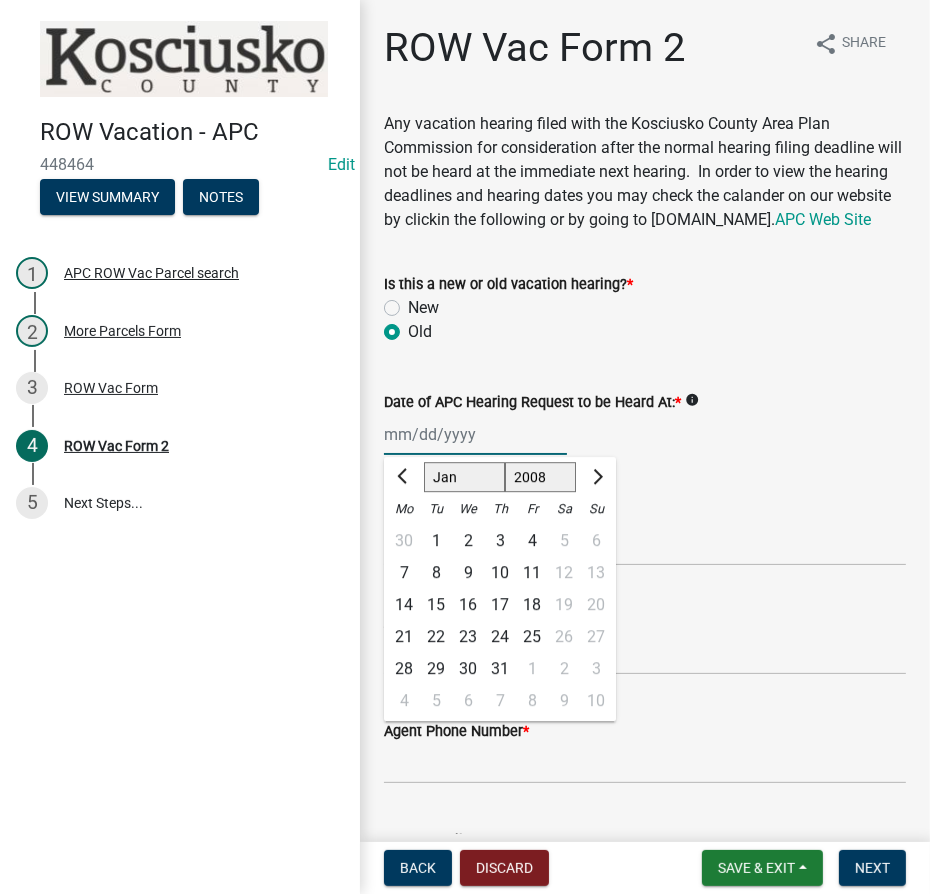 click on "Jan Feb Mar Apr May Jun [DATE] Aug Sep Oct Nov Dec" 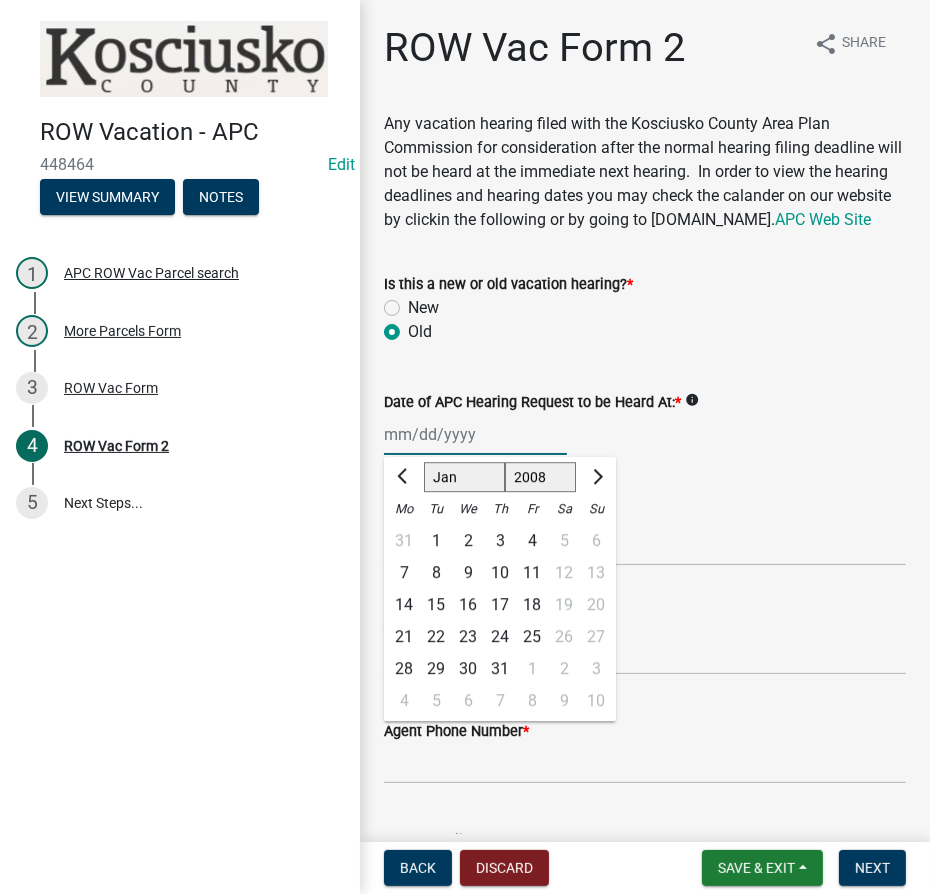 click on "8" 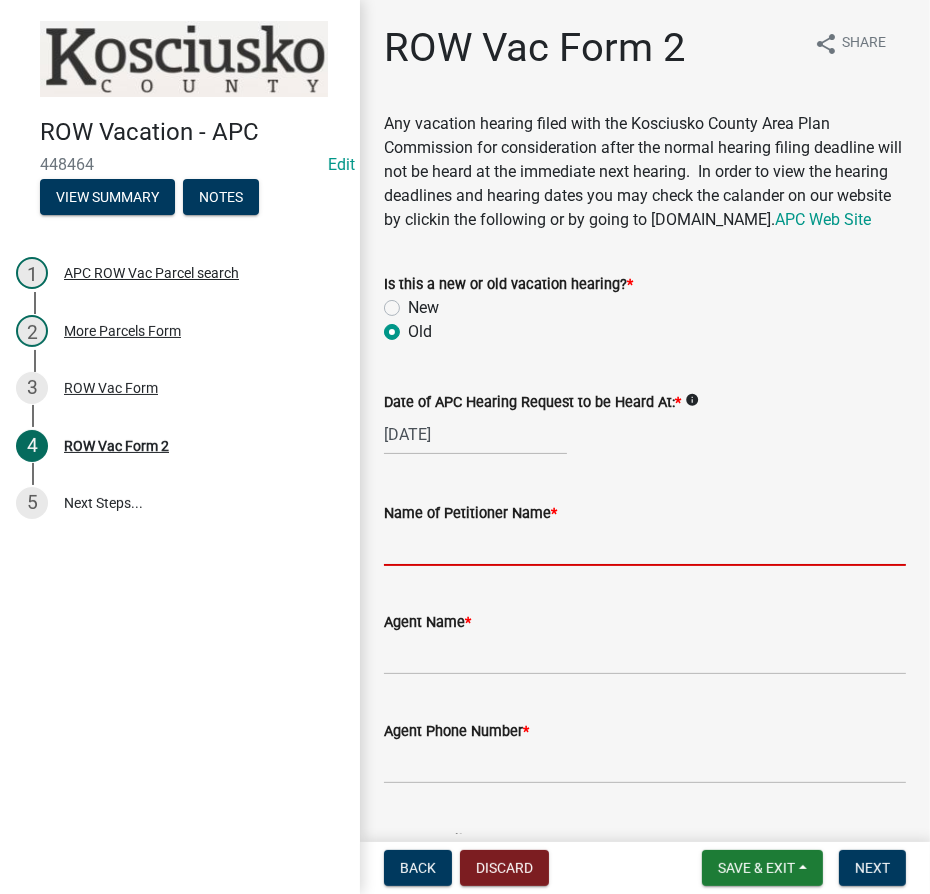 click on "Name of Petitioner Name  *" at bounding box center [645, 545] 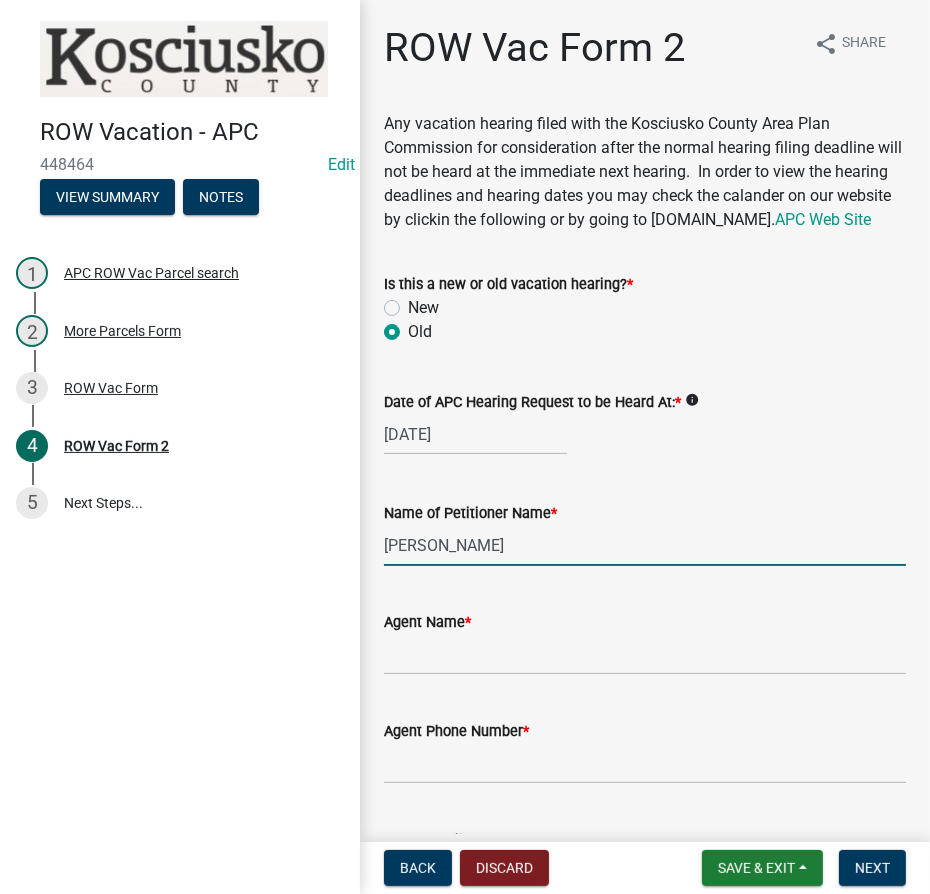 type on "[PERSON_NAME]" 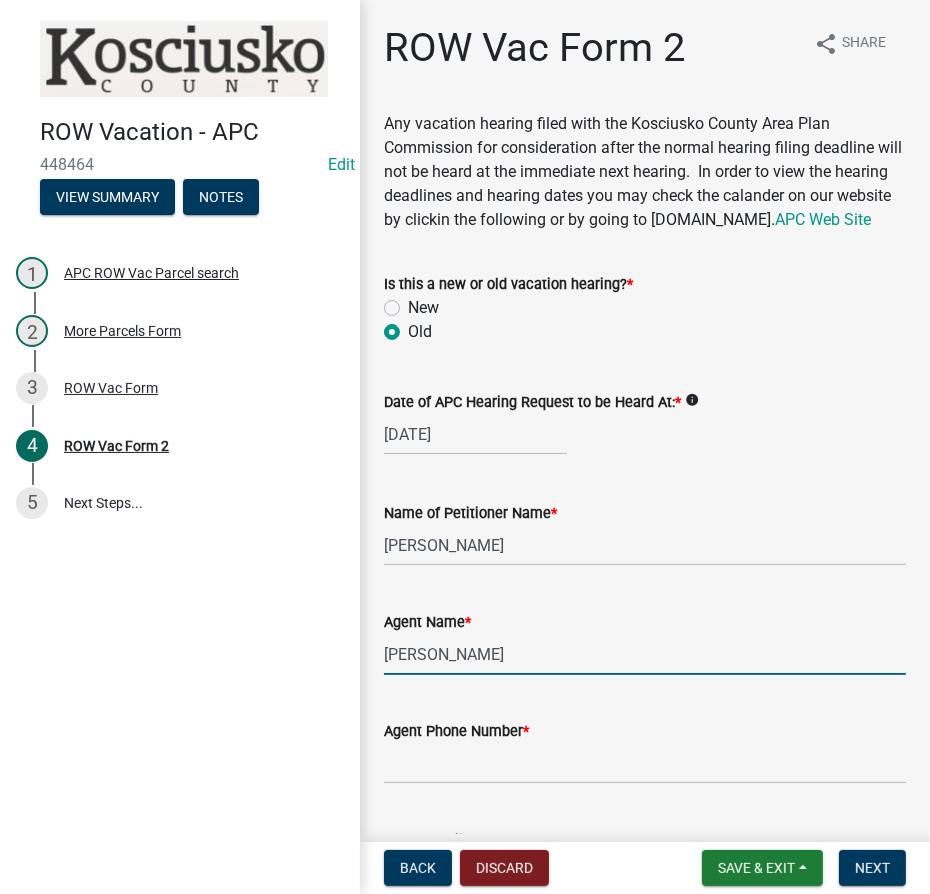 type on "[PERSON_NAME]" 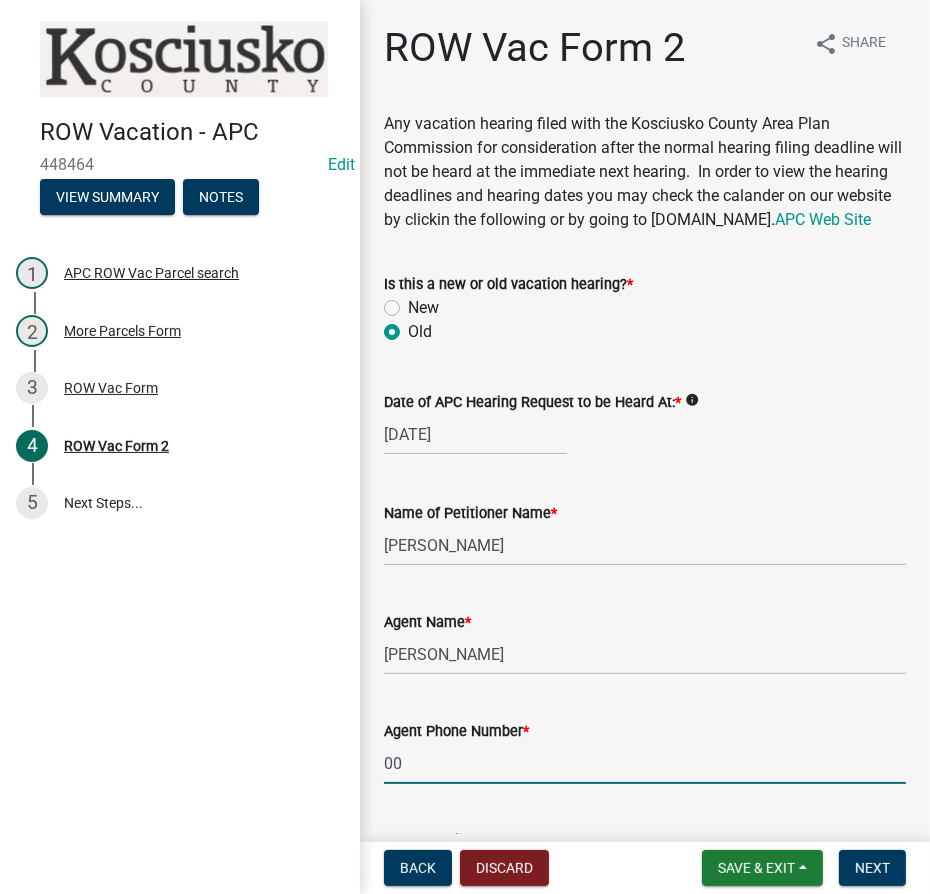 type on "000-000-0000" 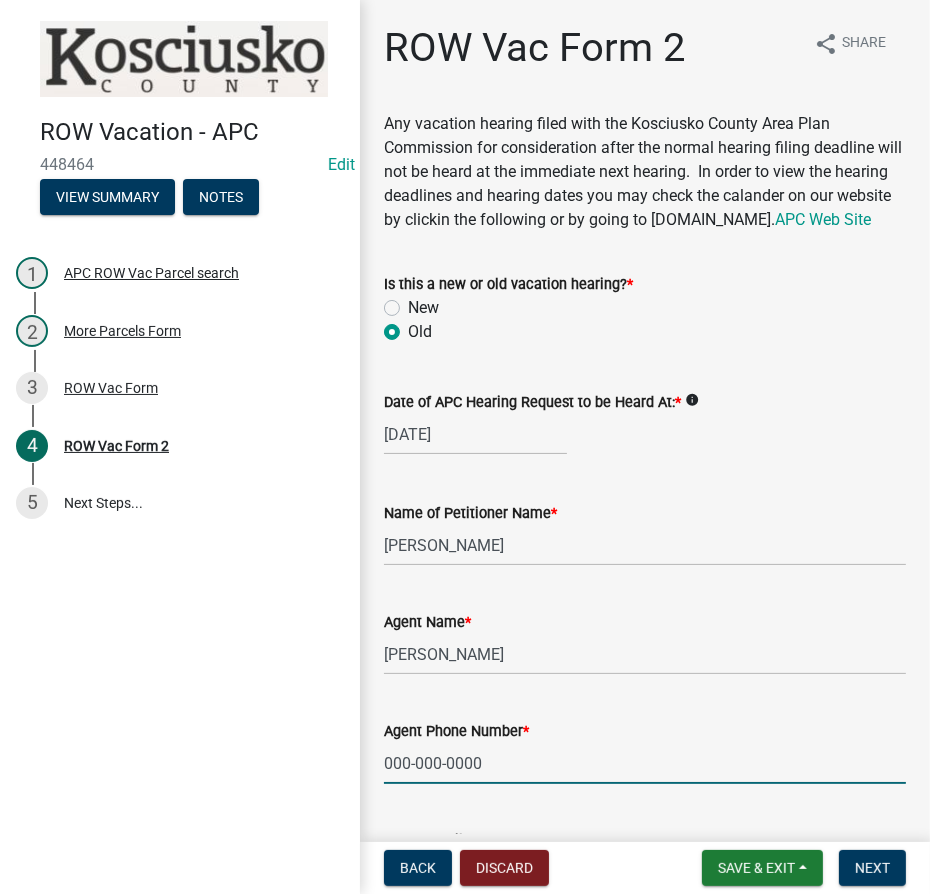 scroll, scrollTop: 479, scrollLeft: 0, axis: vertical 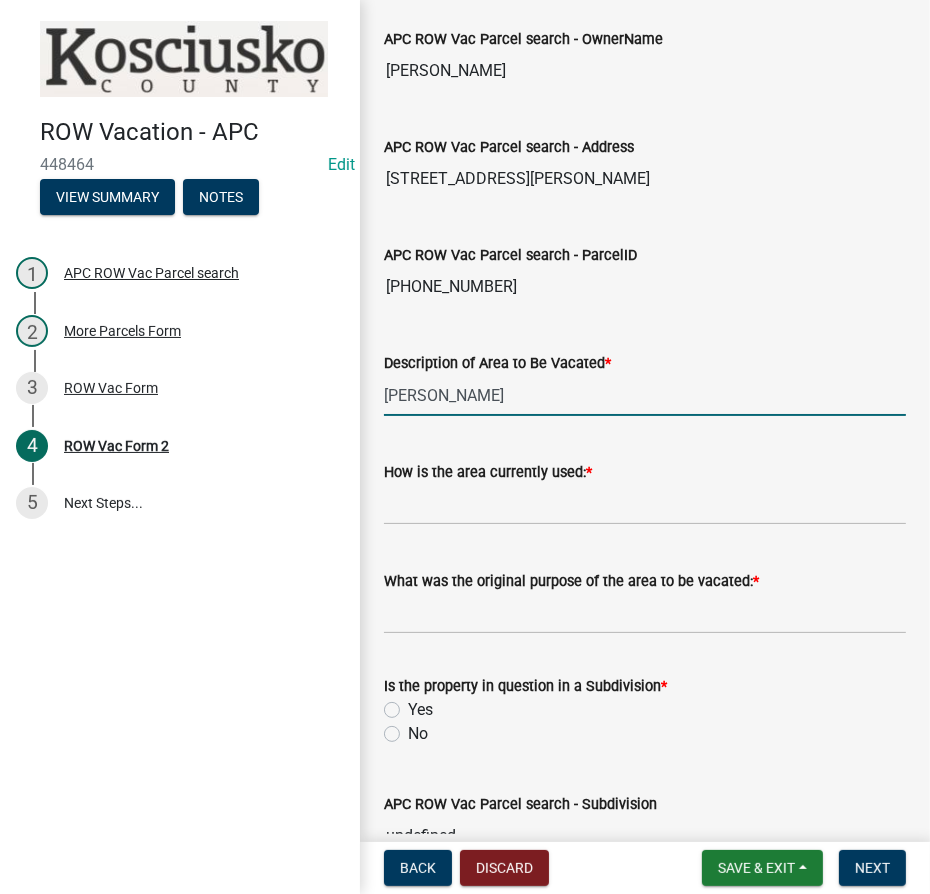type on "[PERSON_NAME]" 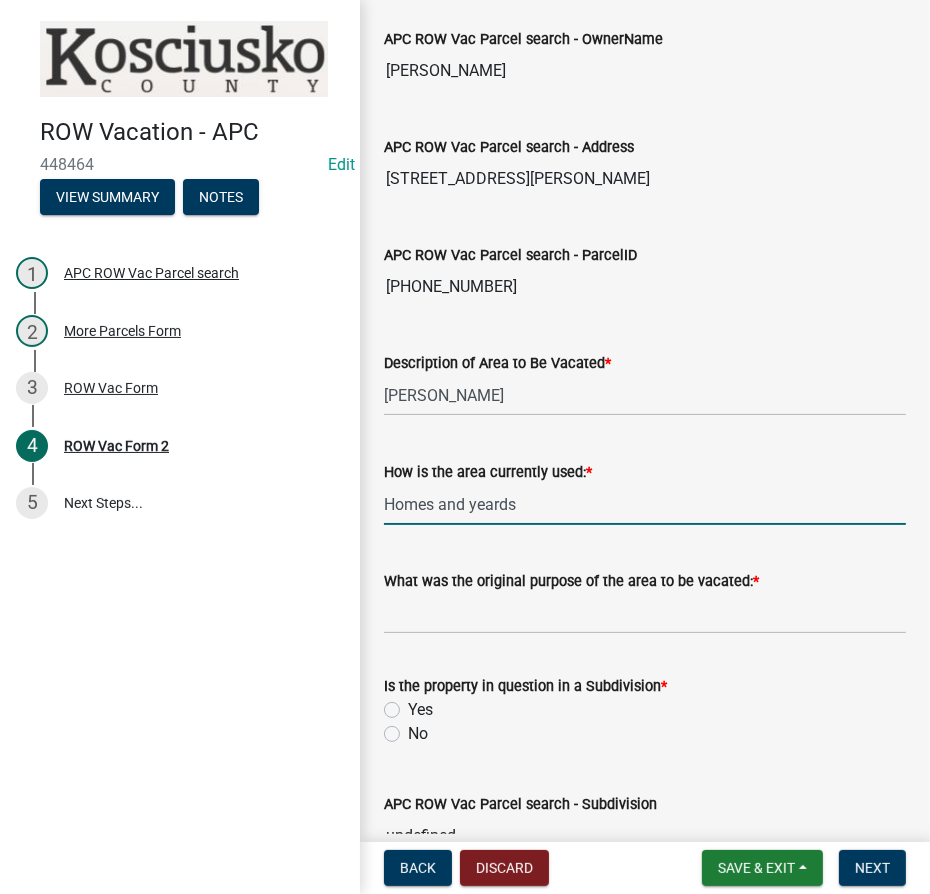 type on "Homes and yeards" 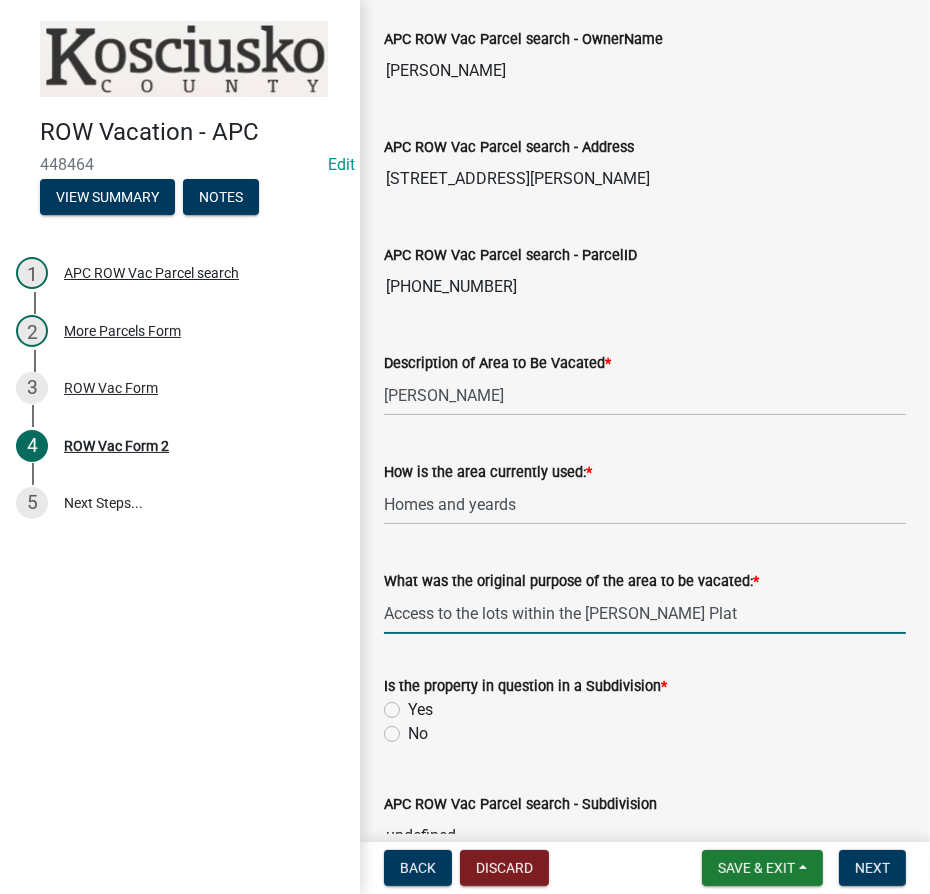 type on "Access to the lots within the [PERSON_NAME] Plat" 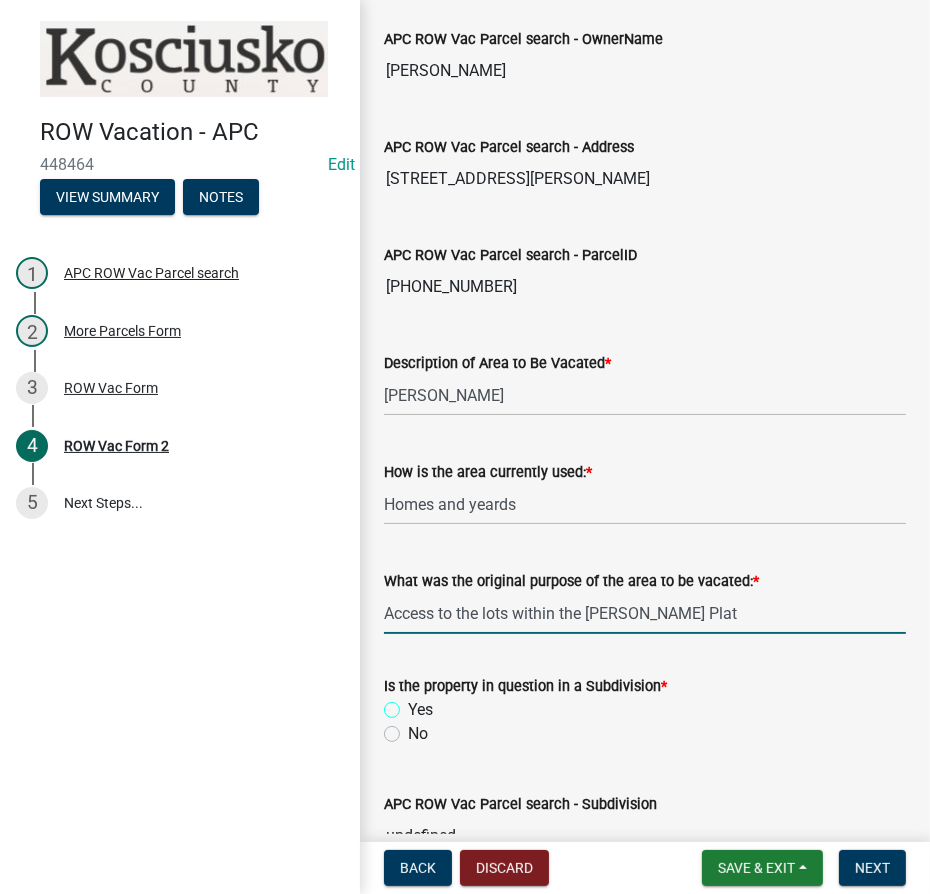 click on "Yes" at bounding box center (414, 704) 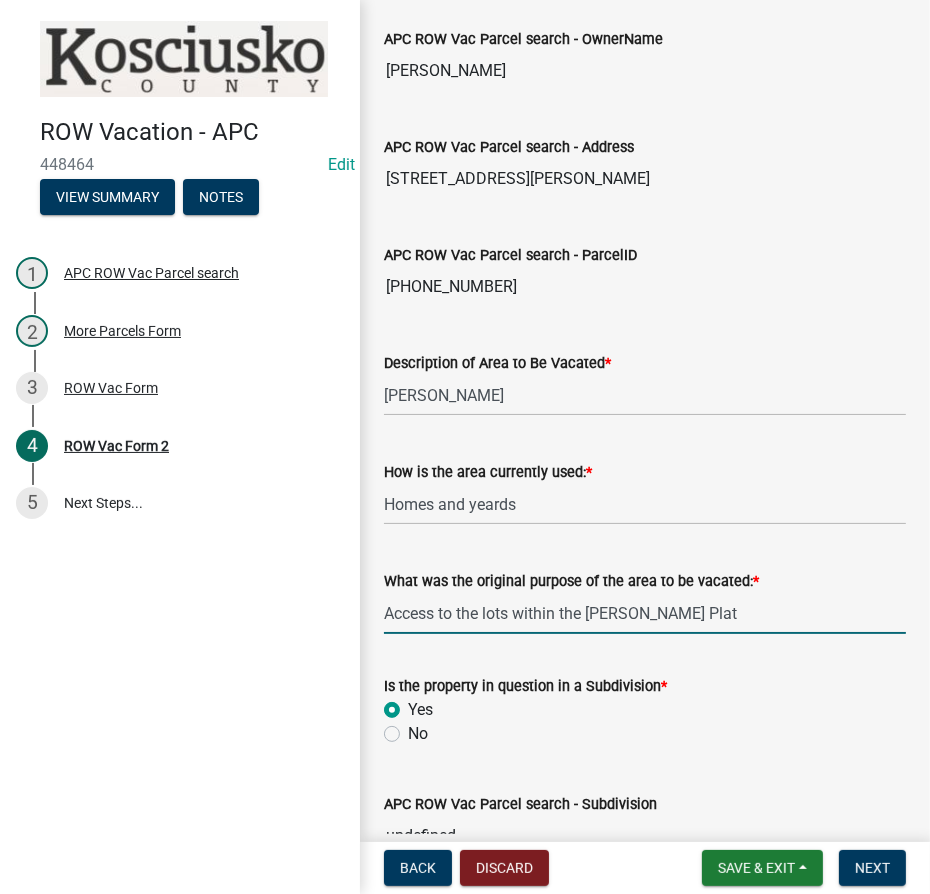 radio on "true" 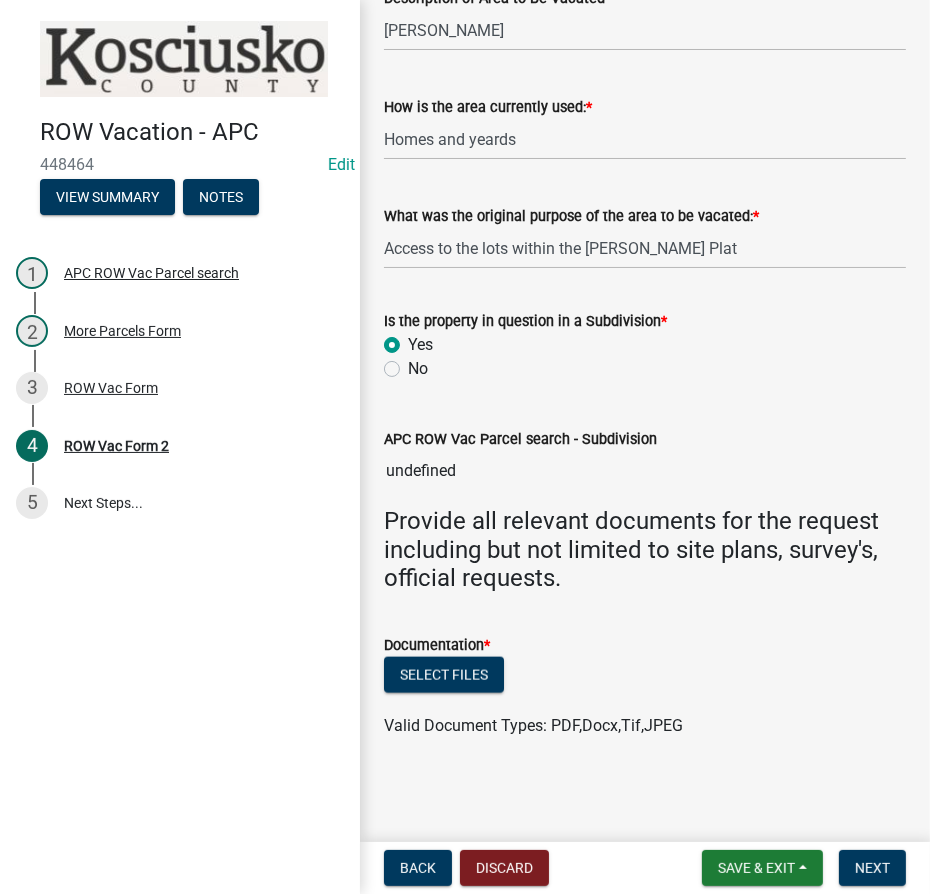 scroll, scrollTop: 1341, scrollLeft: 0, axis: vertical 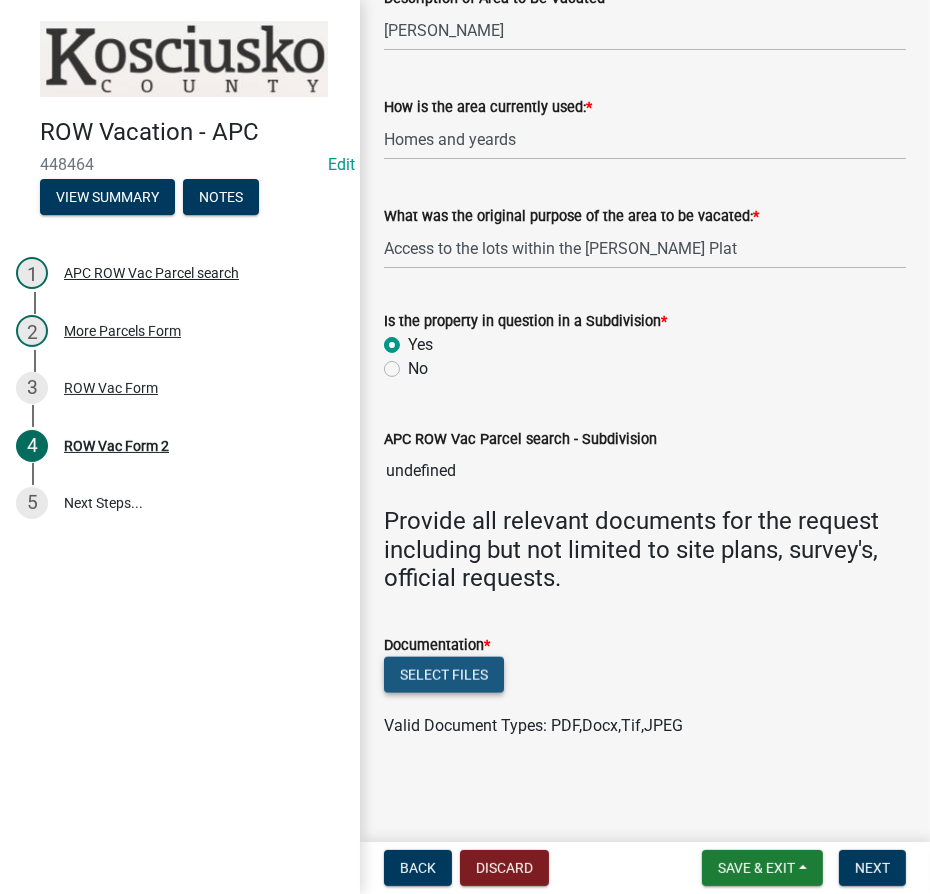 click on "Select files" 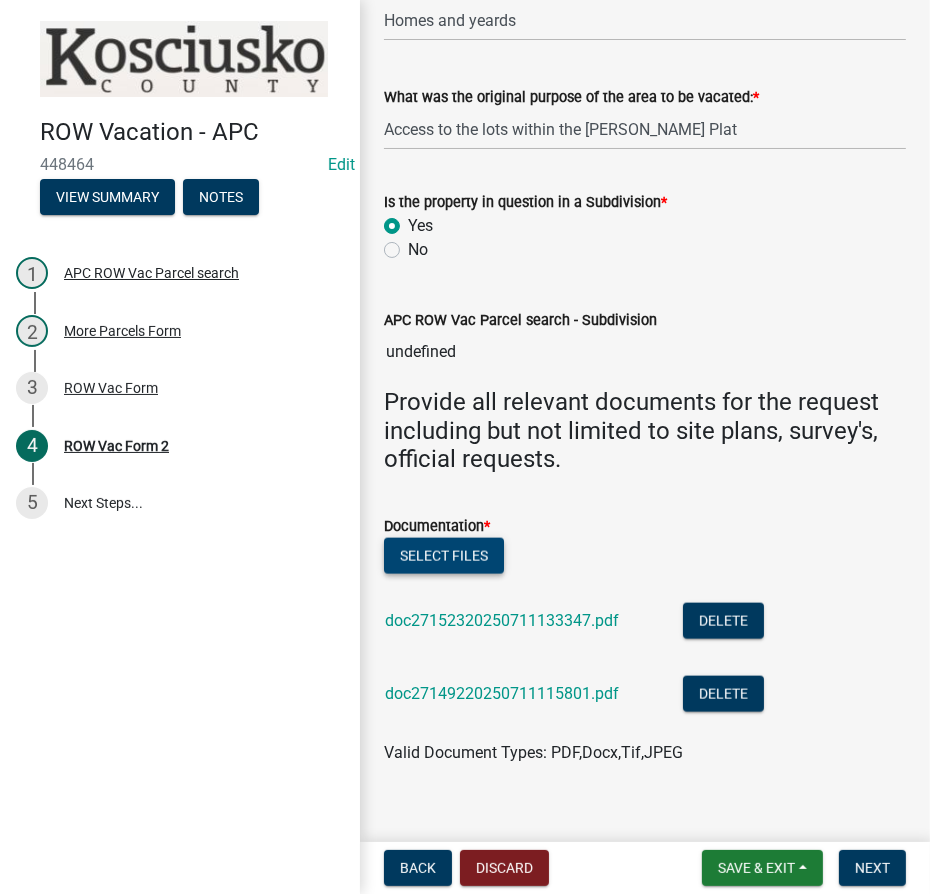 scroll, scrollTop: 1488, scrollLeft: 0, axis: vertical 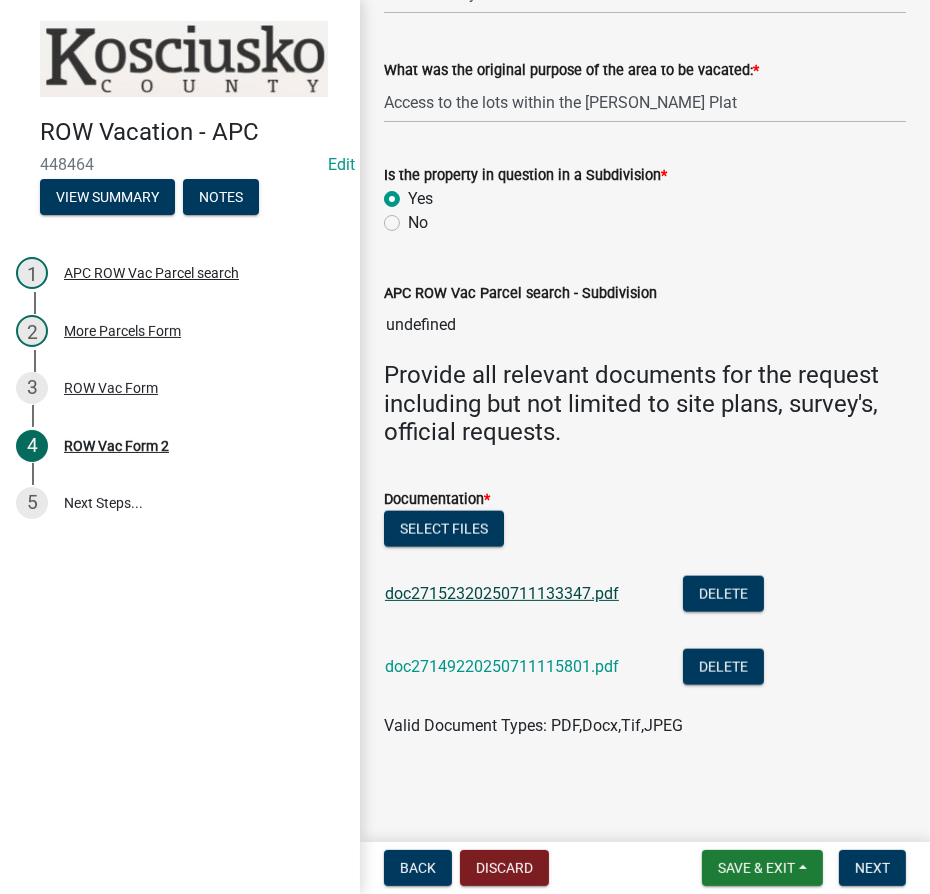 click on "doc27152320250711133347.pdf" 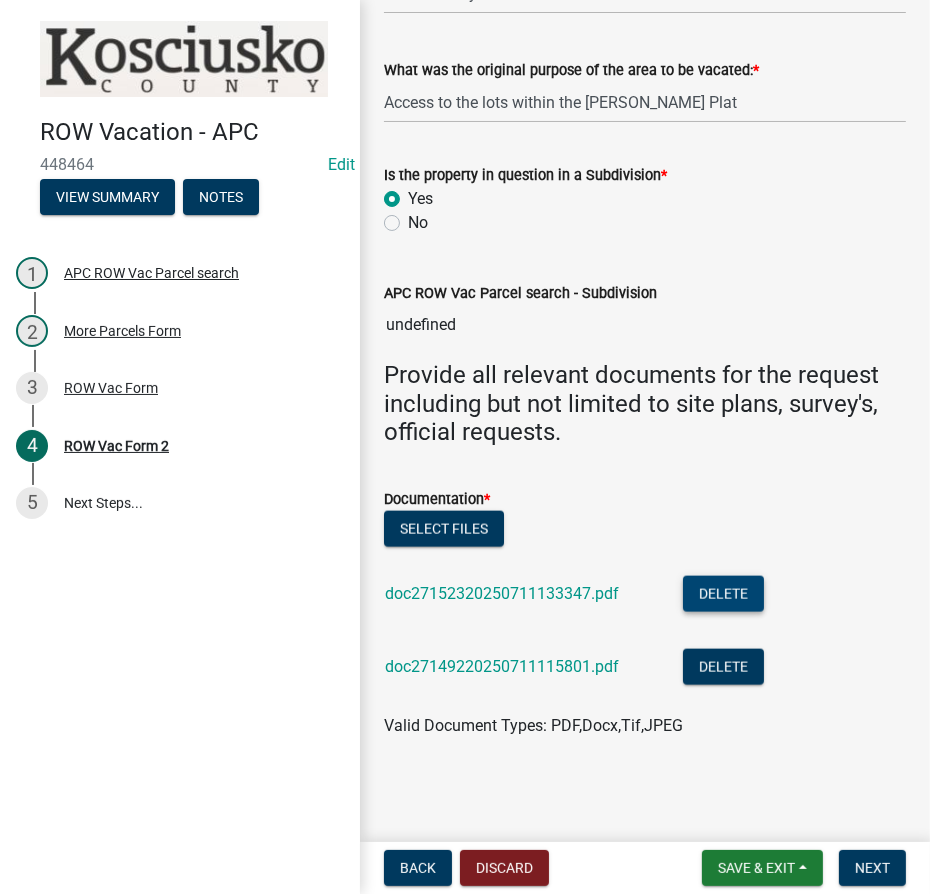 click on "Delete" at bounding box center [723, 594] 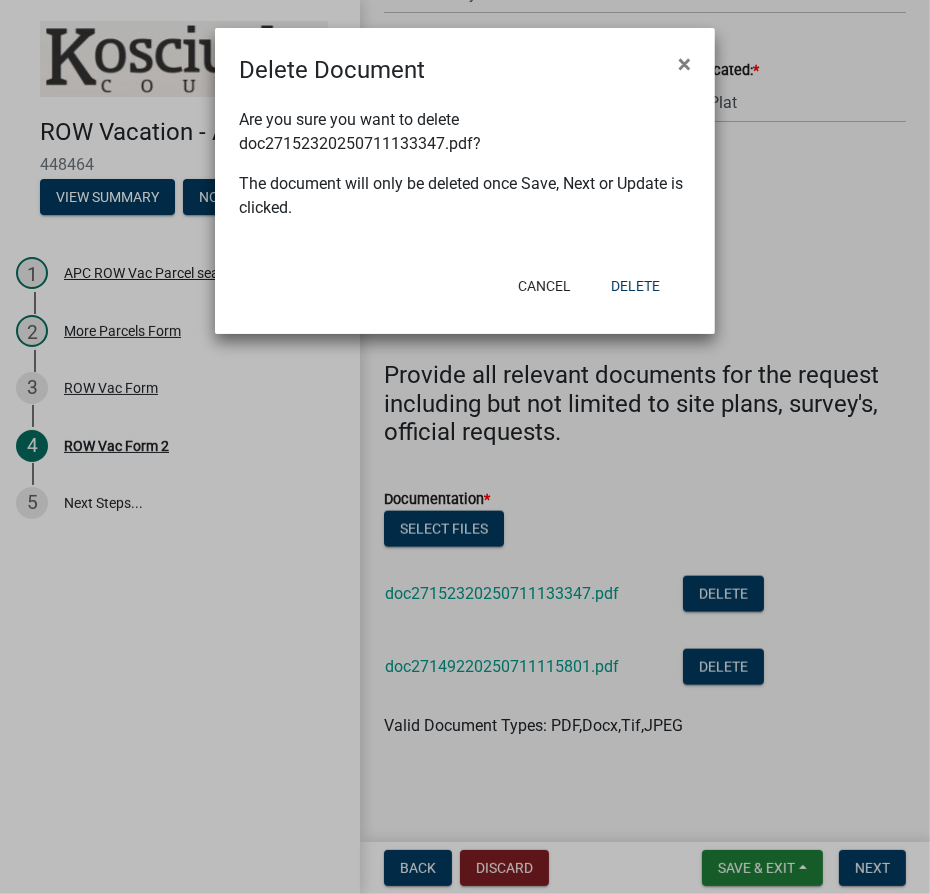 click on "Cancel   Delete" 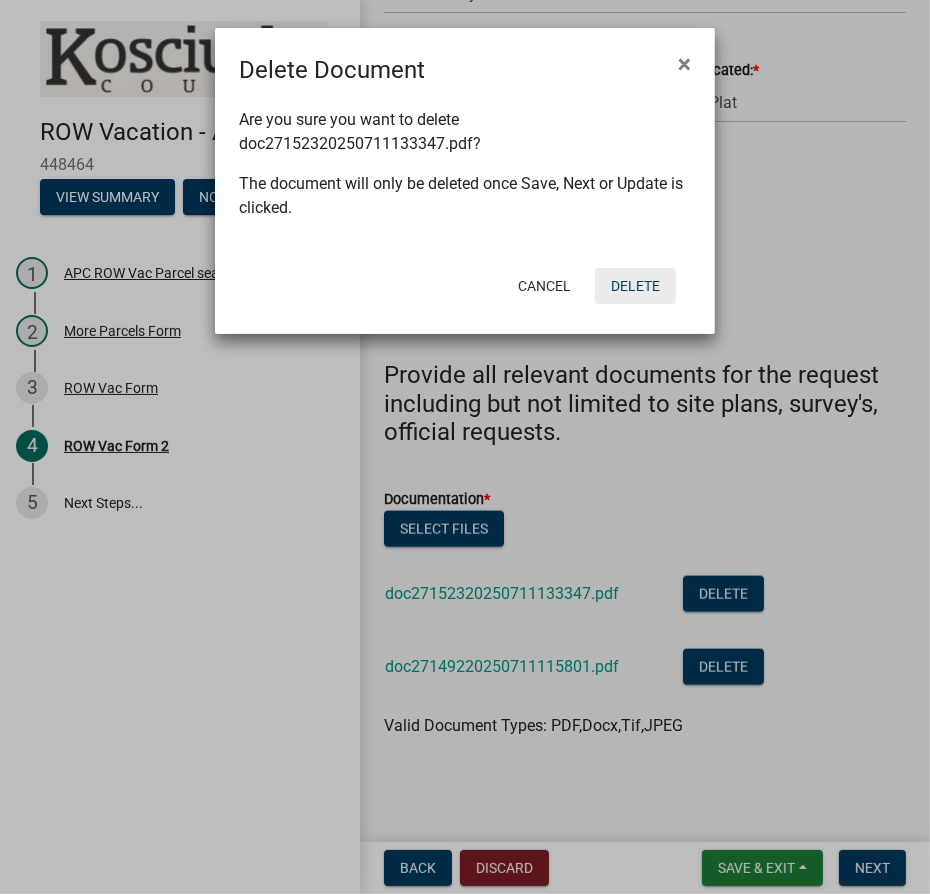 click on "Delete" 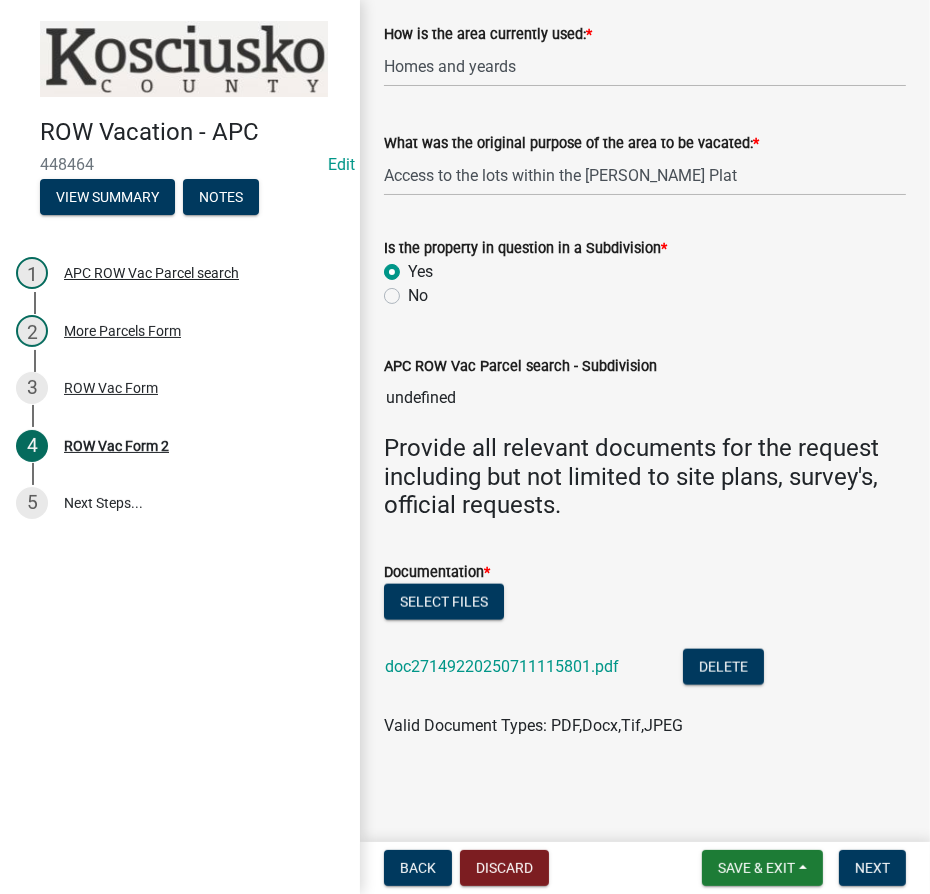 scroll, scrollTop: 1414, scrollLeft: 0, axis: vertical 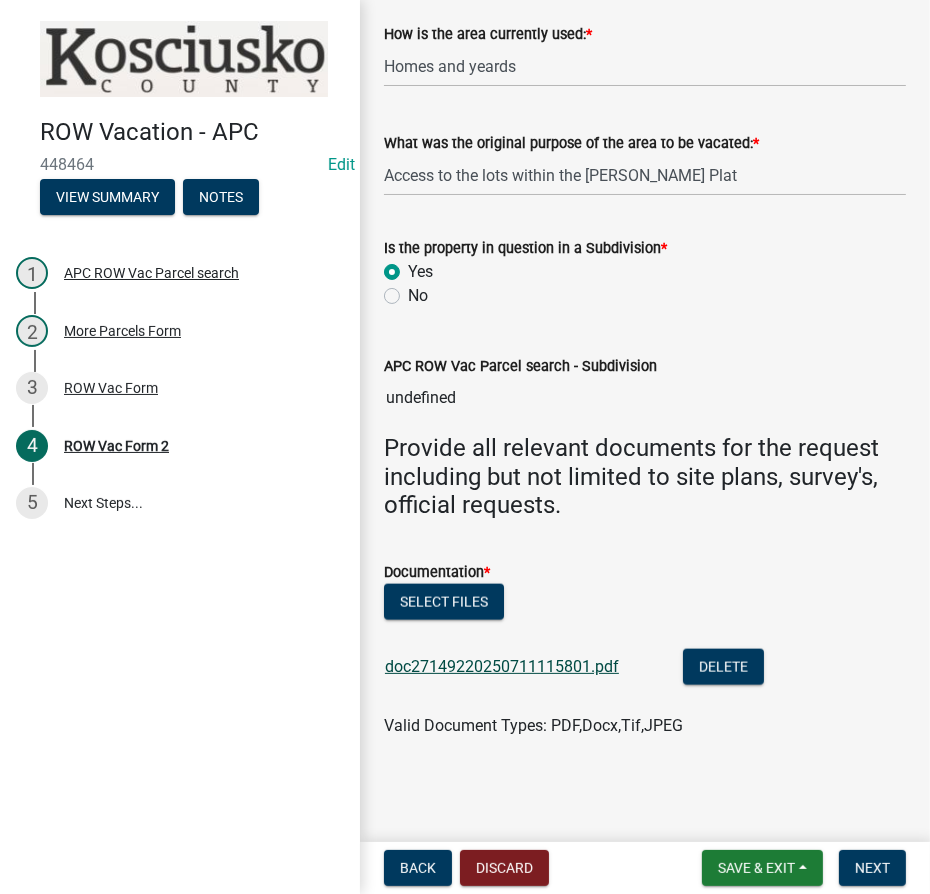click on "doc27149220250711115801.pdf" 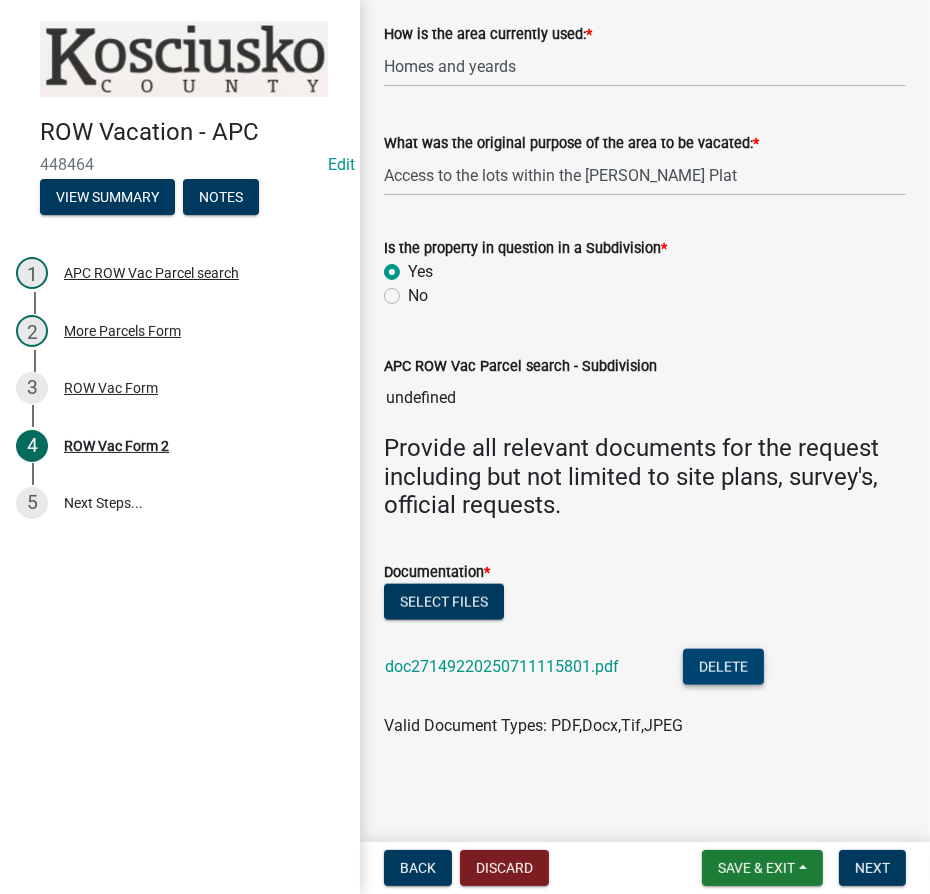 click on "Delete" at bounding box center (723, 667) 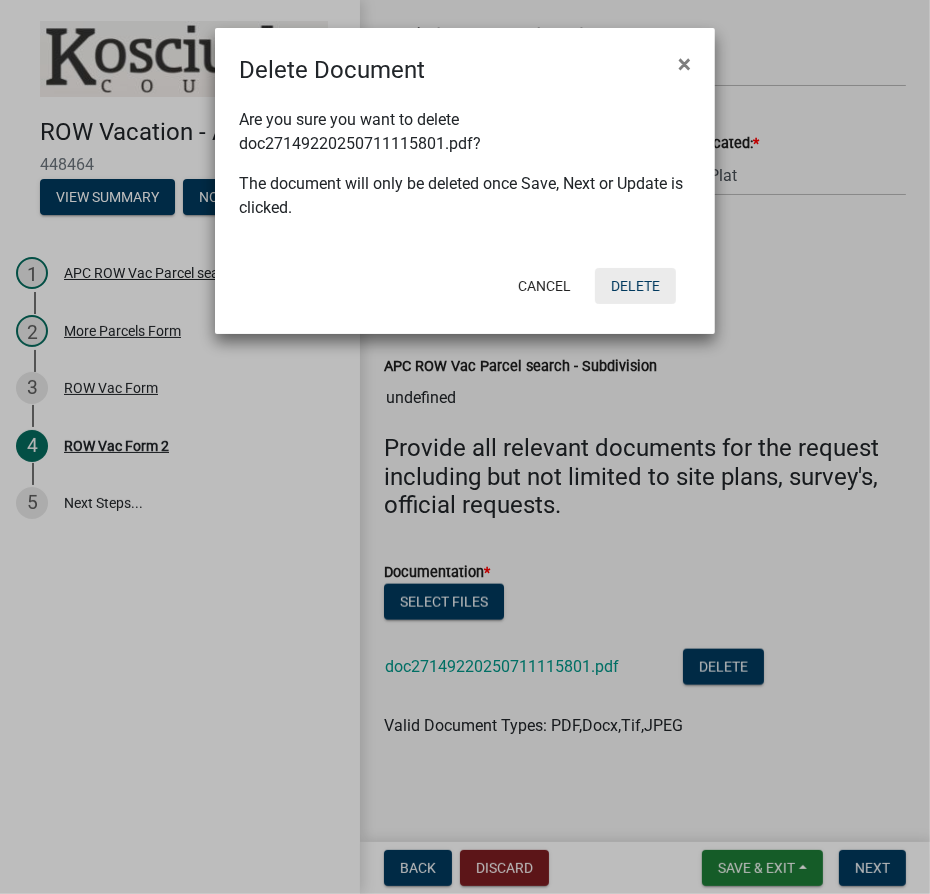 click on "Delete" 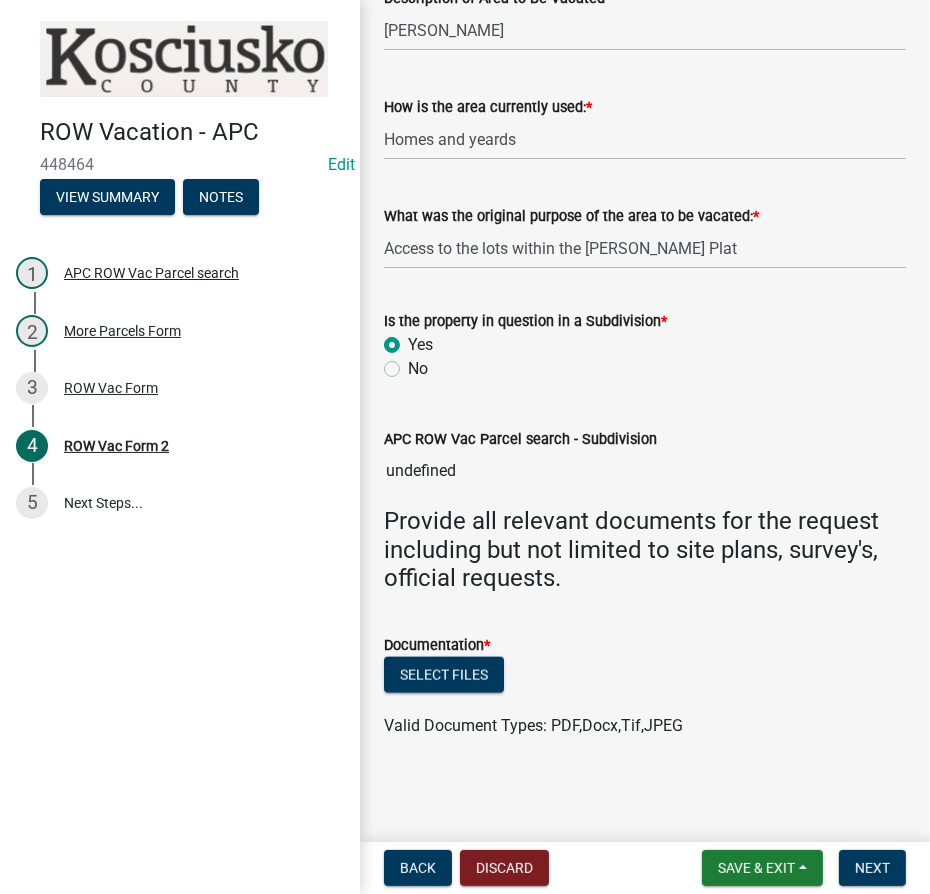 scroll, scrollTop: 1341, scrollLeft: 0, axis: vertical 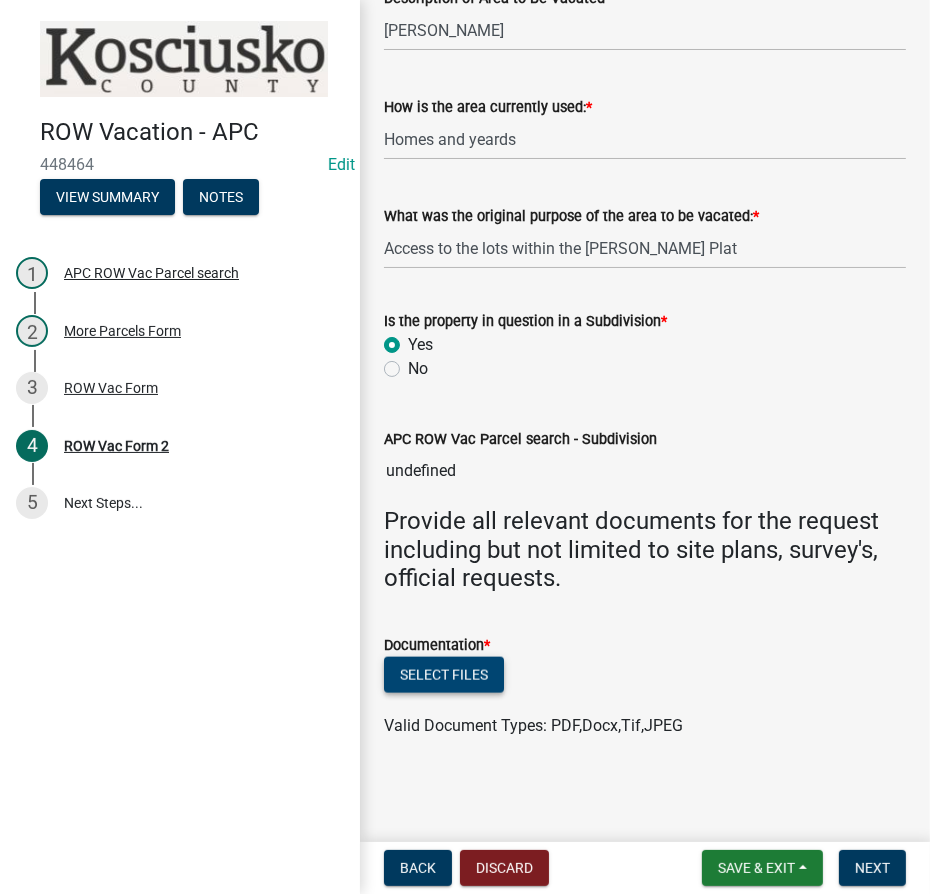 click on "Select files" 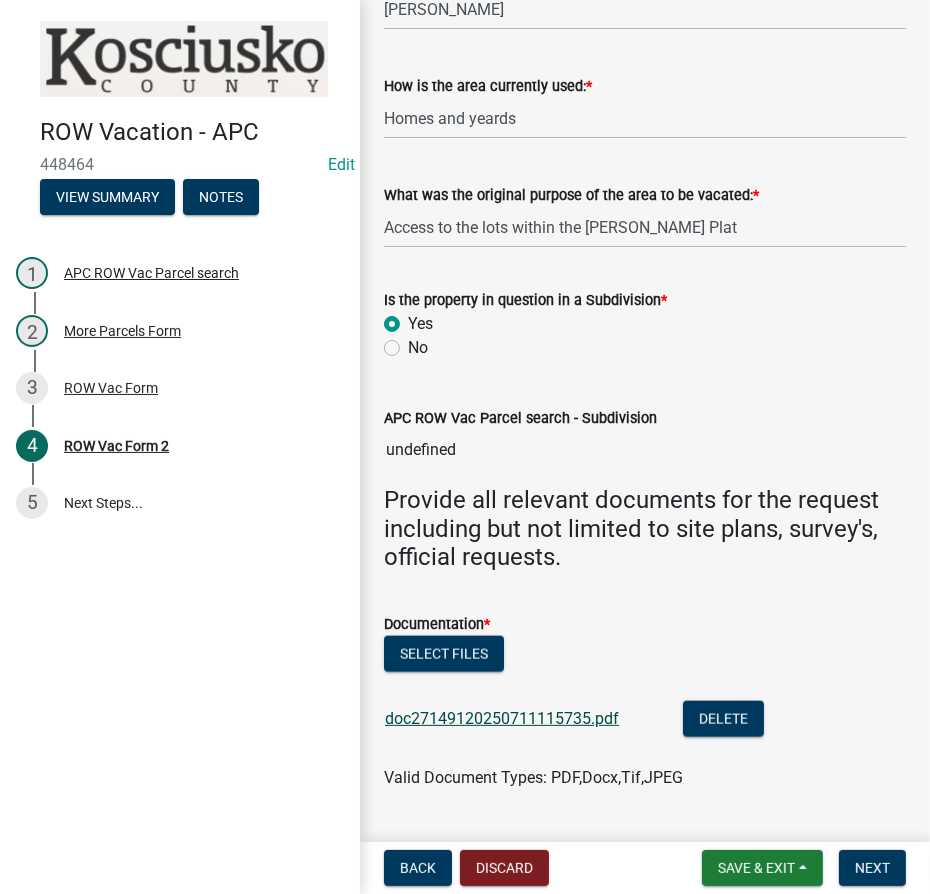 click on "doc27149120250711115735.pdf" 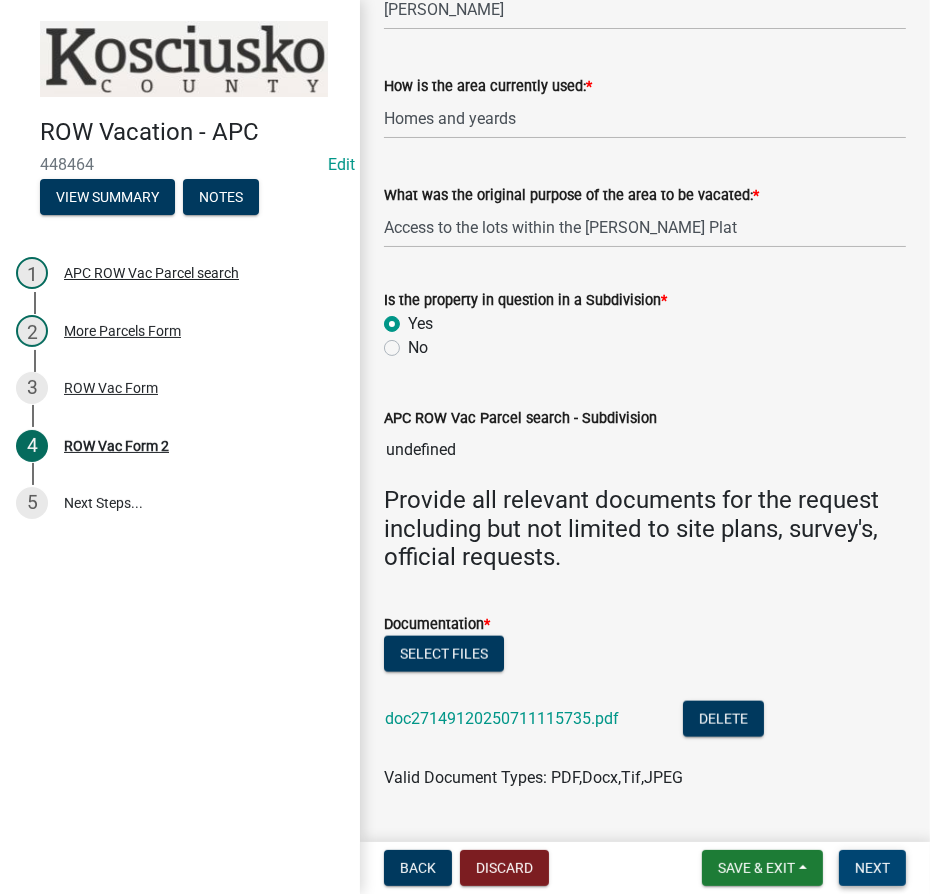 click on "Next" at bounding box center (872, 868) 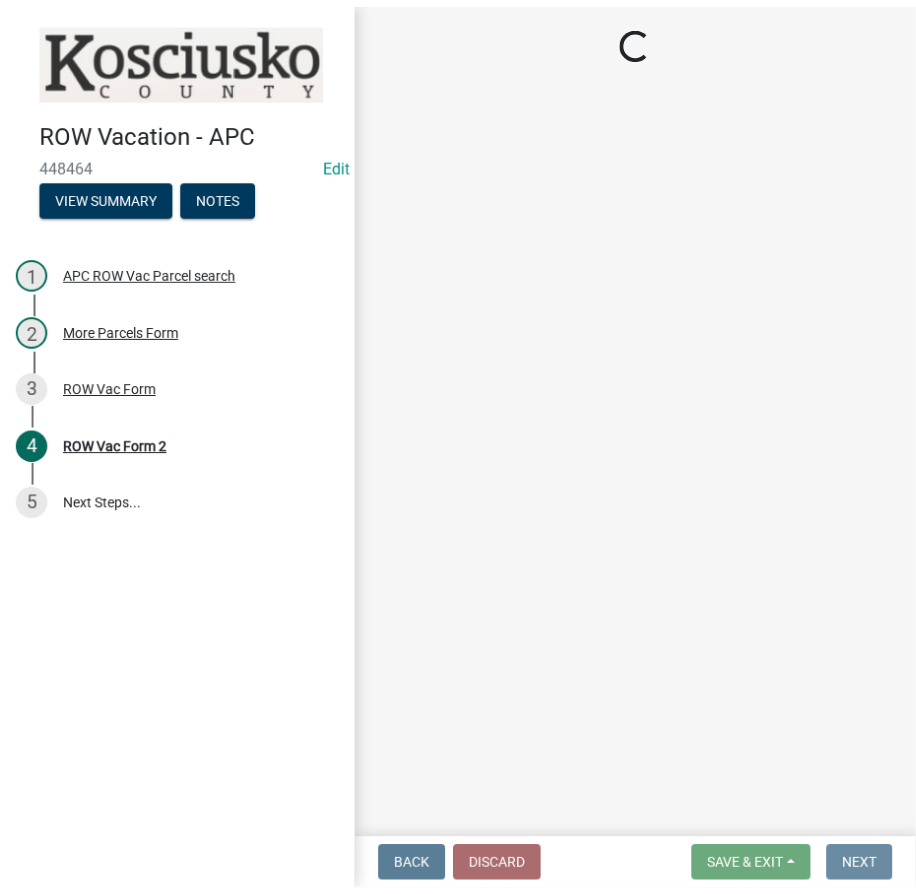 scroll, scrollTop: 0, scrollLeft: 0, axis: both 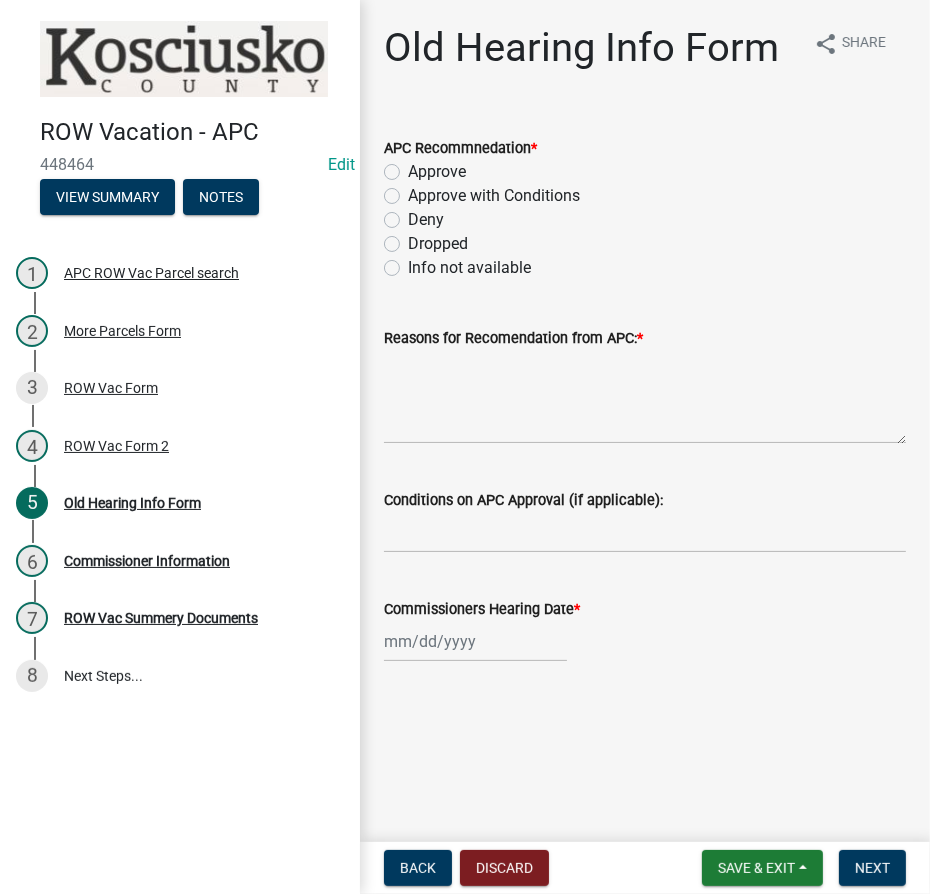click on "Approve" 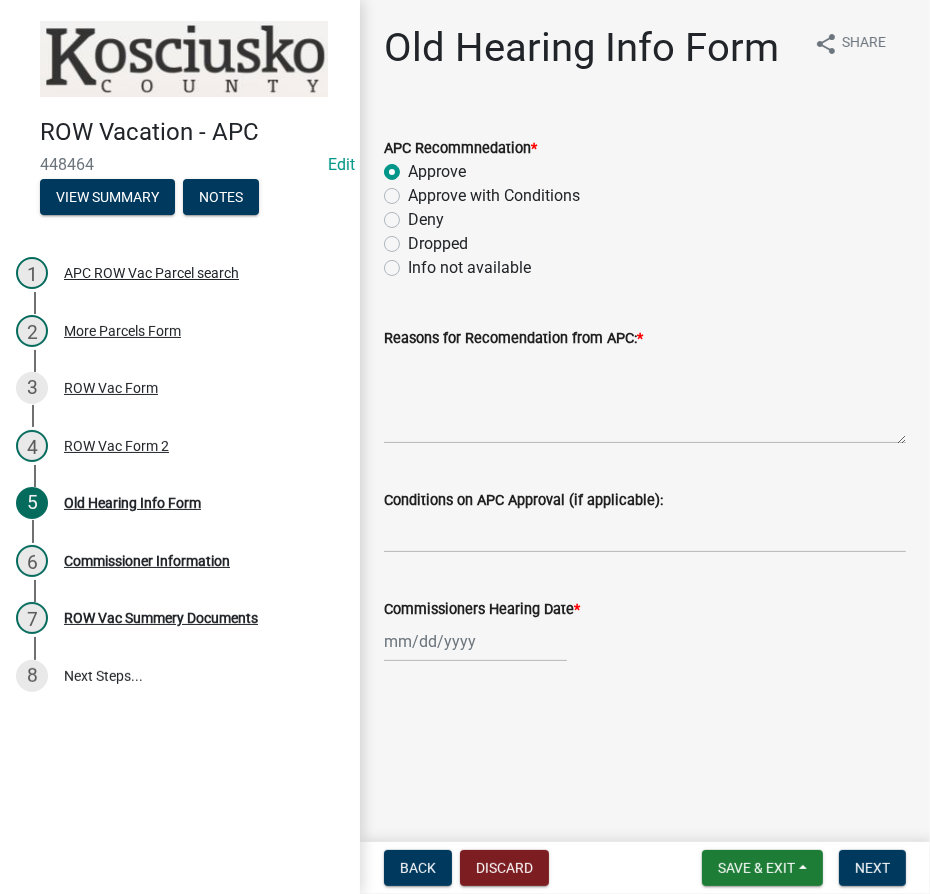 radio on "true" 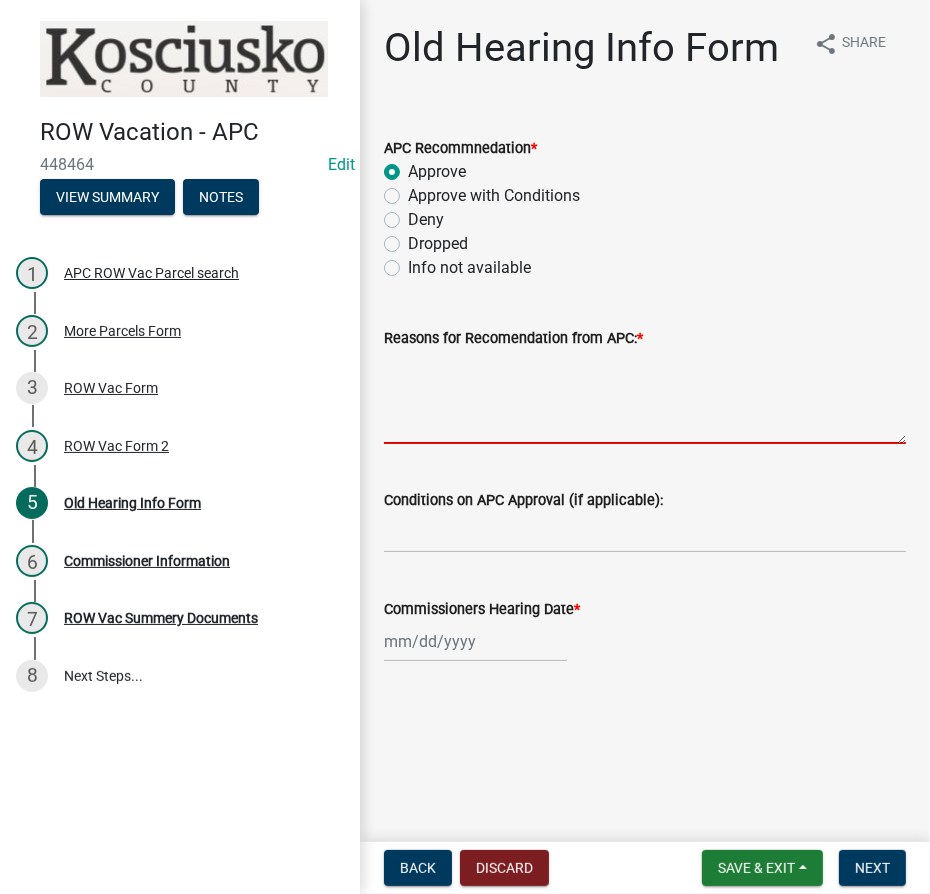 click on "Reasons for Recomendation from APC:  *" at bounding box center (645, 397) 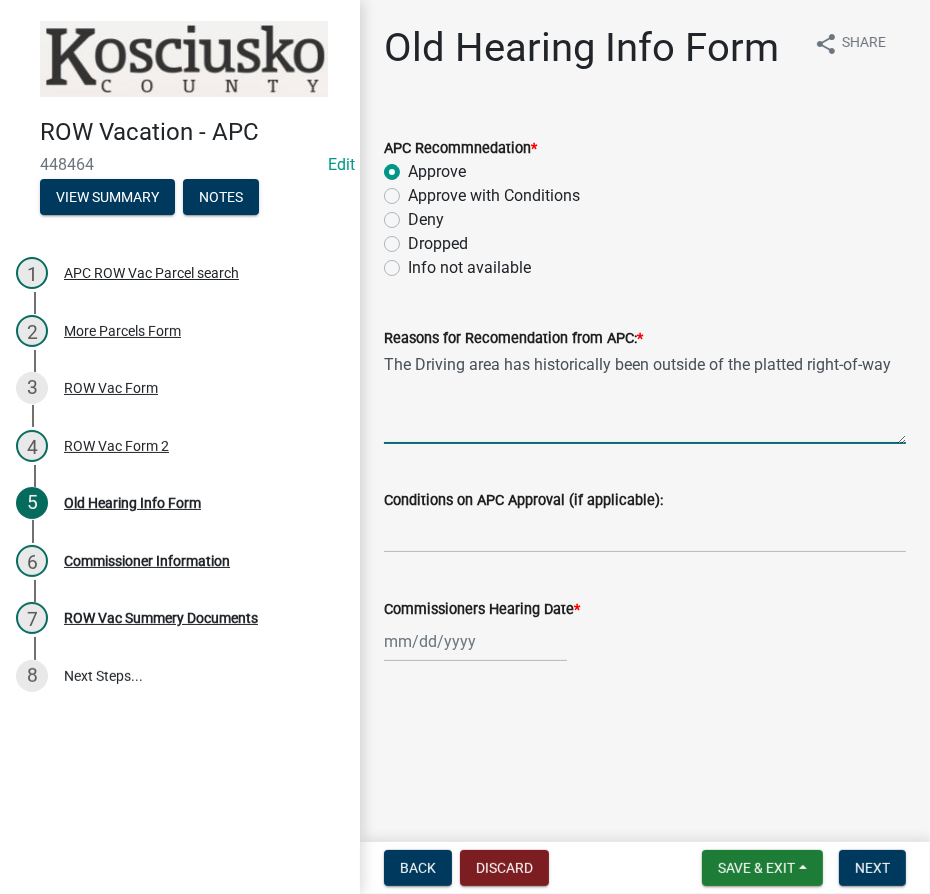 type on "The Driving area has historically been outside of the platted right-of-way" 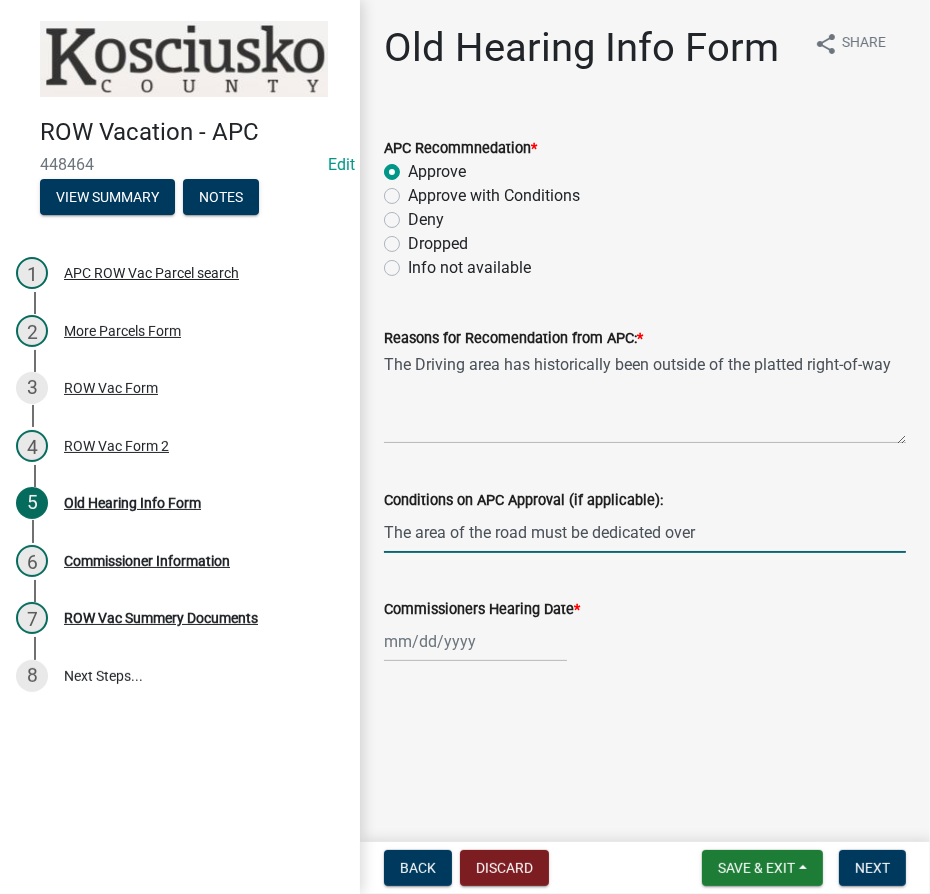 type on "The area of the road must be dedicated over" 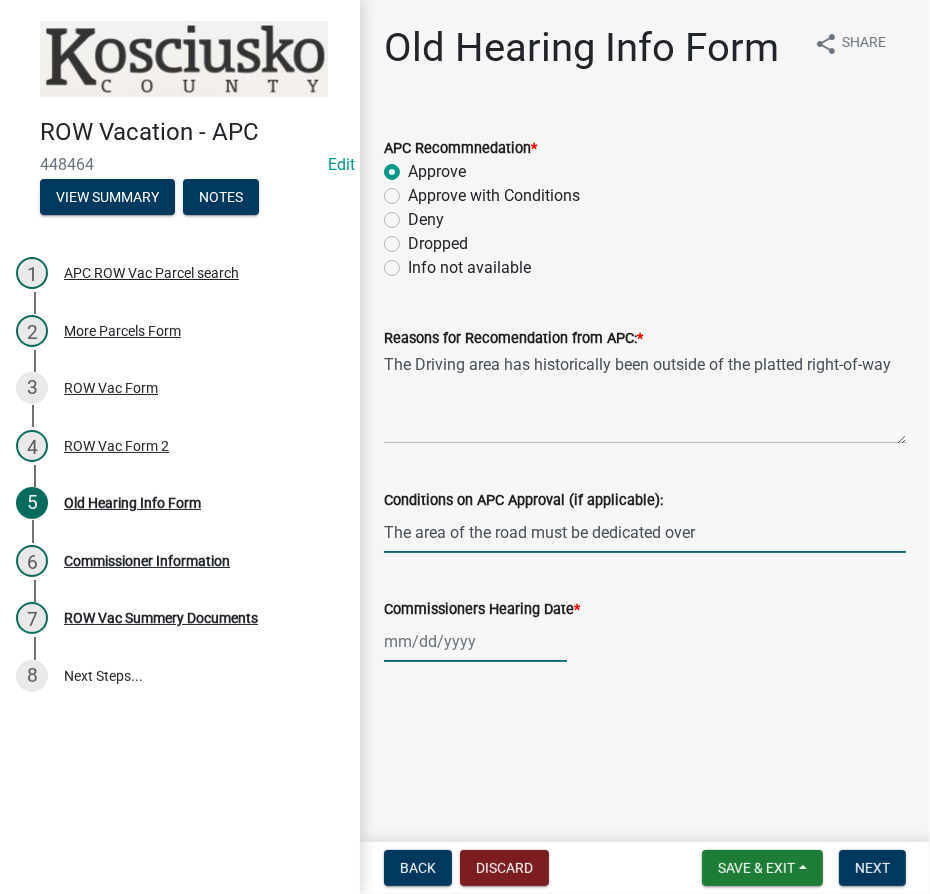 click 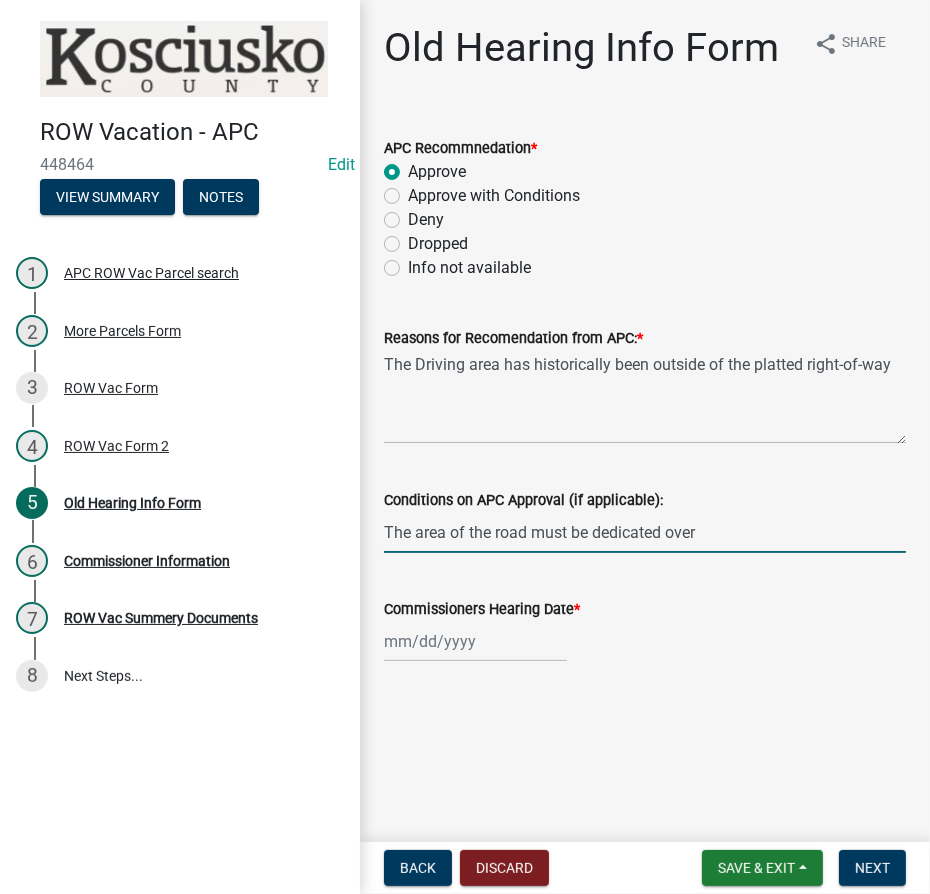 select on "7" 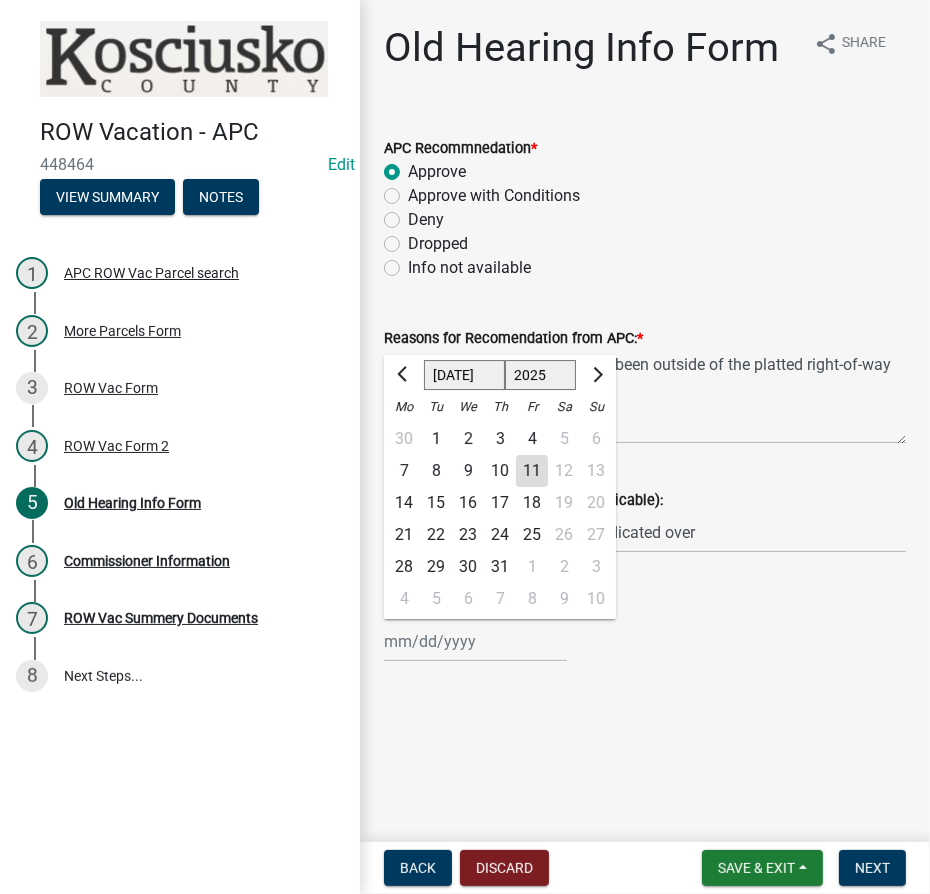 drag, startPoint x: 519, startPoint y: 369, endPoint x: 520, endPoint y: 357, distance: 12.0415945 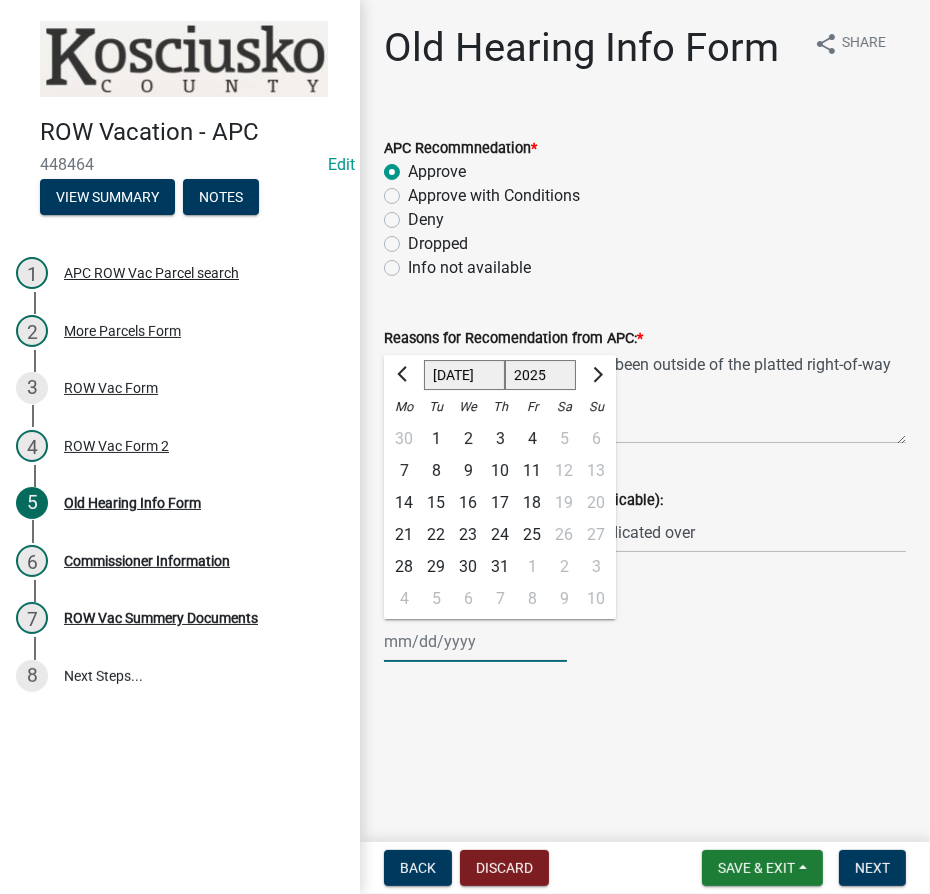select on "2008" 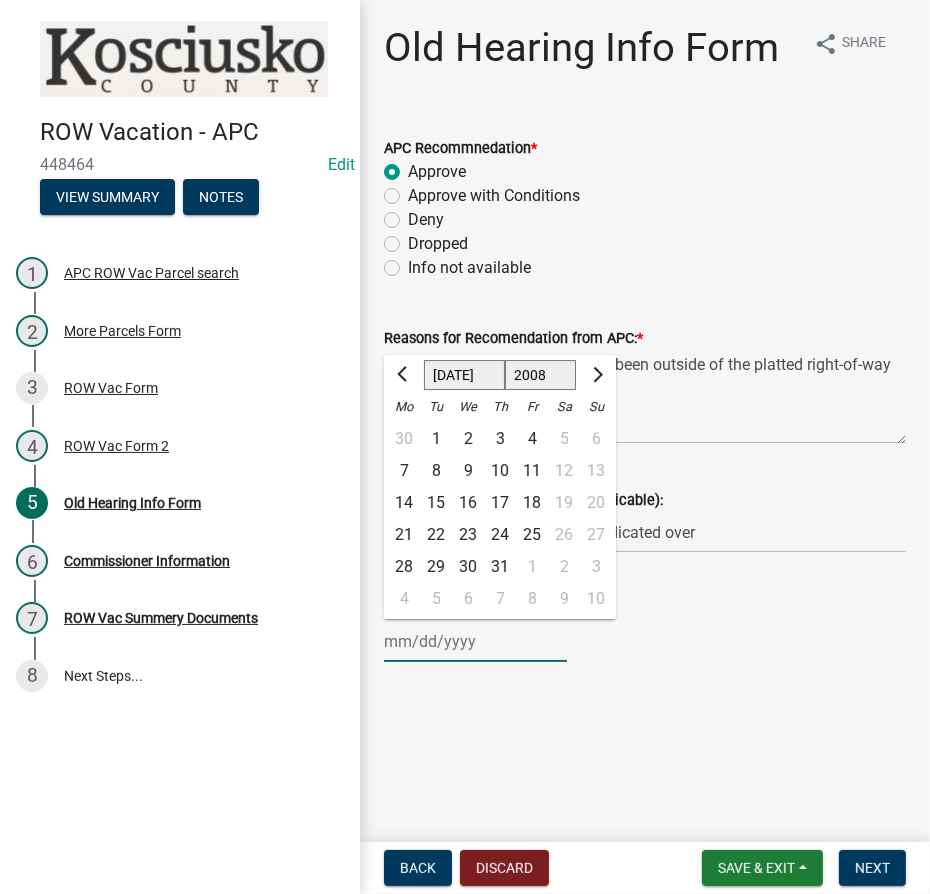 click on "1525 1526 1527 1528 1529 1530 1531 1532 1533 1534 1535 1536 1537 1538 1539 1540 1541 1542 1543 1544 1545 1546 1547 1548 1549 1550 1551 1552 1553 1554 1555 1556 1557 1558 1559 1560 1561 1562 1563 1564 1565 1566 1567 1568 1569 1570 1571 1572 1573 1574 1575 1576 1577 1578 1579 1580 1581 1582 1583 1584 1585 1586 1587 1588 1589 1590 1591 1592 1593 1594 1595 1596 1597 1598 1599 1600 1601 1602 1603 1604 1605 1606 1607 1608 1609 1610 1611 1612 1613 1614 1615 1616 1617 1618 1619 1620 1621 1622 1623 1624 1625 1626 1627 1628 1629 1630 1631 1632 1633 1634 1635 1636 1637 1638 1639 1640 1641 1642 1643 1644 1645 1646 1647 1648 1649 1650 1651 1652 1653 1654 1655 1656 1657 1658 1659 1660 1661 1662 1663 1664 1665 1666 1667 1668 1669 1670 1671 1672 1673 1674 1675 1676 1677 1678 1679 1680 1681 1682 1683 1684 1685 1686 1687 1688 1689 1690 1691 1692 1693 1694 1695 1696 1697 1698 1699 1700 1701 1702 1703 1704 1705 1706 1707 1708 1709 1710 1711 1712 1713 1714 1715 1716 1717 1718 1719 1720 1721 1722 1723 1724 1725 1726 1727 1728 1729" 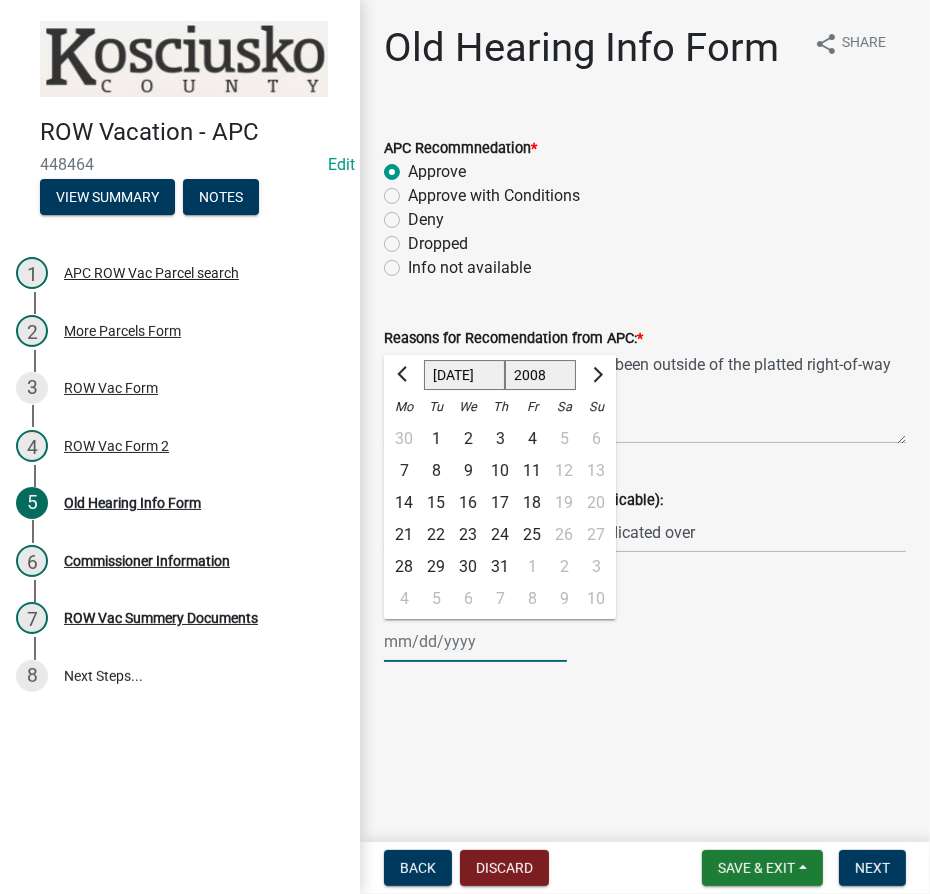 click on "Jan Feb Mar Apr May Jun [DATE] Aug Sep Oct Nov Dec" 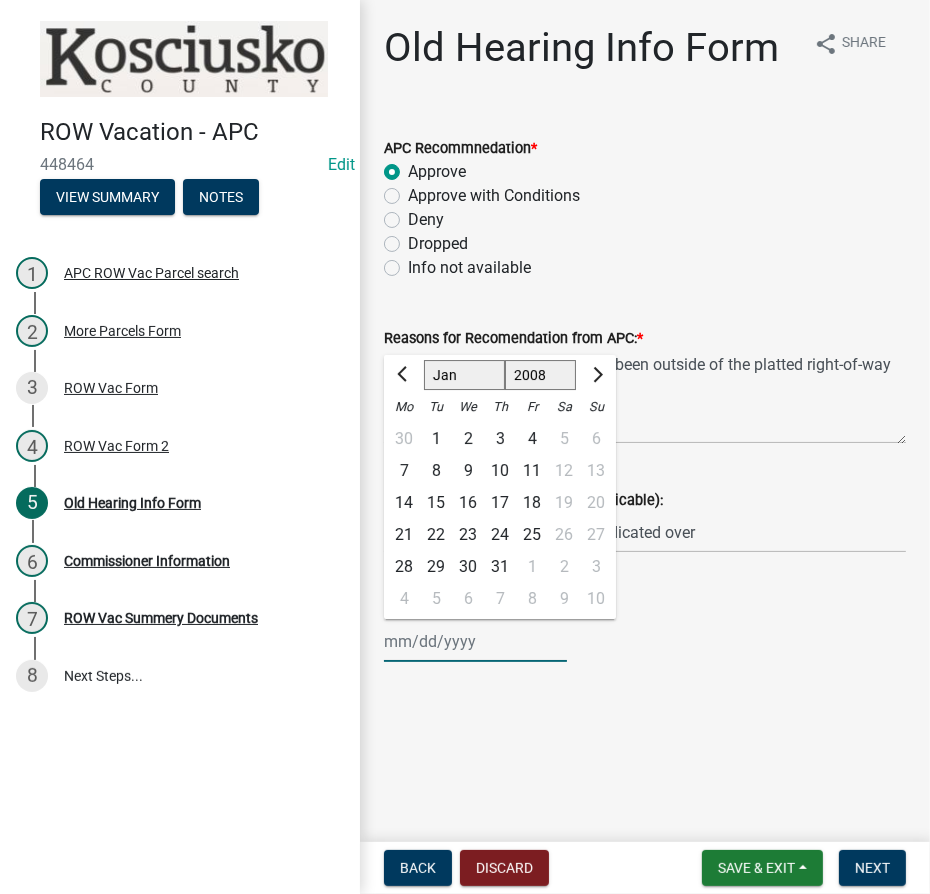 click on "Jan Feb Mar Apr May Jun [DATE] Aug Sep Oct Nov Dec" 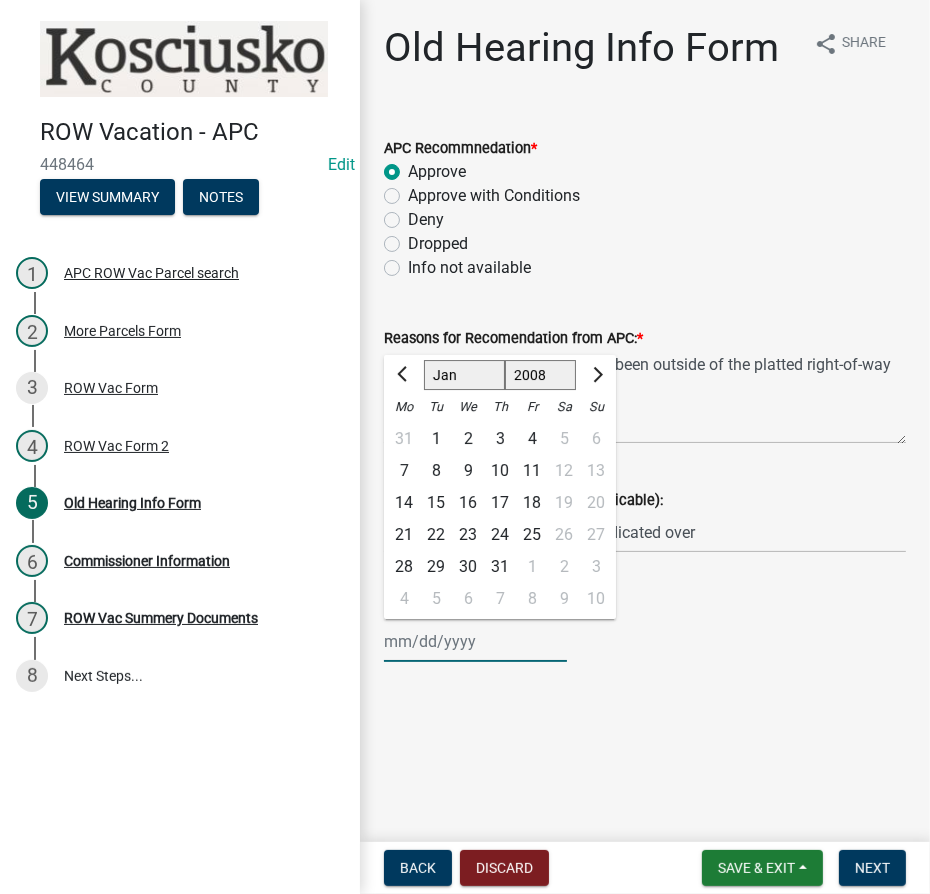 click on "8" 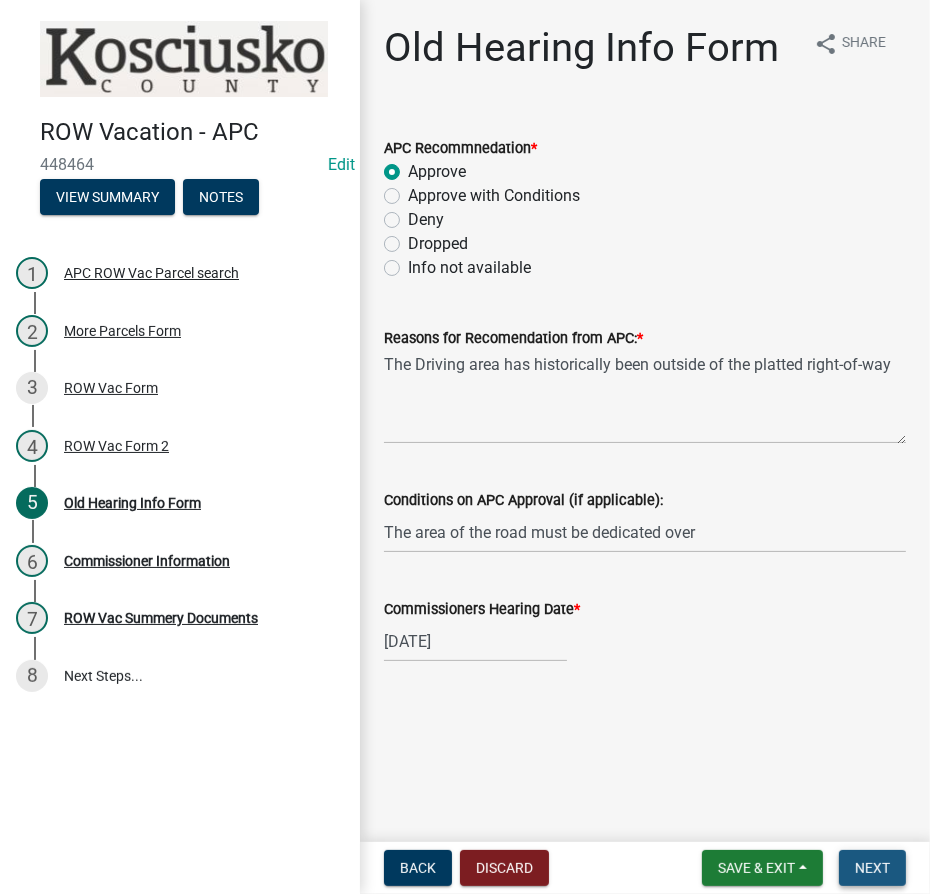 click on "Next" at bounding box center (872, 868) 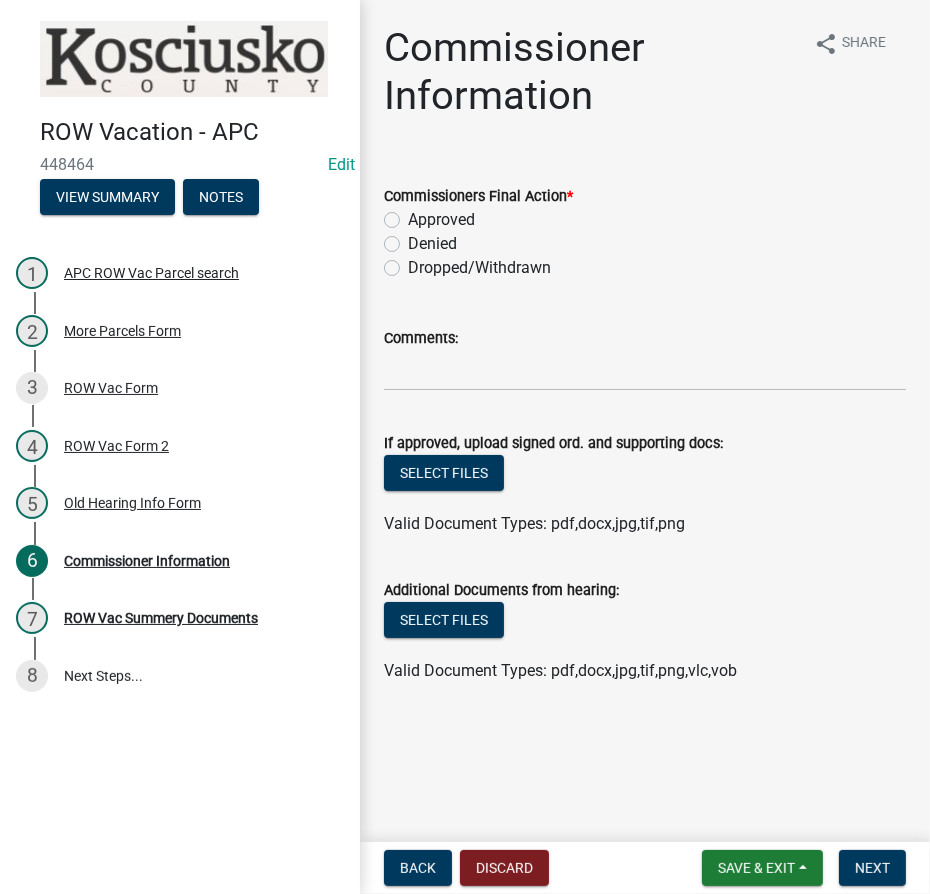 click on "Approved" 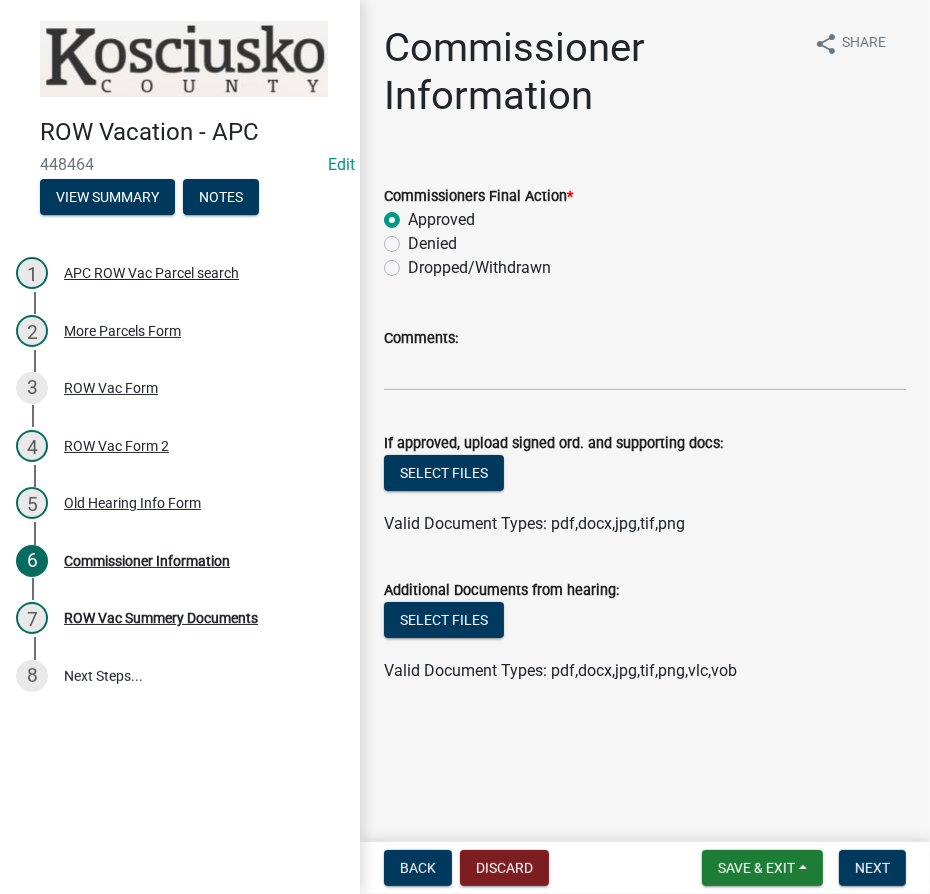 radio on "true" 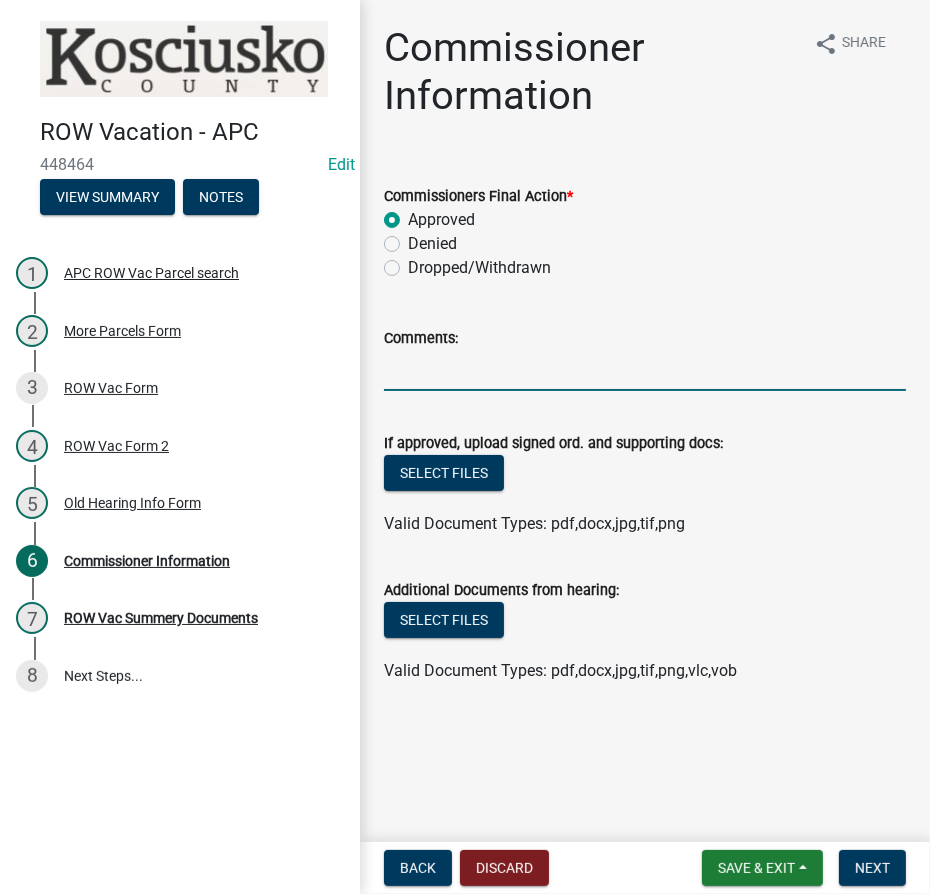 click on "Comments:" at bounding box center (645, 370) 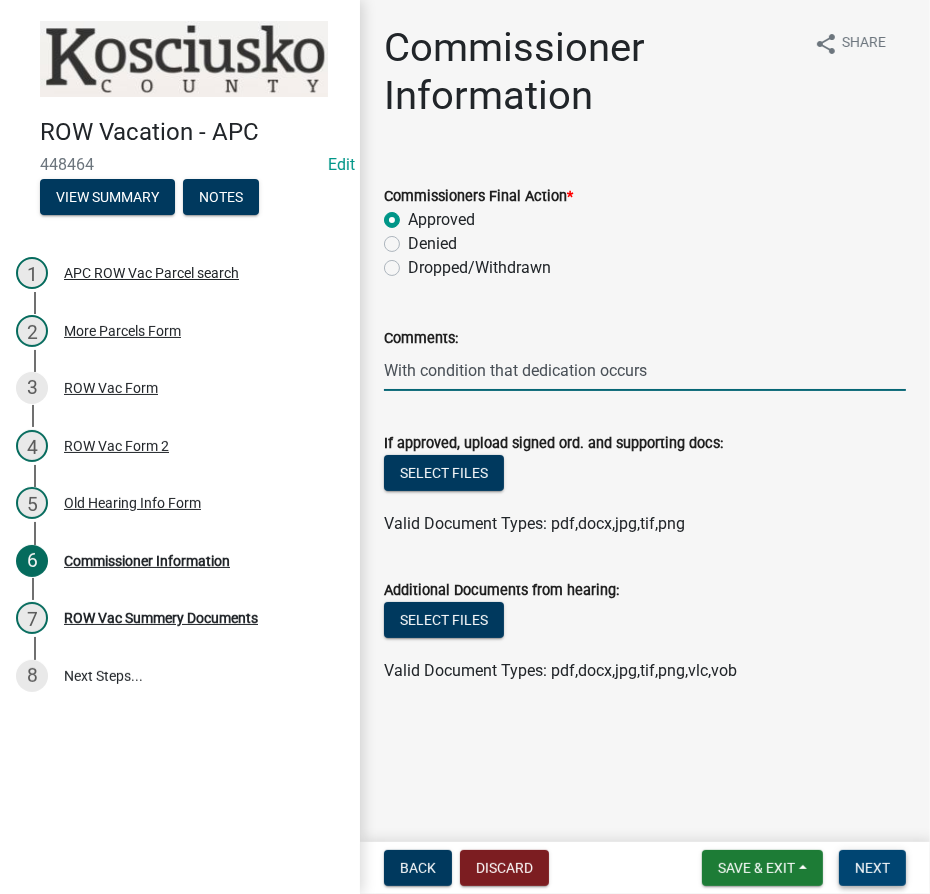 type on "With condition that dedication occurs" 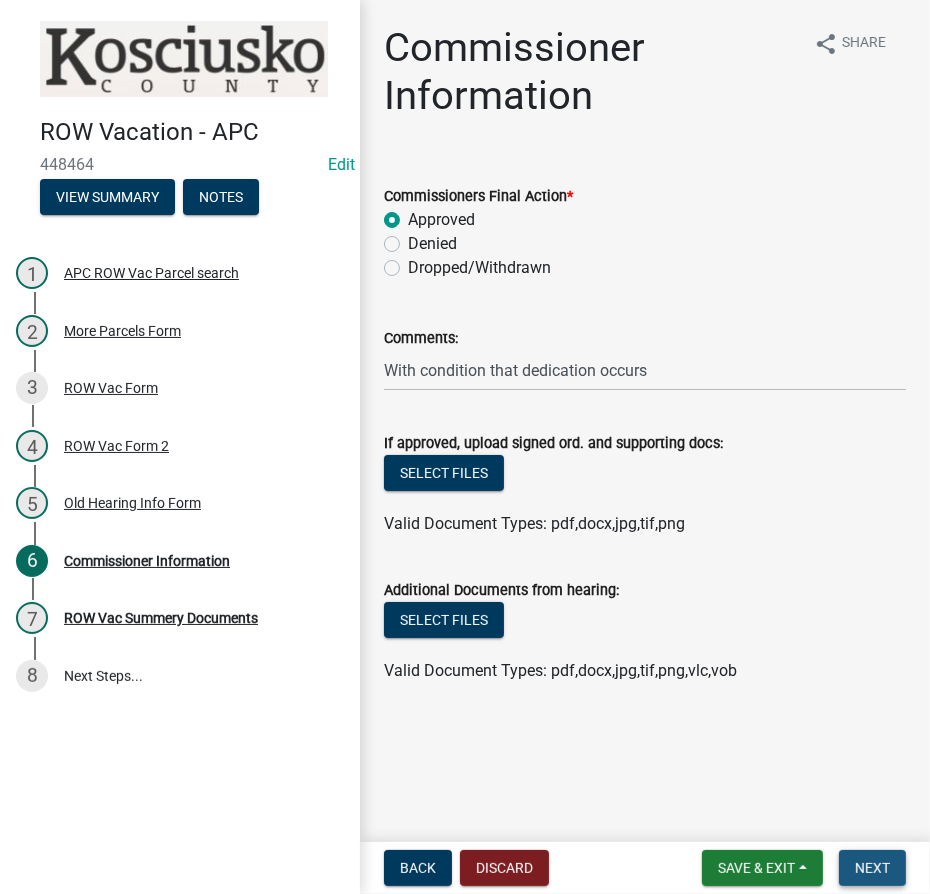 click on "Next" at bounding box center [872, 868] 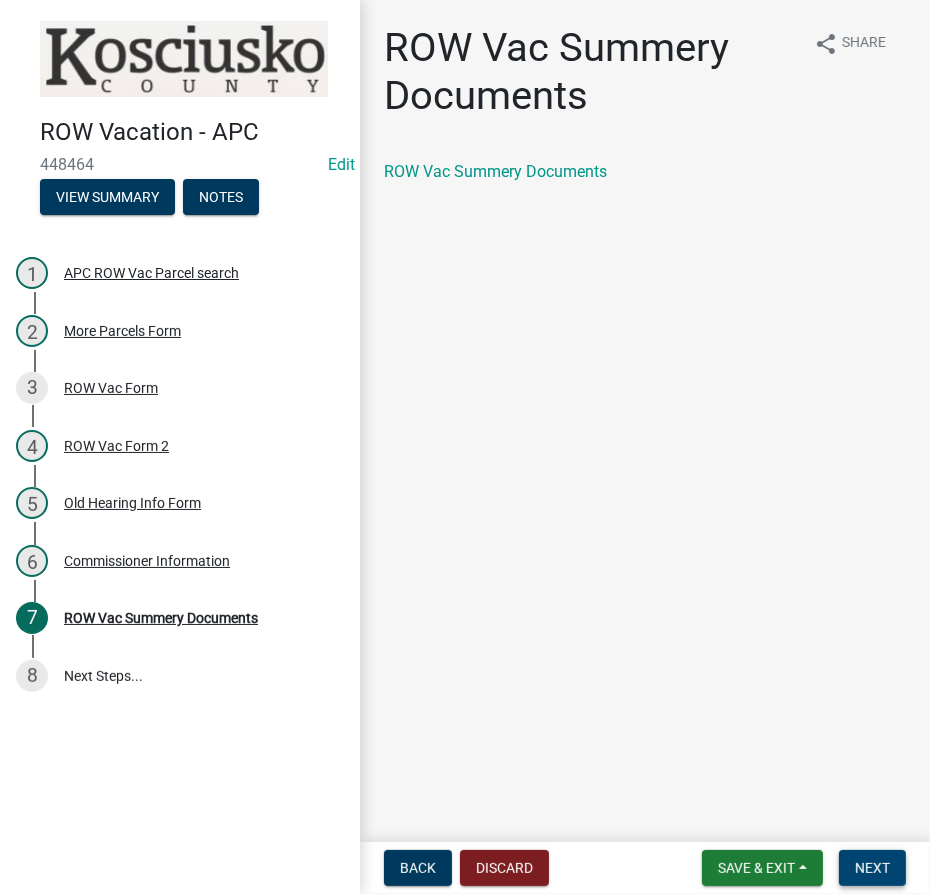 click on "Next" at bounding box center (872, 868) 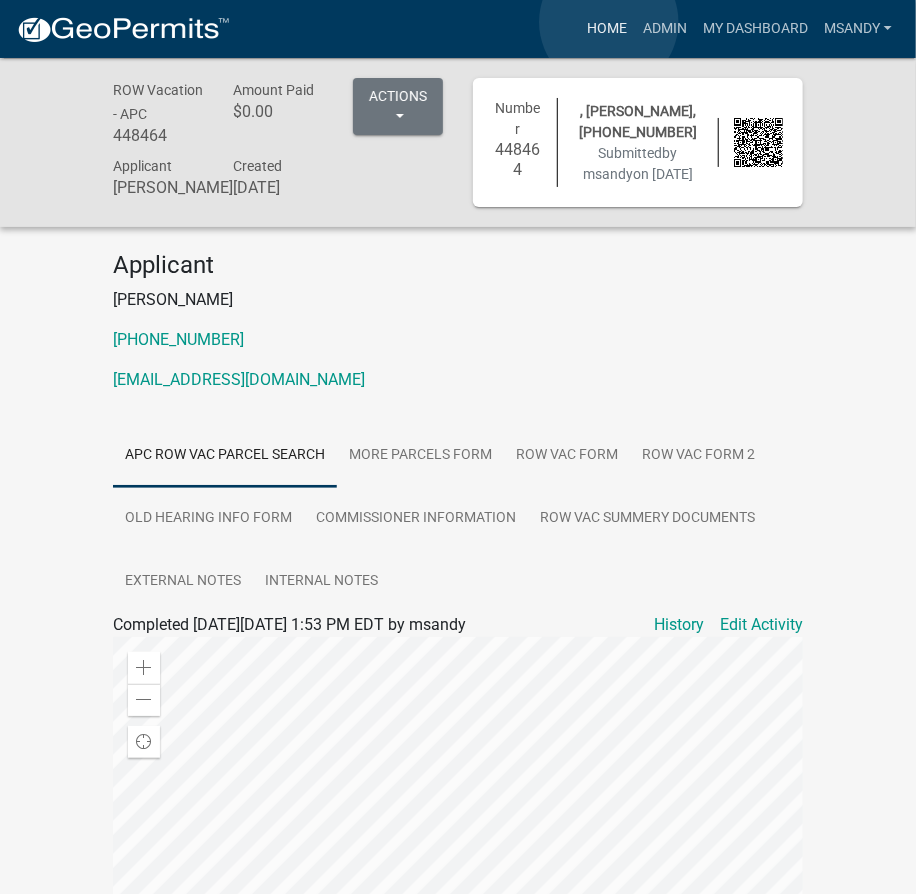 click on "Home" at bounding box center (607, 29) 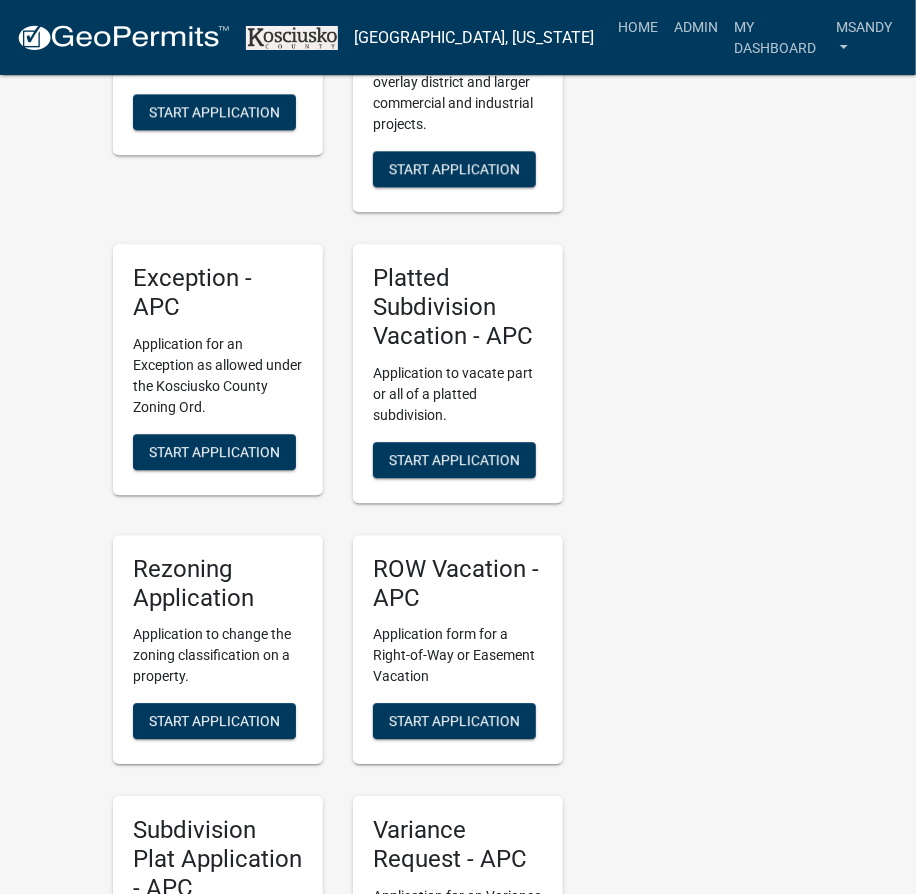 scroll, scrollTop: 4363, scrollLeft: 0, axis: vertical 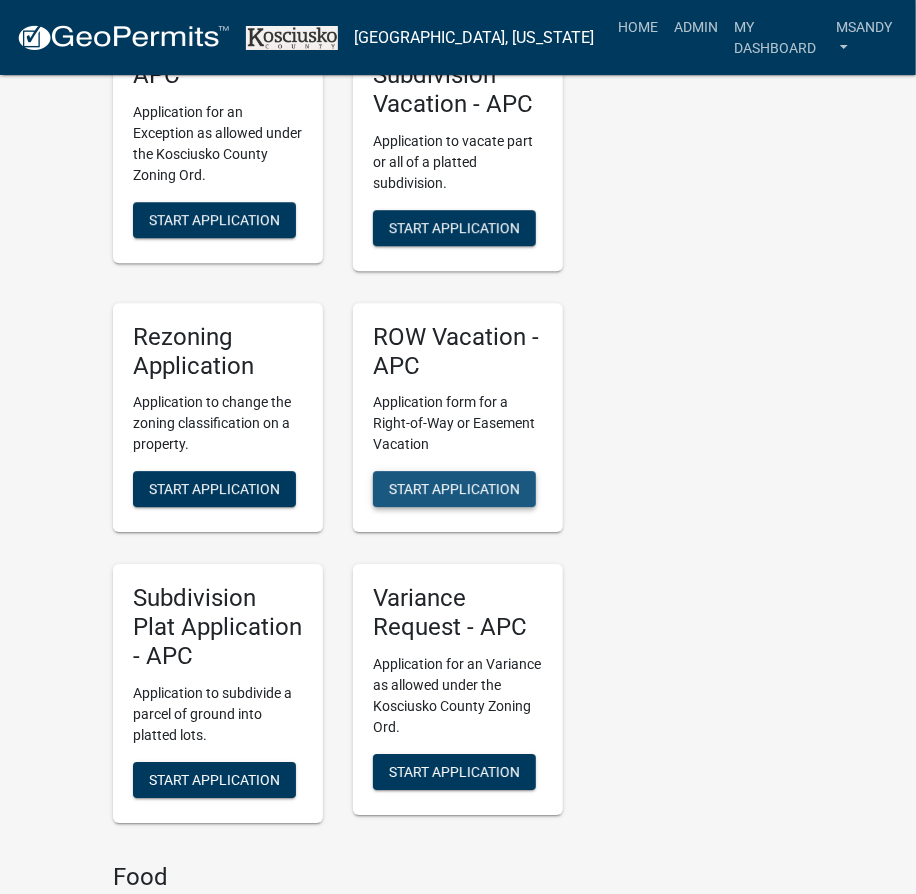click on "Start Application" at bounding box center [454, 489] 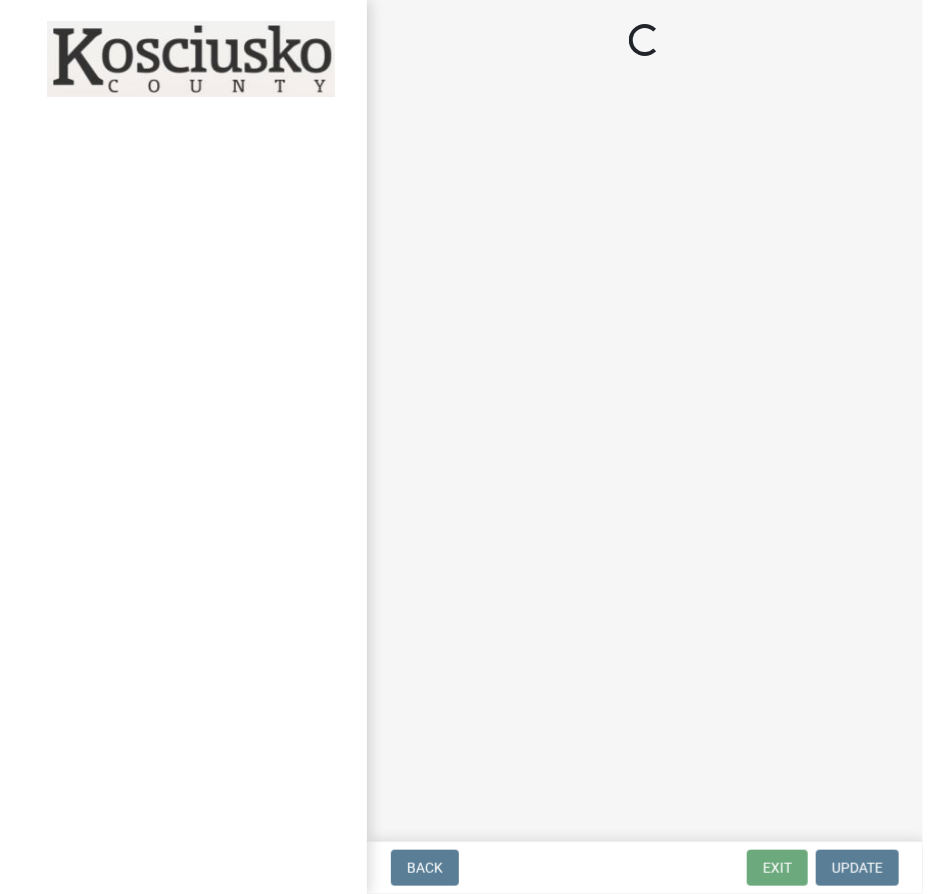 scroll, scrollTop: 0, scrollLeft: 0, axis: both 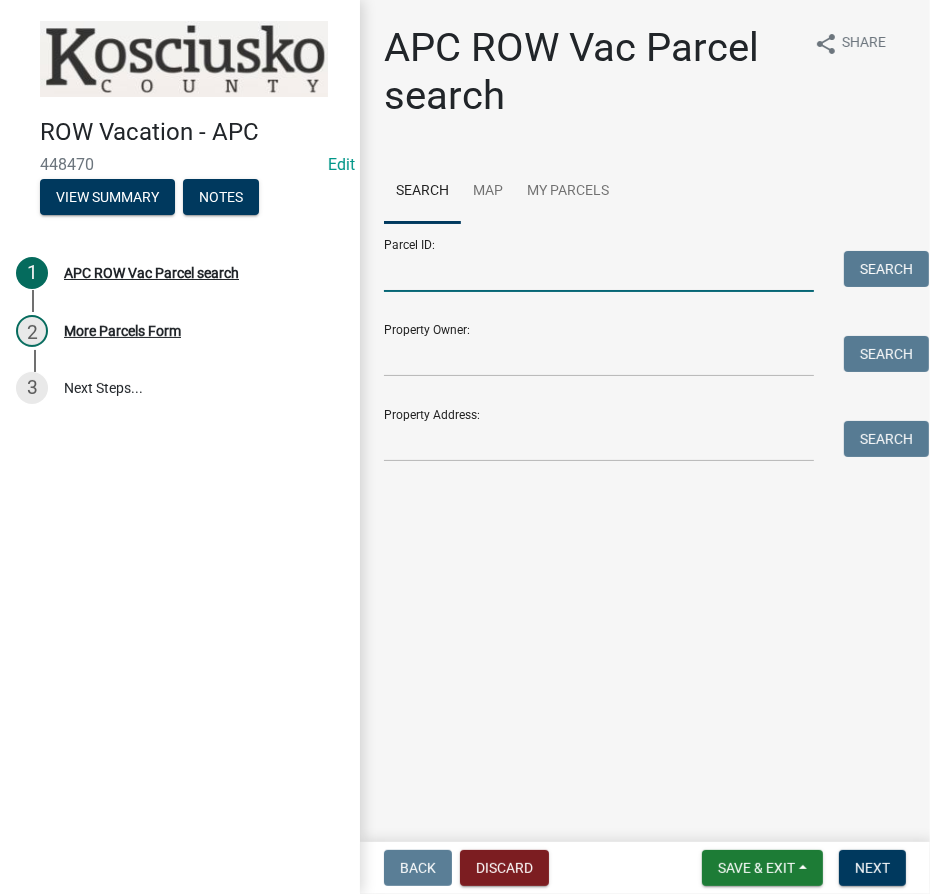 click on "Parcel ID:" at bounding box center [599, 271] 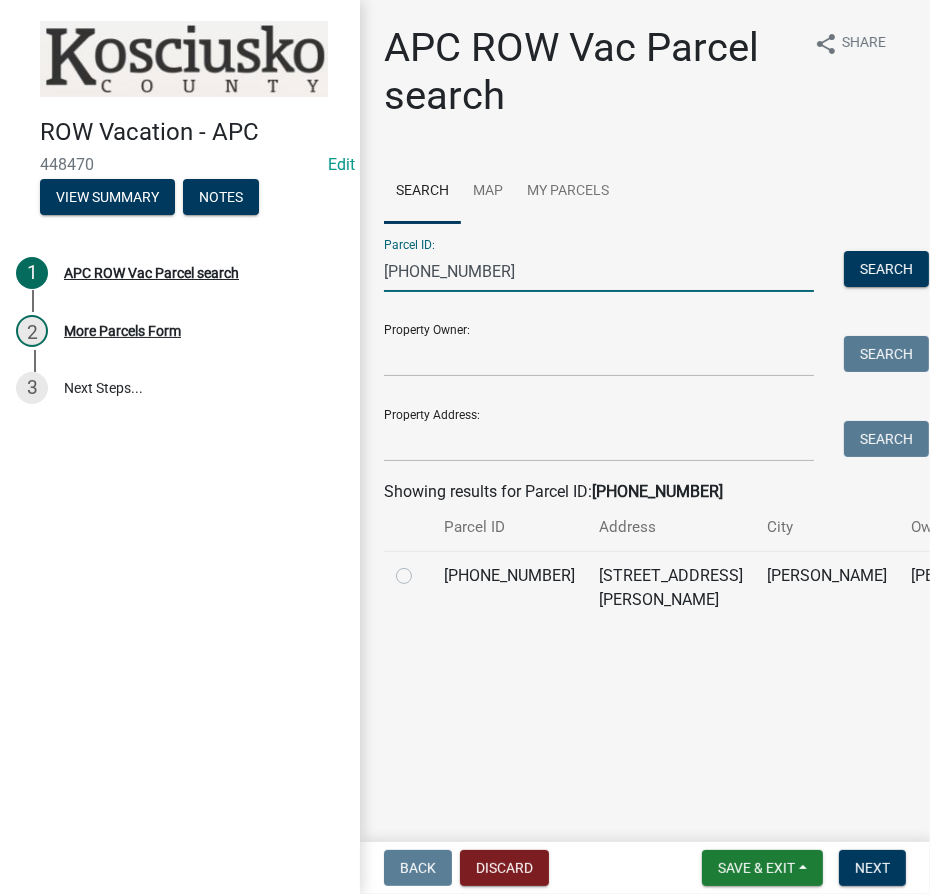 type on "[PHONE_NUMBER]" 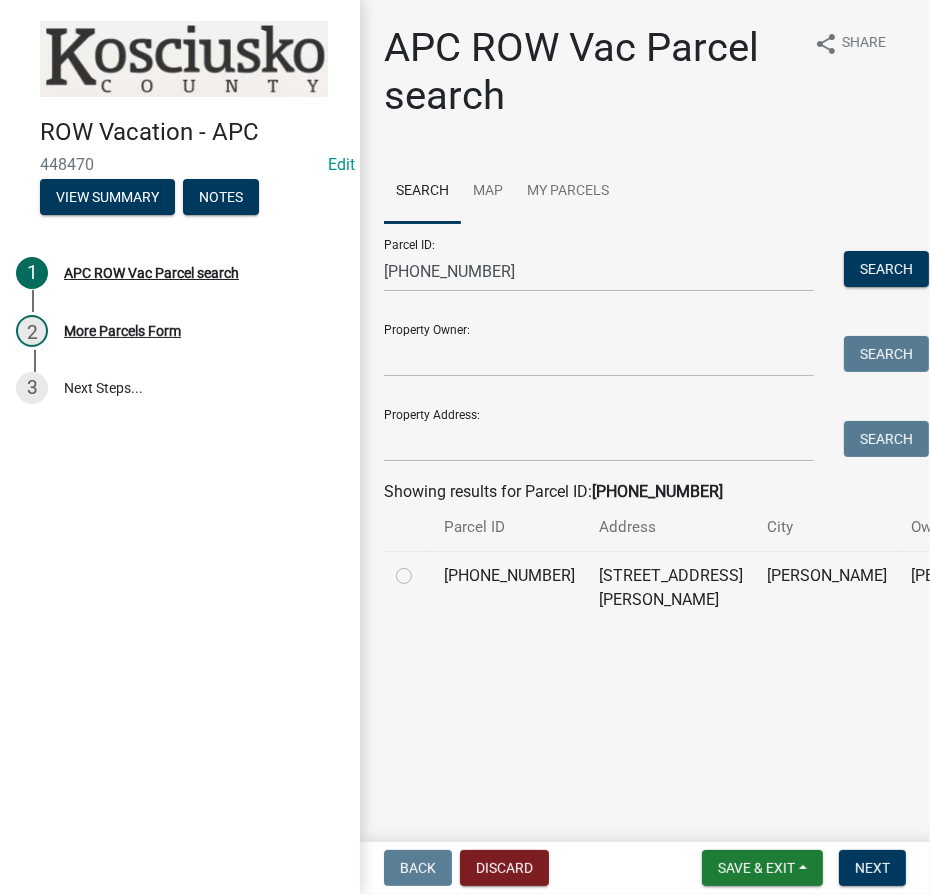 click 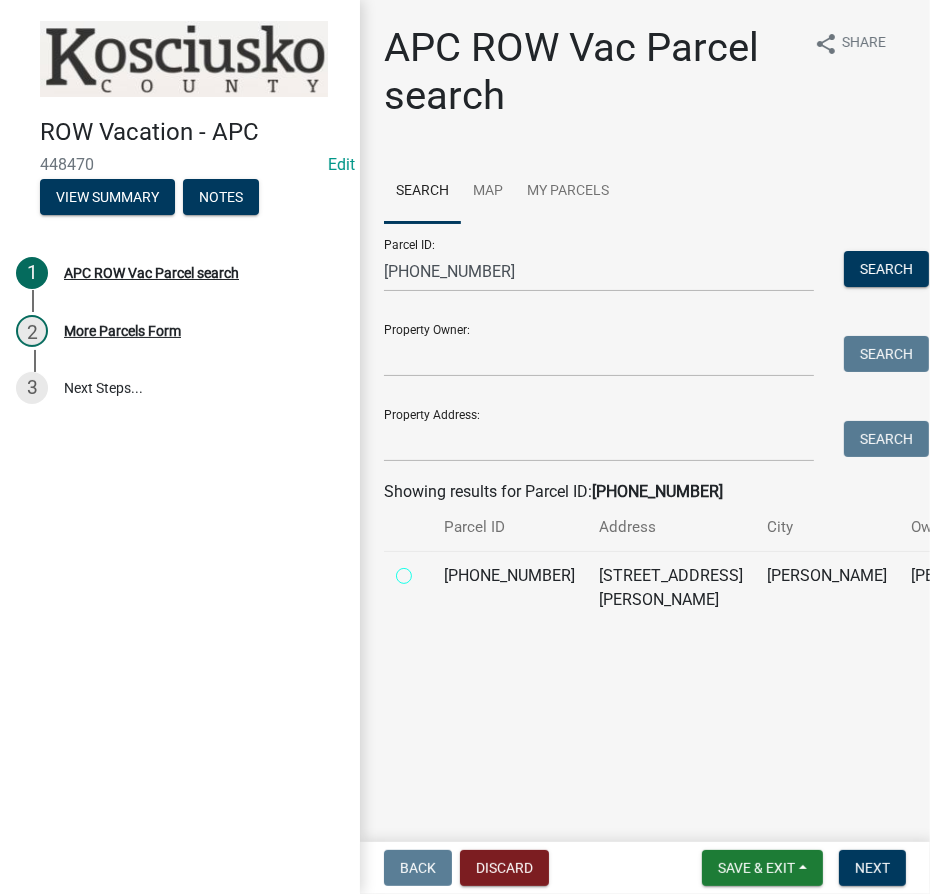 click at bounding box center (426, 570) 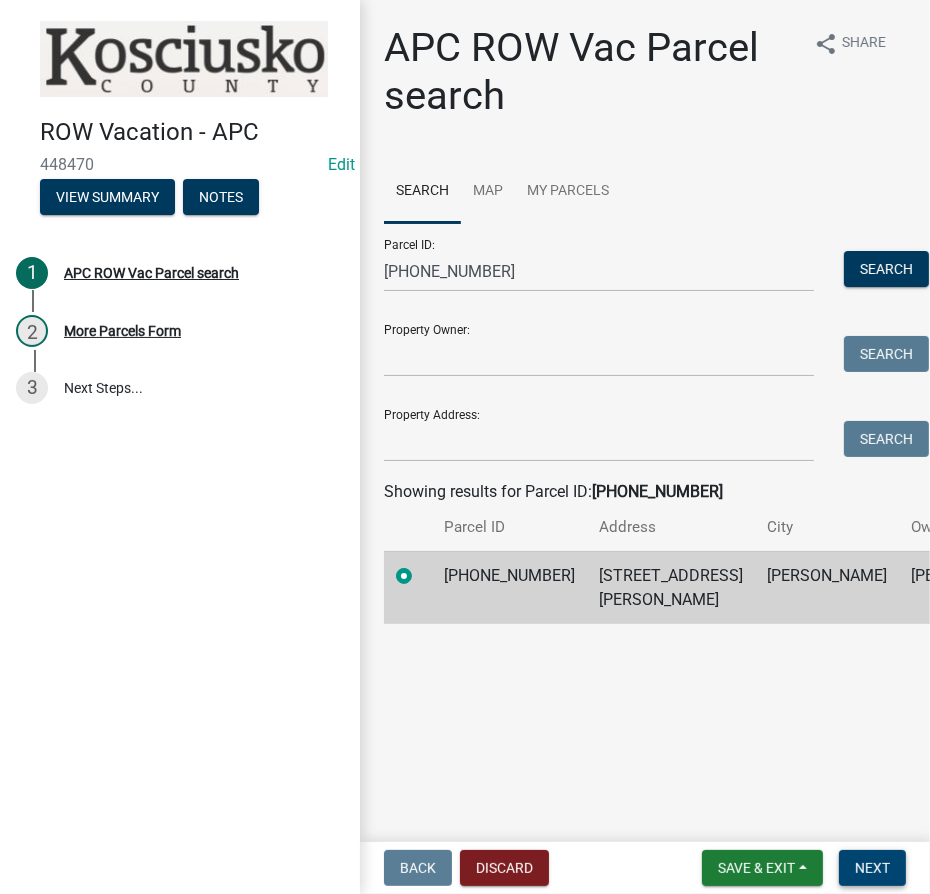 click on "Next" at bounding box center (872, 868) 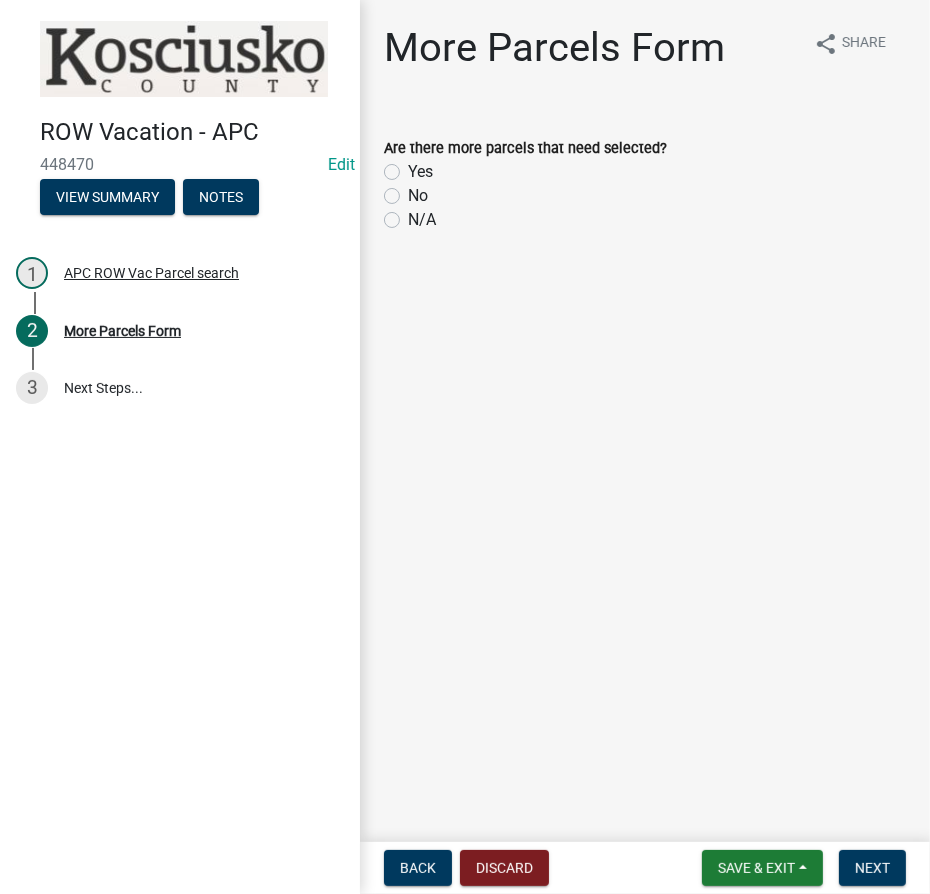 click on "Yes" 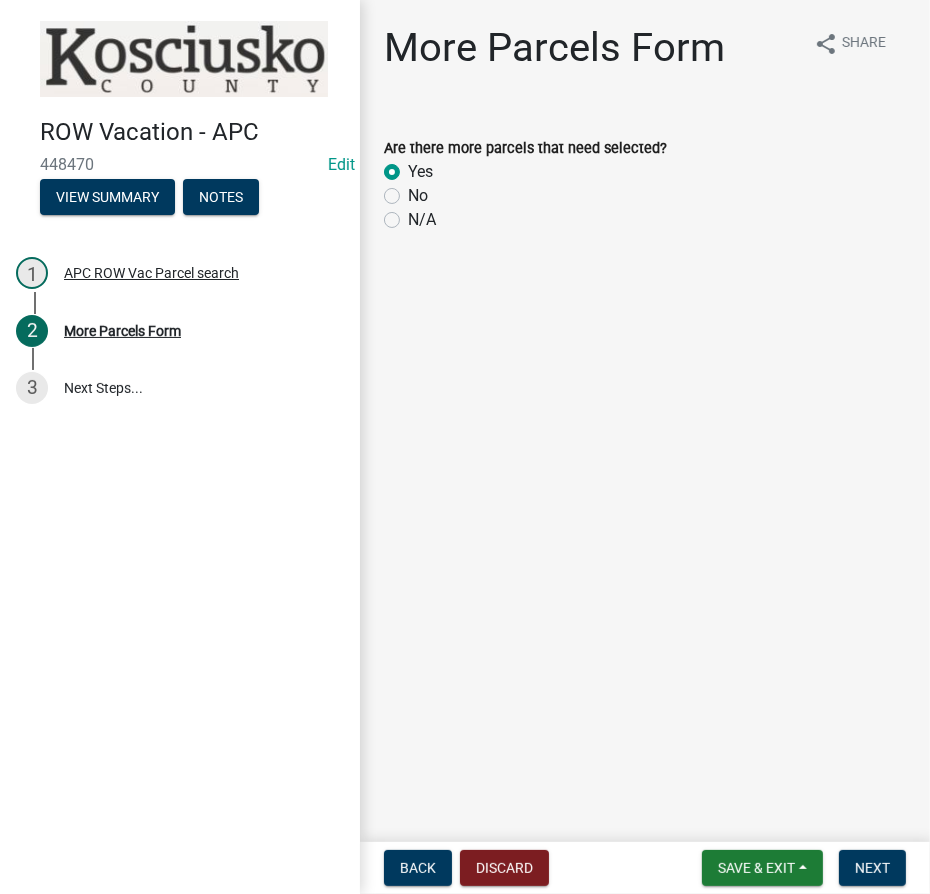 radio on "true" 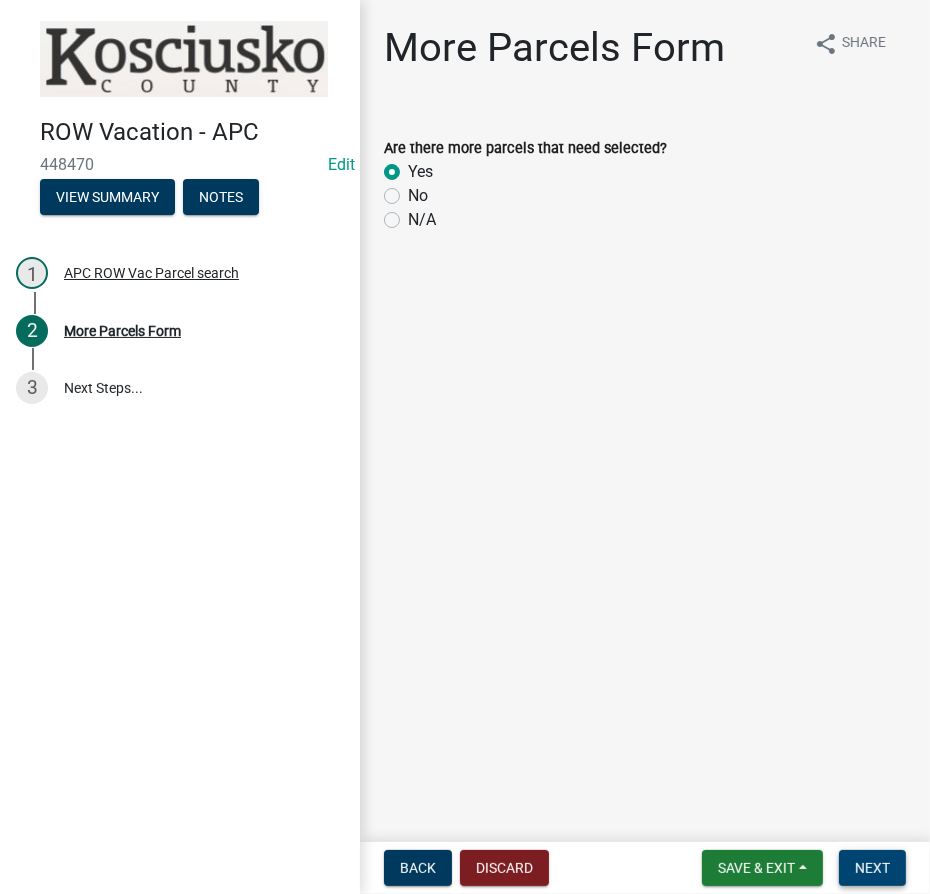 click on "Next" at bounding box center [872, 868] 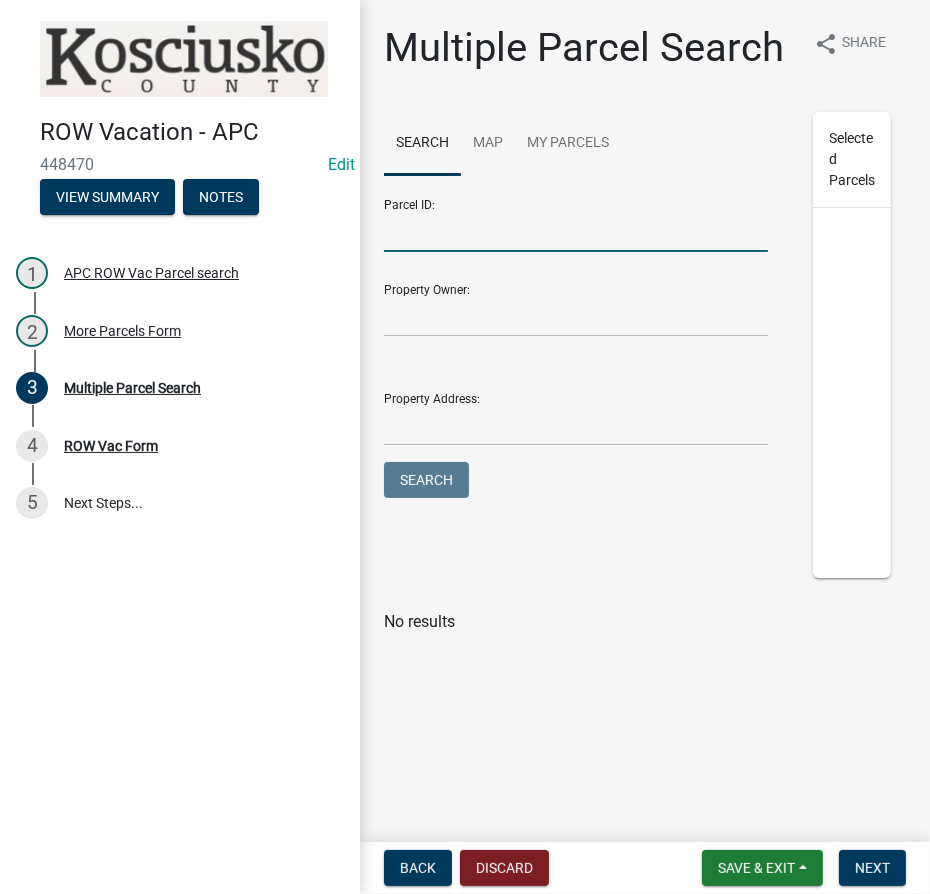 click on "Parcel ID:" at bounding box center (576, 231) 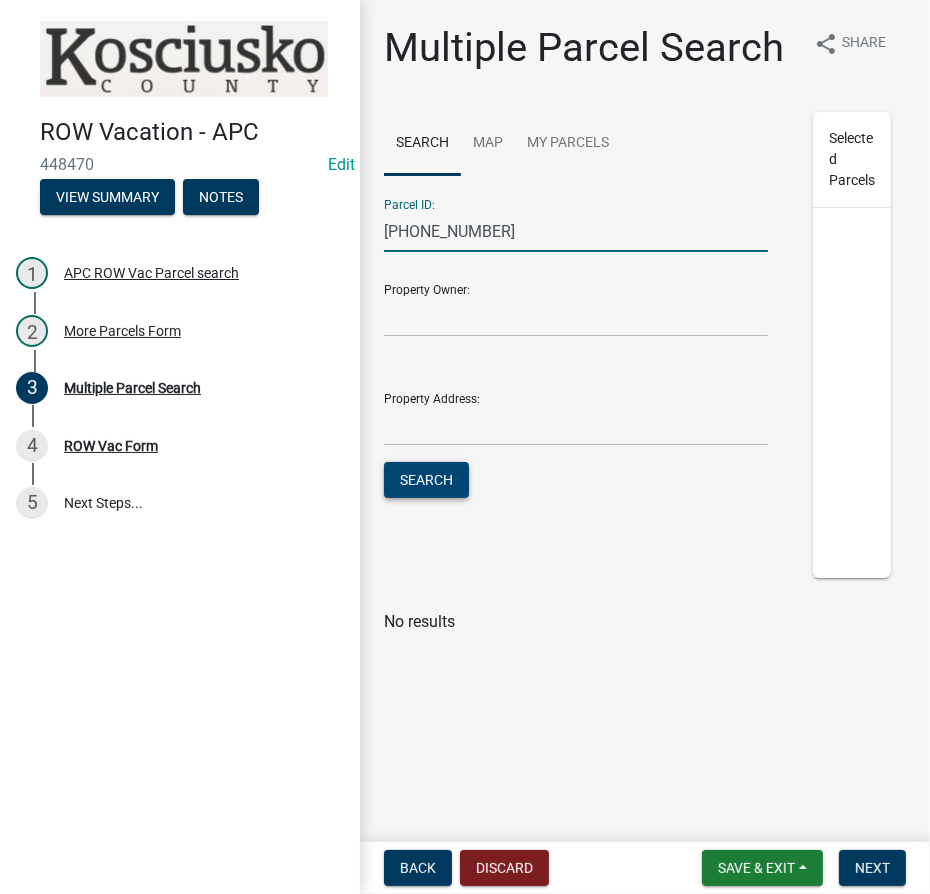 type on "[PHONE_NUMBER]" 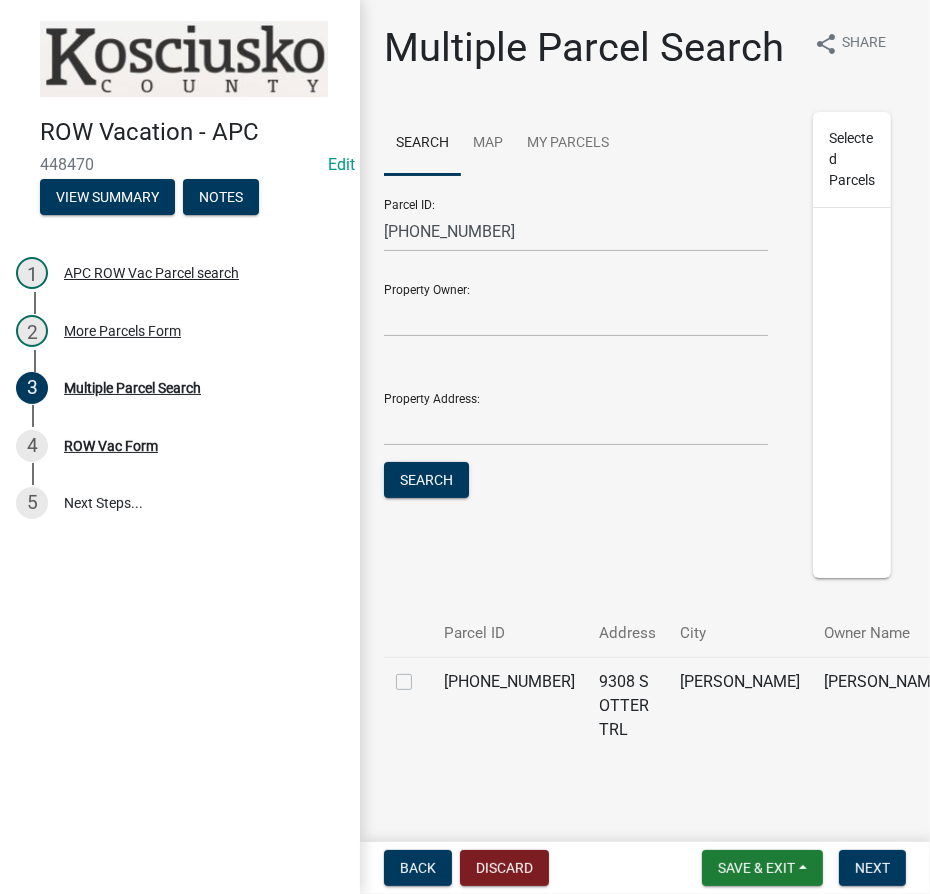 click 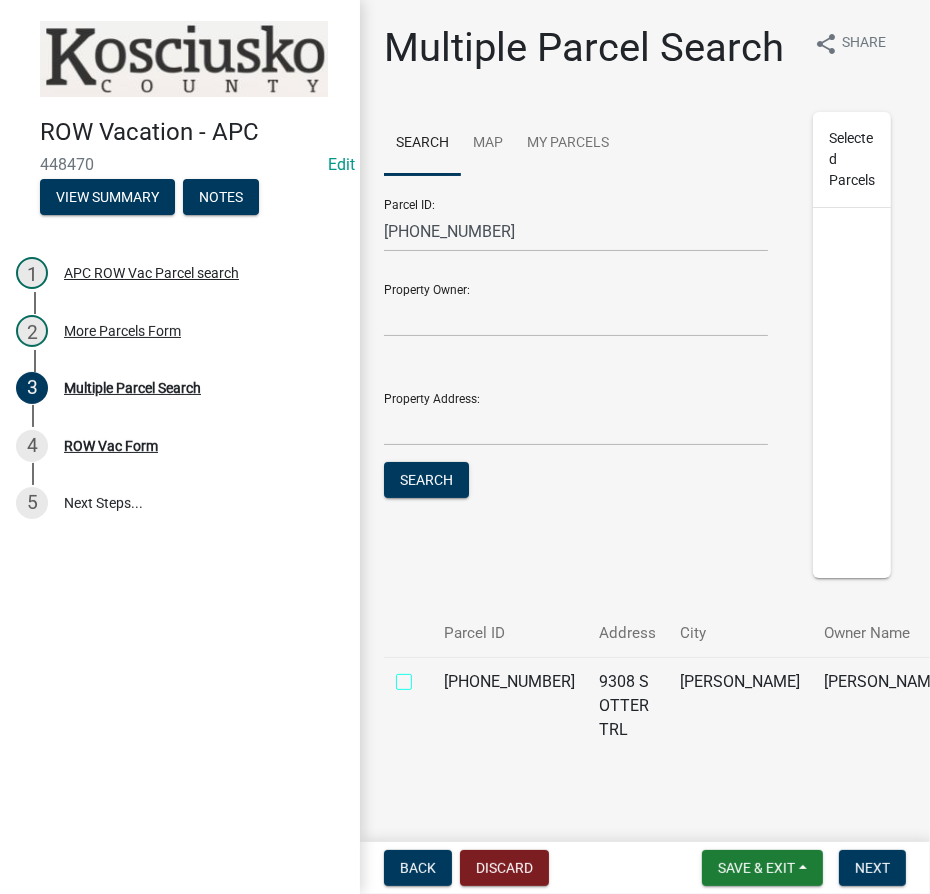 click at bounding box center (426, 676) 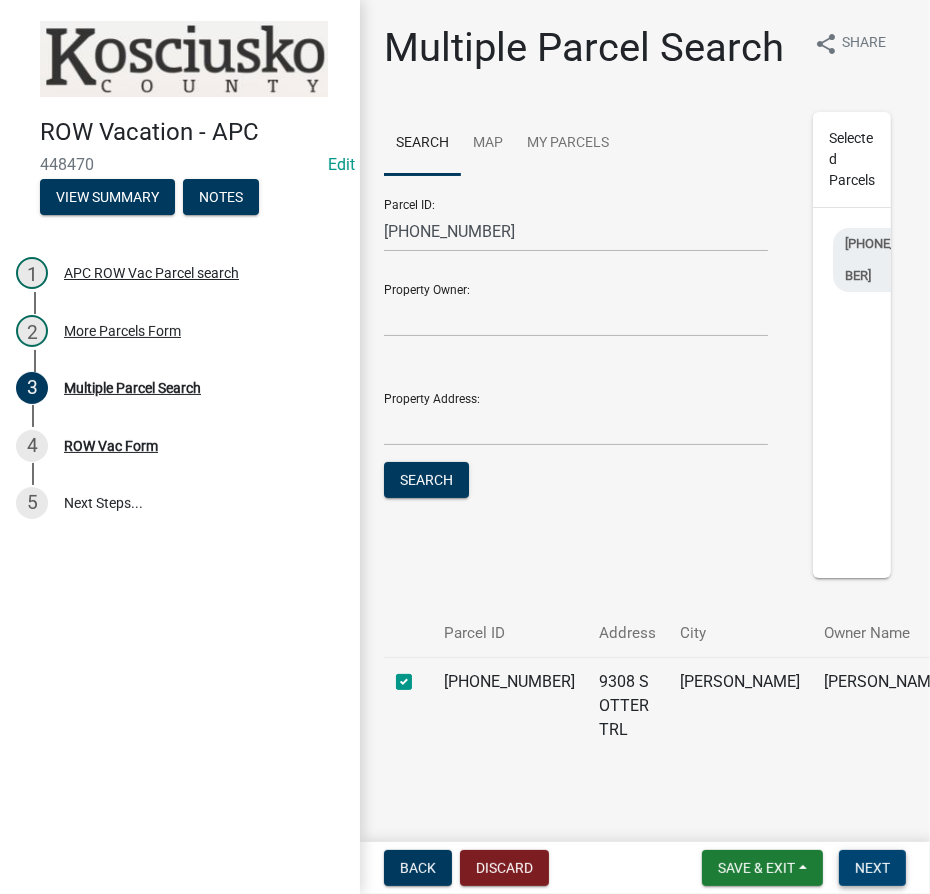 click on "Next" at bounding box center (872, 868) 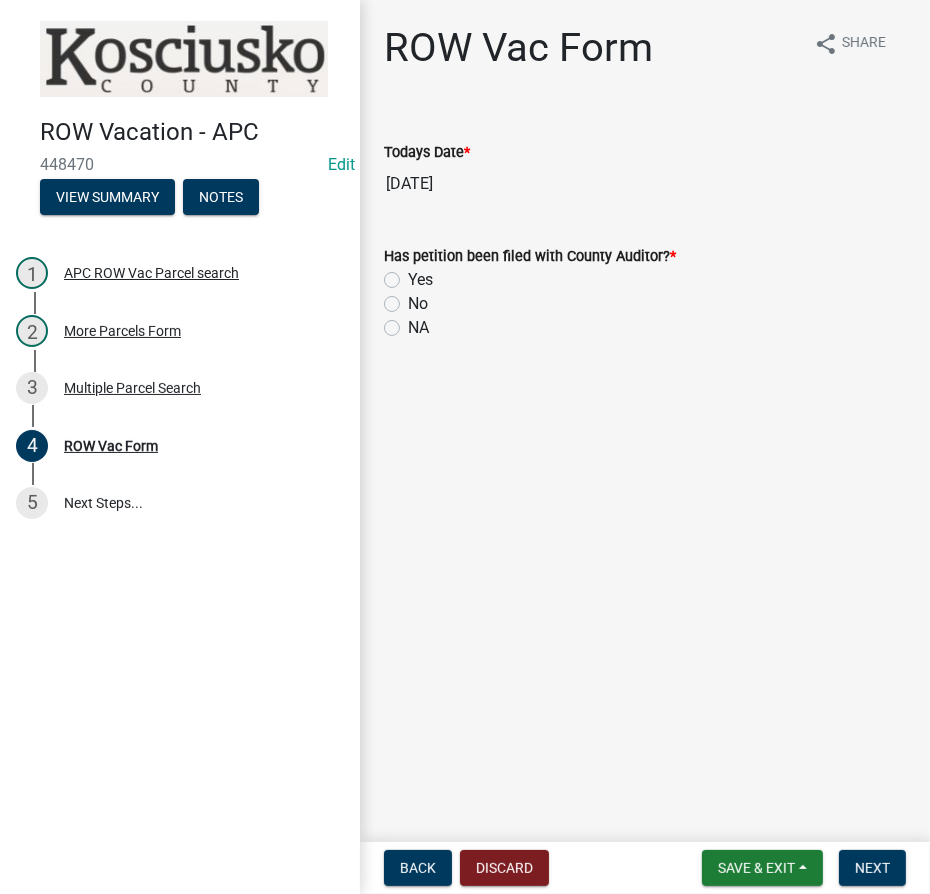 click on "Yes" 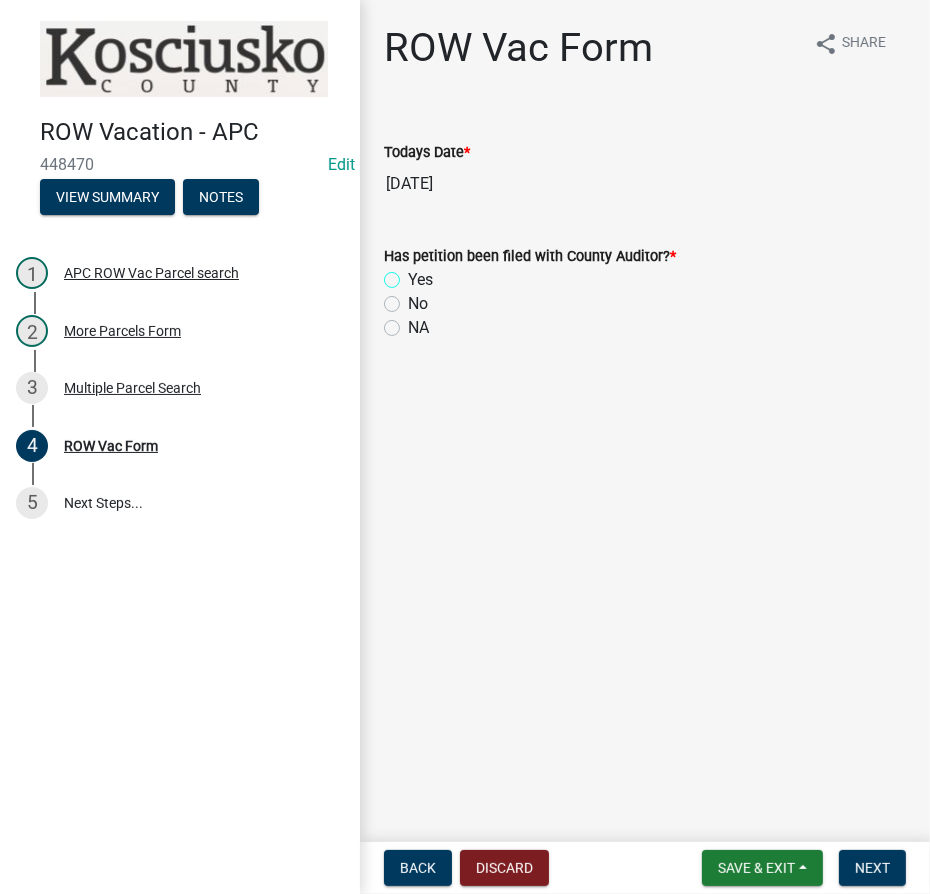 click on "Yes" at bounding box center [414, 274] 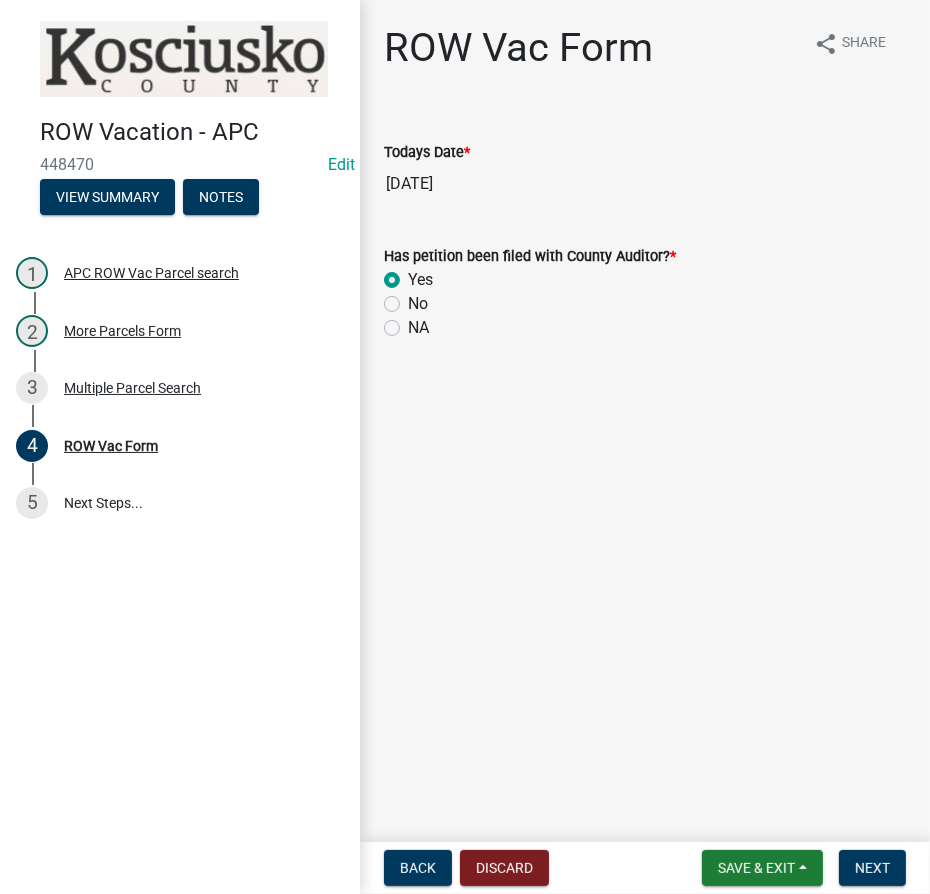 radio on "true" 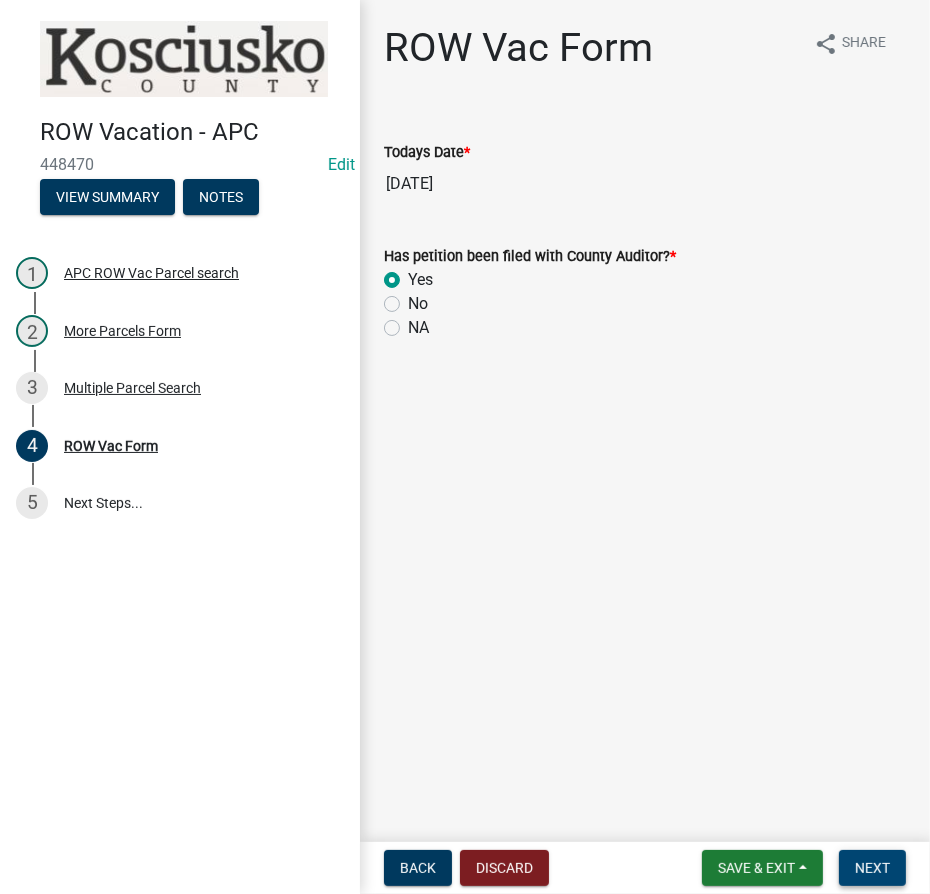 click on "Next" at bounding box center [872, 868] 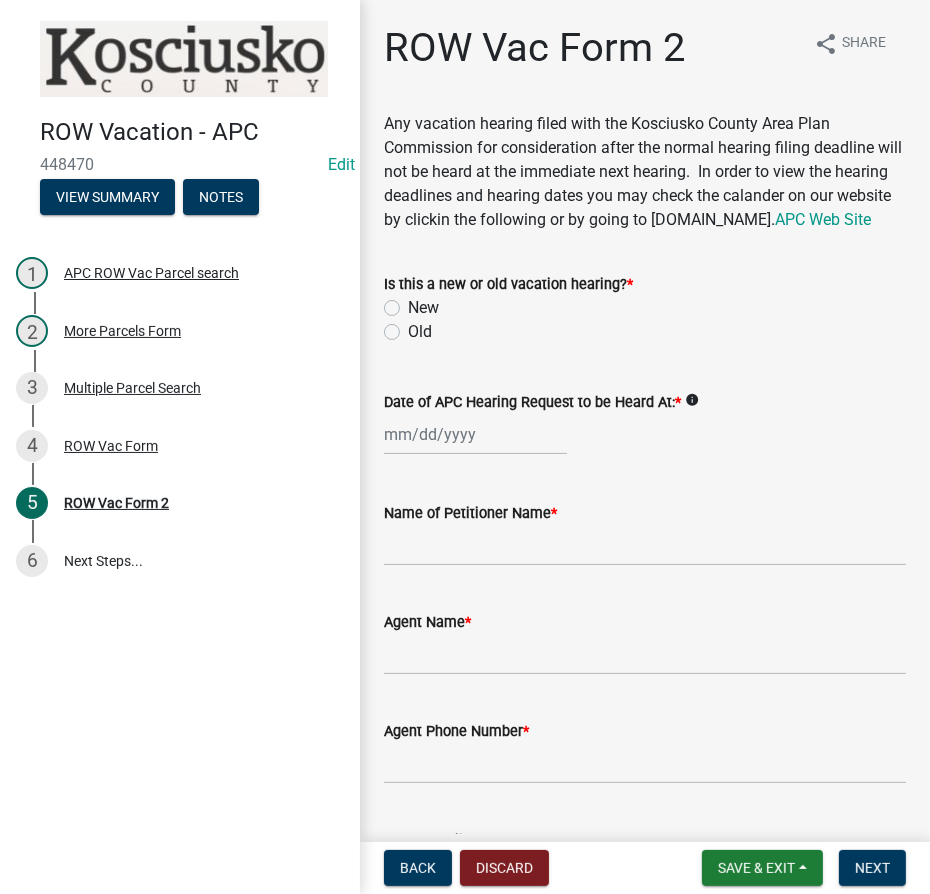 click on "Old" 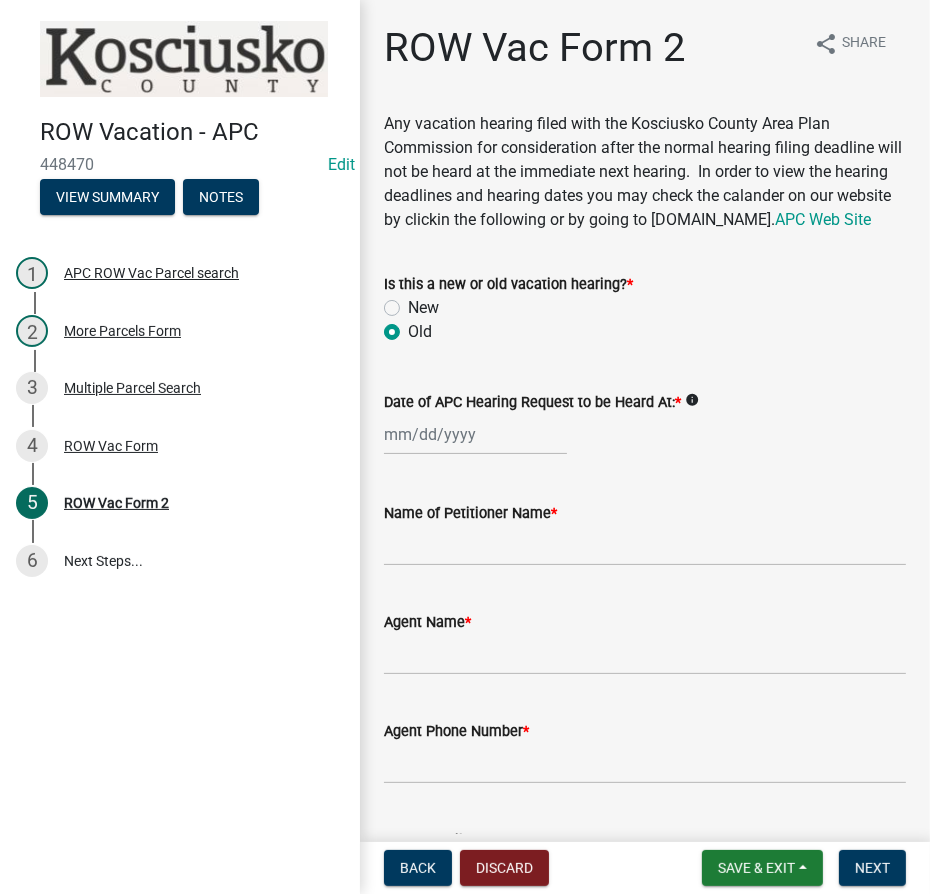 radio on "true" 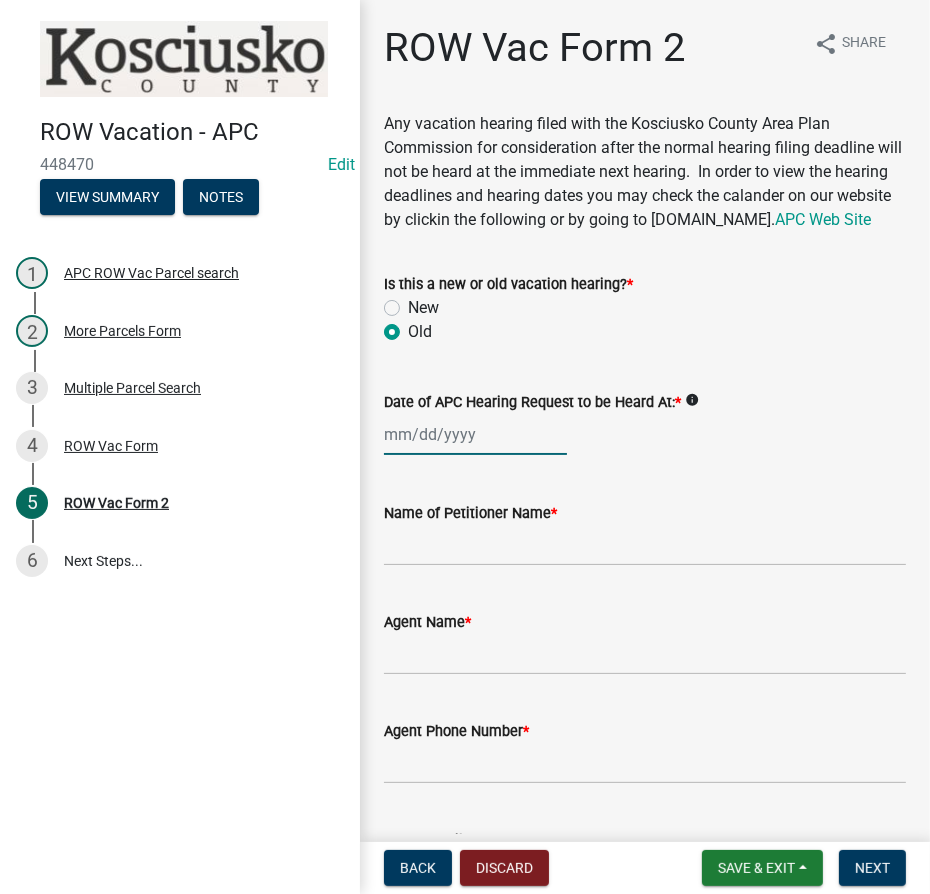 click 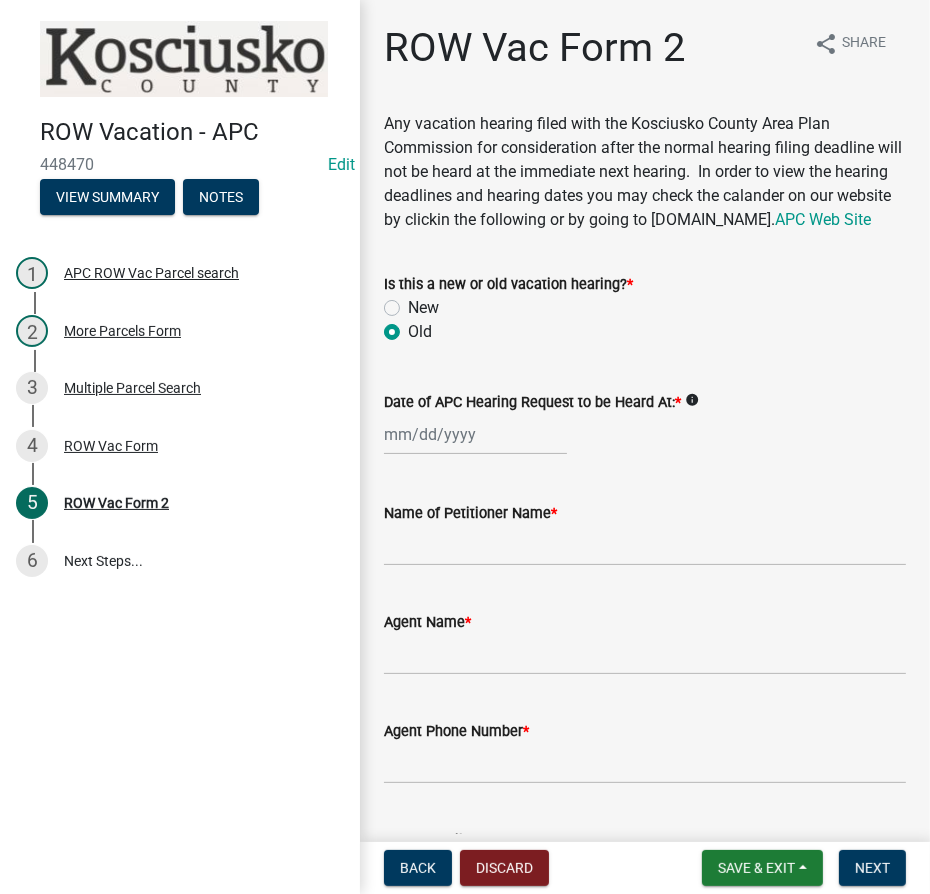 select on "7" 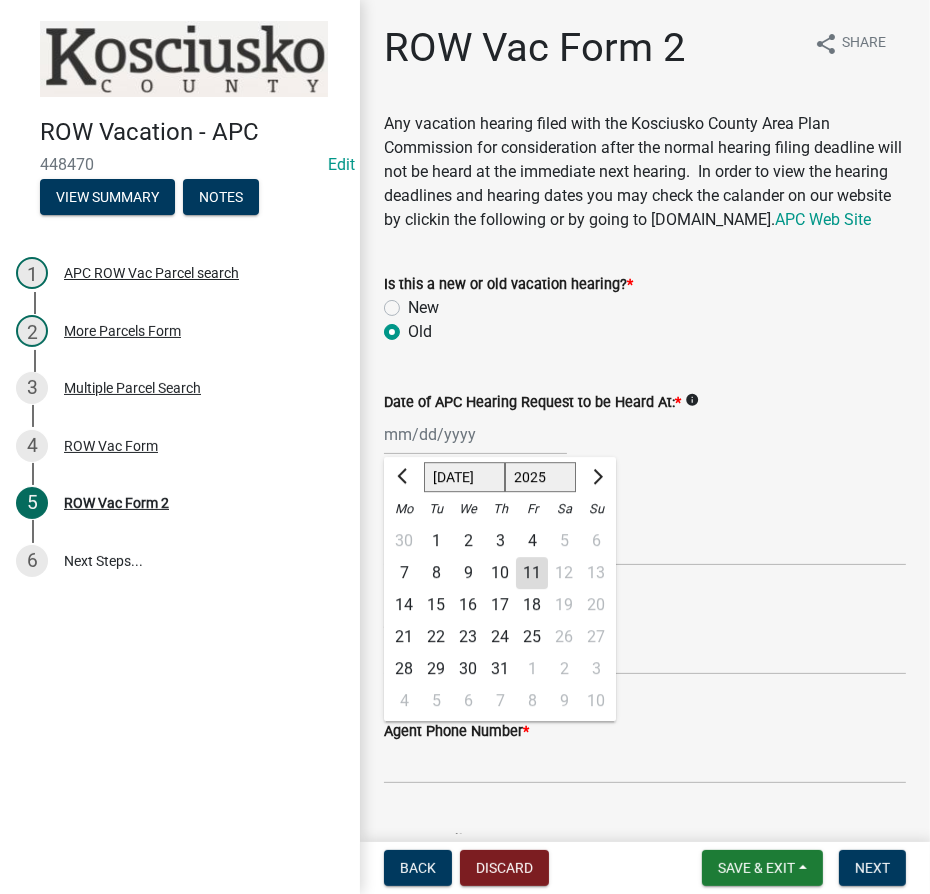 drag, startPoint x: 531, startPoint y: 502, endPoint x: 531, endPoint y: 489, distance: 13 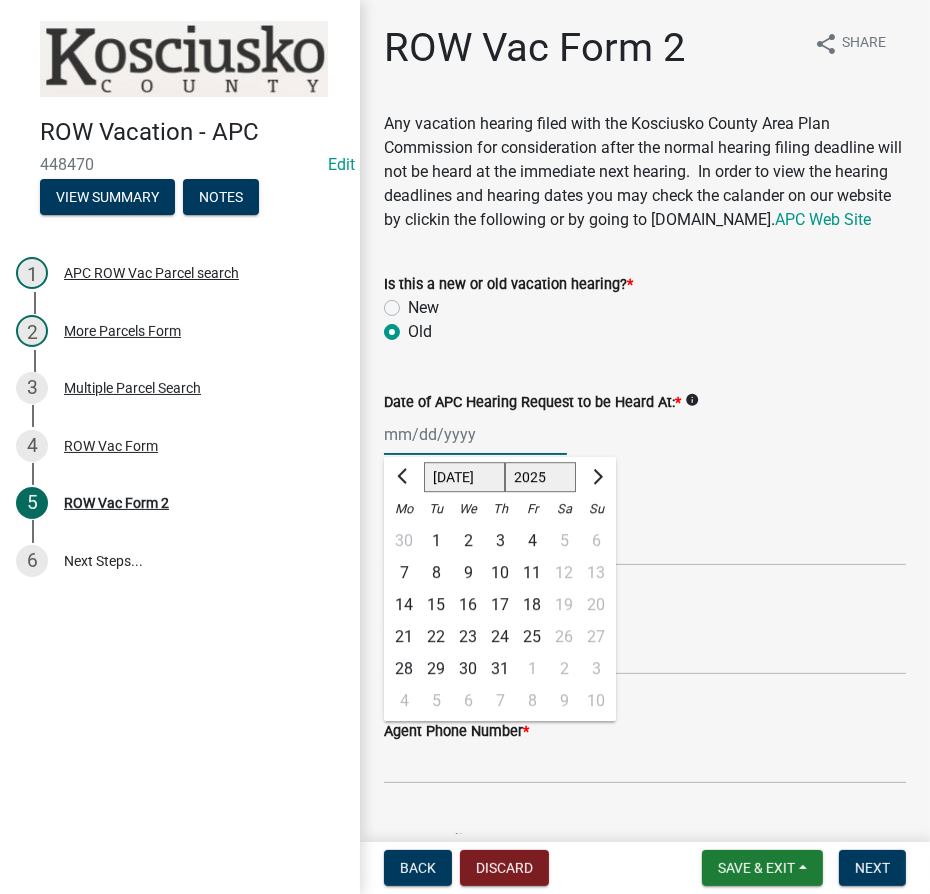 select on "2017" 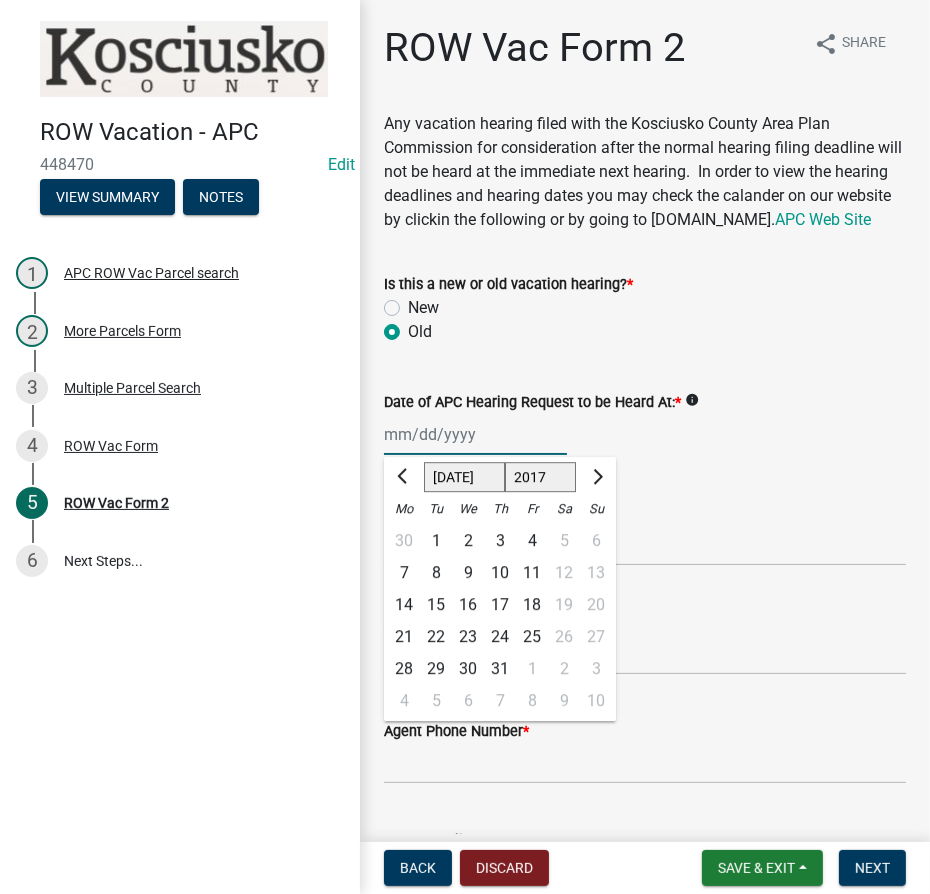 click on "1525 1526 1527 1528 1529 1530 1531 1532 1533 1534 1535 1536 1537 1538 1539 1540 1541 1542 1543 1544 1545 1546 1547 1548 1549 1550 1551 1552 1553 1554 1555 1556 1557 1558 1559 1560 1561 1562 1563 1564 1565 1566 1567 1568 1569 1570 1571 1572 1573 1574 1575 1576 1577 1578 1579 1580 1581 1582 1583 1584 1585 1586 1587 1588 1589 1590 1591 1592 1593 1594 1595 1596 1597 1598 1599 1600 1601 1602 1603 1604 1605 1606 1607 1608 1609 1610 1611 1612 1613 1614 1615 1616 1617 1618 1619 1620 1621 1622 1623 1624 1625 1626 1627 1628 1629 1630 1631 1632 1633 1634 1635 1636 1637 1638 1639 1640 1641 1642 1643 1644 1645 1646 1647 1648 1649 1650 1651 1652 1653 1654 1655 1656 1657 1658 1659 1660 1661 1662 1663 1664 1665 1666 1667 1668 1669 1670 1671 1672 1673 1674 1675 1676 1677 1678 1679 1680 1681 1682 1683 1684 1685 1686 1687 1688 1689 1690 1691 1692 1693 1694 1695 1696 1697 1698 1699 1700 1701 1702 1703 1704 1705 1706 1707 1708 1709 1710 1711 1712 1713 1714 1715 1716 1717 1718 1719 1720 1721 1722 1723 1724 1725 1726 1727 1728 1729" 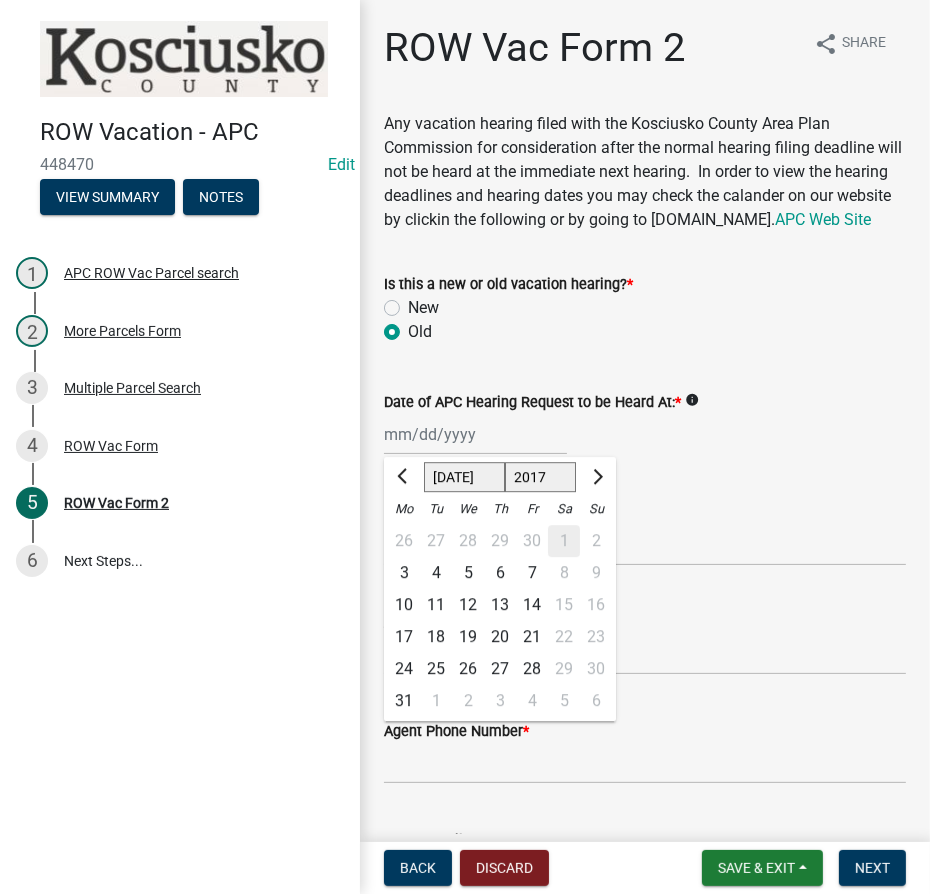 click on "5" 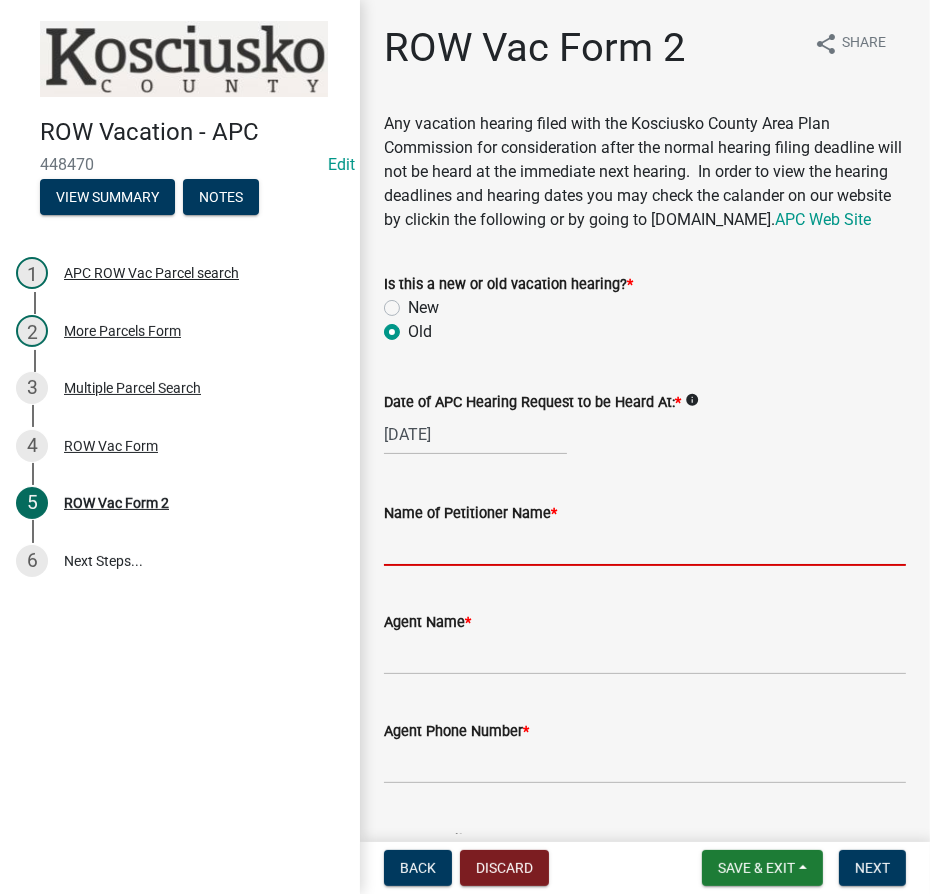 click on "Name of Petitioner Name  *" at bounding box center [645, 545] 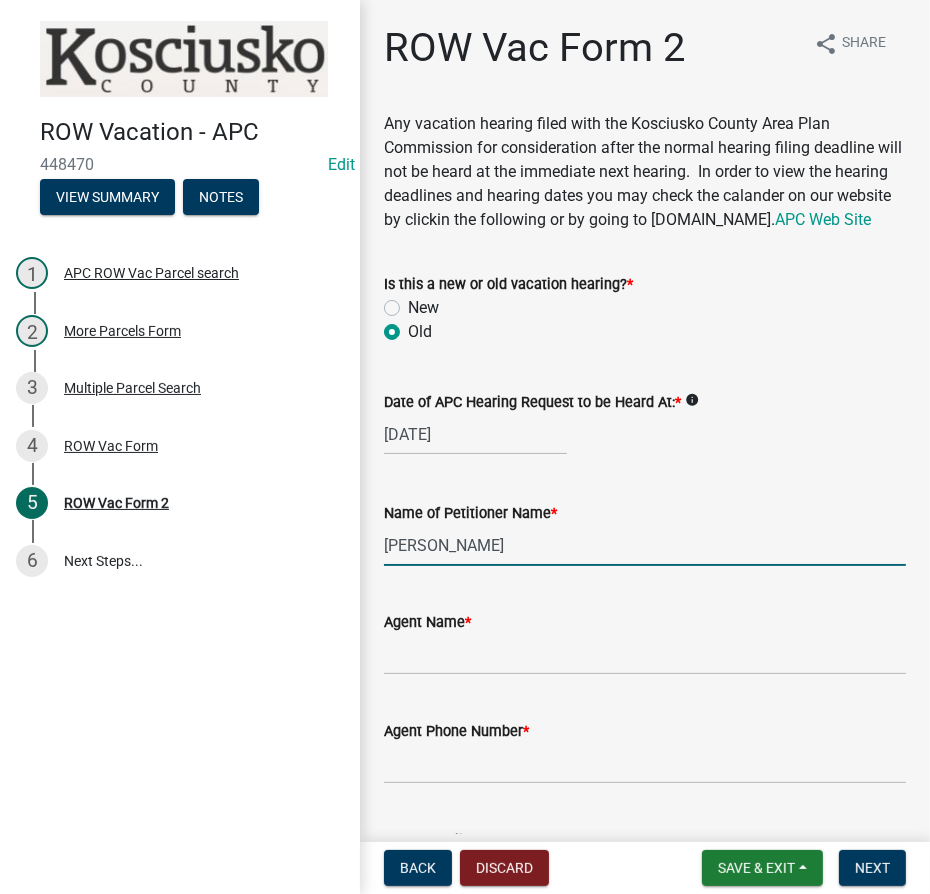 type on "[PERSON_NAME]" 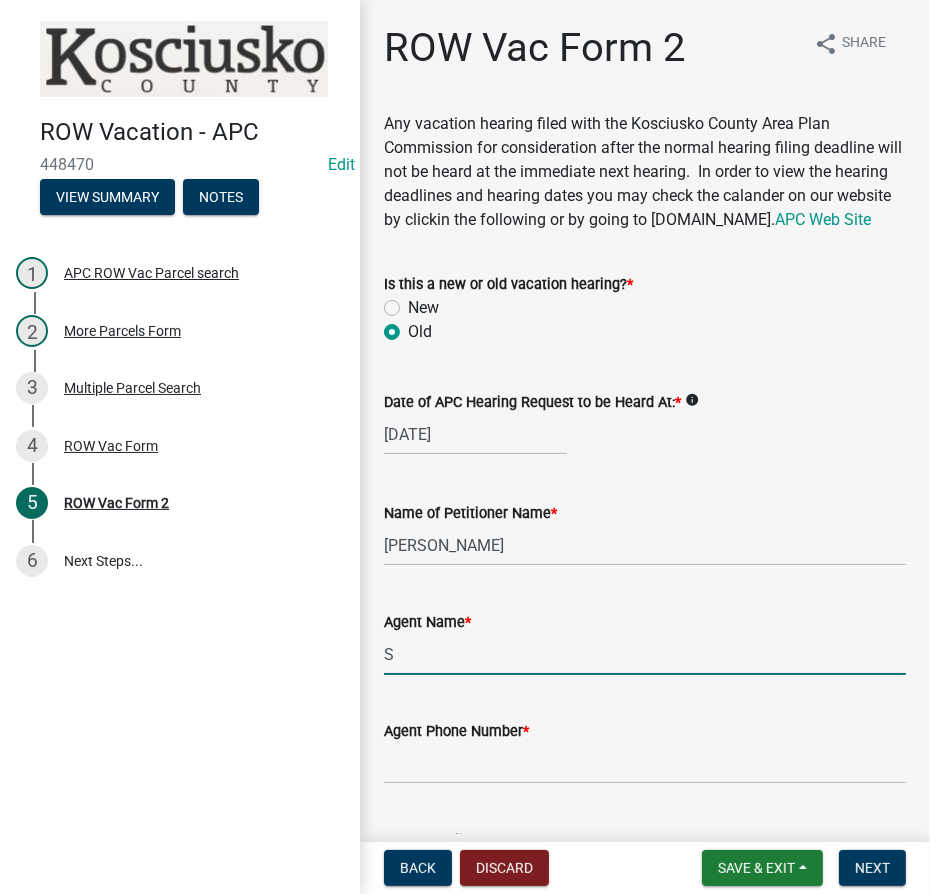 type on "[PERSON_NAME]" 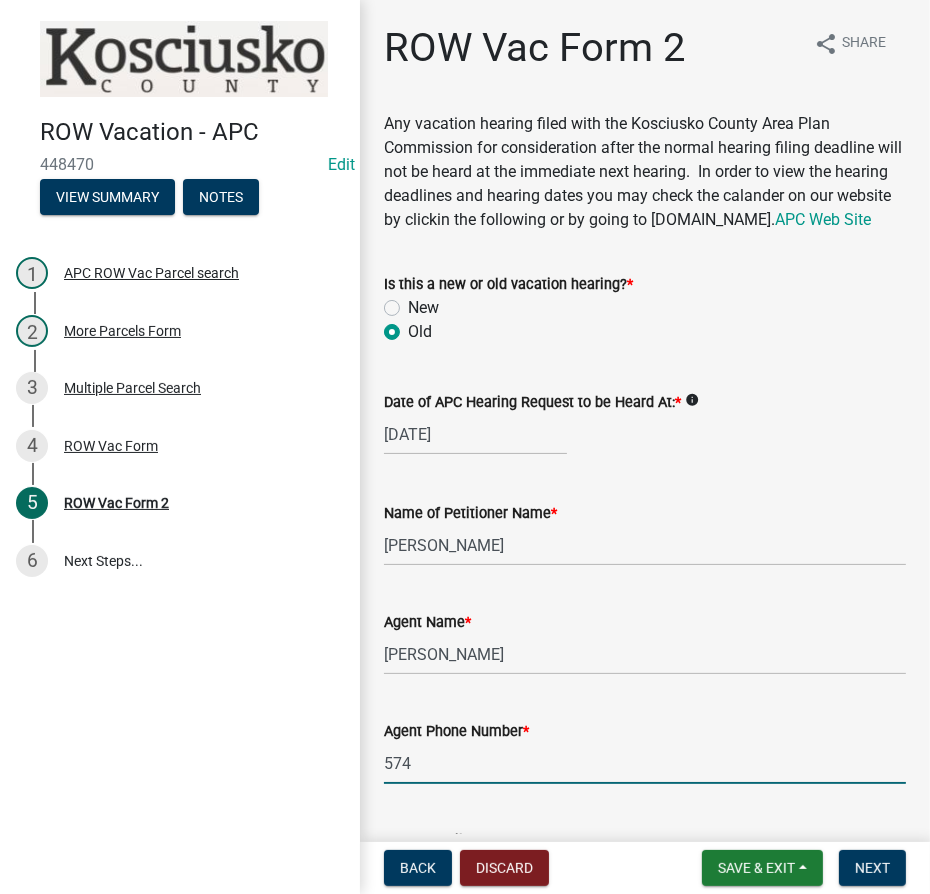 type on "[PHONE_NUMBER]" 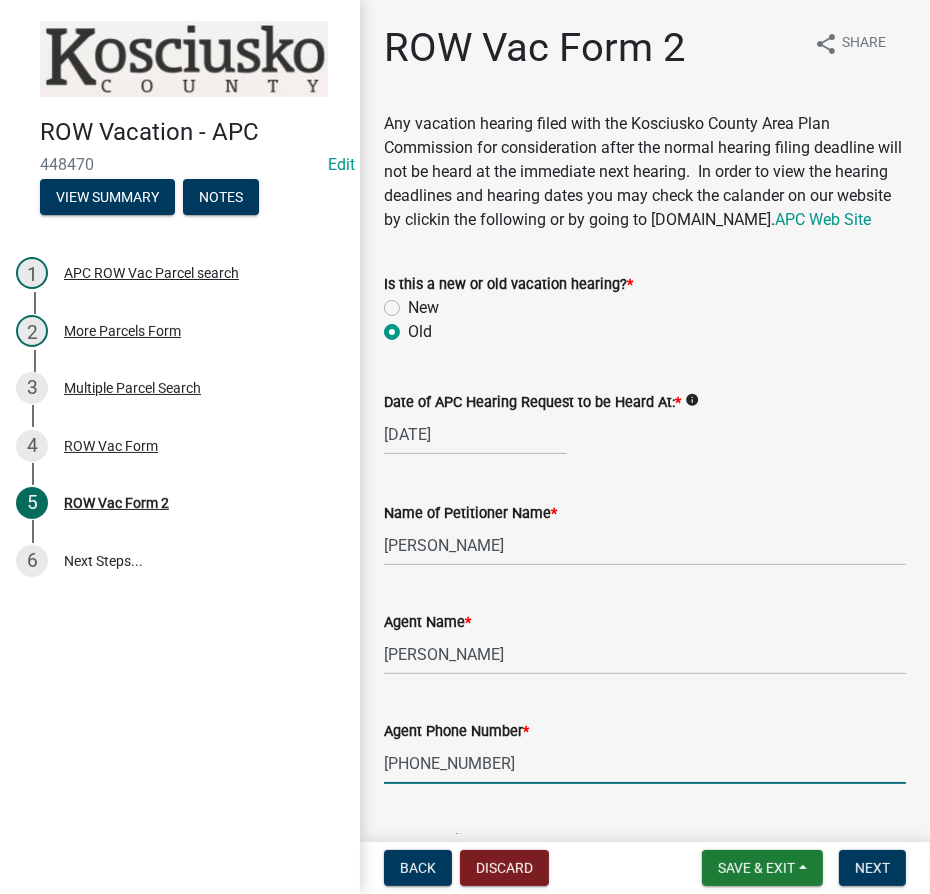 scroll, scrollTop: 479, scrollLeft: 0, axis: vertical 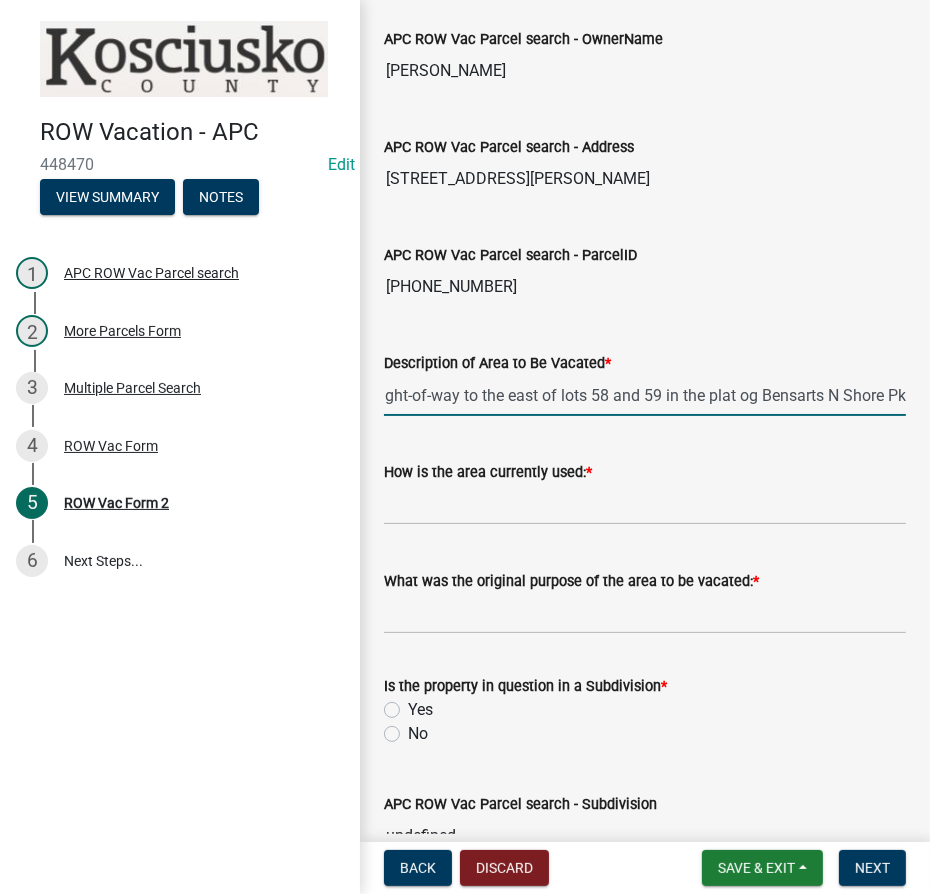 type on "Portion of platted 20' wide right-of-way to the east of lots 58 and 59 in the plat og Bensarts N Shore Pk" 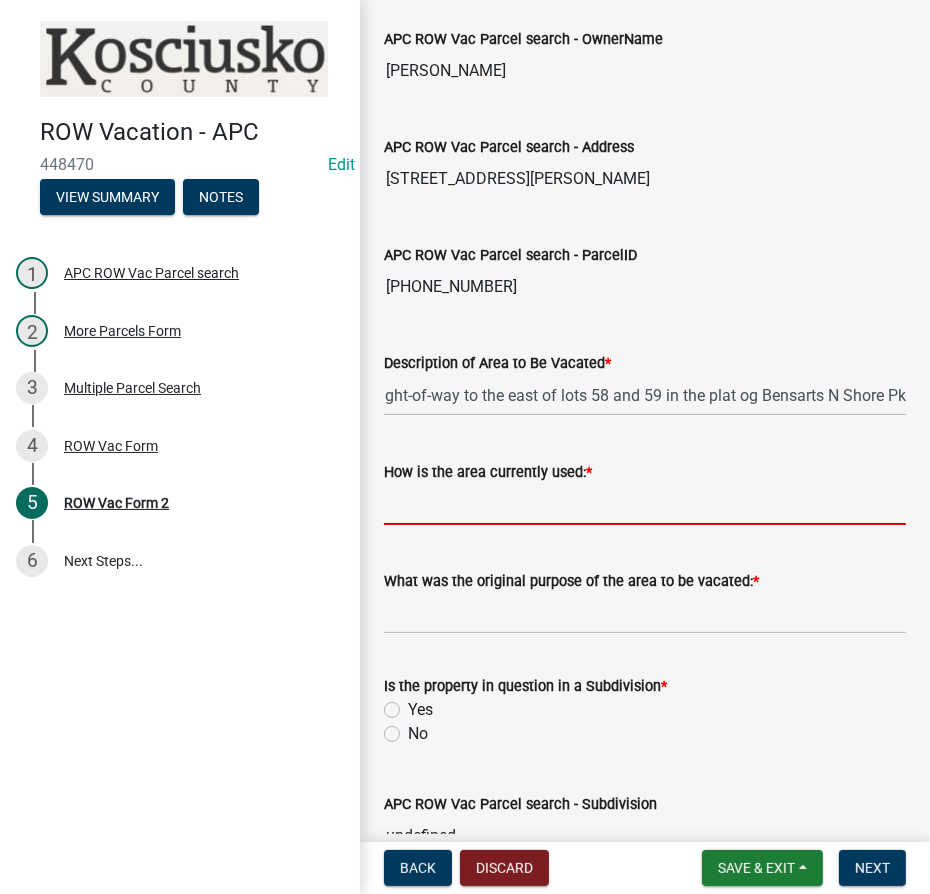 scroll, scrollTop: 0, scrollLeft: 0, axis: both 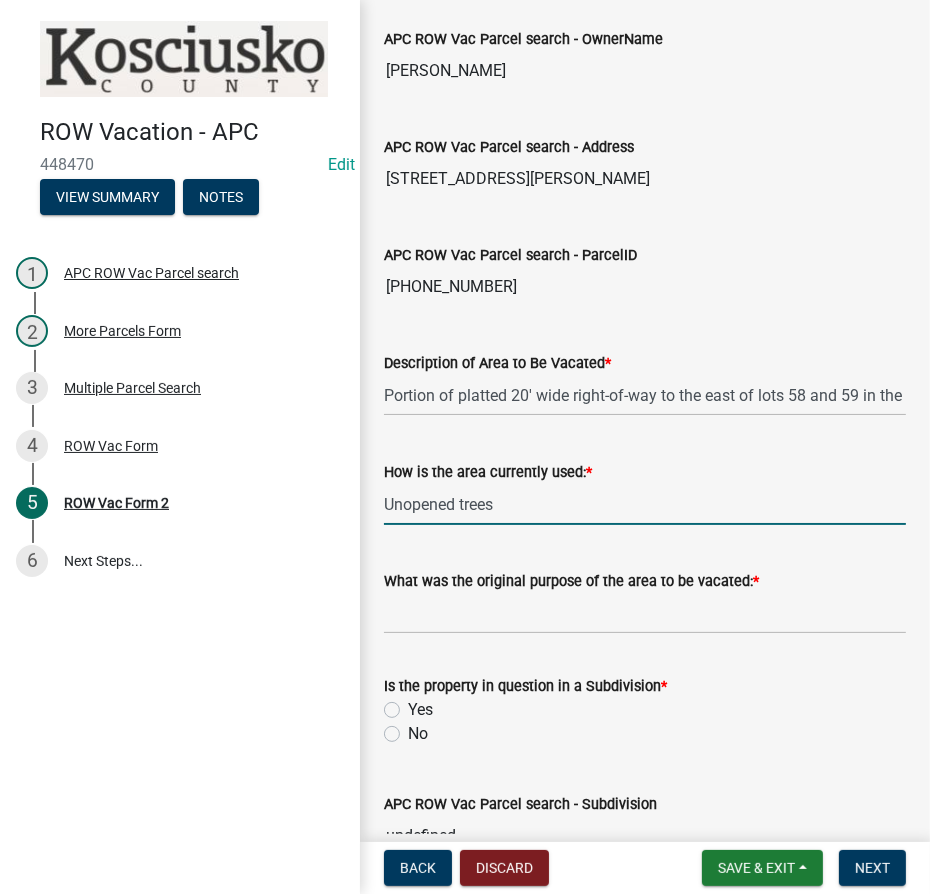type on "Unopened trees" 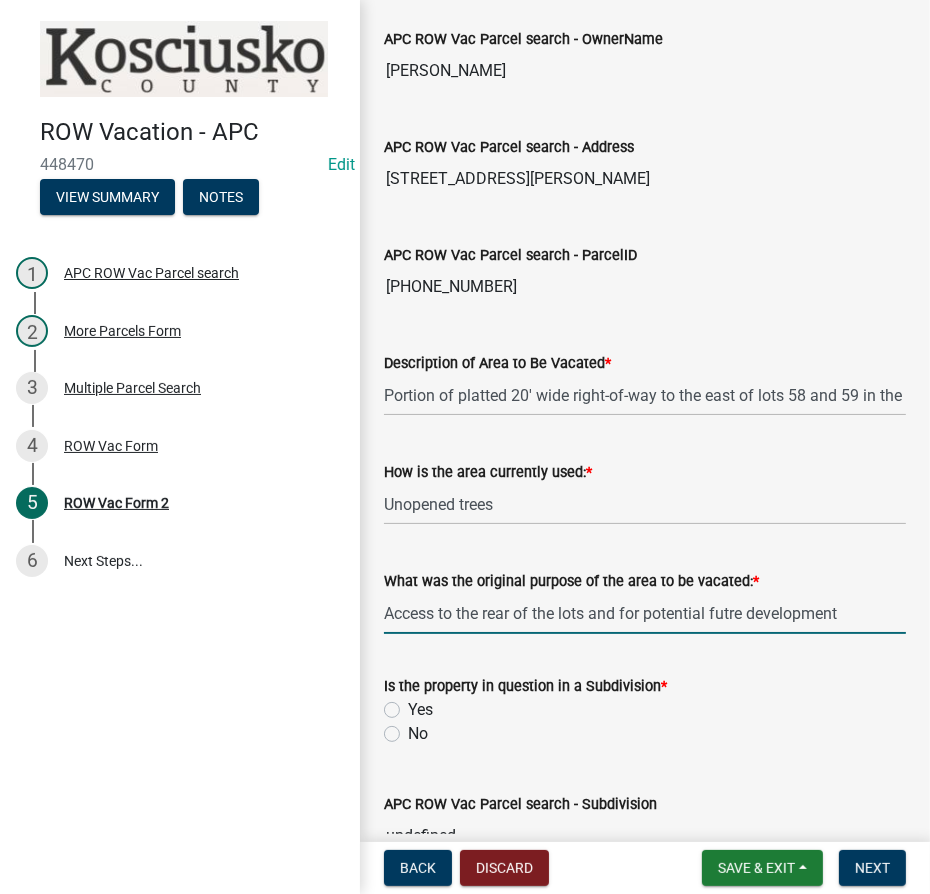 type on "Access to the rear of the lots and for potential futre development" 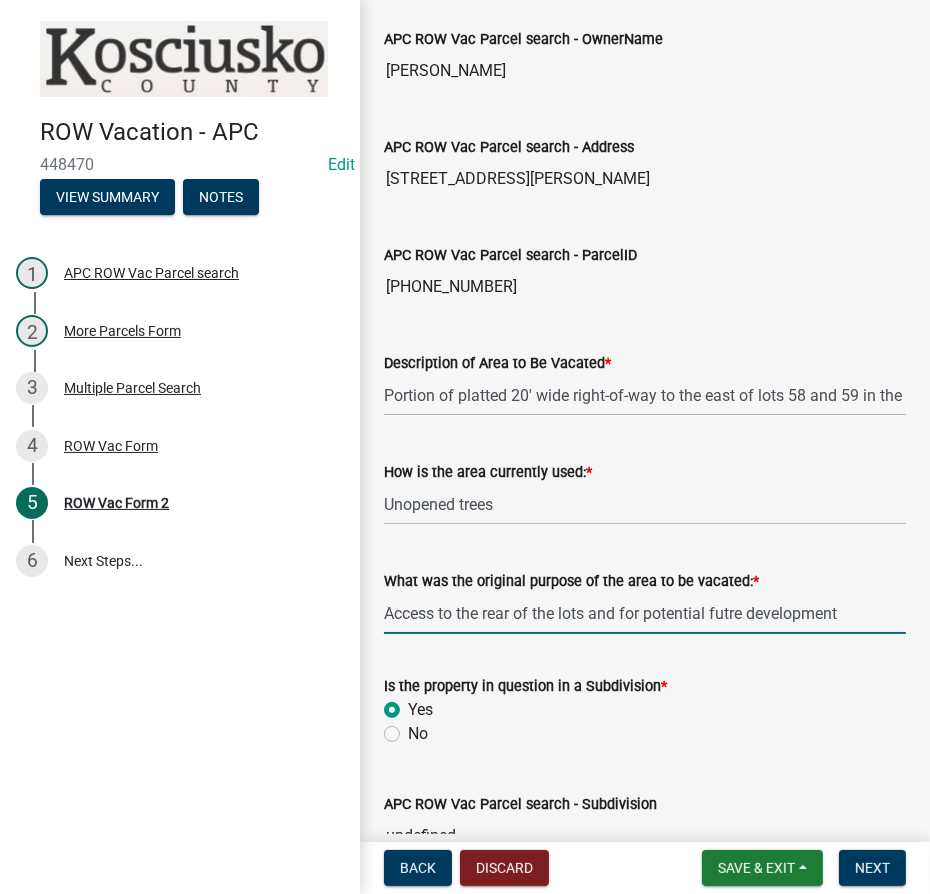 radio on "true" 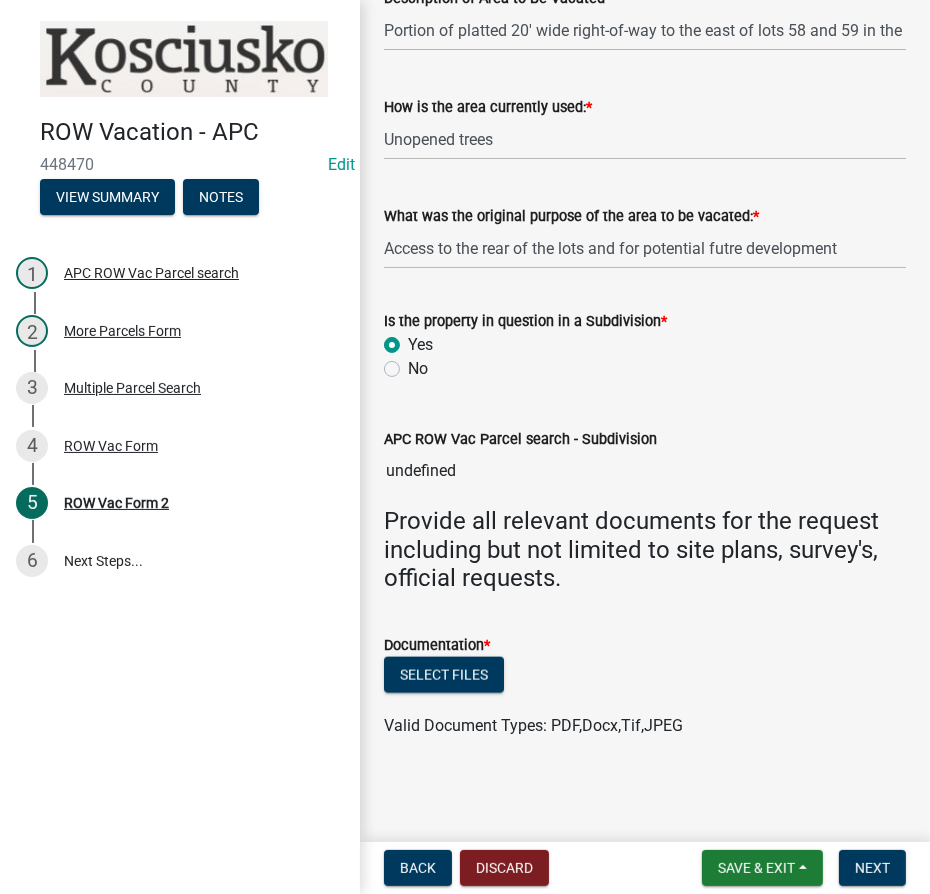 scroll, scrollTop: 1341, scrollLeft: 0, axis: vertical 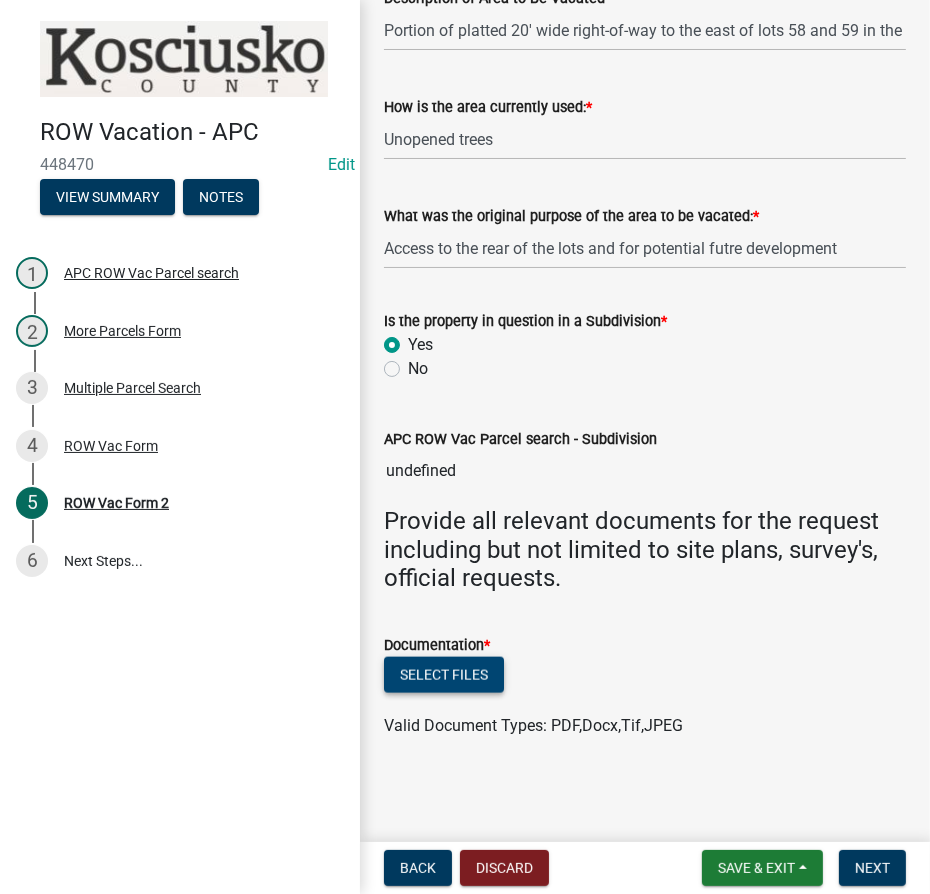 click on "Select files" 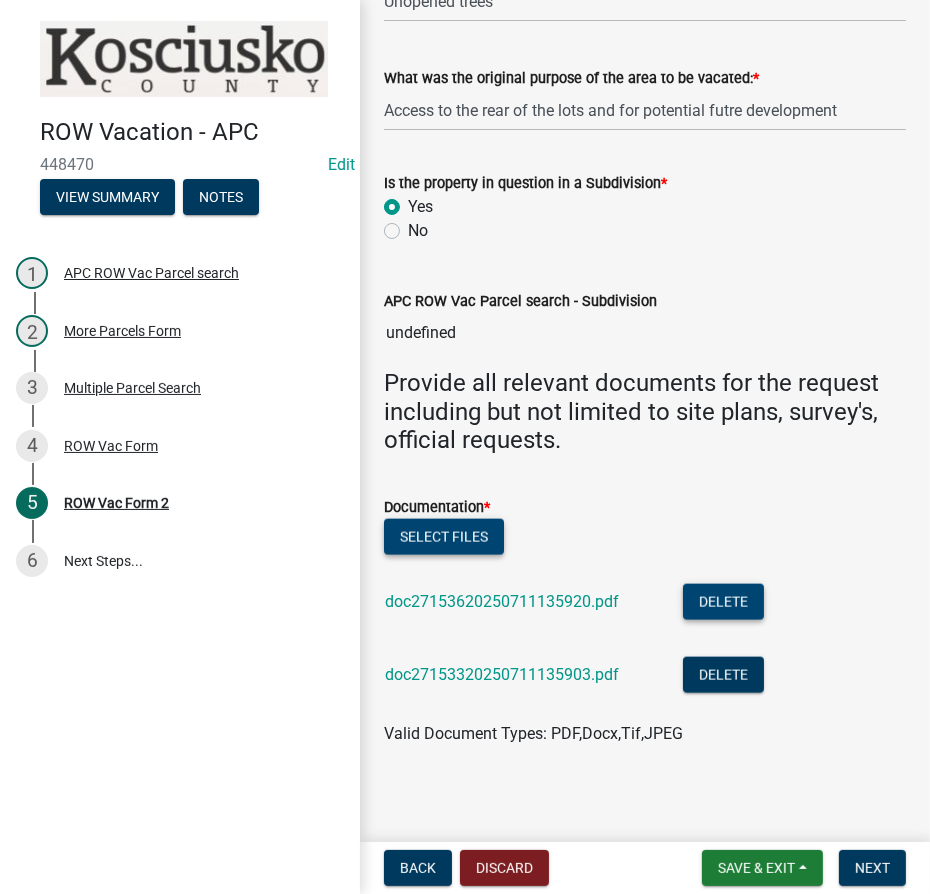 scroll, scrollTop: 1488, scrollLeft: 0, axis: vertical 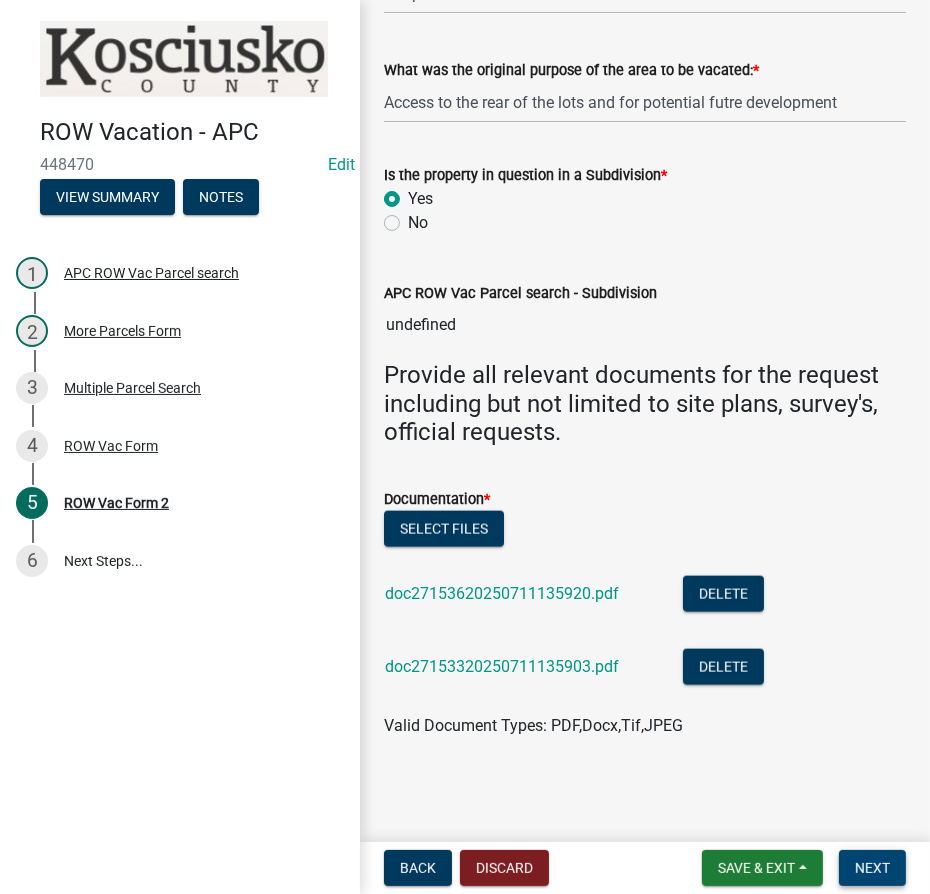click on "Next" at bounding box center (872, 868) 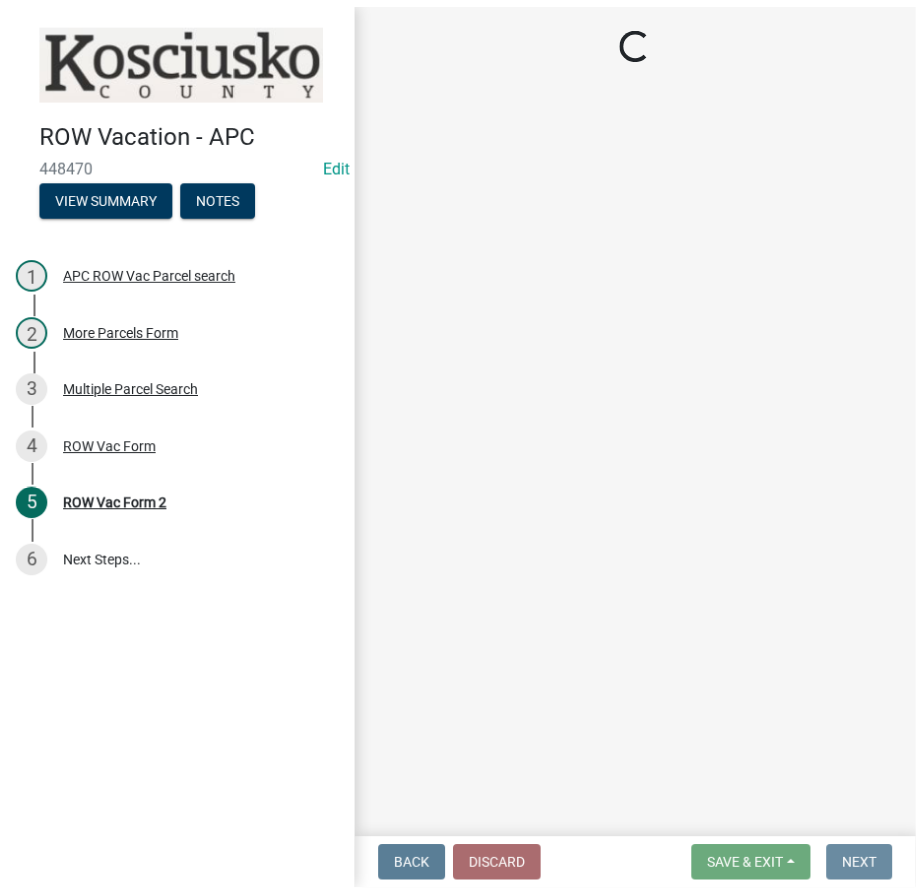 scroll, scrollTop: 0, scrollLeft: 0, axis: both 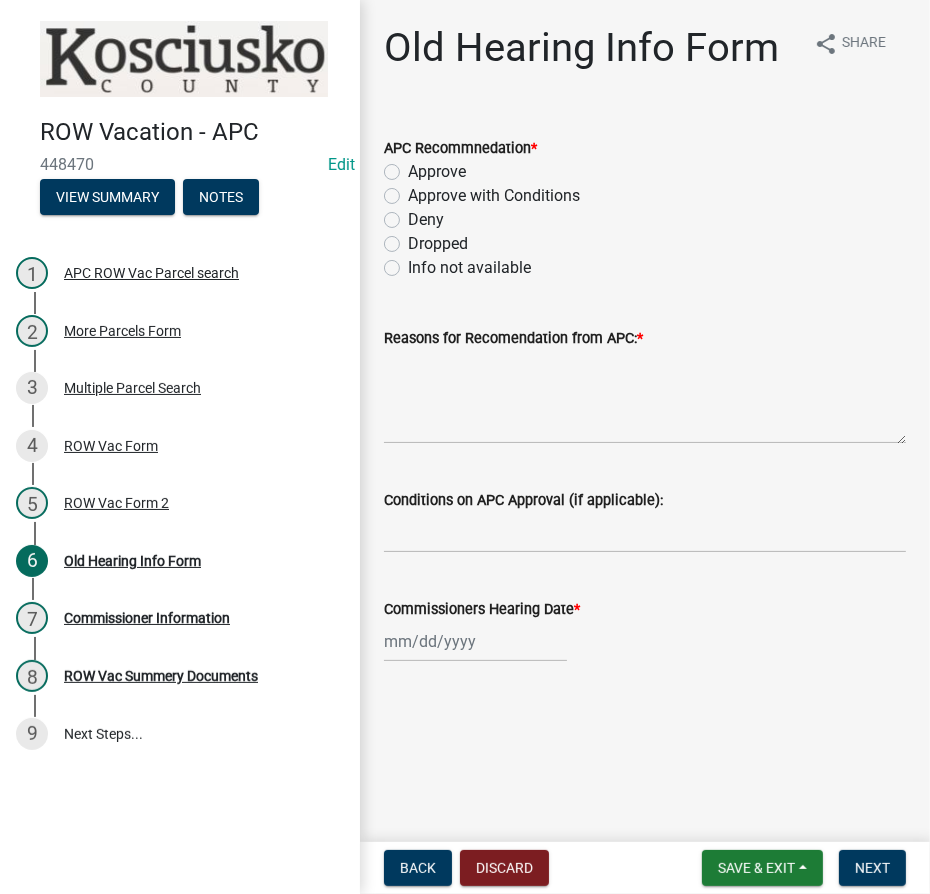 click on "Approve" 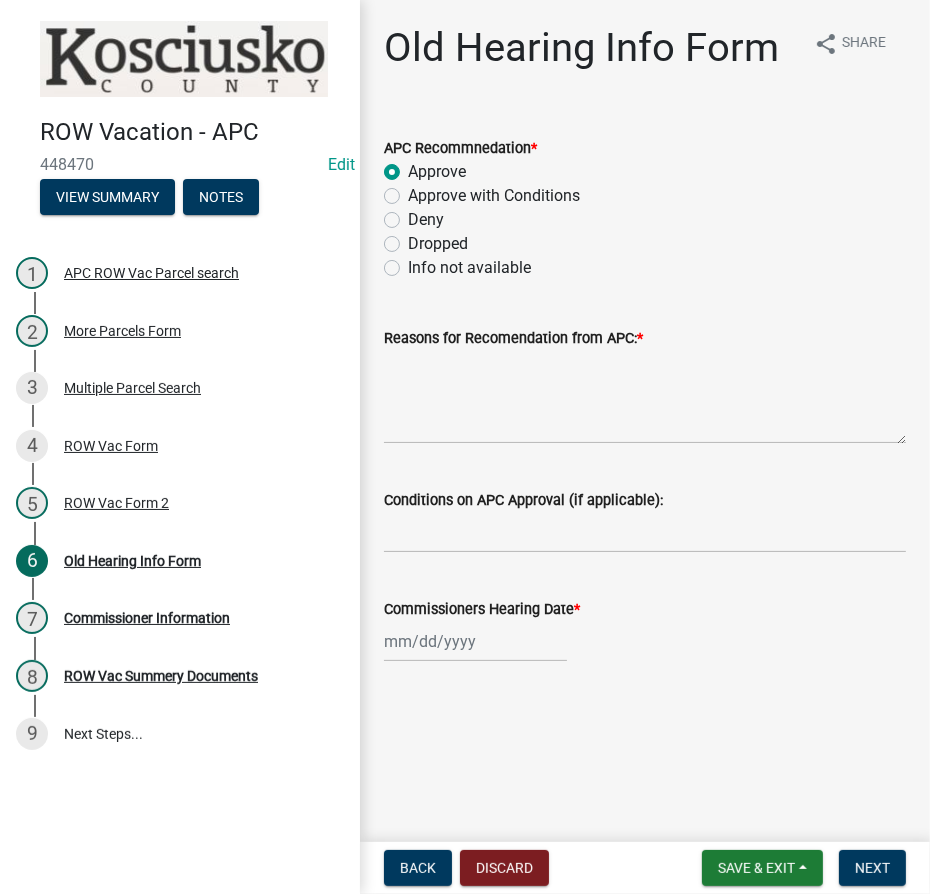 radio on "true" 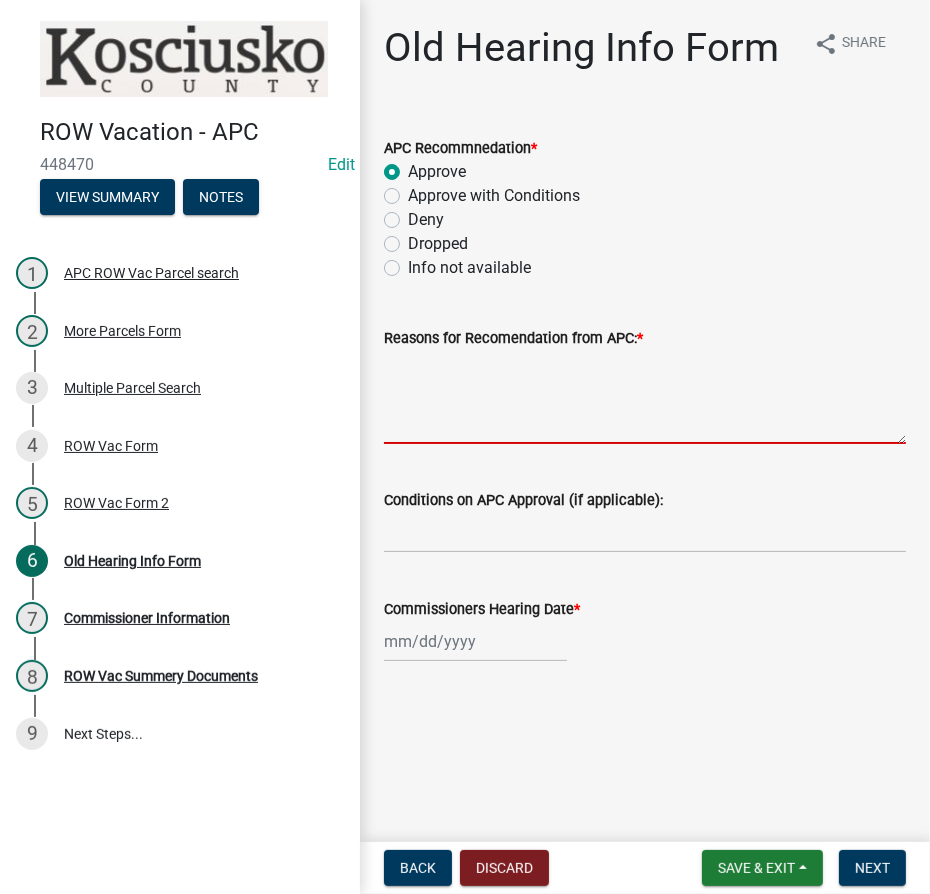 click on "Reasons for Recomendation from APC:  *" at bounding box center [645, 397] 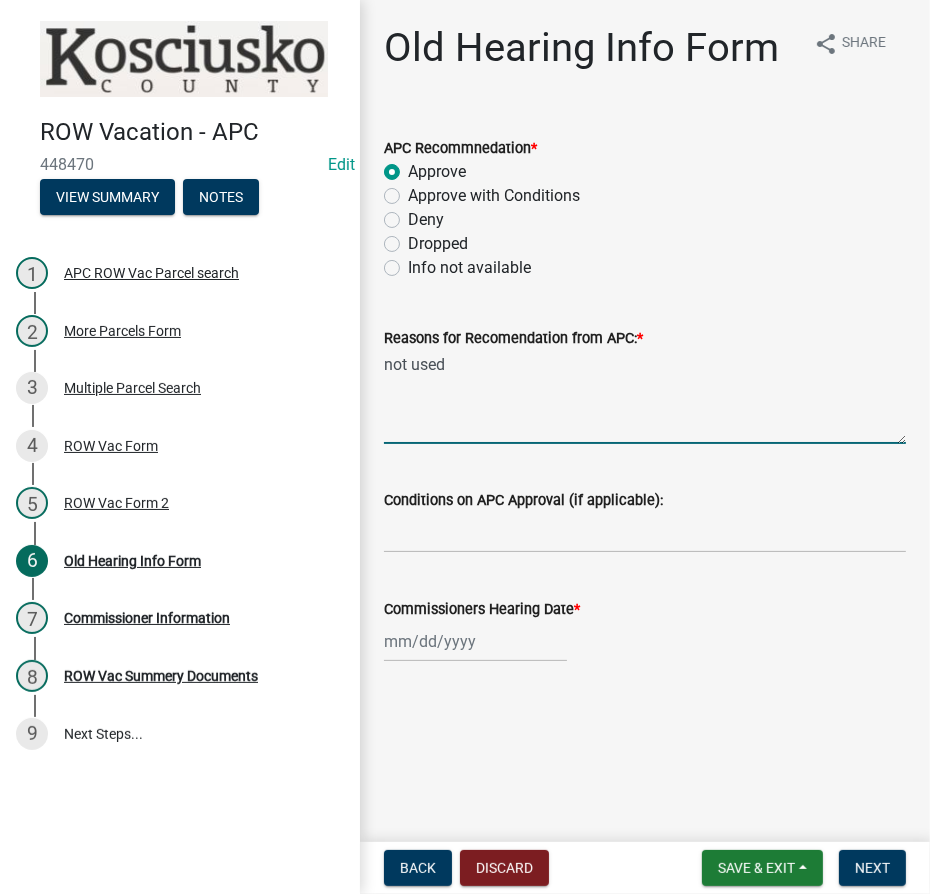 type on "not used" 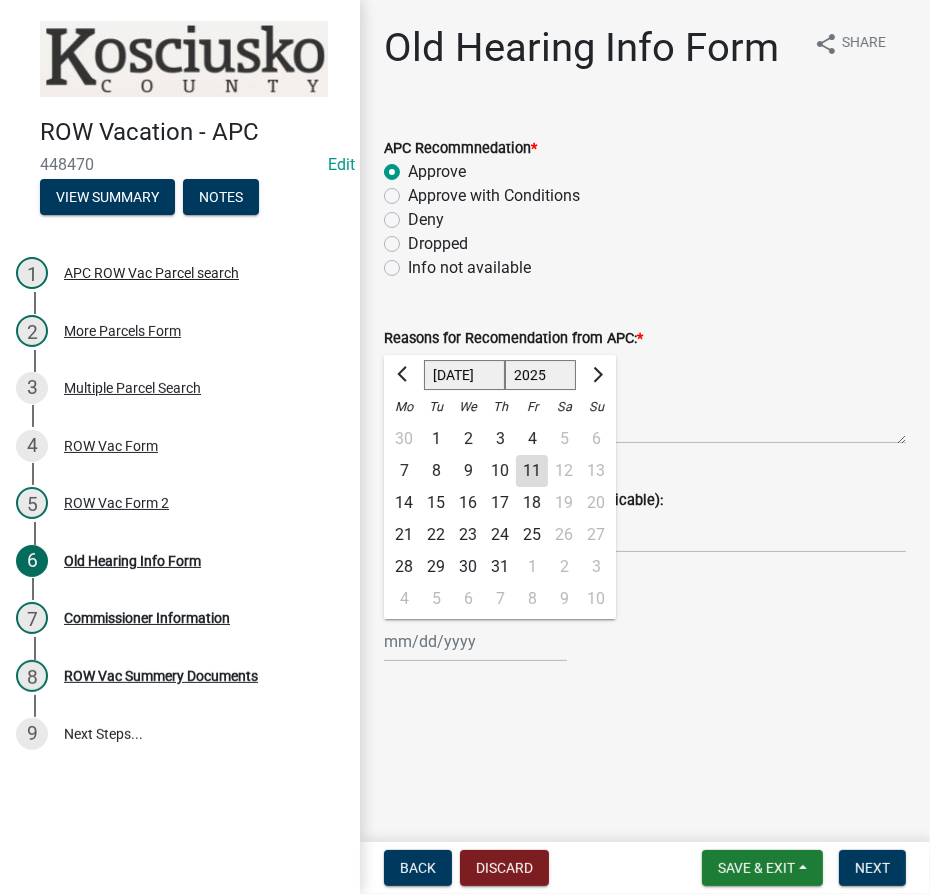 click on "1525 1526 1527 1528 1529 1530 1531 1532 1533 1534 1535 1536 1537 1538 1539 1540 1541 1542 1543 1544 1545 1546 1547 1548 1549 1550 1551 1552 1553 1554 1555 1556 1557 1558 1559 1560 1561 1562 1563 1564 1565 1566 1567 1568 1569 1570 1571 1572 1573 1574 1575 1576 1577 1578 1579 1580 1581 1582 1583 1584 1585 1586 1587 1588 1589 1590 1591 1592 1593 1594 1595 1596 1597 1598 1599 1600 1601 1602 1603 1604 1605 1606 1607 1608 1609 1610 1611 1612 1613 1614 1615 1616 1617 1618 1619 1620 1621 1622 1623 1624 1625 1626 1627 1628 1629 1630 1631 1632 1633 1634 1635 1636 1637 1638 1639 1640 1641 1642 1643 1644 1645 1646 1647 1648 1649 1650 1651 1652 1653 1654 1655 1656 1657 1658 1659 1660 1661 1662 1663 1664 1665 1666 1667 1668 1669 1670 1671 1672 1673 1674 1675 1676 1677 1678 1679 1680 1681 1682 1683 1684 1685 1686 1687 1688 1689 1690 1691 1692 1693 1694 1695 1696 1697 1698 1699 1700 1701 1702 1703 1704 1705 1706 1707 1708 1709 1710 1711 1712 1713 1714 1715 1716 1717 1718 1719 1720 1721 1722 1723 1724 1725 1726 1727 1728 1729" 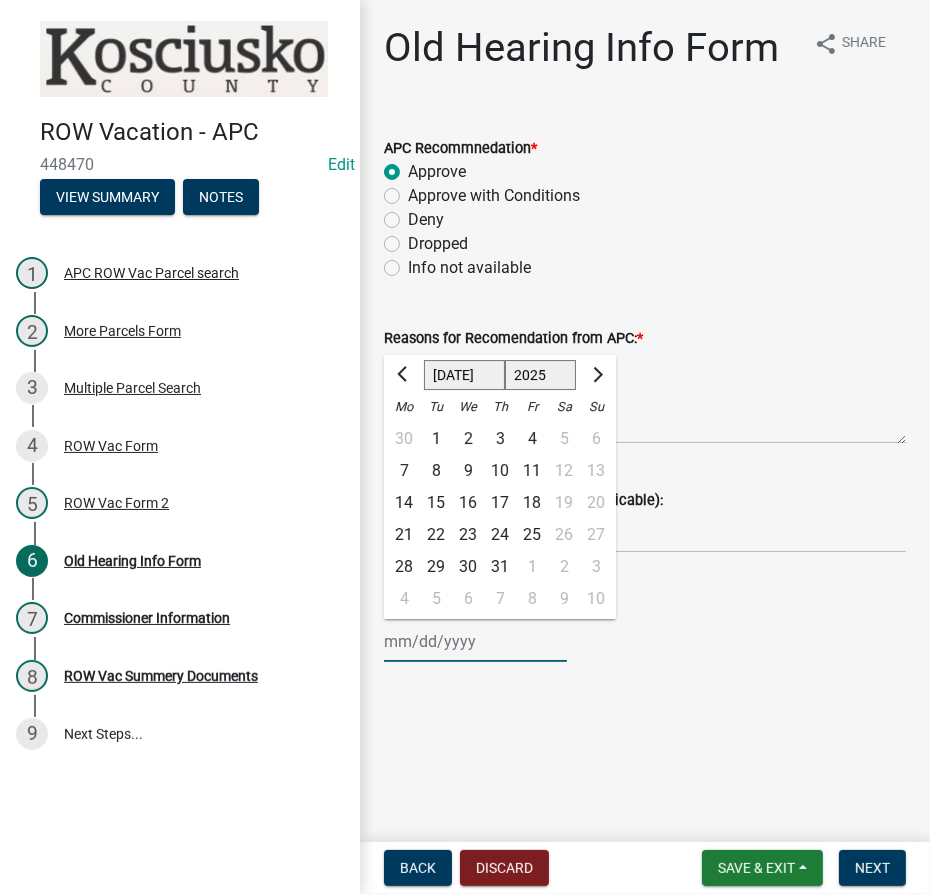 select on "2017" 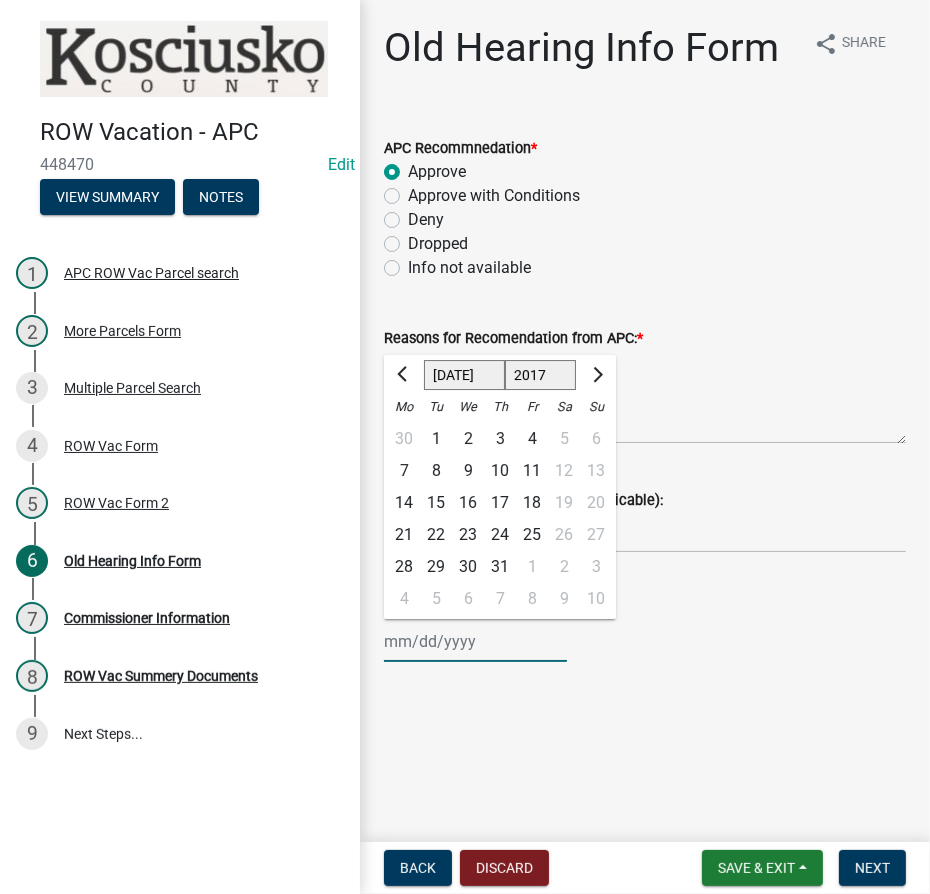 click on "1525 1526 1527 1528 1529 1530 1531 1532 1533 1534 1535 1536 1537 1538 1539 1540 1541 1542 1543 1544 1545 1546 1547 1548 1549 1550 1551 1552 1553 1554 1555 1556 1557 1558 1559 1560 1561 1562 1563 1564 1565 1566 1567 1568 1569 1570 1571 1572 1573 1574 1575 1576 1577 1578 1579 1580 1581 1582 1583 1584 1585 1586 1587 1588 1589 1590 1591 1592 1593 1594 1595 1596 1597 1598 1599 1600 1601 1602 1603 1604 1605 1606 1607 1608 1609 1610 1611 1612 1613 1614 1615 1616 1617 1618 1619 1620 1621 1622 1623 1624 1625 1626 1627 1628 1629 1630 1631 1632 1633 1634 1635 1636 1637 1638 1639 1640 1641 1642 1643 1644 1645 1646 1647 1648 1649 1650 1651 1652 1653 1654 1655 1656 1657 1658 1659 1660 1661 1662 1663 1664 1665 1666 1667 1668 1669 1670 1671 1672 1673 1674 1675 1676 1677 1678 1679 1680 1681 1682 1683 1684 1685 1686 1687 1688 1689 1690 1691 1692 1693 1694 1695 1696 1697 1698 1699 1700 1701 1702 1703 1704 1705 1706 1707 1708 1709 1710 1711 1712 1713 1714 1715 1716 1717 1718 1719 1720 1721 1722 1723 1724 1725 1726 1727 1728 1729" 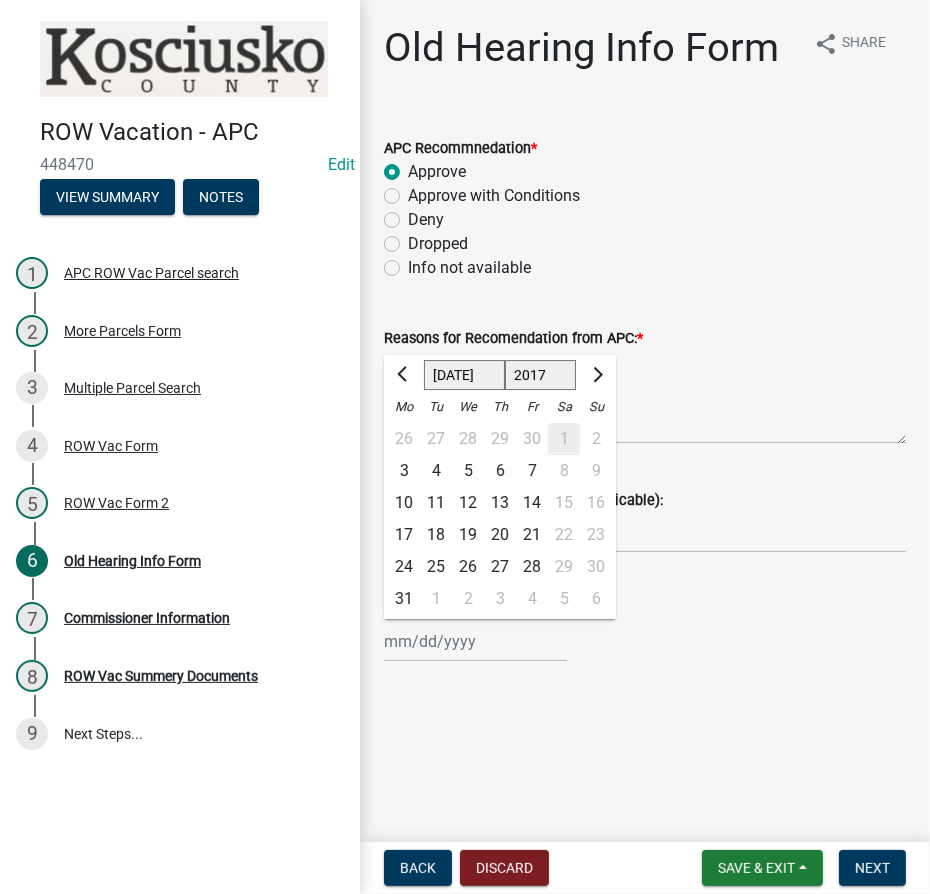 click on "25" 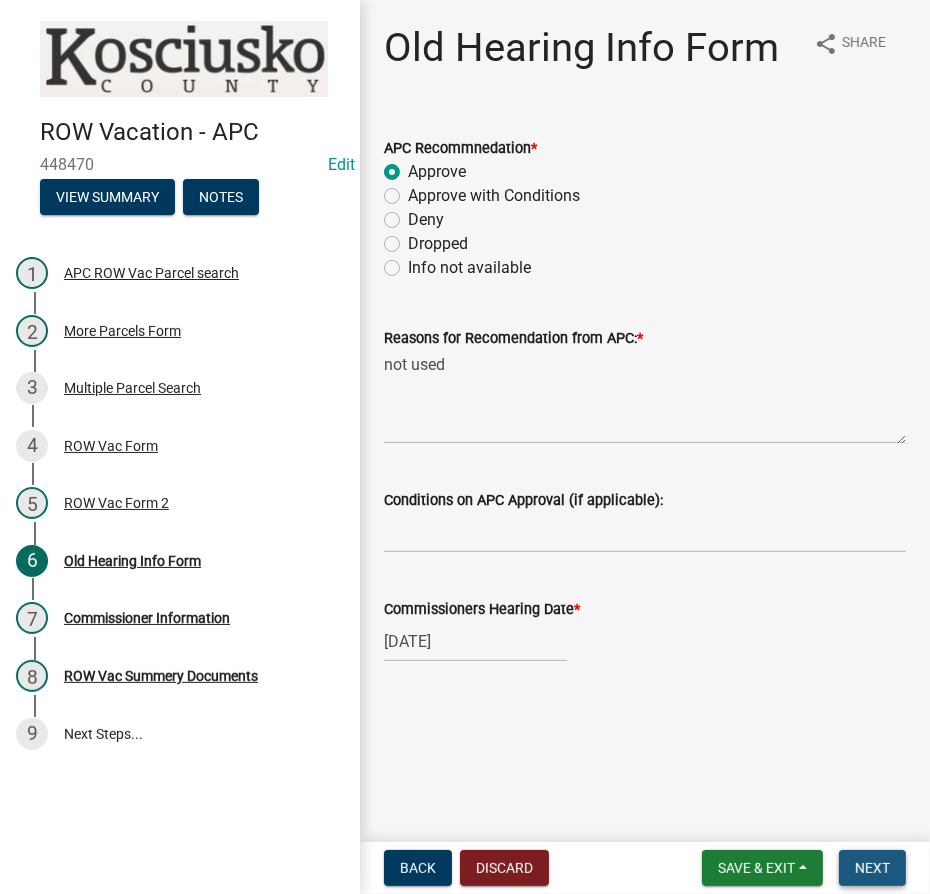 click on "Next" at bounding box center [872, 868] 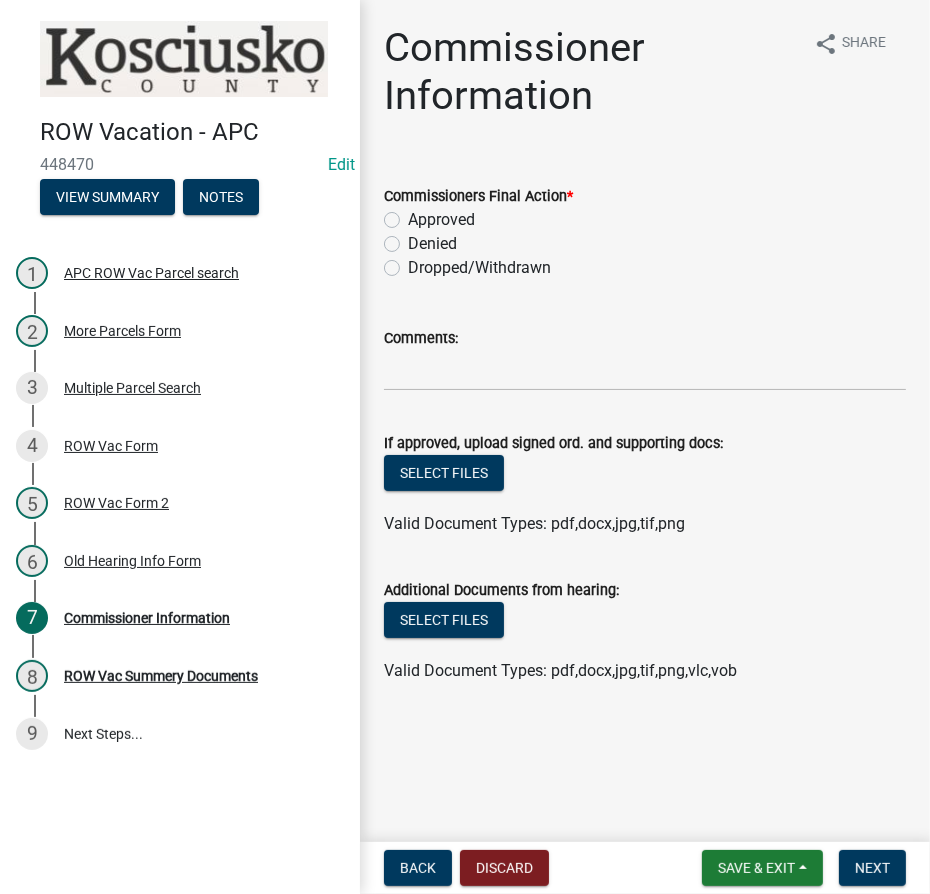 click on "Approved" 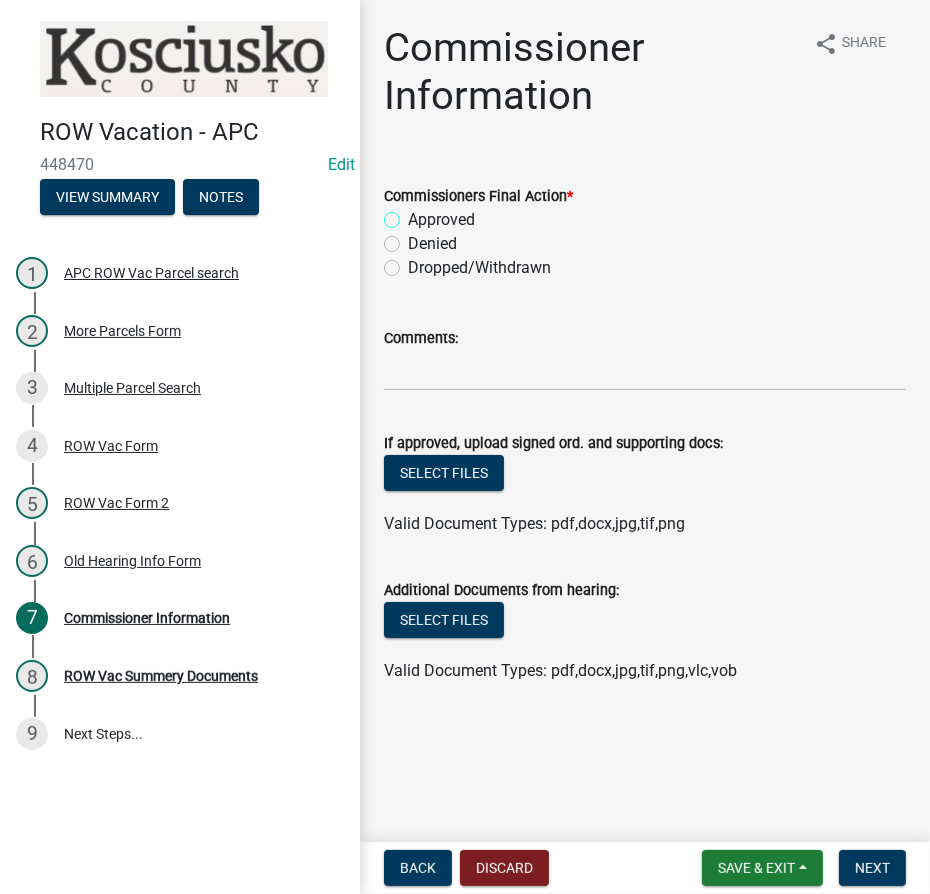 click on "Approved" at bounding box center [414, 214] 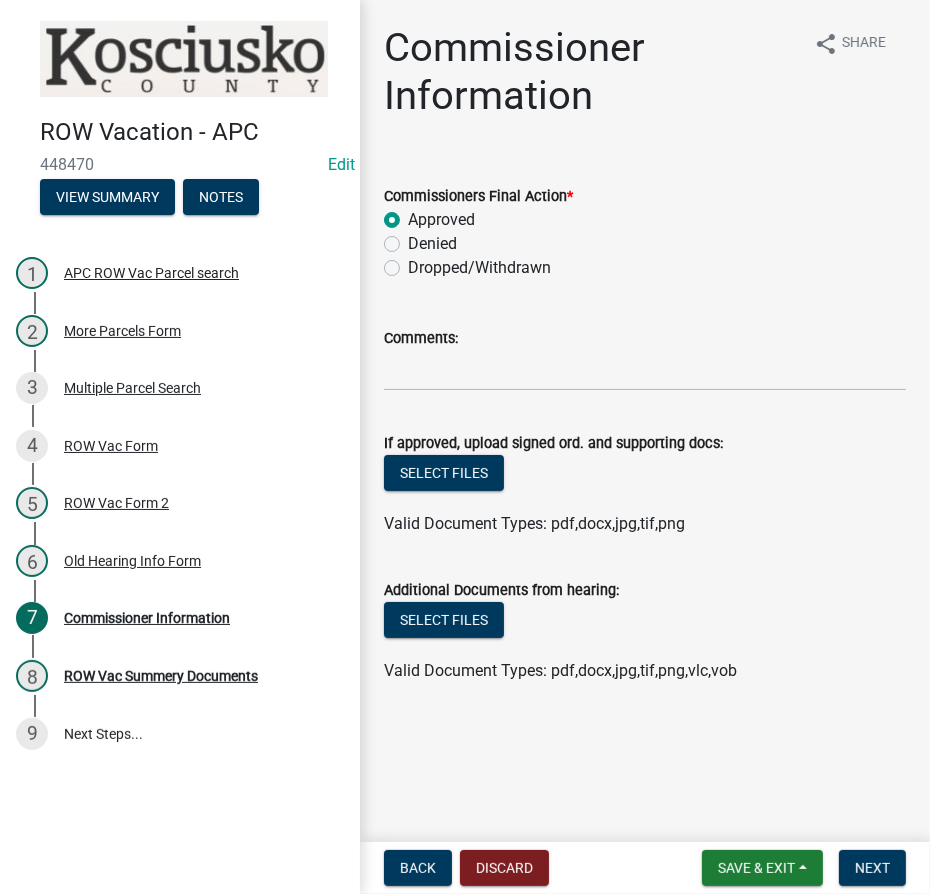 radio on "true" 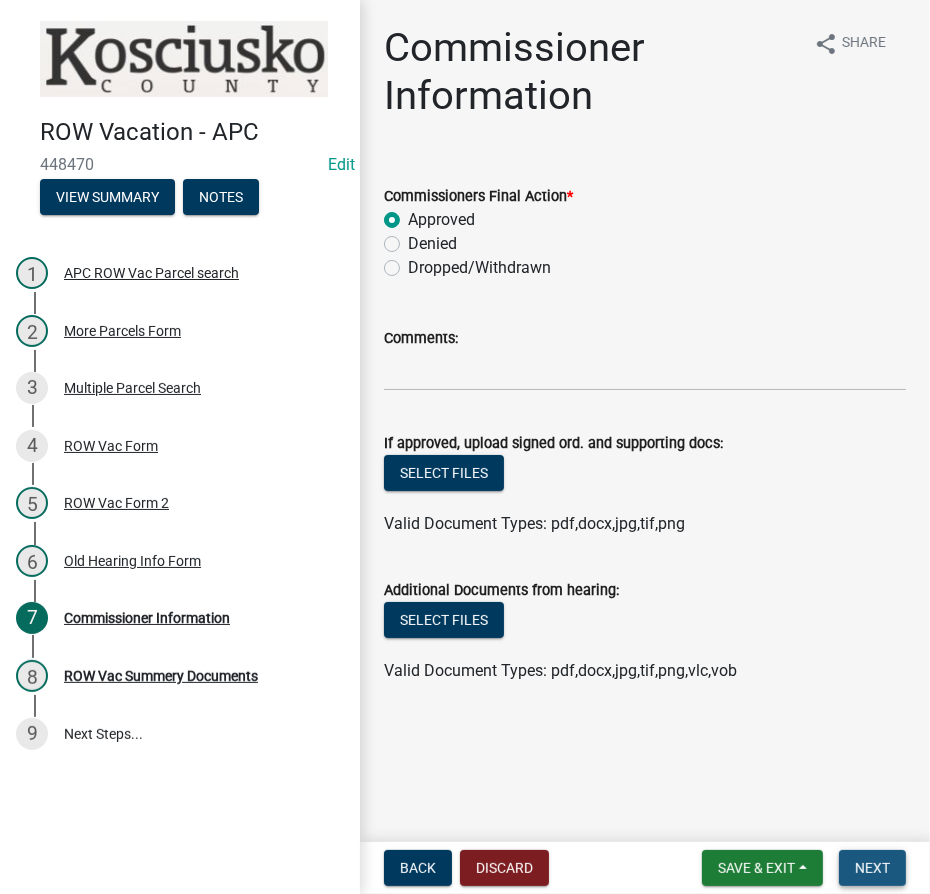 click on "Next" at bounding box center [872, 868] 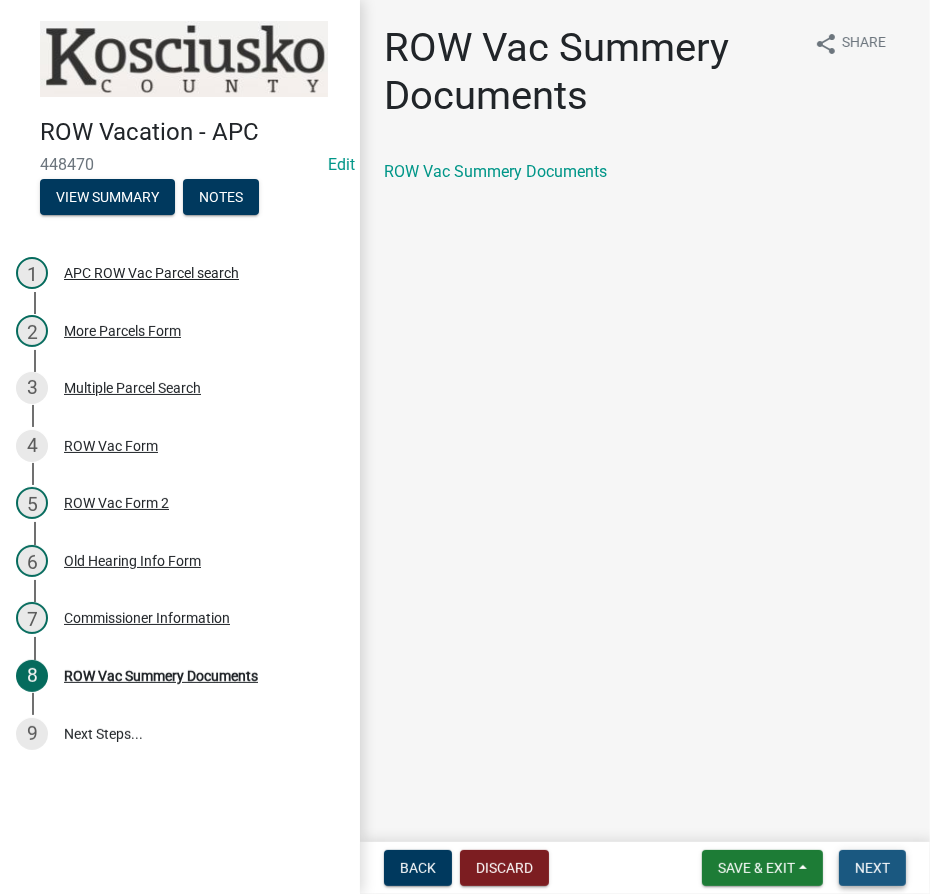 click on "Next" at bounding box center [872, 868] 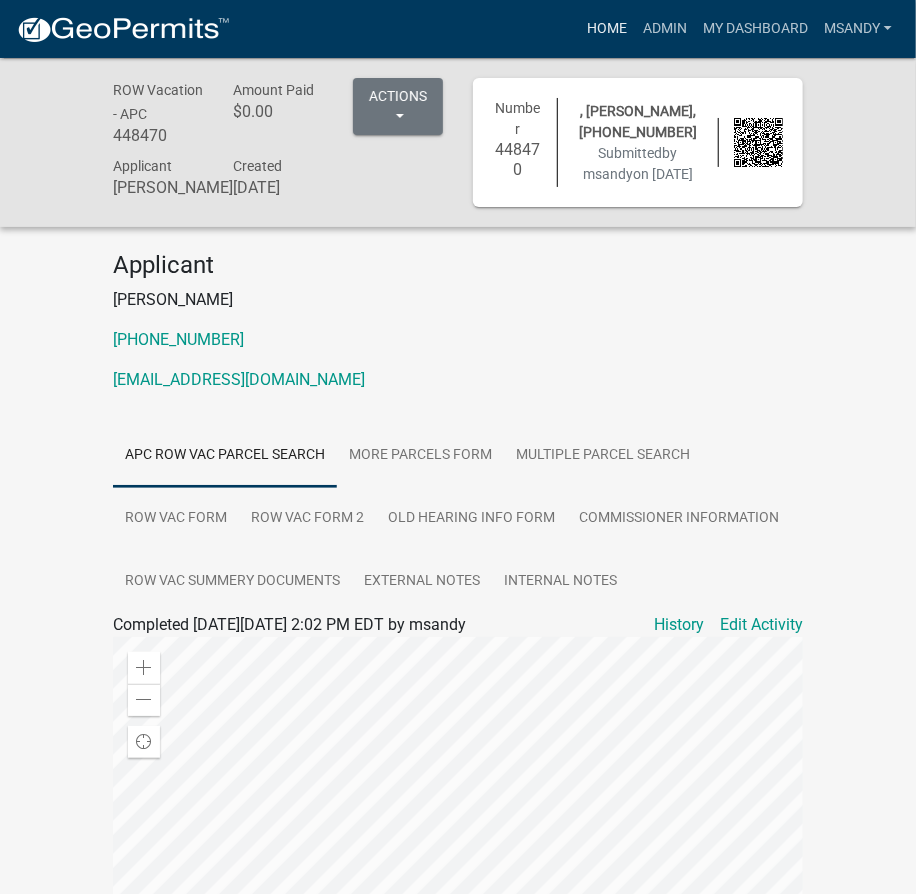 click on "Home" at bounding box center [607, 29] 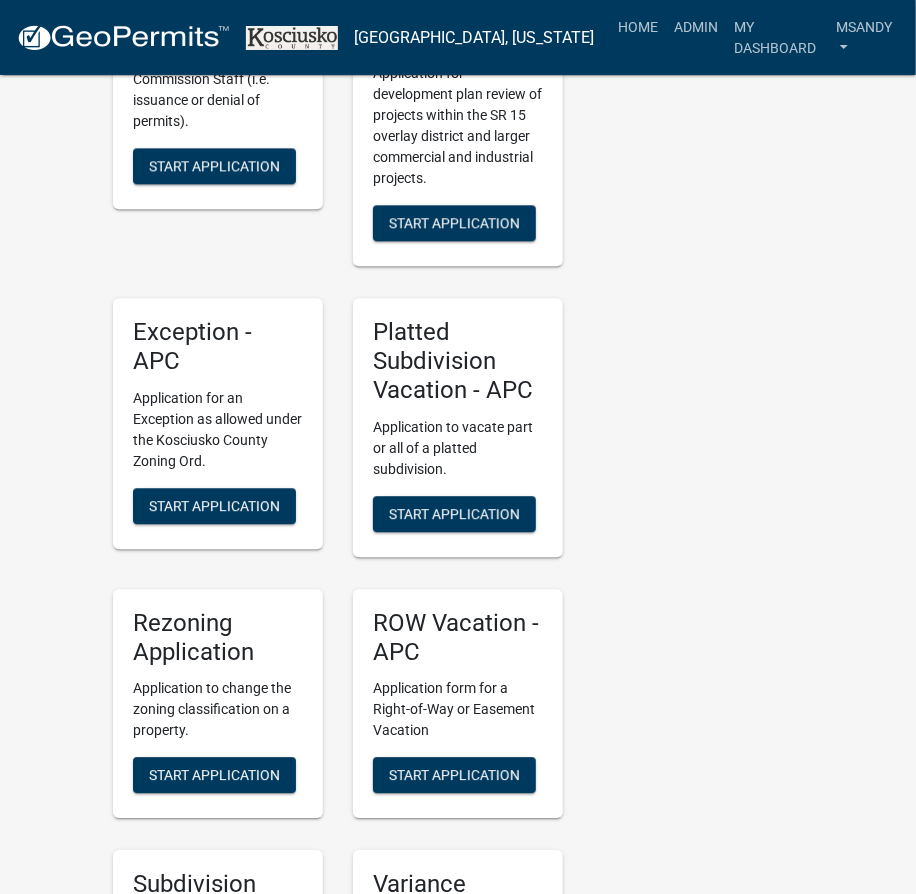 scroll, scrollTop: 4272, scrollLeft: 0, axis: vertical 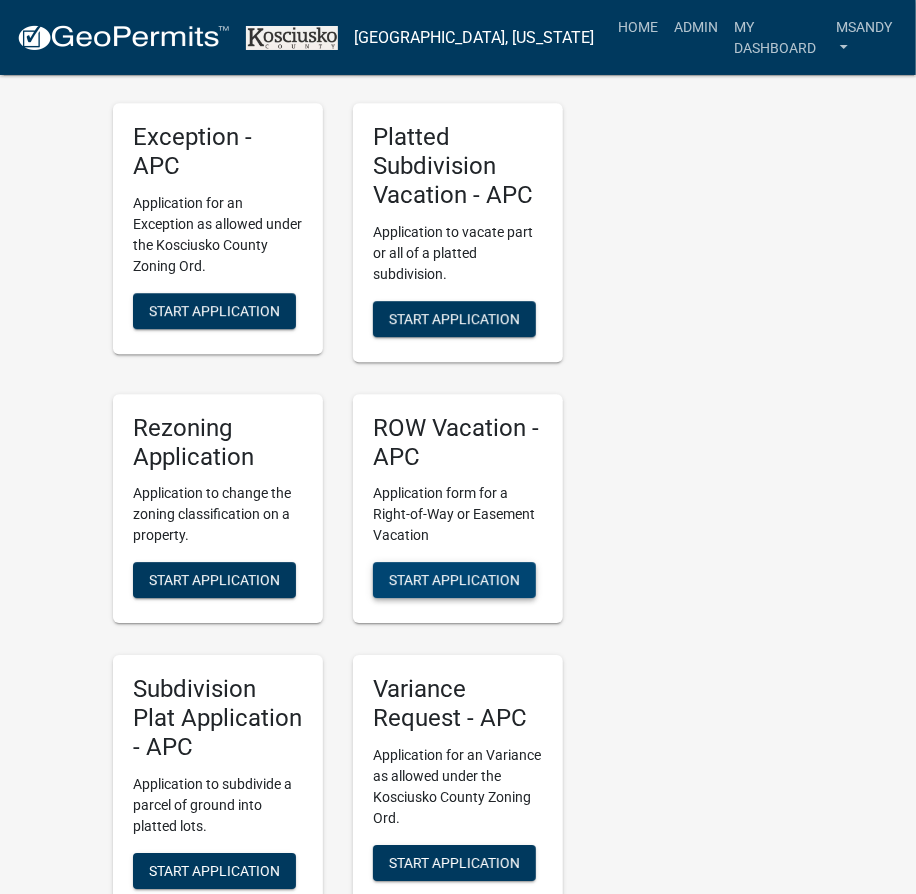 click on "Start Application" at bounding box center [454, 580] 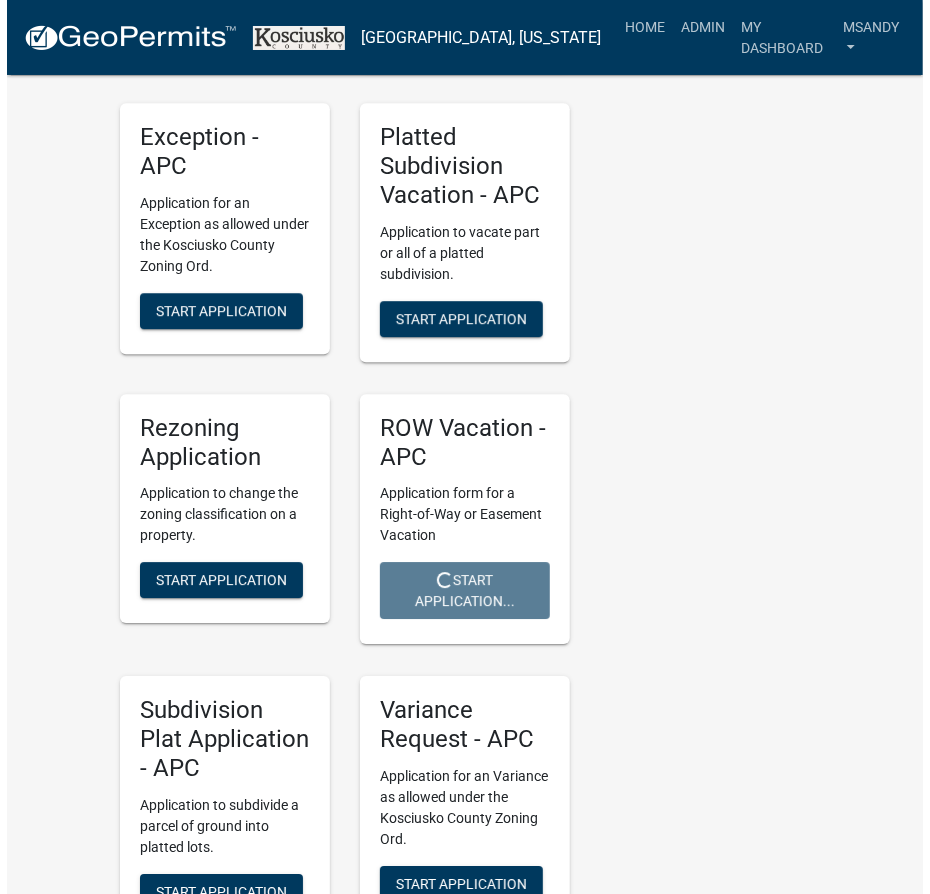 scroll, scrollTop: 0, scrollLeft: 0, axis: both 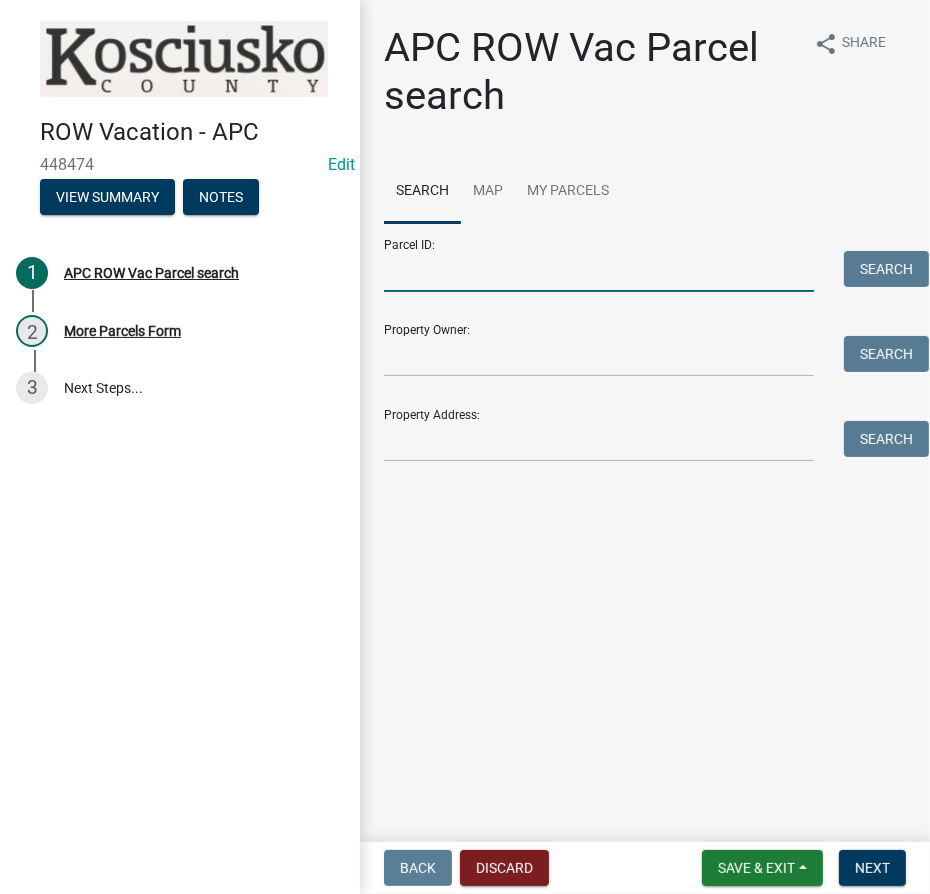 click on "Parcel ID:" at bounding box center (599, 271) 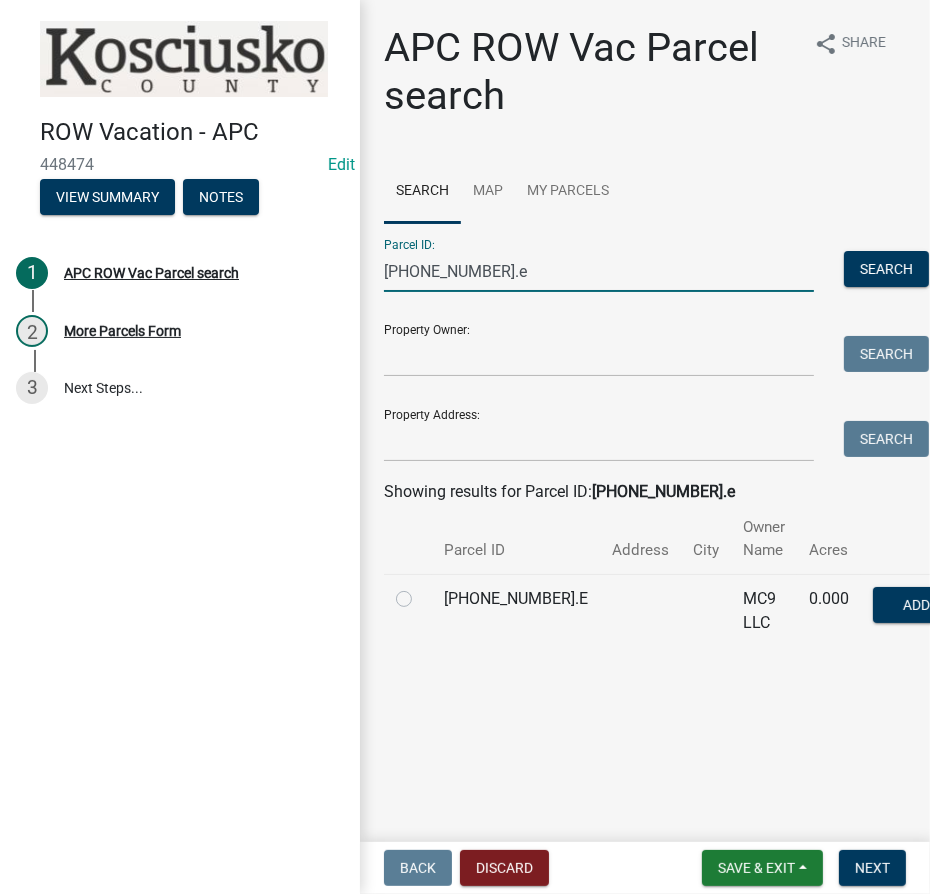 type on "[PHONE_NUMBER].e" 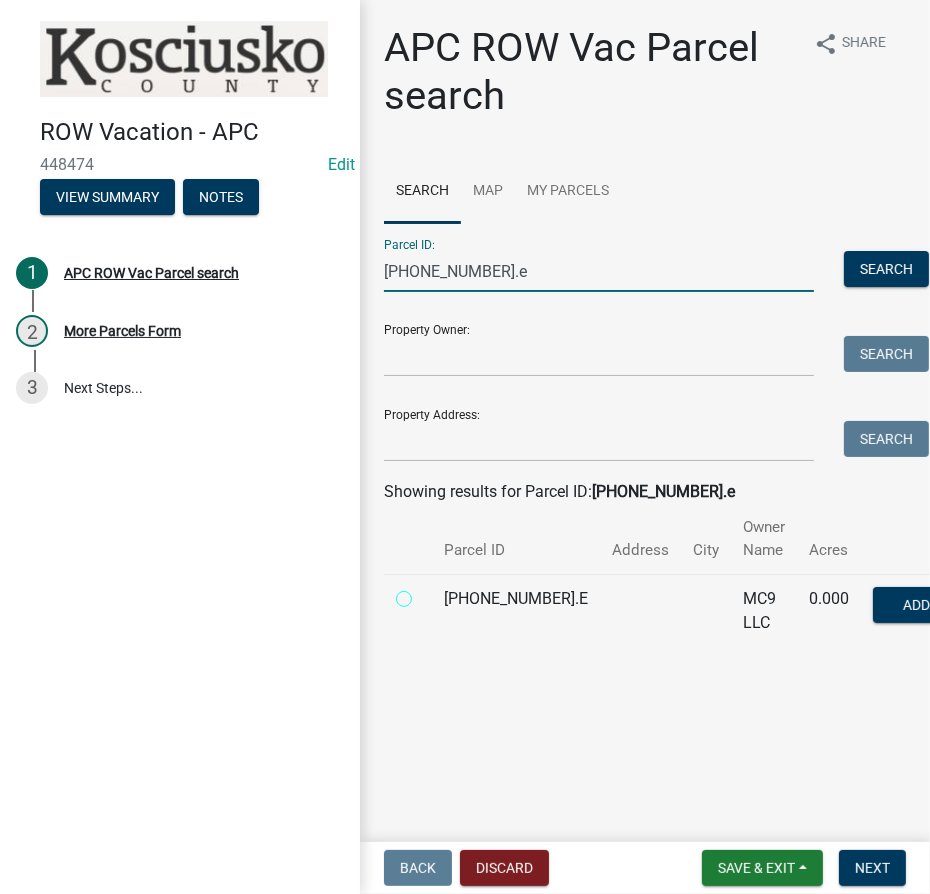 click at bounding box center [426, 593] 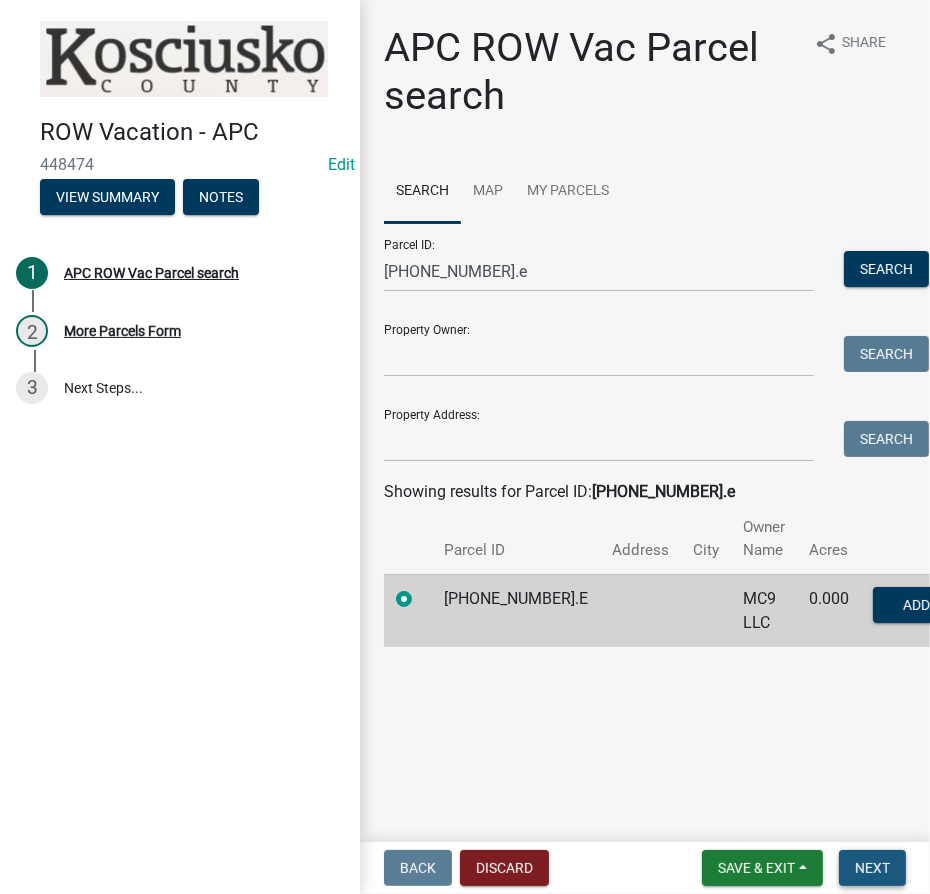 click on "Next" at bounding box center (872, 868) 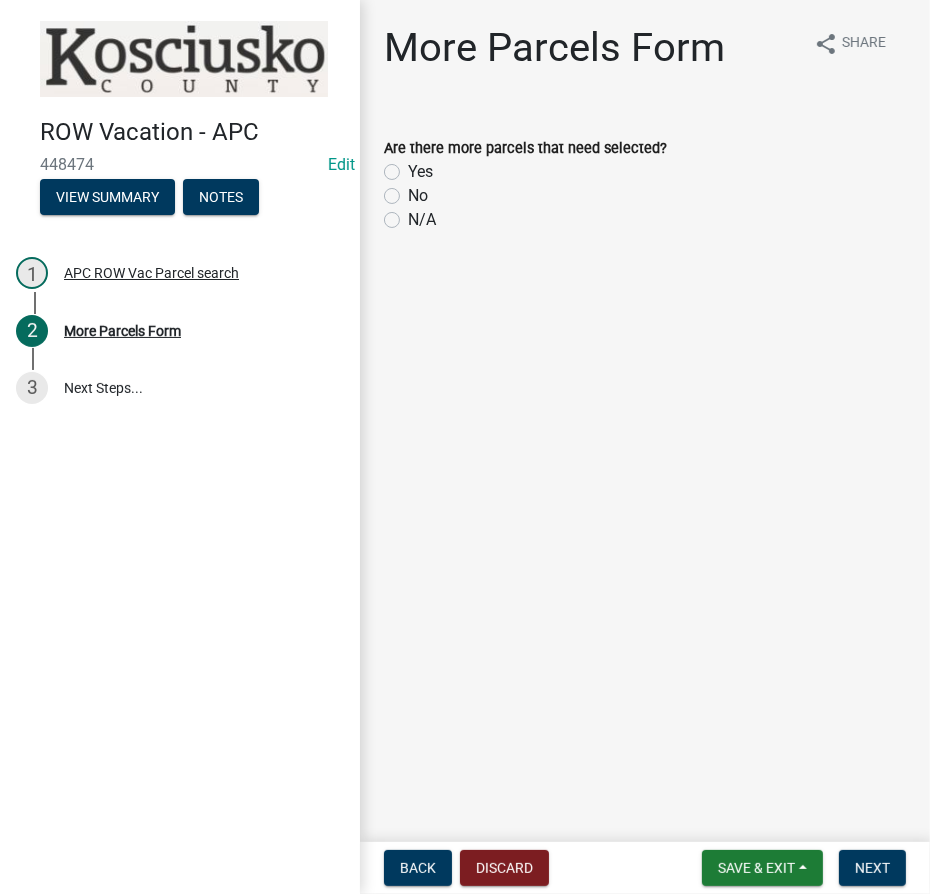 click on "Yes" 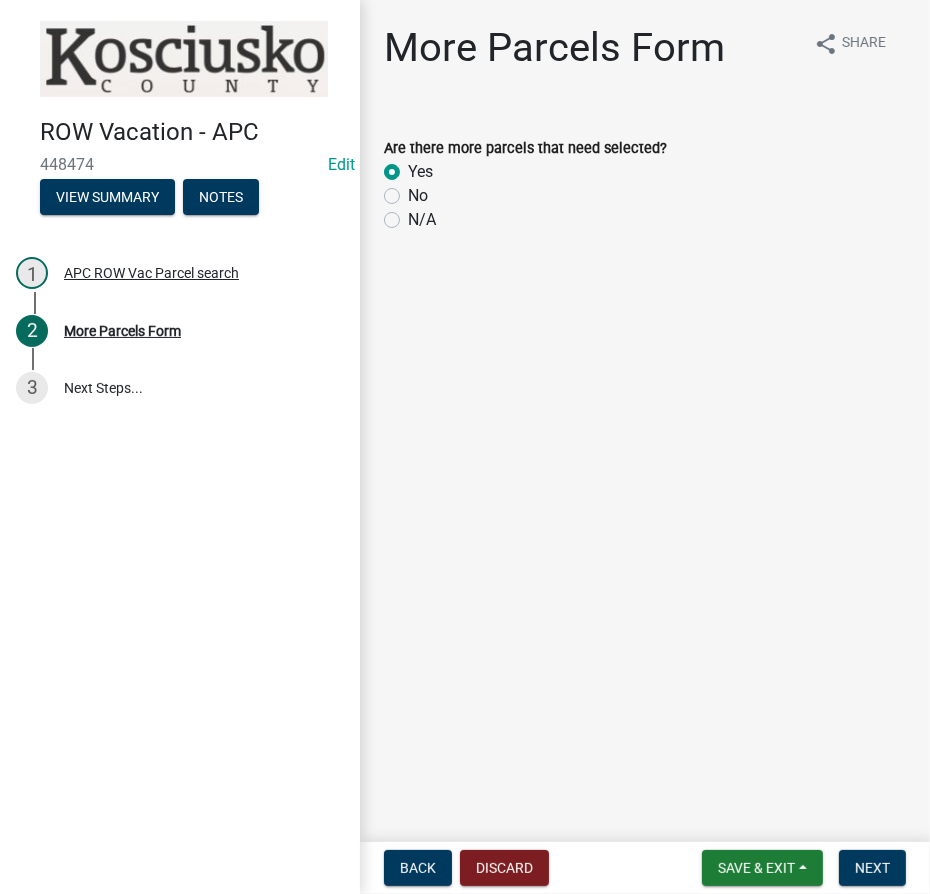 radio on "true" 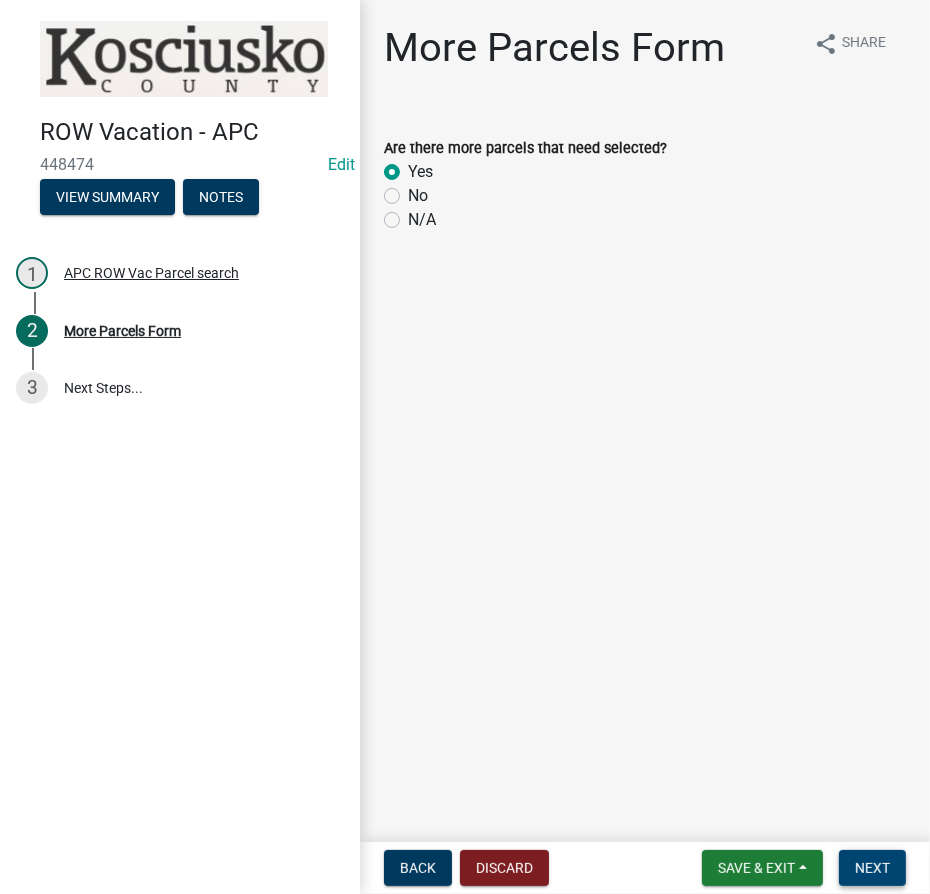 click on "Next" at bounding box center [872, 868] 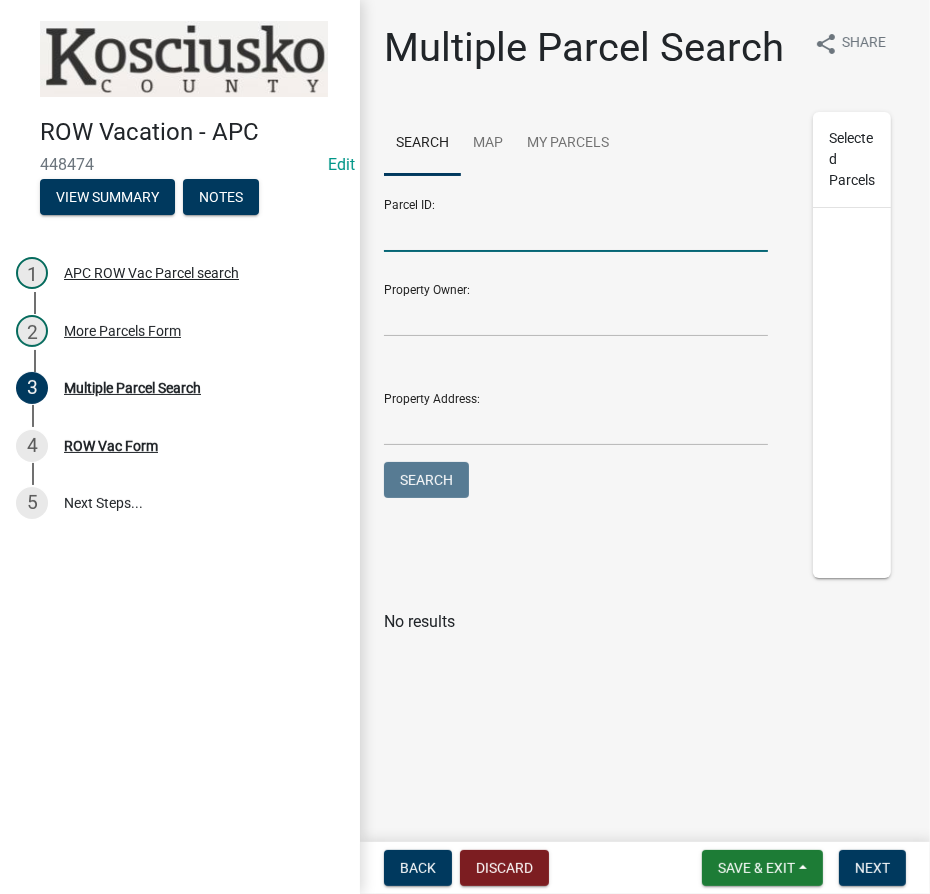 click on "Parcel ID:" at bounding box center (576, 231) 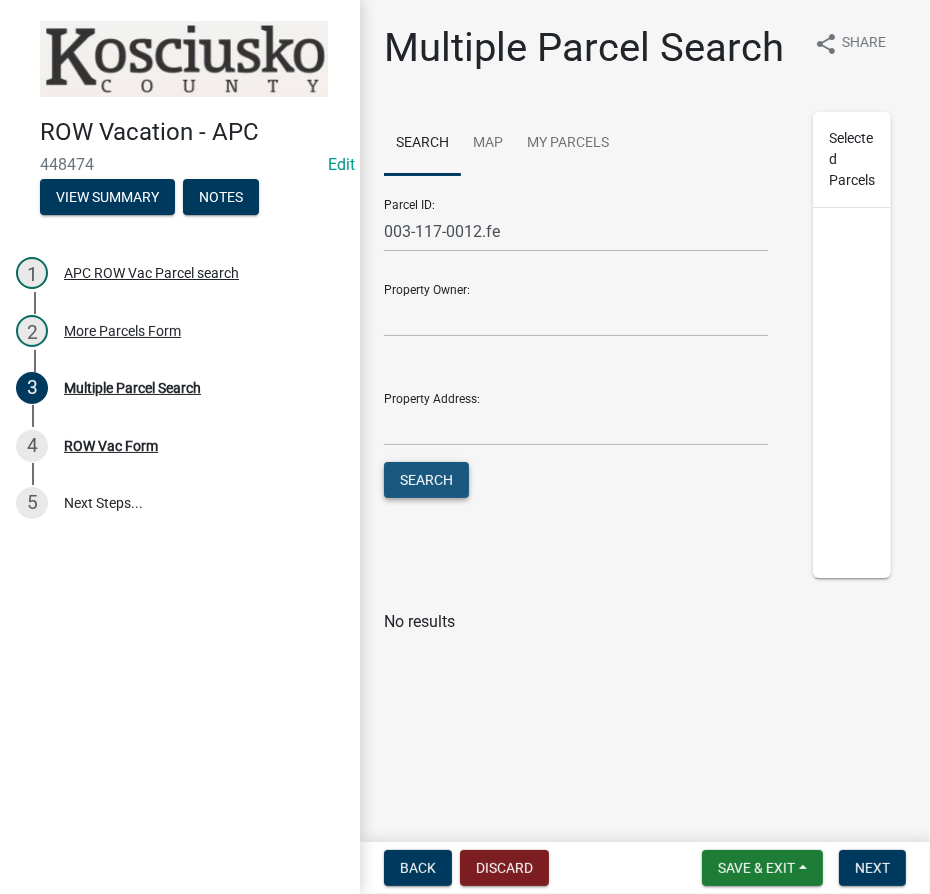 click on "Search" at bounding box center [426, 480] 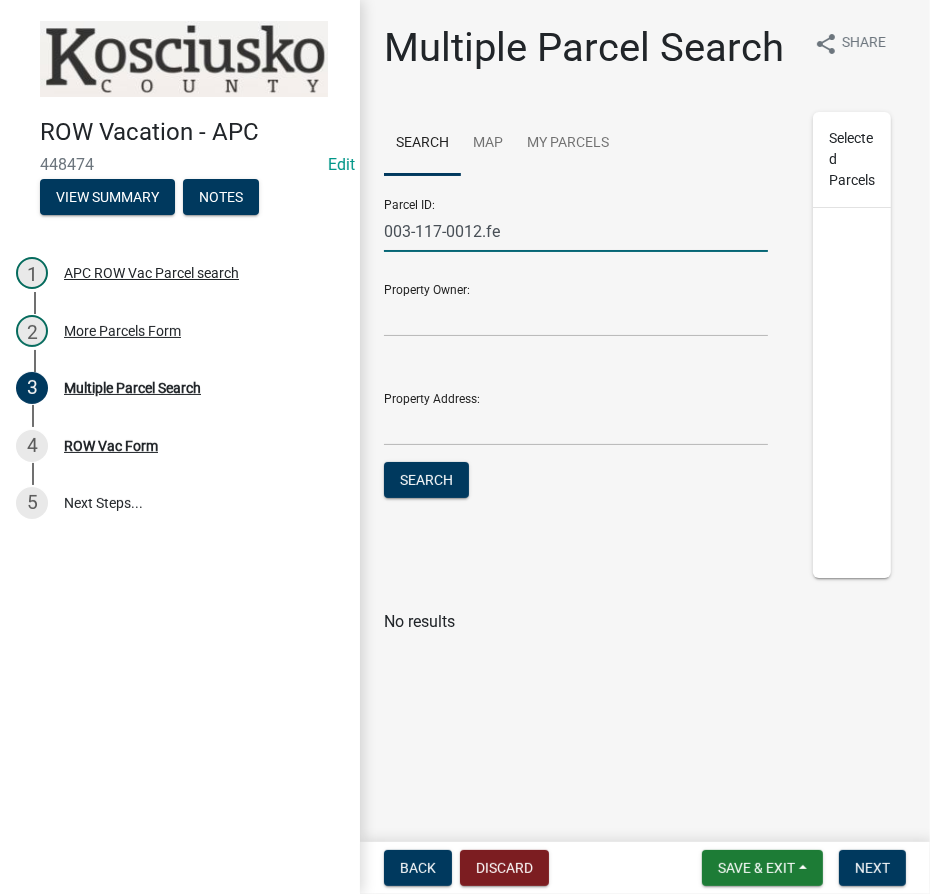 click on "003-117-0012.fe" at bounding box center [576, 231] 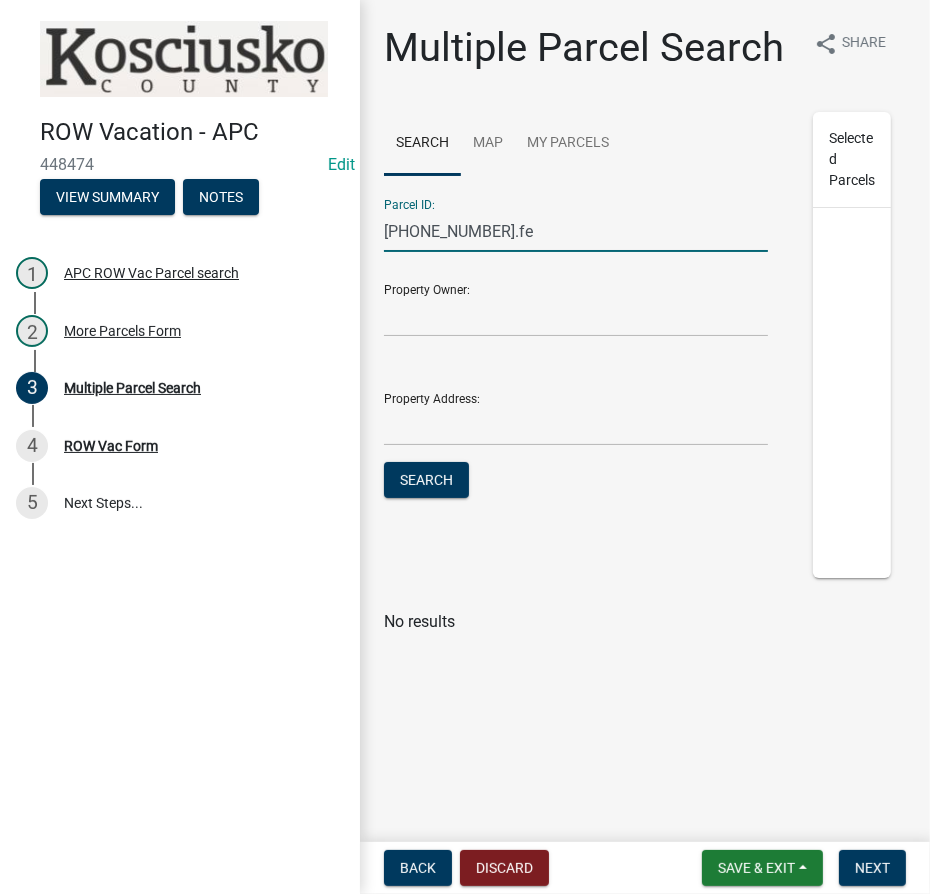 click on "Search" at bounding box center (426, 480) 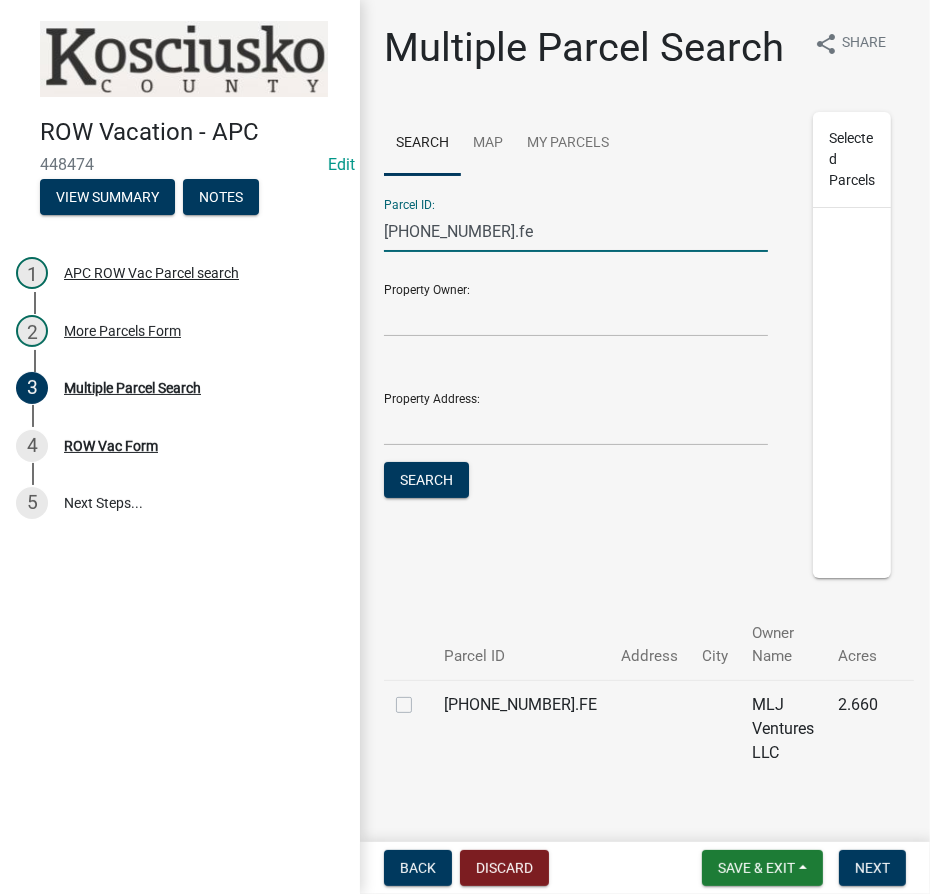 click 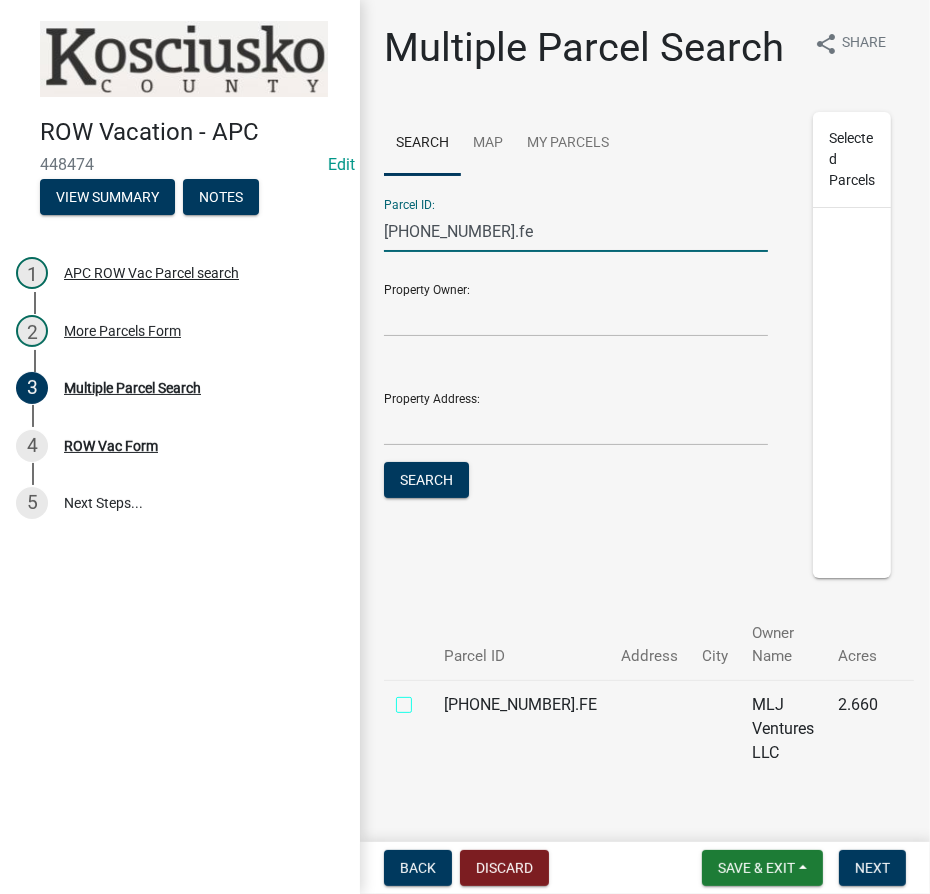 checkbox on "true" 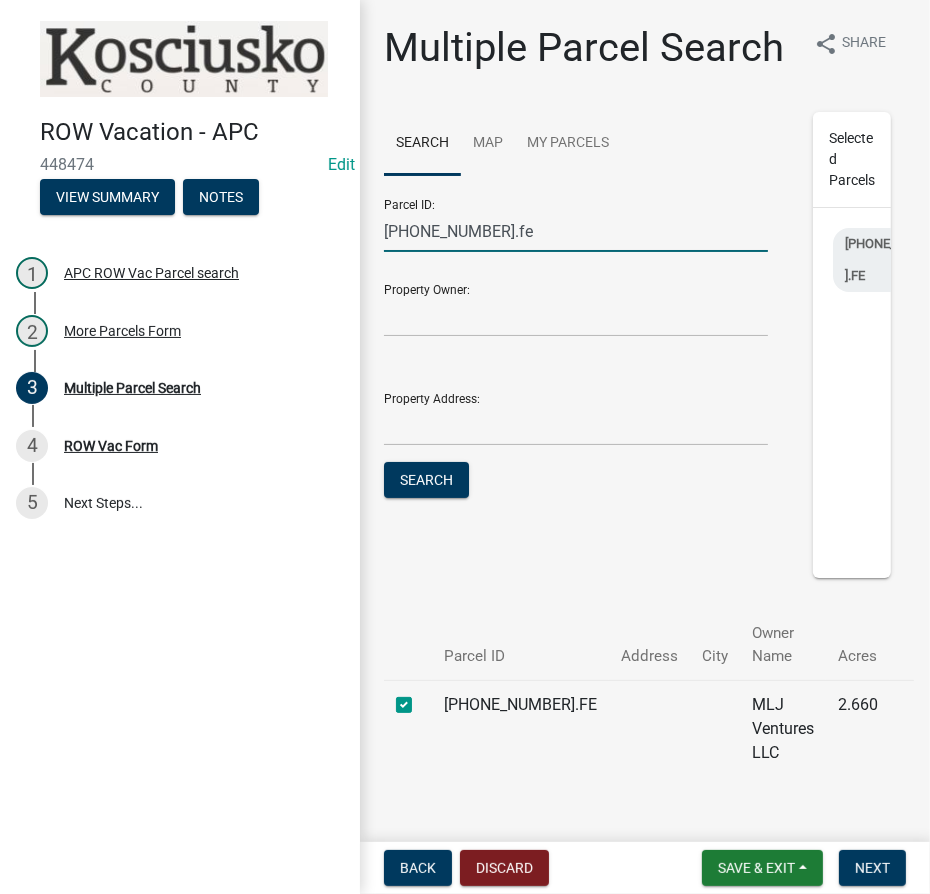 click on "[PHONE_NUMBER].fe" at bounding box center [576, 231] 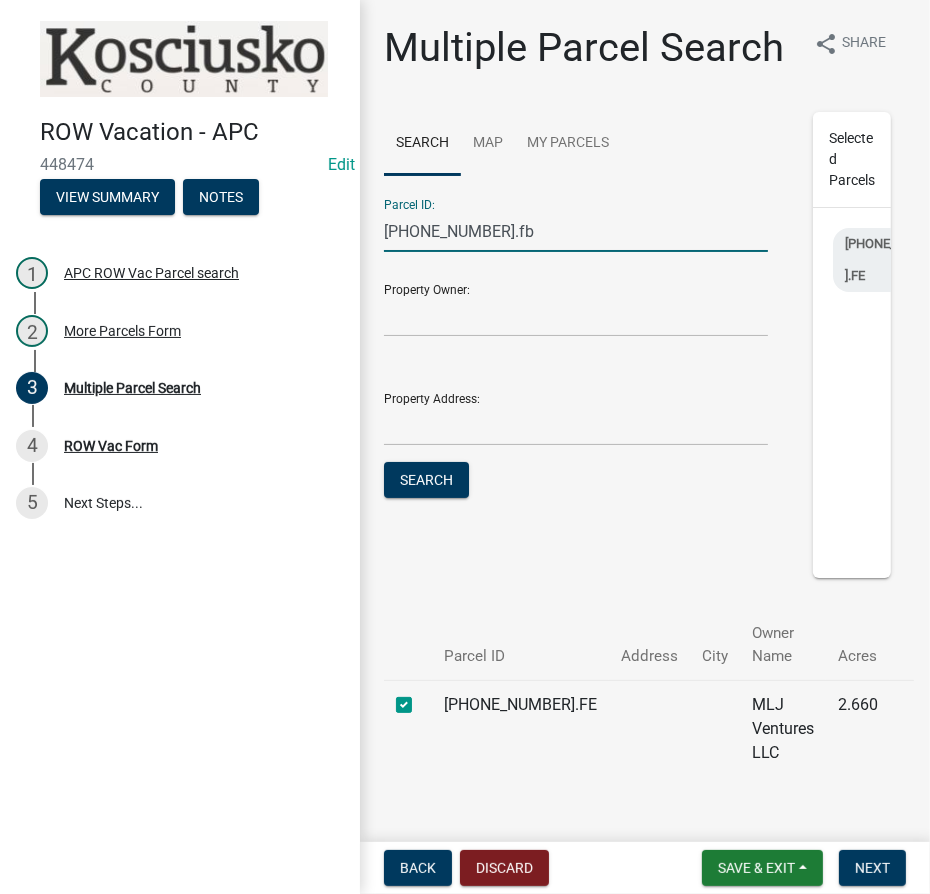 type on "[PHONE_NUMBER].fb" 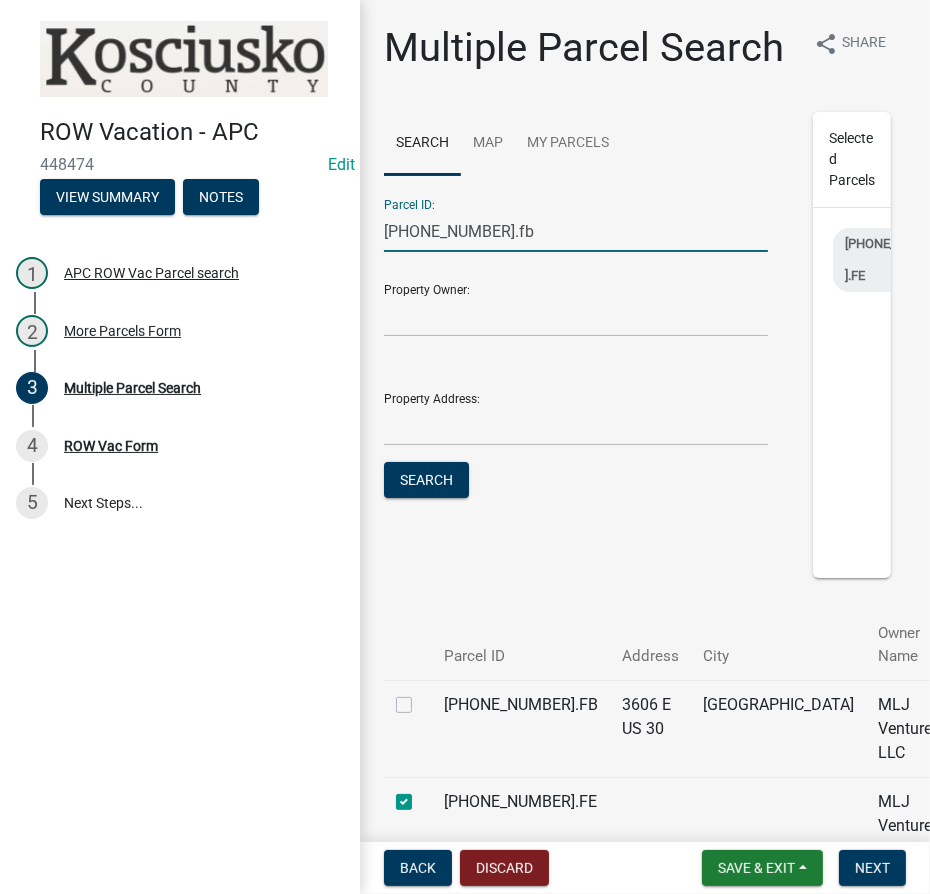 click 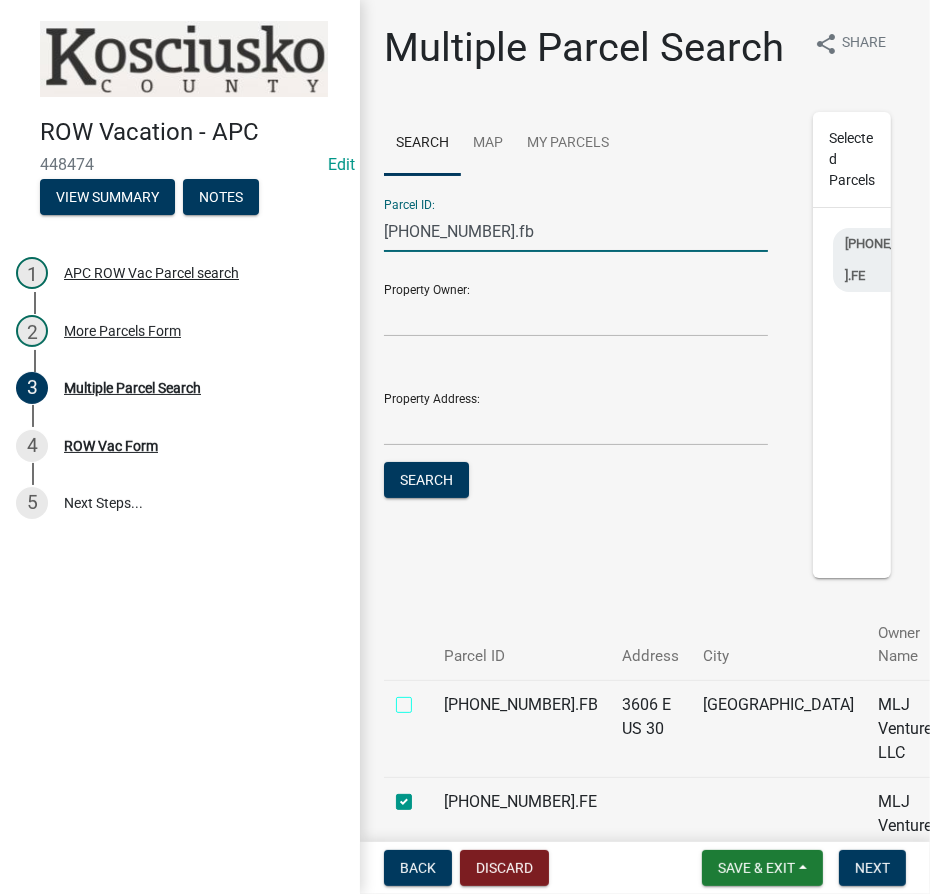 click at bounding box center (426, 699) 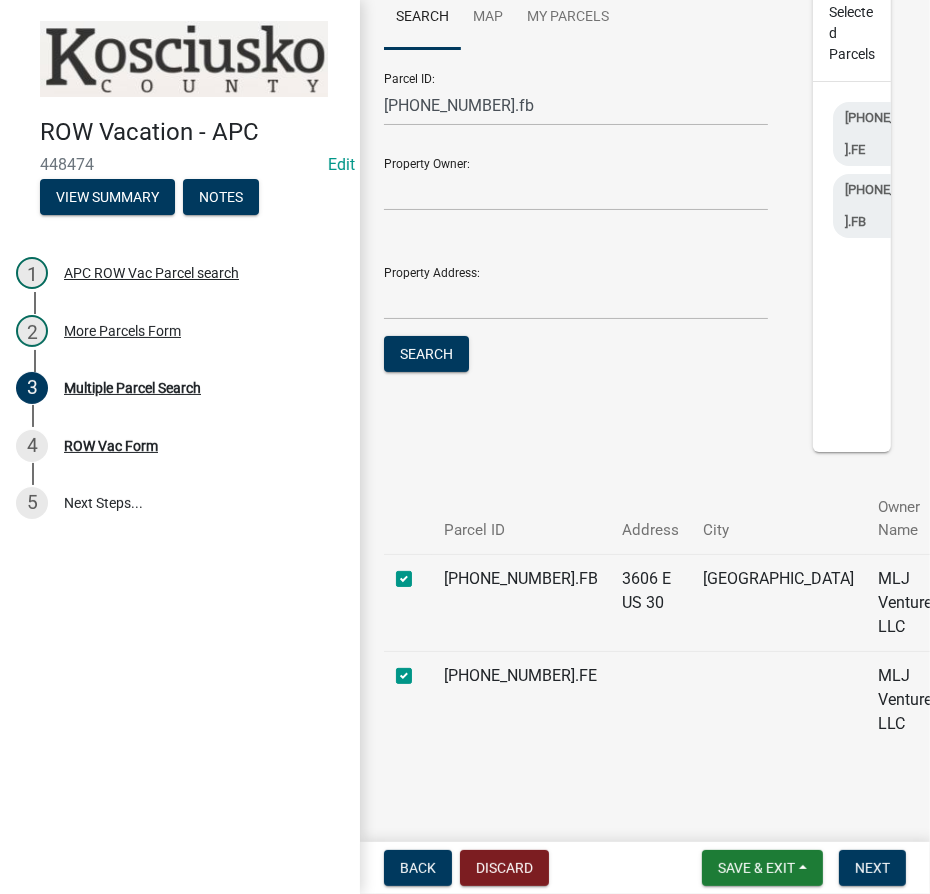 scroll, scrollTop: 201, scrollLeft: 0, axis: vertical 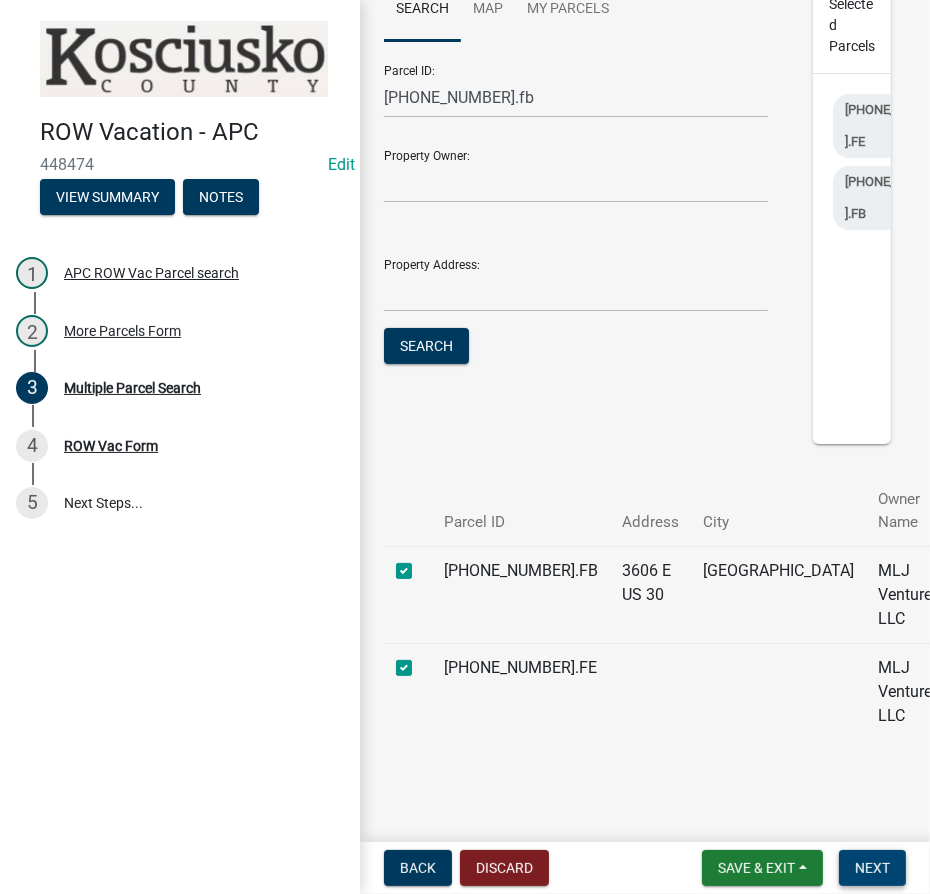 click on "Next" at bounding box center (872, 868) 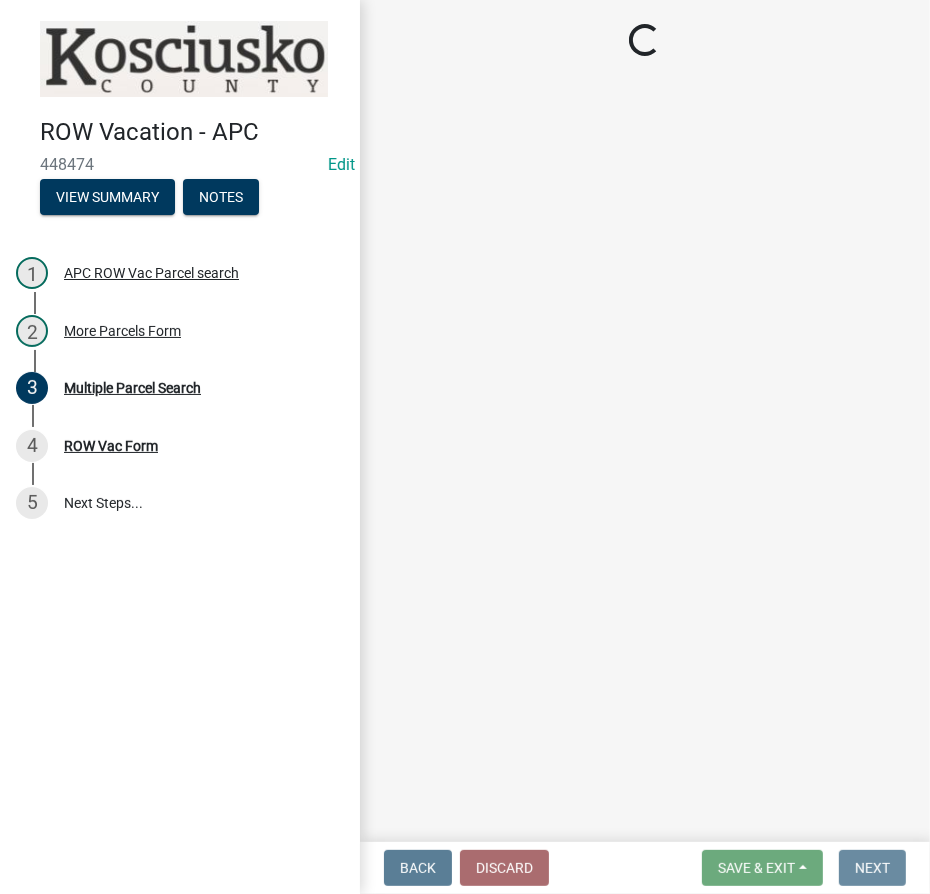 scroll, scrollTop: 0, scrollLeft: 0, axis: both 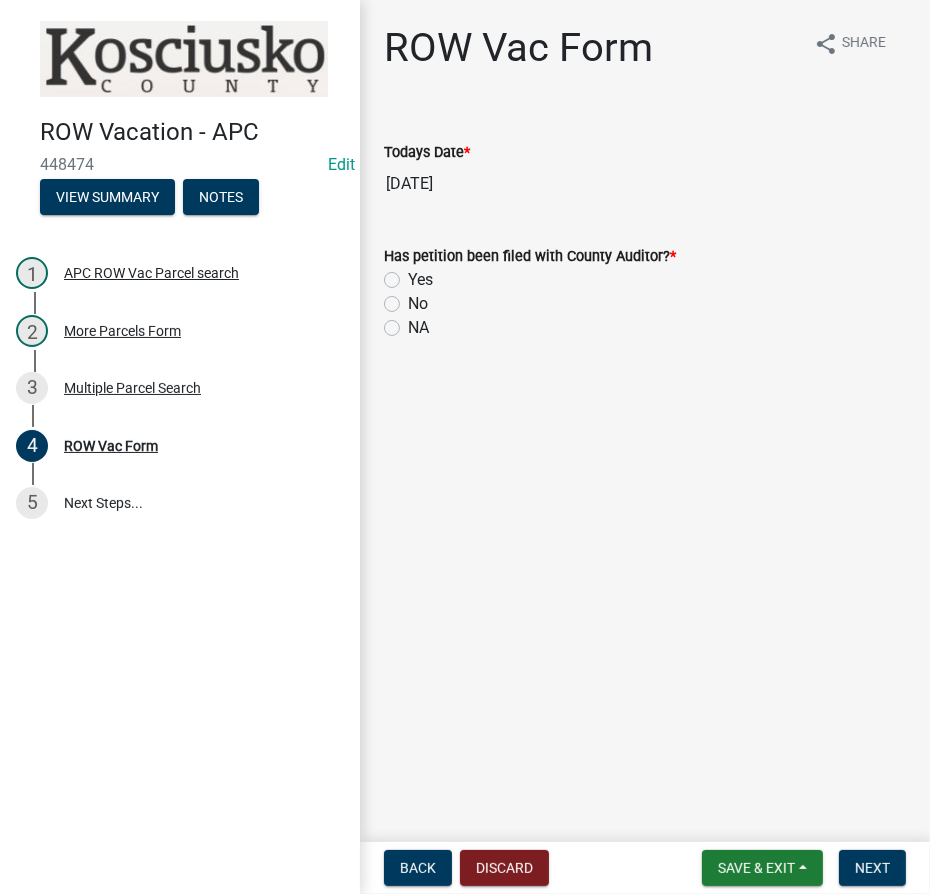 click on "No" 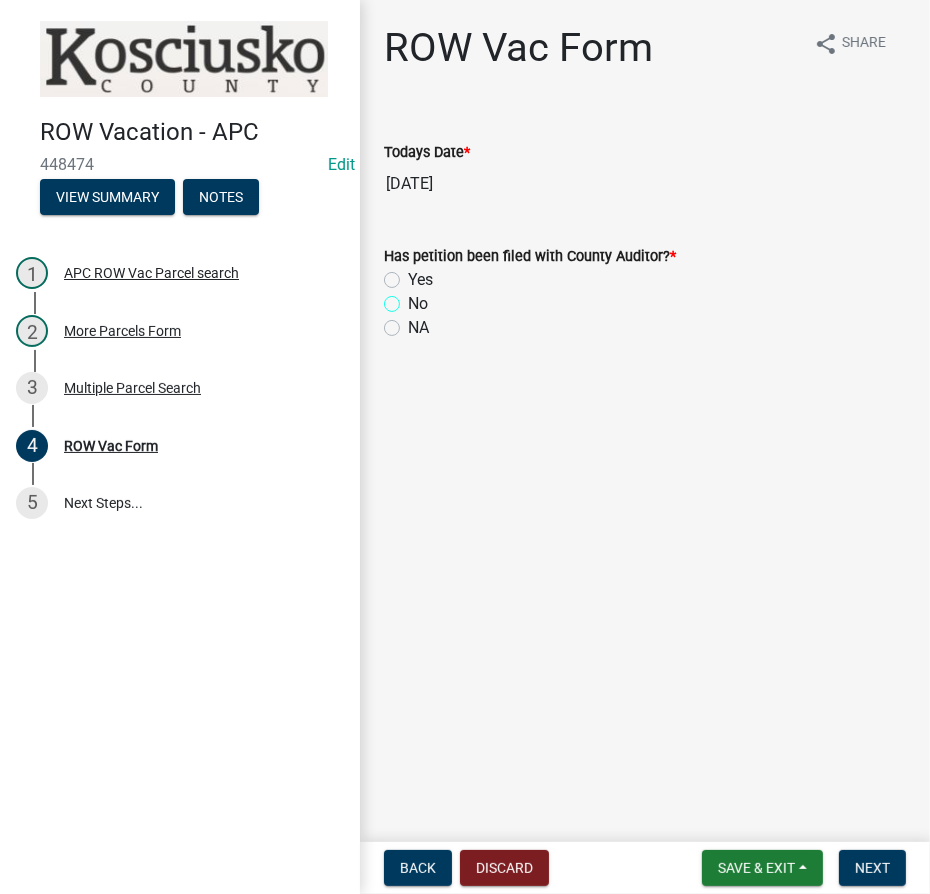 click on "No" at bounding box center (414, 298) 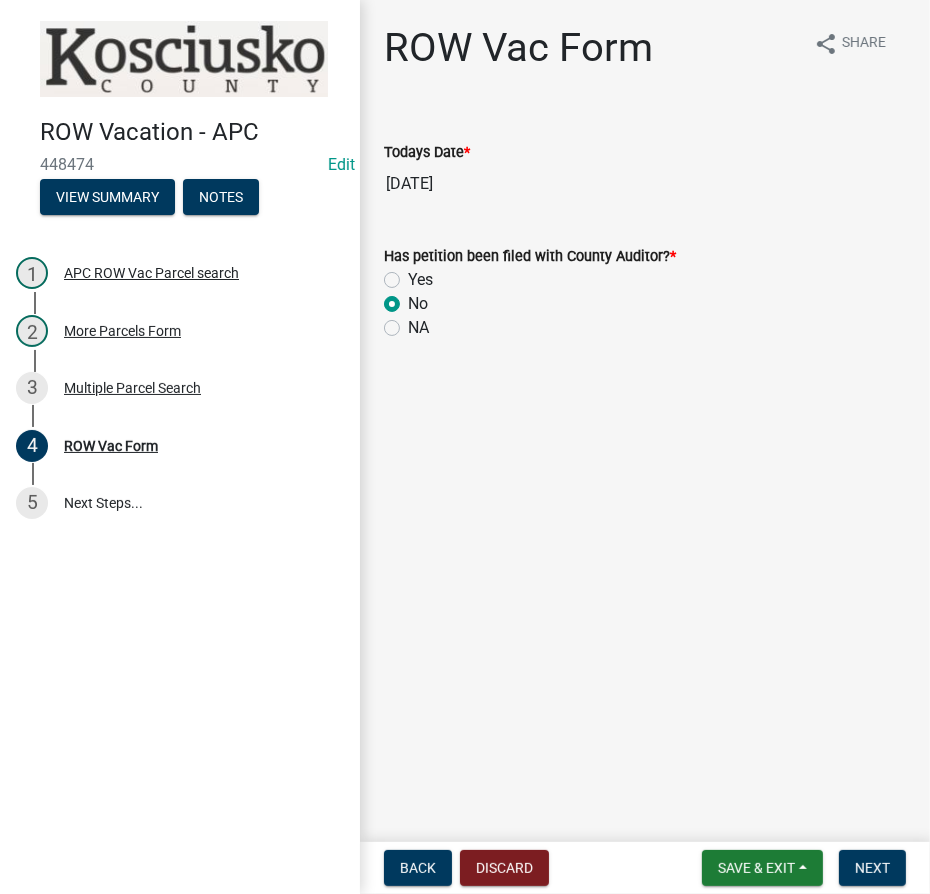 radio on "true" 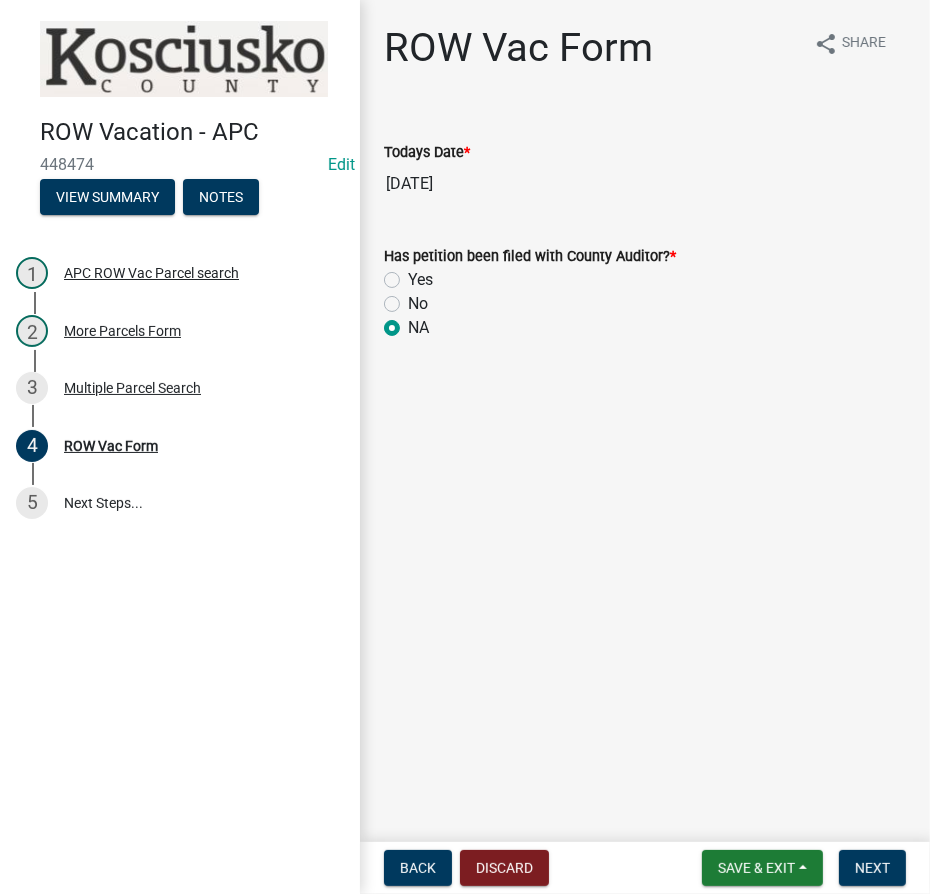 radio on "true" 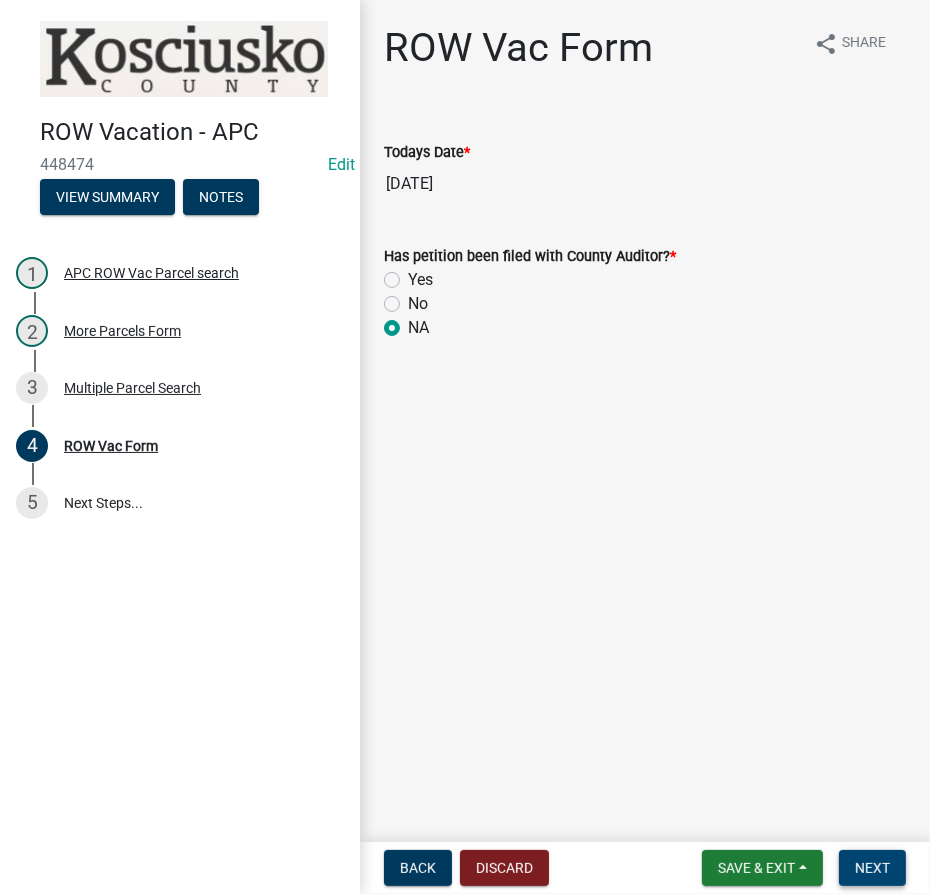 click on "Next" at bounding box center (872, 868) 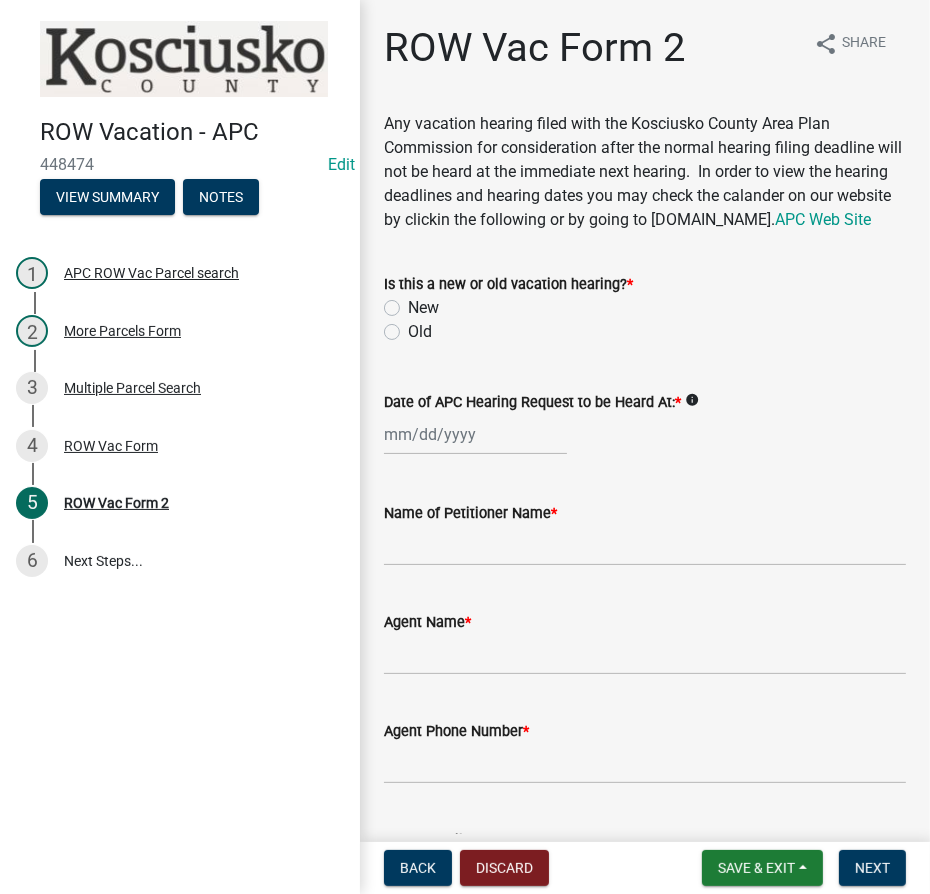 click on "Old" 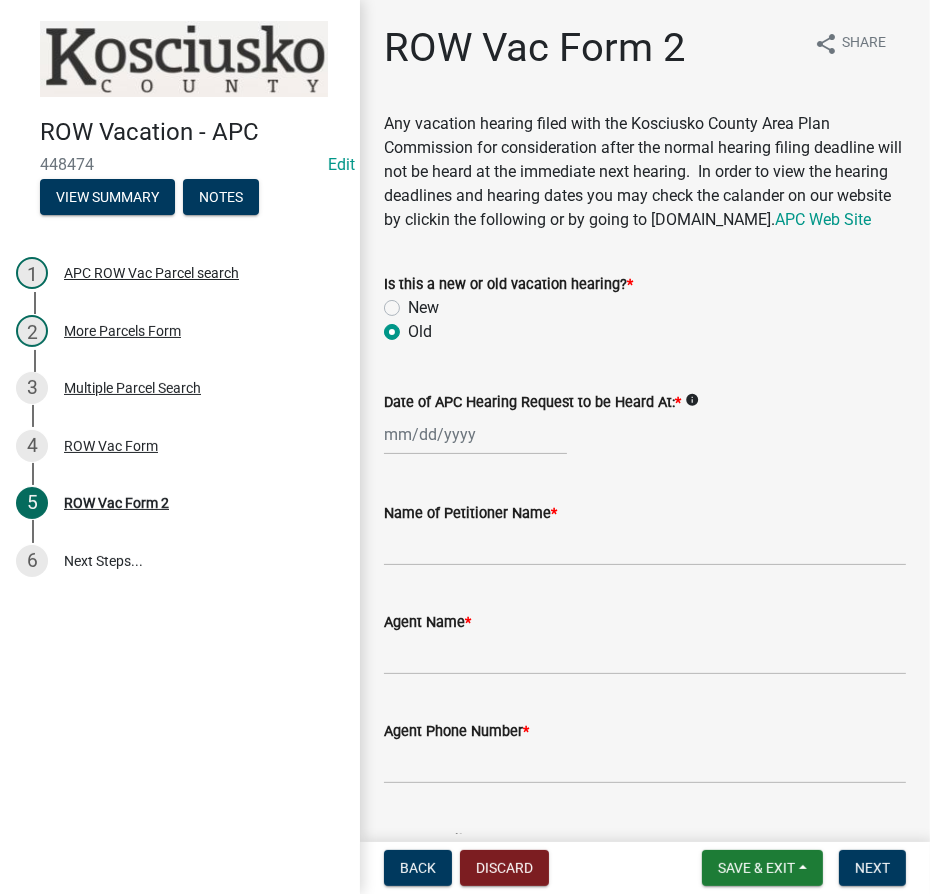 radio on "true" 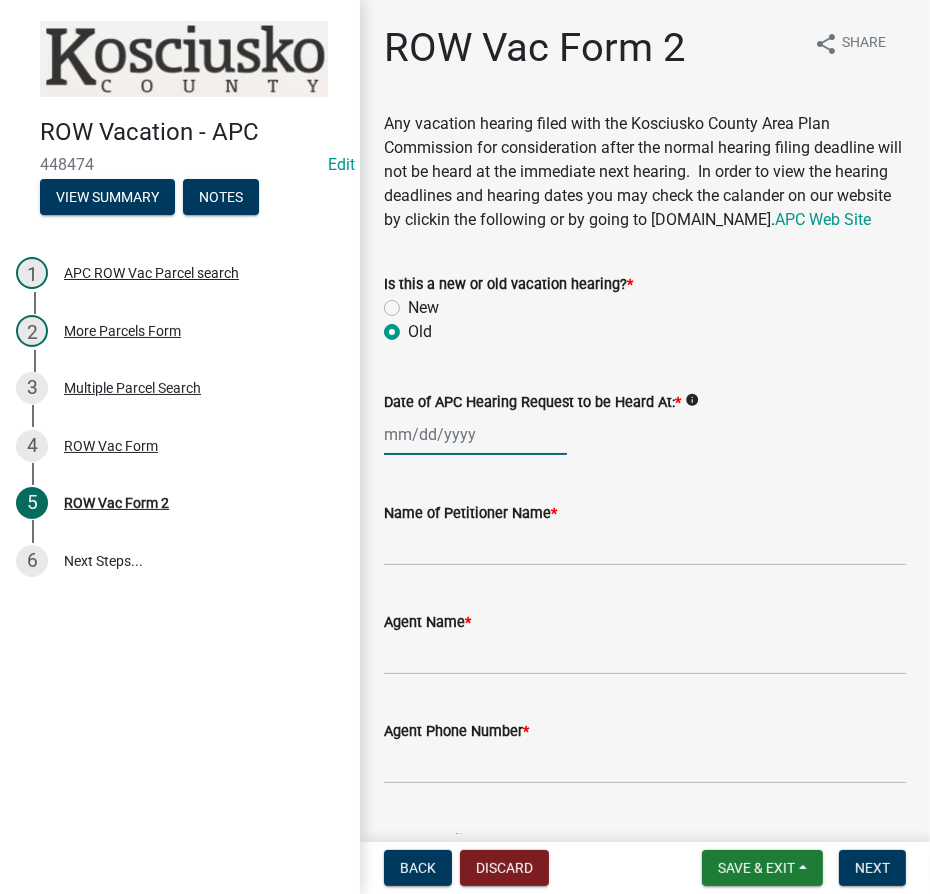 click 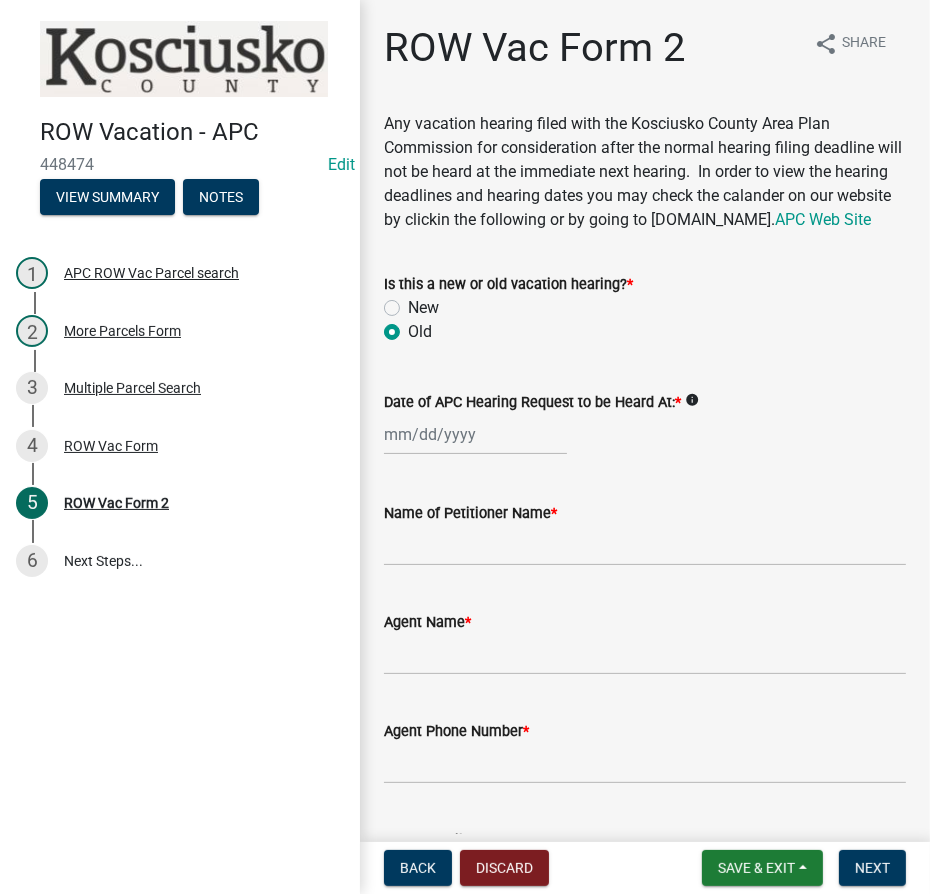 select on "7" 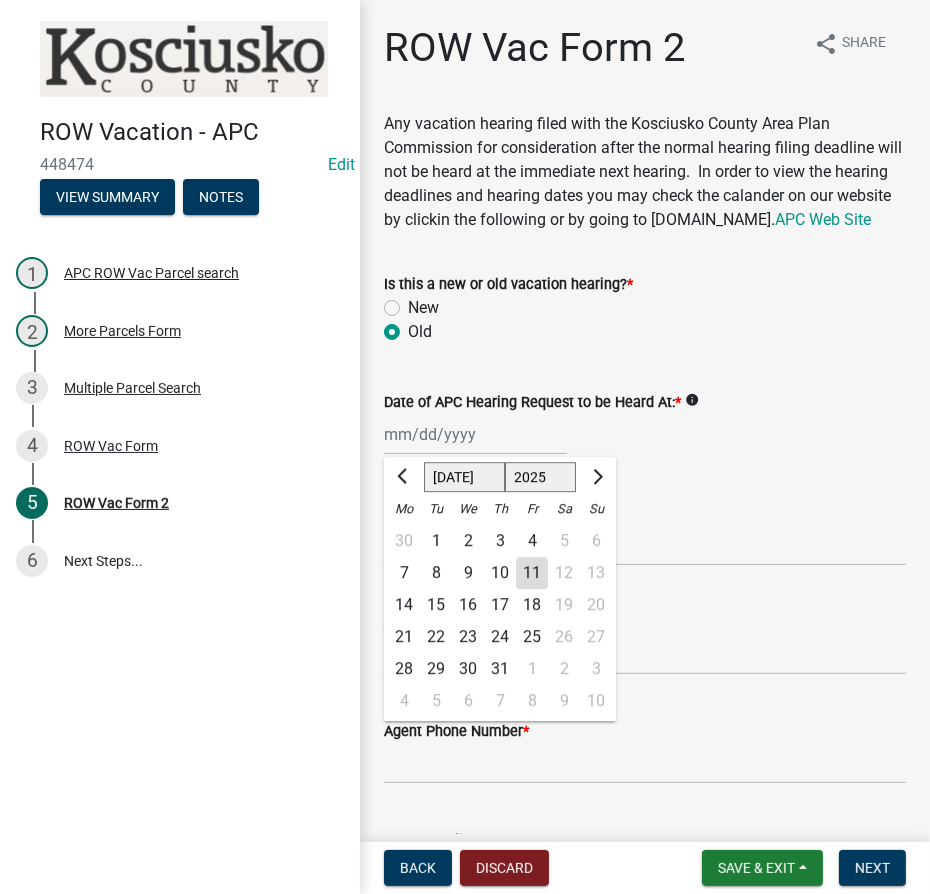 click on "1525 1526 1527 1528 1529 1530 1531 1532 1533 1534 1535 1536 1537 1538 1539 1540 1541 1542 1543 1544 1545 1546 1547 1548 1549 1550 1551 1552 1553 1554 1555 1556 1557 1558 1559 1560 1561 1562 1563 1564 1565 1566 1567 1568 1569 1570 1571 1572 1573 1574 1575 1576 1577 1578 1579 1580 1581 1582 1583 1584 1585 1586 1587 1588 1589 1590 1591 1592 1593 1594 1595 1596 1597 1598 1599 1600 1601 1602 1603 1604 1605 1606 1607 1608 1609 1610 1611 1612 1613 1614 1615 1616 1617 1618 1619 1620 1621 1622 1623 1624 1625 1626 1627 1628 1629 1630 1631 1632 1633 1634 1635 1636 1637 1638 1639 1640 1641 1642 1643 1644 1645 1646 1647 1648 1649 1650 1651 1652 1653 1654 1655 1656 1657 1658 1659 1660 1661 1662 1663 1664 1665 1666 1667 1668 1669 1670 1671 1672 1673 1674 1675 1676 1677 1678 1679 1680 1681 1682 1683 1684 1685 1686 1687 1688 1689 1690 1691 1692 1693 1694 1695 1696 1697 1698 1699 1700 1701 1702 1703 1704 1705 1706 1707 1708 1709 1710 1711 1712 1713 1714 1715 1716 1717 1718 1719 1720 1721 1722 1723 1724 1725 1726 1727 1728 1729" 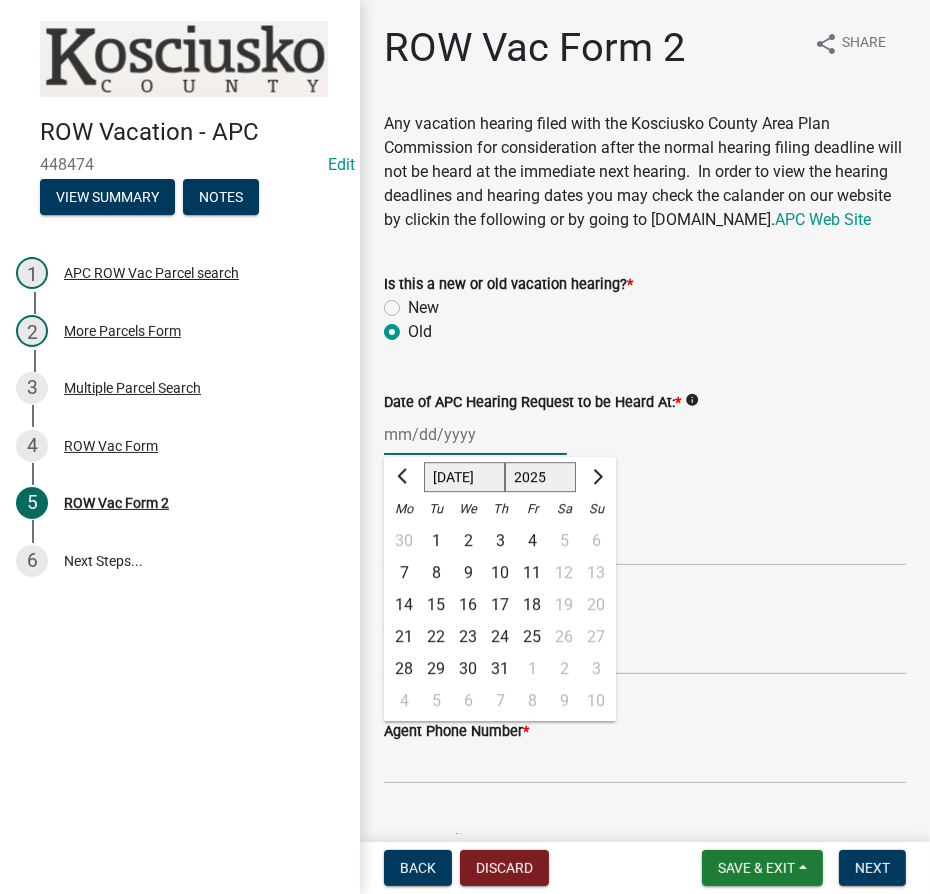 select on "1996" 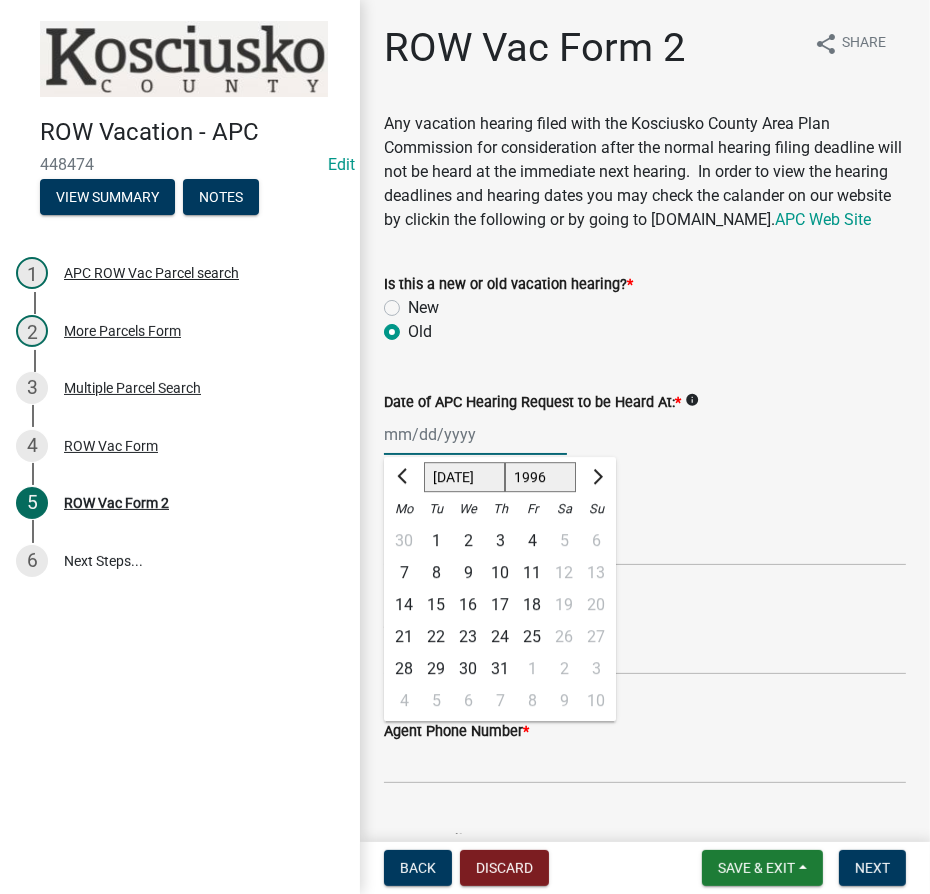 click on "1525 1526 1527 1528 1529 1530 1531 1532 1533 1534 1535 1536 1537 1538 1539 1540 1541 1542 1543 1544 1545 1546 1547 1548 1549 1550 1551 1552 1553 1554 1555 1556 1557 1558 1559 1560 1561 1562 1563 1564 1565 1566 1567 1568 1569 1570 1571 1572 1573 1574 1575 1576 1577 1578 1579 1580 1581 1582 1583 1584 1585 1586 1587 1588 1589 1590 1591 1592 1593 1594 1595 1596 1597 1598 1599 1600 1601 1602 1603 1604 1605 1606 1607 1608 1609 1610 1611 1612 1613 1614 1615 1616 1617 1618 1619 1620 1621 1622 1623 1624 1625 1626 1627 1628 1629 1630 1631 1632 1633 1634 1635 1636 1637 1638 1639 1640 1641 1642 1643 1644 1645 1646 1647 1648 1649 1650 1651 1652 1653 1654 1655 1656 1657 1658 1659 1660 1661 1662 1663 1664 1665 1666 1667 1668 1669 1670 1671 1672 1673 1674 1675 1676 1677 1678 1679 1680 1681 1682 1683 1684 1685 1686 1687 1688 1689 1690 1691 1692 1693 1694 1695 1696 1697 1698 1699 1700 1701 1702 1703 1704 1705 1706 1707 1708 1709 1710 1711 1712 1713 1714 1715 1716 1717 1718 1719 1720 1721 1722 1723 1724 1725 1726 1727 1728 1729" 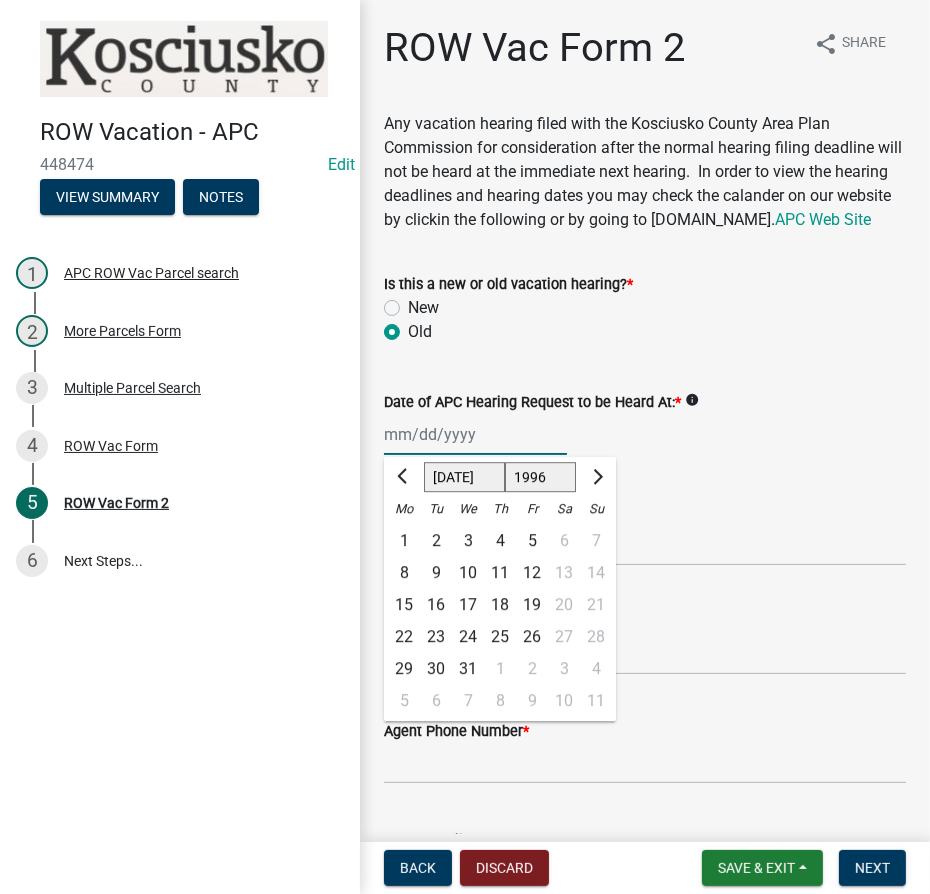 click on "Jan Feb Mar Apr May Jun [DATE] Aug Sep Oct Nov Dec" 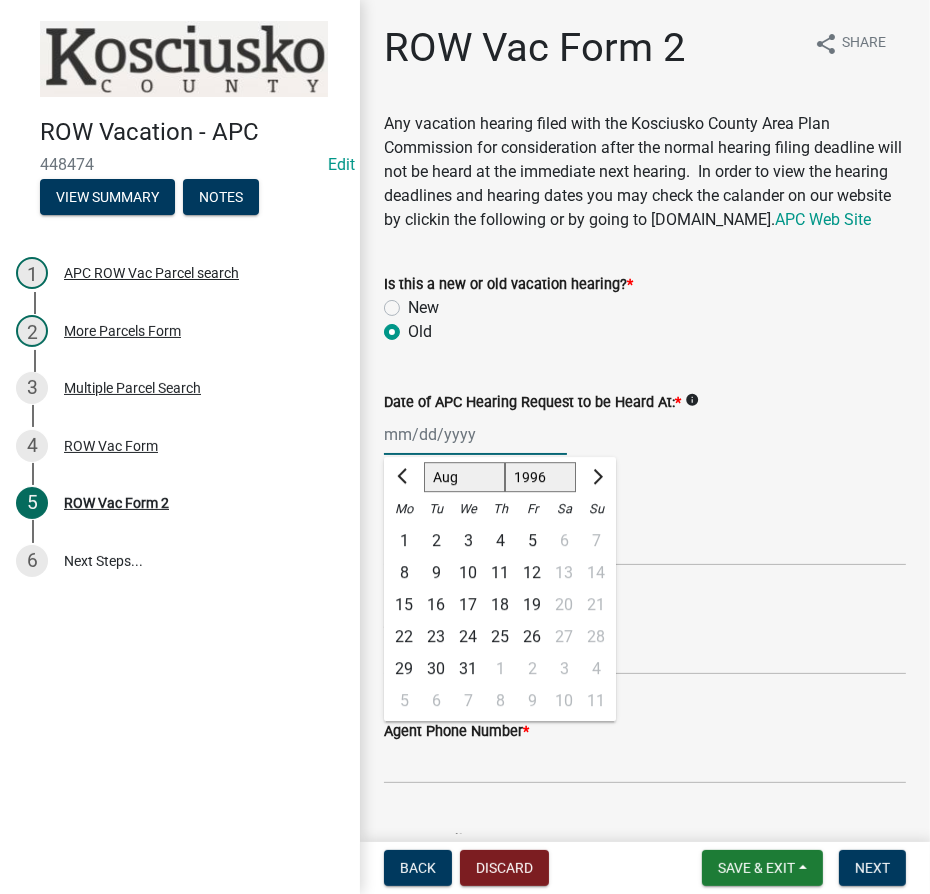 click on "Jan Feb Mar Apr May Jun [DATE] Aug Sep Oct Nov Dec" 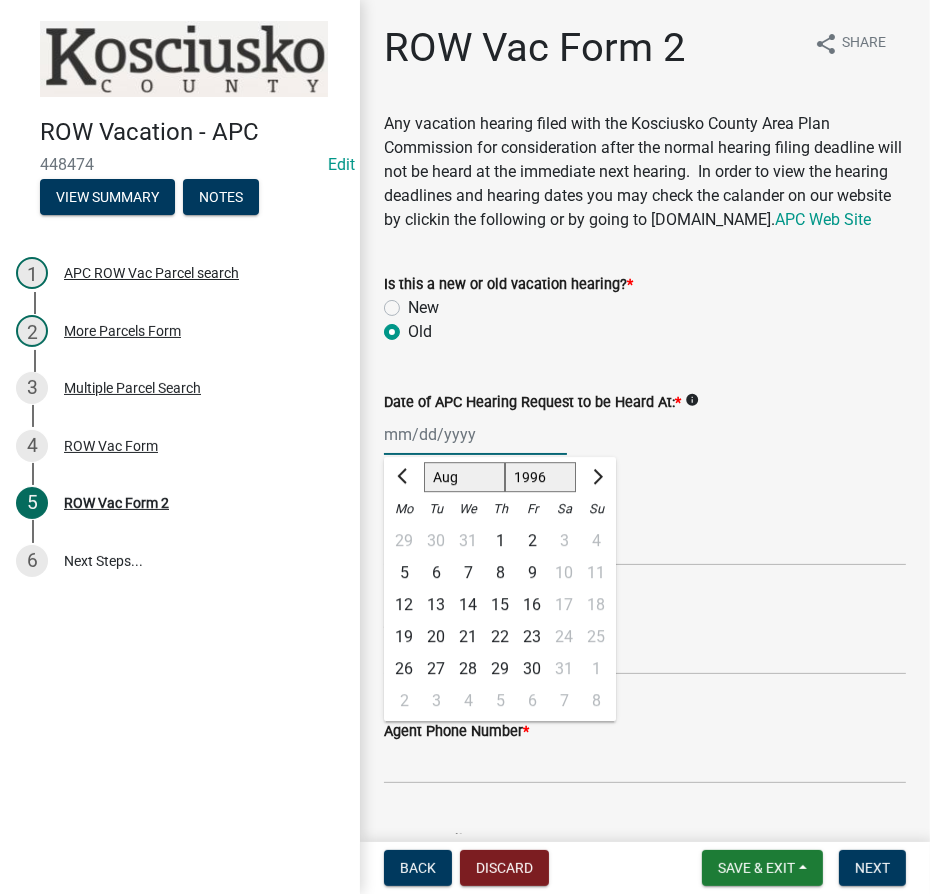 click on "20" 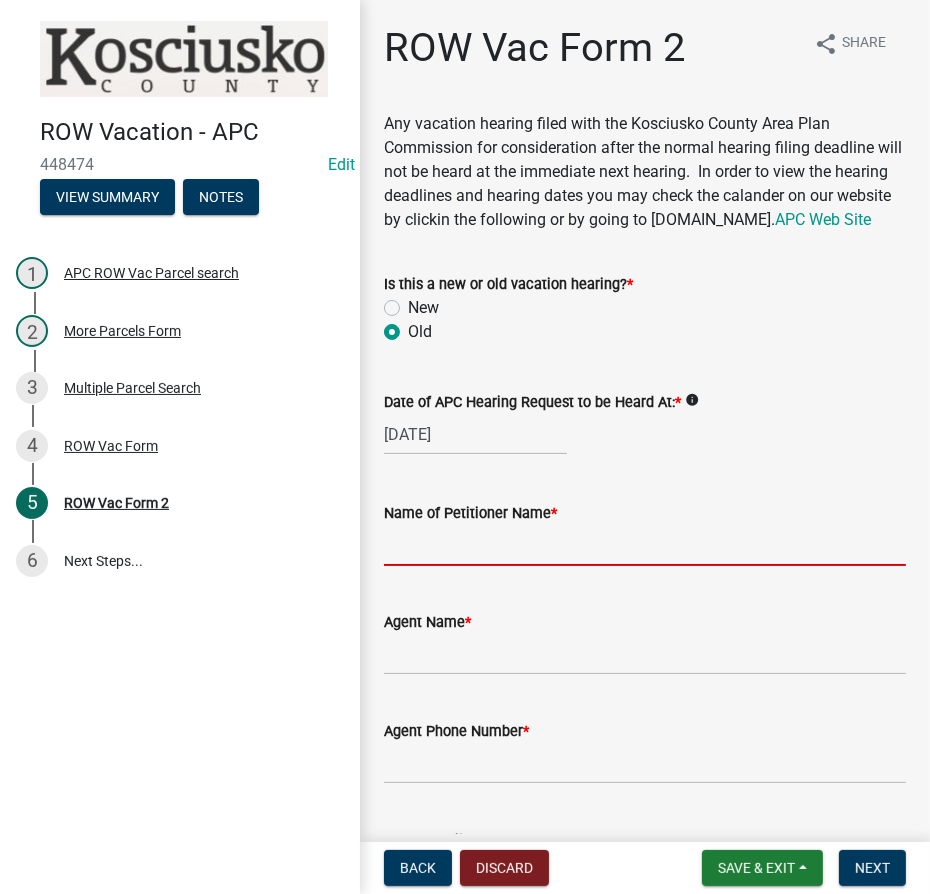 click on "Name of Petitioner Name  *" at bounding box center [645, 545] 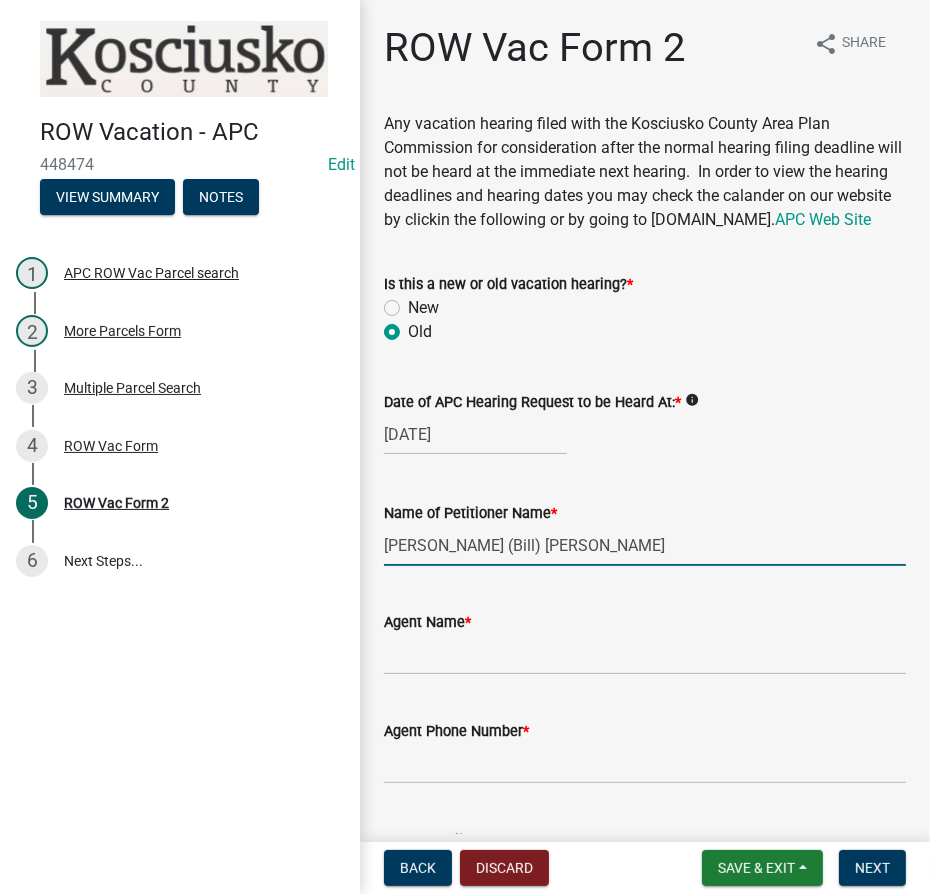 type on "[PERSON_NAME] (Bill) [PERSON_NAME]" 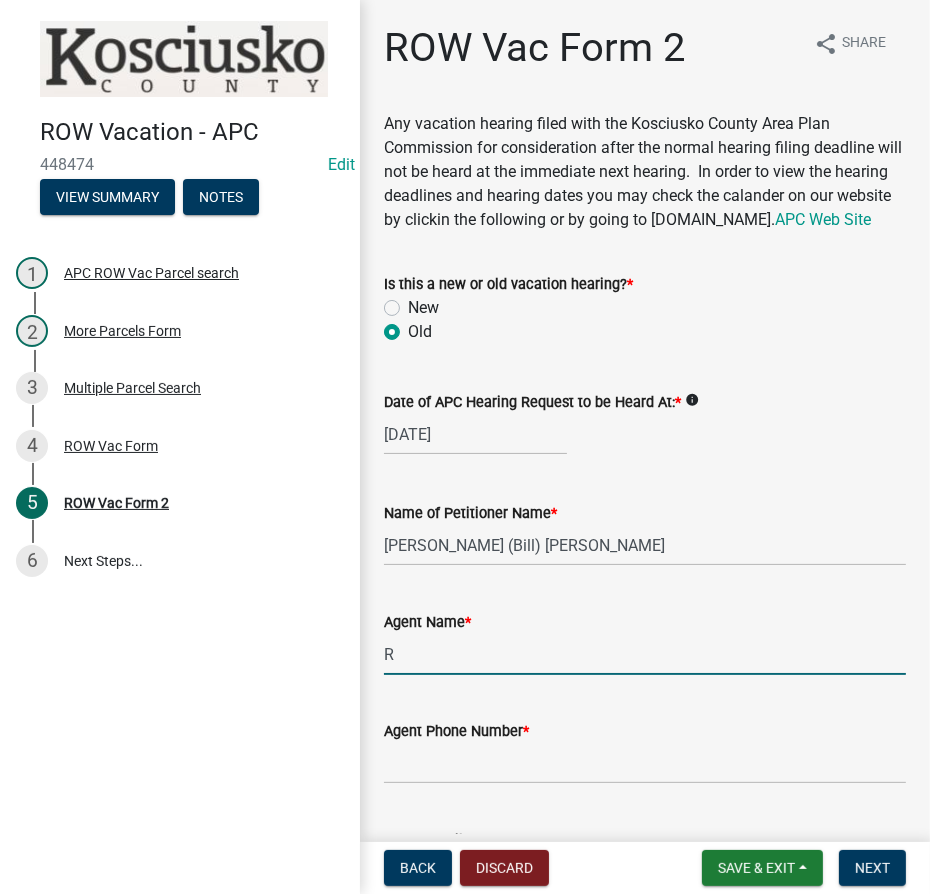 type on "[PERSON_NAME]" 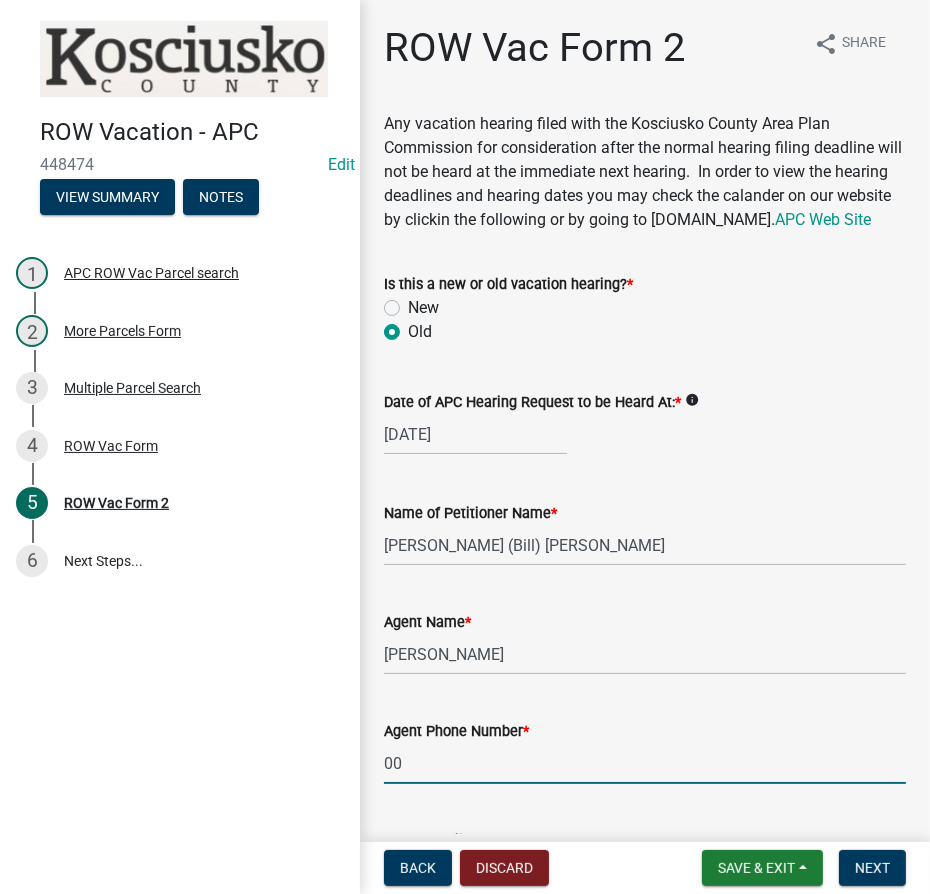 type on "000-000-0000" 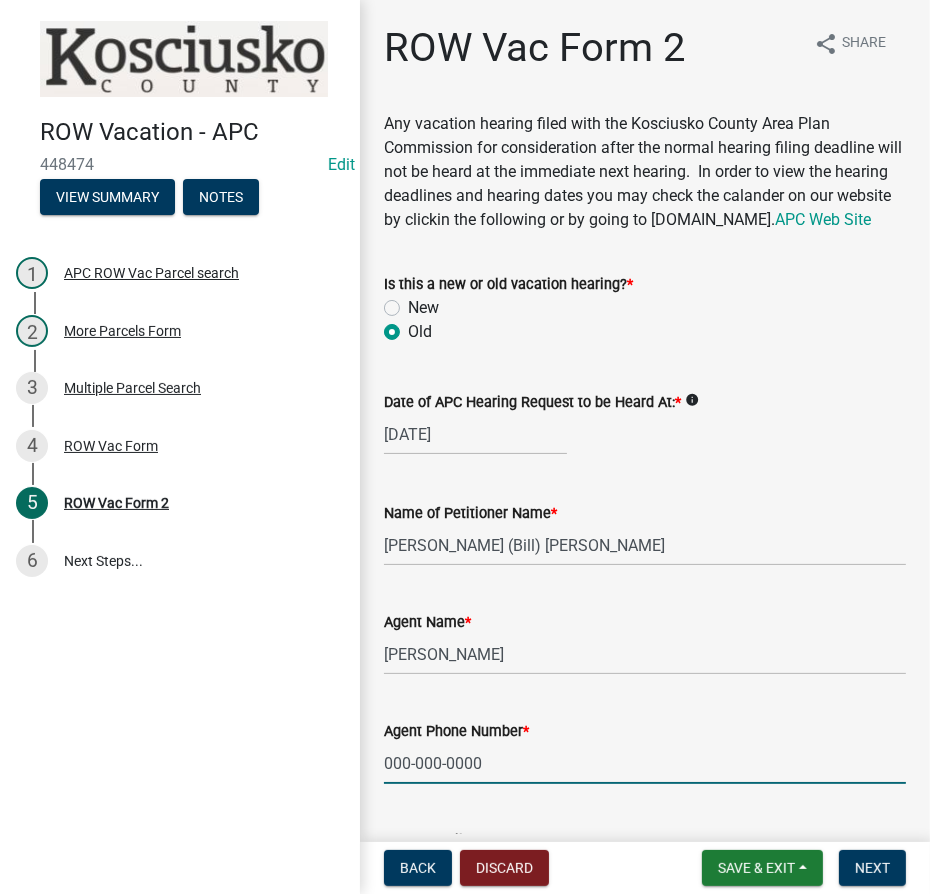 scroll, scrollTop: 479, scrollLeft: 0, axis: vertical 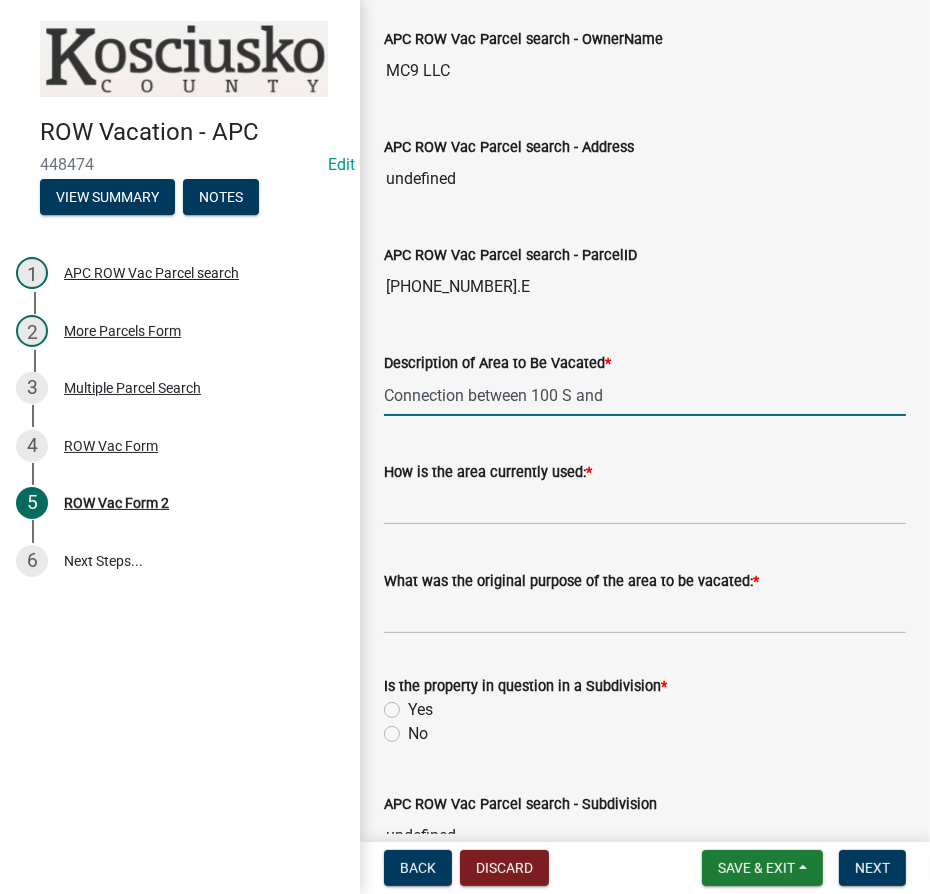 click on "Connection between 100 S and" at bounding box center (645, 395) 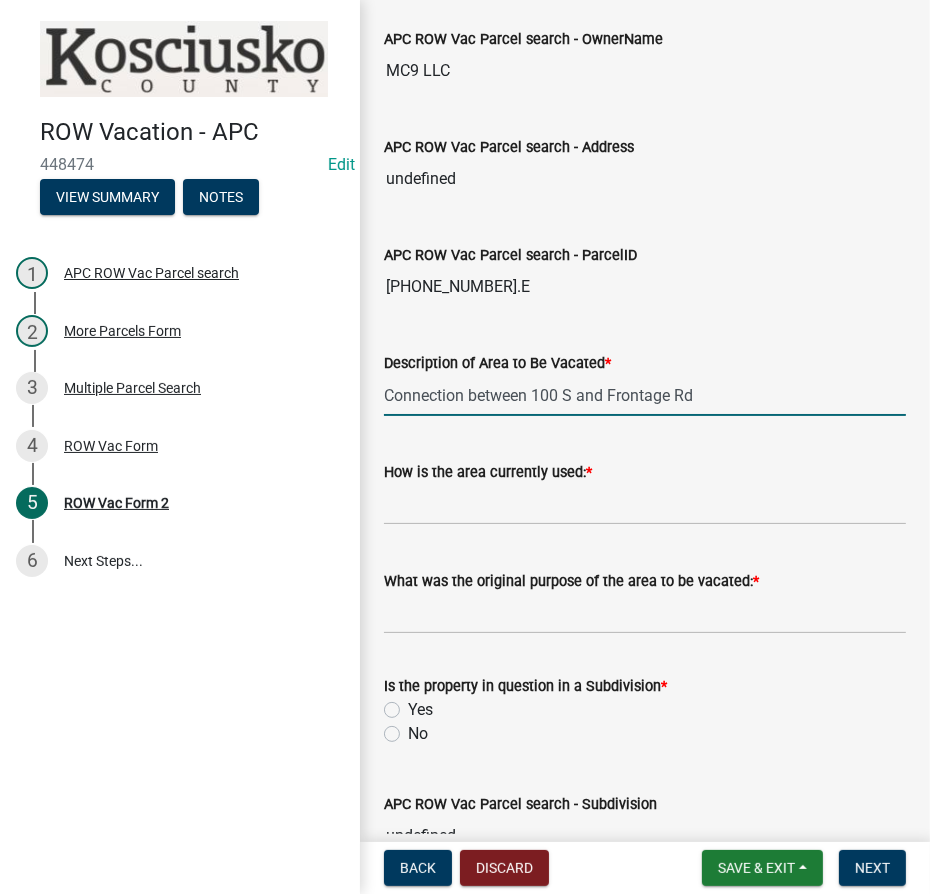 type on "Connection between 100 S and Frontage Rd" 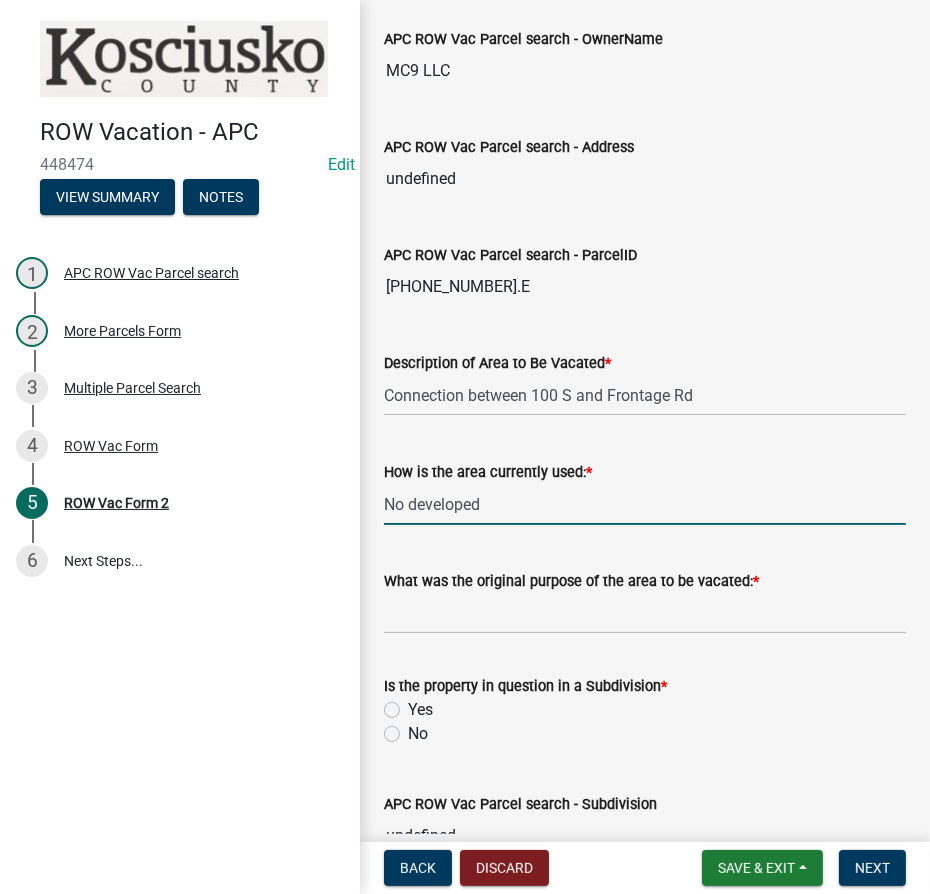 type on "No developed" 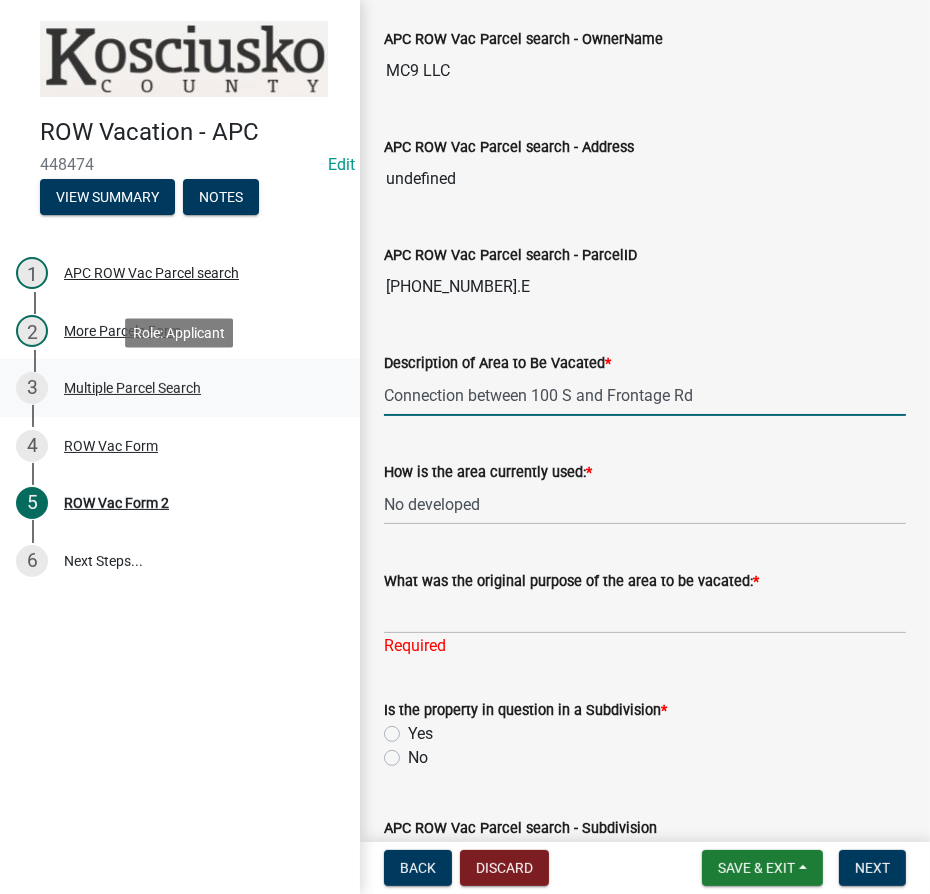 drag, startPoint x: 692, startPoint y: 412, endPoint x: 299, endPoint y: 411, distance: 393.00128 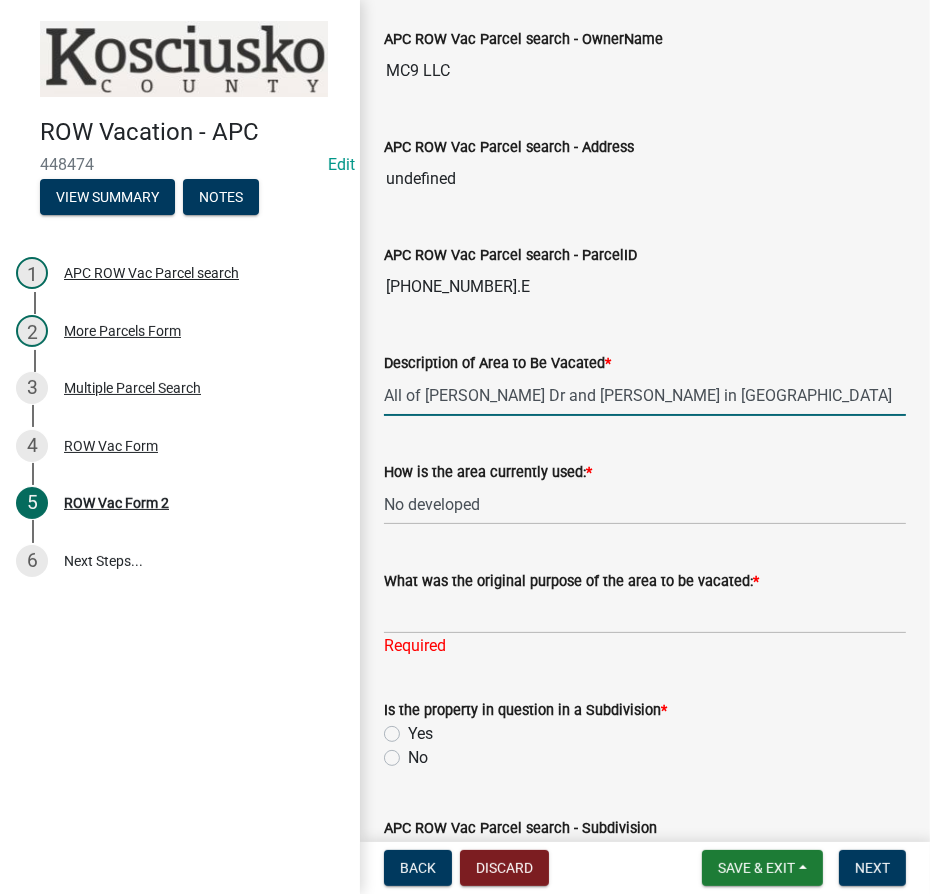 type on "All of [PERSON_NAME] Dr and [PERSON_NAME] in [GEOGRAPHIC_DATA]" 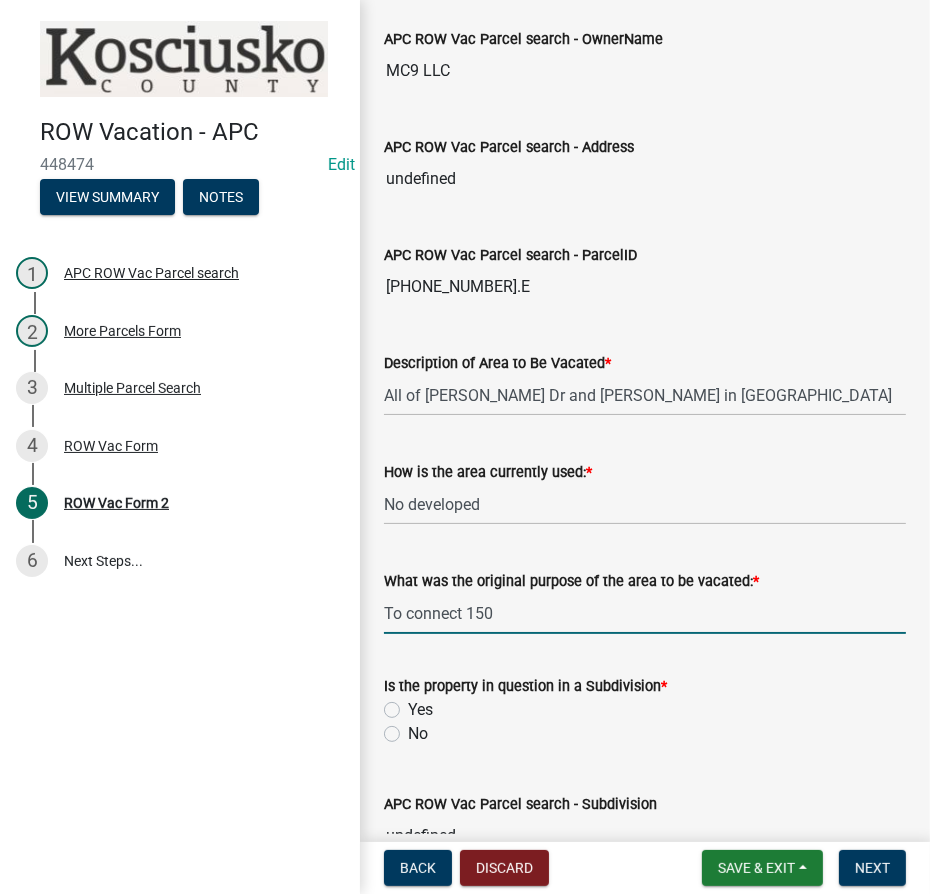 click on "To connect 150" at bounding box center (645, 613) 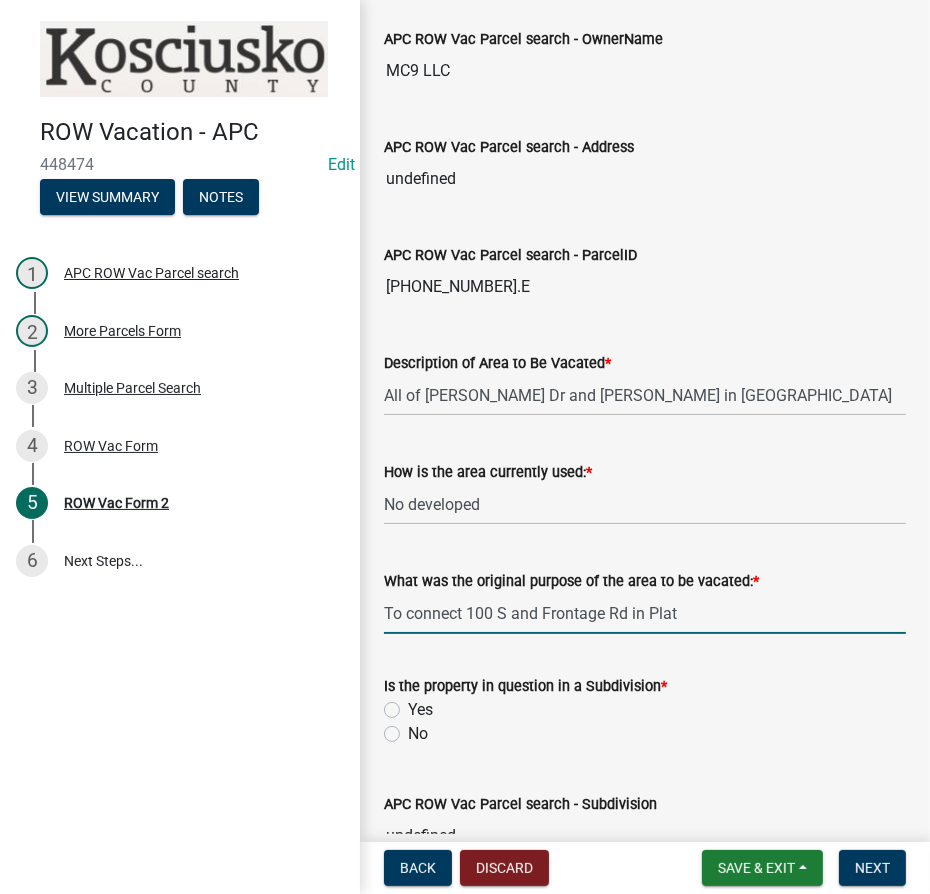 type on "To connect 100 S and Frontage Rd in Plat" 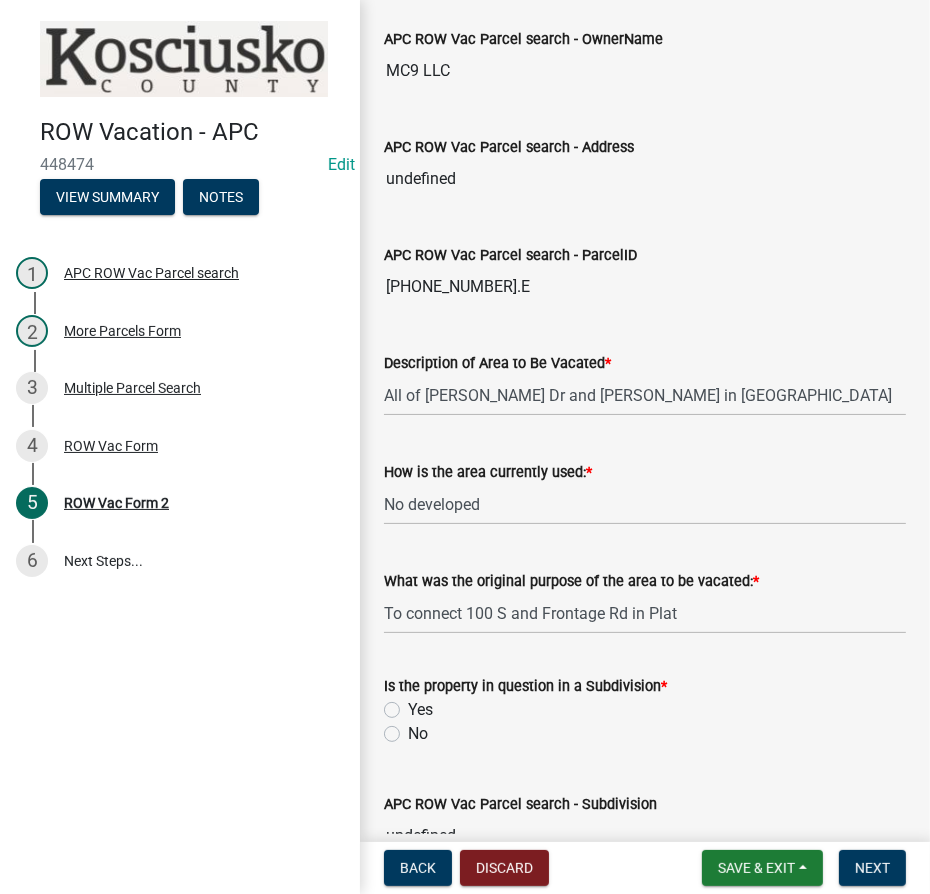 click on "Yes" 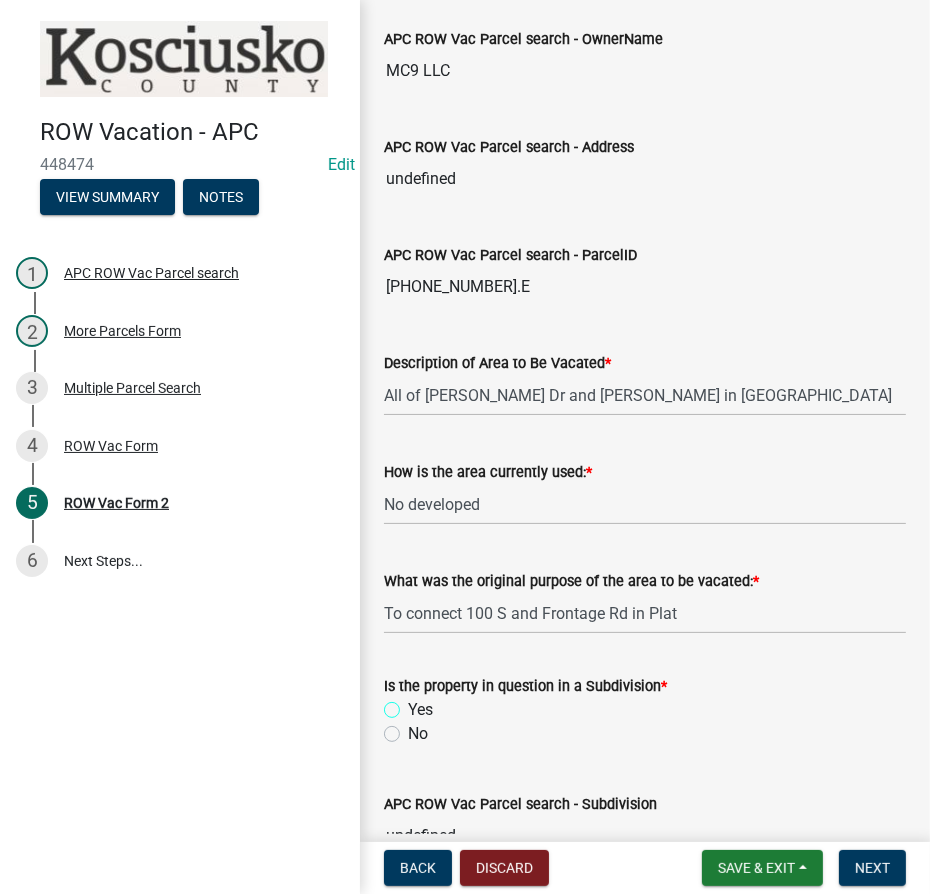 click on "Yes" at bounding box center [414, 704] 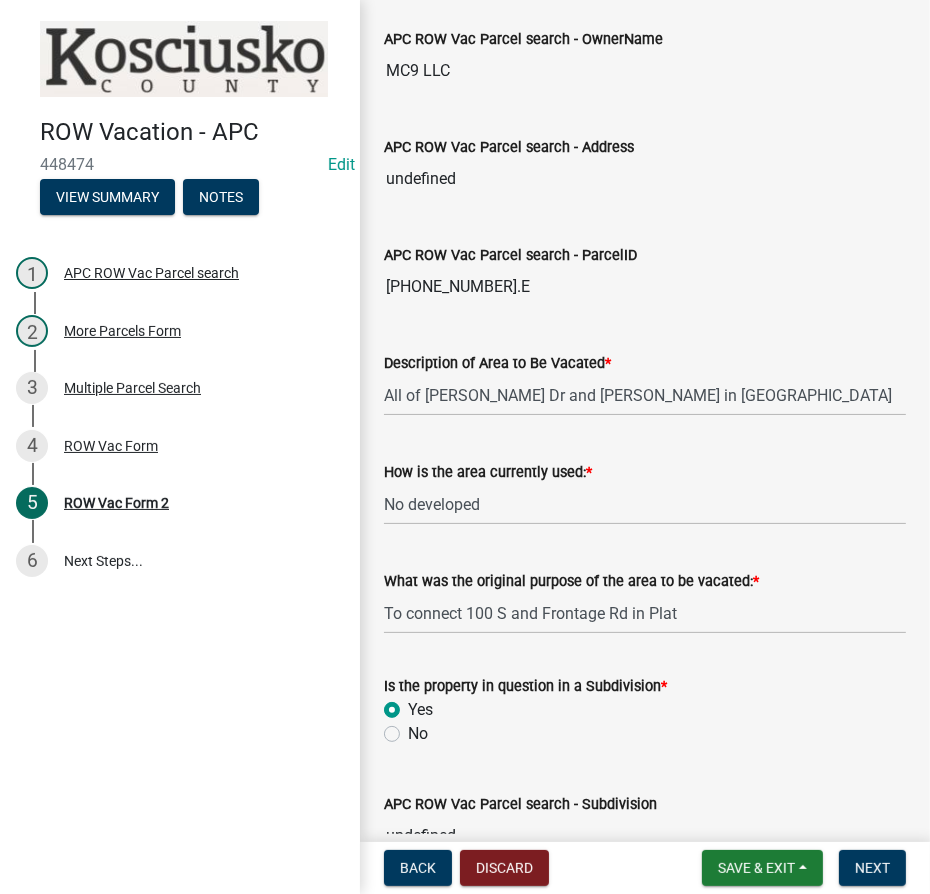 radio on "true" 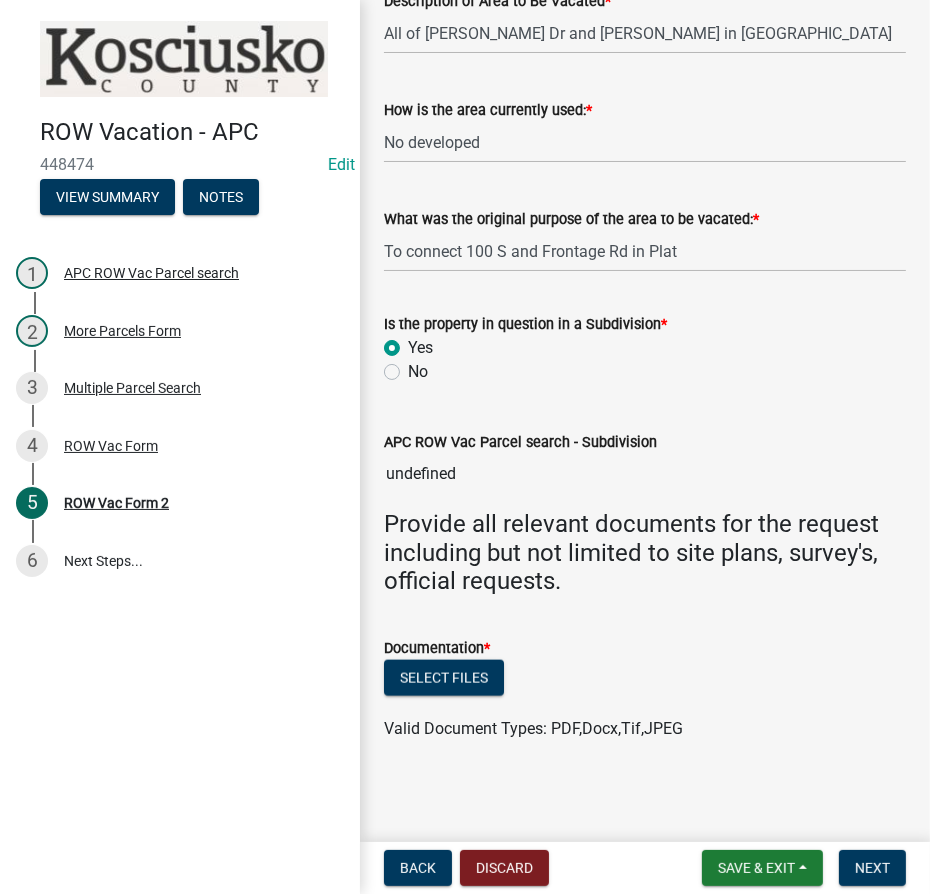 scroll, scrollTop: 1341, scrollLeft: 0, axis: vertical 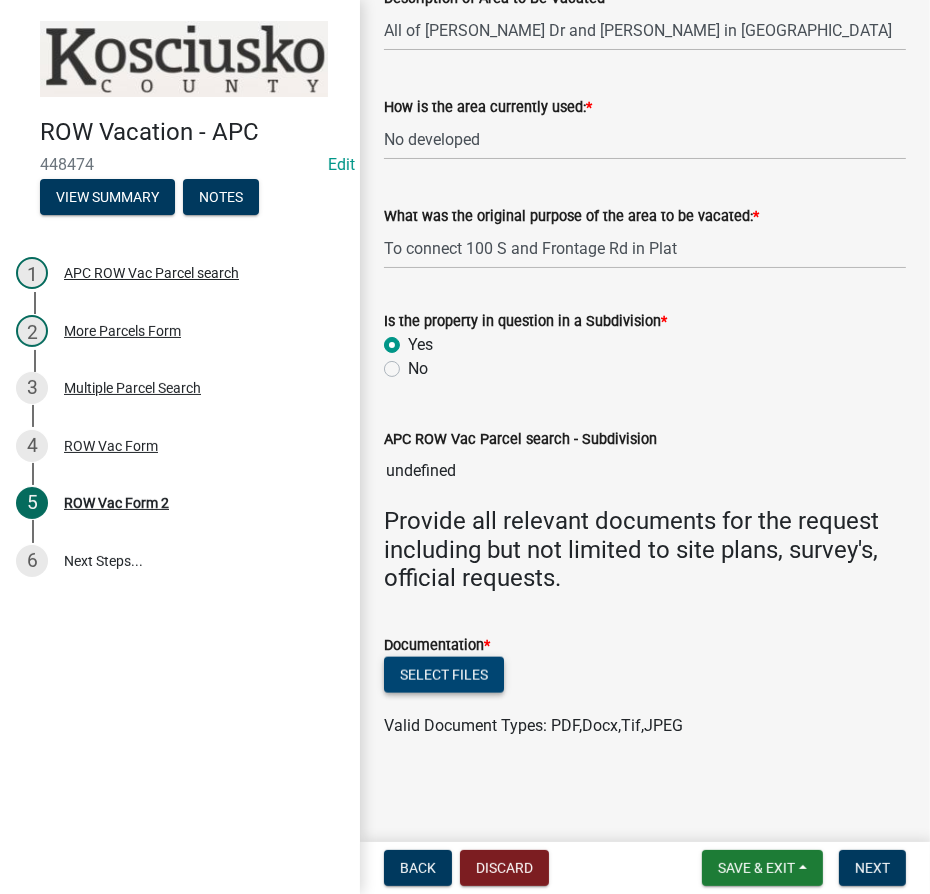 click on "Select files" 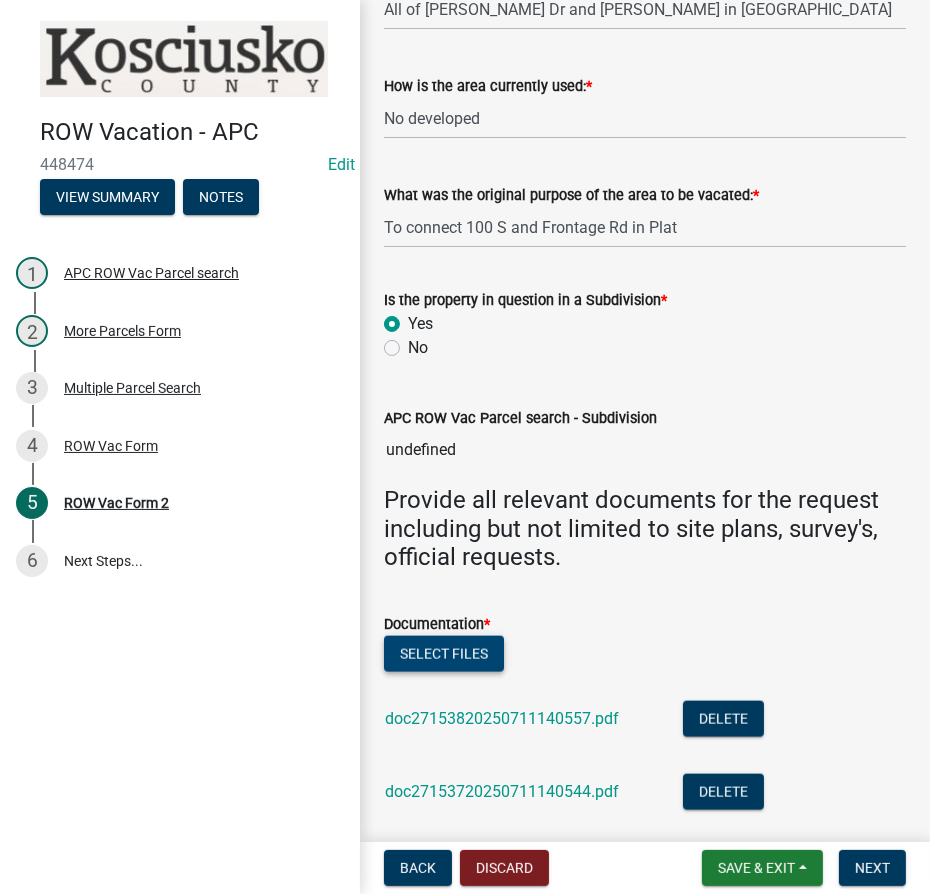 click on "Select files" 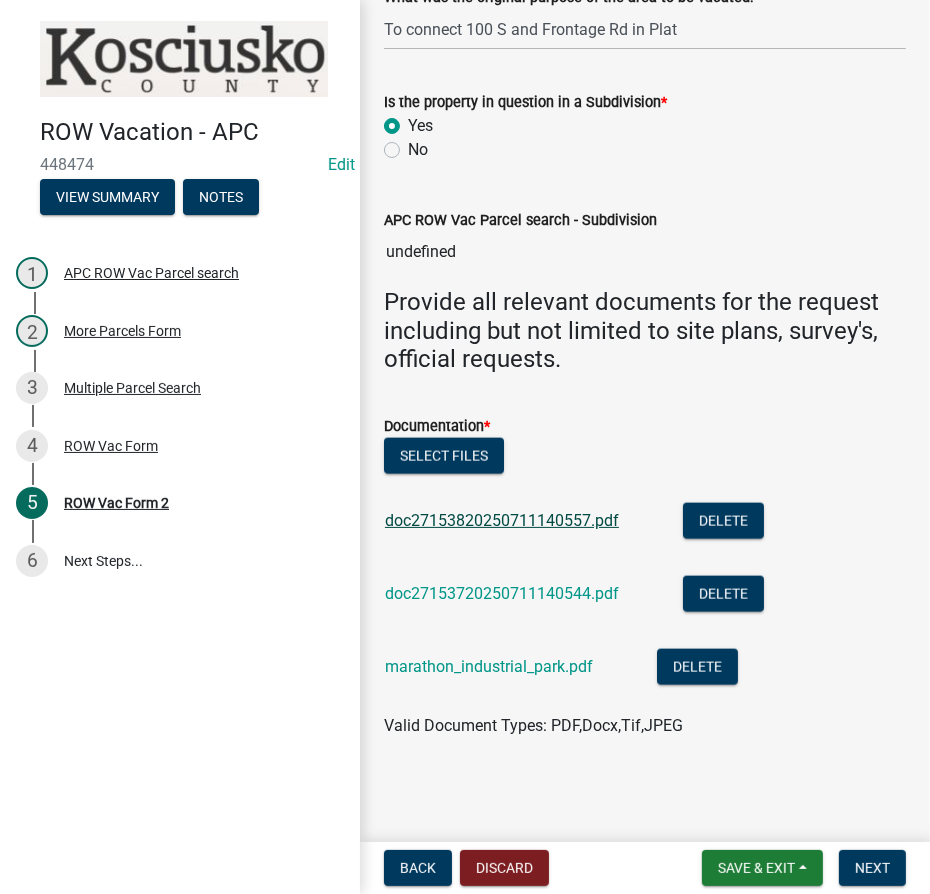 click on "doc27153820250711140557.pdf" 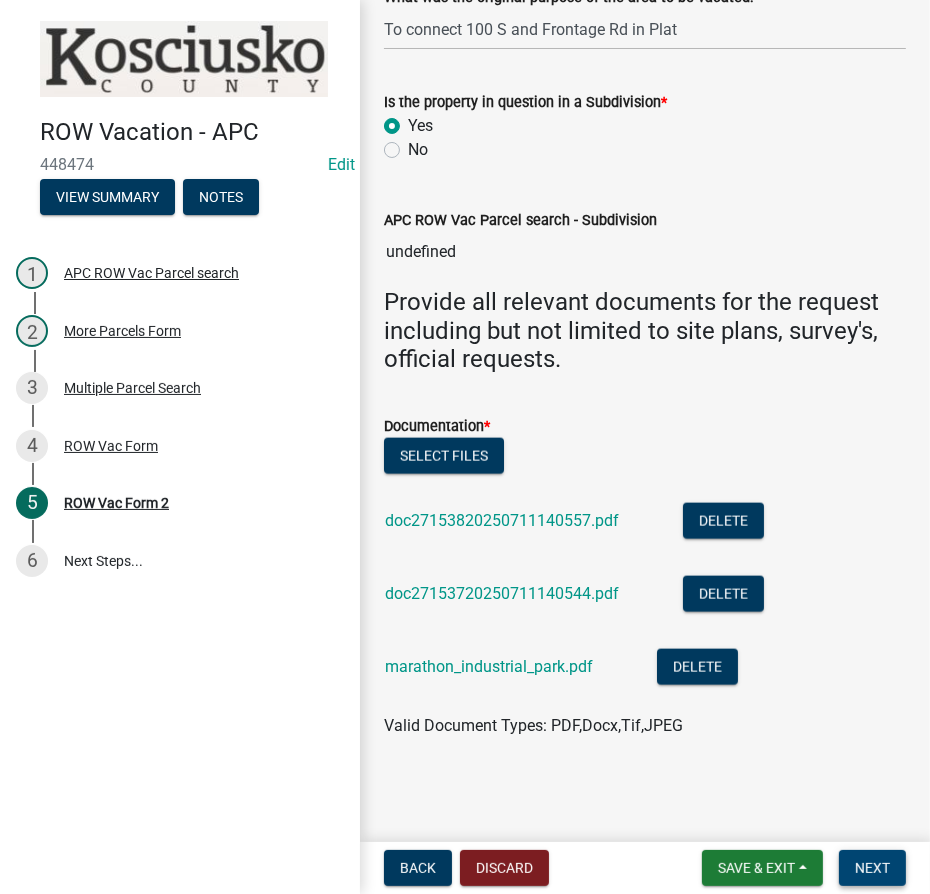 drag, startPoint x: 900, startPoint y: 865, endPoint x: 832, endPoint y: 834, distance: 74.73286 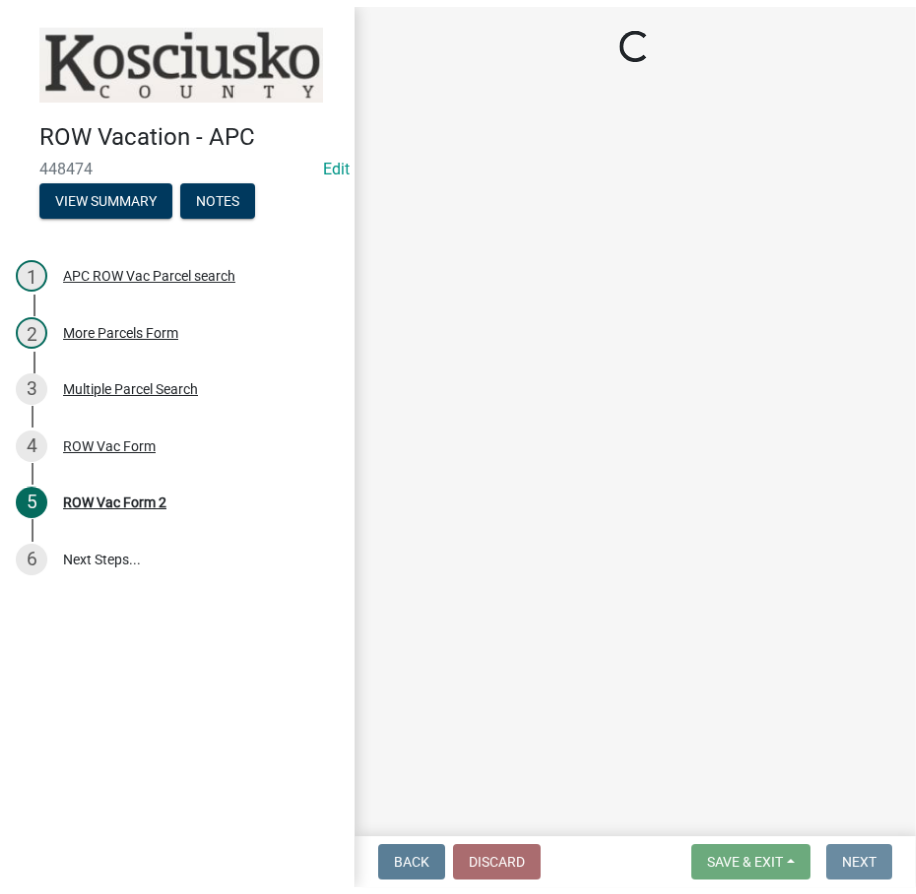 scroll, scrollTop: 0, scrollLeft: 0, axis: both 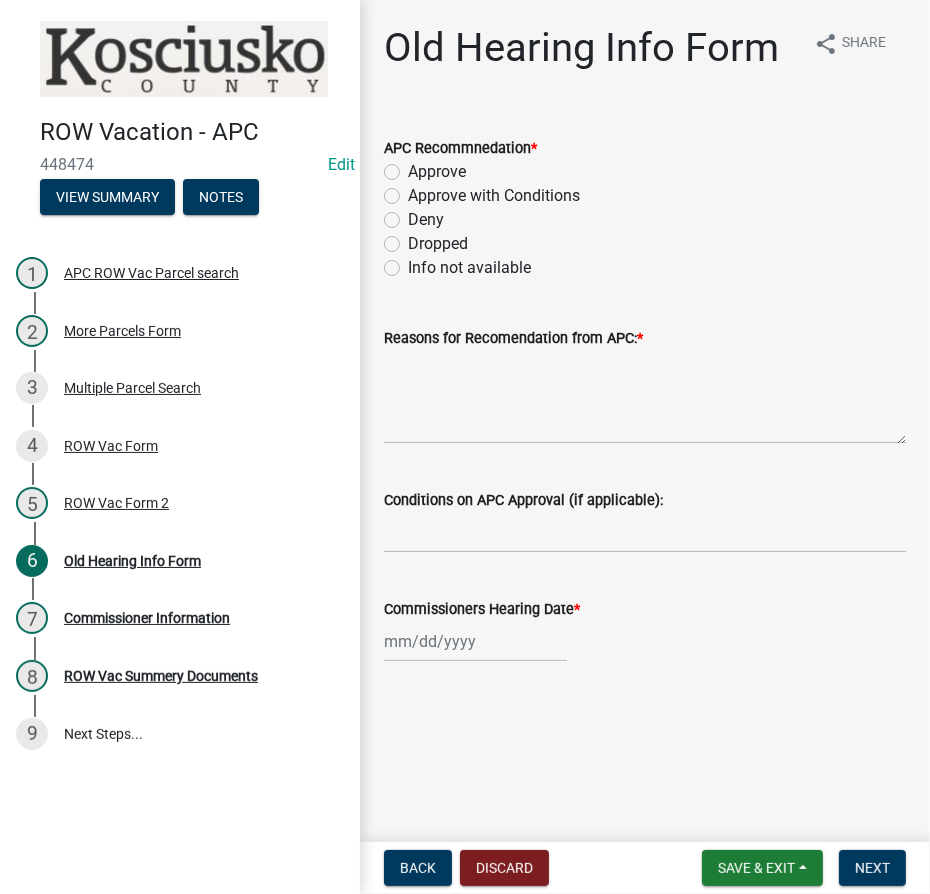 click on "Info not available" 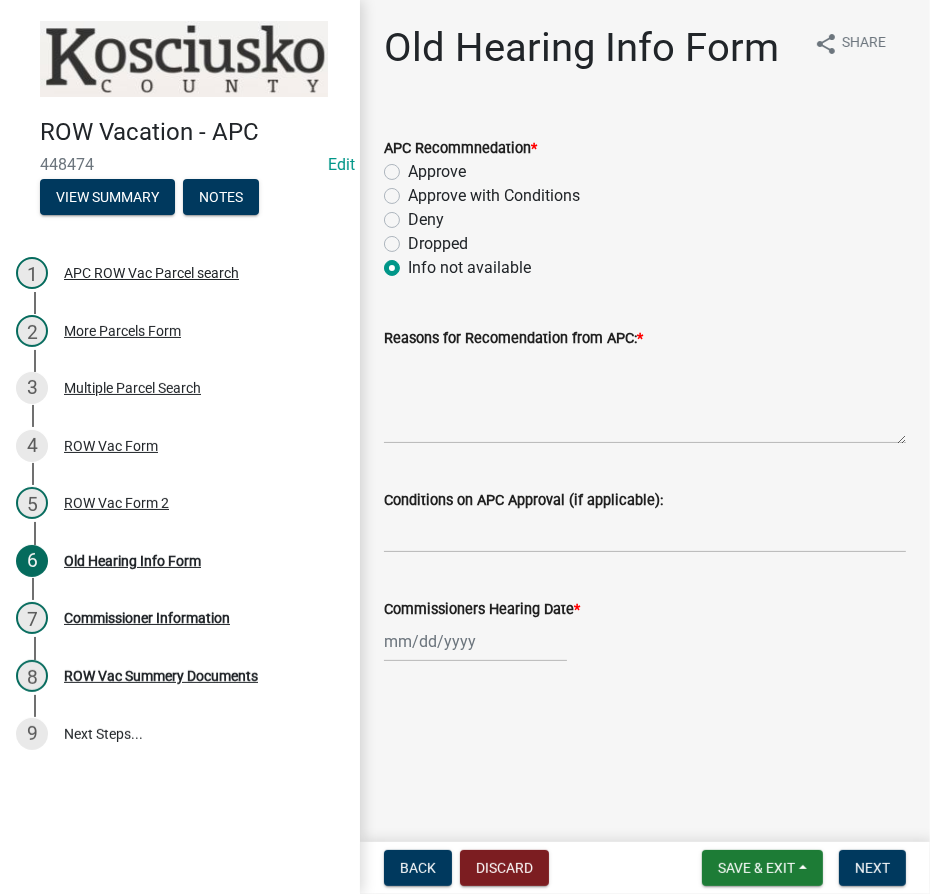 radio on "true" 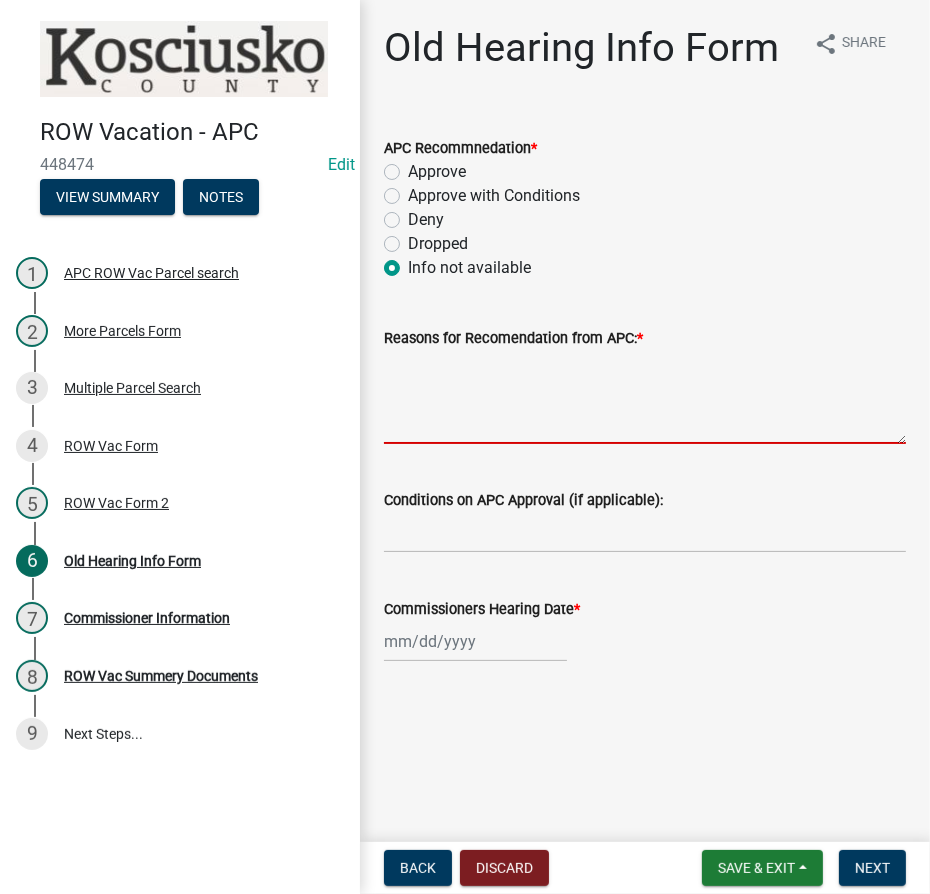 click on "Reasons for Recomendation from APC:  *" at bounding box center (645, 397) 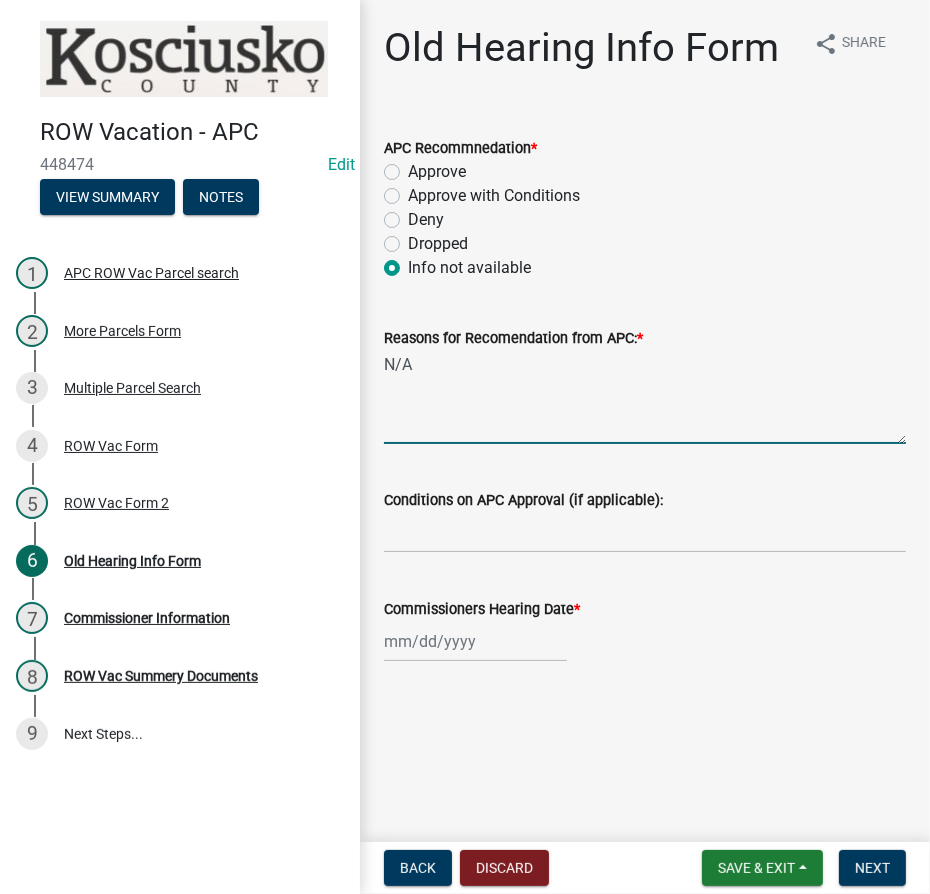 type on "N/A" 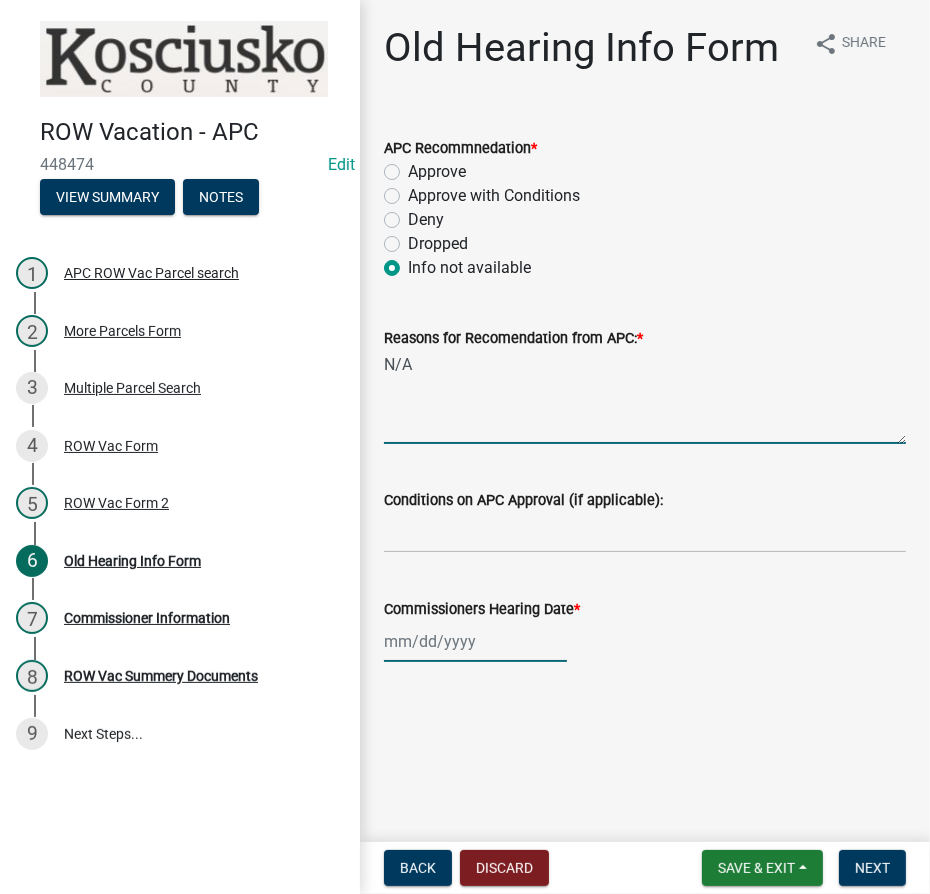 click 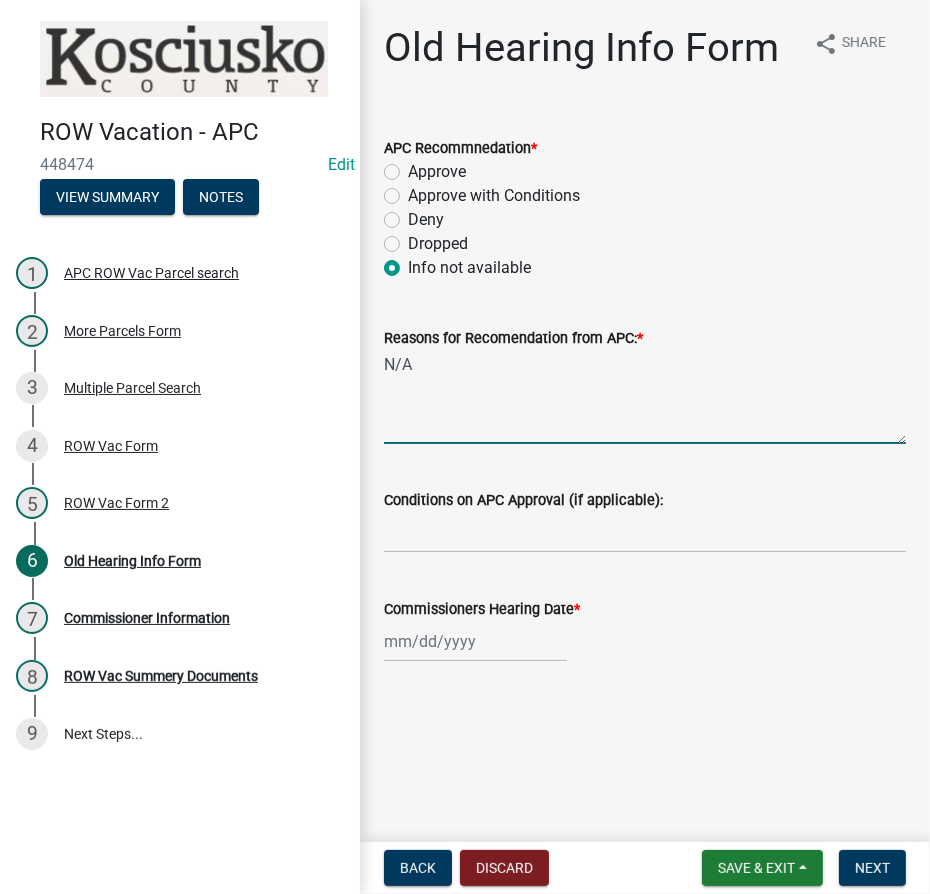select on "7" 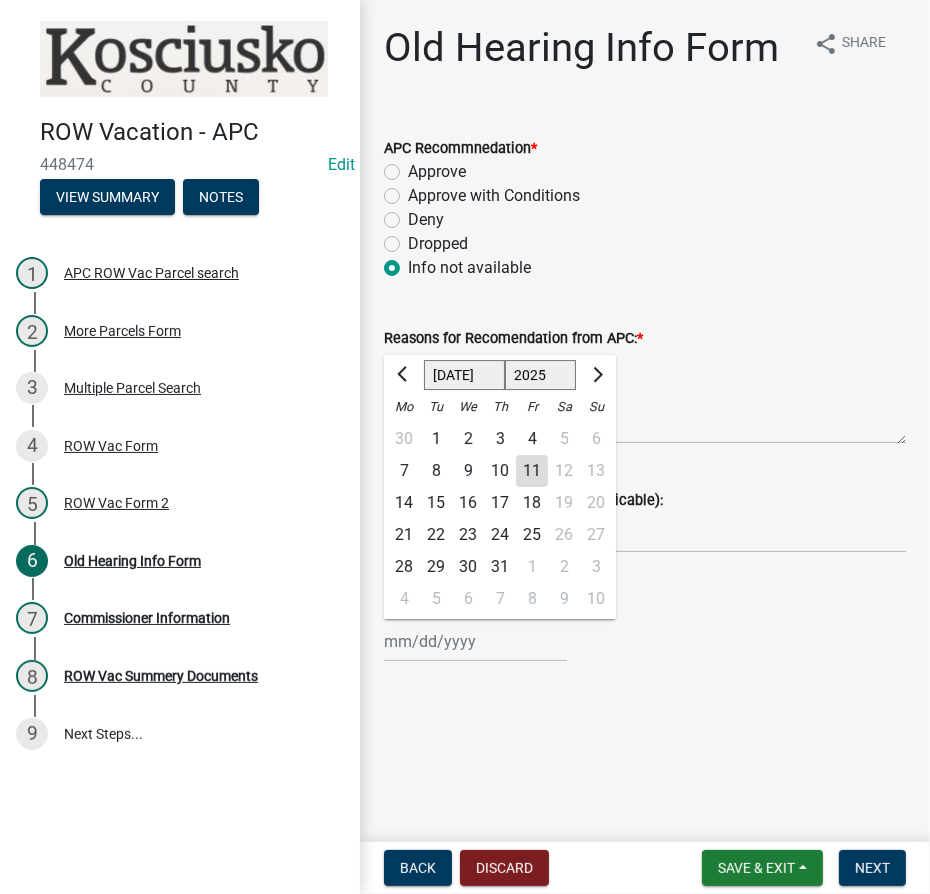 click on "1525 1526 1527 1528 1529 1530 1531 1532 1533 1534 1535 1536 1537 1538 1539 1540 1541 1542 1543 1544 1545 1546 1547 1548 1549 1550 1551 1552 1553 1554 1555 1556 1557 1558 1559 1560 1561 1562 1563 1564 1565 1566 1567 1568 1569 1570 1571 1572 1573 1574 1575 1576 1577 1578 1579 1580 1581 1582 1583 1584 1585 1586 1587 1588 1589 1590 1591 1592 1593 1594 1595 1596 1597 1598 1599 1600 1601 1602 1603 1604 1605 1606 1607 1608 1609 1610 1611 1612 1613 1614 1615 1616 1617 1618 1619 1620 1621 1622 1623 1624 1625 1626 1627 1628 1629 1630 1631 1632 1633 1634 1635 1636 1637 1638 1639 1640 1641 1642 1643 1644 1645 1646 1647 1648 1649 1650 1651 1652 1653 1654 1655 1656 1657 1658 1659 1660 1661 1662 1663 1664 1665 1666 1667 1668 1669 1670 1671 1672 1673 1674 1675 1676 1677 1678 1679 1680 1681 1682 1683 1684 1685 1686 1687 1688 1689 1690 1691 1692 1693 1694 1695 1696 1697 1698 1699 1700 1701 1702 1703 1704 1705 1706 1707 1708 1709 1710 1711 1712 1713 1714 1715 1716 1717 1718 1719 1720 1721 1722 1723 1724 1725 1726 1727 1728 1729" 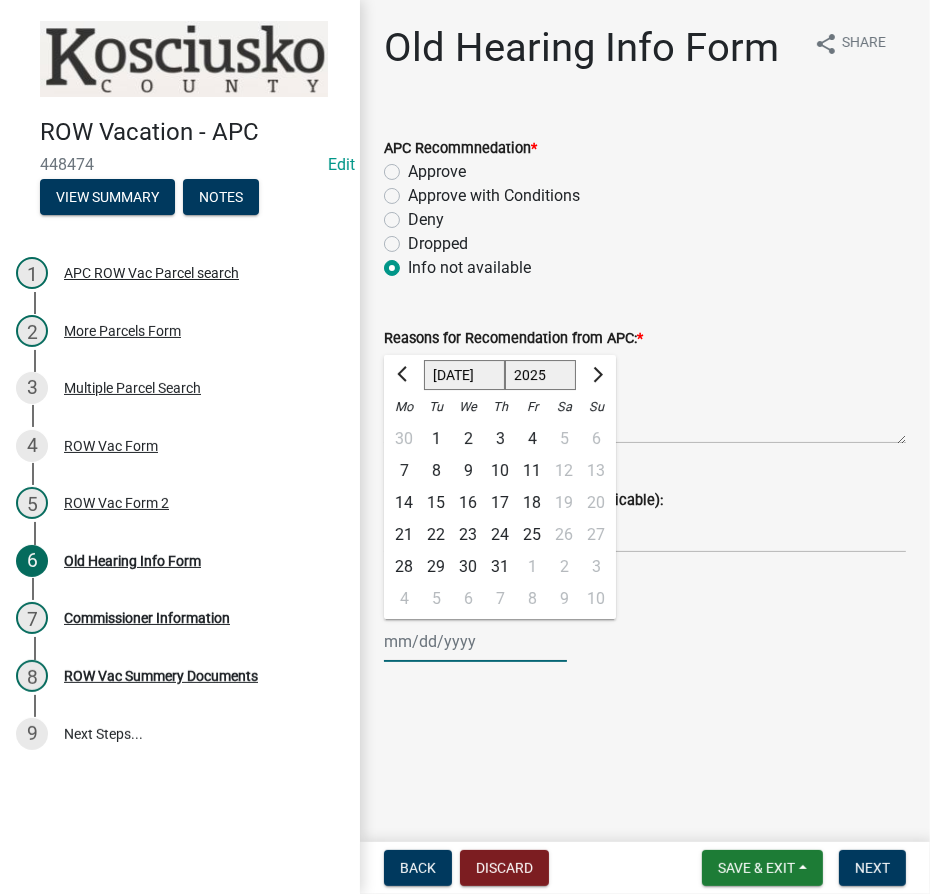 select on "1996" 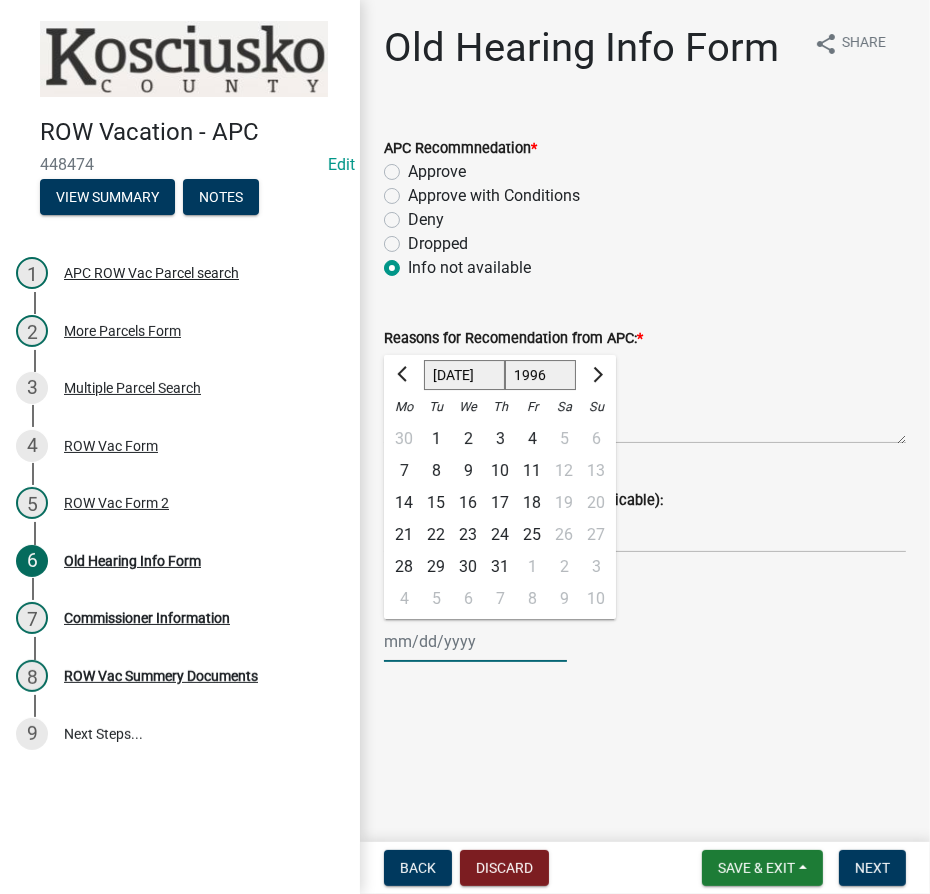 click on "1525 1526 1527 1528 1529 1530 1531 1532 1533 1534 1535 1536 1537 1538 1539 1540 1541 1542 1543 1544 1545 1546 1547 1548 1549 1550 1551 1552 1553 1554 1555 1556 1557 1558 1559 1560 1561 1562 1563 1564 1565 1566 1567 1568 1569 1570 1571 1572 1573 1574 1575 1576 1577 1578 1579 1580 1581 1582 1583 1584 1585 1586 1587 1588 1589 1590 1591 1592 1593 1594 1595 1596 1597 1598 1599 1600 1601 1602 1603 1604 1605 1606 1607 1608 1609 1610 1611 1612 1613 1614 1615 1616 1617 1618 1619 1620 1621 1622 1623 1624 1625 1626 1627 1628 1629 1630 1631 1632 1633 1634 1635 1636 1637 1638 1639 1640 1641 1642 1643 1644 1645 1646 1647 1648 1649 1650 1651 1652 1653 1654 1655 1656 1657 1658 1659 1660 1661 1662 1663 1664 1665 1666 1667 1668 1669 1670 1671 1672 1673 1674 1675 1676 1677 1678 1679 1680 1681 1682 1683 1684 1685 1686 1687 1688 1689 1690 1691 1692 1693 1694 1695 1696 1697 1698 1699 1700 1701 1702 1703 1704 1705 1706 1707 1708 1709 1710 1711 1712 1713 1714 1715 1716 1717 1718 1719 1720 1721 1722 1723 1724 1725 1726 1727 1728 1729" 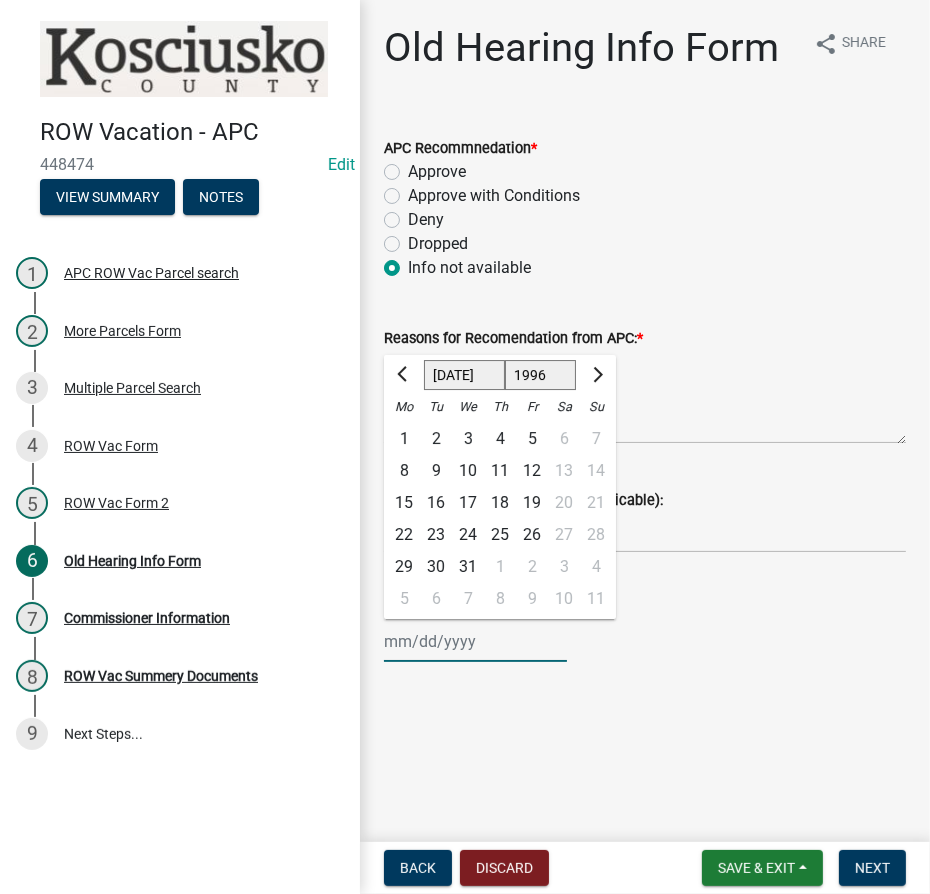 click on "Jan Feb Mar Apr May Jun [DATE] Aug Sep Oct Nov Dec" 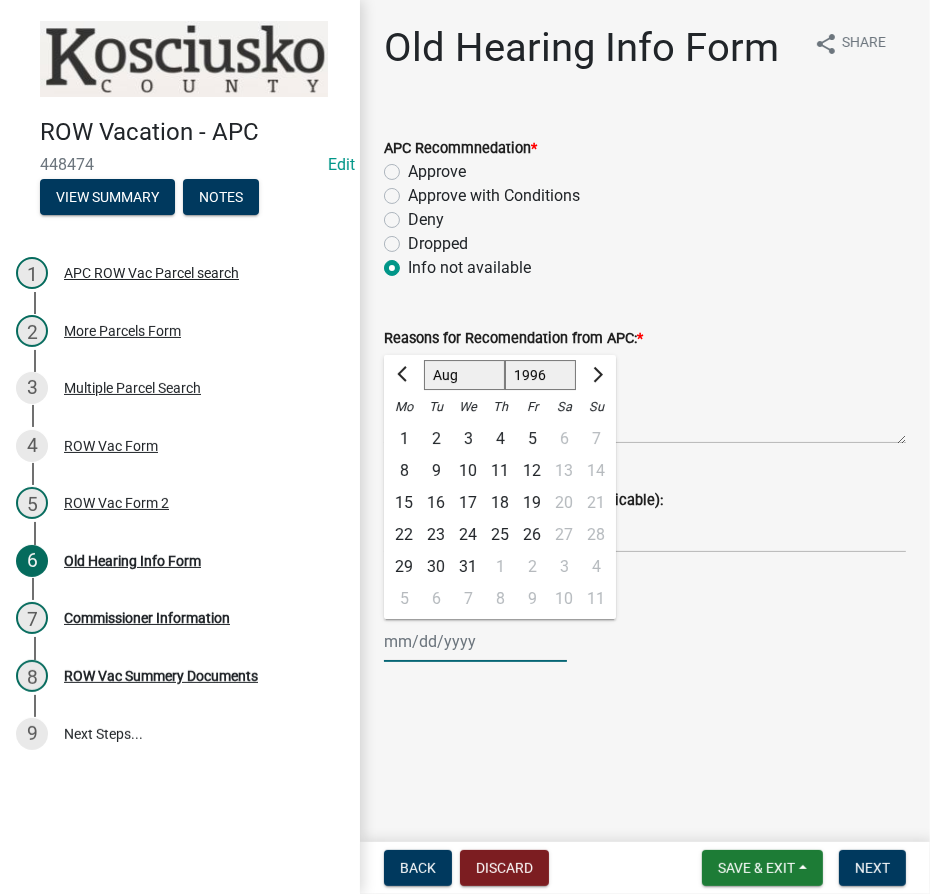 click on "Jan Feb Mar Apr May Jun [DATE] Aug Sep Oct Nov Dec" 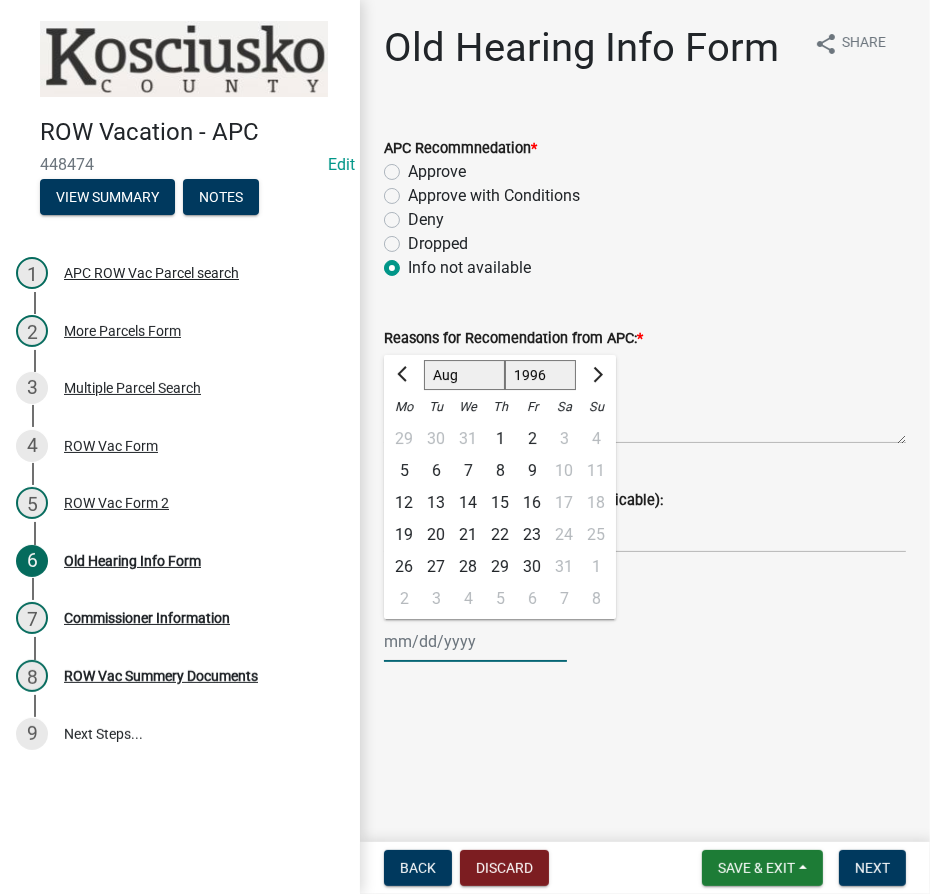 click on "20" 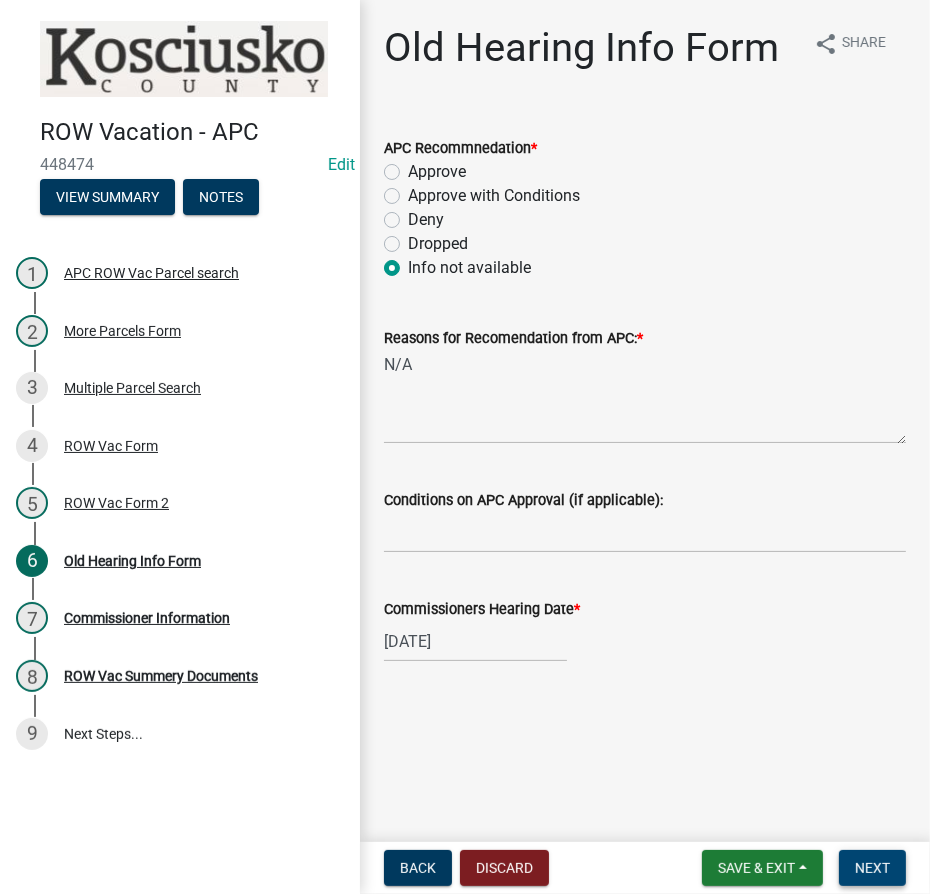 click on "Next" at bounding box center [872, 868] 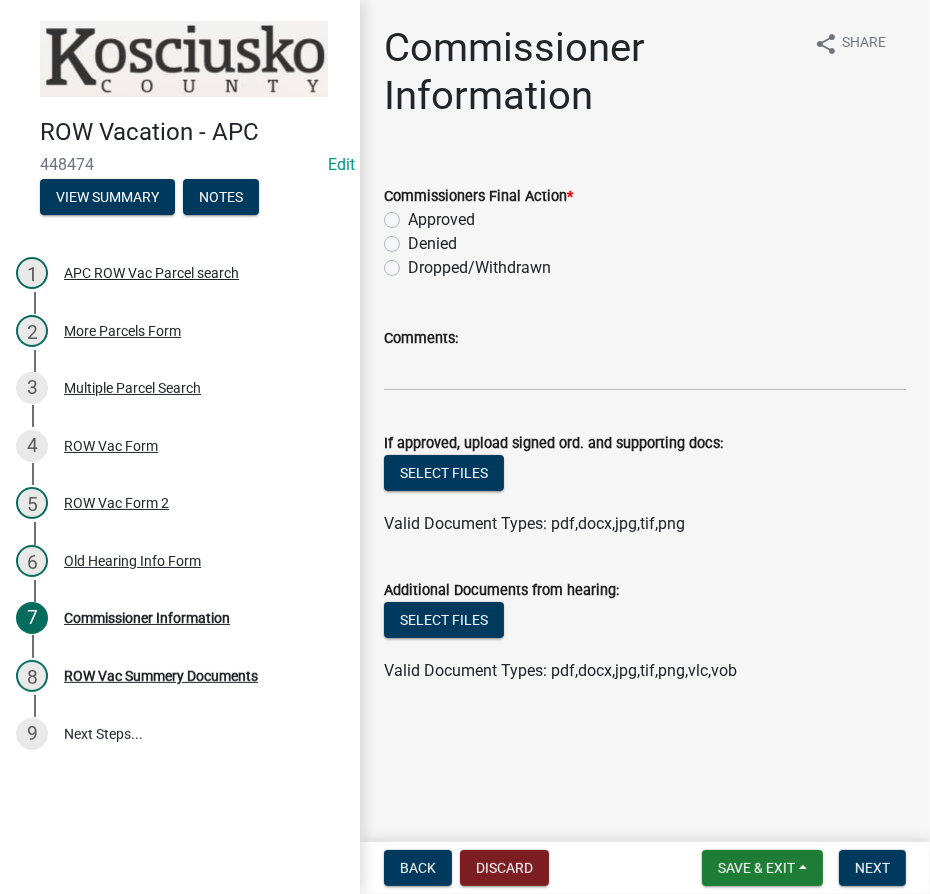 click on "Approved" 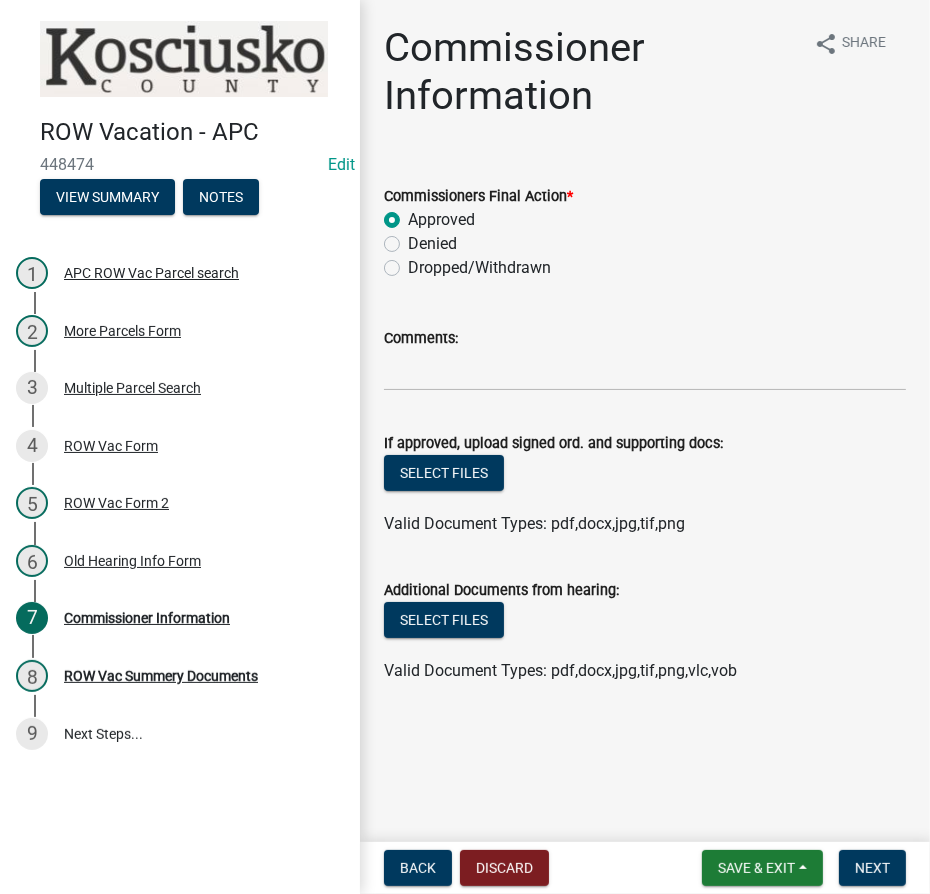 radio on "true" 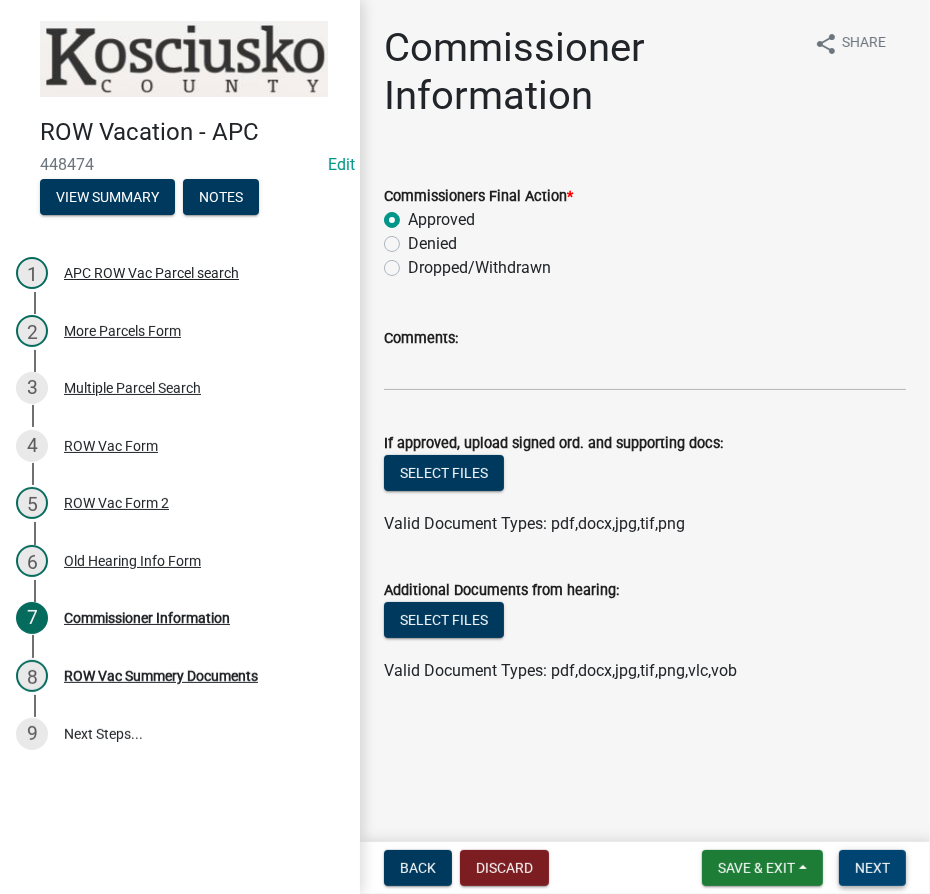 click on "Next" at bounding box center (872, 868) 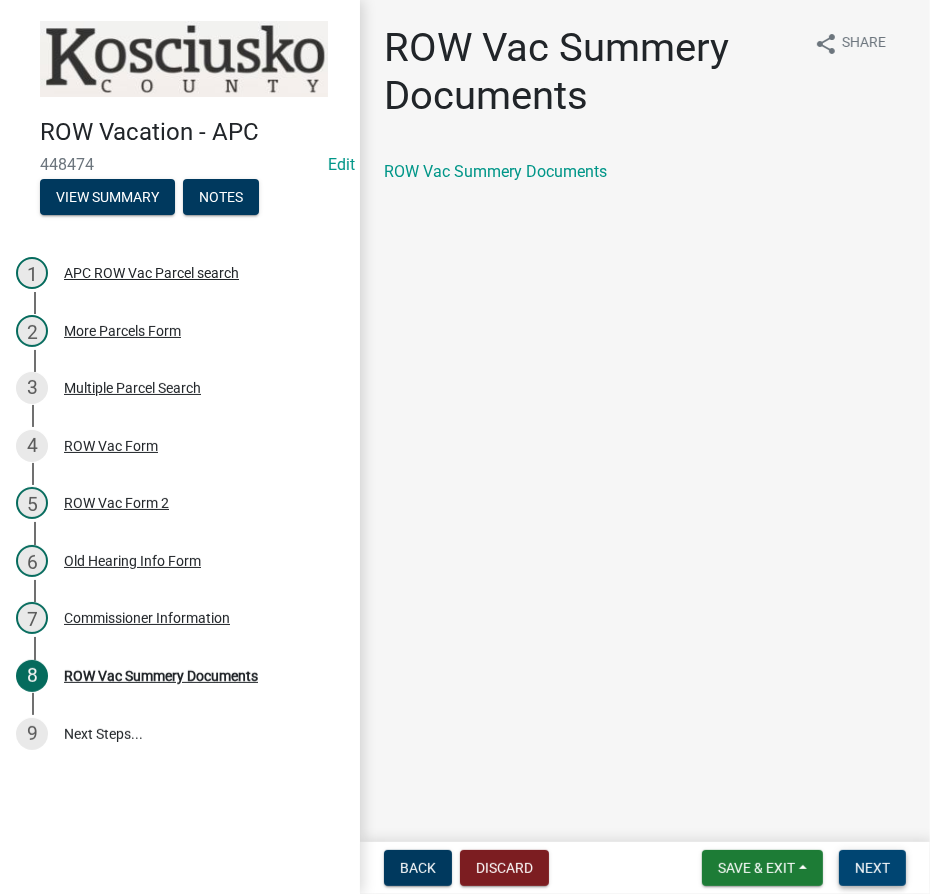 click on "Next" at bounding box center [872, 868] 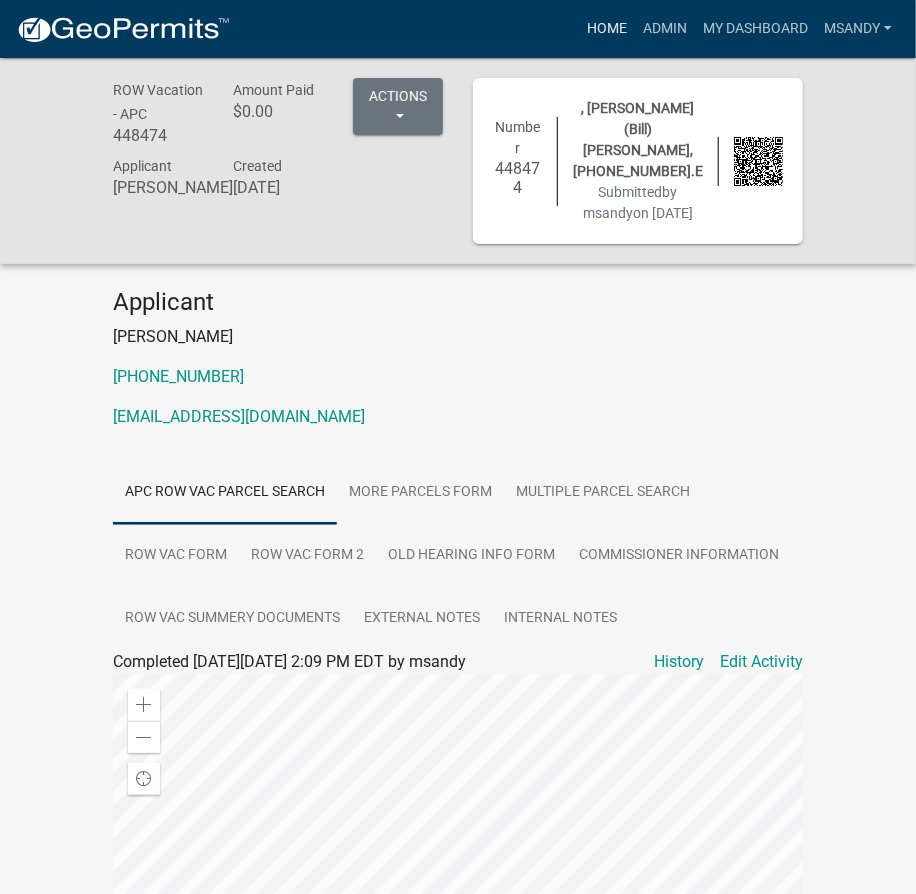 click on "Home" at bounding box center [607, 29] 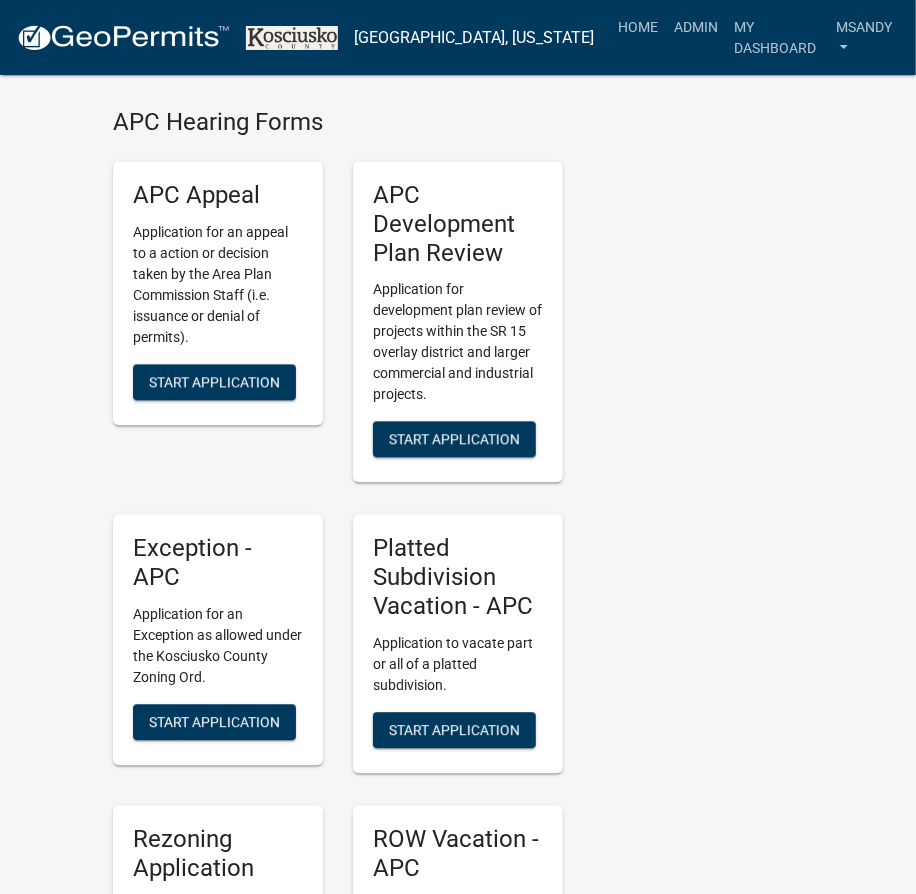 scroll, scrollTop: 4000, scrollLeft: 0, axis: vertical 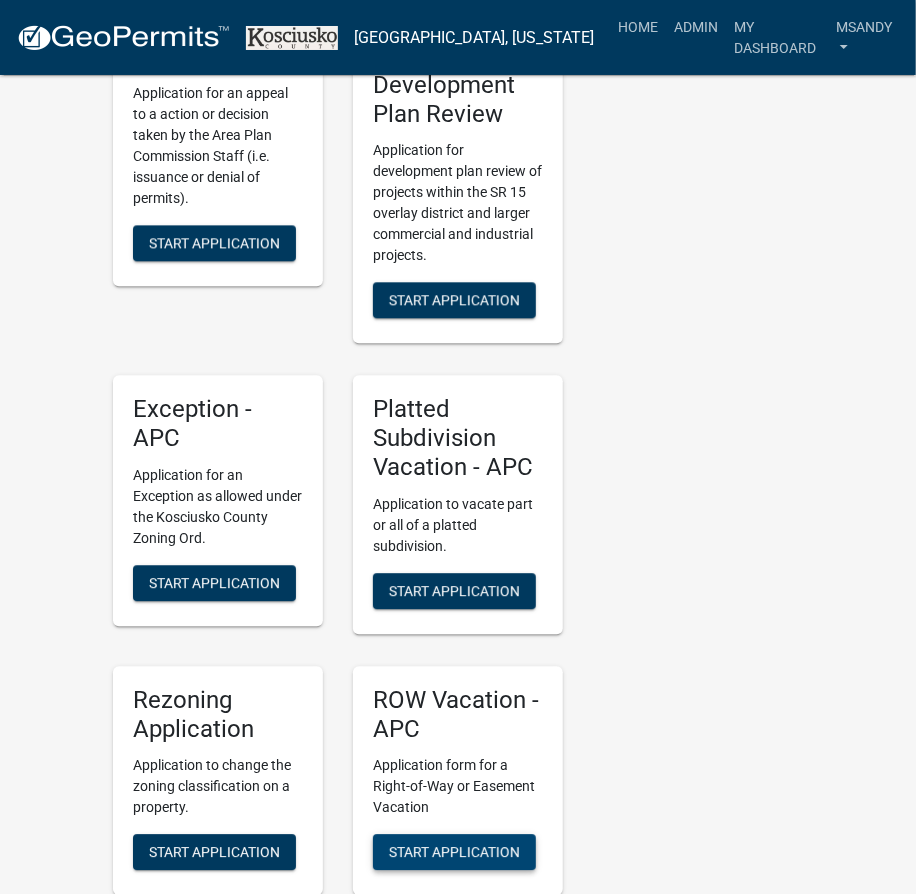click on "Start Application" at bounding box center (454, 852) 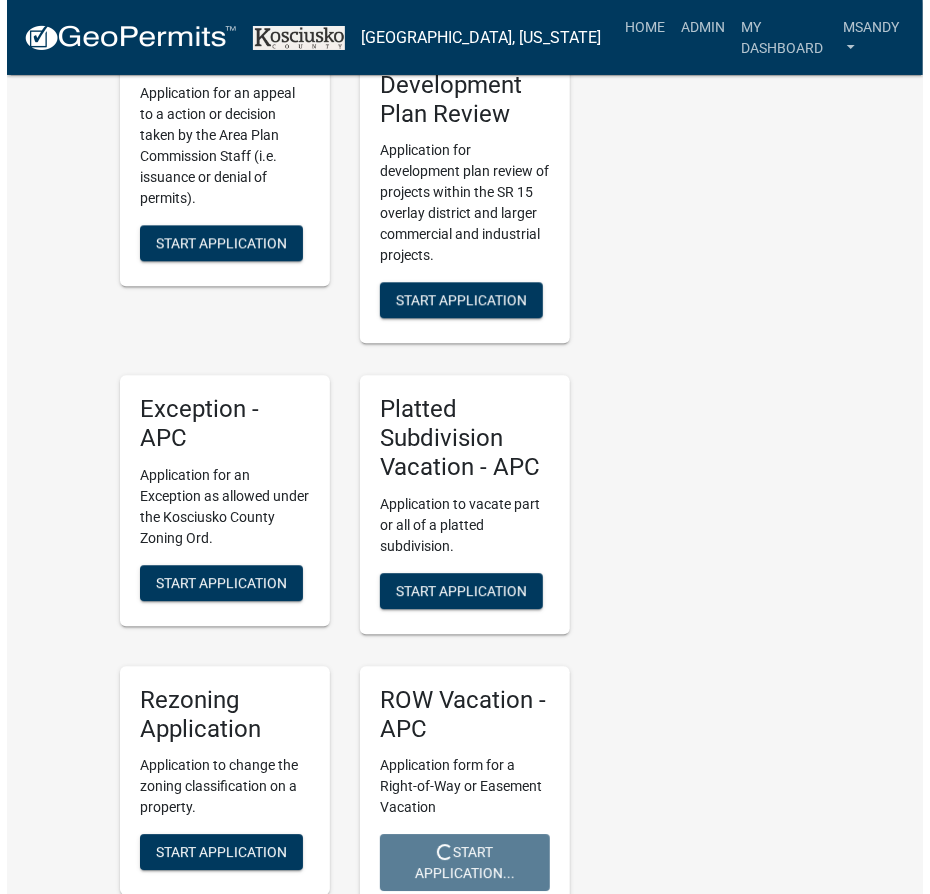 scroll, scrollTop: 0, scrollLeft: 0, axis: both 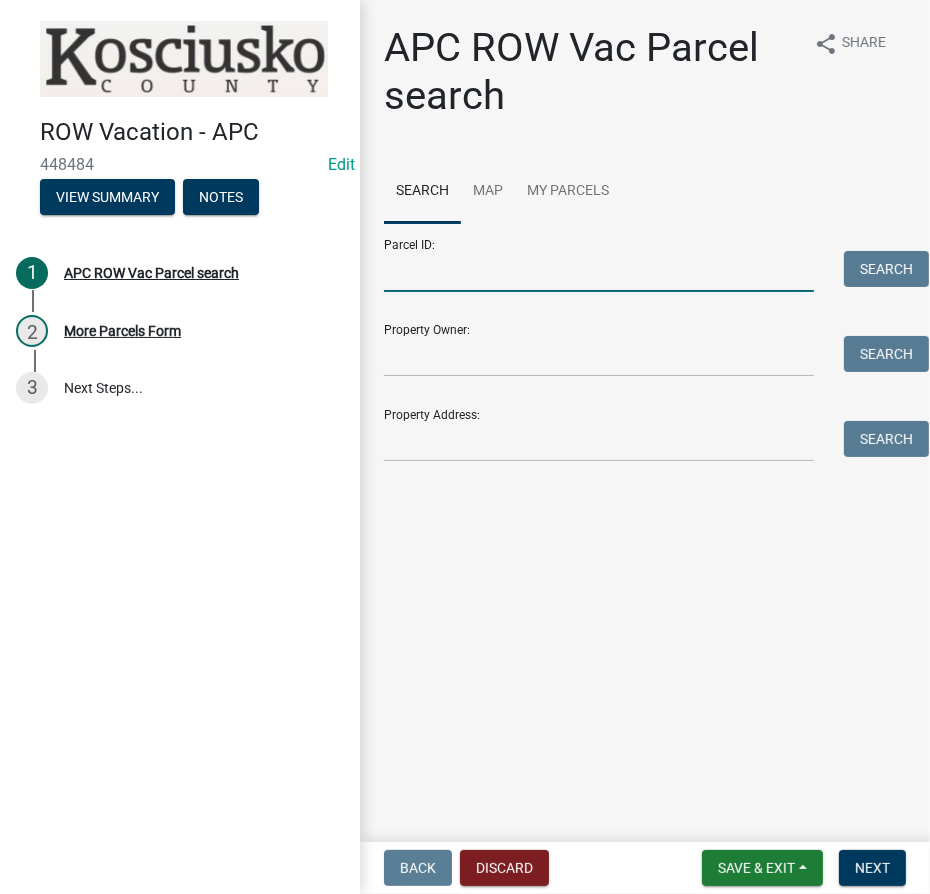 click on "Parcel ID:" at bounding box center [599, 271] 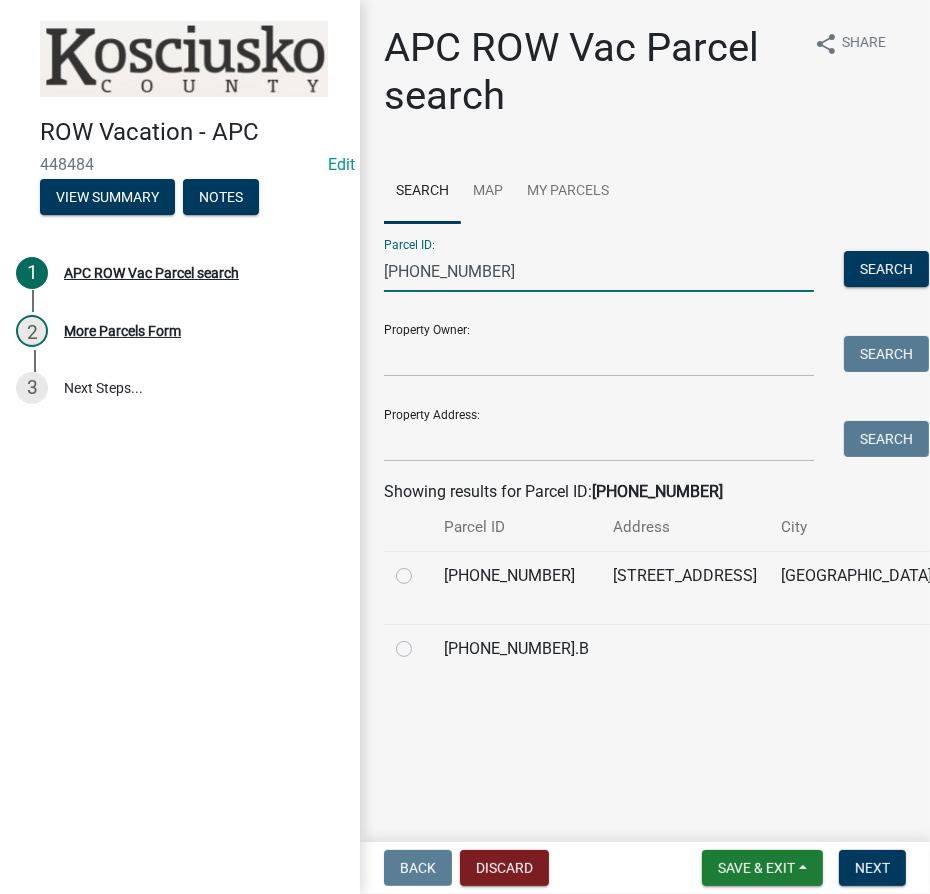 type on "[PHONE_NUMBER]" 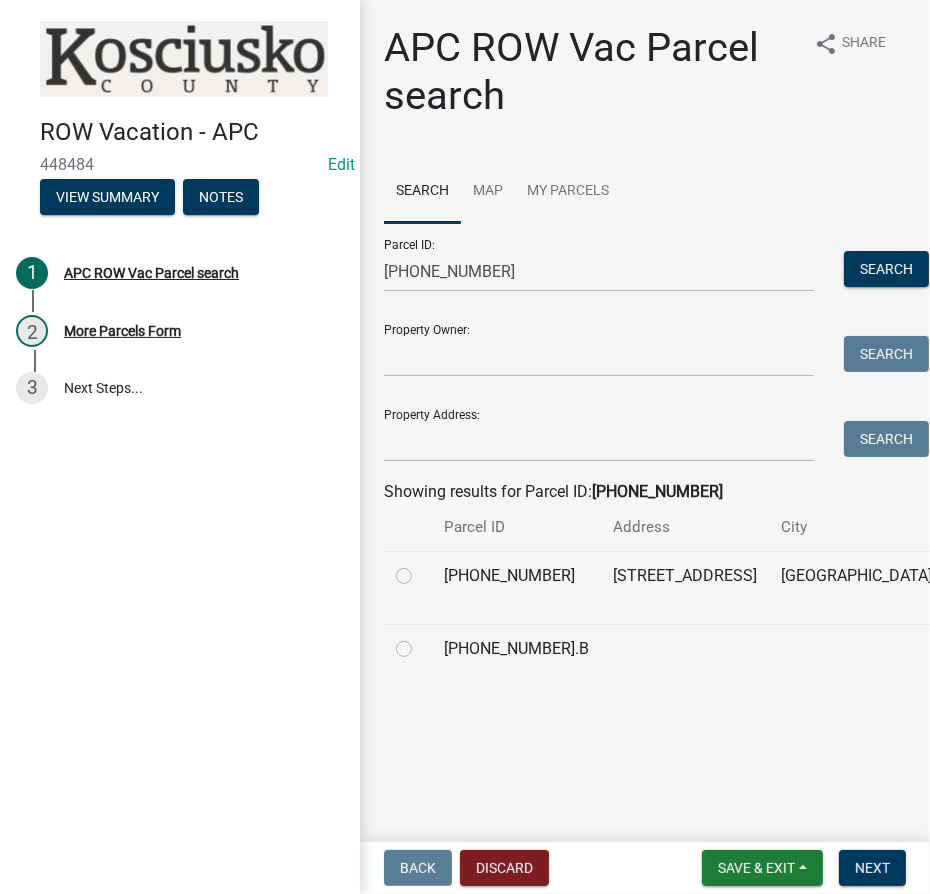 click 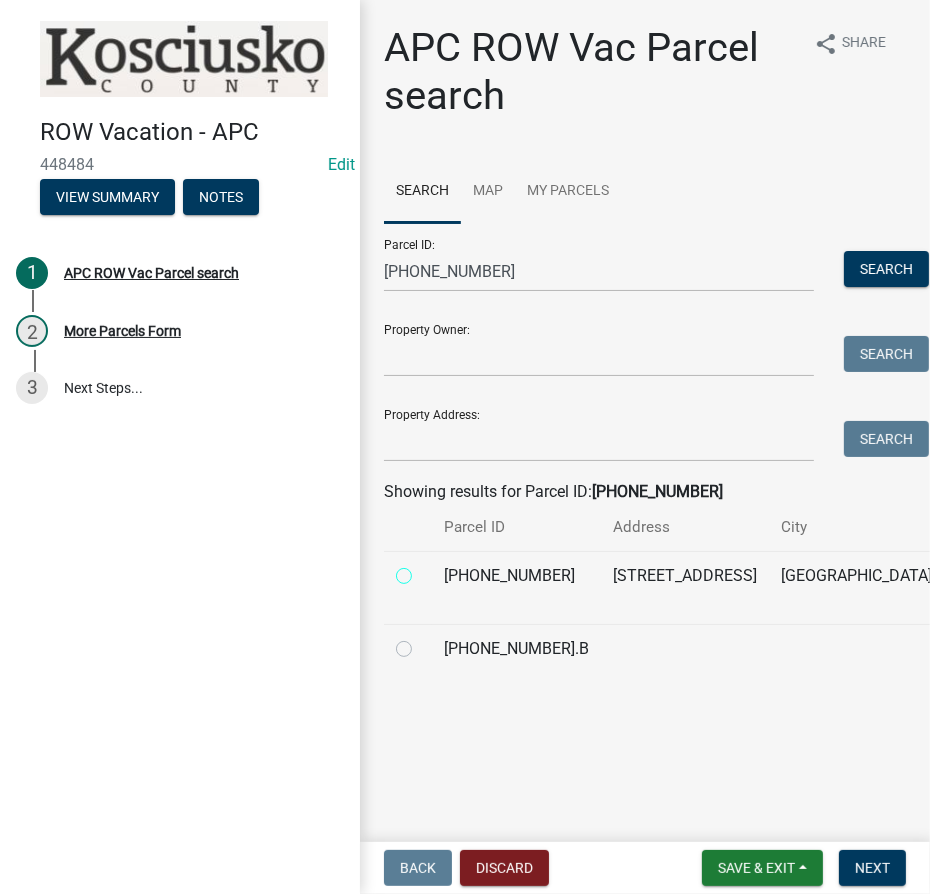 click at bounding box center [426, 570] 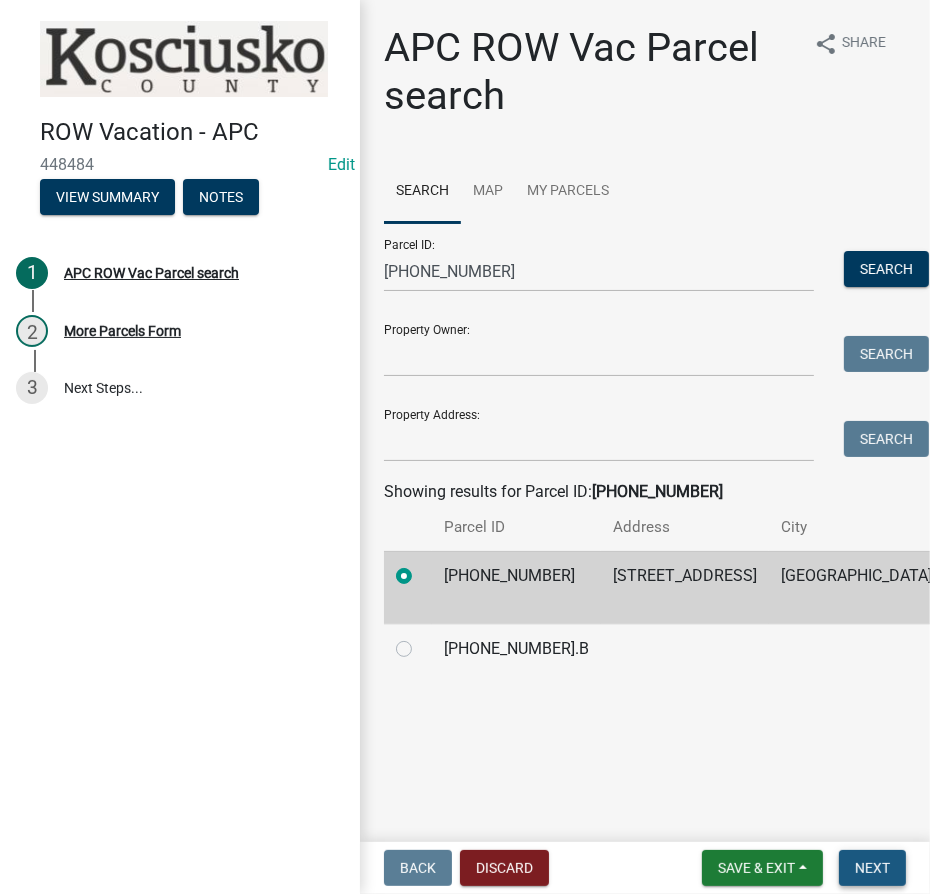 click on "Next" at bounding box center [872, 868] 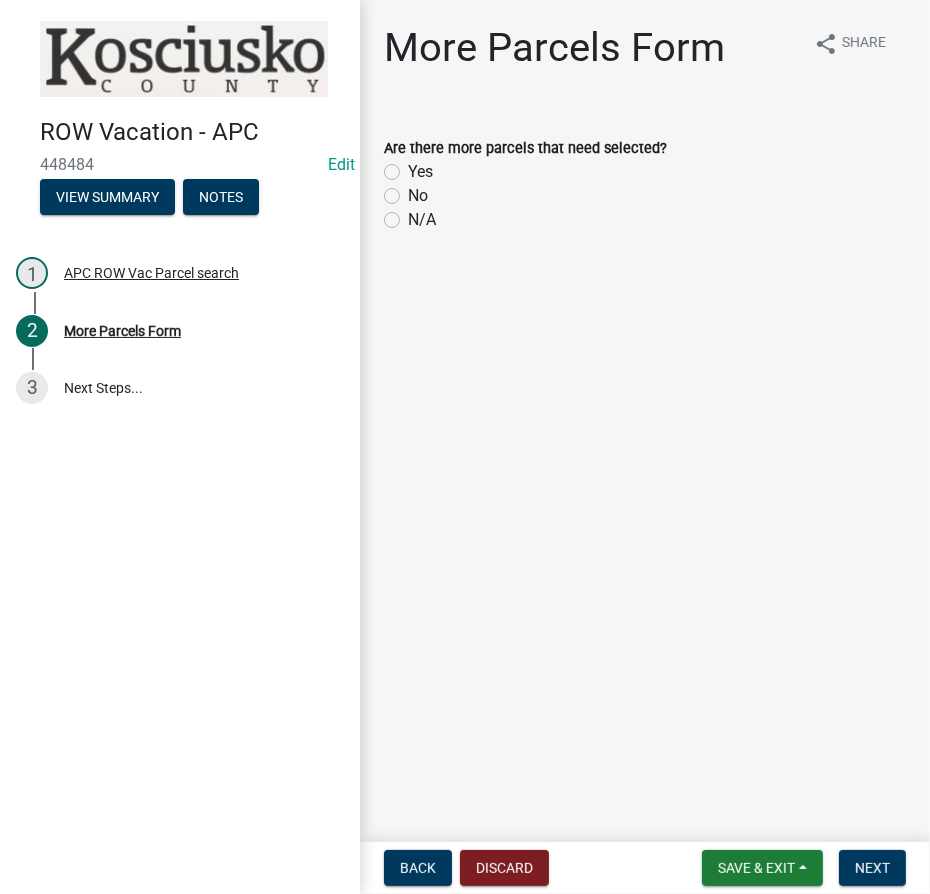 click on "No" 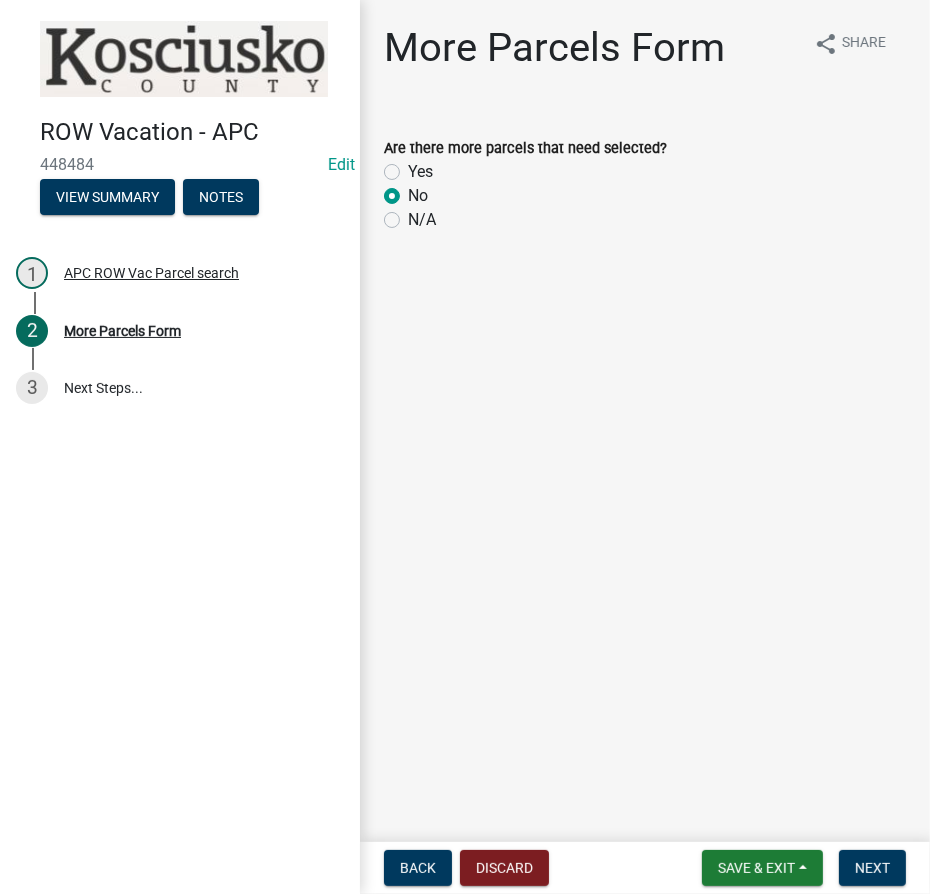 radio on "true" 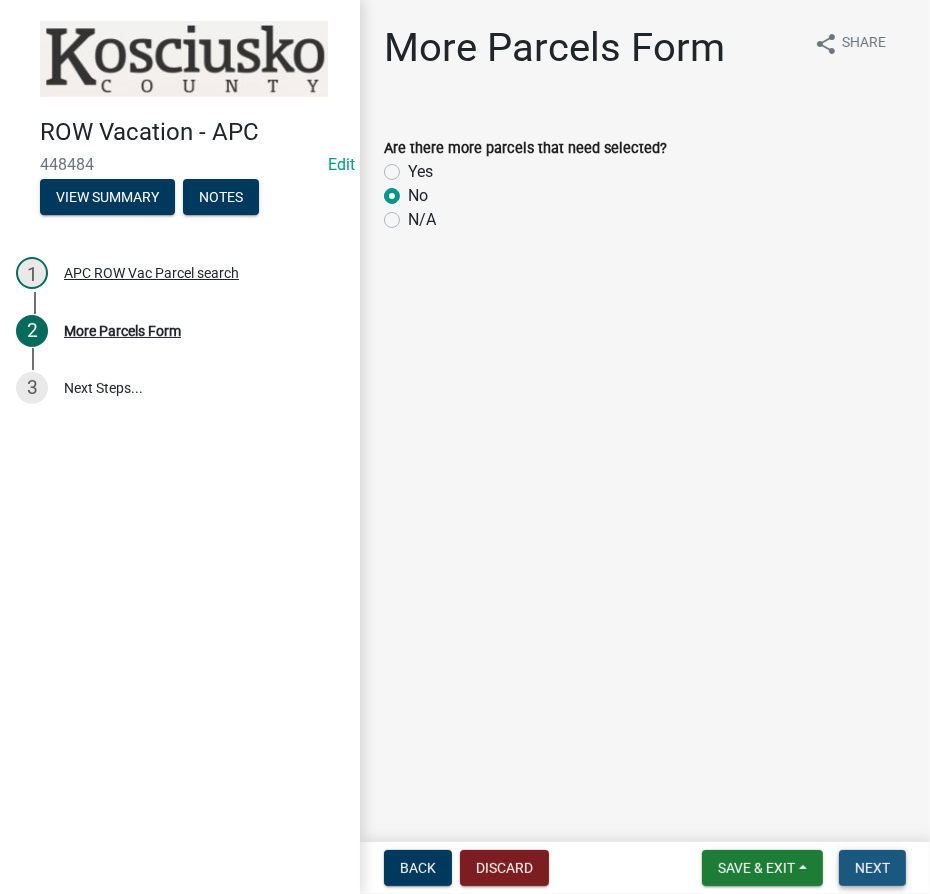 click on "Next" at bounding box center [872, 868] 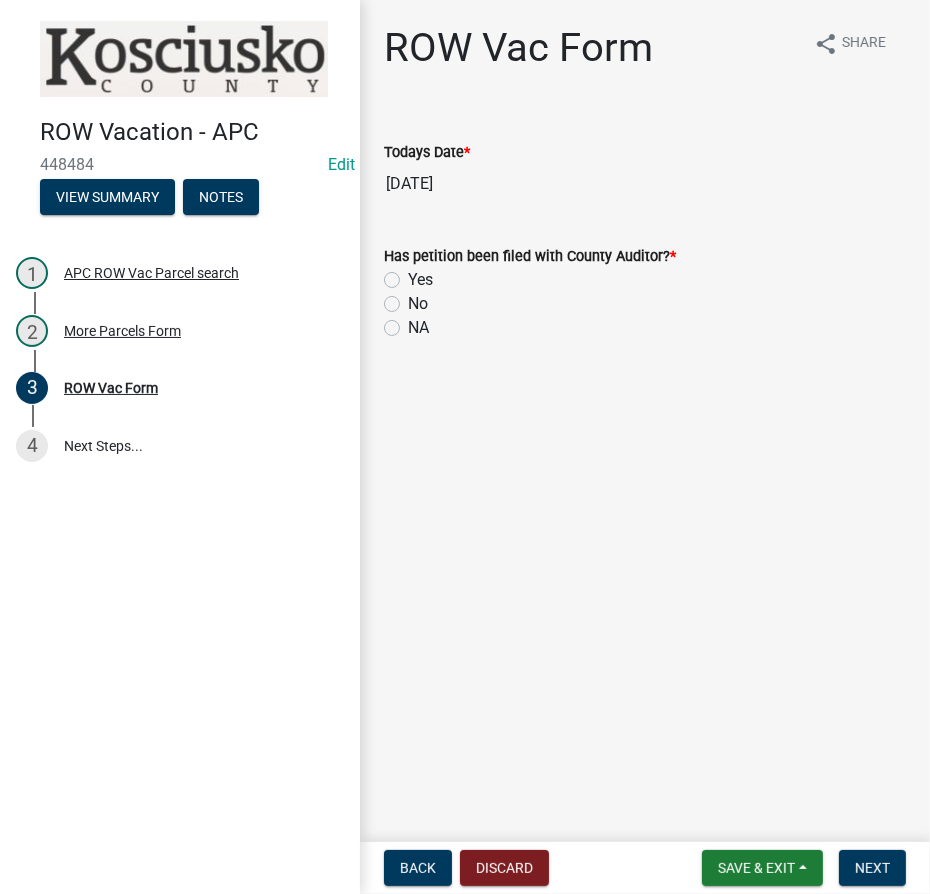 click on "NA" 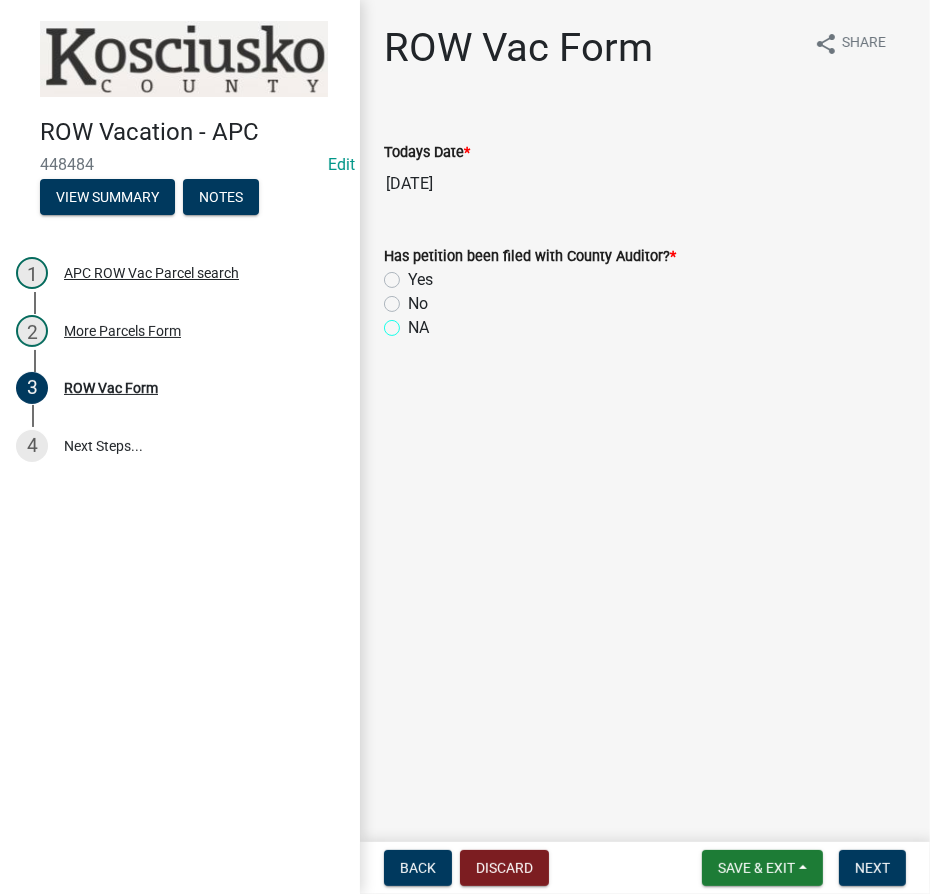click on "NA" at bounding box center [414, 322] 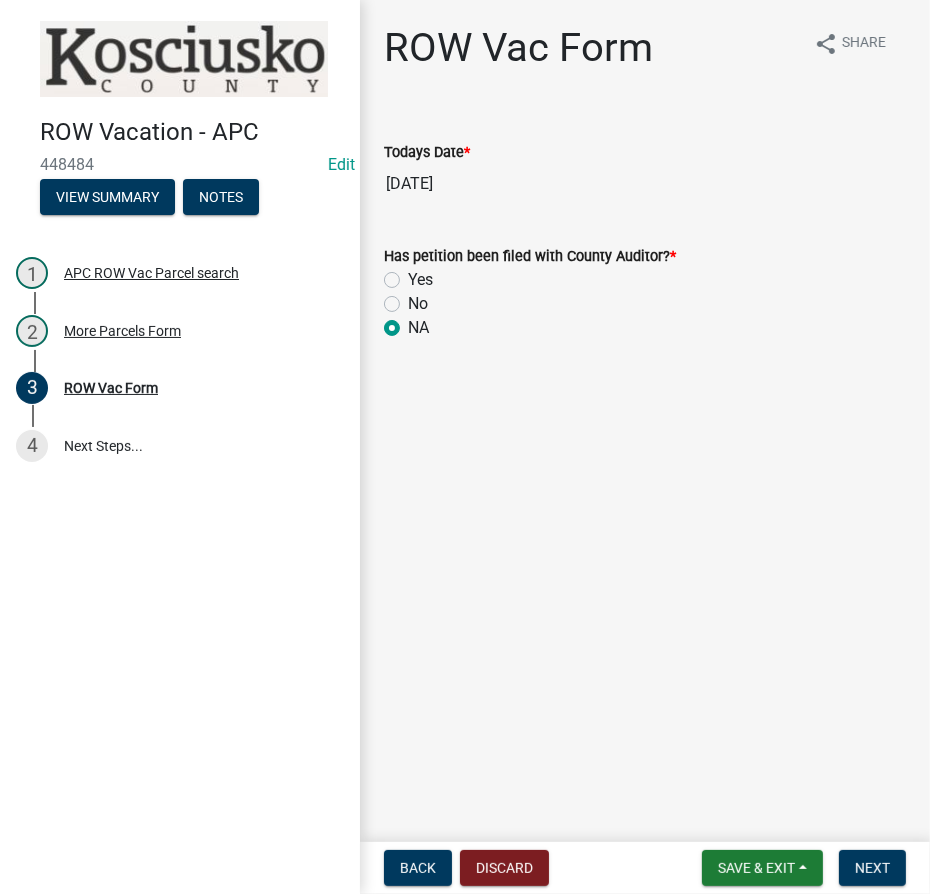 radio on "true" 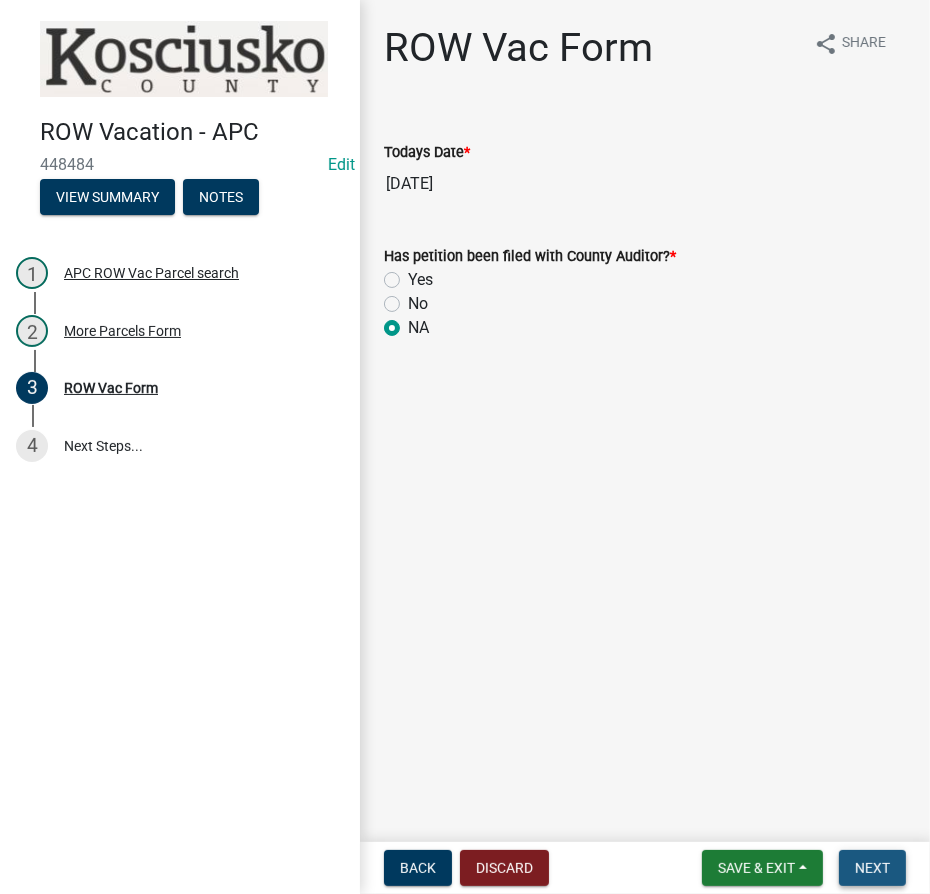 click on "Next" at bounding box center (872, 868) 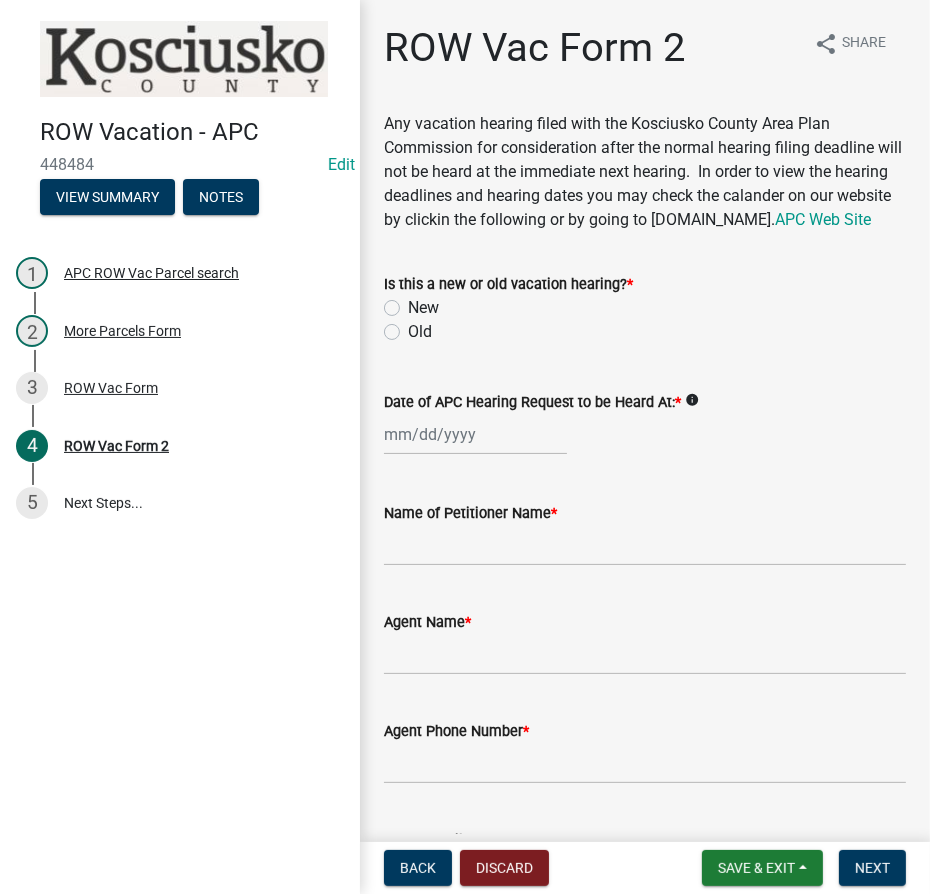 click on "Is this a new or old vacation hearing?  *  New   Old" 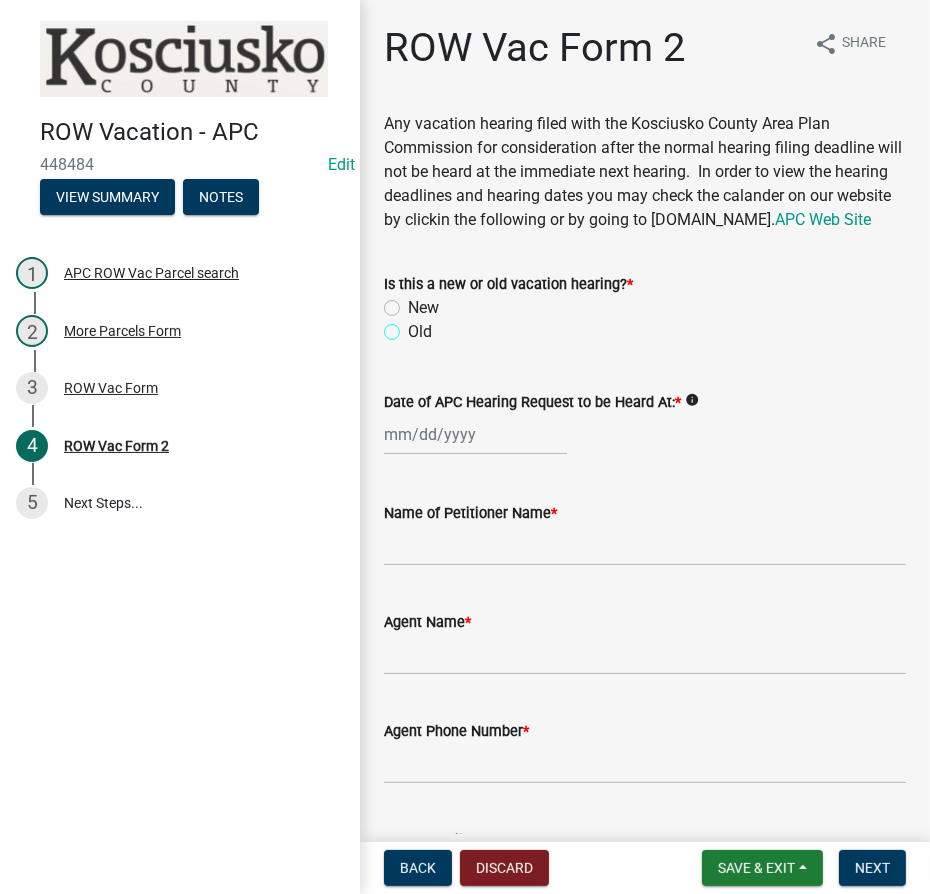 click on "Old" at bounding box center (414, 326) 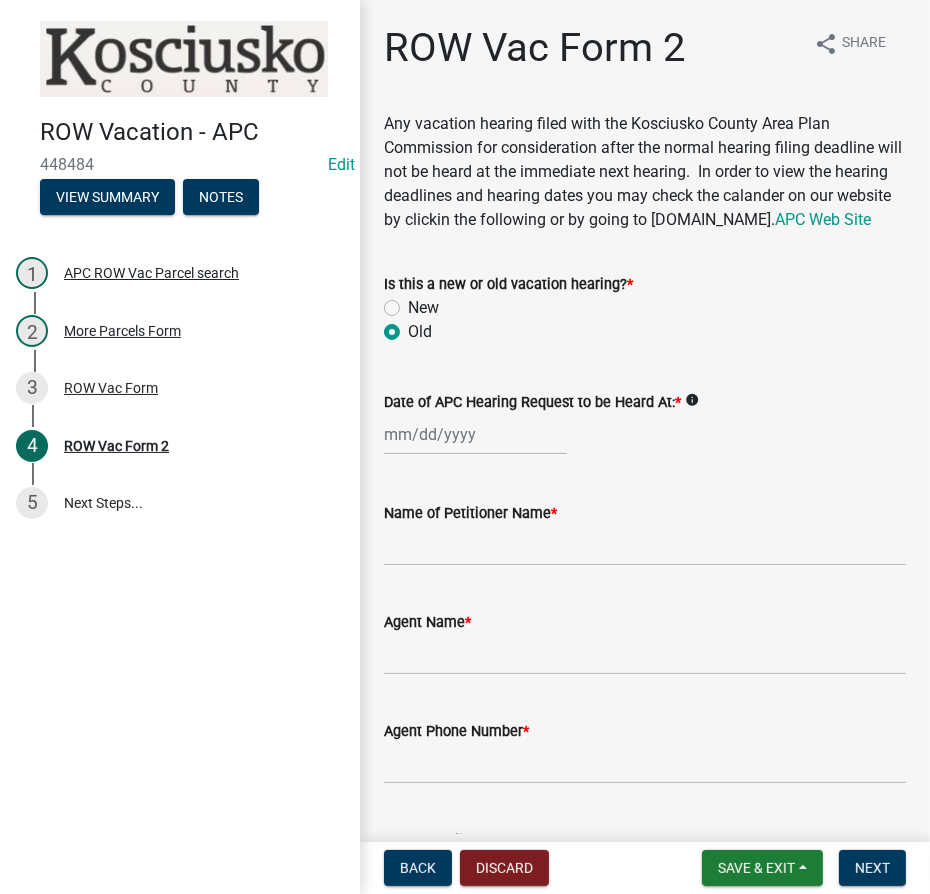 radio on "true" 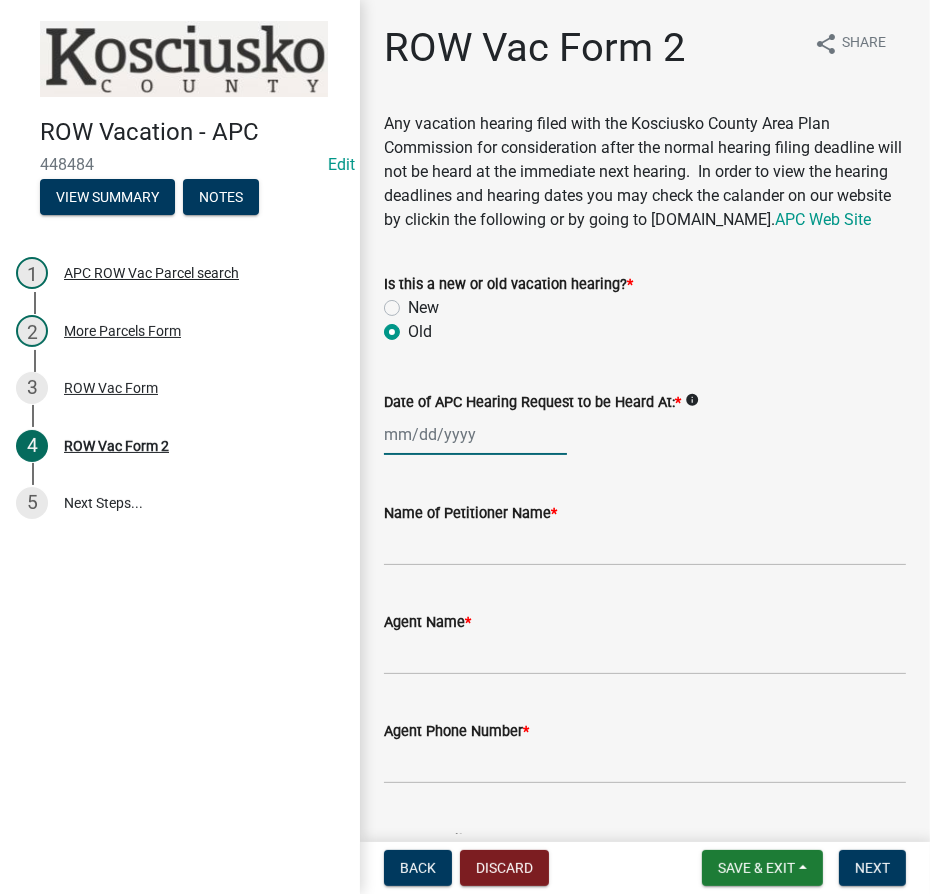 click 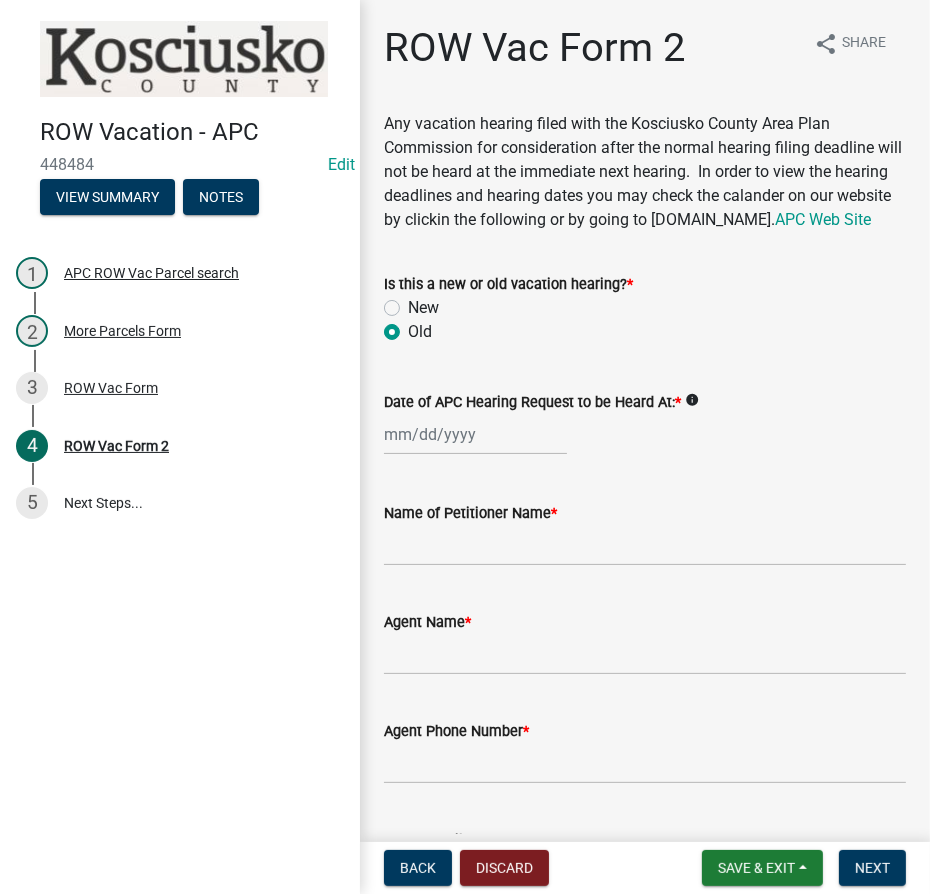 select on "7" 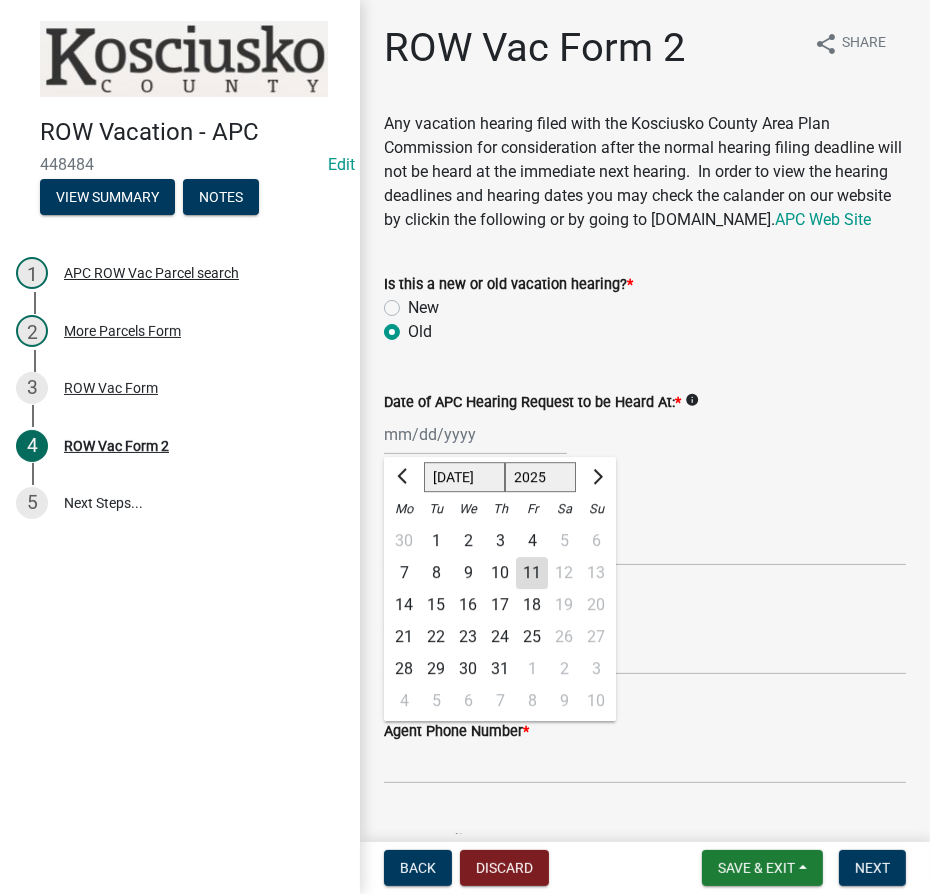 click on "1525 1526 1527 1528 1529 1530 1531 1532 1533 1534 1535 1536 1537 1538 1539 1540 1541 1542 1543 1544 1545 1546 1547 1548 1549 1550 1551 1552 1553 1554 1555 1556 1557 1558 1559 1560 1561 1562 1563 1564 1565 1566 1567 1568 1569 1570 1571 1572 1573 1574 1575 1576 1577 1578 1579 1580 1581 1582 1583 1584 1585 1586 1587 1588 1589 1590 1591 1592 1593 1594 1595 1596 1597 1598 1599 1600 1601 1602 1603 1604 1605 1606 1607 1608 1609 1610 1611 1612 1613 1614 1615 1616 1617 1618 1619 1620 1621 1622 1623 1624 1625 1626 1627 1628 1629 1630 1631 1632 1633 1634 1635 1636 1637 1638 1639 1640 1641 1642 1643 1644 1645 1646 1647 1648 1649 1650 1651 1652 1653 1654 1655 1656 1657 1658 1659 1660 1661 1662 1663 1664 1665 1666 1667 1668 1669 1670 1671 1672 1673 1674 1675 1676 1677 1678 1679 1680 1681 1682 1683 1684 1685 1686 1687 1688 1689 1690 1691 1692 1693 1694 1695 1696 1697 1698 1699 1700 1701 1702 1703 1704 1705 1706 1707 1708 1709 1710 1711 1712 1713 1714 1715 1716 1717 1718 1719 1720 1721 1722 1723 1724 1725 1726 1727 1728 1729" 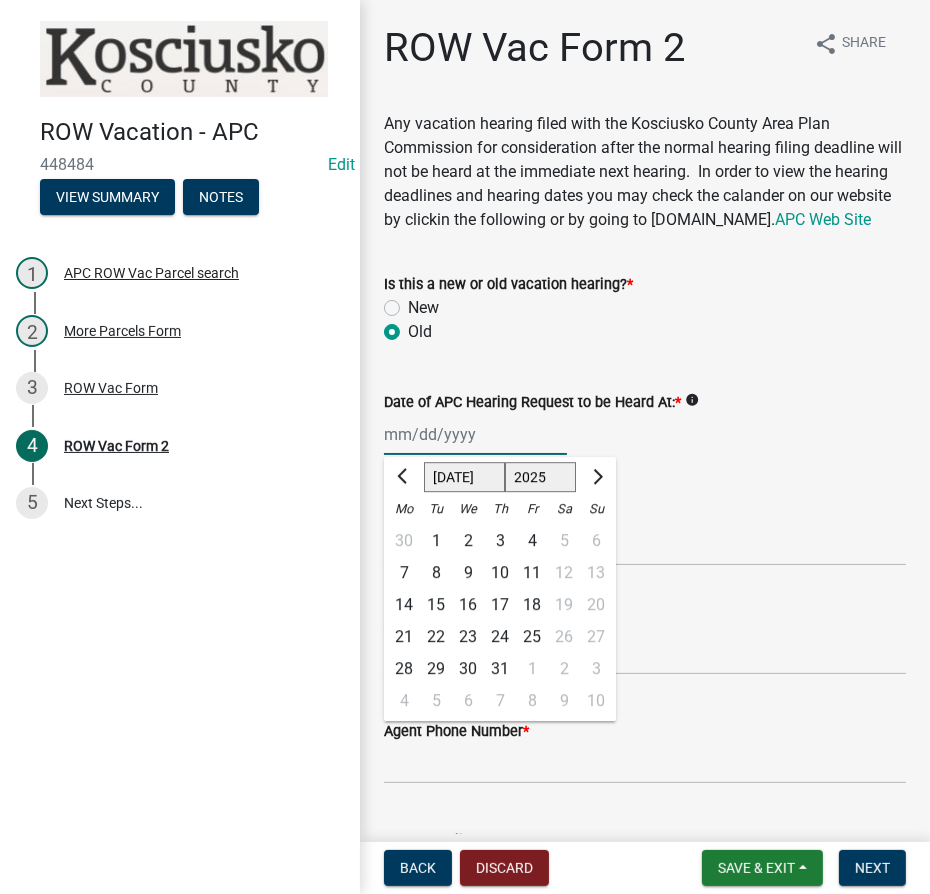 drag, startPoint x: 541, startPoint y: 505, endPoint x: 575, endPoint y: 351, distance: 157.70859 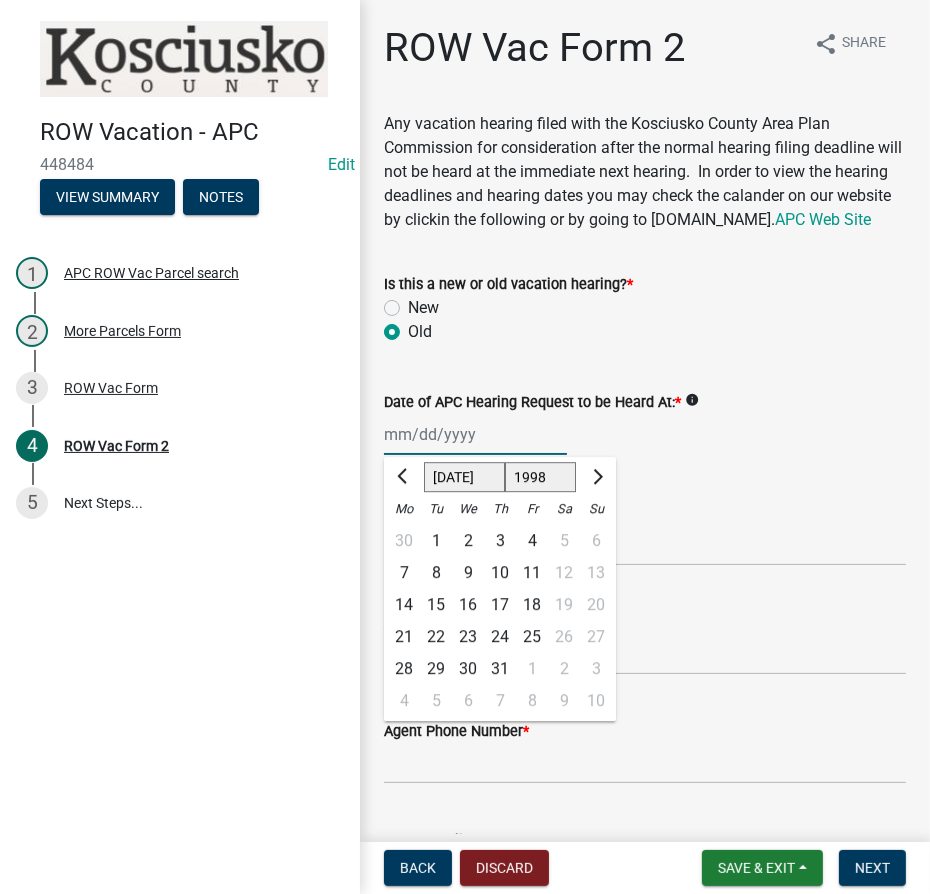 click on "1525 1526 1527 1528 1529 1530 1531 1532 1533 1534 1535 1536 1537 1538 1539 1540 1541 1542 1543 1544 1545 1546 1547 1548 1549 1550 1551 1552 1553 1554 1555 1556 1557 1558 1559 1560 1561 1562 1563 1564 1565 1566 1567 1568 1569 1570 1571 1572 1573 1574 1575 1576 1577 1578 1579 1580 1581 1582 1583 1584 1585 1586 1587 1588 1589 1590 1591 1592 1593 1594 1595 1596 1597 1598 1599 1600 1601 1602 1603 1604 1605 1606 1607 1608 1609 1610 1611 1612 1613 1614 1615 1616 1617 1618 1619 1620 1621 1622 1623 1624 1625 1626 1627 1628 1629 1630 1631 1632 1633 1634 1635 1636 1637 1638 1639 1640 1641 1642 1643 1644 1645 1646 1647 1648 1649 1650 1651 1652 1653 1654 1655 1656 1657 1658 1659 1660 1661 1662 1663 1664 1665 1666 1667 1668 1669 1670 1671 1672 1673 1674 1675 1676 1677 1678 1679 1680 1681 1682 1683 1684 1685 1686 1687 1688 1689 1690 1691 1692 1693 1694 1695 1696 1697 1698 1699 1700 1701 1702 1703 1704 1705 1706 1707 1708 1709 1710 1711 1712 1713 1714 1715 1716 1717 1718 1719 1720 1721 1722 1723 1724 1725 1726 1727 1728 1729" 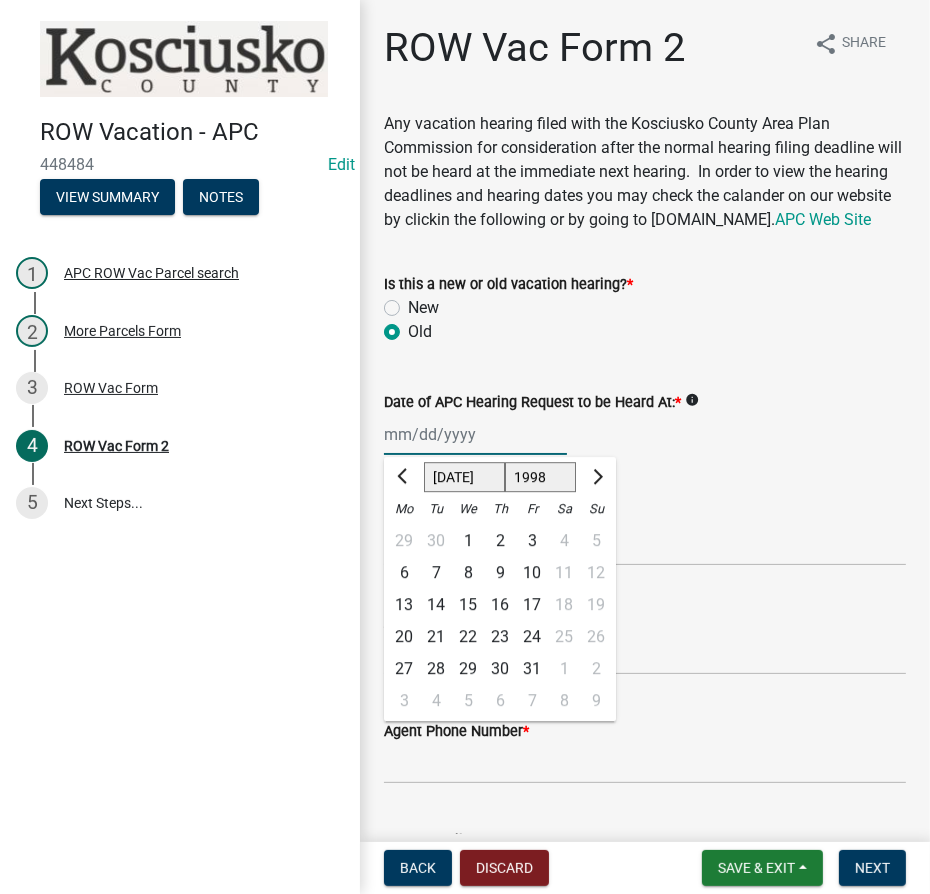 click on "Jan Feb Mar Apr May Jun [DATE] Aug Sep Oct Nov Dec" 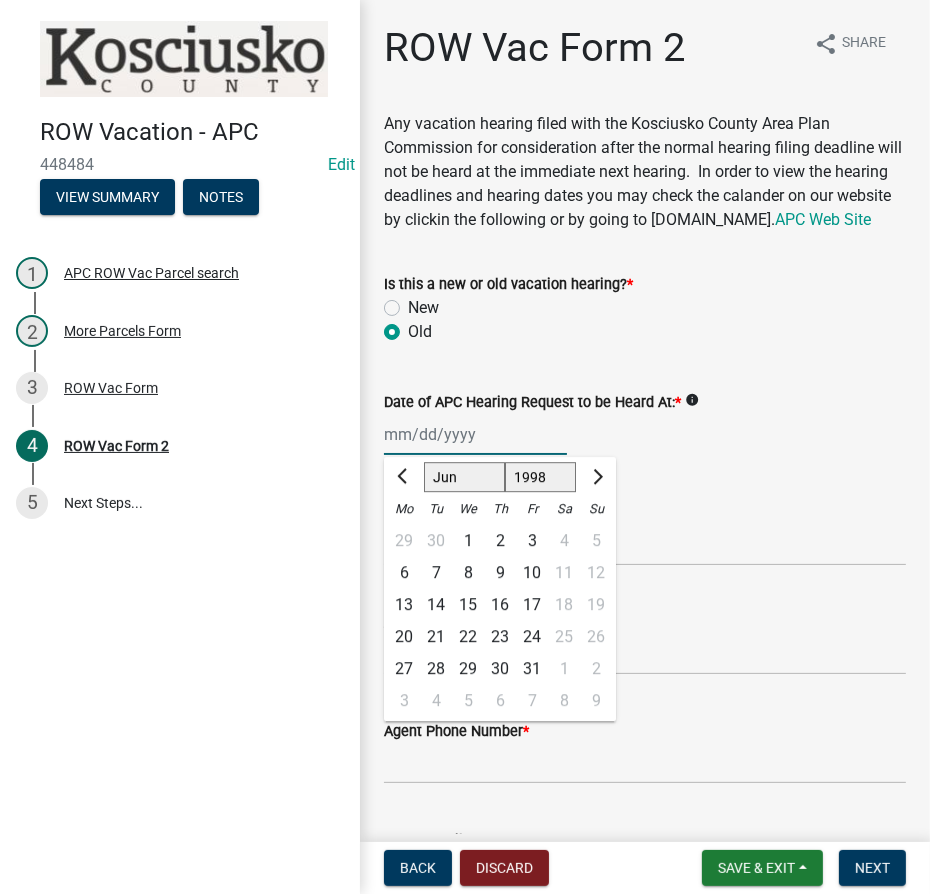 click on "Jan Feb Mar Apr May Jun [DATE] Aug Sep Oct Nov Dec" 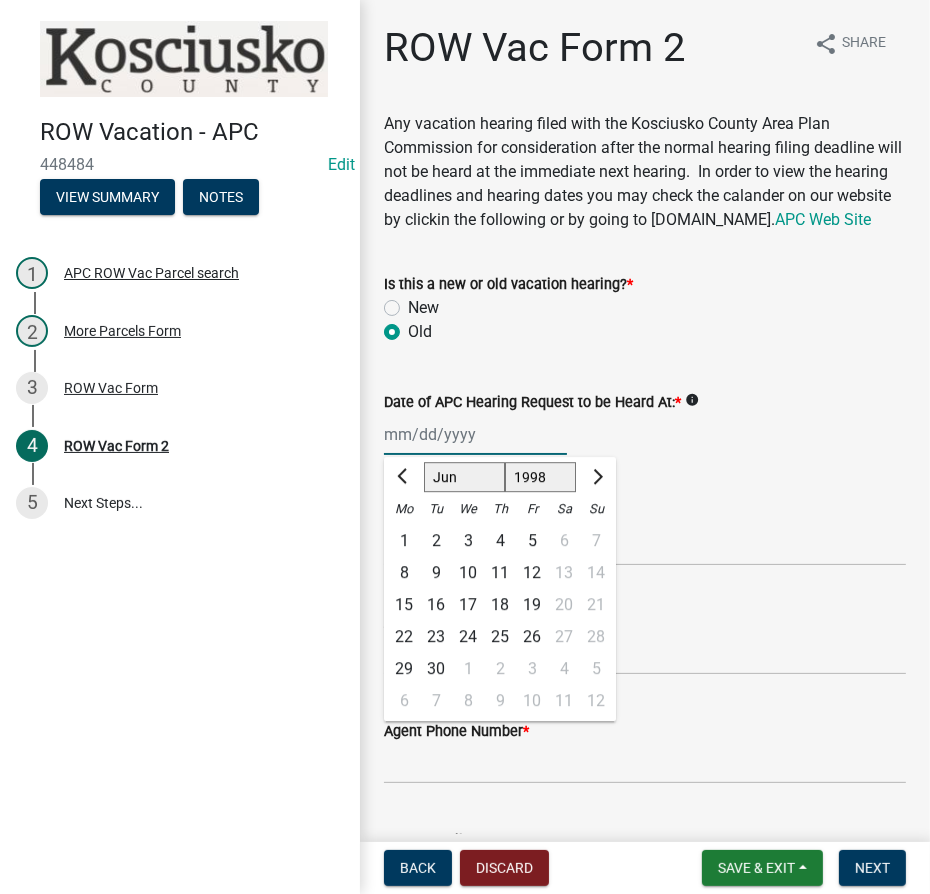 click on "23" 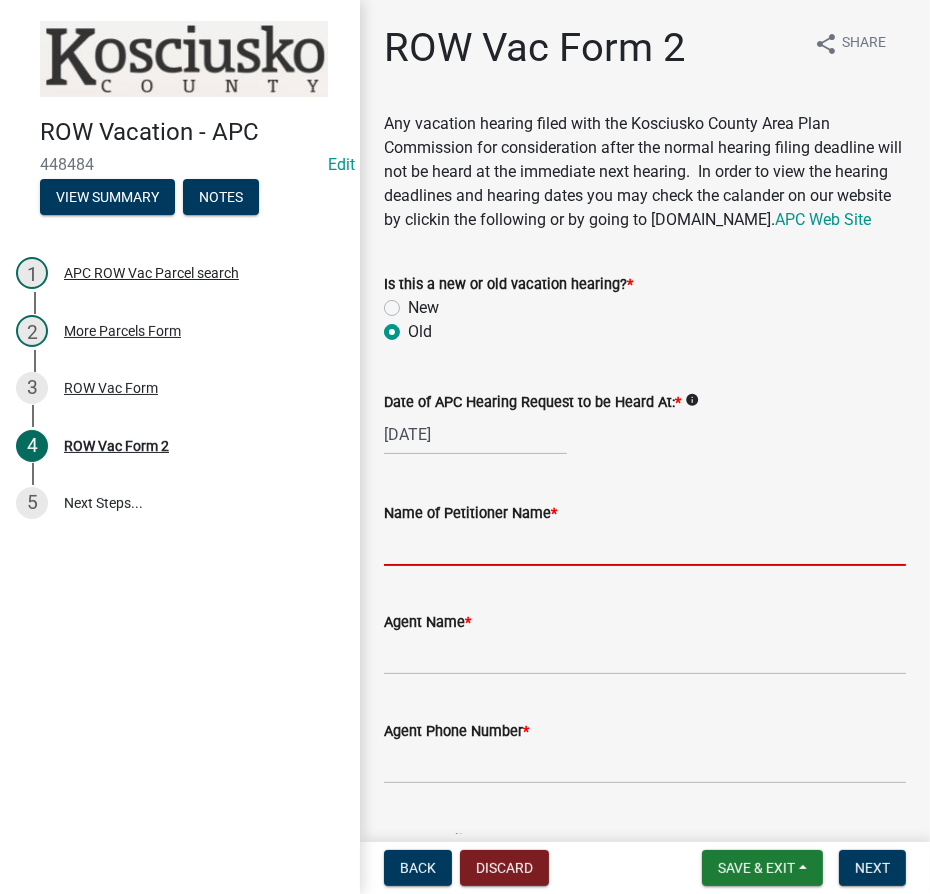 click on "Name of Petitioner Name  *" at bounding box center (645, 545) 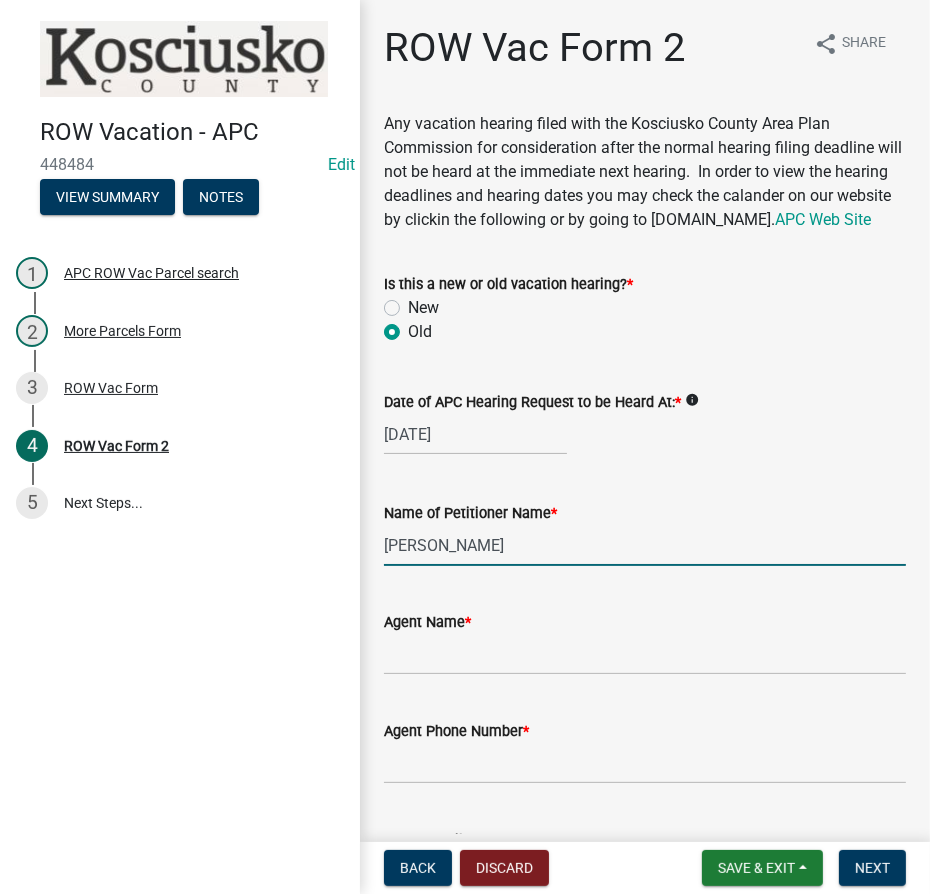 type on "[PERSON_NAME]" 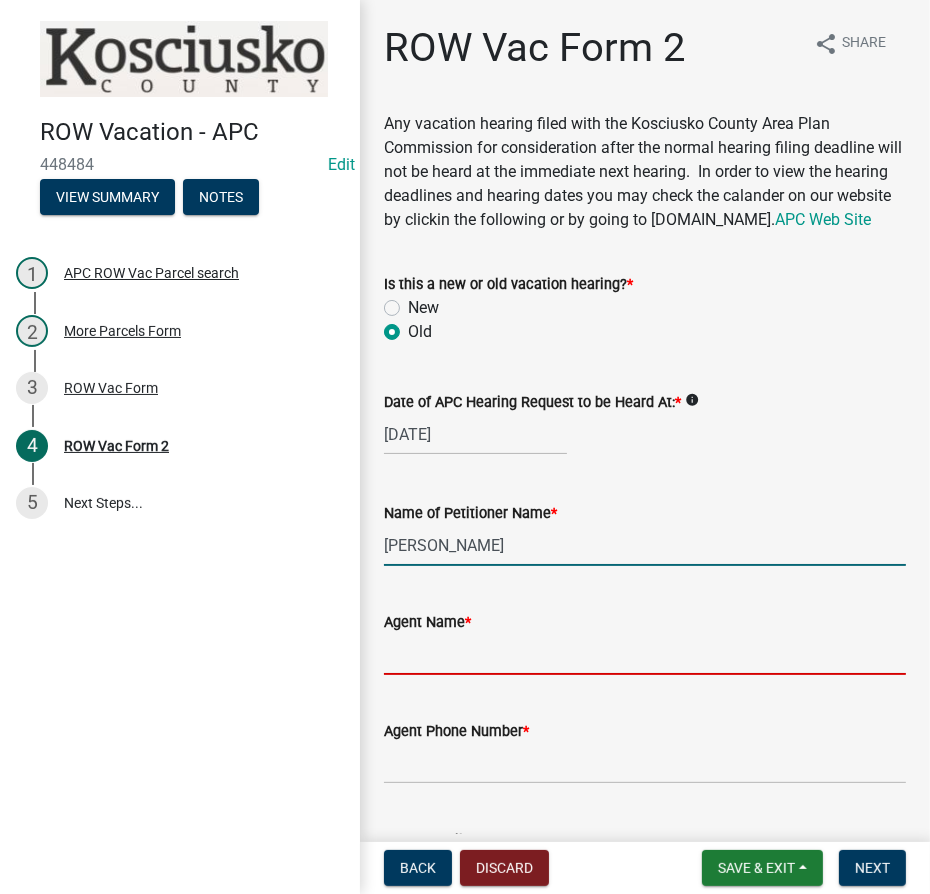 click on "Agent Name  *" at bounding box center (645, 654) 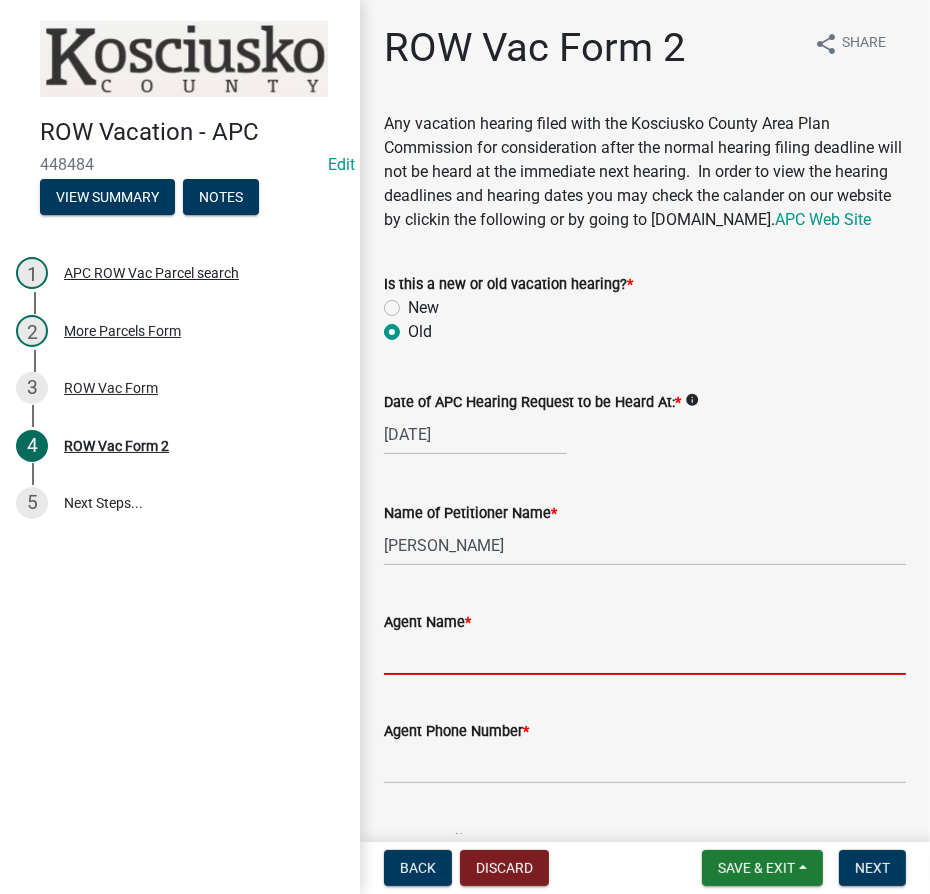 type on "[PERSON_NAME]" 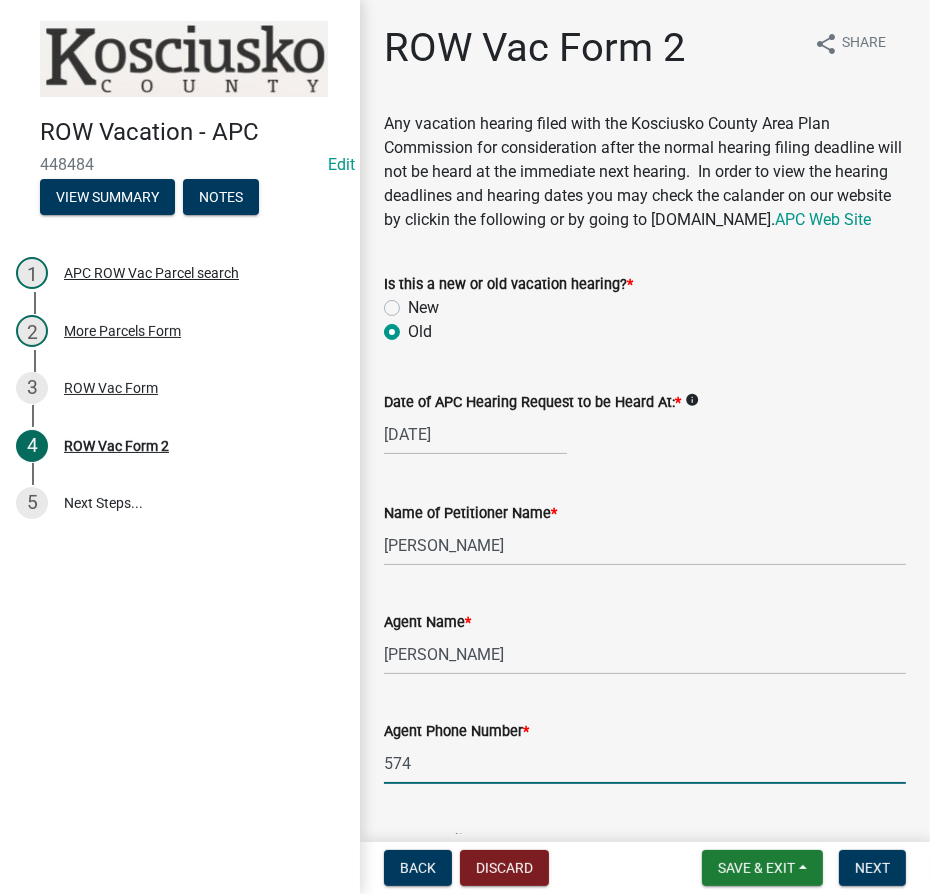 type on "[PHONE_NUMBER]" 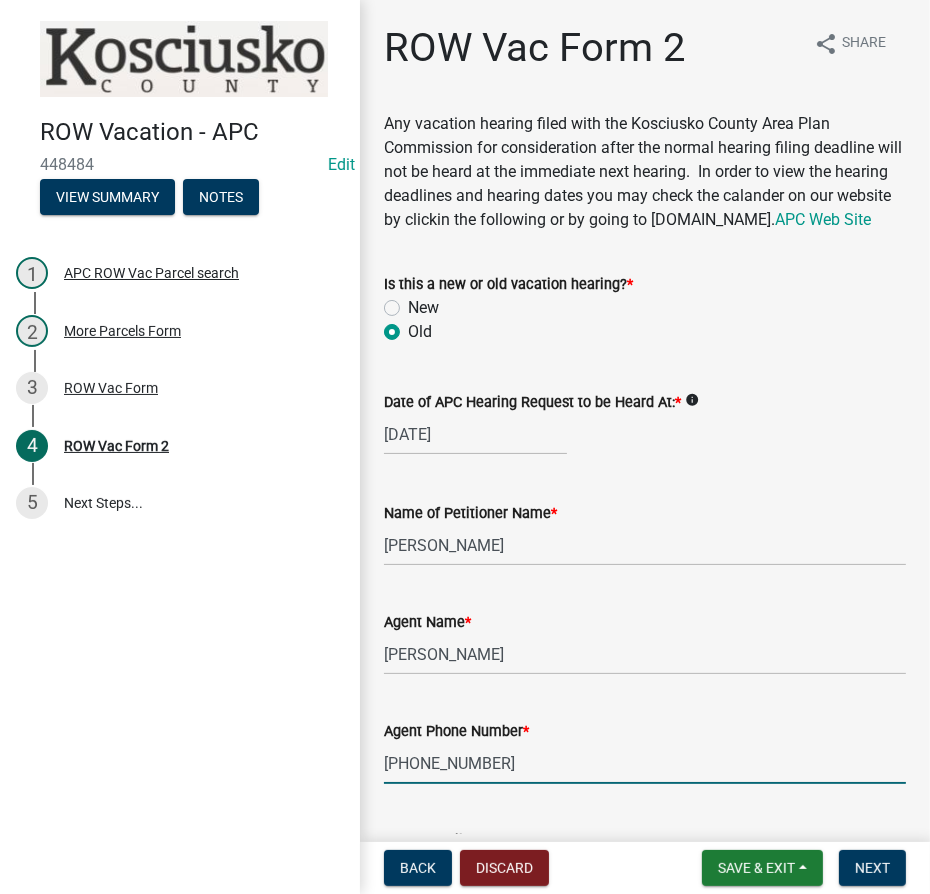 scroll, scrollTop: 479, scrollLeft: 0, axis: vertical 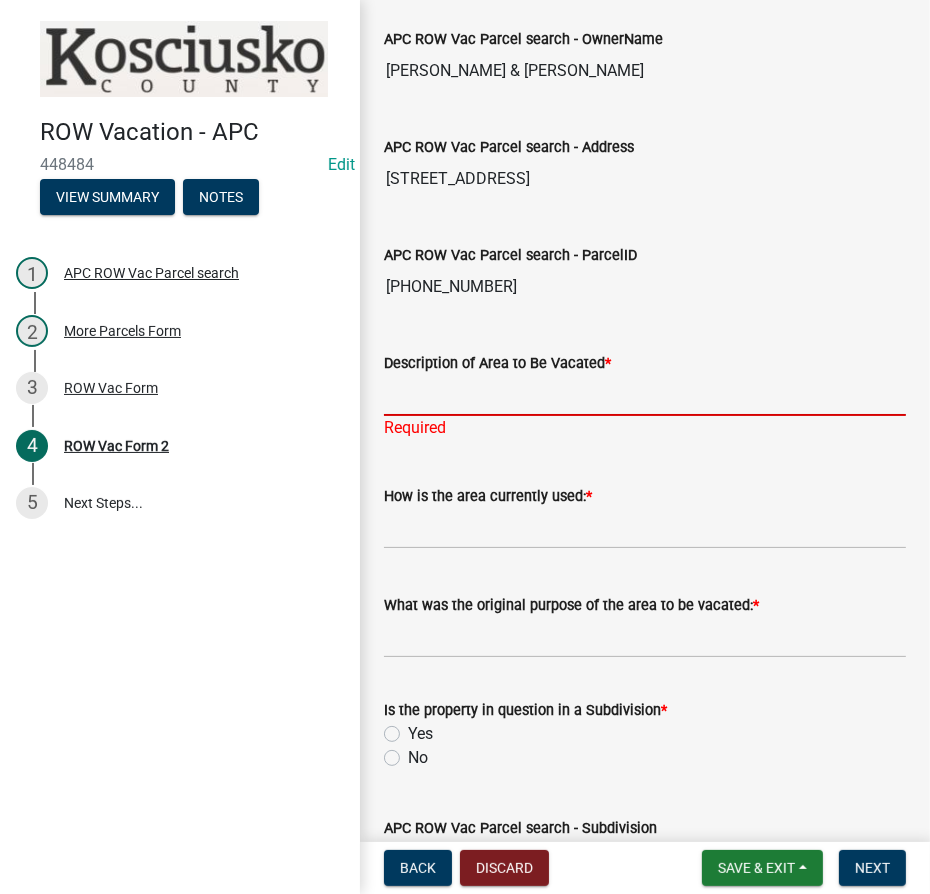 click on "Description of Area to Be Vacated  *" at bounding box center (645, 395) 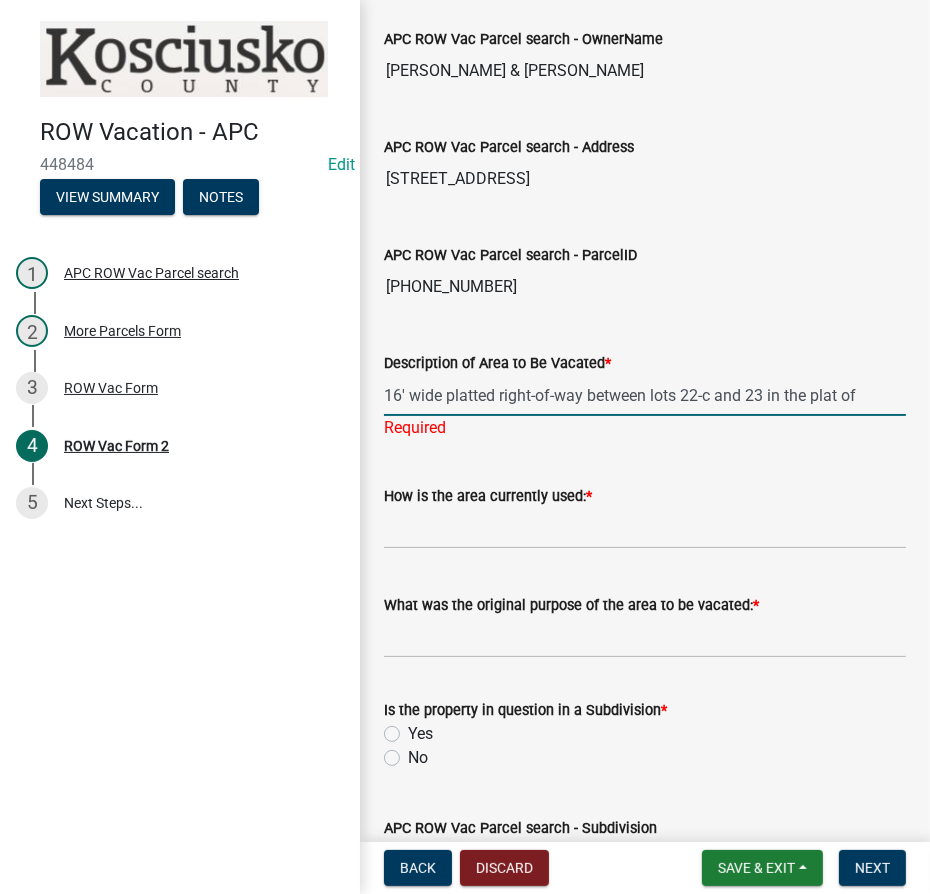 type on "16' wide platted right-of-way between lots 22-c and 23 in the plat of" 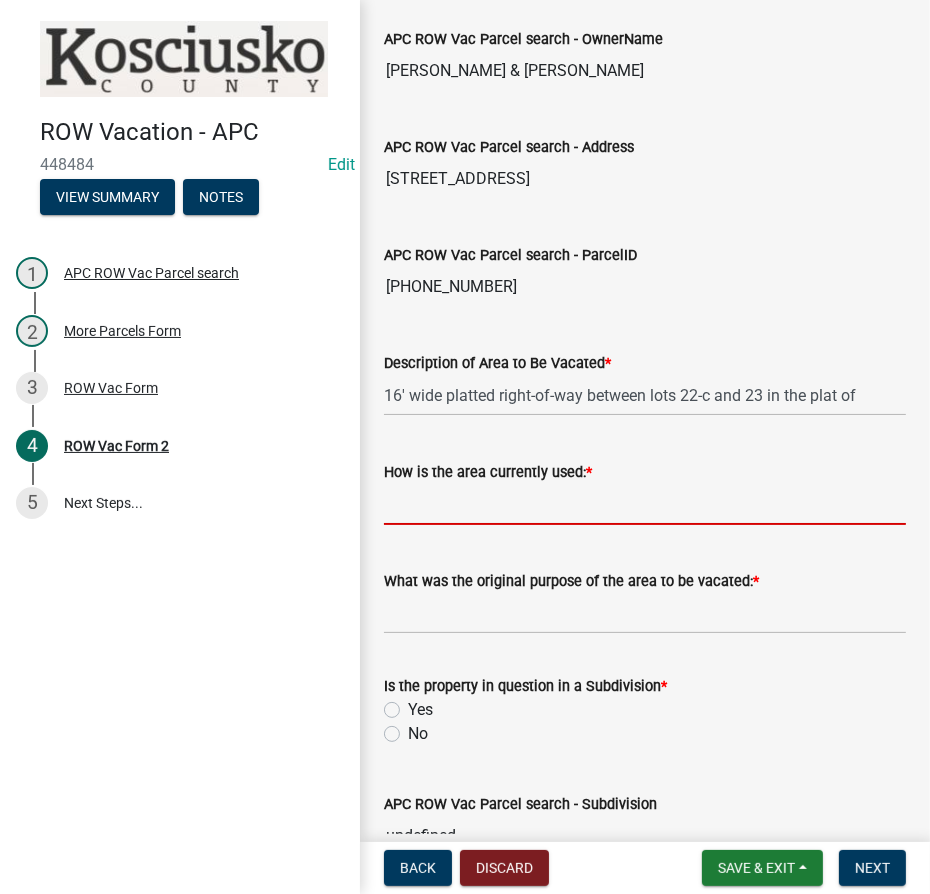 click on "How is the area currently used:  *" at bounding box center [645, 504] 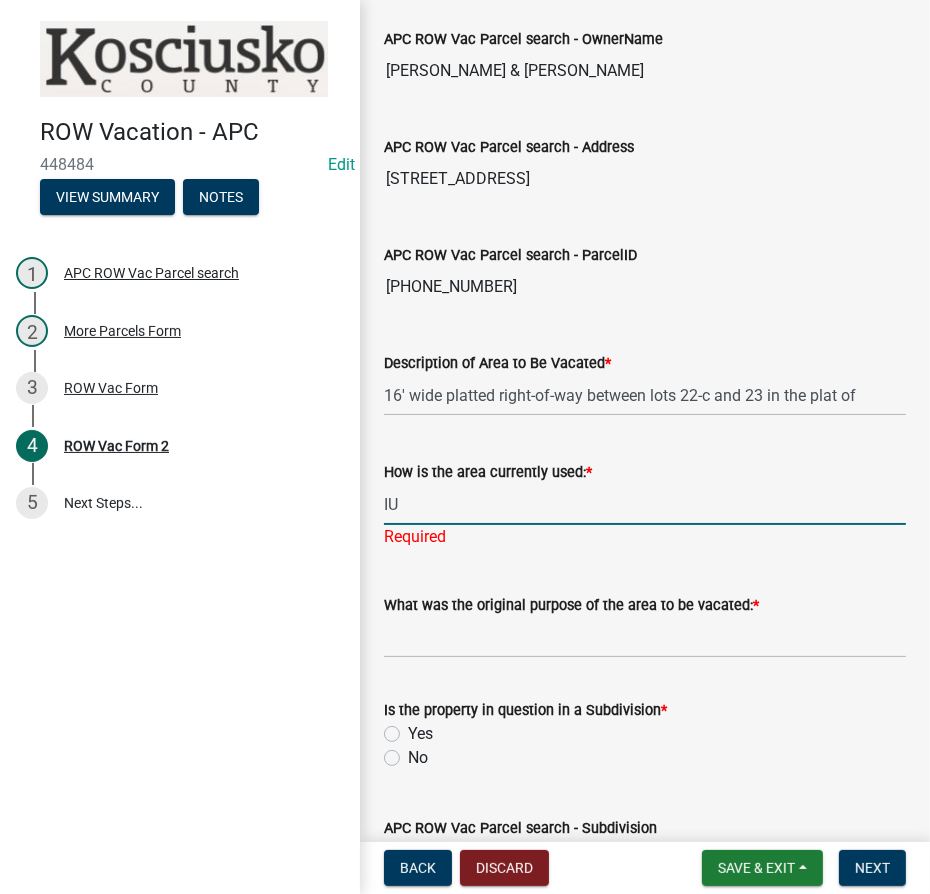 type on "I" 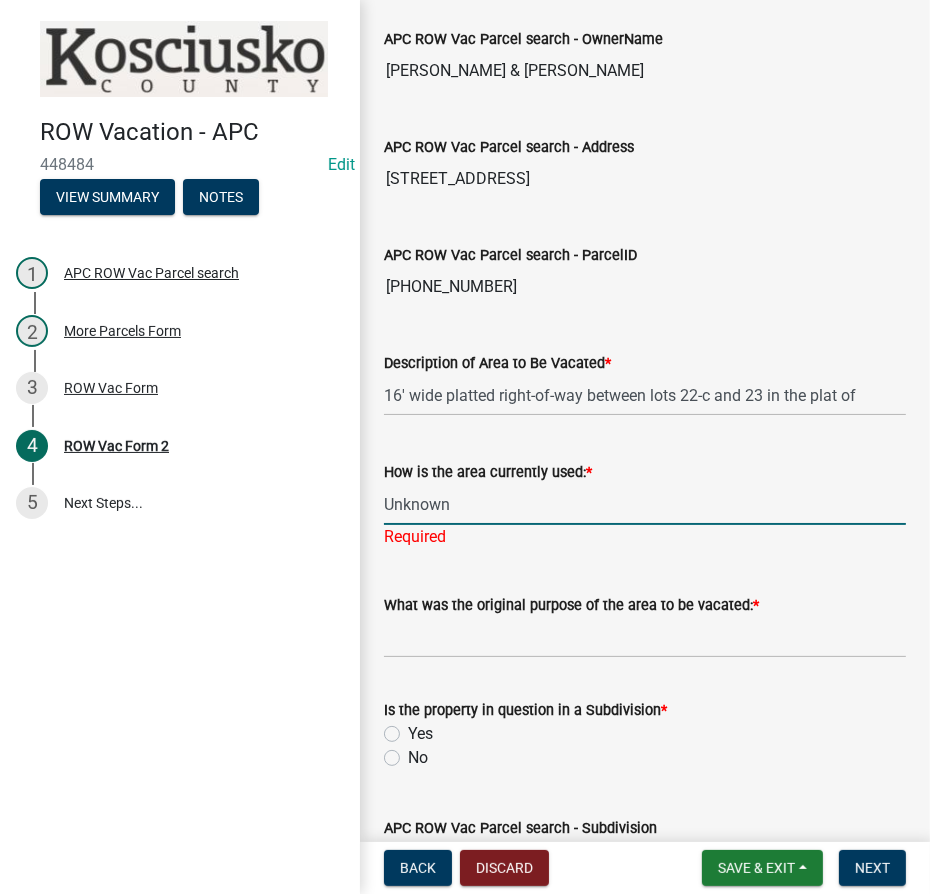 type on "Unknown" 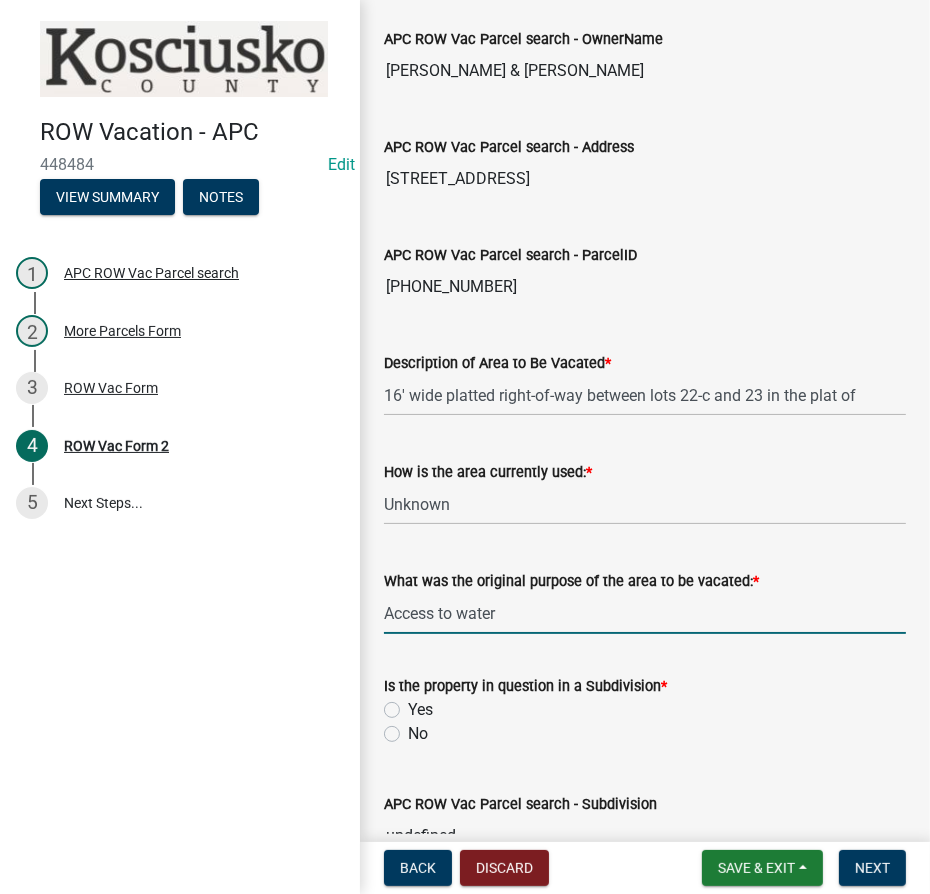 type on "Access to water" 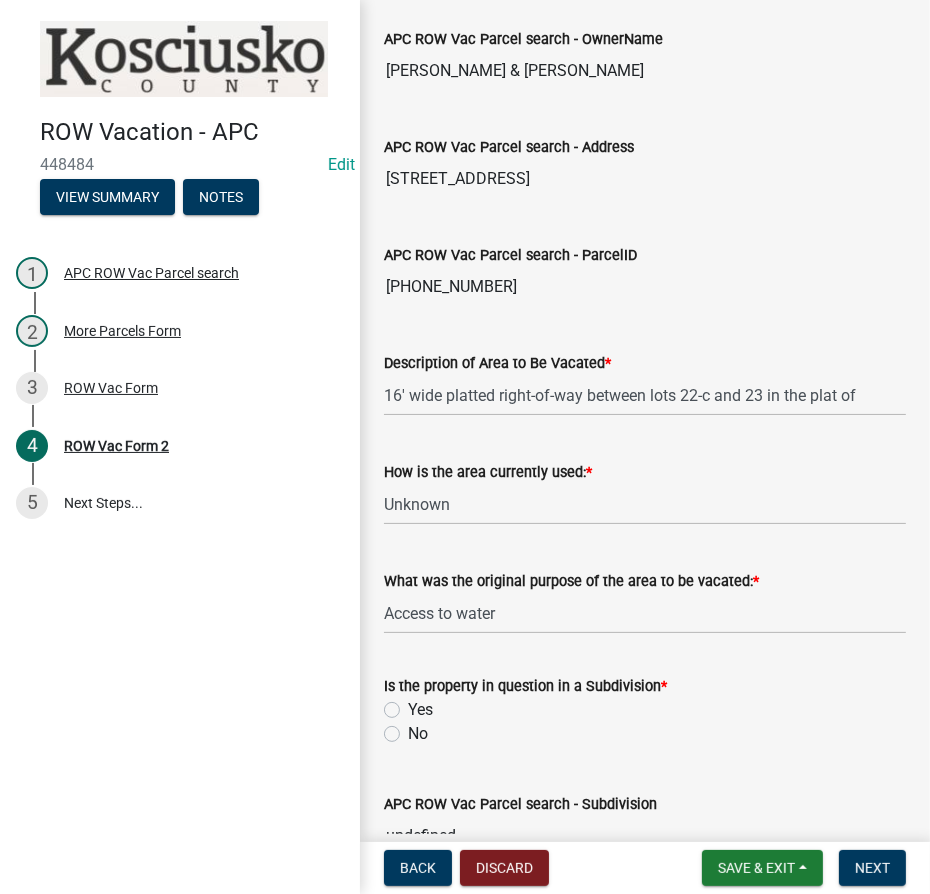 click on "Yes" 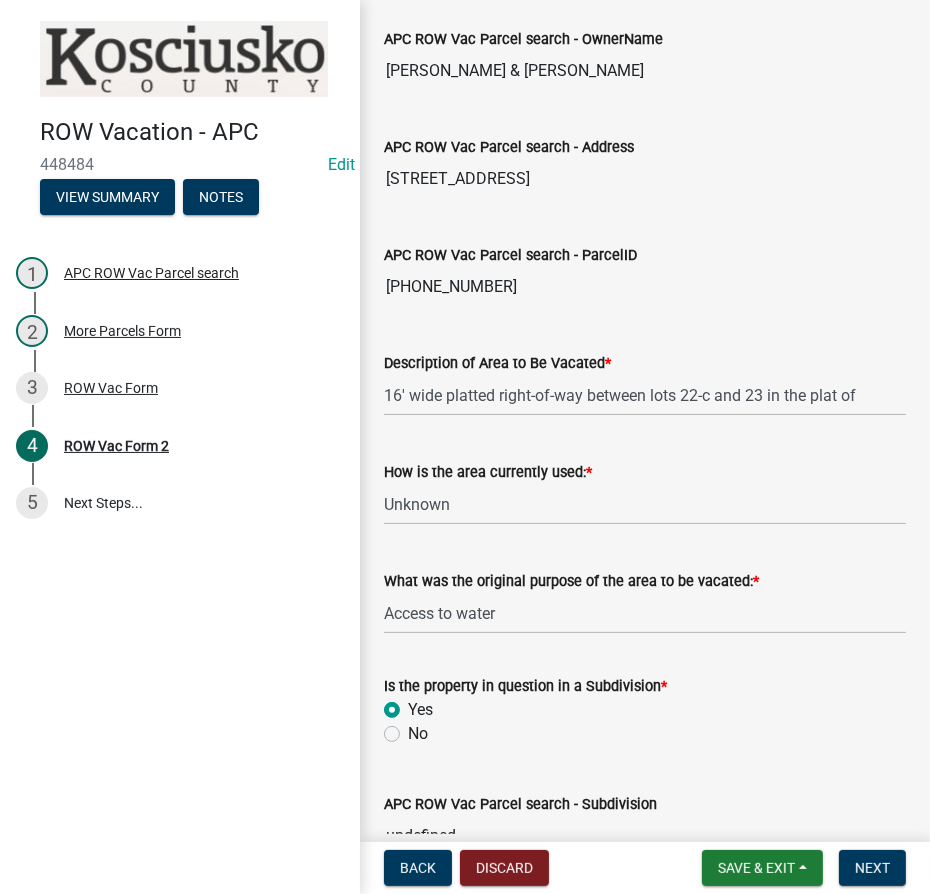 radio on "true" 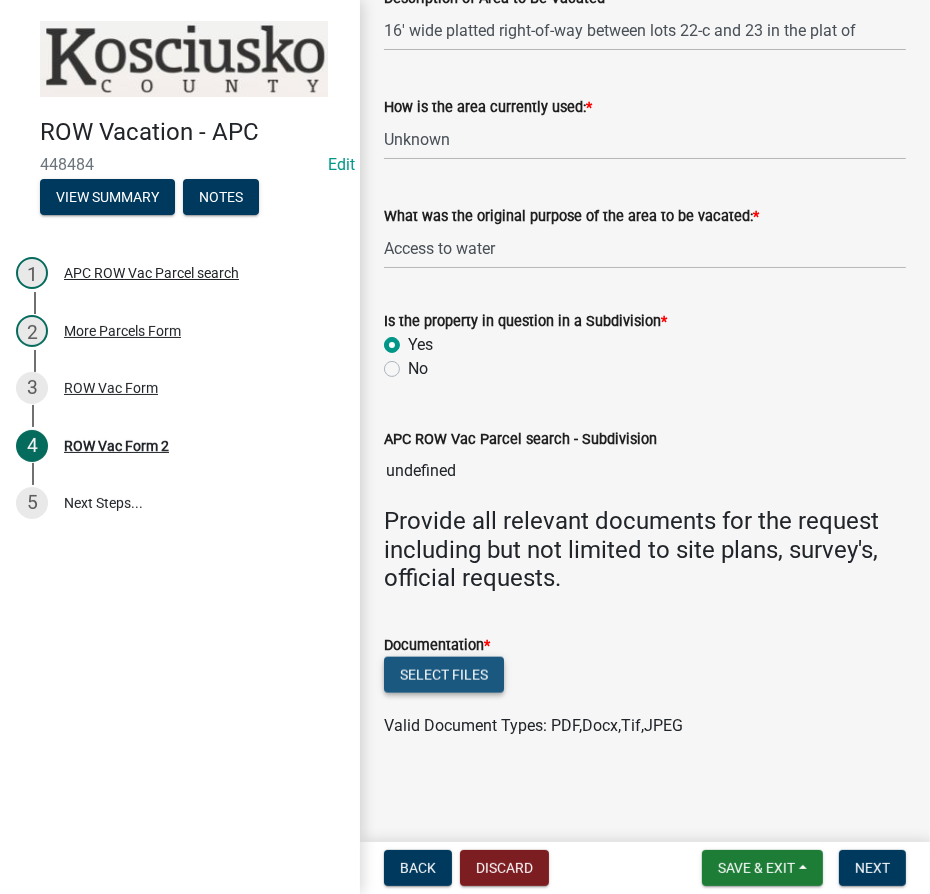 click on "Select files" 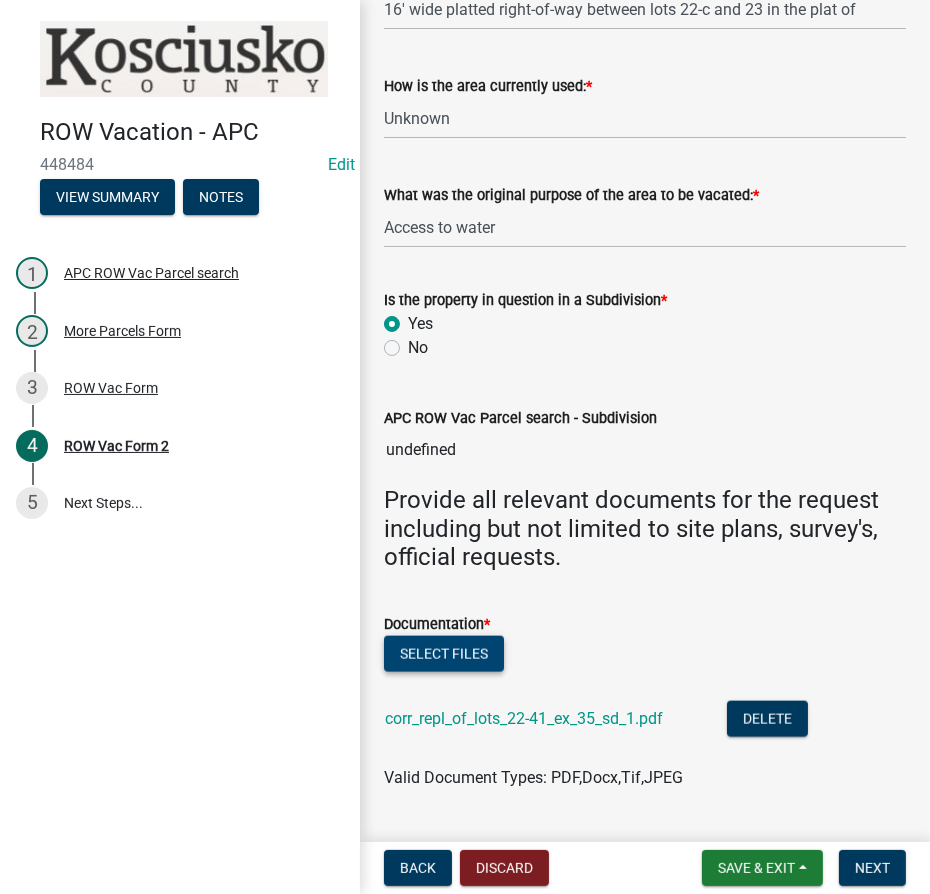 click on "Select files" 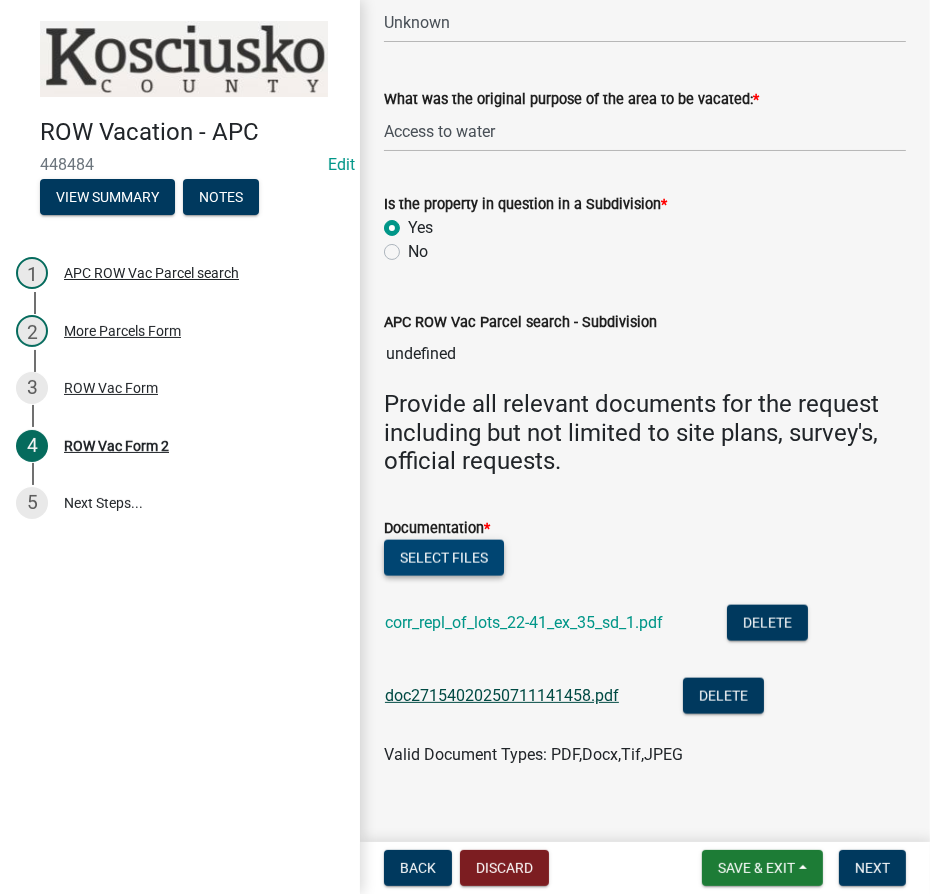 scroll, scrollTop: 1514, scrollLeft: 0, axis: vertical 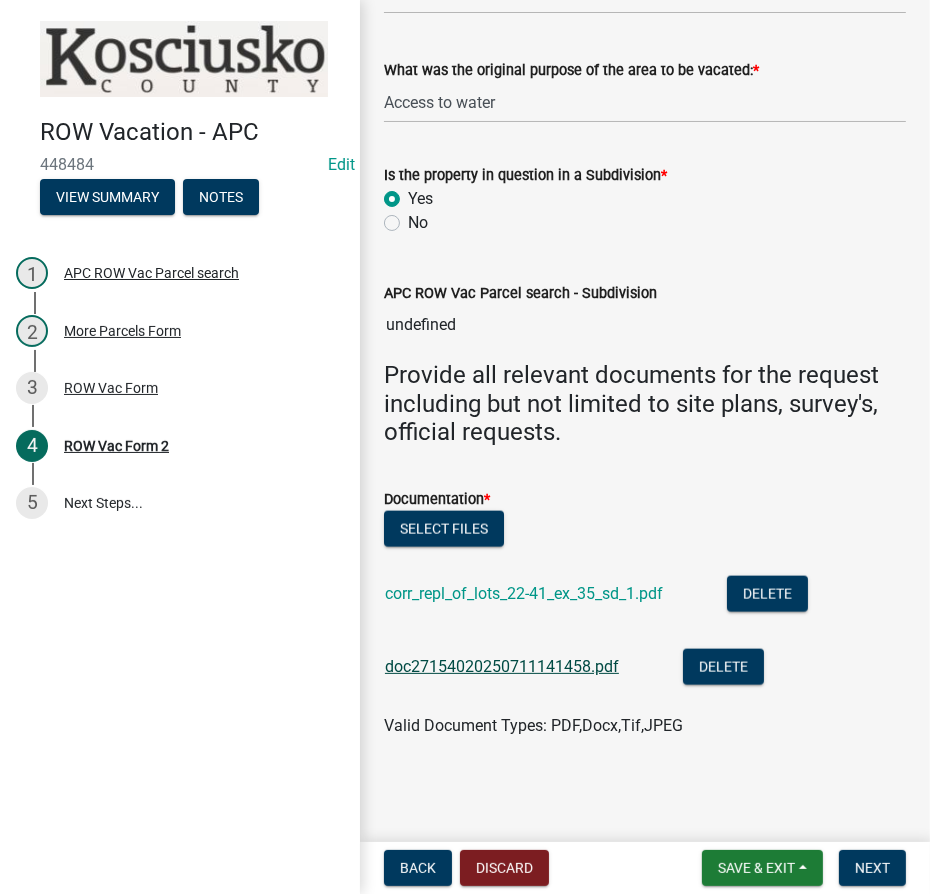 click on "doc27154020250711141458.pdf" 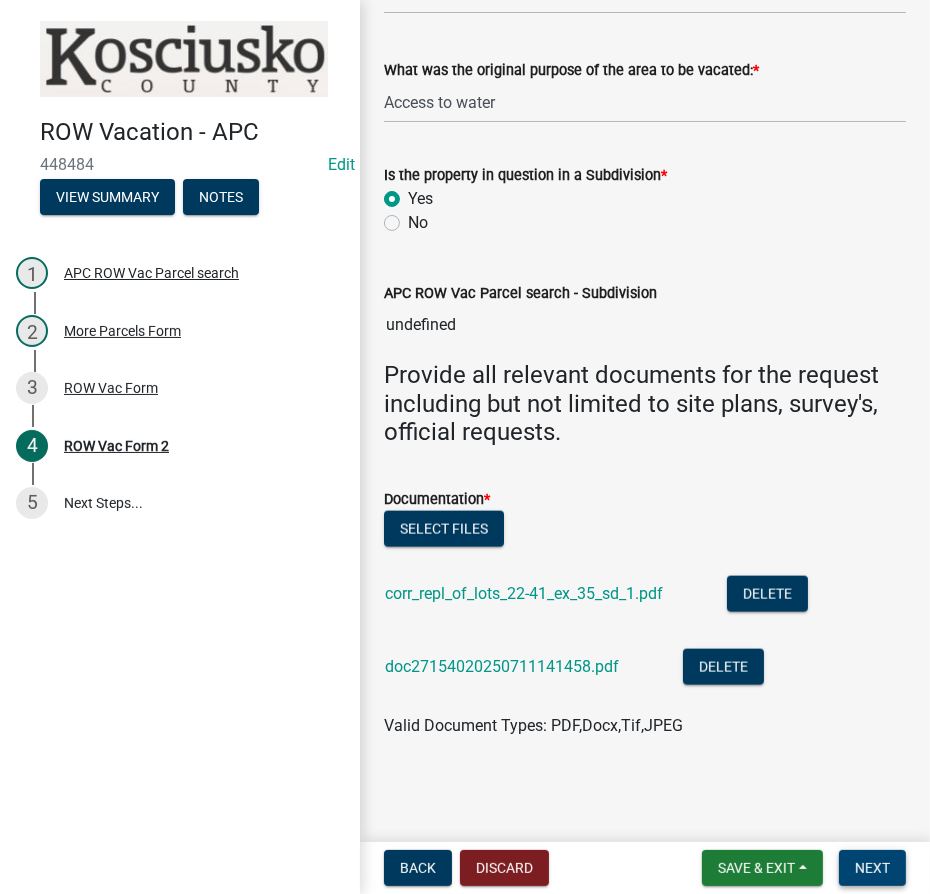 click on "Next" at bounding box center (872, 868) 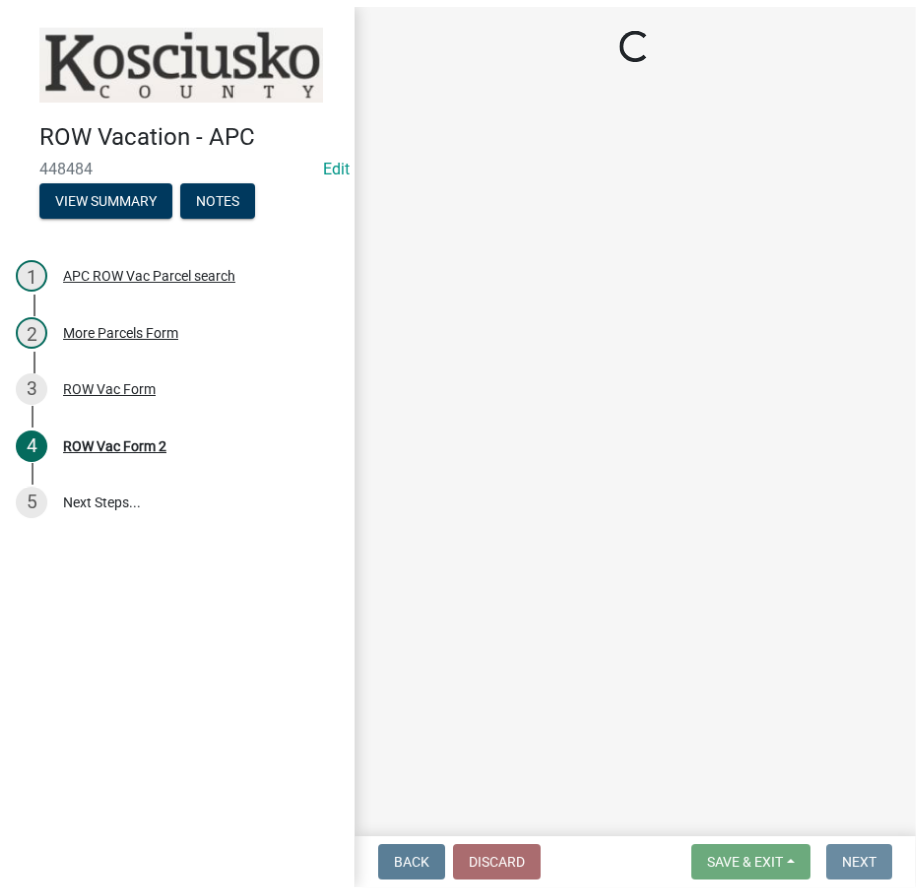 scroll, scrollTop: 0, scrollLeft: 0, axis: both 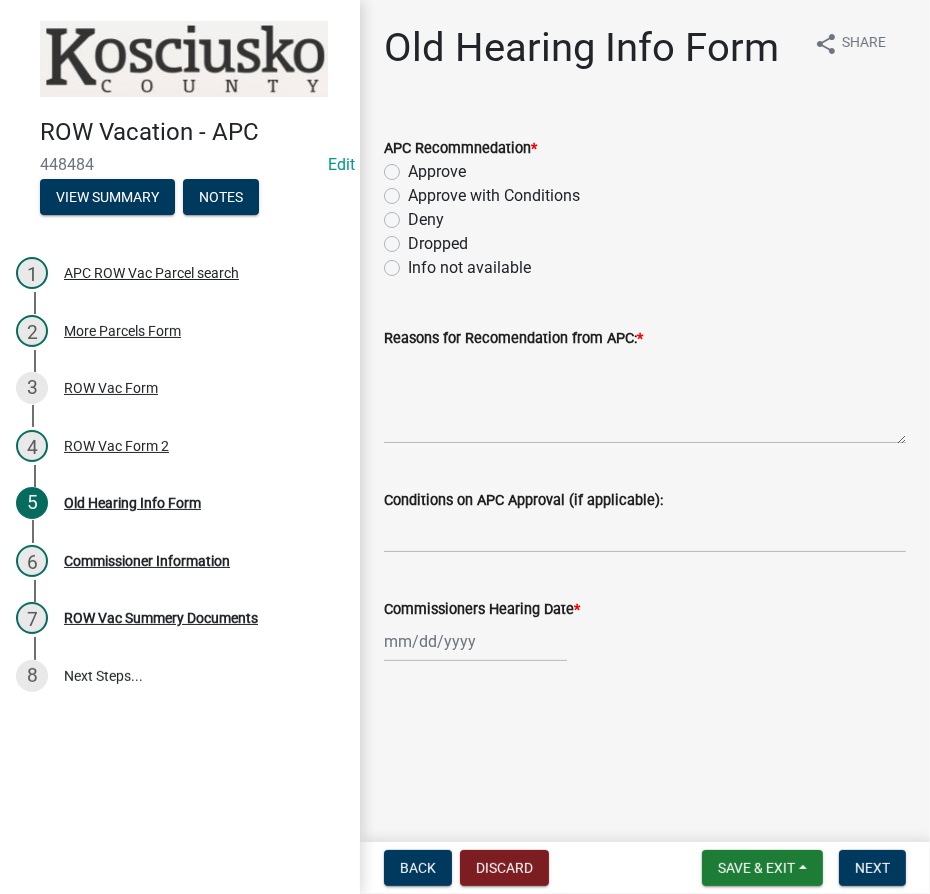 click on "Info not available" 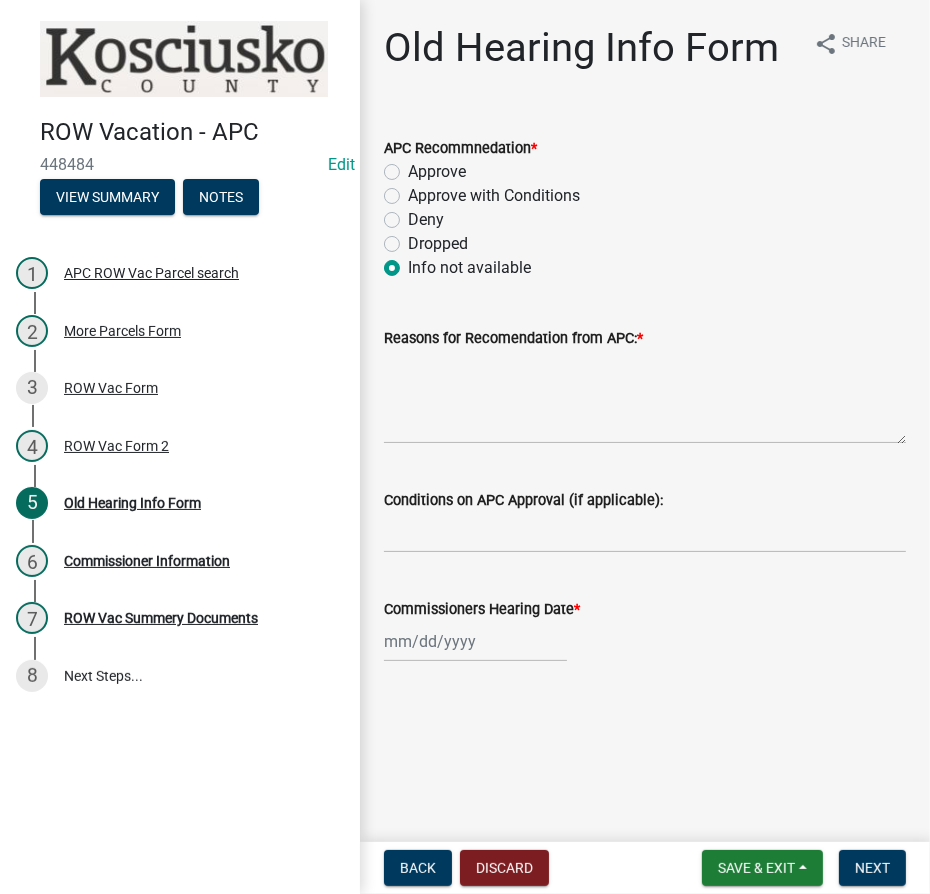 radio on "true" 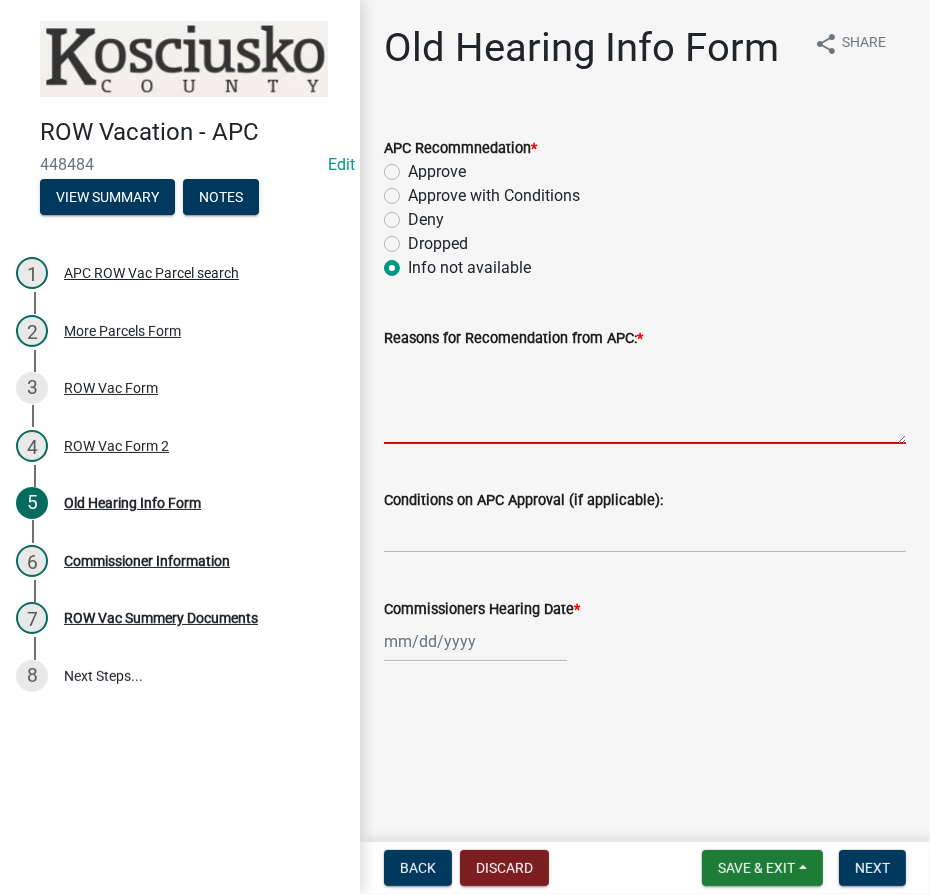 click on "Reasons for Recomendation from APC:  *" at bounding box center (645, 397) 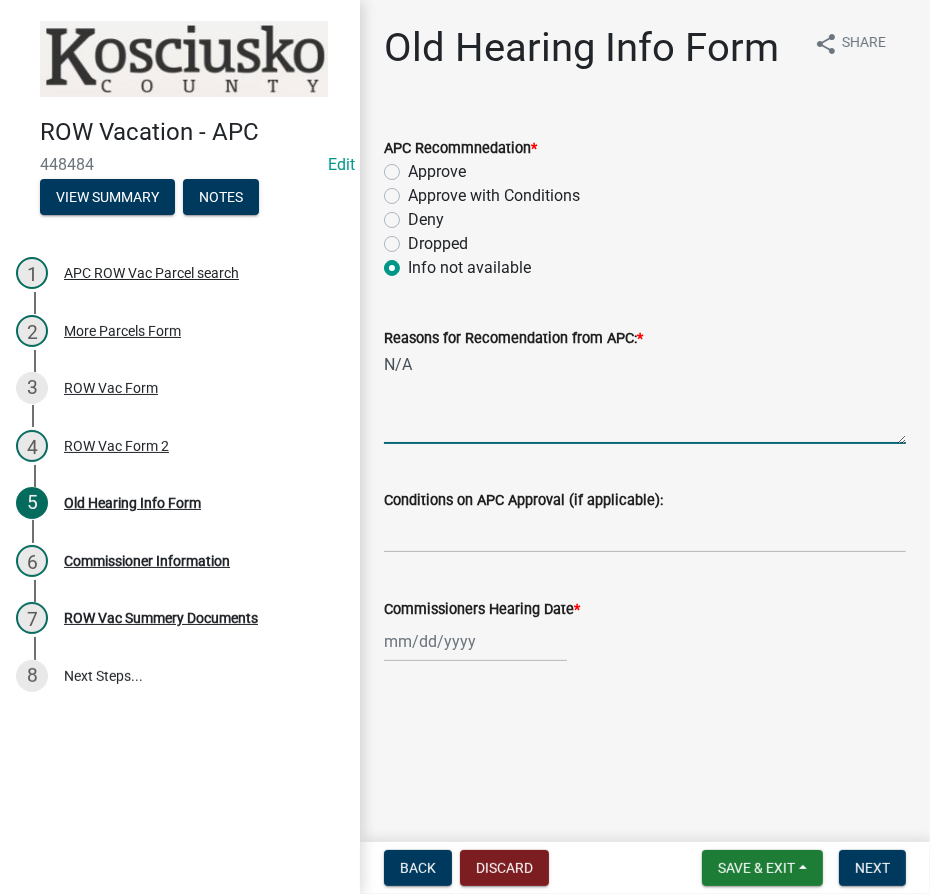 type on "N/A" 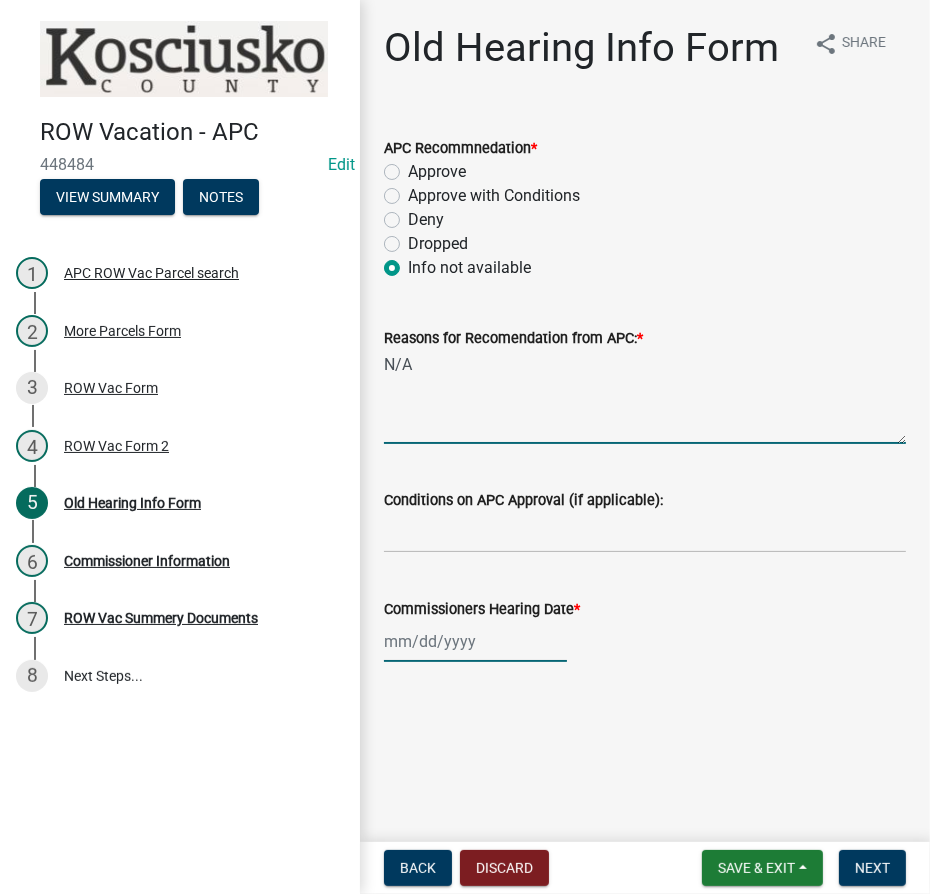 click 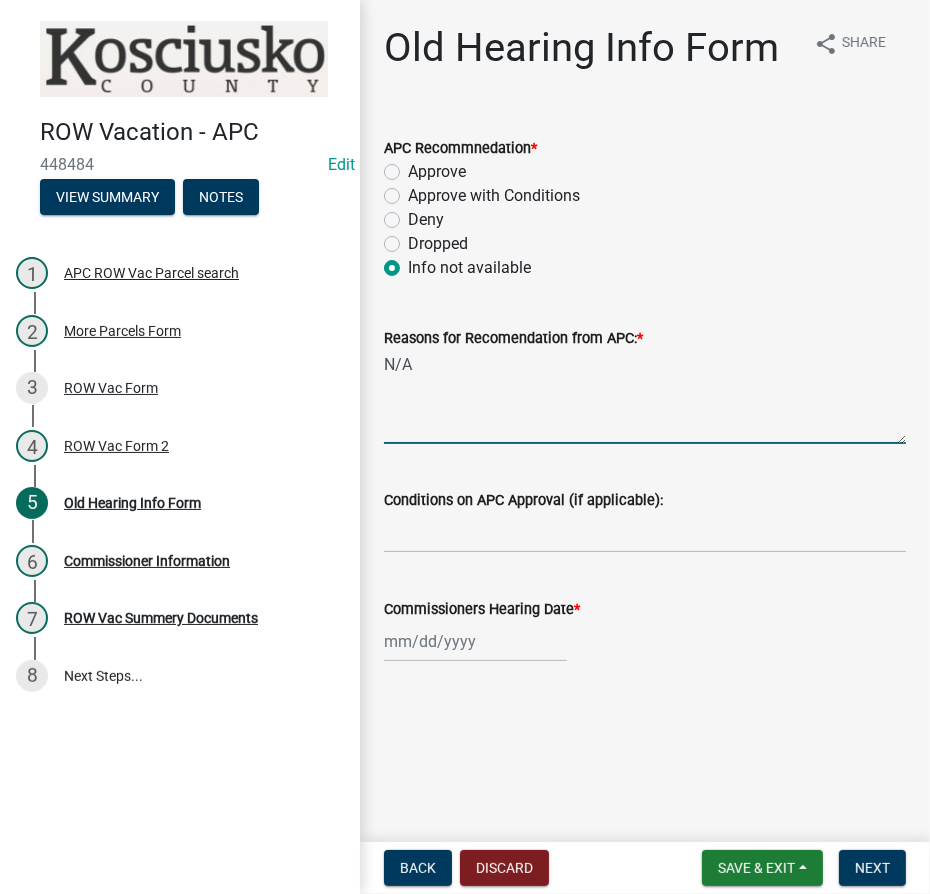 select on "7" 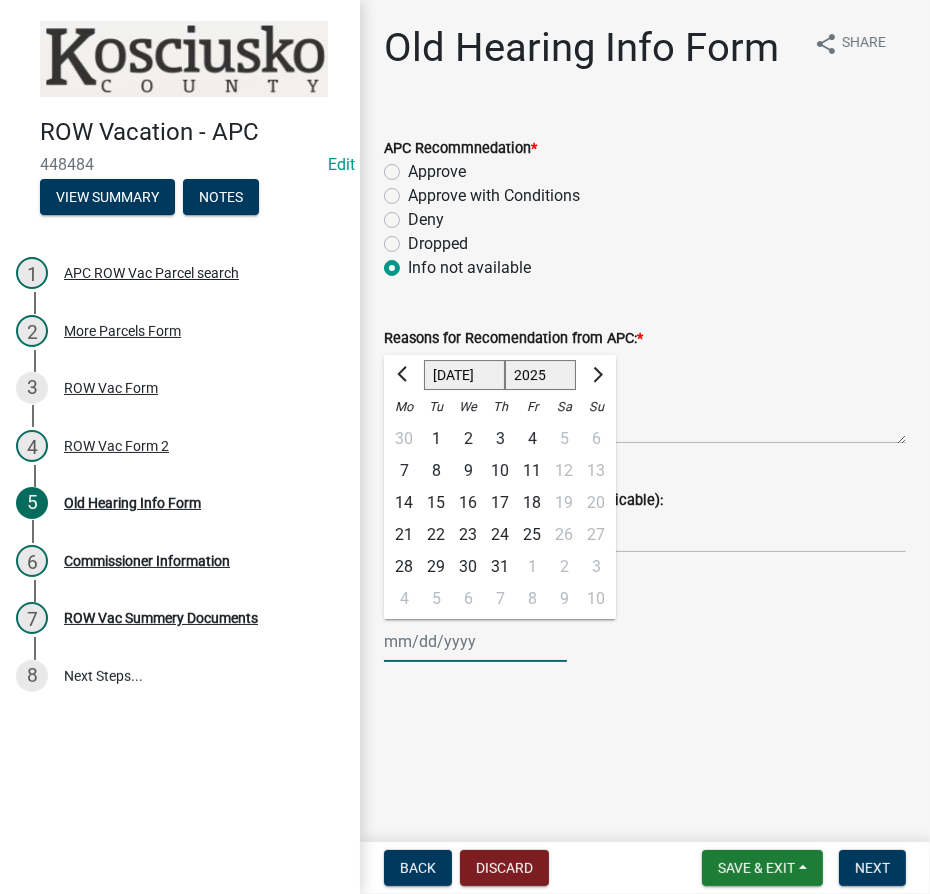 click on "Jan Feb Mar Apr May Jun [DATE] Aug Sep Oct Nov Dec" 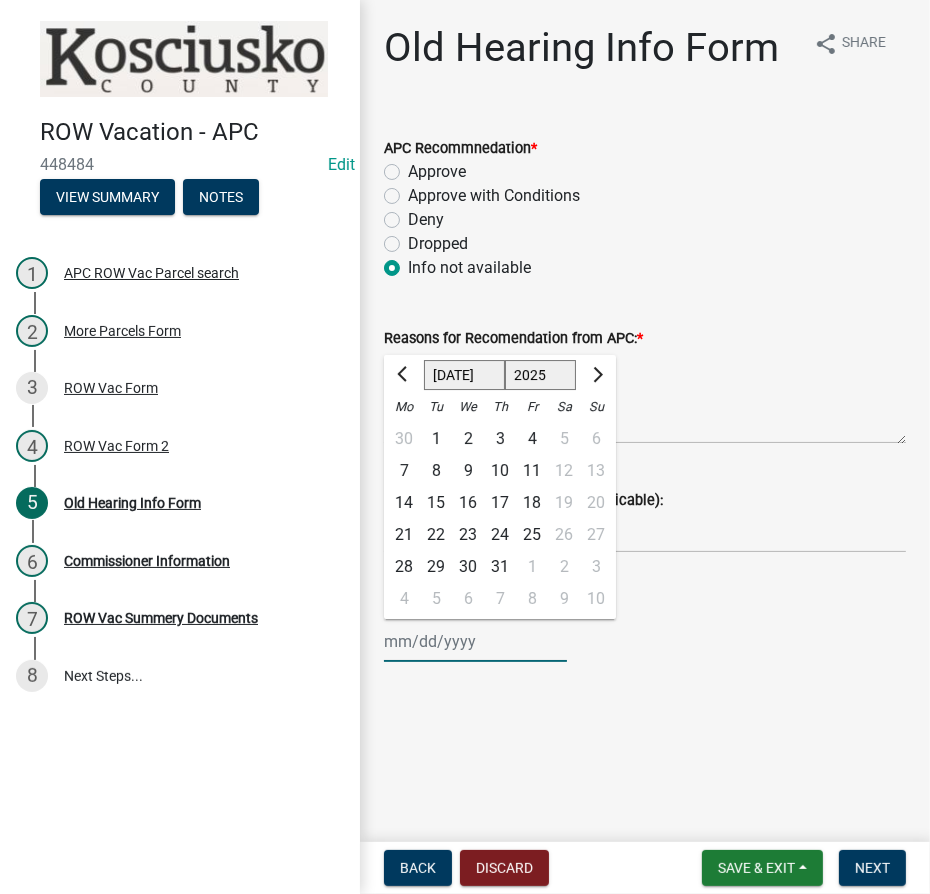 click on "1525 1526 1527 1528 1529 1530 1531 1532 1533 1534 1535 1536 1537 1538 1539 1540 1541 1542 1543 1544 1545 1546 1547 1548 1549 1550 1551 1552 1553 1554 1555 1556 1557 1558 1559 1560 1561 1562 1563 1564 1565 1566 1567 1568 1569 1570 1571 1572 1573 1574 1575 1576 1577 1578 1579 1580 1581 1582 1583 1584 1585 1586 1587 1588 1589 1590 1591 1592 1593 1594 1595 1596 1597 1598 1599 1600 1601 1602 1603 1604 1605 1606 1607 1608 1609 1610 1611 1612 1613 1614 1615 1616 1617 1618 1619 1620 1621 1622 1623 1624 1625 1626 1627 1628 1629 1630 1631 1632 1633 1634 1635 1636 1637 1638 1639 1640 1641 1642 1643 1644 1645 1646 1647 1648 1649 1650 1651 1652 1653 1654 1655 1656 1657 1658 1659 1660 1661 1662 1663 1664 1665 1666 1667 1668 1669 1670 1671 1672 1673 1674 1675 1676 1677 1678 1679 1680 1681 1682 1683 1684 1685 1686 1687 1688 1689 1690 1691 1692 1693 1694 1695 1696 1697 1698 1699 1700 1701 1702 1703 1704 1705 1706 1707 1708 1709 1710 1711 1712 1713 1714 1715 1716 1717 1718 1719 1720 1721 1722 1723 1724 1725 1726 1727 1728 1729" 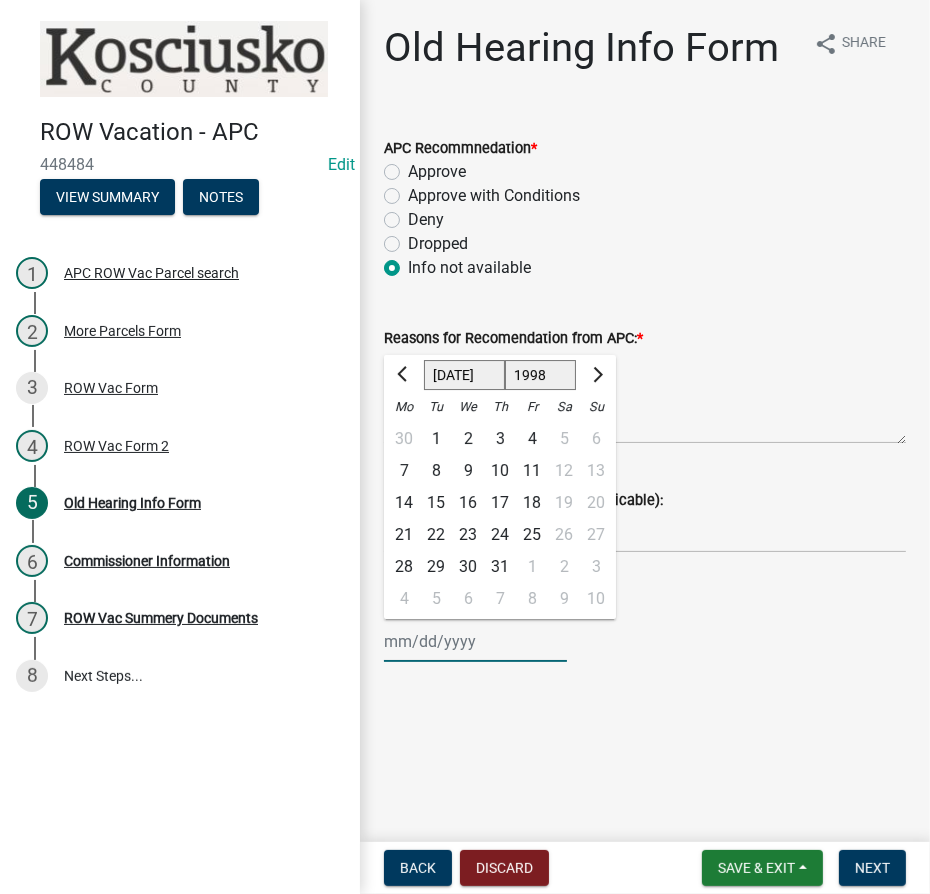 click on "1525 1526 1527 1528 1529 1530 1531 1532 1533 1534 1535 1536 1537 1538 1539 1540 1541 1542 1543 1544 1545 1546 1547 1548 1549 1550 1551 1552 1553 1554 1555 1556 1557 1558 1559 1560 1561 1562 1563 1564 1565 1566 1567 1568 1569 1570 1571 1572 1573 1574 1575 1576 1577 1578 1579 1580 1581 1582 1583 1584 1585 1586 1587 1588 1589 1590 1591 1592 1593 1594 1595 1596 1597 1598 1599 1600 1601 1602 1603 1604 1605 1606 1607 1608 1609 1610 1611 1612 1613 1614 1615 1616 1617 1618 1619 1620 1621 1622 1623 1624 1625 1626 1627 1628 1629 1630 1631 1632 1633 1634 1635 1636 1637 1638 1639 1640 1641 1642 1643 1644 1645 1646 1647 1648 1649 1650 1651 1652 1653 1654 1655 1656 1657 1658 1659 1660 1661 1662 1663 1664 1665 1666 1667 1668 1669 1670 1671 1672 1673 1674 1675 1676 1677 1678 1679 1680 1681 1682 1683 1684 1685 1686 1687 1688 1689 1690 1691 1692 1693 1694 1695 1696 1697 1698 1699 1700 1701 1702 1703 1704 1705 1706 1707 1708 1709 1710 1711 1712 1713 1714 1715 1716 1717 1718 1719 1720 1721 1722 1723 1724 1725 1726 1727 1728 1729" 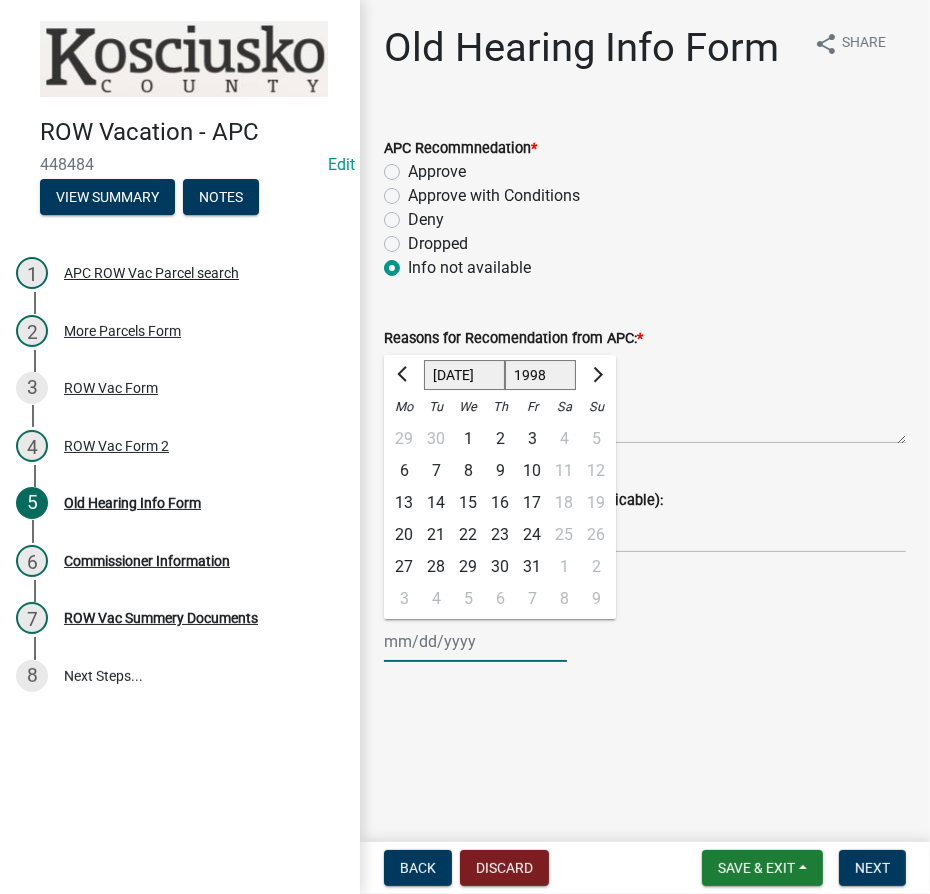 click on "Jan Feb Mar Apr May Jun [DATE] Aug Sep Oct Nov Dec" 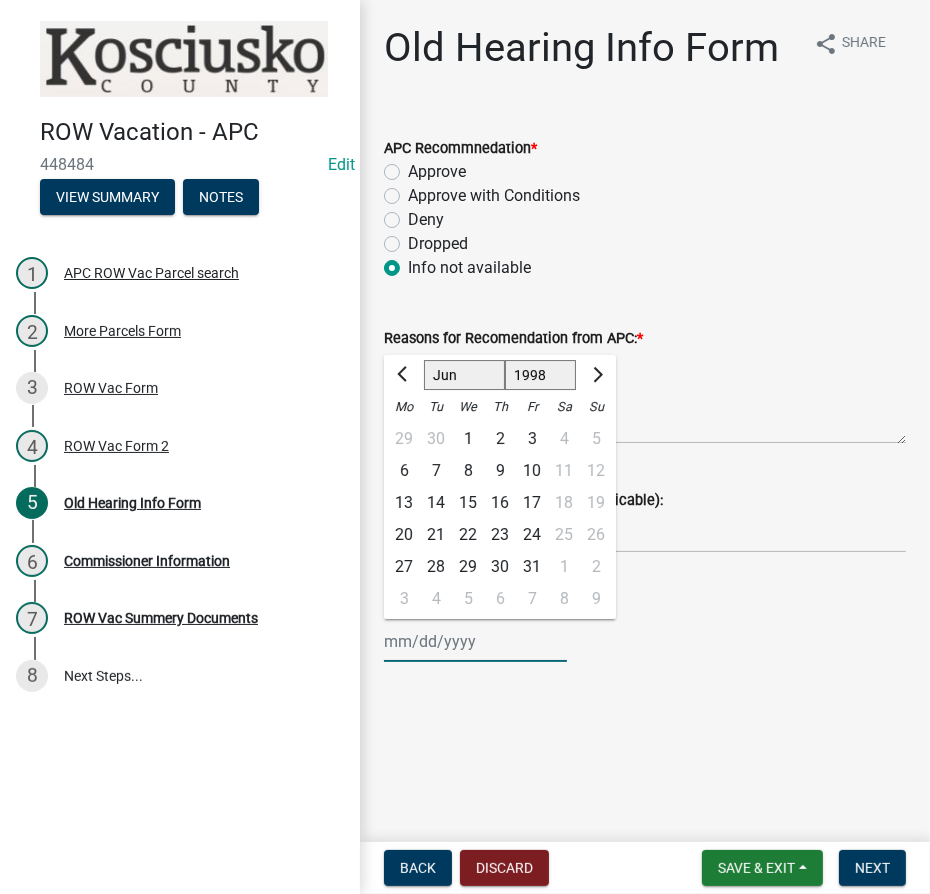 click on "Jan Feb Mar Apr May Jun [DATE] Aug Sep Oct Nov Dec" 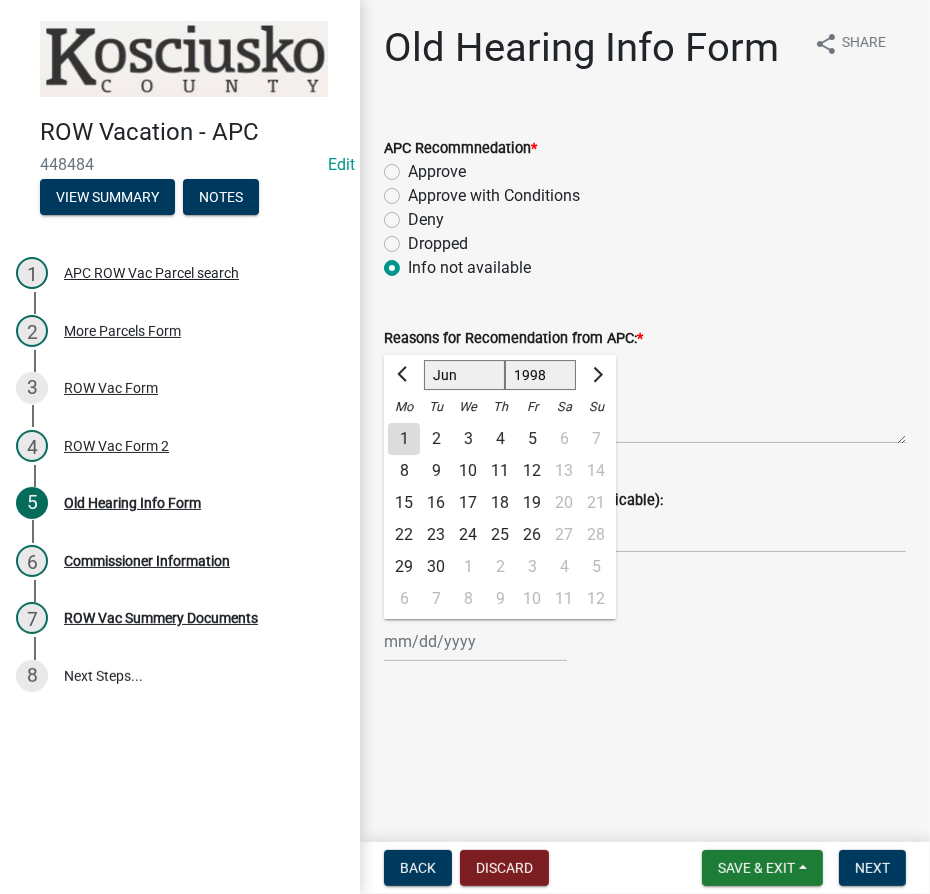 click on "23" 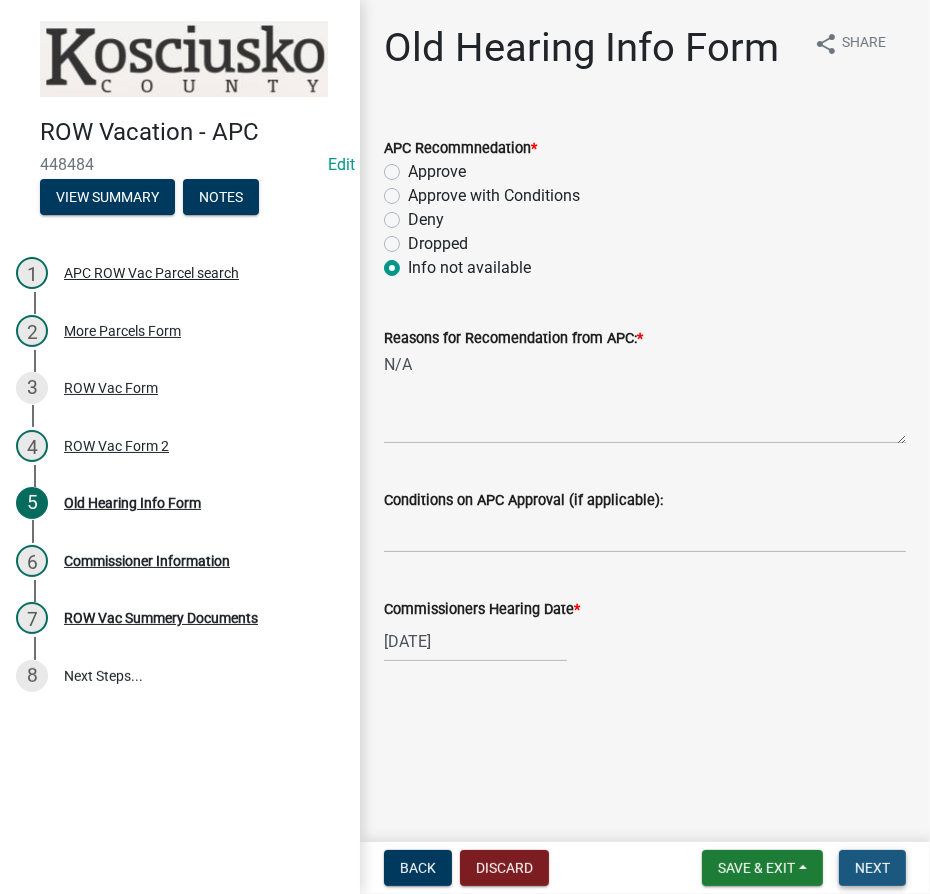 click on "Next" at bounding box center [872, 868] 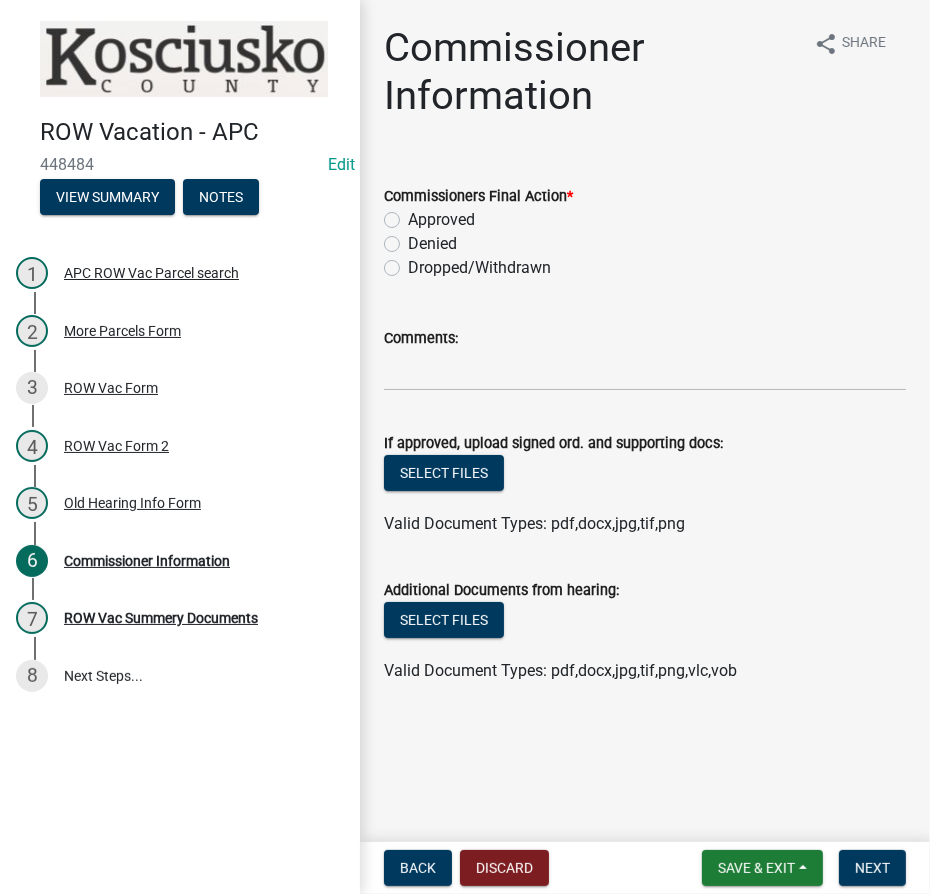 click on "Approved" 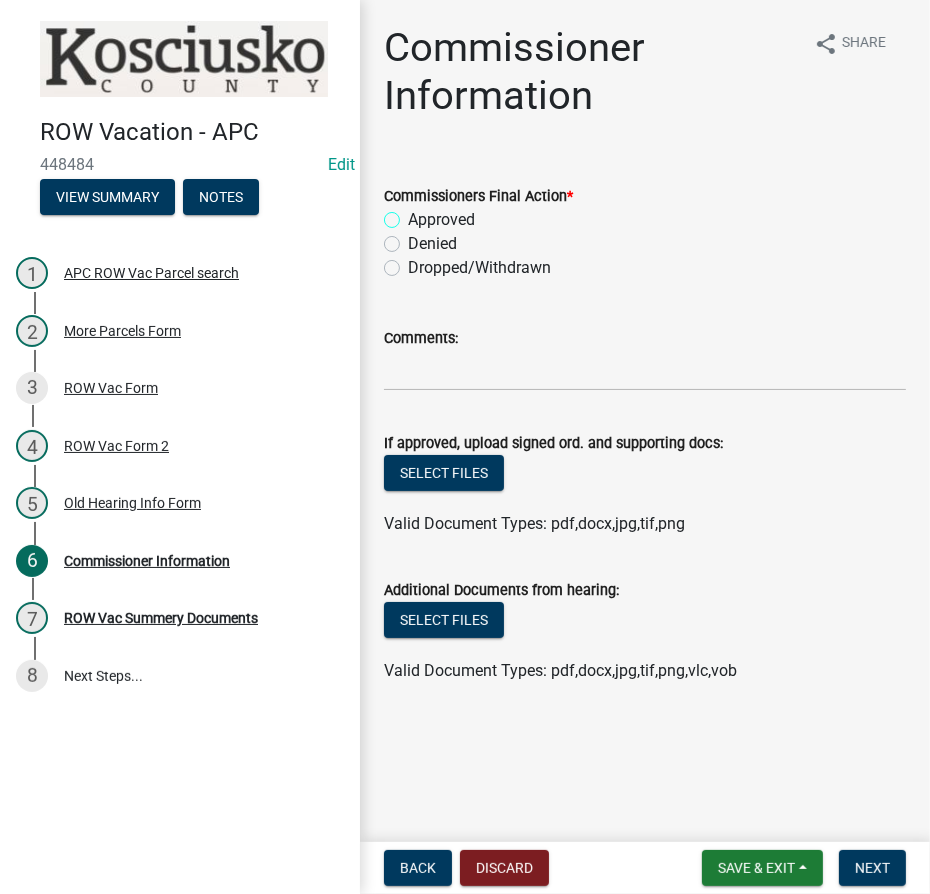 click on "Approved" at bounding box center [414, 214] 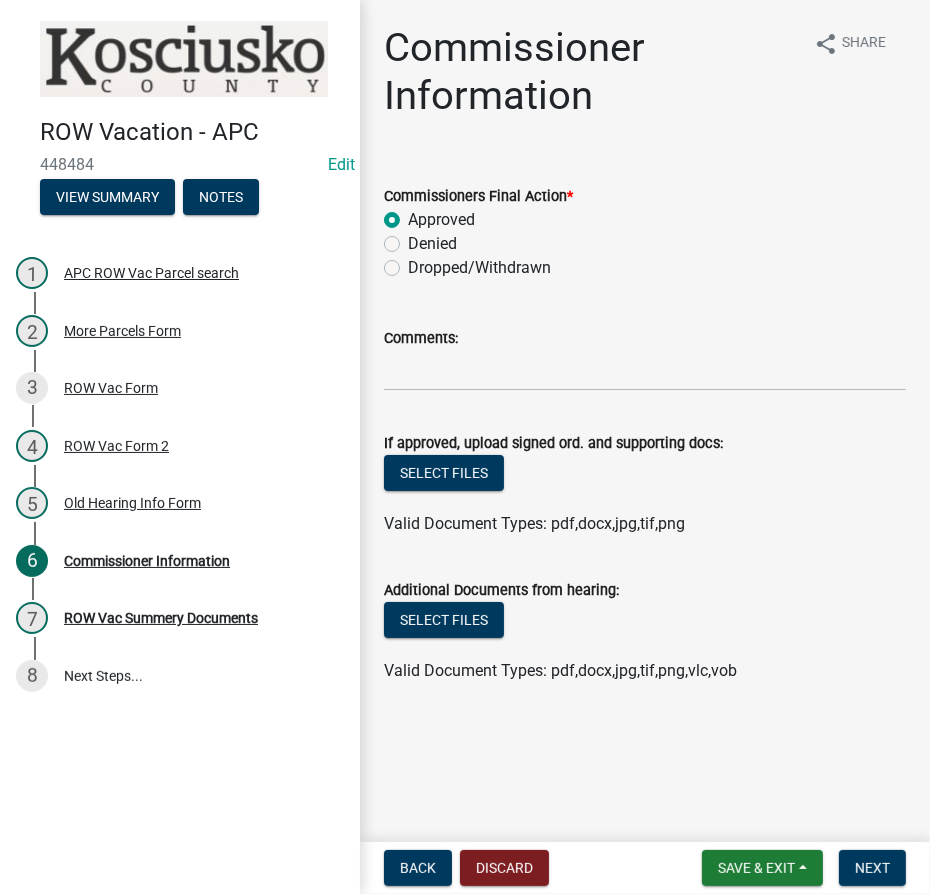 radio on "true" 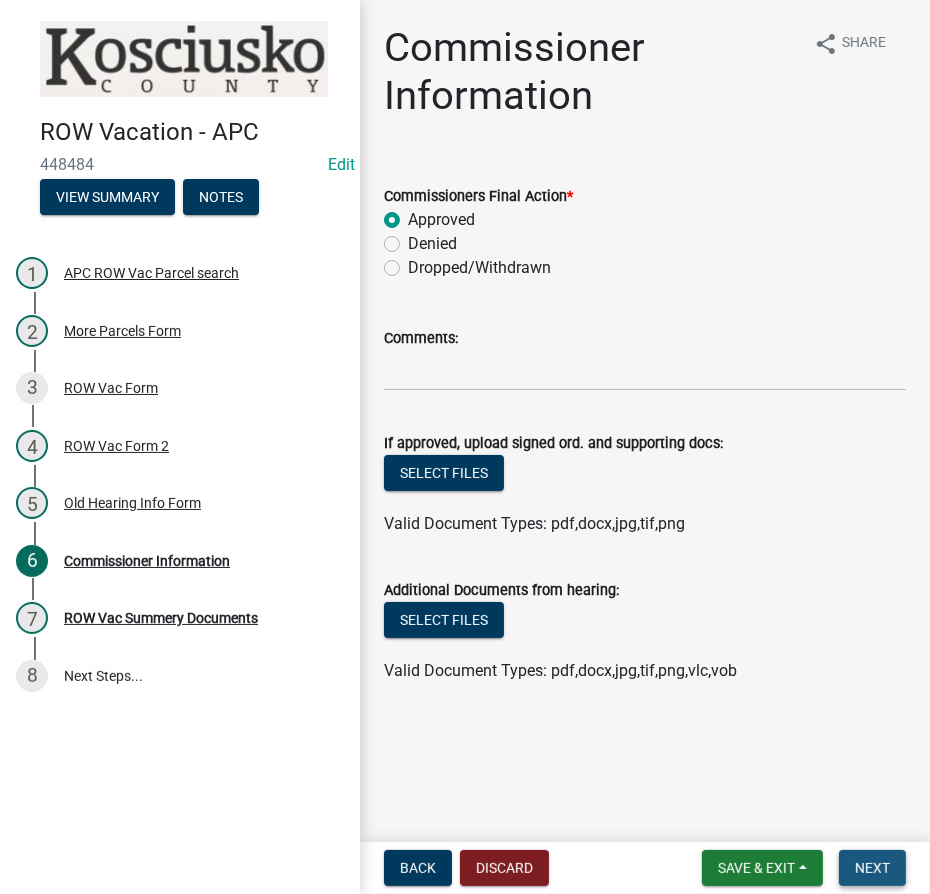 click on "Next" at bounding box center [872, 868] 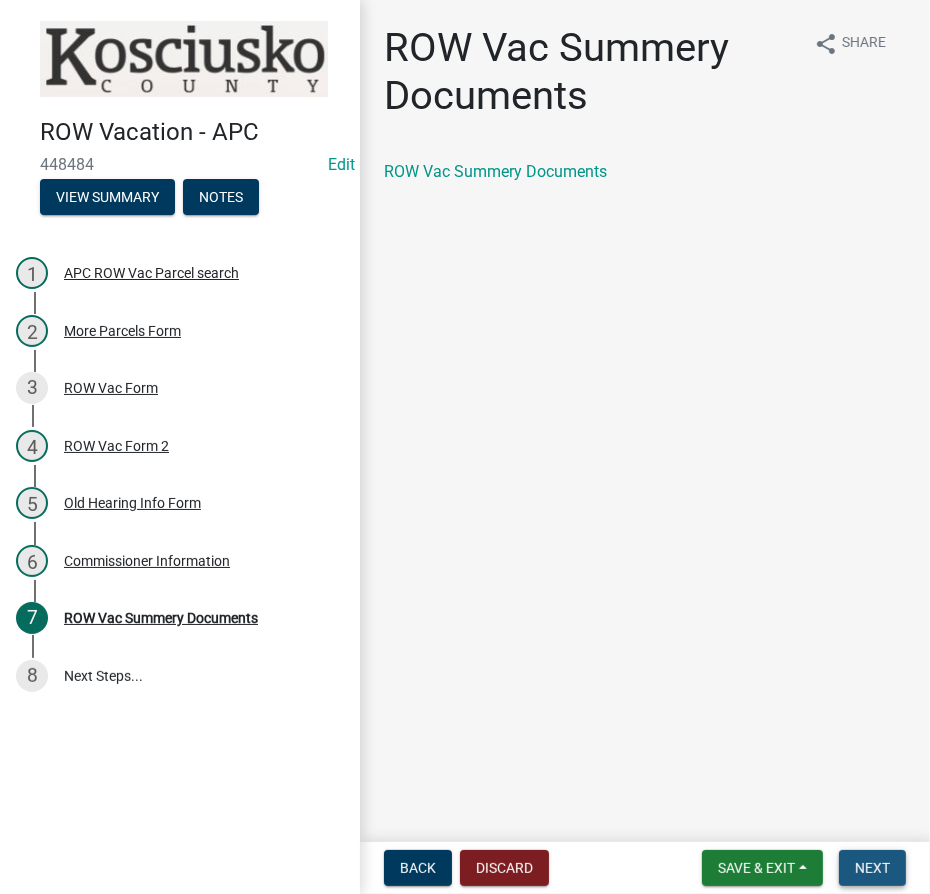 click on "Next" at bounding box center [872, 868] 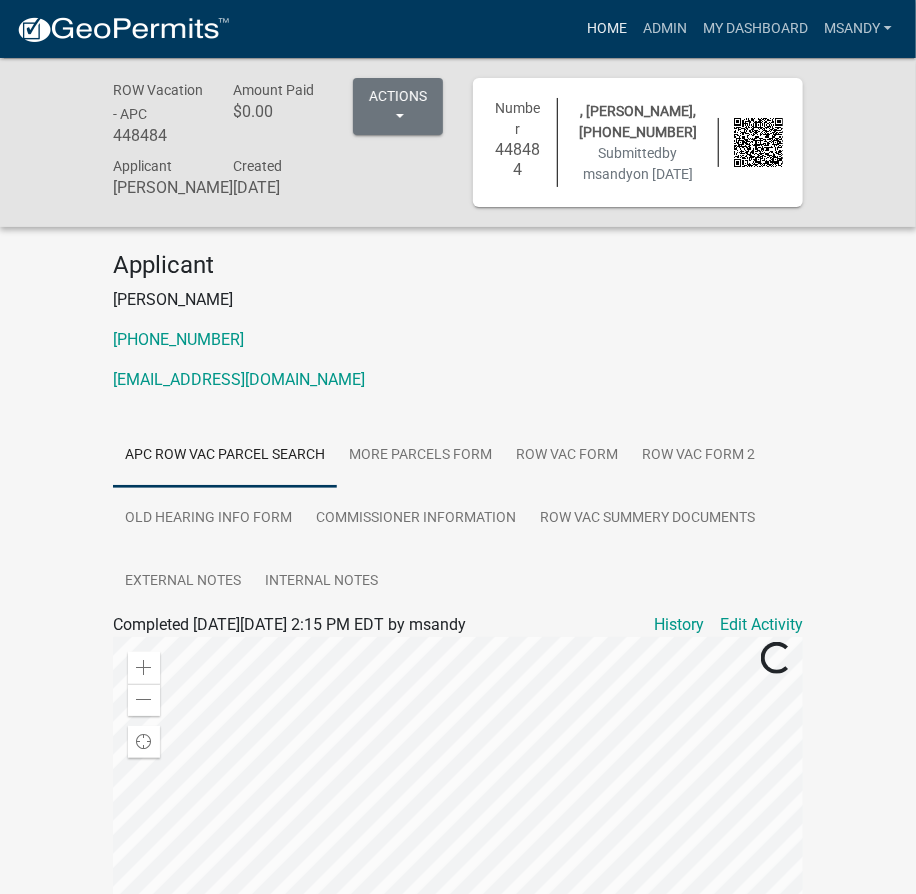 click on "Home" at bounding box center (607, 29) 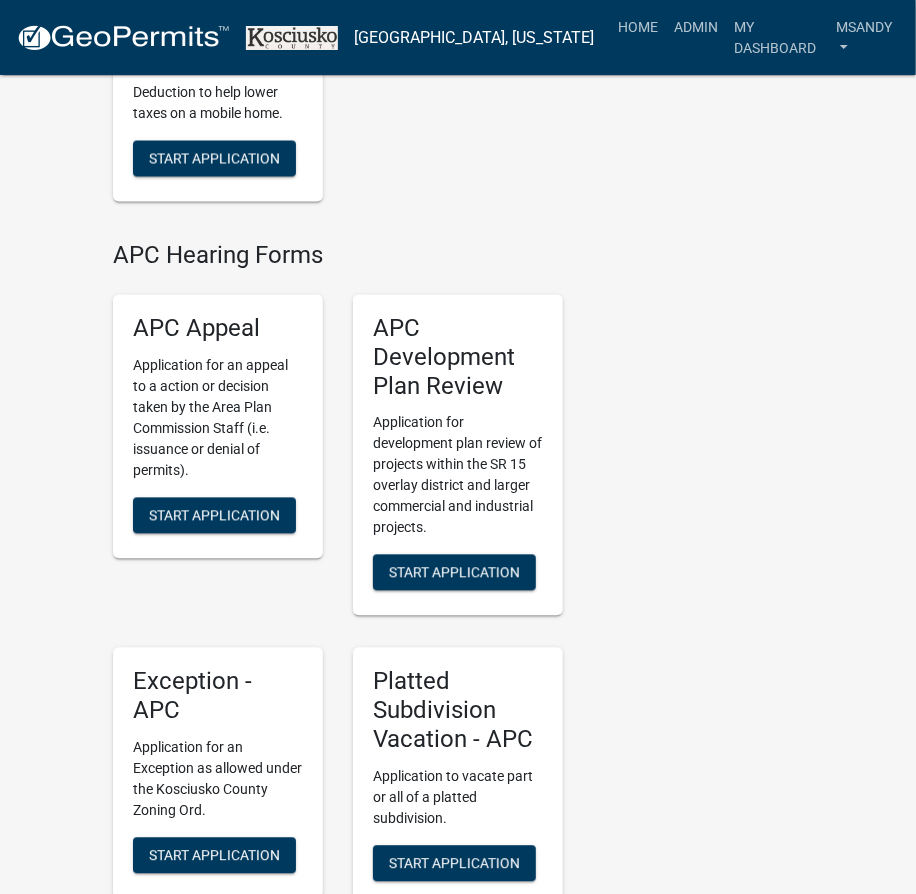 scroll, scrollTop: 4181, scrollLeft: 0, axis: vertical 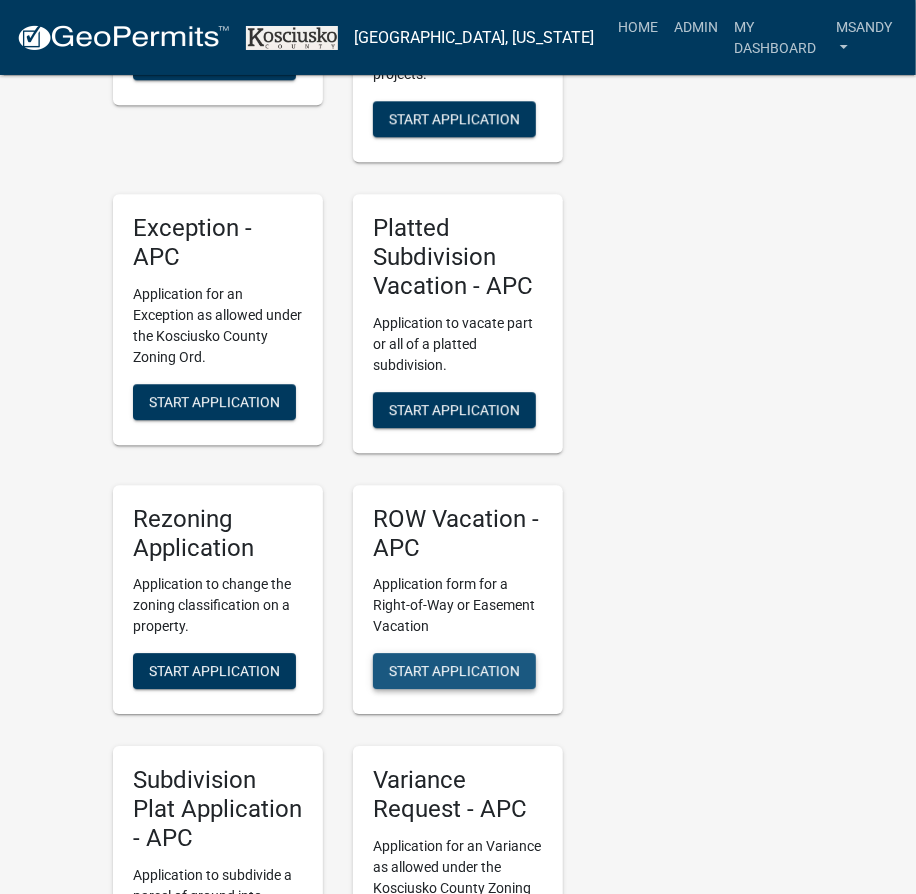 click on "Start Application" at bounding box center (454, 671) 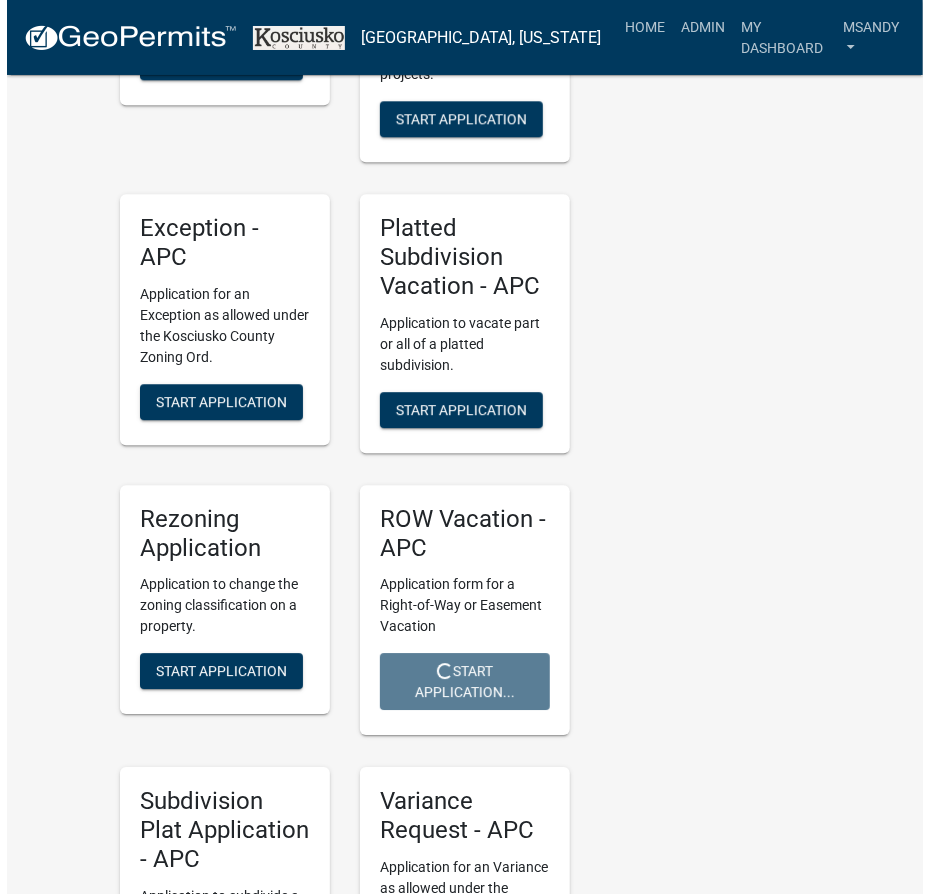 scroll, scrollTop: 0, scrollLeft: 0, axis: both 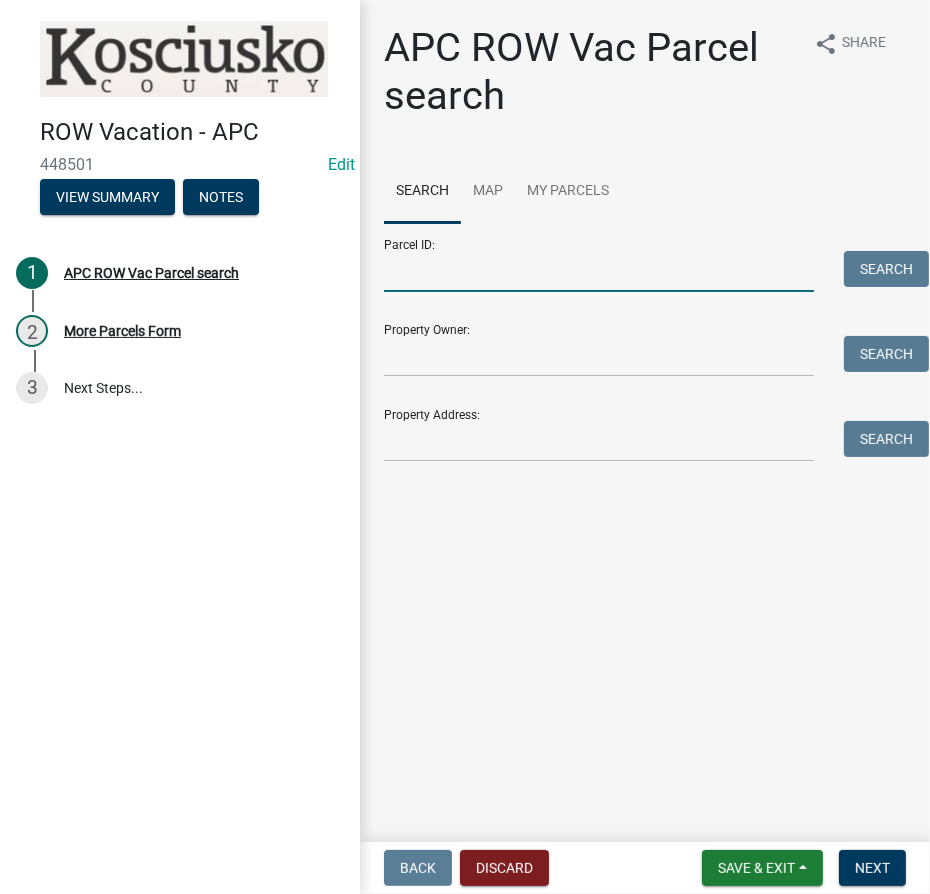 click on "Parcel ID:" at bounding box center (599, 271) 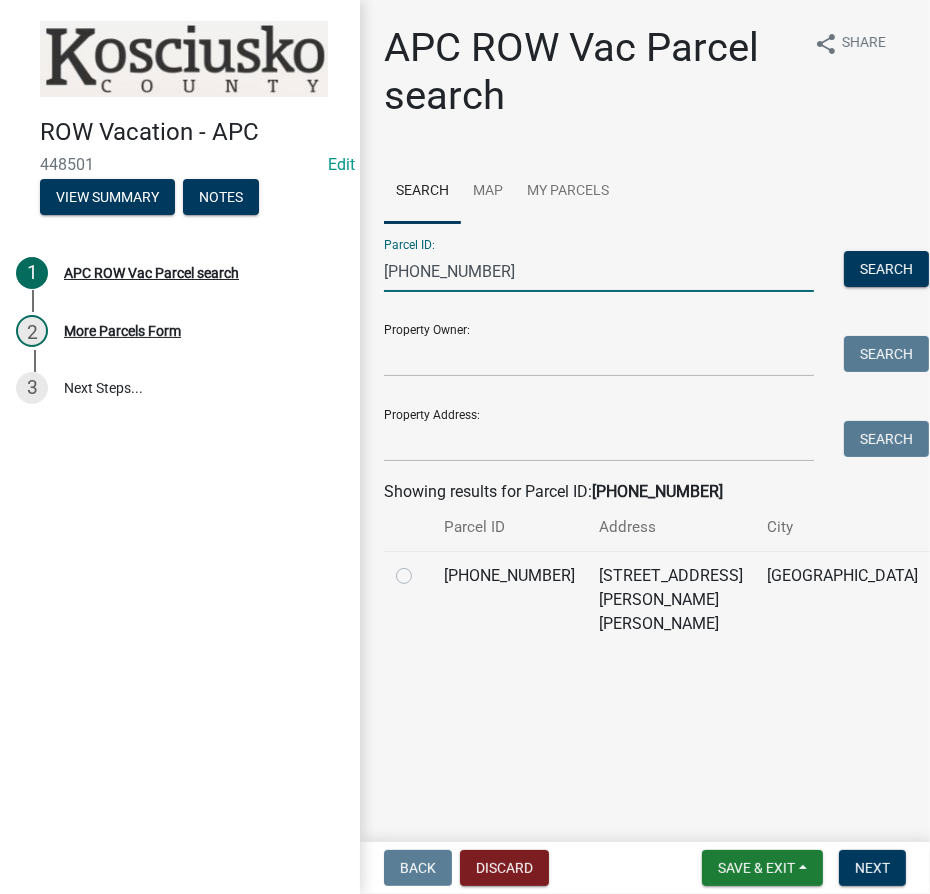 type on "[PHONE_NUMBER]" 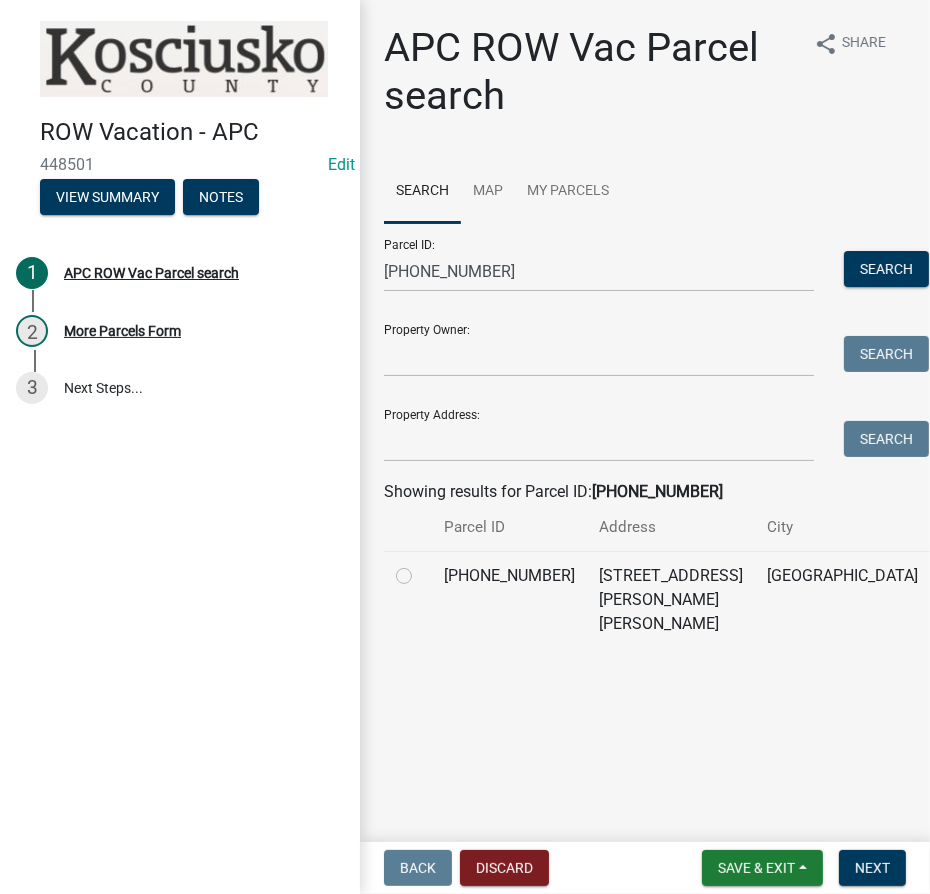 click 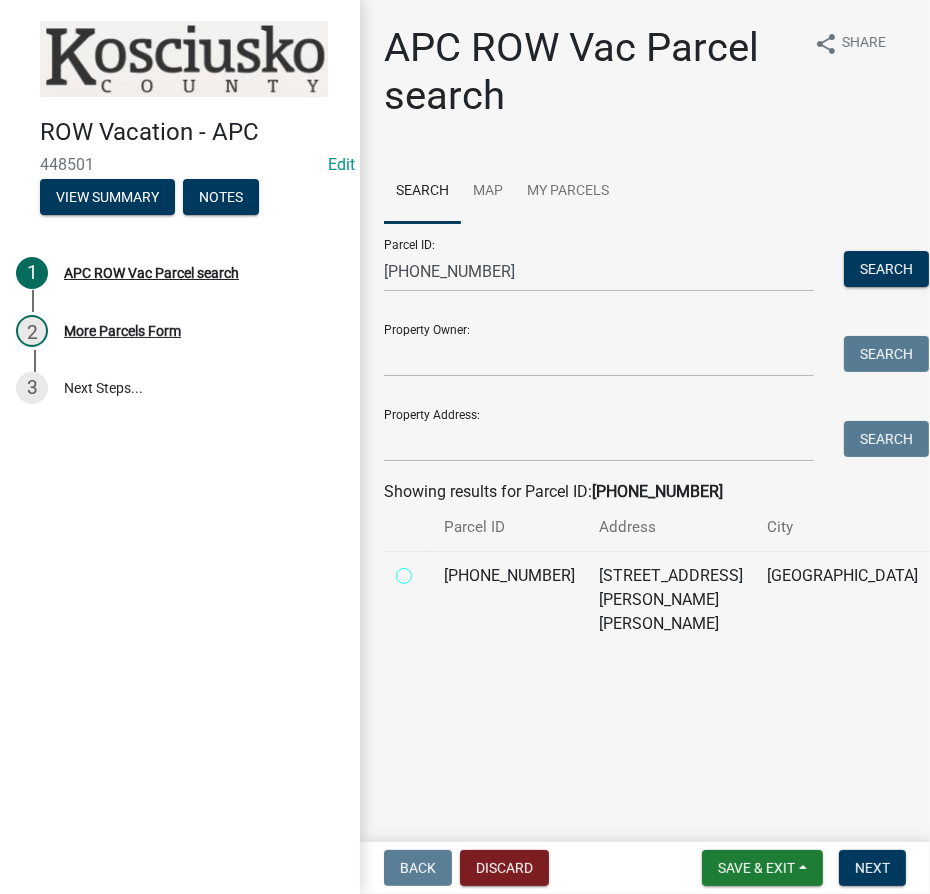 click at bounding box center [426, 570] 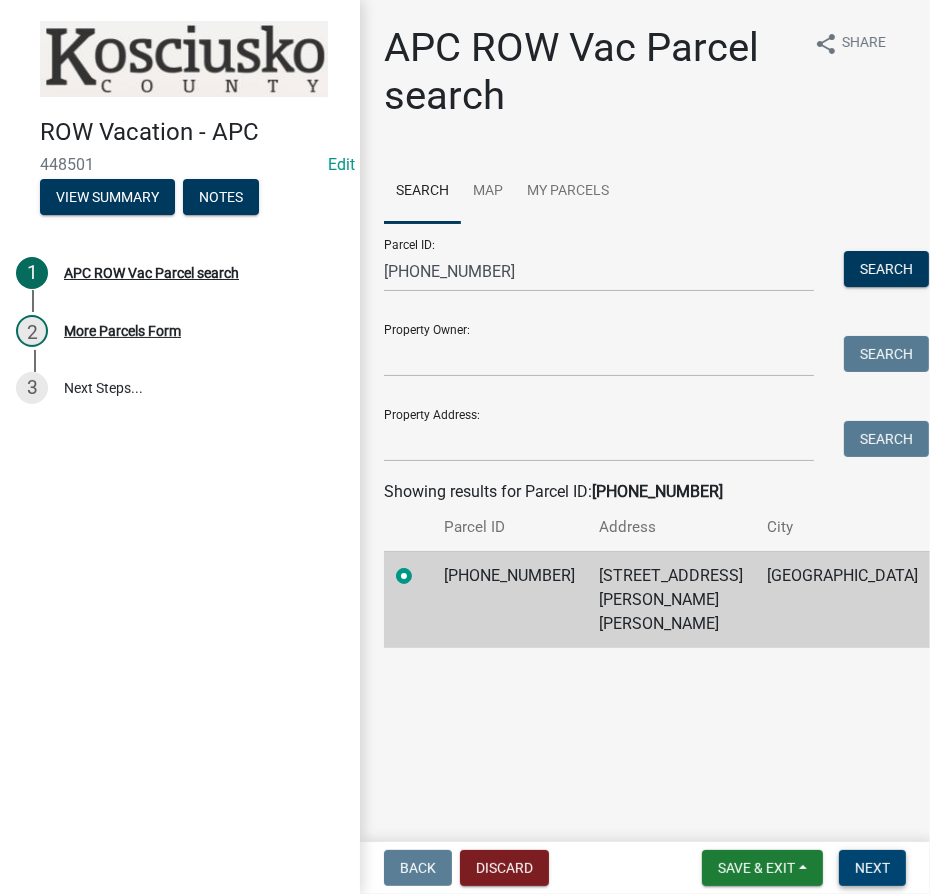 click on "Next" at bounding box center (872, 868) 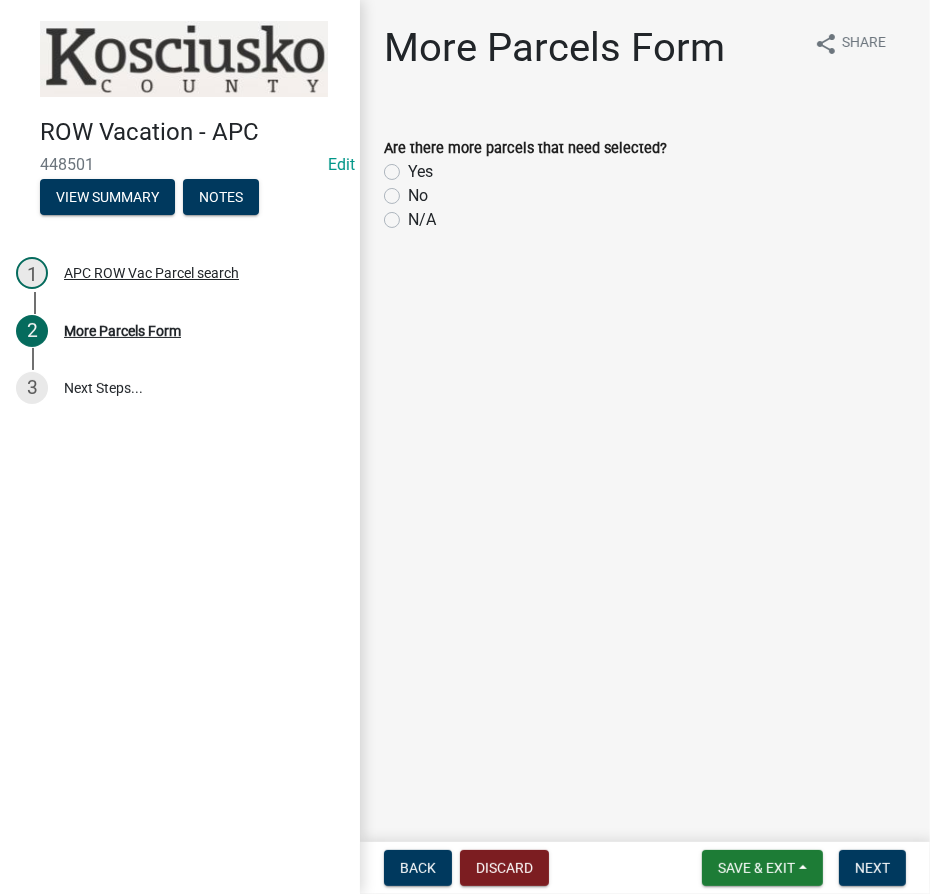click on "No" 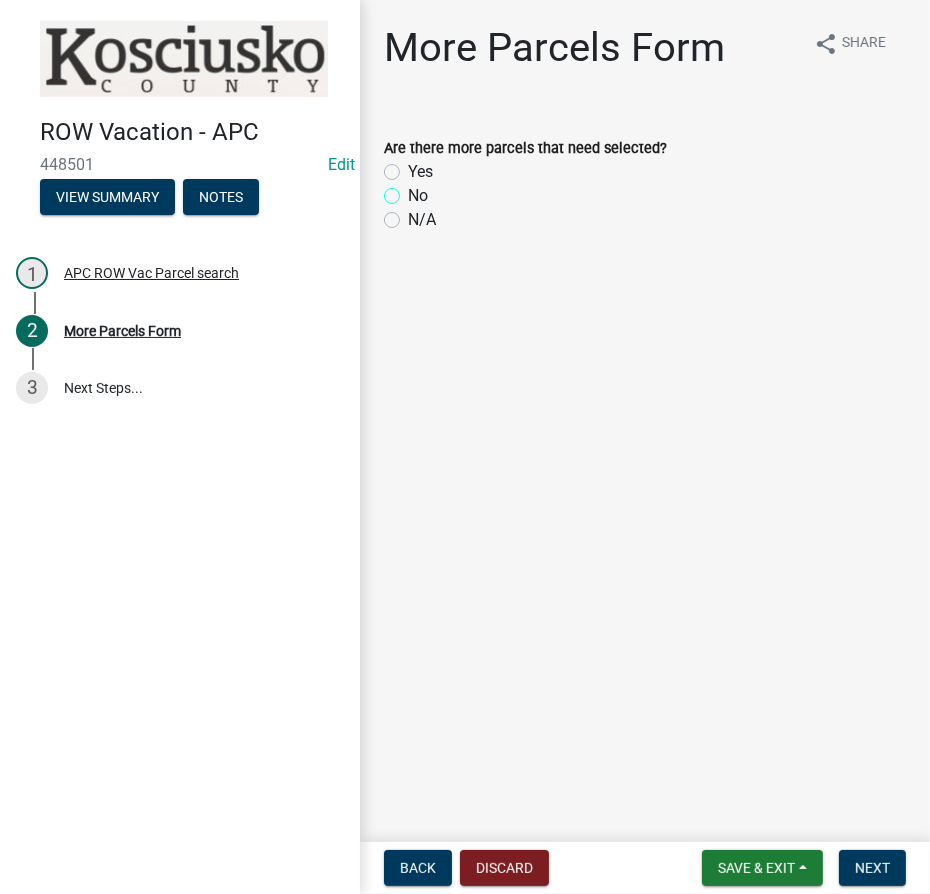 click on "No" at bounding box center (414, 190) 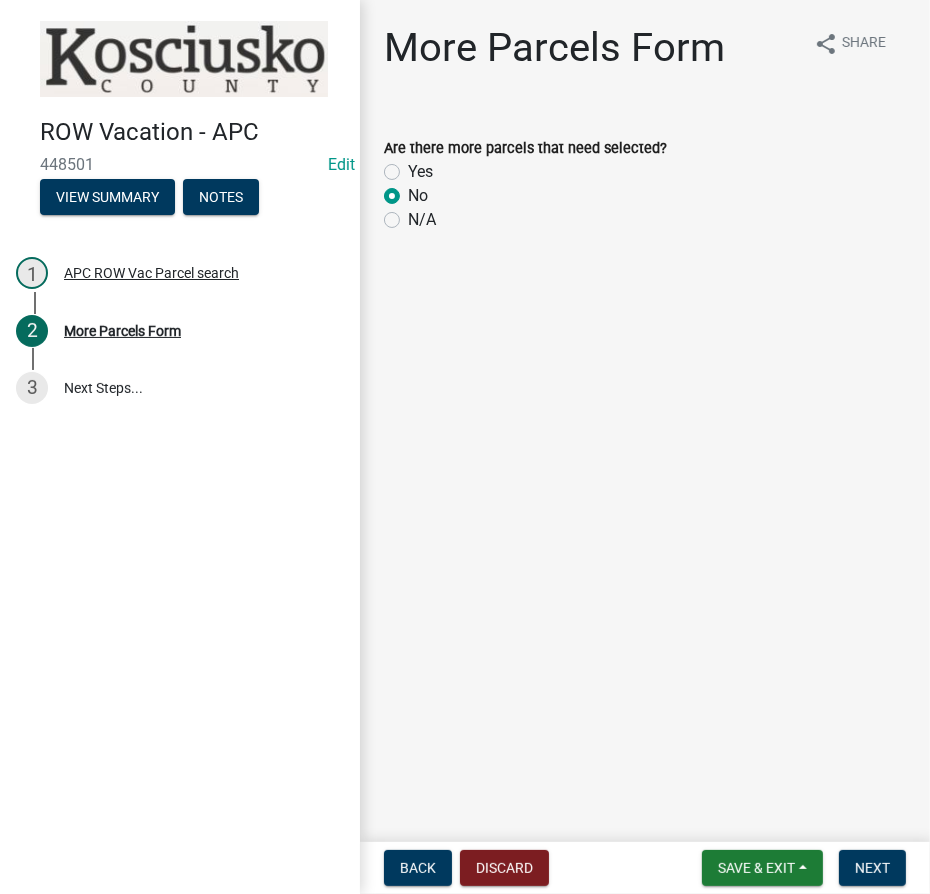 radio on "true" 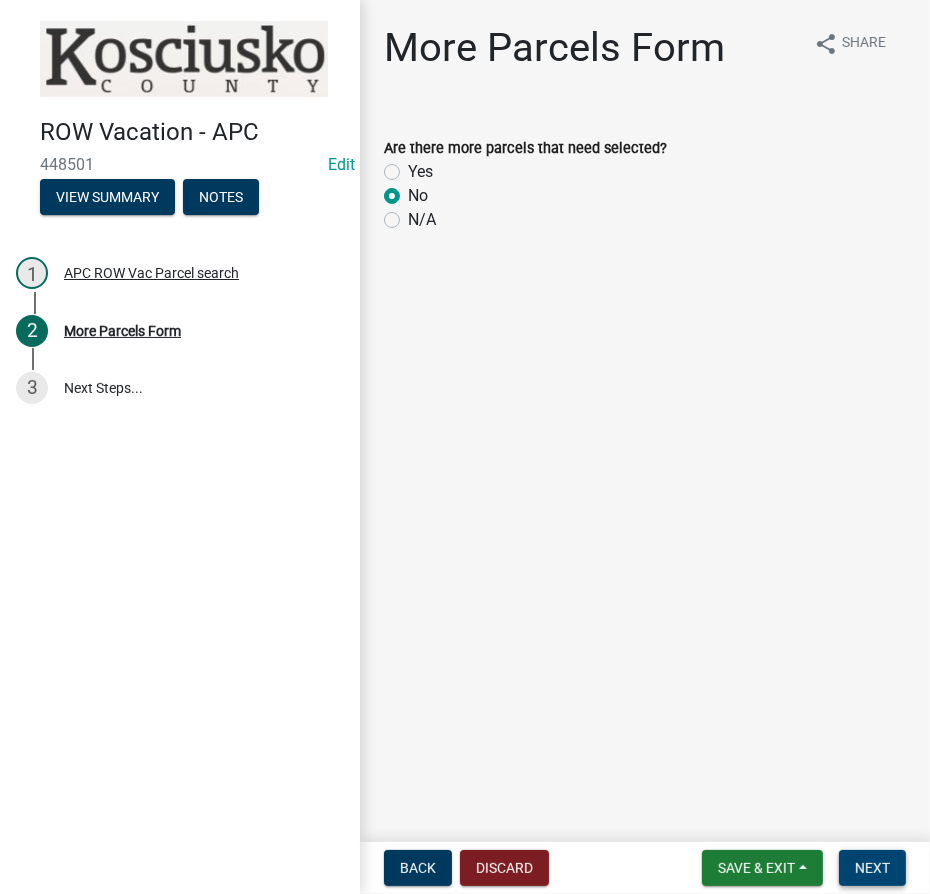click on "Next" at bounding box center [872, 868] 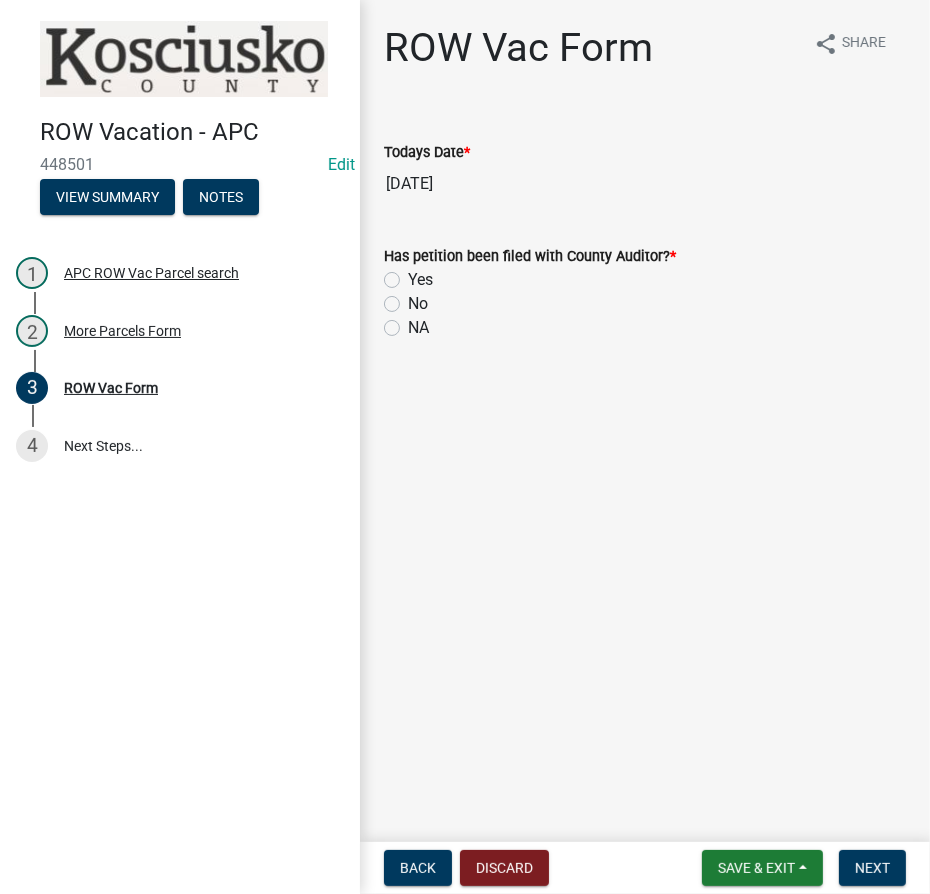 click on "Yes" 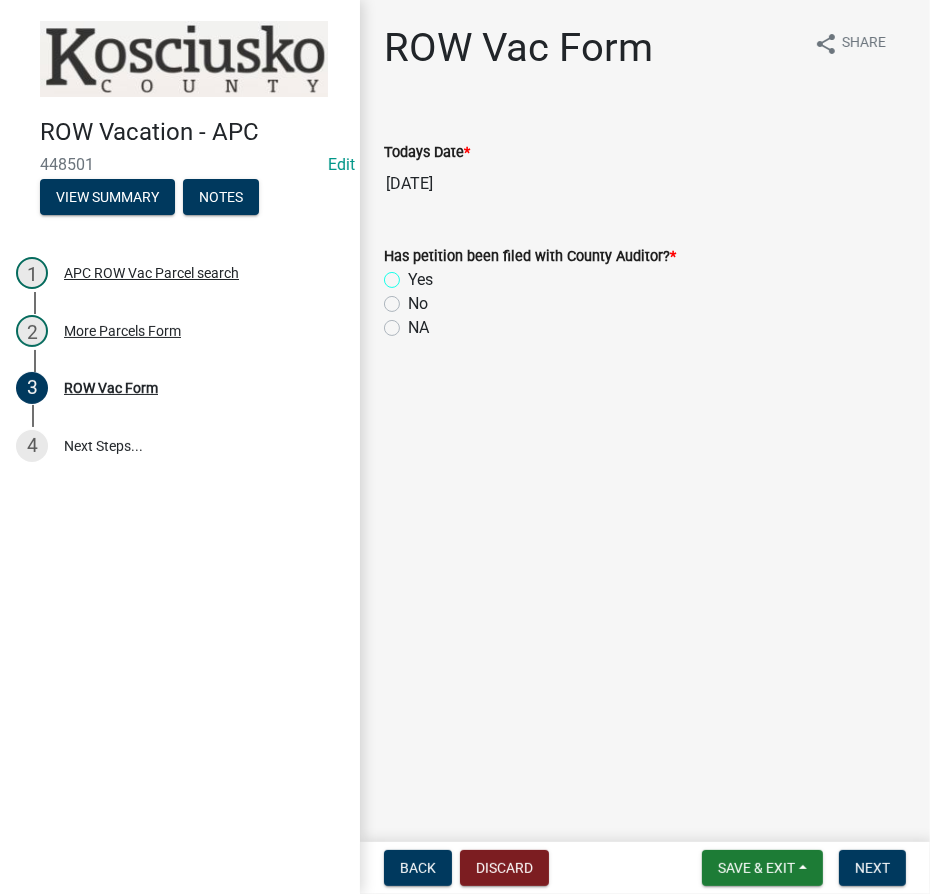 click on "Yes" at bounding box center [414, 274] 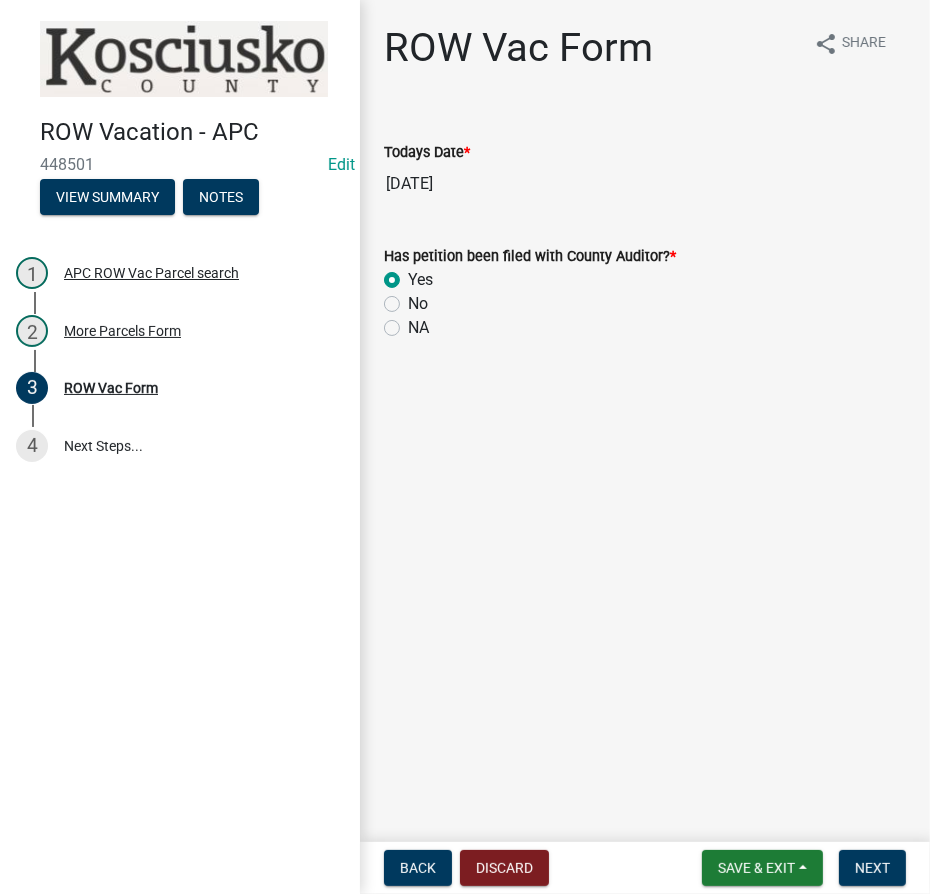 radio on "true" 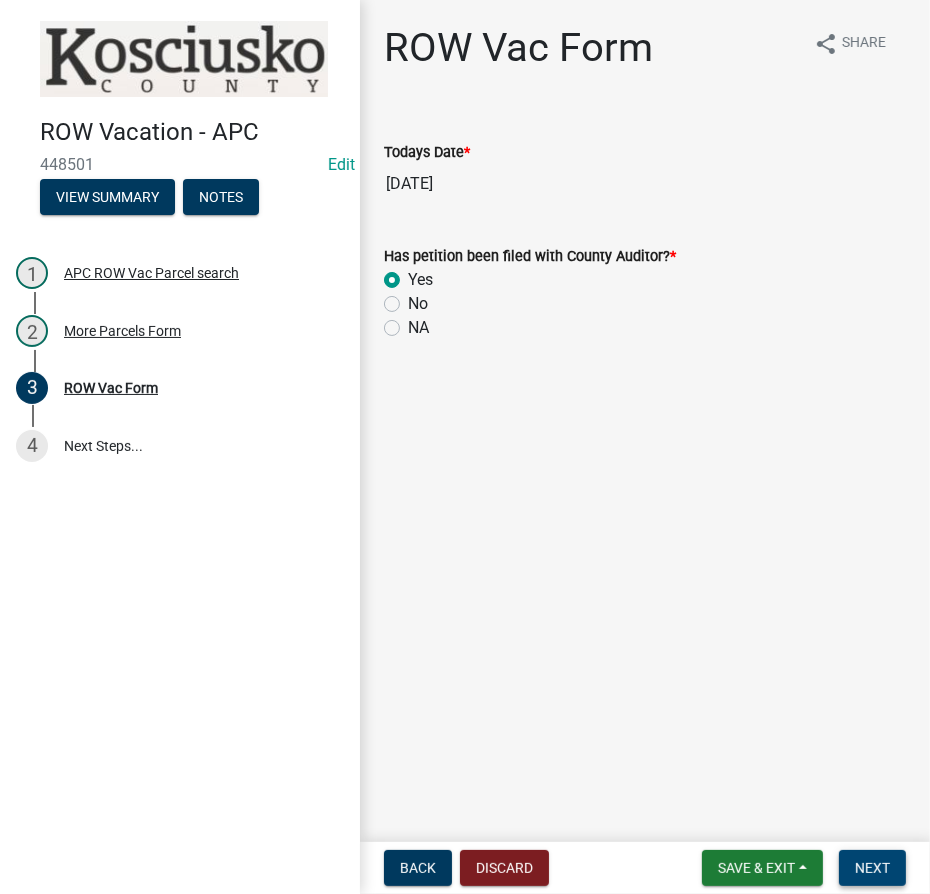 click on "Next" at bounding box center (872, 868) 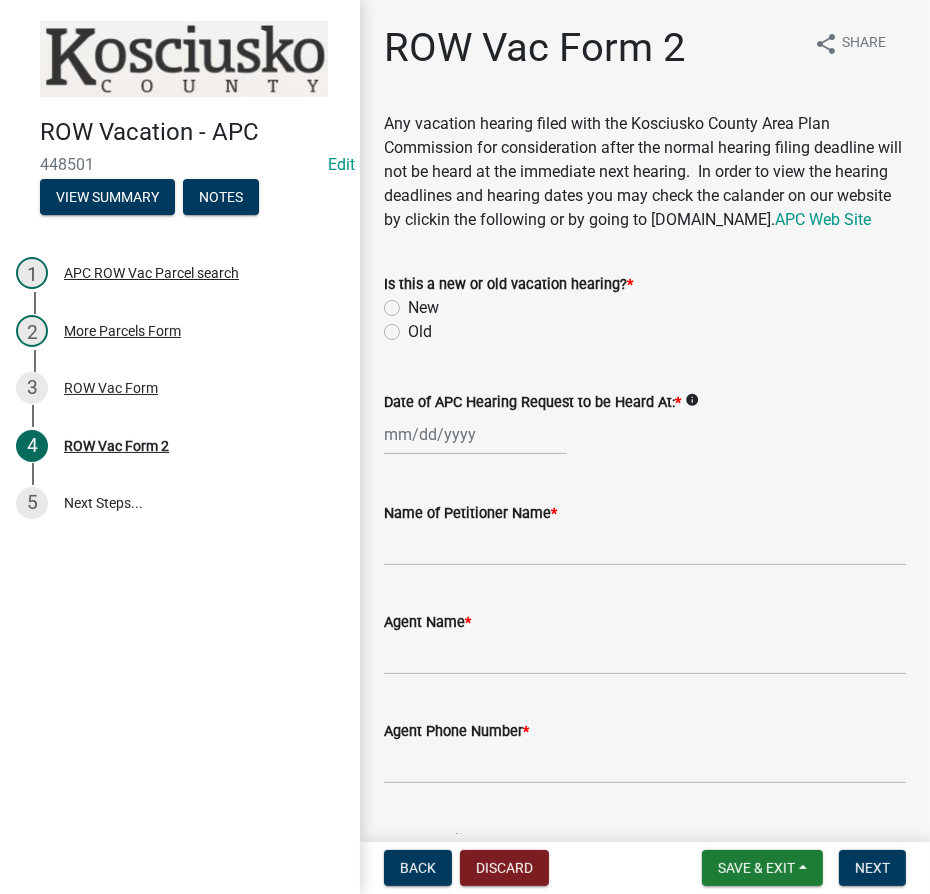 click on "Old" 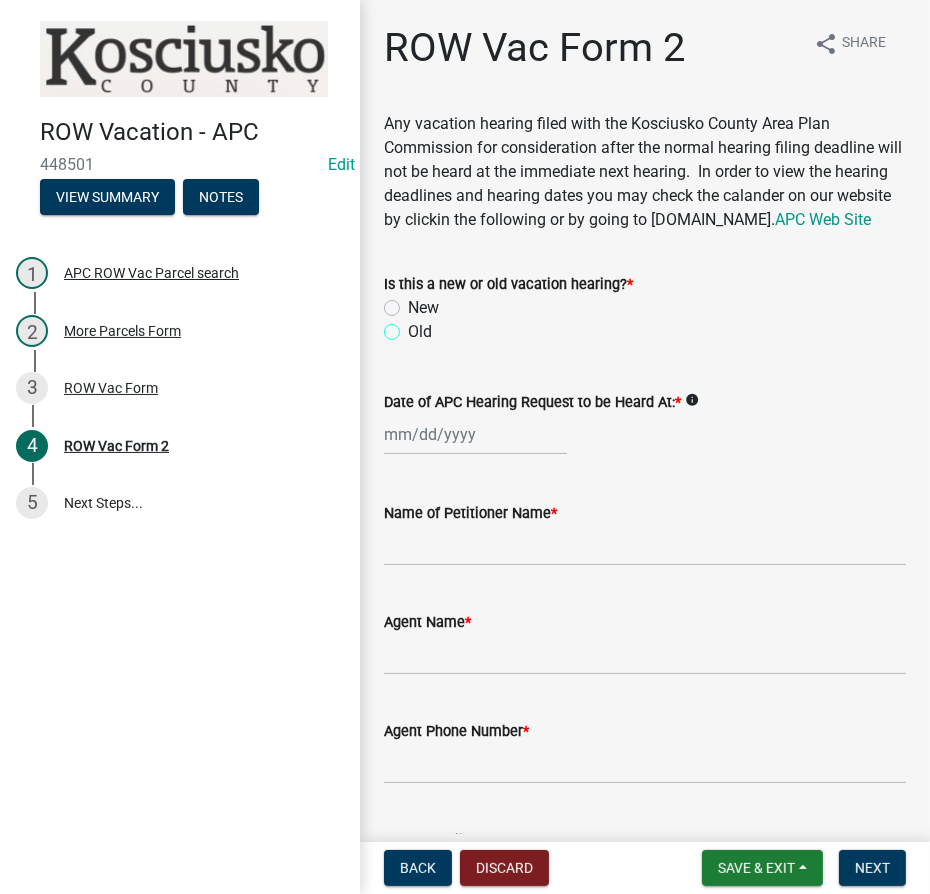 click on "Old" at bounding box center (414, 326) 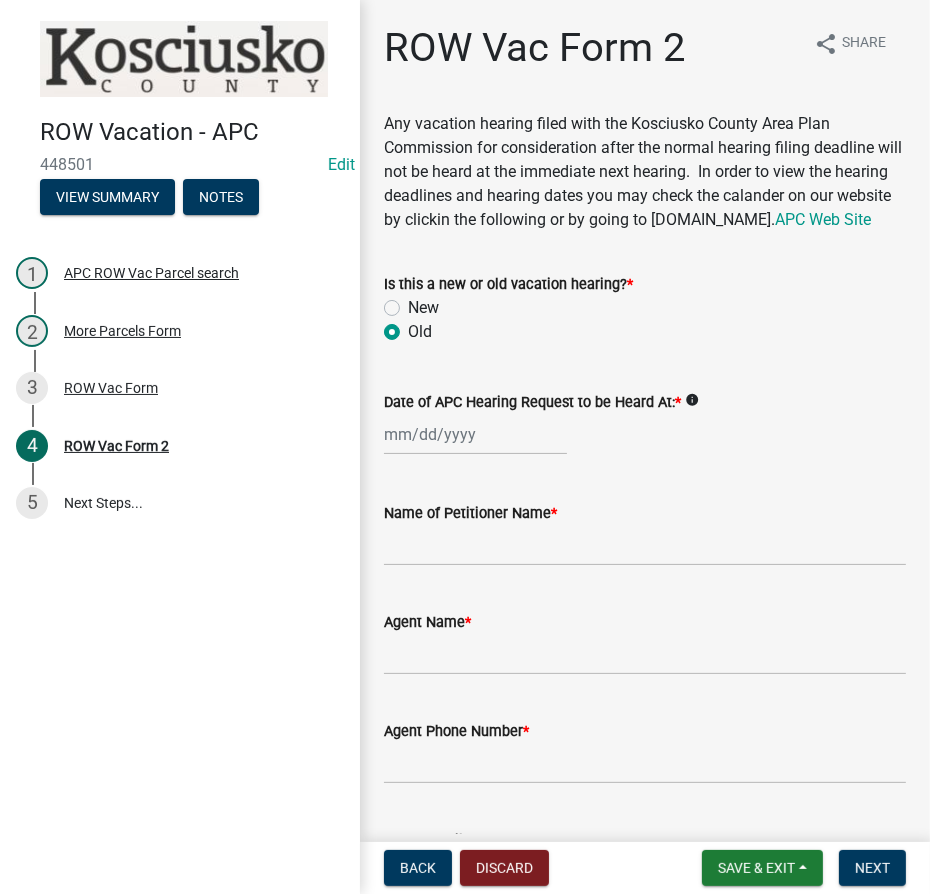 radio on "true" 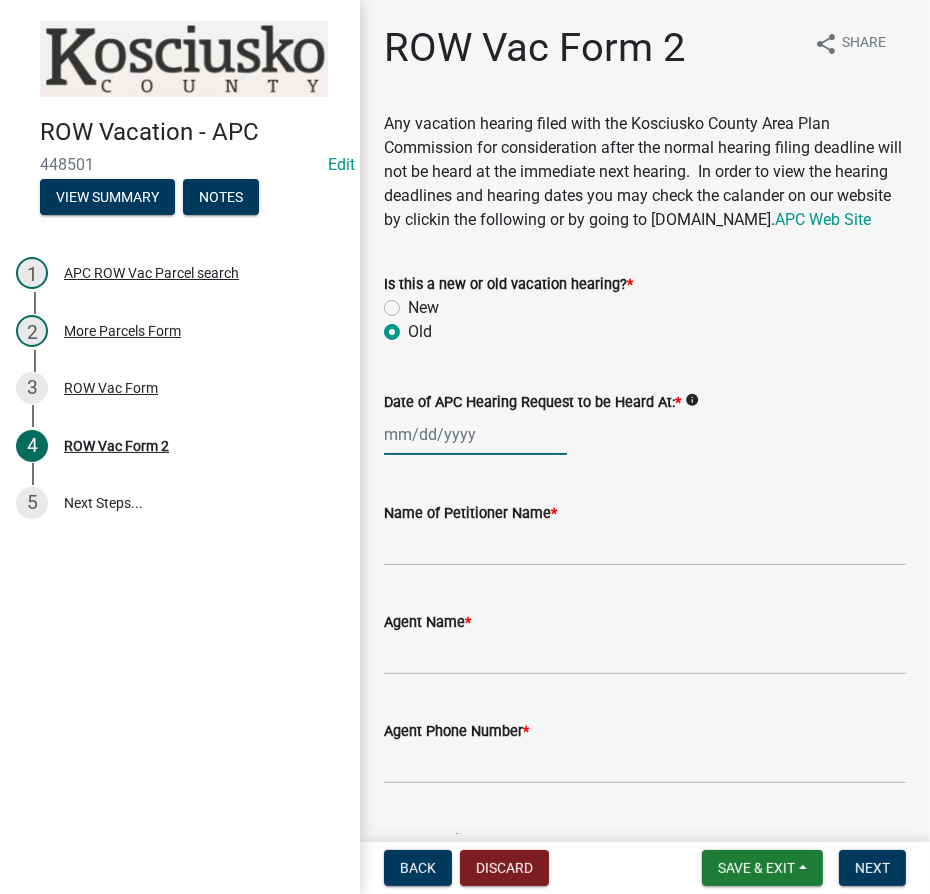 click 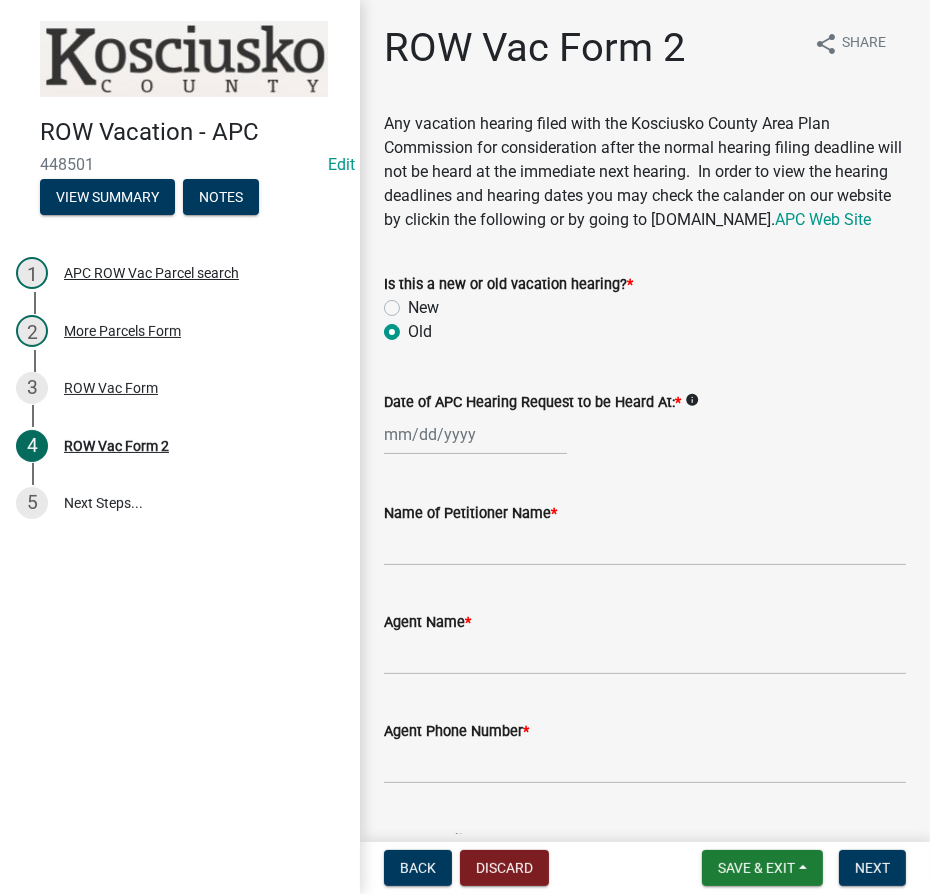 select on "7" 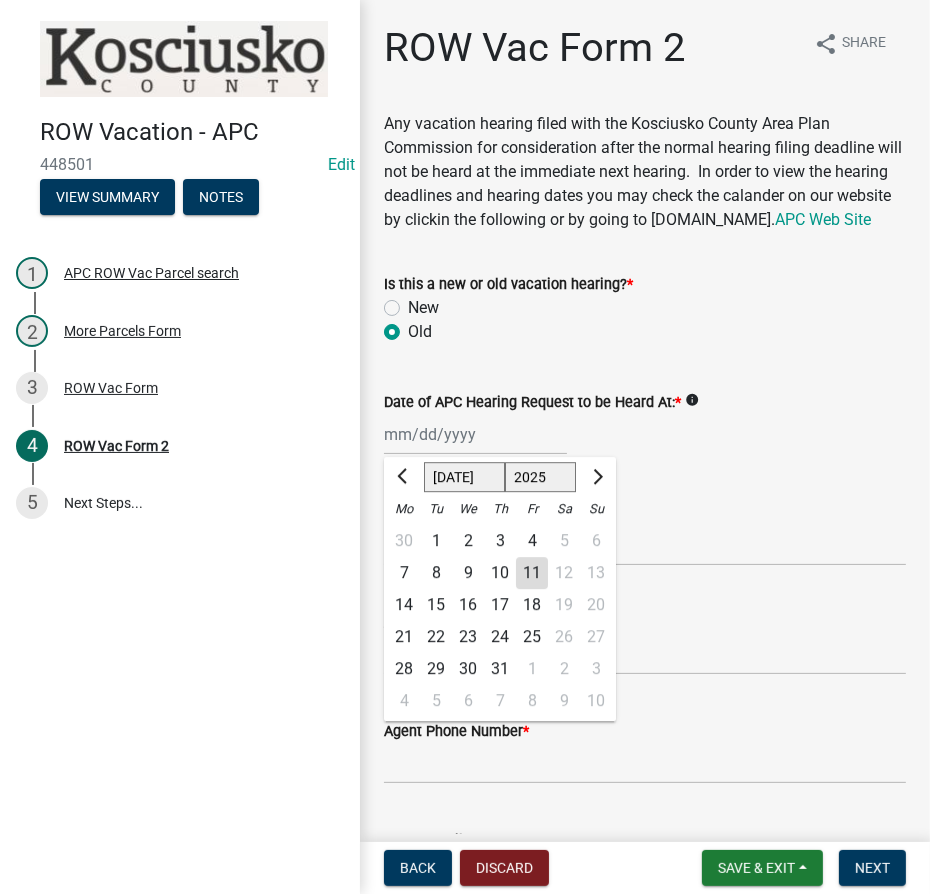 click on "1525 1526 1527 1528 1529 1530 1531 1532 1533 1534 1535 1536 1537 1538 1539 1540 1541 1542 1543 1544 1545 1546 1547 1548 1549 1550 1551 1552 1553 1554 1555 1556 1557 1558 1559 1560 1561 1562 1563 1564 1565 1566 1567 1568 1569 1570 1571 1572 1573 1574 1575 1576 1577 1578 1579 1580 1581 1582 1583 1584 1585 1586 1587 1588 1589 1590 1591 1592 1593 1594 1595 1596 1597 1598 1599 1600 1601 1602 1603 1604 1605 1606 1607 1608 1609 1610 1611 1612 1613 1614 1615 1616 1617 1618 1619 1620 1621 1622 1623 1624 1625 1626 1627 1628 1629 1630 1631 1632 1633 1634 1635 1636 1637 1638 1639 1640 1641 1642 1643 1644 1645 1646 1647 1648 1649 1650 1651 1652 1653 1654 1655 1656 1657 1658 1659 1660 1661 1662 1663 1664 1665 1666 1667 1668 1669 1670 1671 1672 1673 1674 1675 1676 1677 1678 1679 1680 1681 1682 1683 1684 1685 1686 1687 1688 1689 1690 1691 1692 1693 1694 1695 1696 1697 1698 1699 1700 1701 1702 1703 1704 1705 1706 1707 1708 1709 1710 1711 1712 1713 1714 1715 1716 1717 1718 1719 1720 1721 1722 1723 1724 1725 1726 1727 1728 1729" 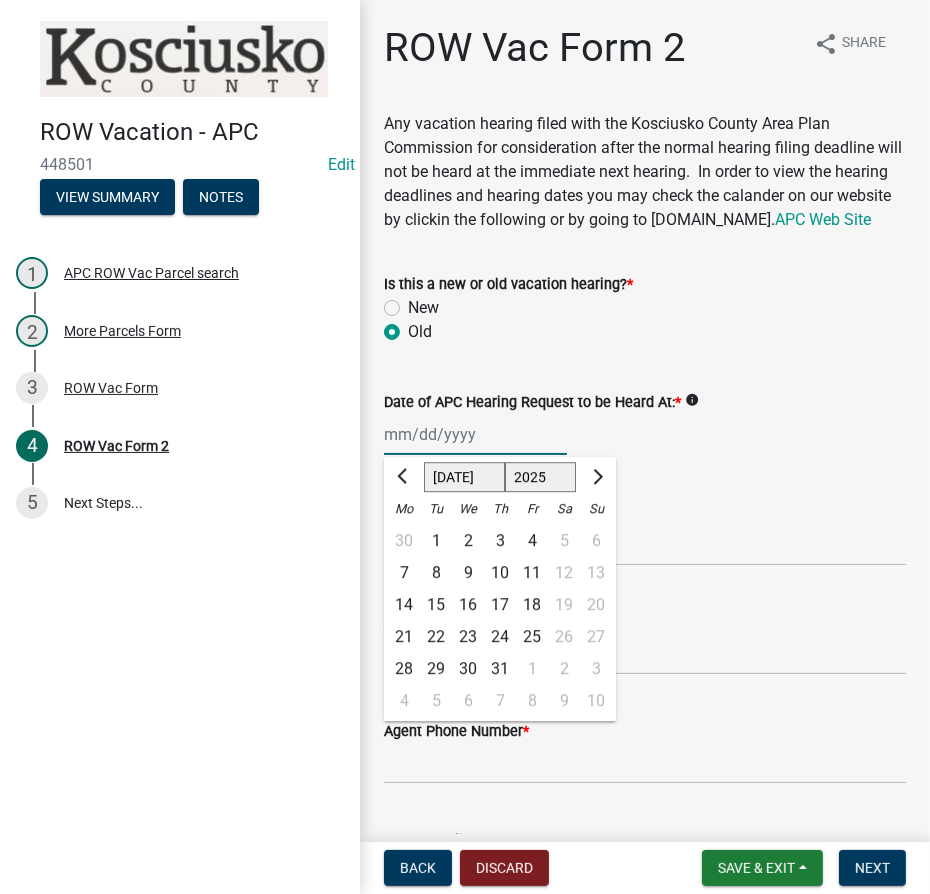 select on "2005" 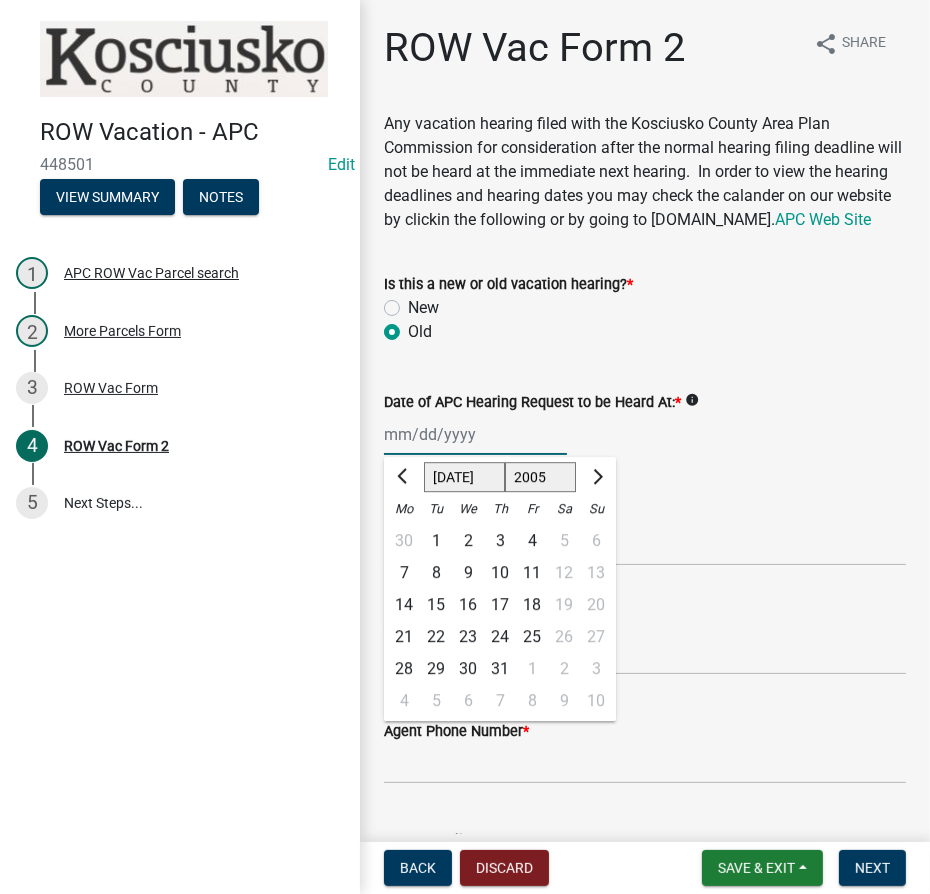 click on "1525 1526 1527 1528 1529 1530 1531 1532 1533 1534 1535 1536 1537 1538 1539 1540 1541 1542 1543 1544 1545 1546 1547 1548 1549 1550 1551 1552 1553 1554 1555 1556 1557 1558 1559 1560 1561 1562 1563 1564 1565 1566 1567 1568 1569 1570 1571 1572 1573 1574 1575 1576 1577 1578 1579 1580 1581 1582 1583 1584 1585 1586 1587 1588 1589 1590 1591 1592 1593 1594 1595 1596 1597 1598 1599 1600 1601 1602 1603 1604 1605 1606 1607 1608 1609 1610 1611 1612 1613 1614 1615 1616 1617 1618 1619 1620 1621 1622 1623 1624 1625 1626 1627 1628 1629 1630 1631 1632 1633 1634 1635 1636 1637 1638 1639 1640 1641 1642 1643 1644 1645 1646 1647 1648 1649 1650 1651 1652 1653 1654 1655 1656 1657 1658 1659 1660 1661 1662 1663 1664 1665 1666 1667 1668 1669 1670 1671 1672 1673 1674 1675 1676 1677 1678 1679 1680 1681 1682 1683 1684 1685 1686 1687 1688 1689 1690 1691 1692 1693 1694 1695 1696 1697 1698 1699 1700 1701 1702 1703 1704 1705 1706 1707 1708 1709 1710 1711 1712 1713 1714 1715 1716 1717 1718 1719 1720 1721 1722 1723 1724 1725 1726 1727 1728 1729" 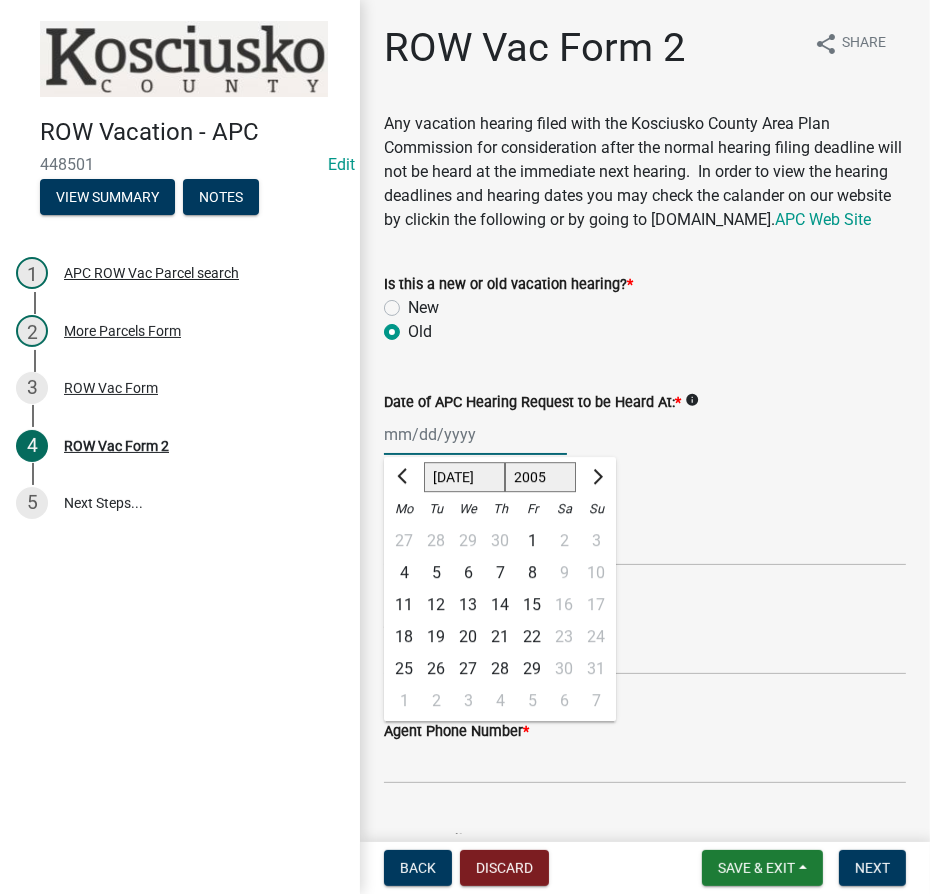 drag, startPoint x: 440, startPoint y: 498, endPoint x: 453, endPoint y: 511, distance: 18.384777 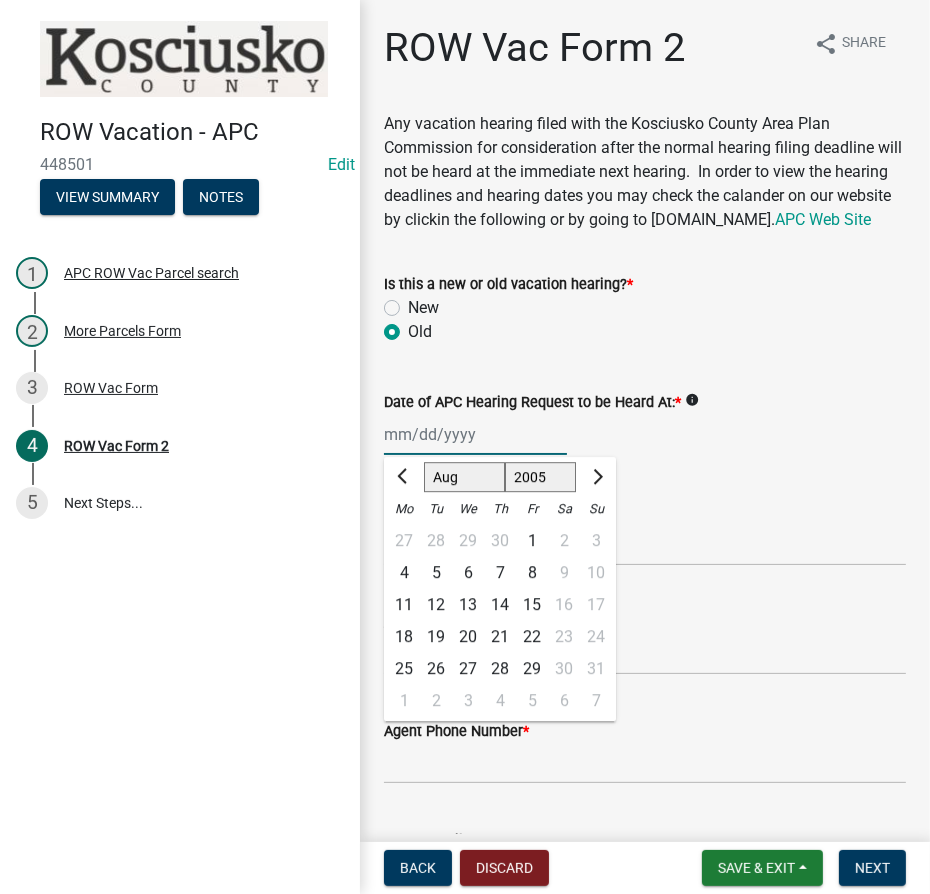 click on "Jan Feb Mar Apr May Jun [DATE] Aug Sep Oct Nov Dec" 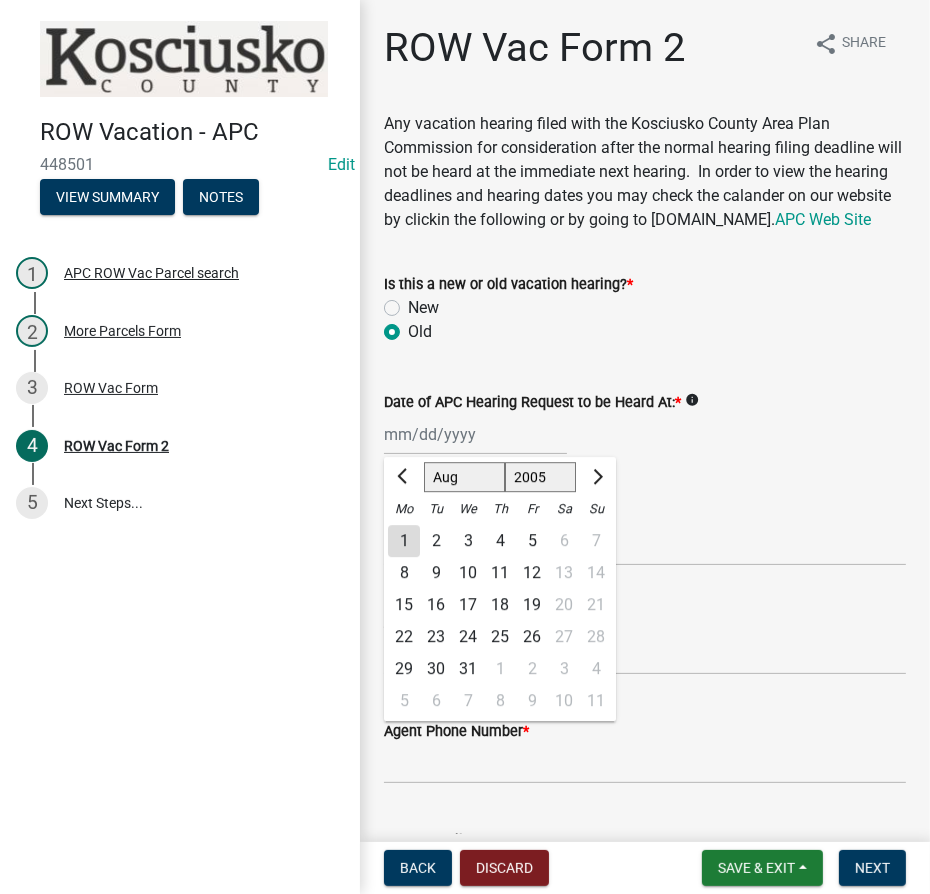 click on "23" 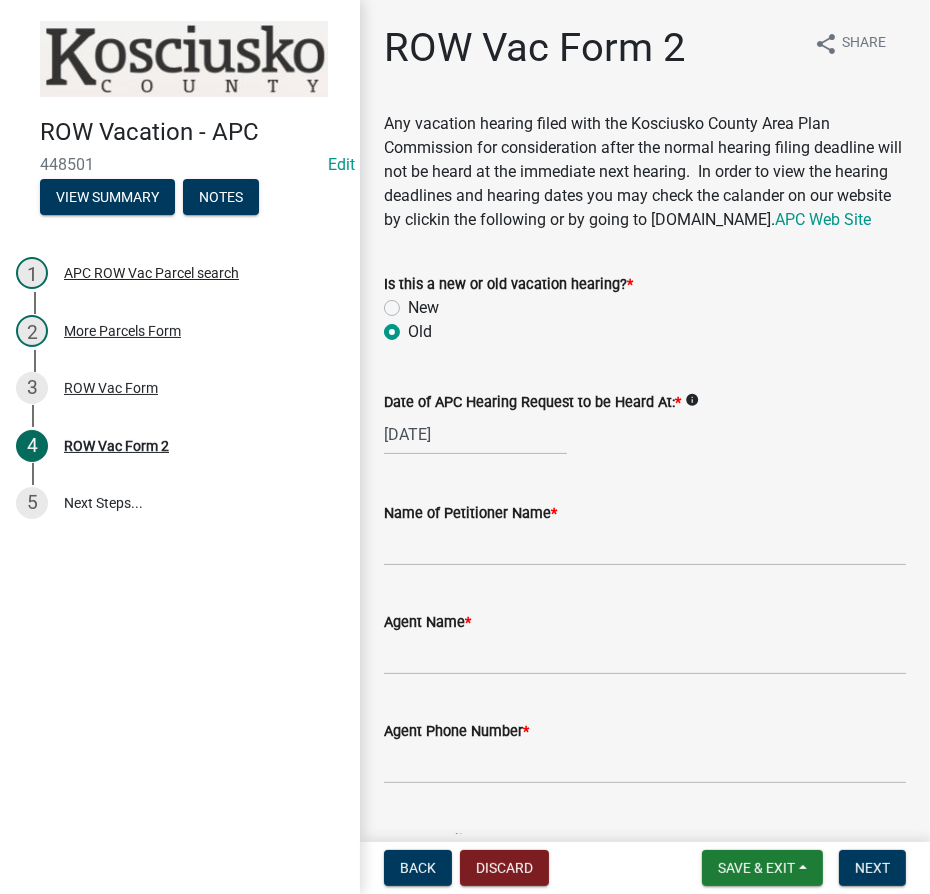 click on "Name of Petitioner Name  *" 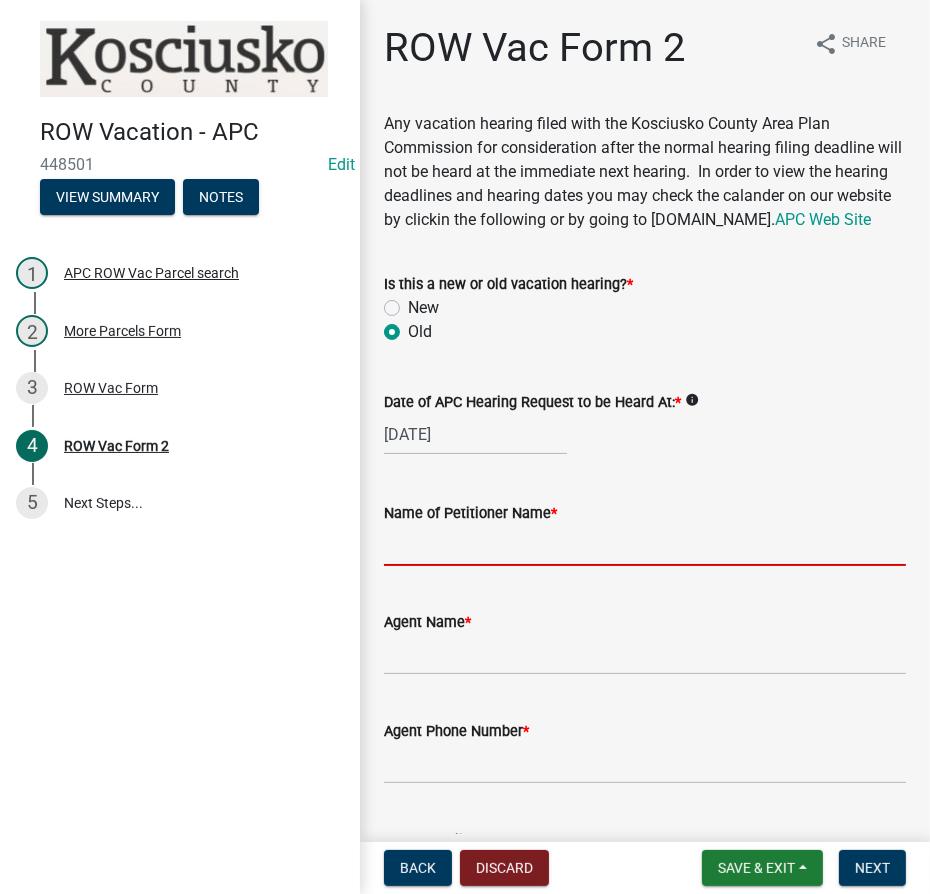click on "Name of Petitioner Name  *" at bounding box center [645, 545] 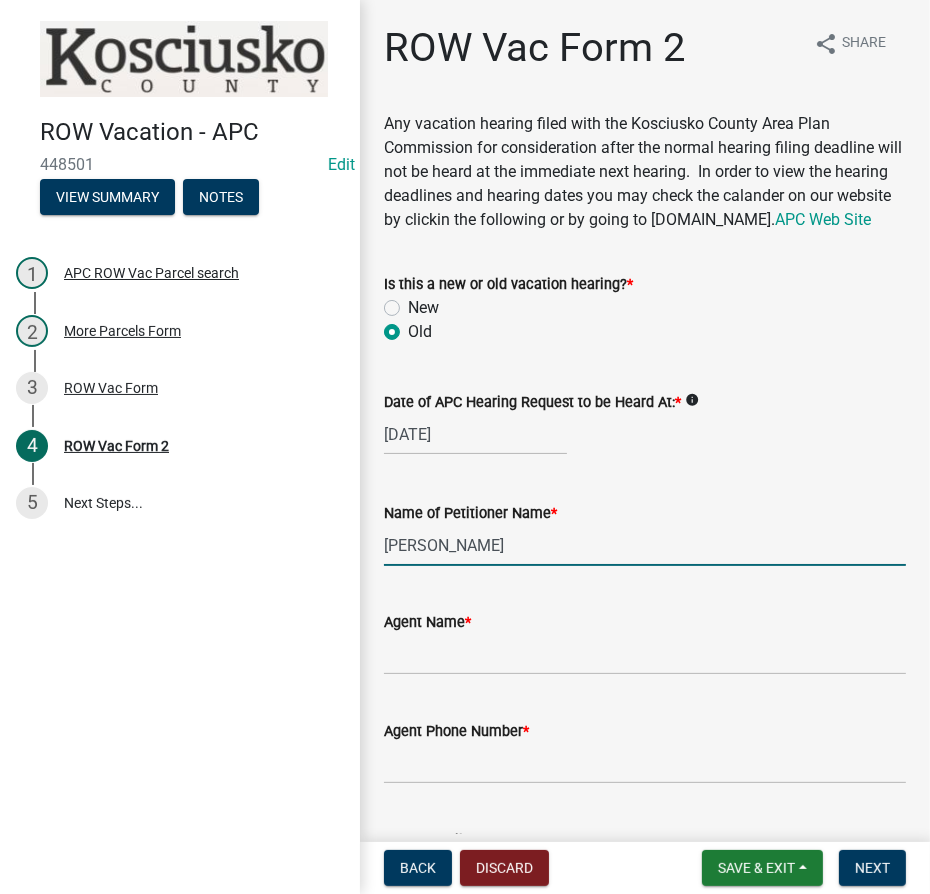 type on "[PERSON_NAME]" 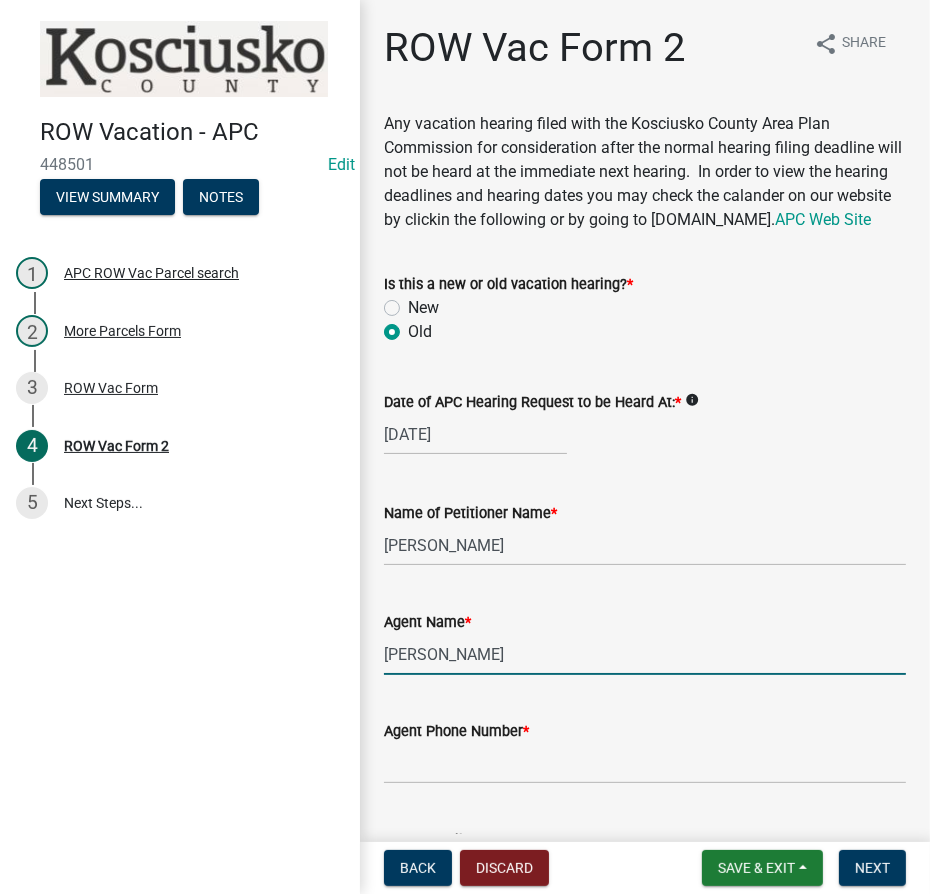 type on "[PERSON_NAME]" 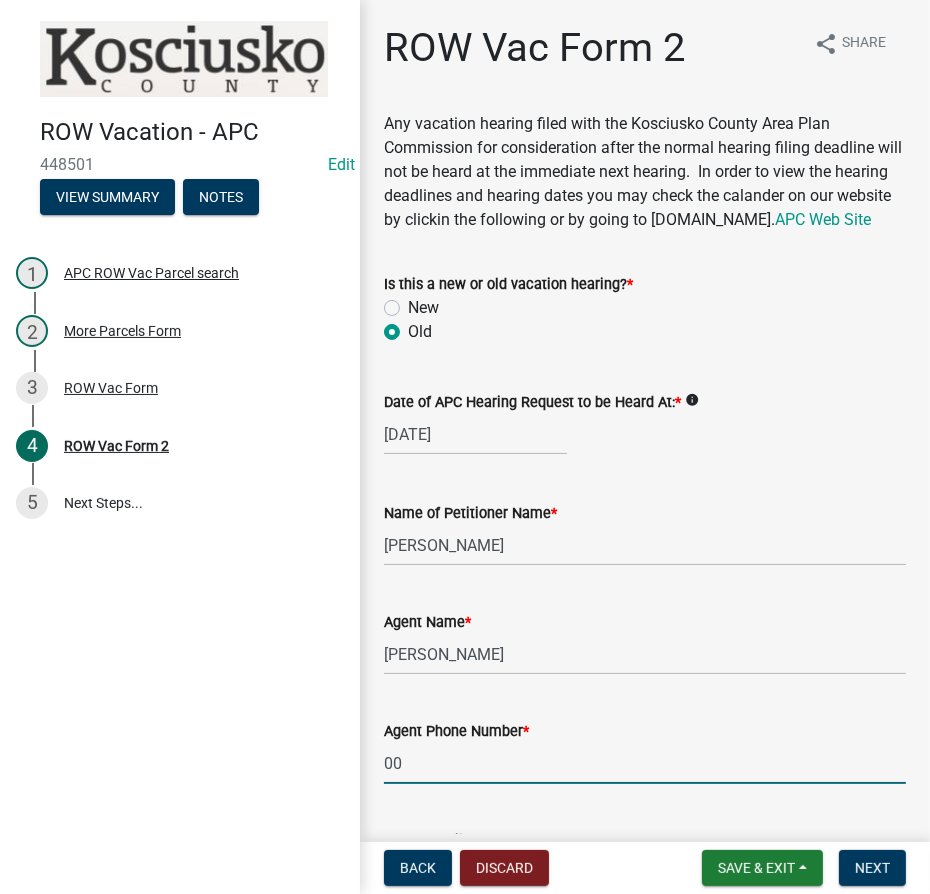 type on "000-000-0000" 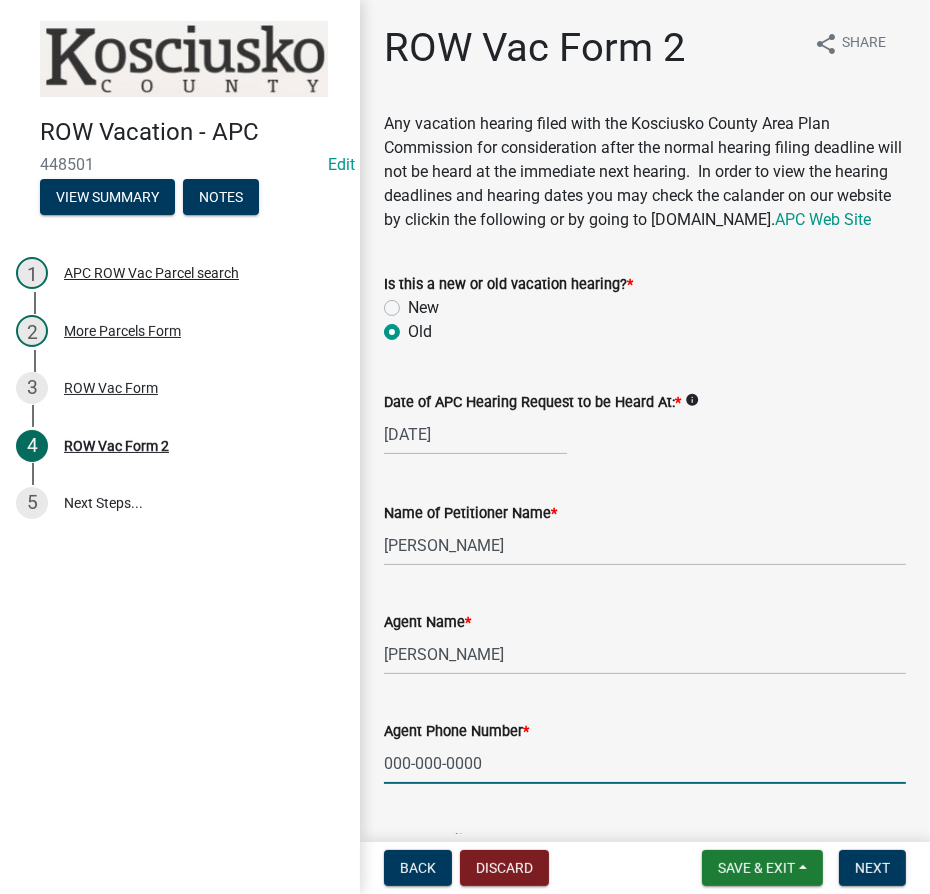 scroll, scrollTop: 479, scrollLeft: 0, axis: vertical 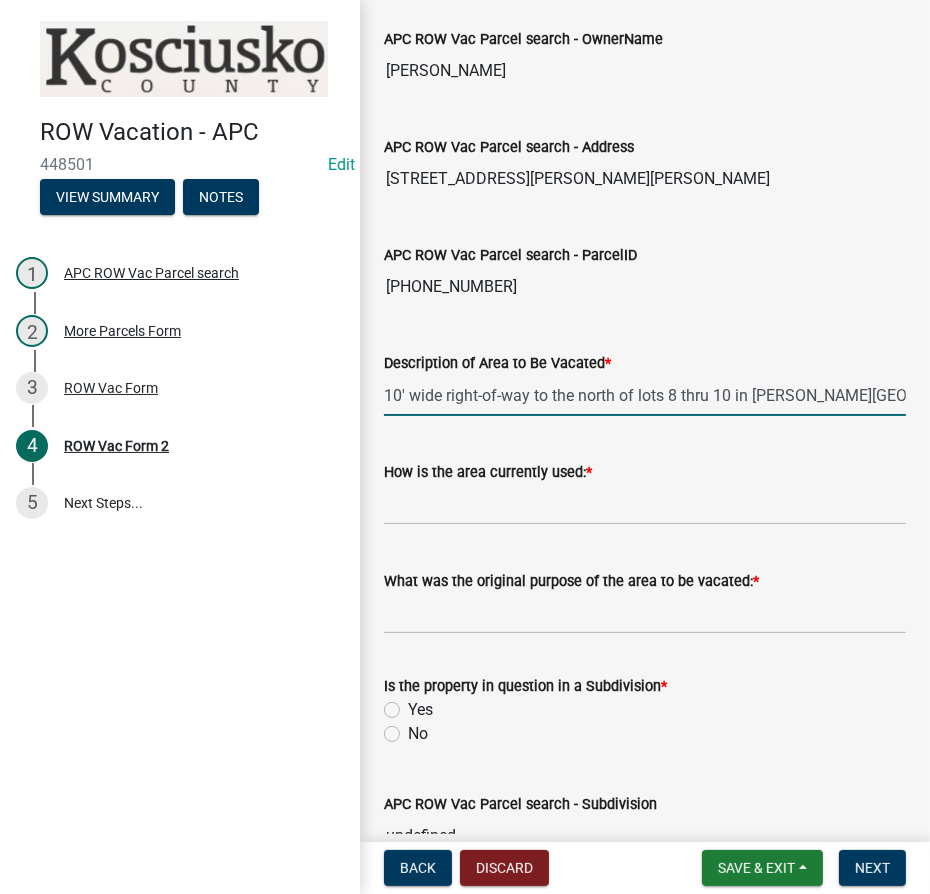 type on "10' wide right-of-way to the north of lots 8 thru 10 in [PERSON_NAME][GEOGRAPHIC_DATA]" 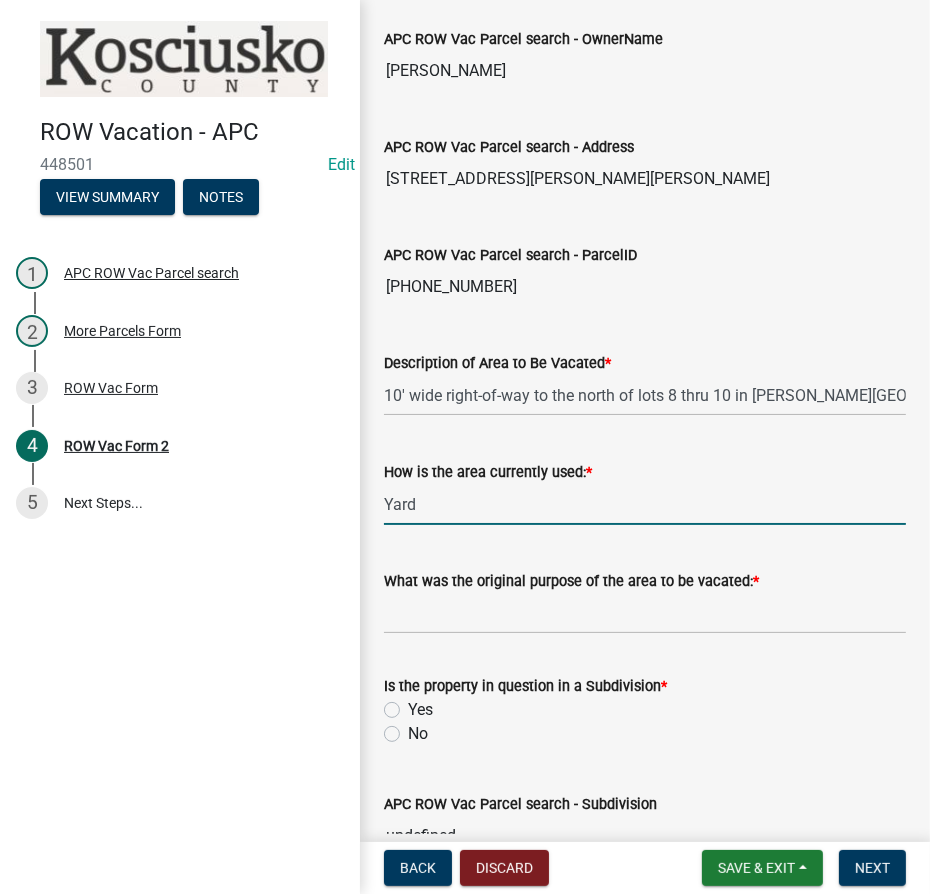 type on "Yard" 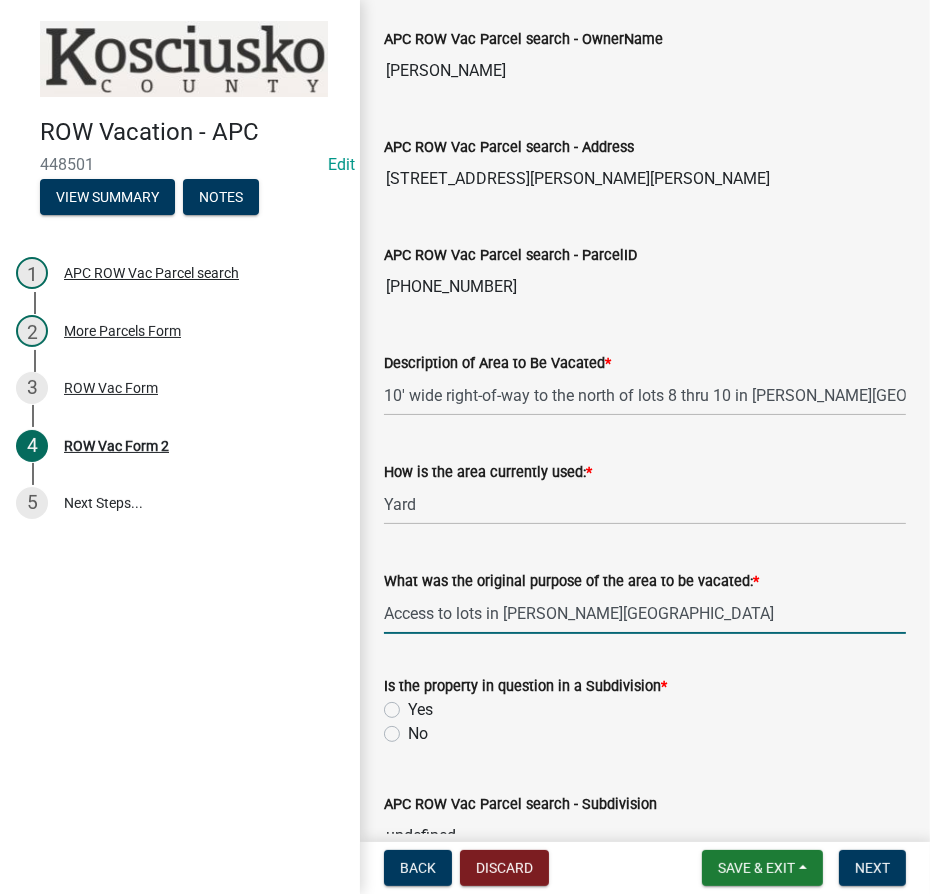 type on "Access to lots in [PERSON_NAME][GEOGRAPHIC_DATA]" 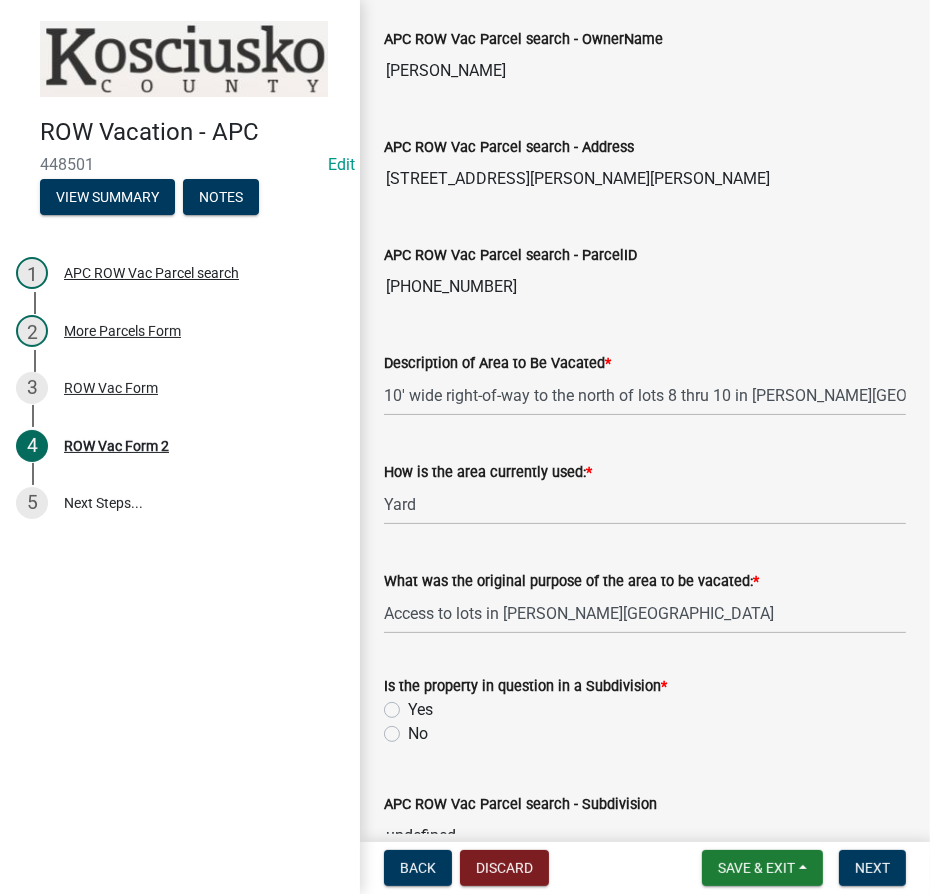 click on "Yes" 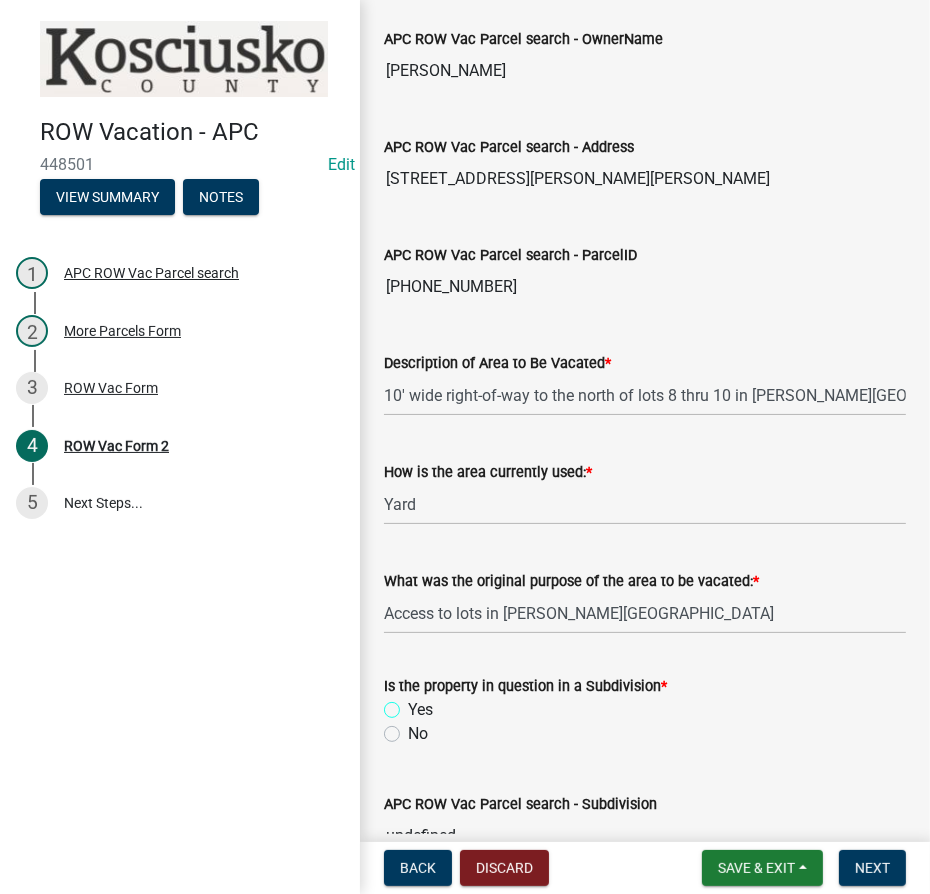 click on "Yes" at bounding box center (414, 704) 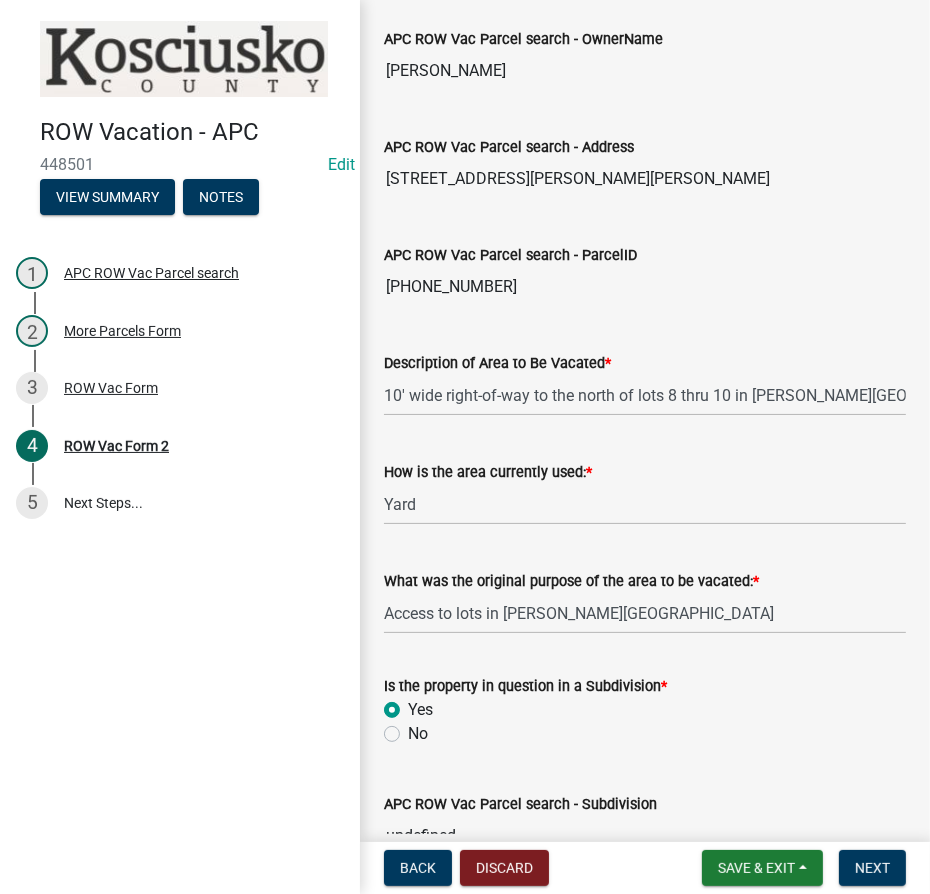 radio on "true" 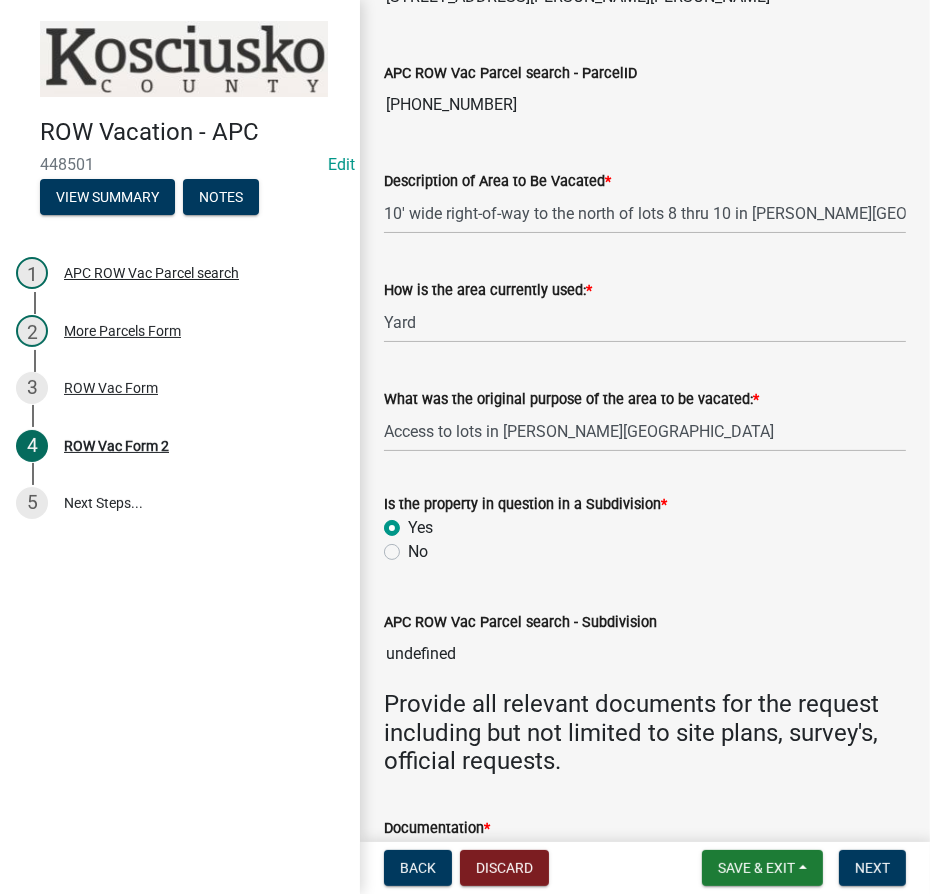 scroll, scrollTop: 1341, scrollLeft: 0, axis: vertical 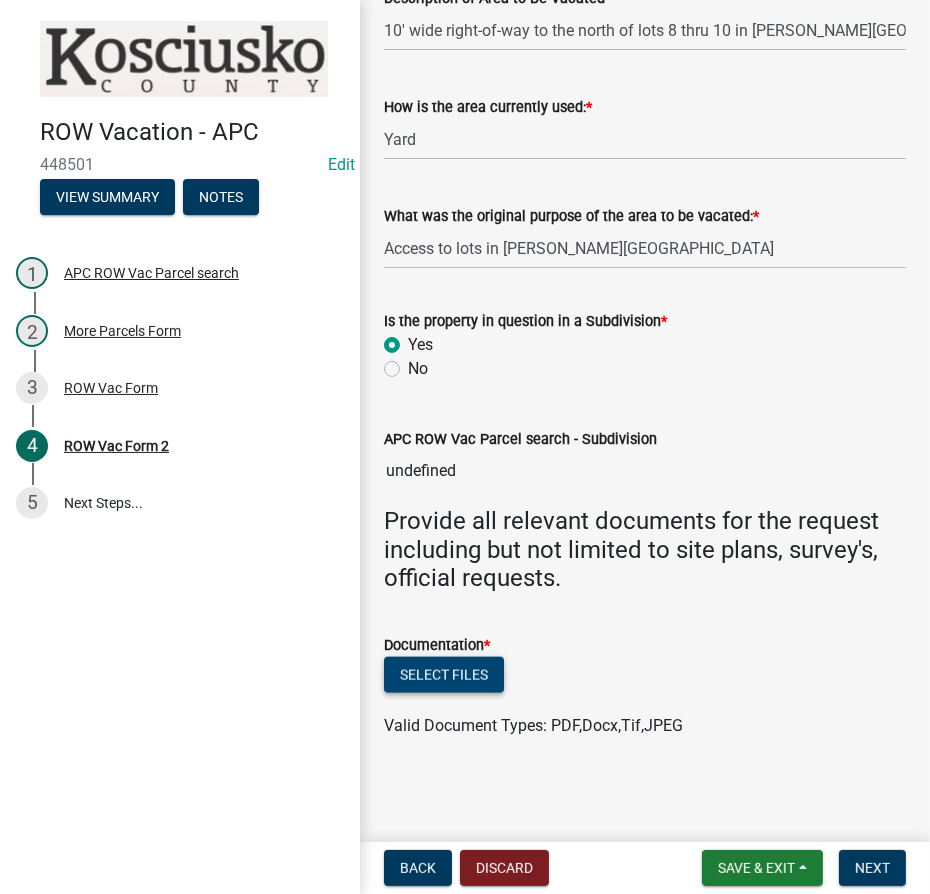 click on "Select files" 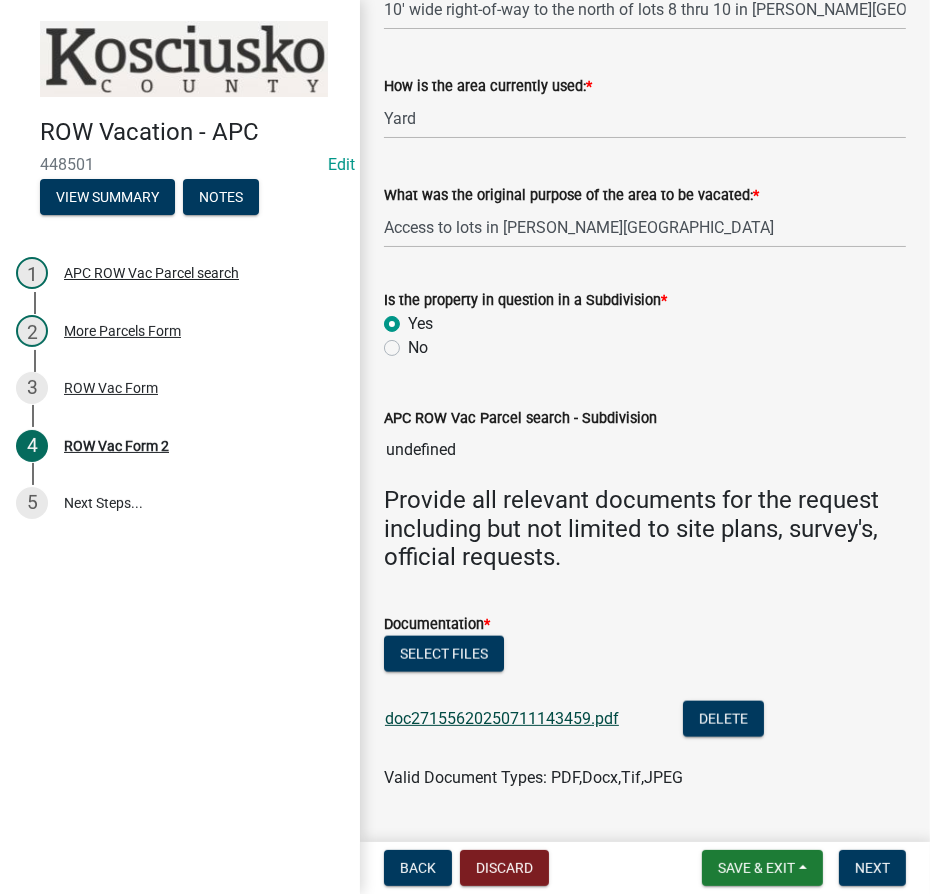 click on "doc27155620250711143459.pdf" 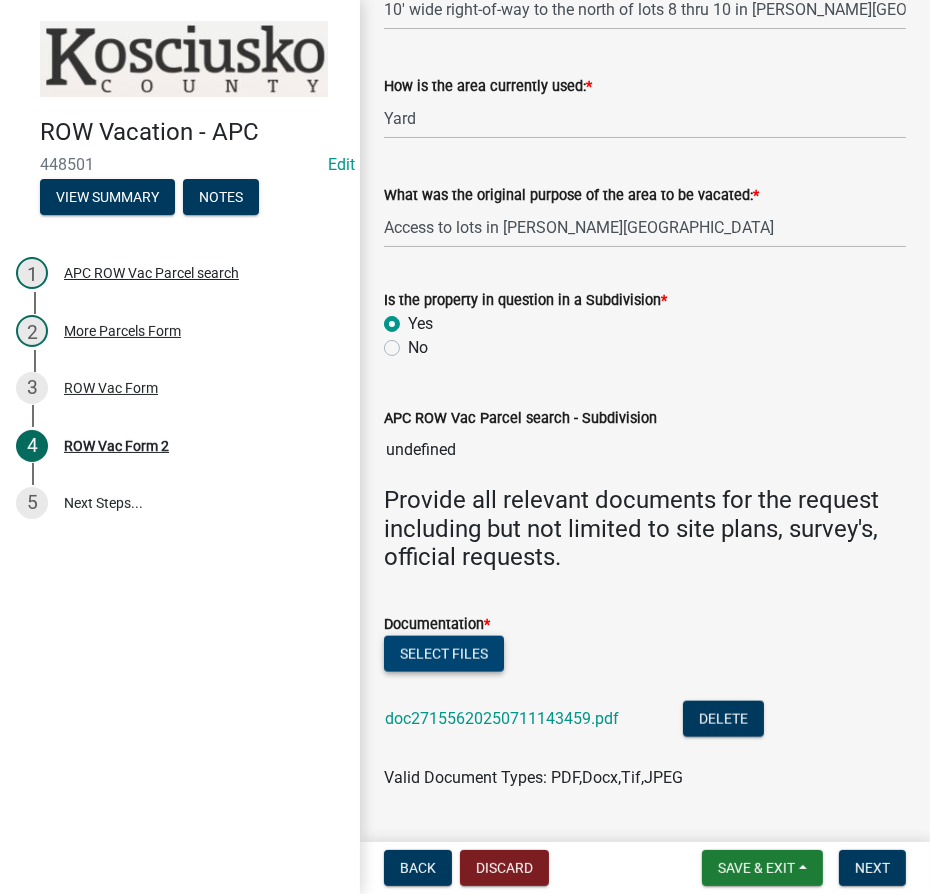 click on "Select files" 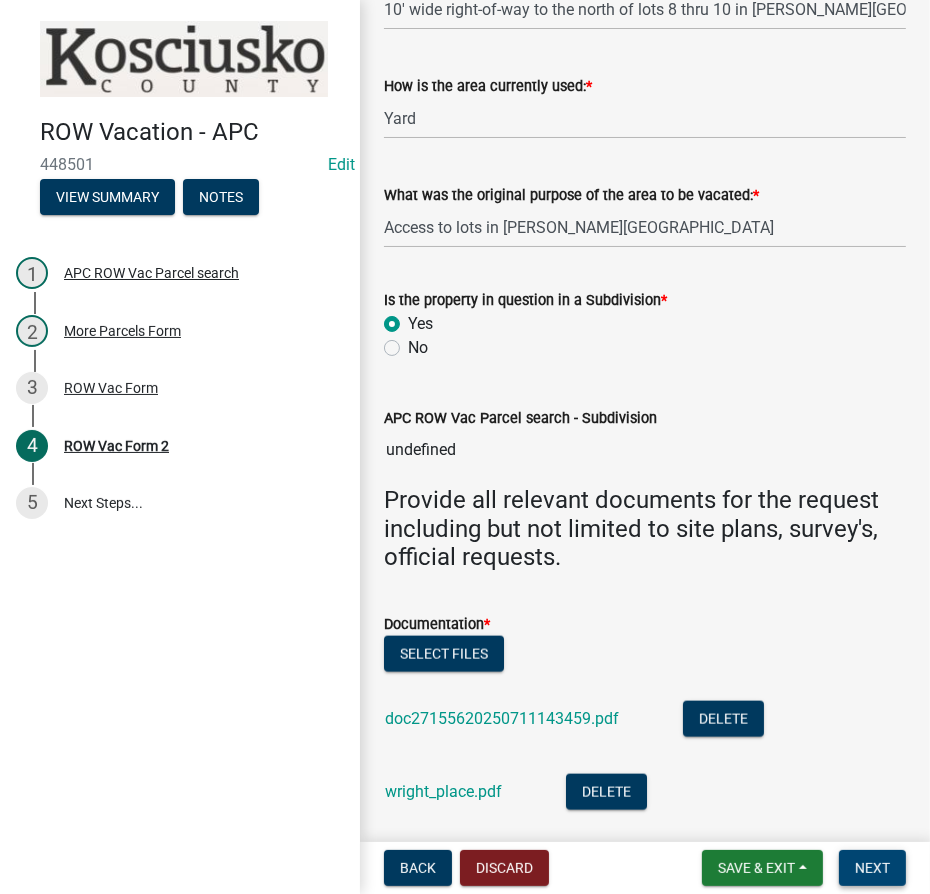 click on "Next" at bounding box center (872, 868) 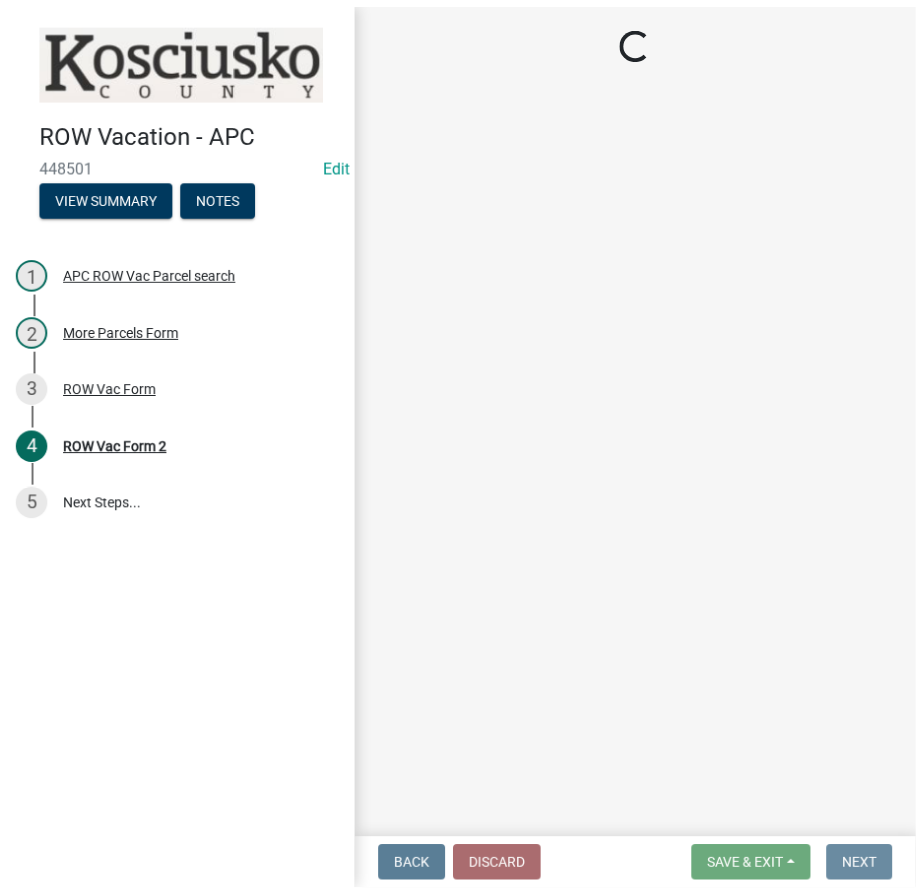 scroll, scrollTop: 0, scrollLeft: 0, axis: both 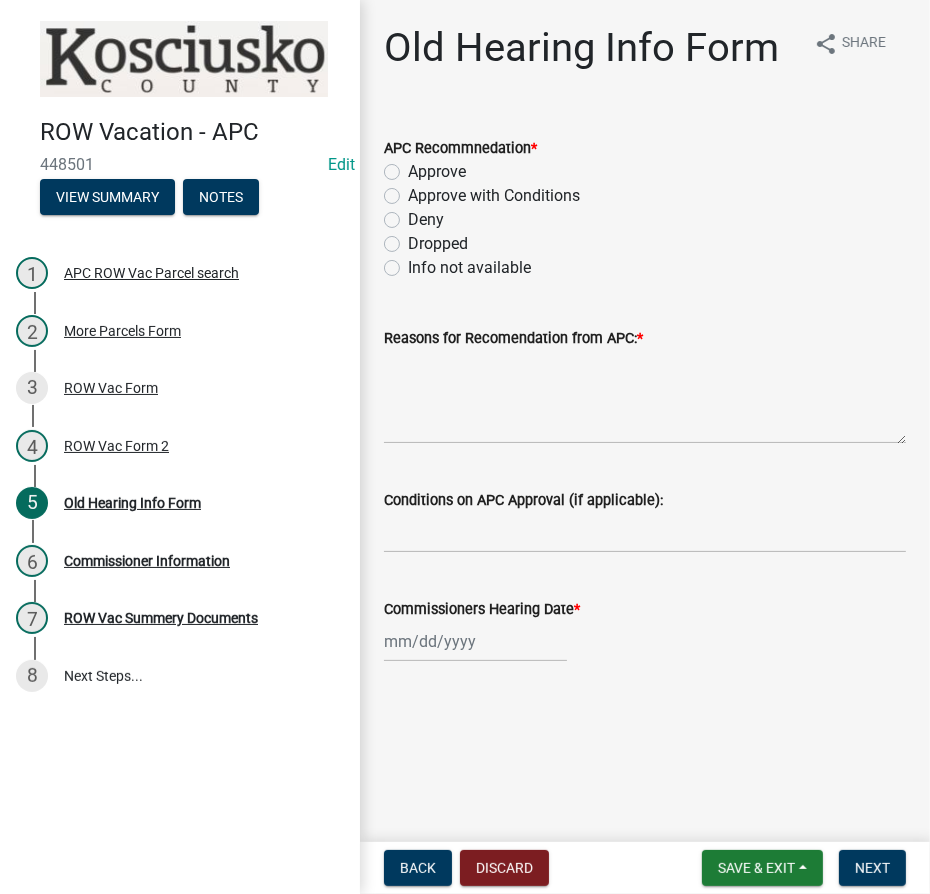 click on "Approve" 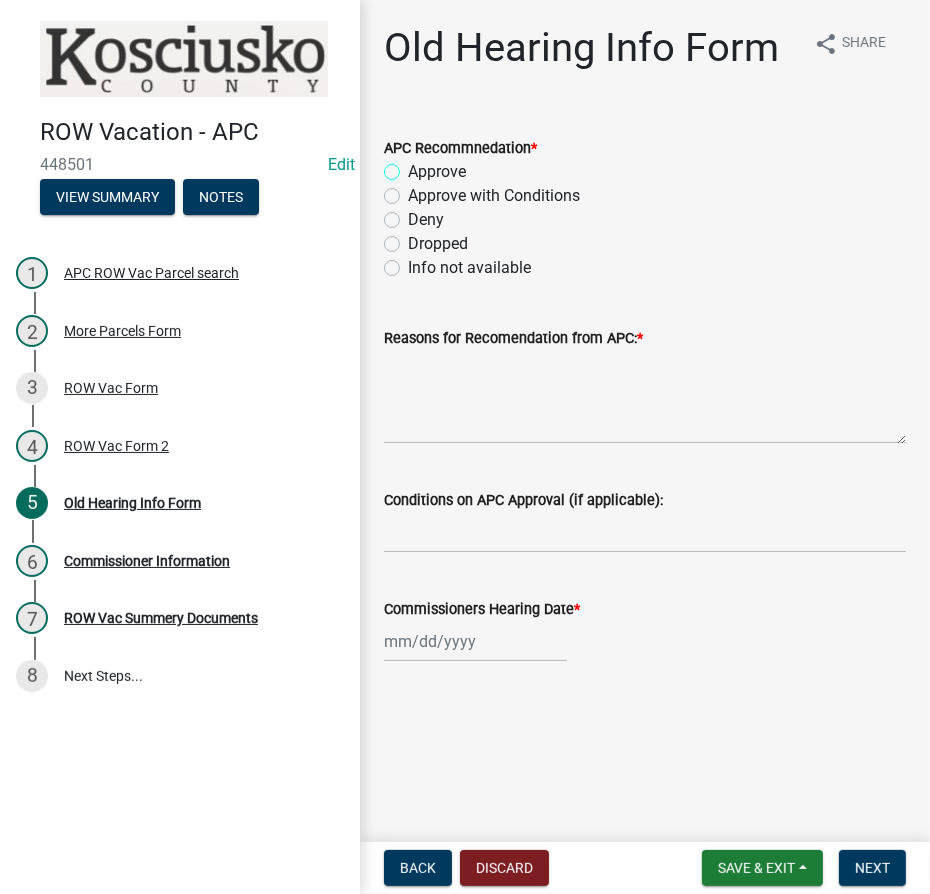 click on "Approve" at bounding box center [414, 166] 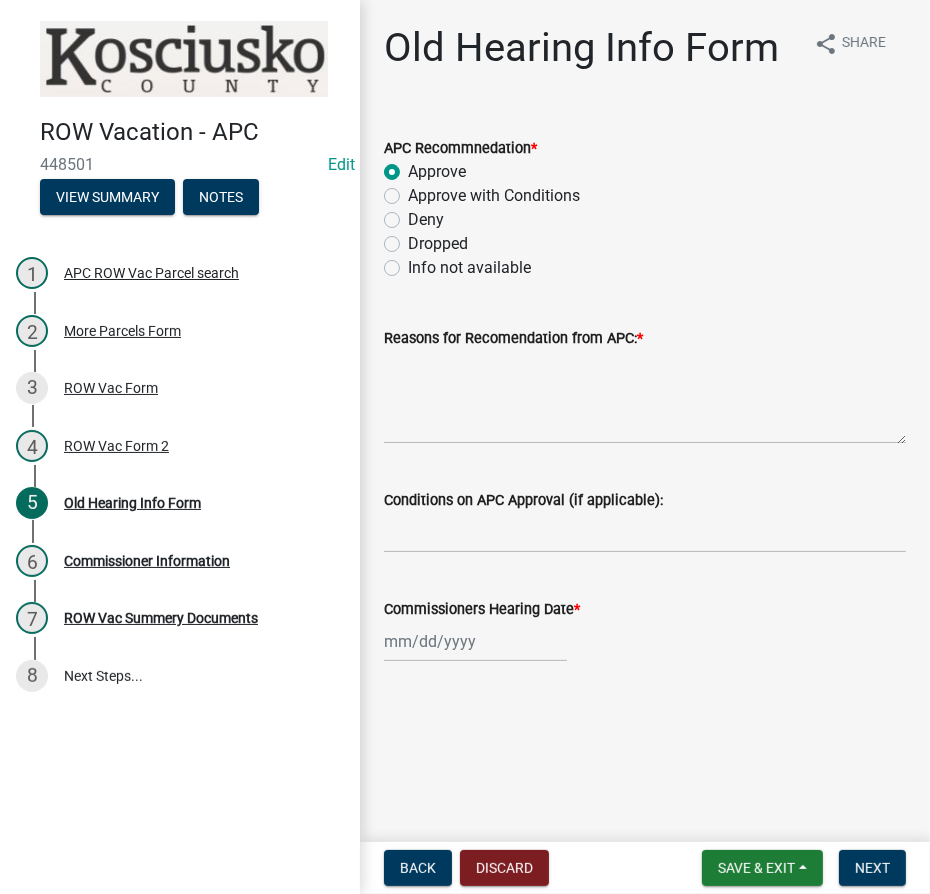 radio on "true" 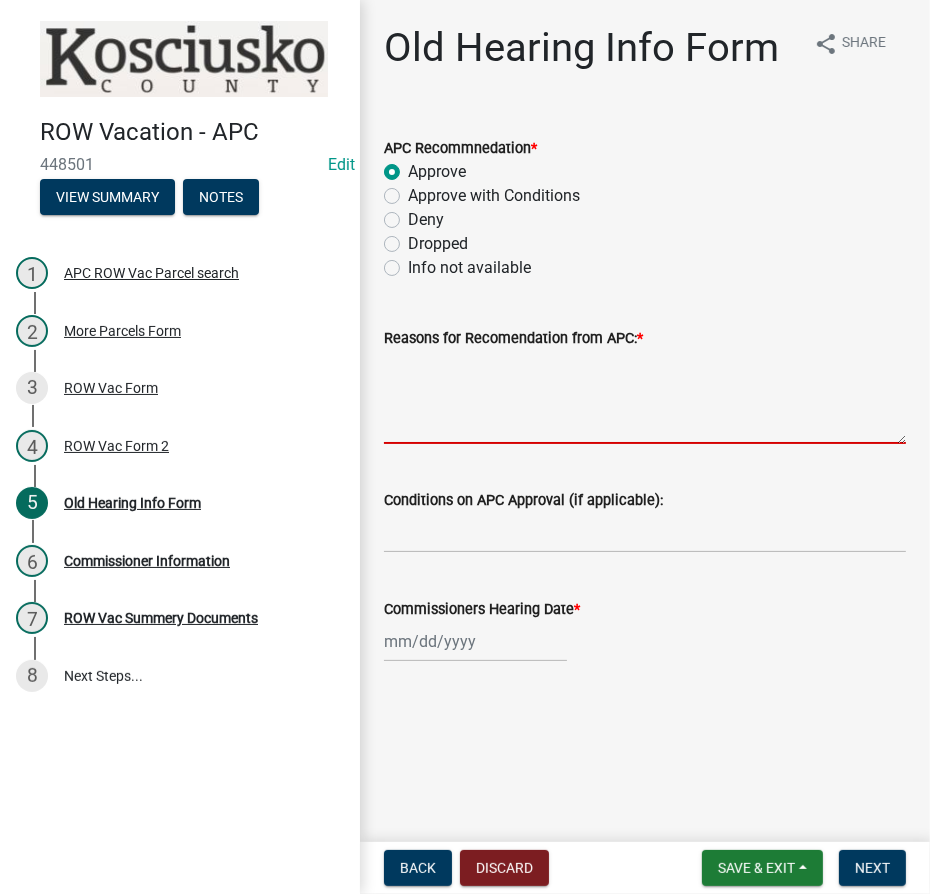 click on "Reasons for Recomendation from APC:  *" at bounding box center (645, 397) 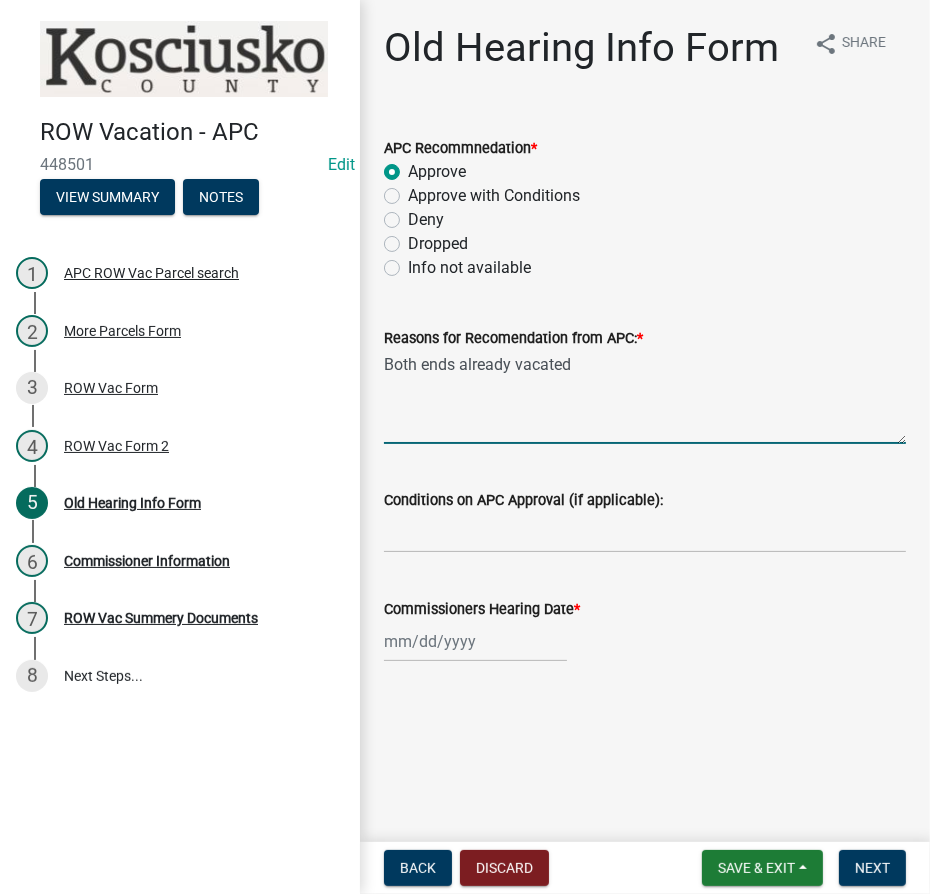 type on "Both ends already vacated" 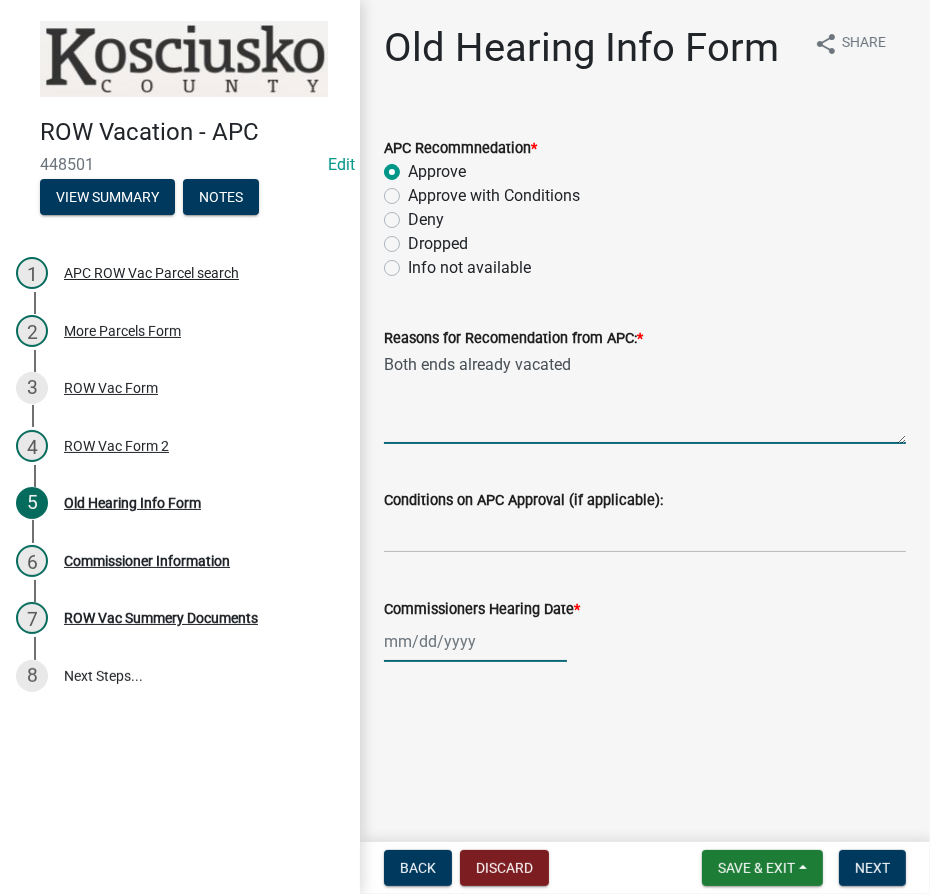 click 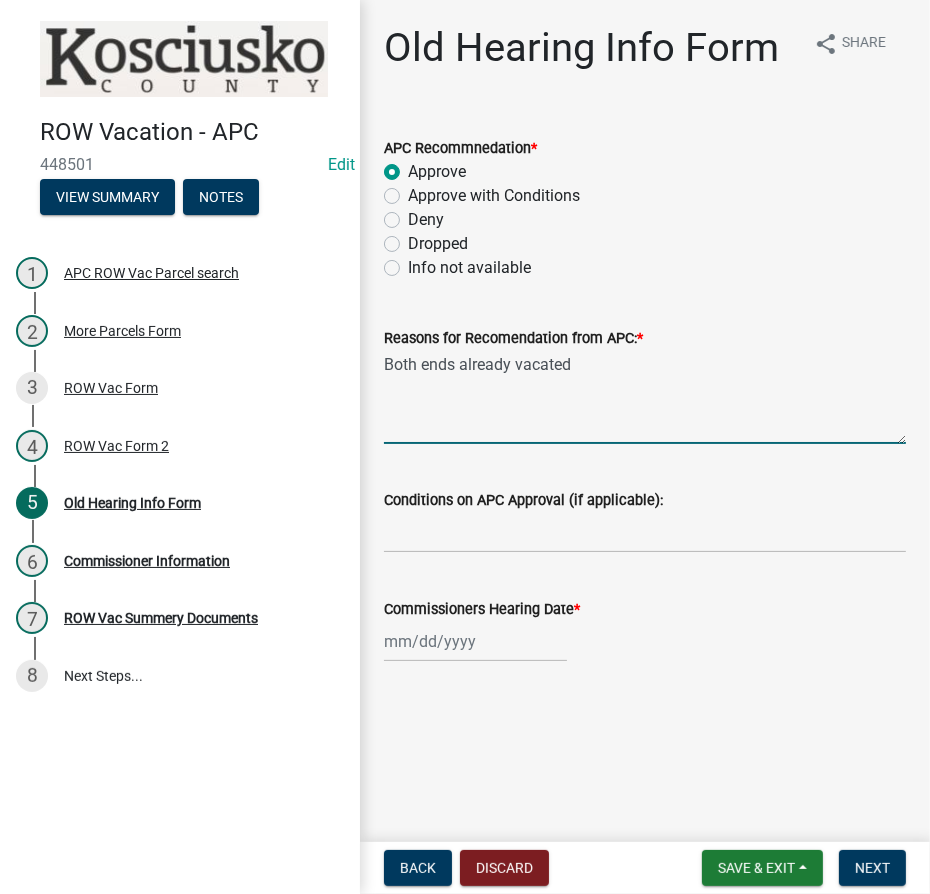 select on "7" 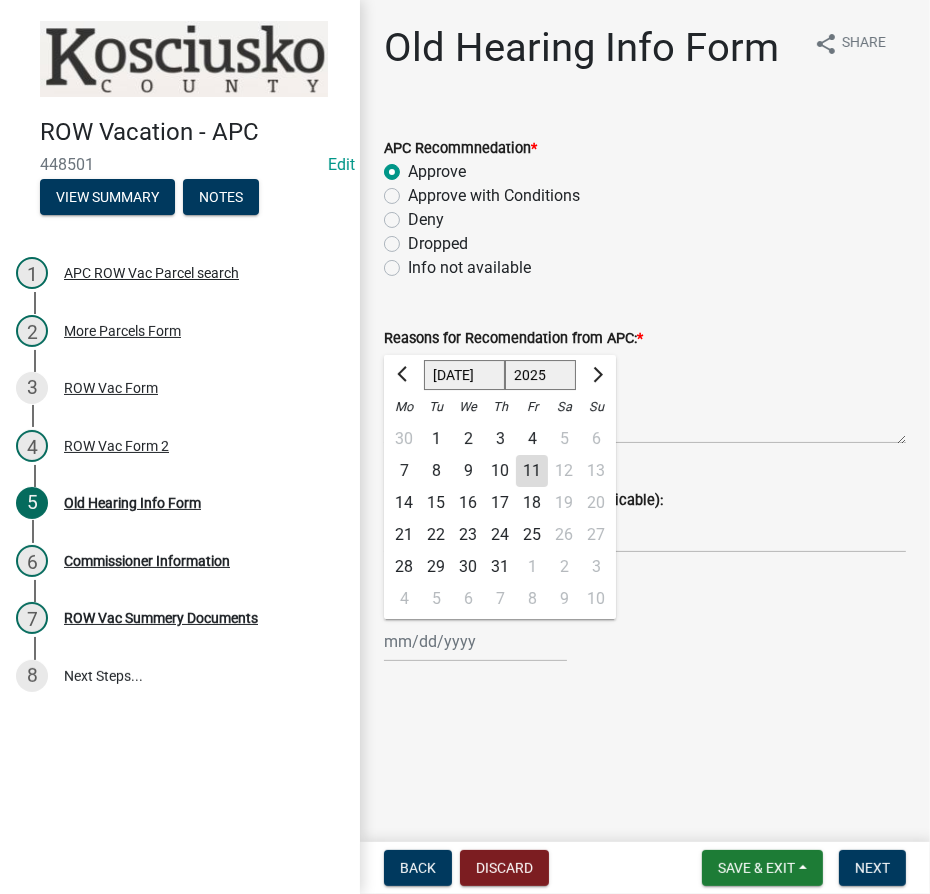 click on "1525 1526 1527 1528 1529 1530 1531 1532 1533 1534 1535 1536 1537 1538 1539 1540 1541 1542 1543 1544 1545 1546 1547 1548 1549 1550 1551 1552 1553 1554 1555 1556 1557 1558 1559 1560 1561 1562 1563 1564 1565 1566 1567 1568 1569 1570 1571 1572 1573 1574 1575 1576 1577 1578 1579 1580 1581 1582 1583 1584 1585 1586 1587 1588 1589 1590 1591 1592 1593 1594 1595 1596 1597 1598 1599 1600 1601 1602 1603 1604 1605 1606 1607 1608 1609 1610 1611 1612 1613 1614 1615 1616 1617 1618 1619 1620 1621 1622 1623 1624 1625 1626 1627 1628 1629 1630 1631 1632 1633 1634 1635 1636 1637 1638 1639 1640 1641 1642 1643 1644 1645 1646 1647 1648 1649 1650 1651 1652 1653 1654 1655 1656 1657 1658 1659 1660 1661 1662 1663 1664 1665 1666 1667 1668 1669 1670 1671 1672 1673 1674 1675 1676 1677 1678 1679 1680 1681 1682 1683 1684 1685 1686 1687 1688 1689 1690 1691 1692 1693 1694 1695 1696 1697 1698 1699 1700 1701 1702 1703 1704 1705 1706 1707 1708 1709 1710 1711 1712 1713 1714 1715 1716 1717 1718 1719 1720 1721 1722 1723 1724 1725 1726 1727 1728 1729" 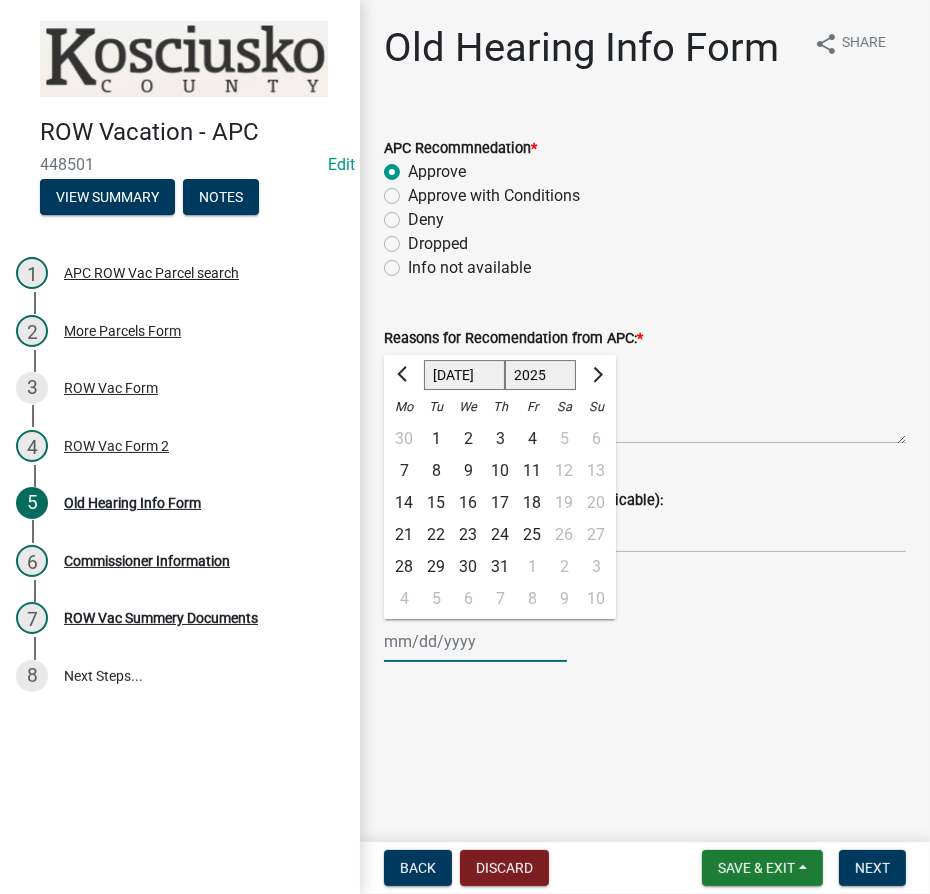 click on "1525 1526 1527 1528 1529 1530 1531 1532 1533 1534 1535 1536 1537 1538 1539 1540 1541 1542 1543 1544 1545 1546 1547 1548 1549 1550 1551 1552 1553 1554 1555 1556 1557 1558 1559 1560 1561 1562 1563 1564 1565 1566 1567 1568 1569 1570 1571 1572 1573 1574 1575 1576 1577 1578 1579 1580 1581 1582 1583 1584 1585 1586 1587 1588 1589 1590 1591 1592 1593 1594 1595 1596 1597 1598 1599 1600 1601 1602 1603 1604 1605 1606 1607 1608 1609 1610 1611 1612 1613 1614 1615 1616 1617 1618 1619 1620 1621 1622 1623 1624 1625 1626 1627 1628 1629 1630 1631 1632 1633 1634 1635 1636 1637 1638 1639 1640 1641 1642 1643 1644 1645 1646 1647 1648 1649 1650 1651 1652 1653 1654 1655 1656 1657 1658 1659 1660 1661 1662 1663 1664 1665 1666 1667 1668 1669 1670 1671 1672 1673 1674 1675 1676 1677 1678 1679 1680 1681 1682 1683 1684 1685 1686 1687 1688 1689 1690 1691 1692 1693 1694 1695 1696 1697 1698 1699 1700 1701 1702 1703 1704 1705 1706 1707 1708 1709 1710 1711 1712 1713 1714 1715 1716 1717 1718 1719 1720 1721 1722 1723 1724 1725 1726 1727 1728 1729" 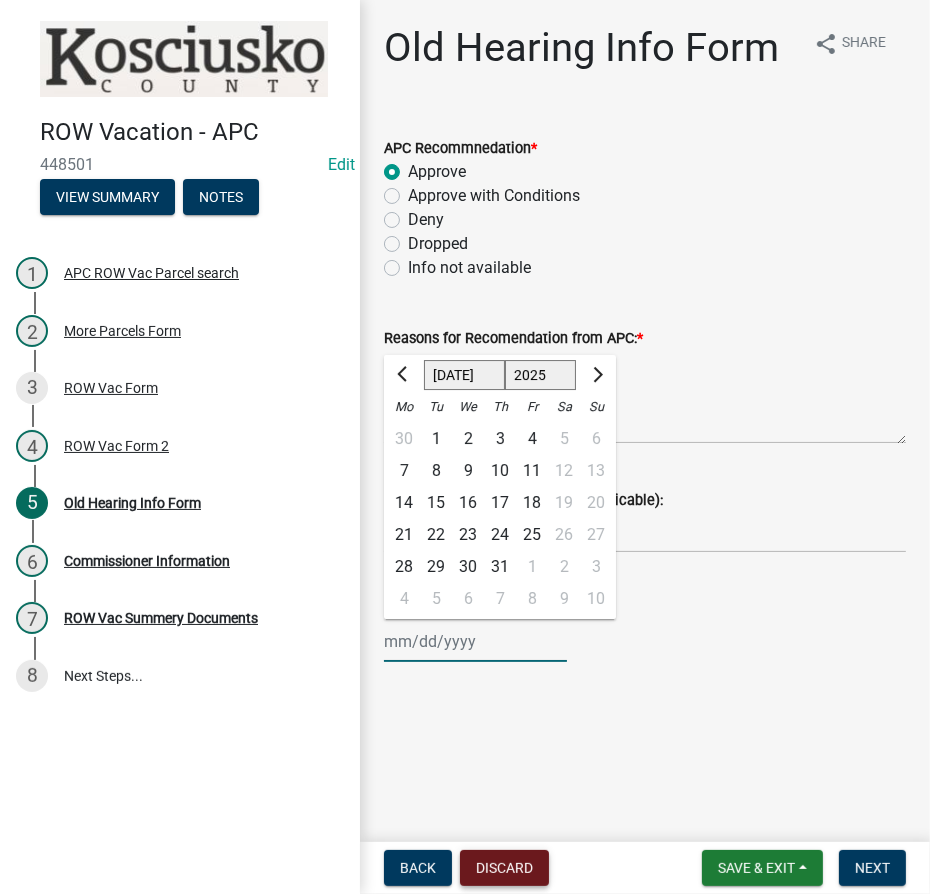 select on "2005" 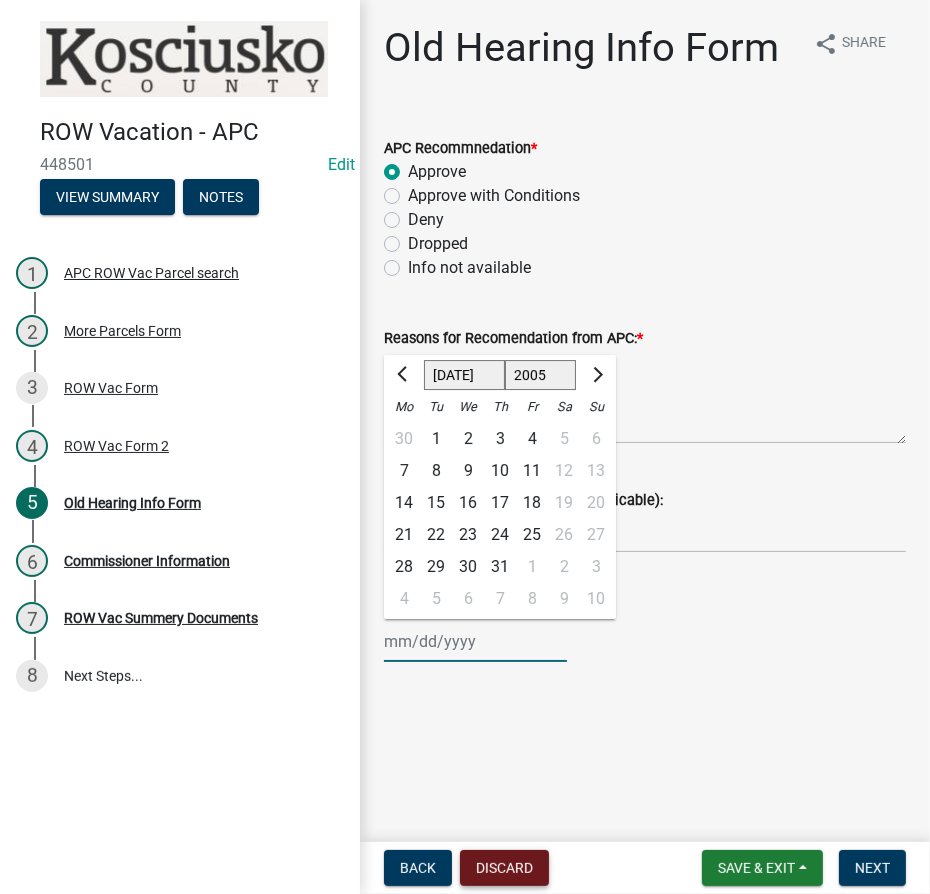 click on "1525 1526 1527 1528 1529 1530 1531 1532 1533 1534 1535 1536 1537 1538 1539 1540 1541 1542 1543 1544 1545 1546 1547 1548 1549 1550 1551 1552 1553 1554 1555 1556 1557 1558 1559 1560 1561 1562 1563 1564 1565 1566 1567 1568 1569 1570 1571 1572 1573 1574 1575 1576 1577 1578 1579 1580 1581 1582 1583 1584 1585 1586 1587 1588 1589 1590 1591 1592 1593 1594 1595 1596 1597 1598 1599 1600 1601 1602 1603 1604 1605 1606 1607 1608 1609 1610 1611 1612 1613 1614 1615 1616 1617 1618 1619 1620 1621 1622 1623 1624 1625 1626 1627 1628 1629 1630 1631 1632 1633 1634 1635 1636 1637 1638 1639 1640 1641 1642 1643 1644 1645 1646 1647 1648 1649 1650 1651 1652 1653 1654 1655 1656 1657 1658 1659 1660 1661 1662 1663 1664 1665 1666 1667 1668 1669 1670 1671 1672 1673 1674 1675 1676 1677 1678 1679 1680 1681 1682 1683 1684 1685 1686 1687 1688 1689 1690 1691 1692 1693 1694 1695 1696 1697 1698 1699 1700 1701 1702 1703 1704 1705 1706 1707 1708 1709 1710 1711 1712 1713 1714 1715 1716 1717 1718 1719 1720 1721 1722 1723 1724 1725 1726 1727 1728 1729" 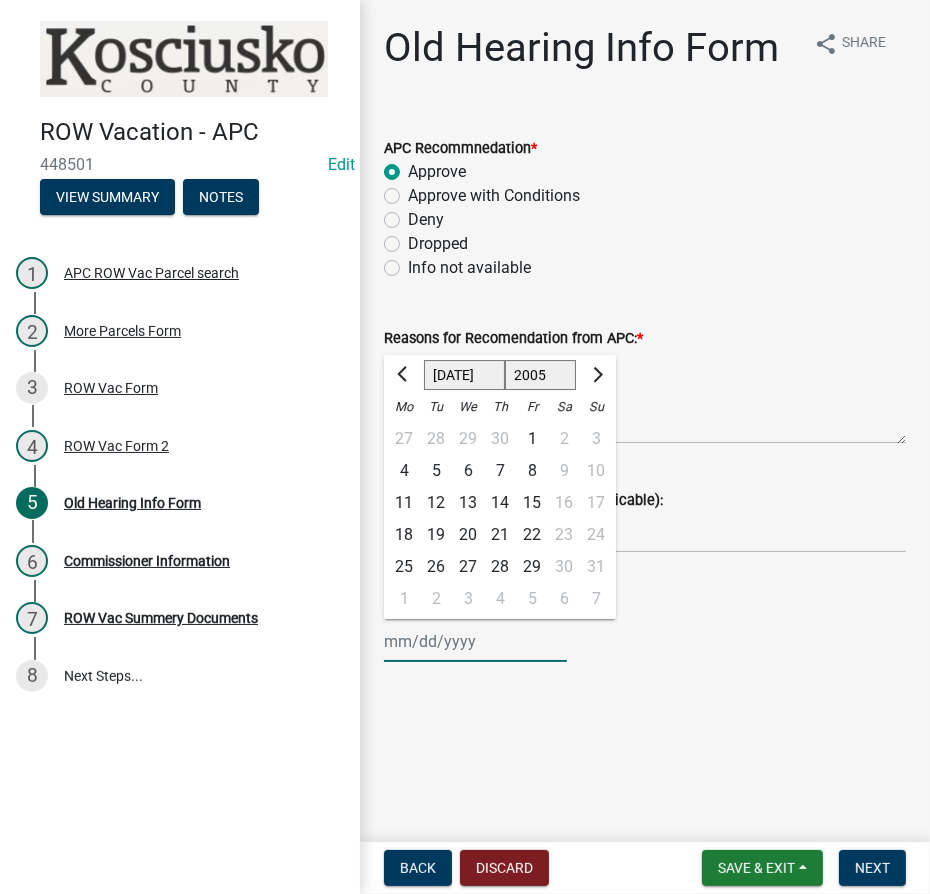 click on "Jan Feb Mar Apr May Jun [DATE] Aug Sep Oct Nov Dec" 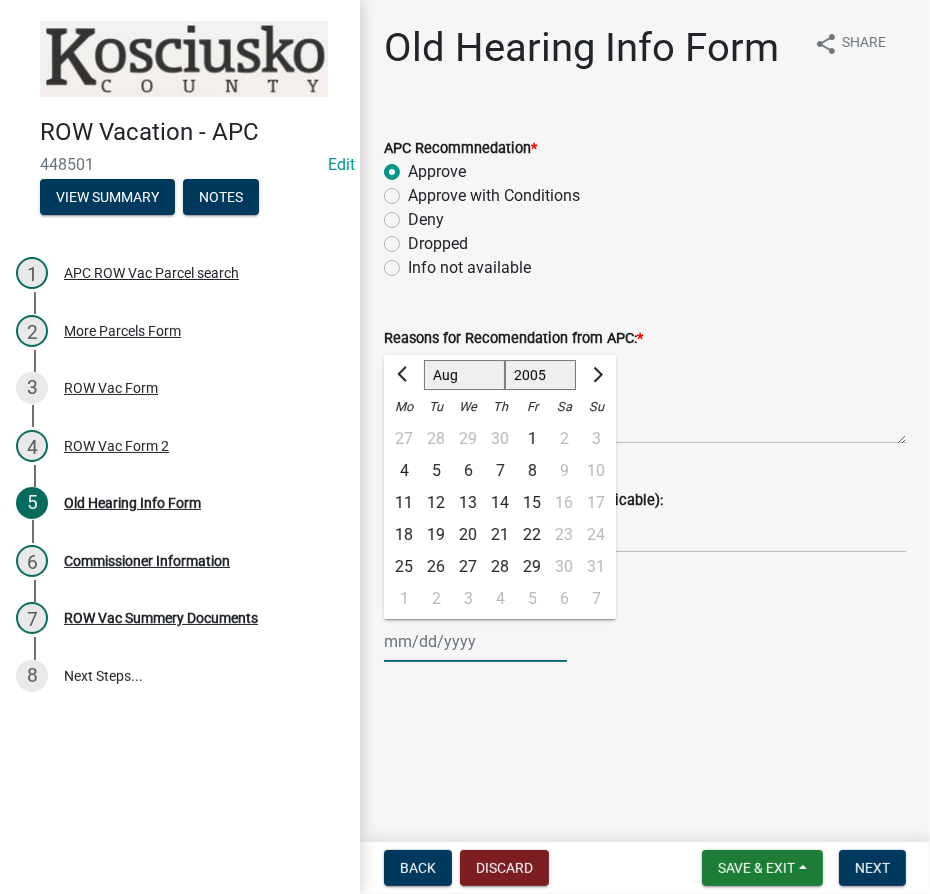click on "Jan Feb Mar Apr May Jun [DATE] Aug Sep Oct Nov Dec" 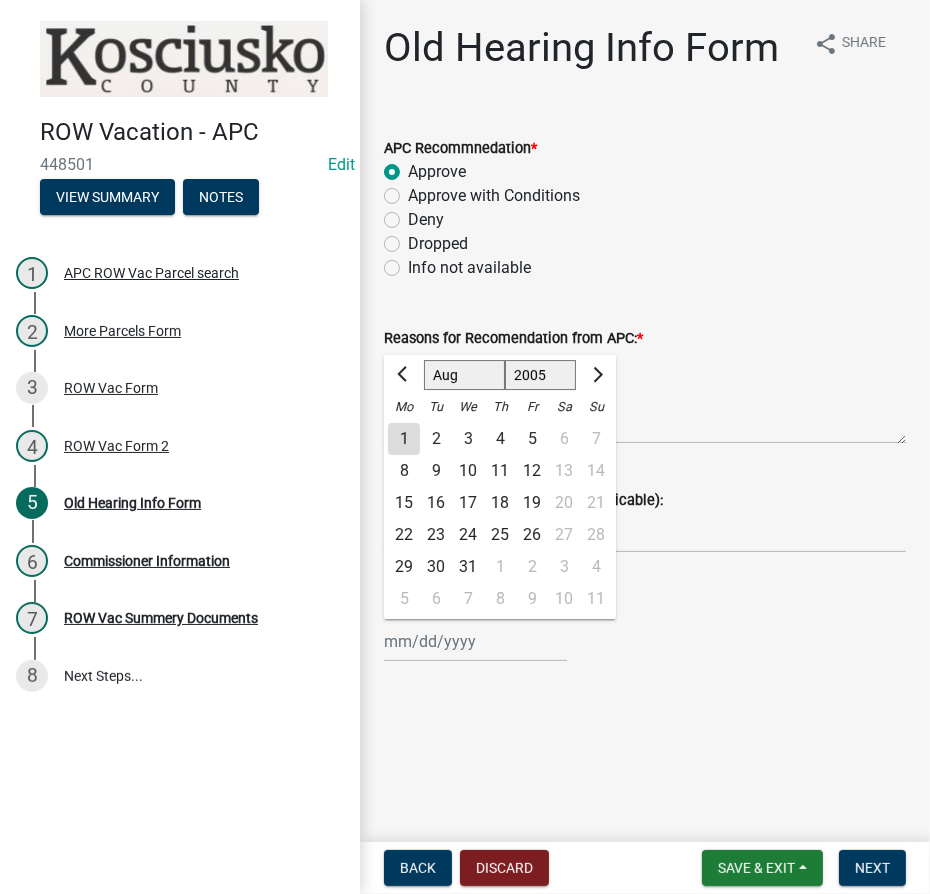 click on "23" 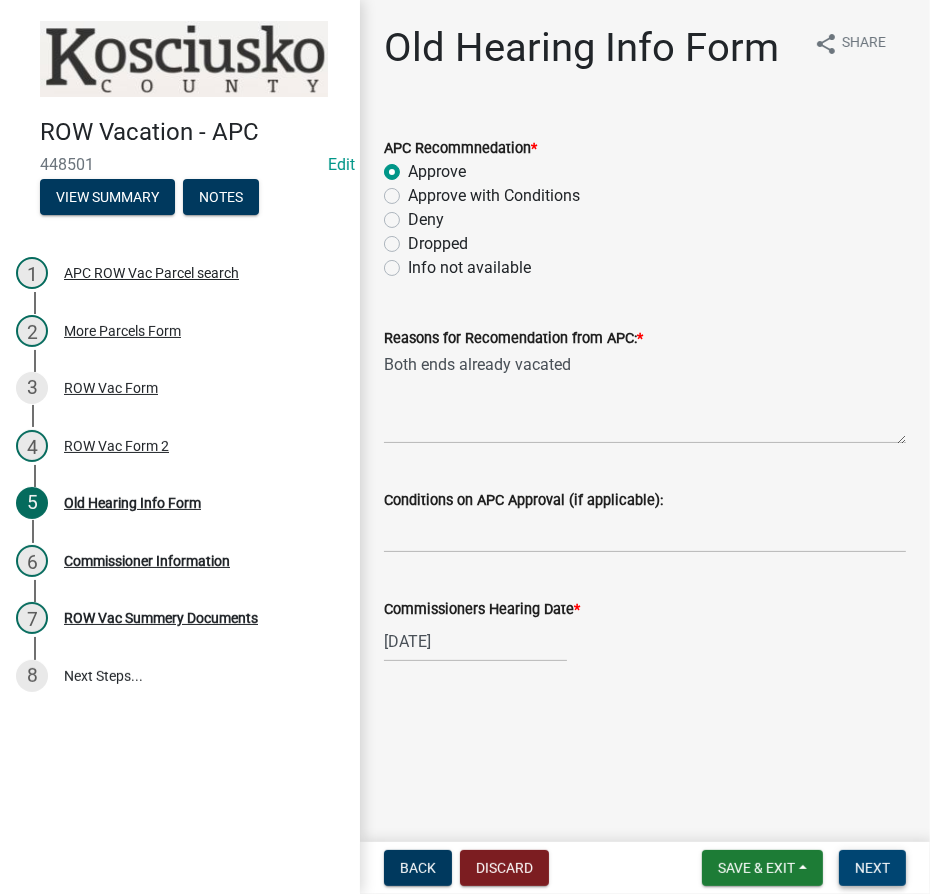 click on "Next" at bounding box center [872, 868] 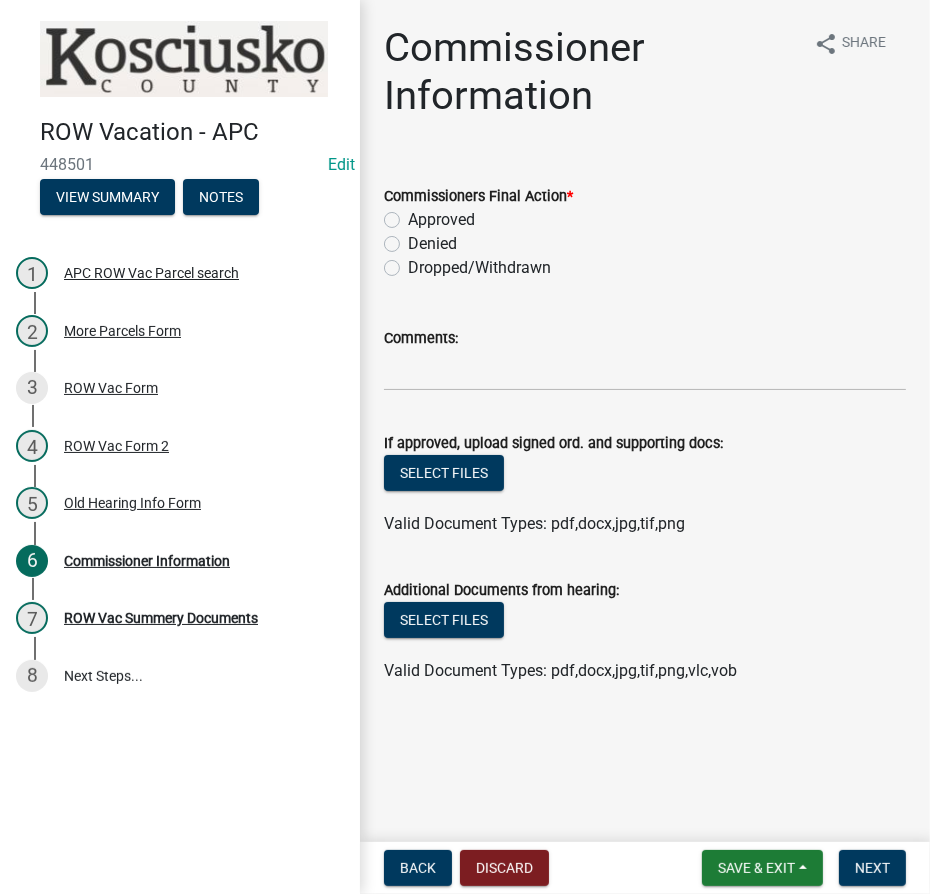 click on "Approved" 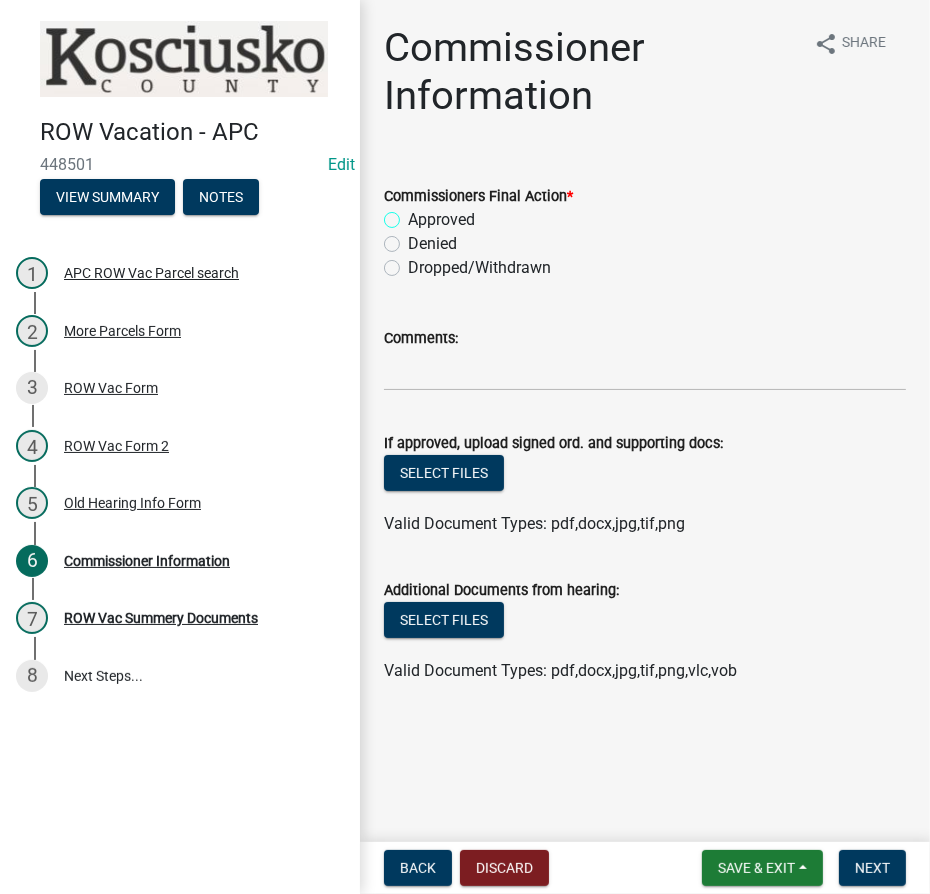 click on "Approved" at bounding box center [414, 214] 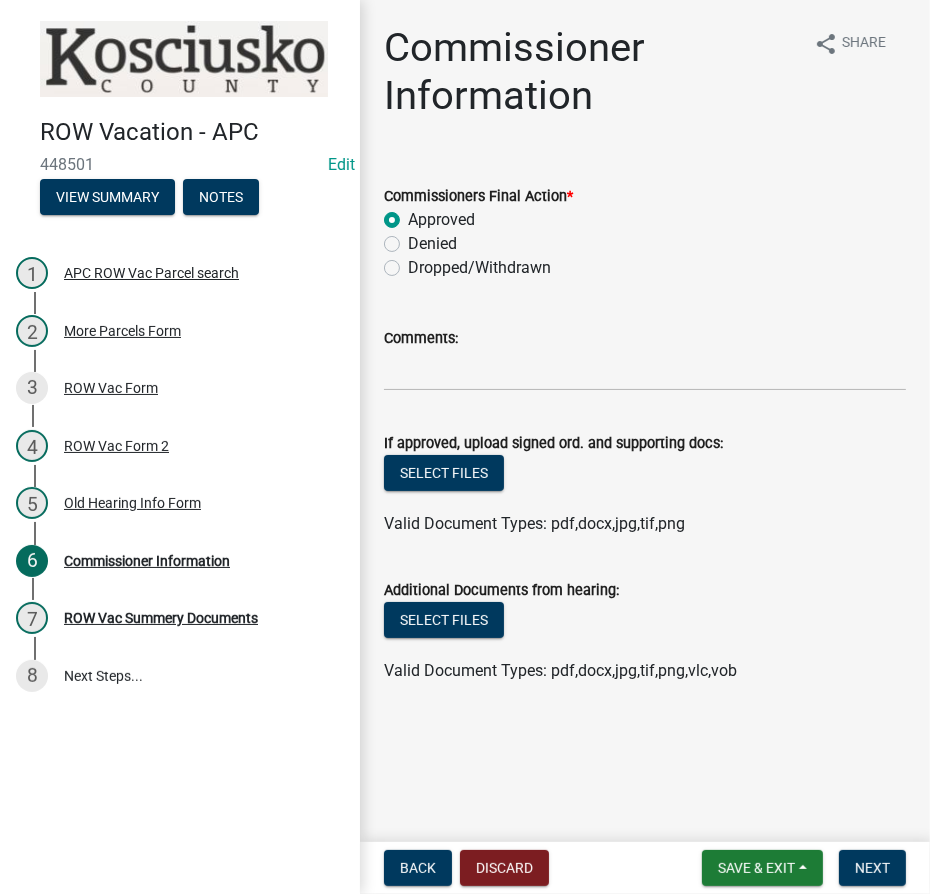 radio on "true" 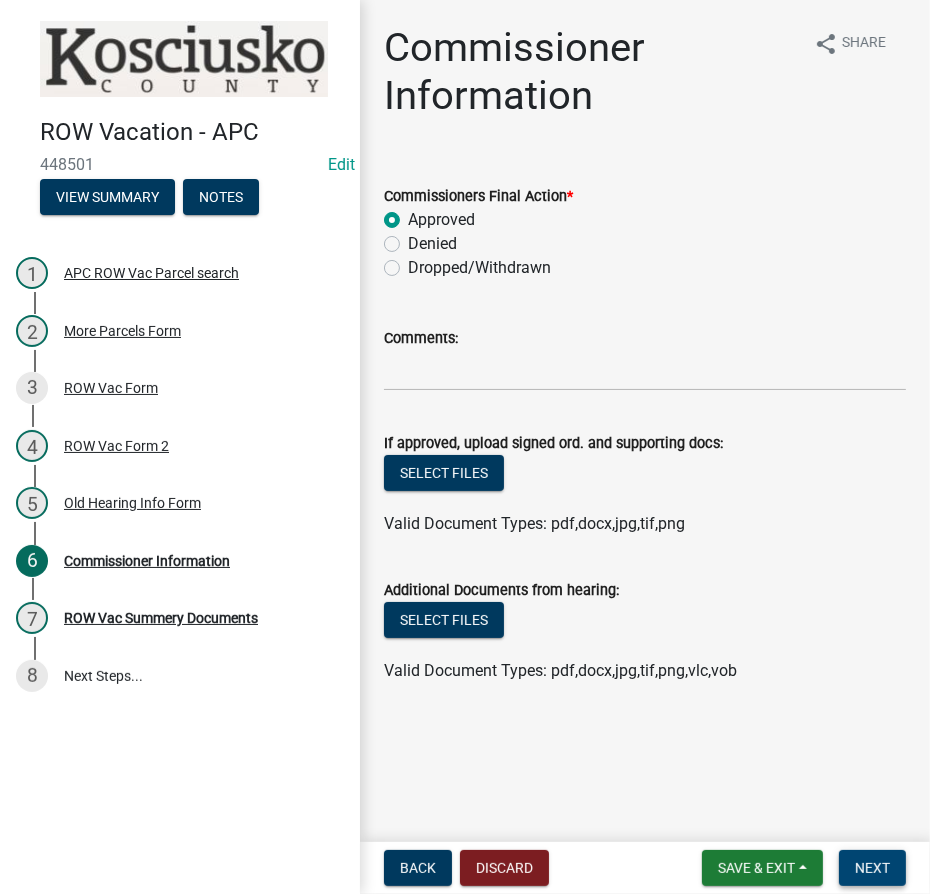 click on "Next" at bounding box center (872, 868) 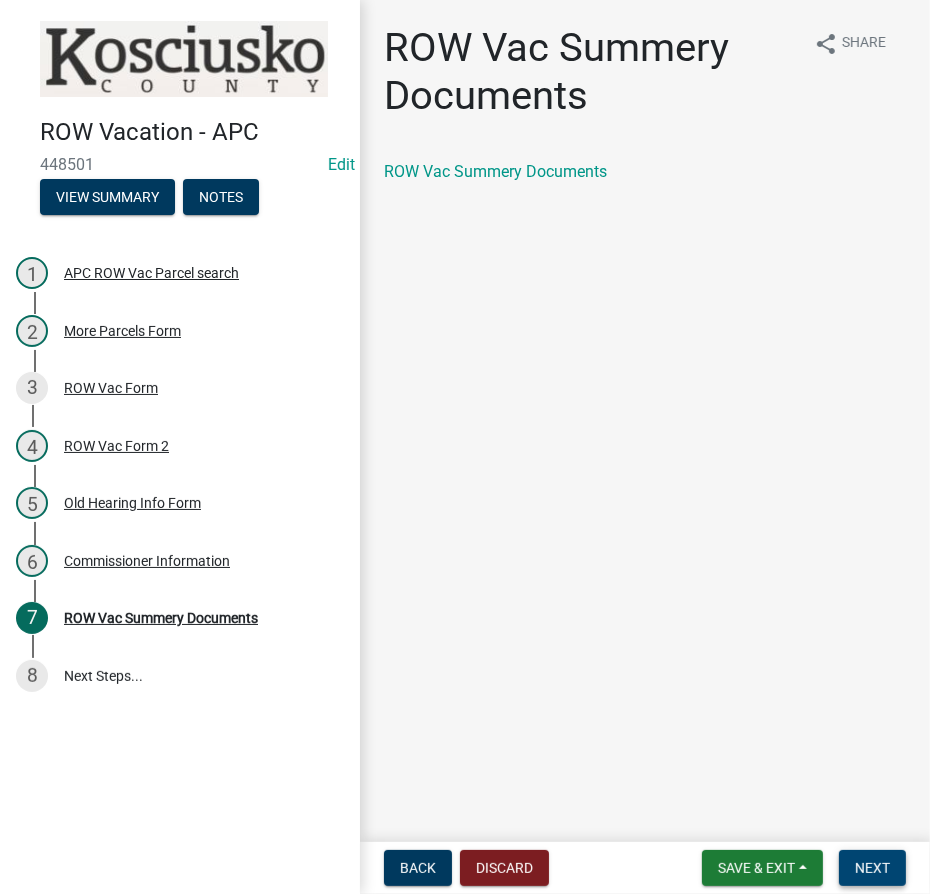 drag, startPoint x: 874, startPoint y: 874, endPoint x: 199, endPoint y: 735, distance: 689.16327 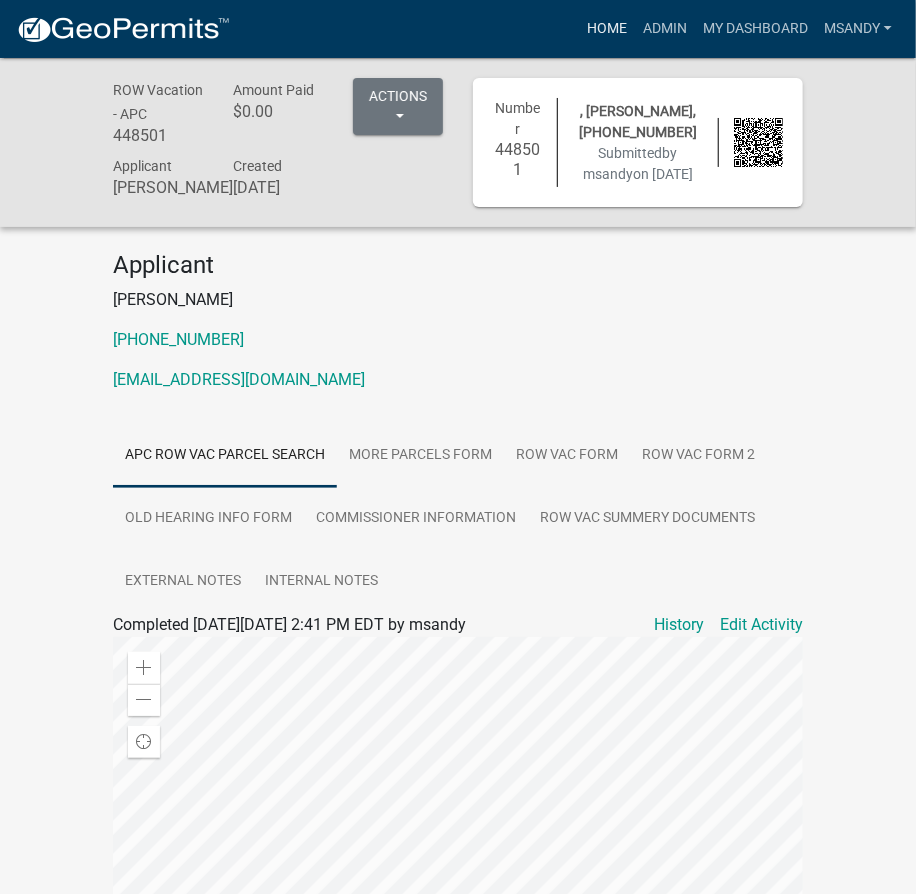 click on "Home" at bounding box center (607, 29) 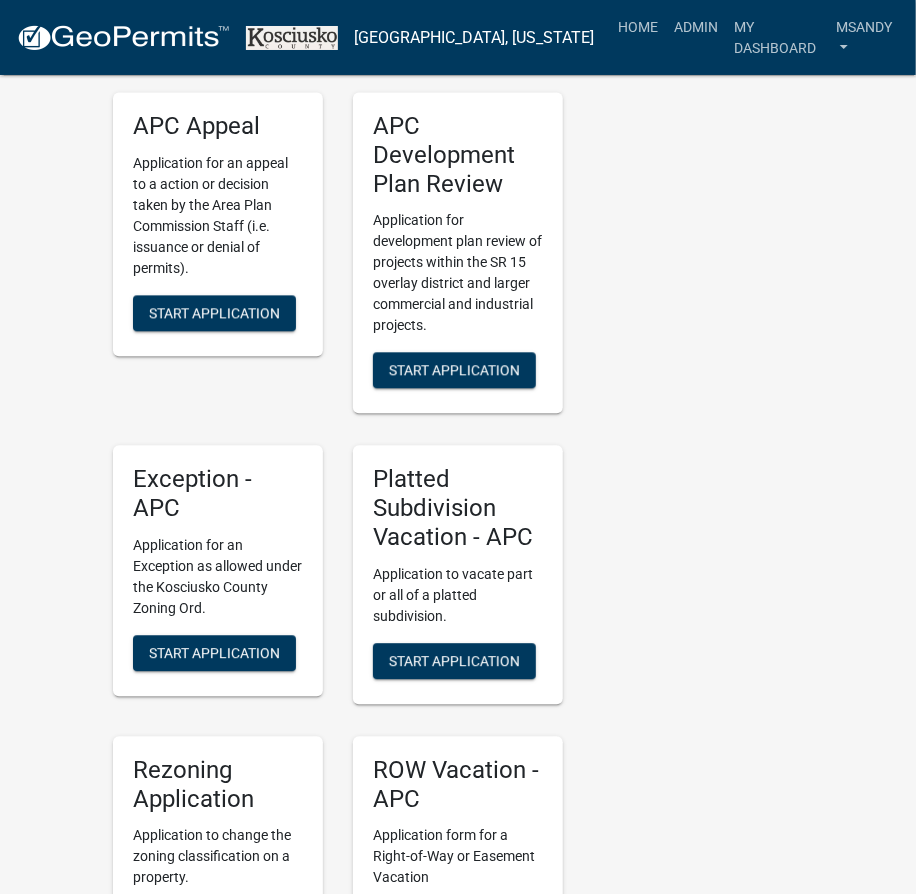 scroll, scrollTop: 4000, scrollLeft: 0, axis: vertical 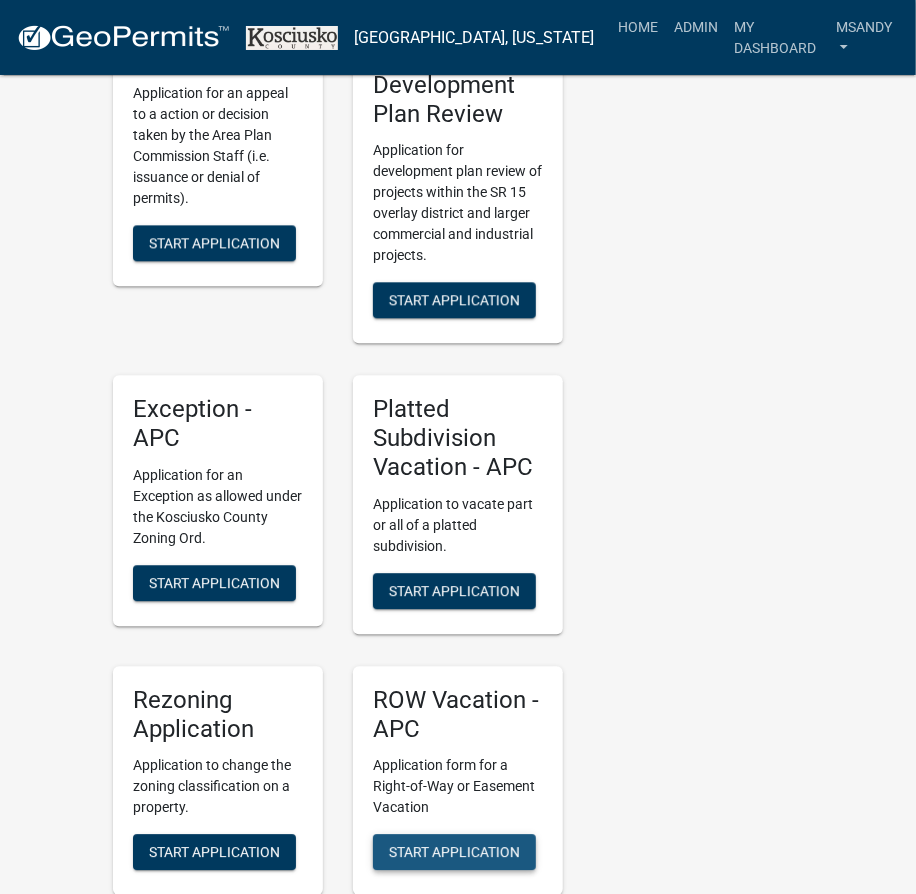 click on "Start Application" at bounding box center (454, 852) 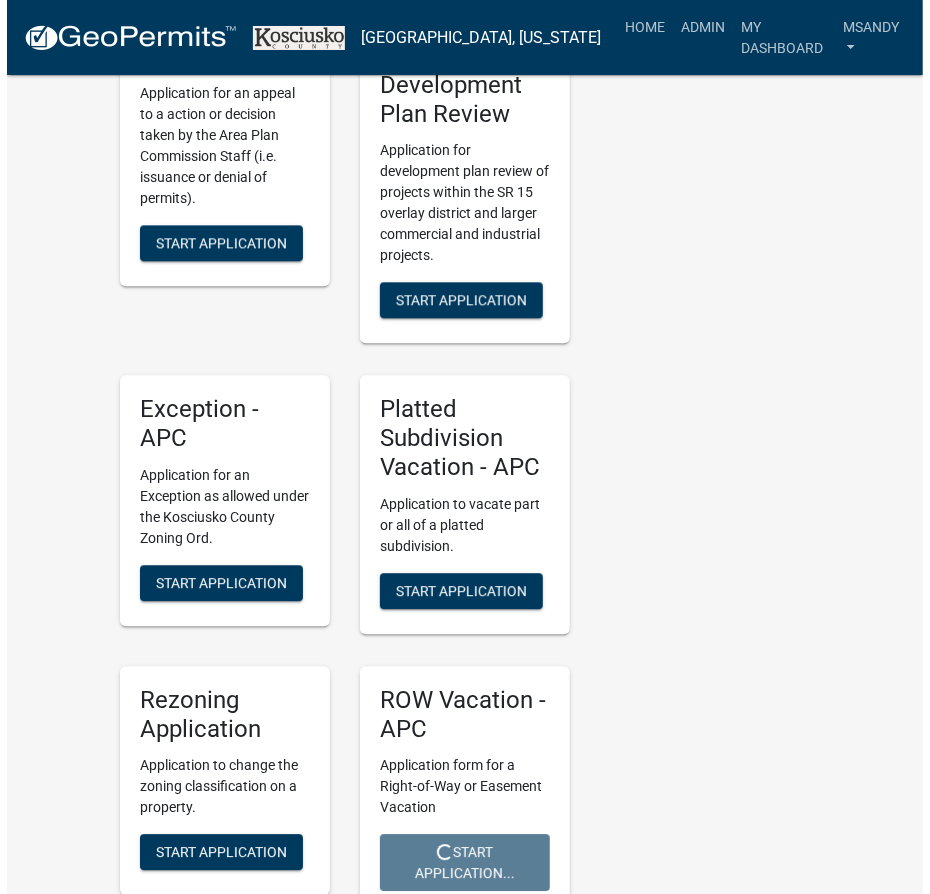 scroll, scrollTop: 0, scrollLeft: 0, axis: both 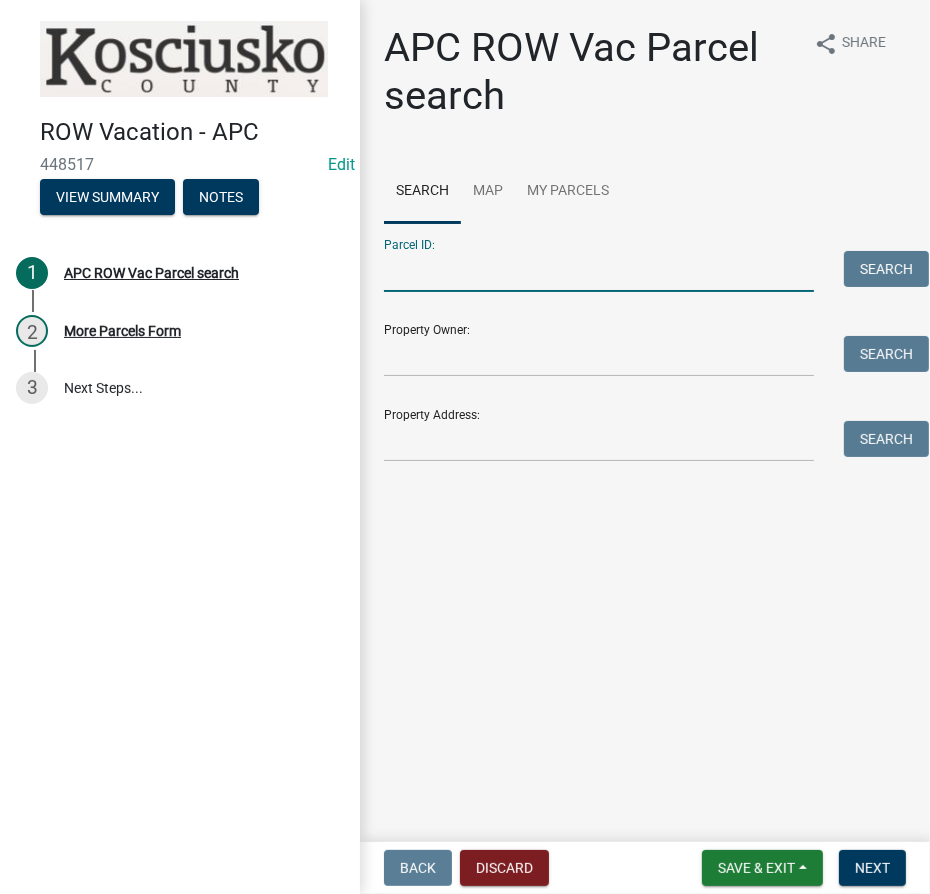 click on "Parcel ID:" at bounding box center [599, 271] 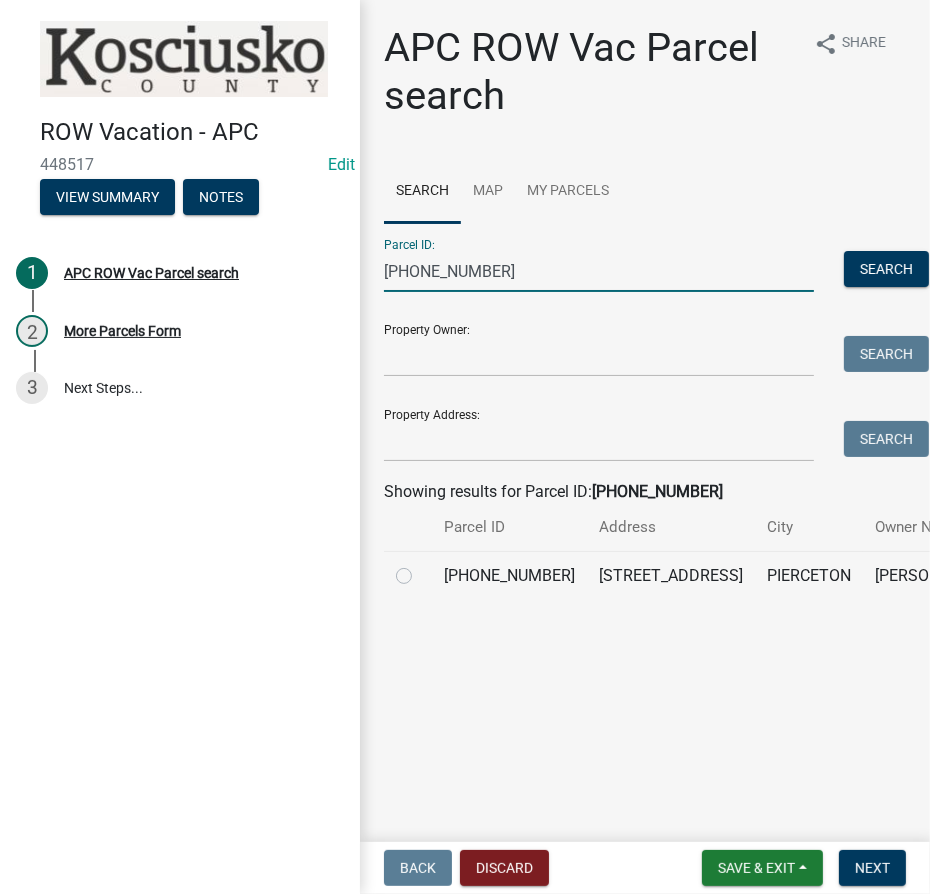 type on "[PHONE_NUMBER]" 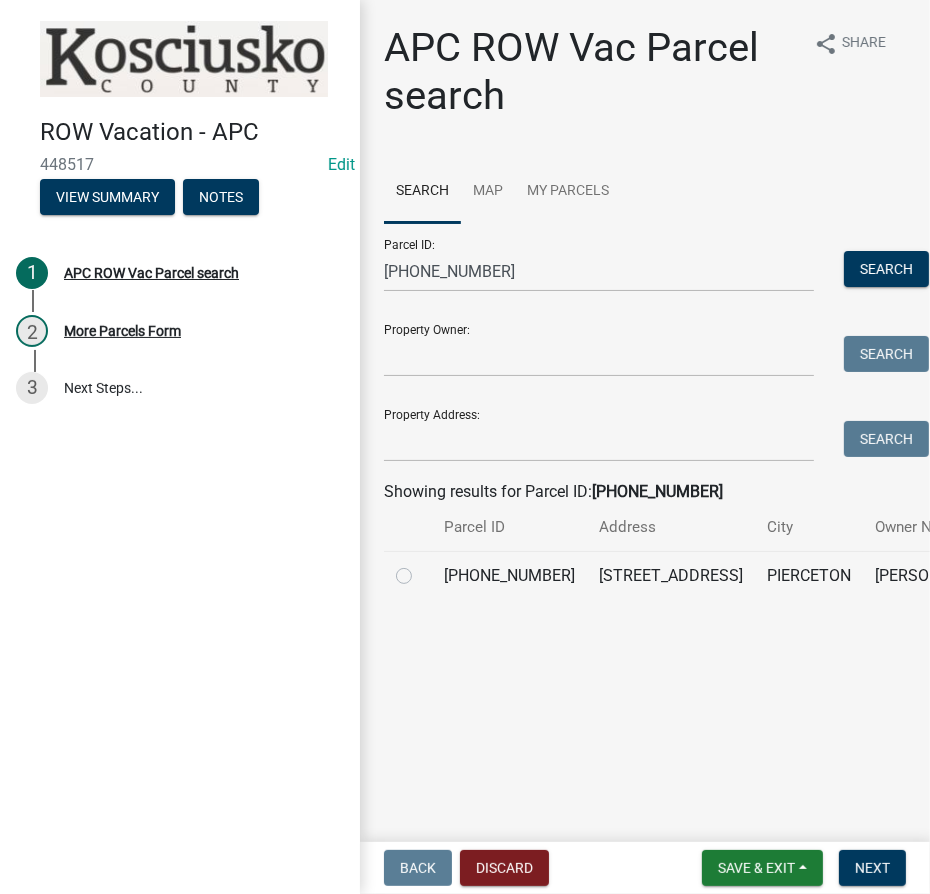 click 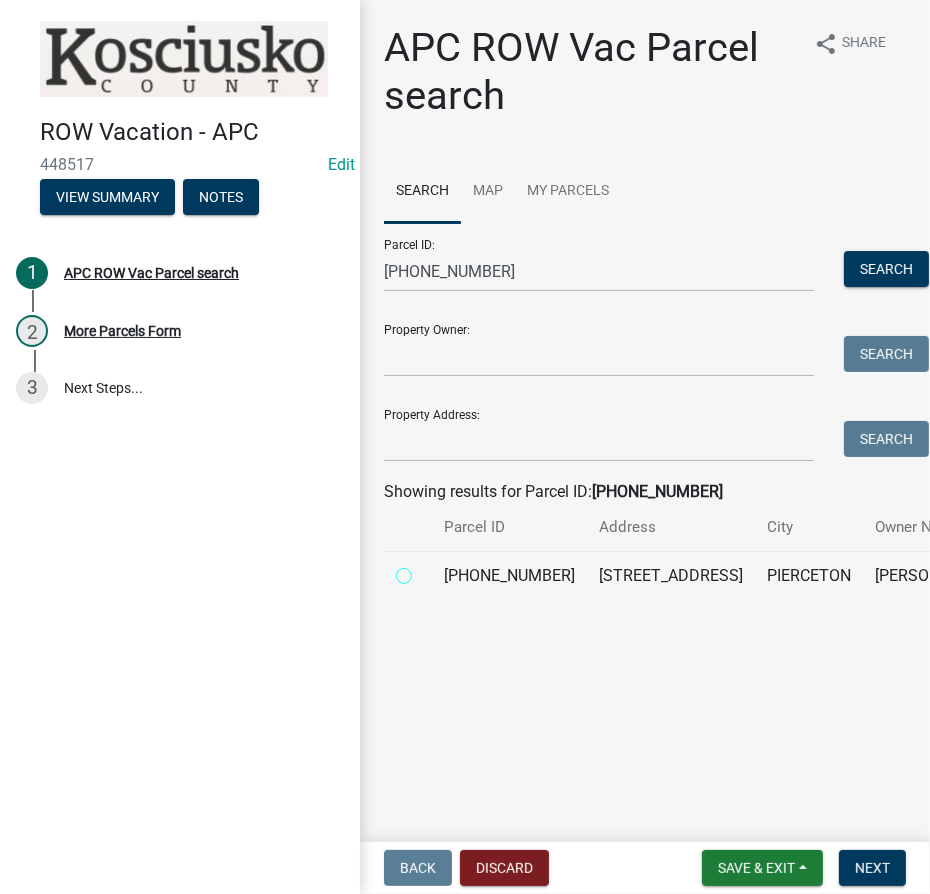 click at bounding box center (426, 570) 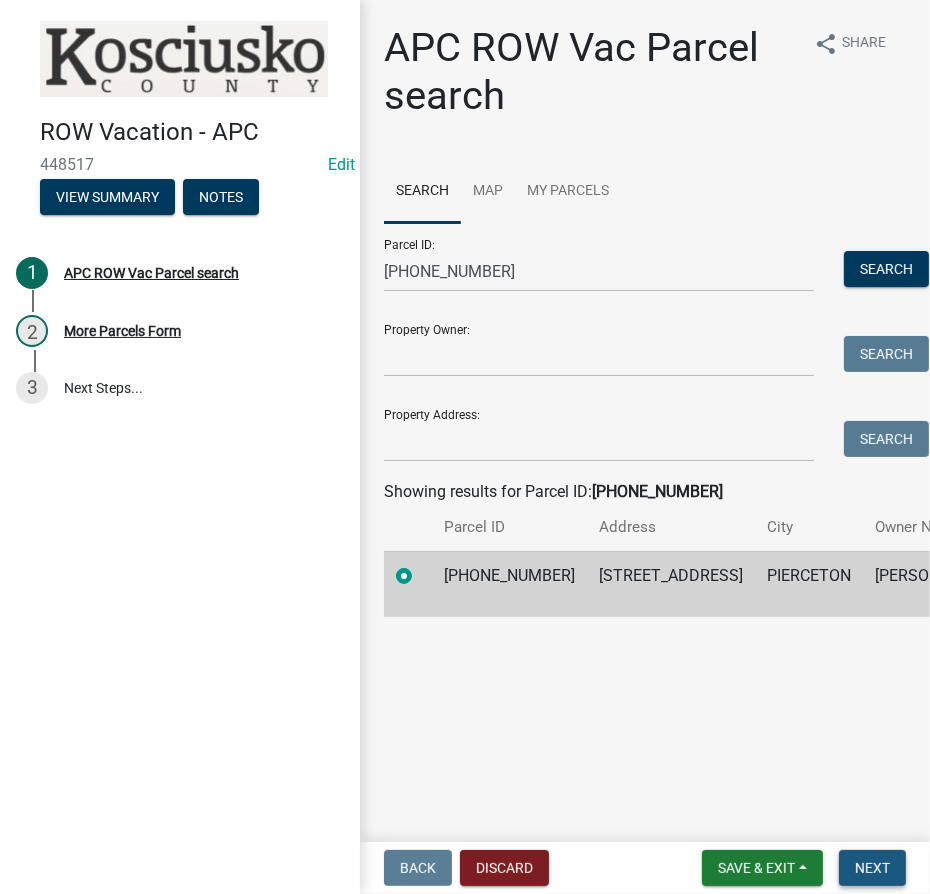 click on "Next" at bounding box center [872, 868] 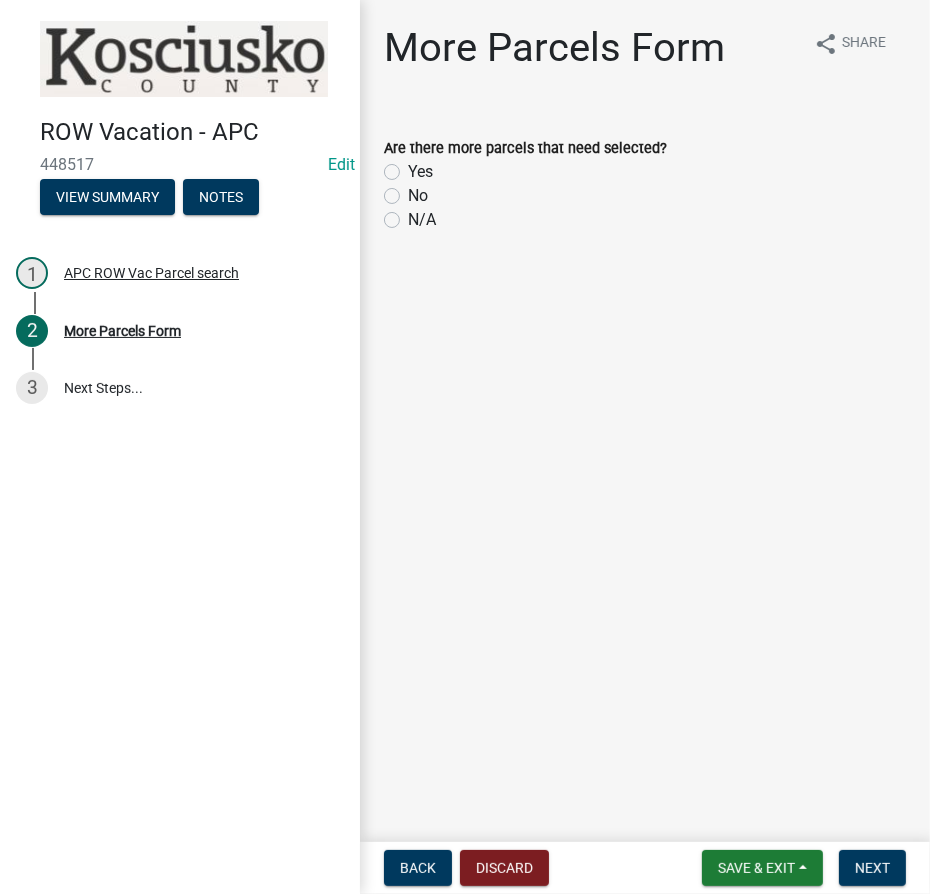 click on "No" 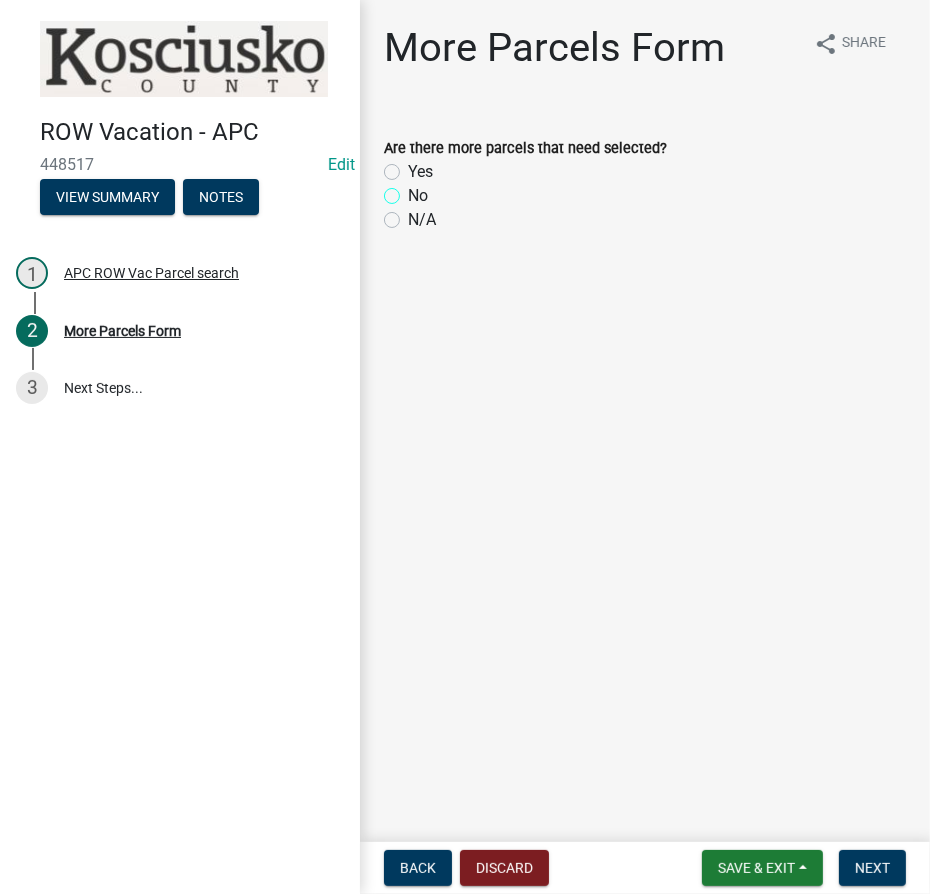 click on "No" at bounding box center [414, 190] 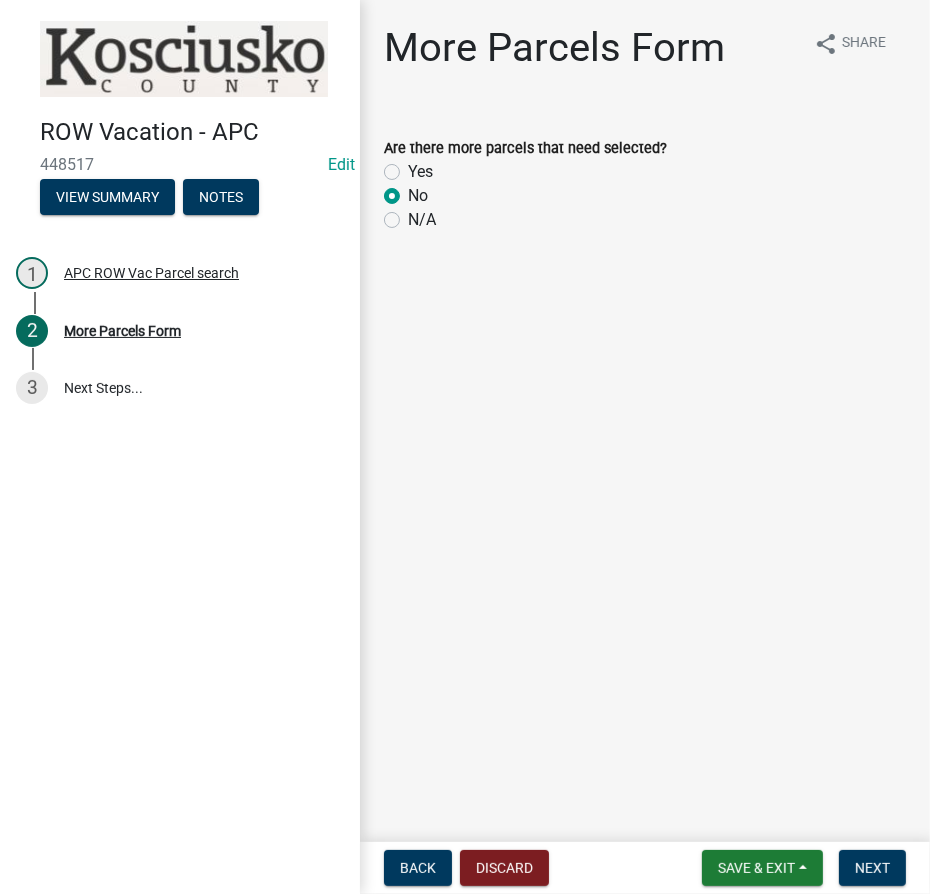 radio on "true" 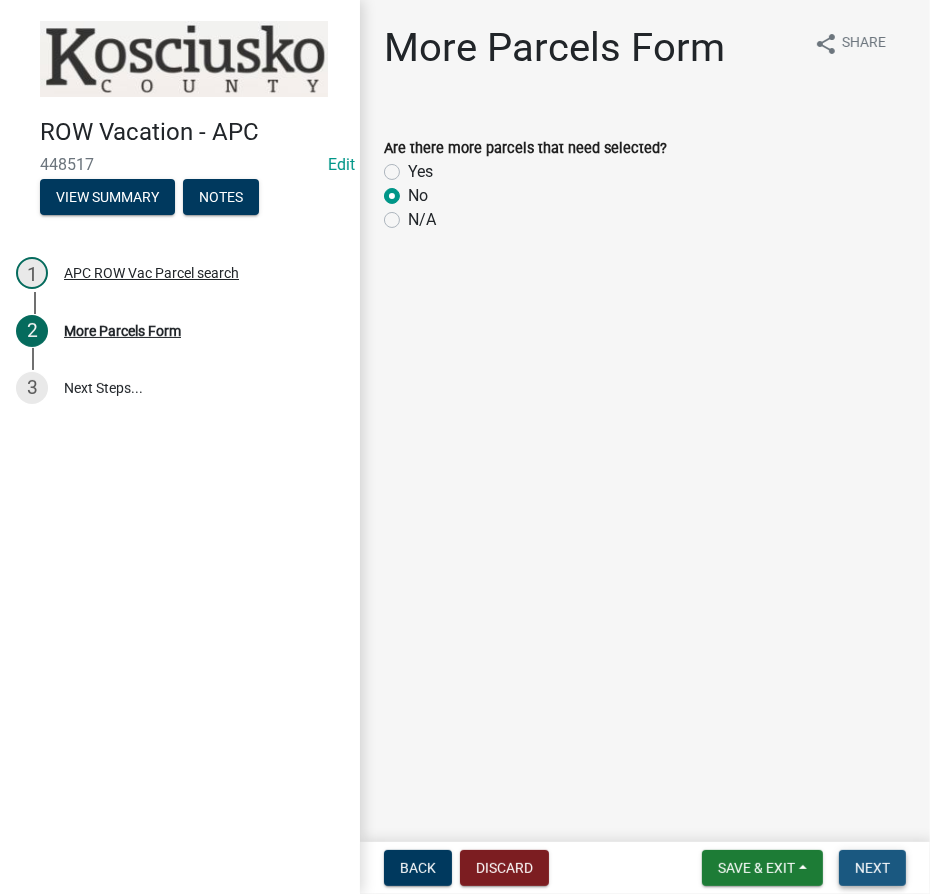 click on "Next" at bounding box center [872, 868] 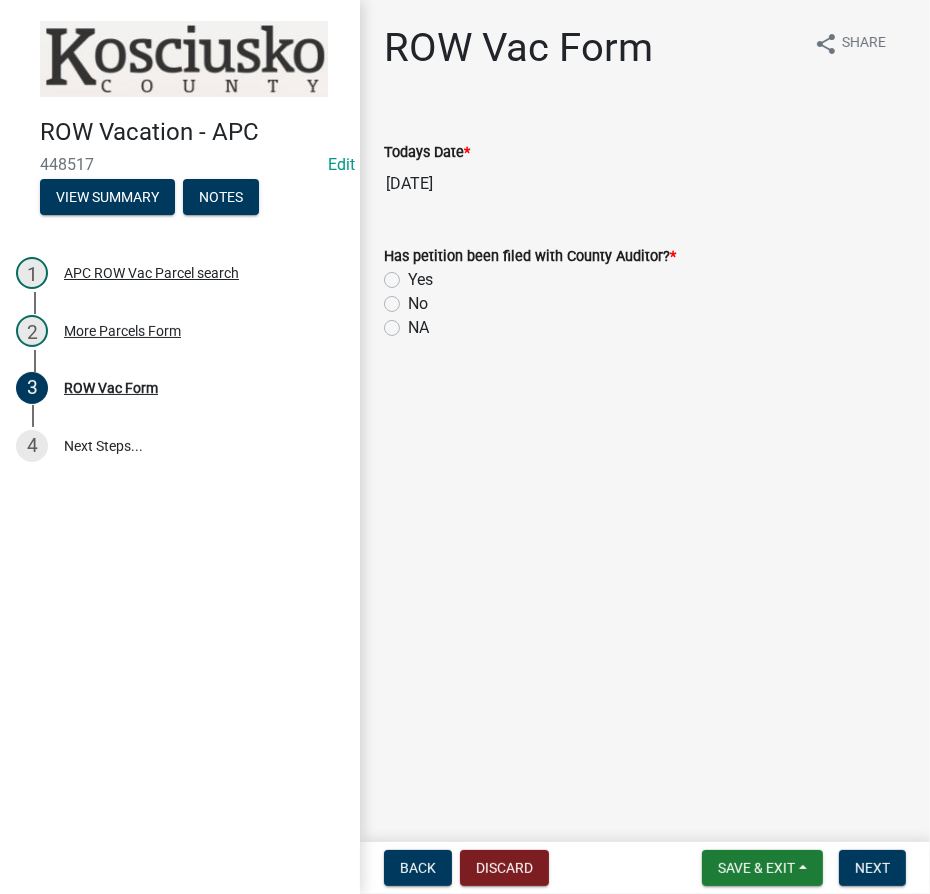 drag, startPoint x: 392, startPoint y: 326, endPoint x: 416, endPoint y: 368, distance: 48.373547 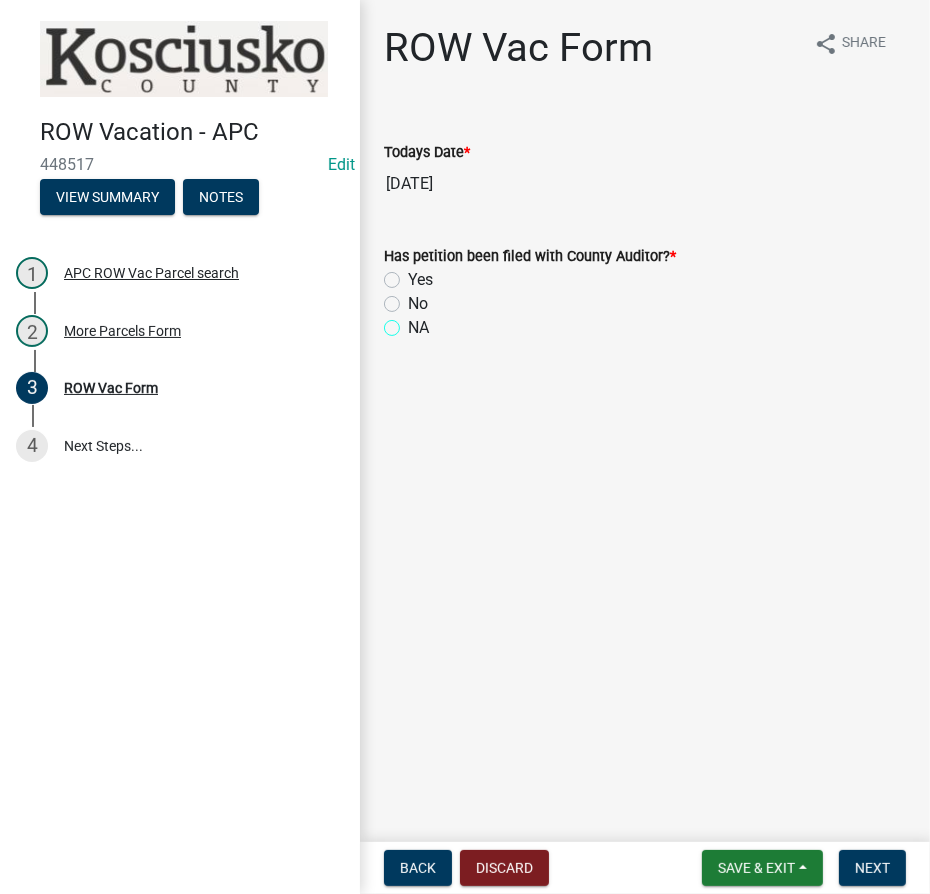 click on "NA" at bounding box center (414, 322) 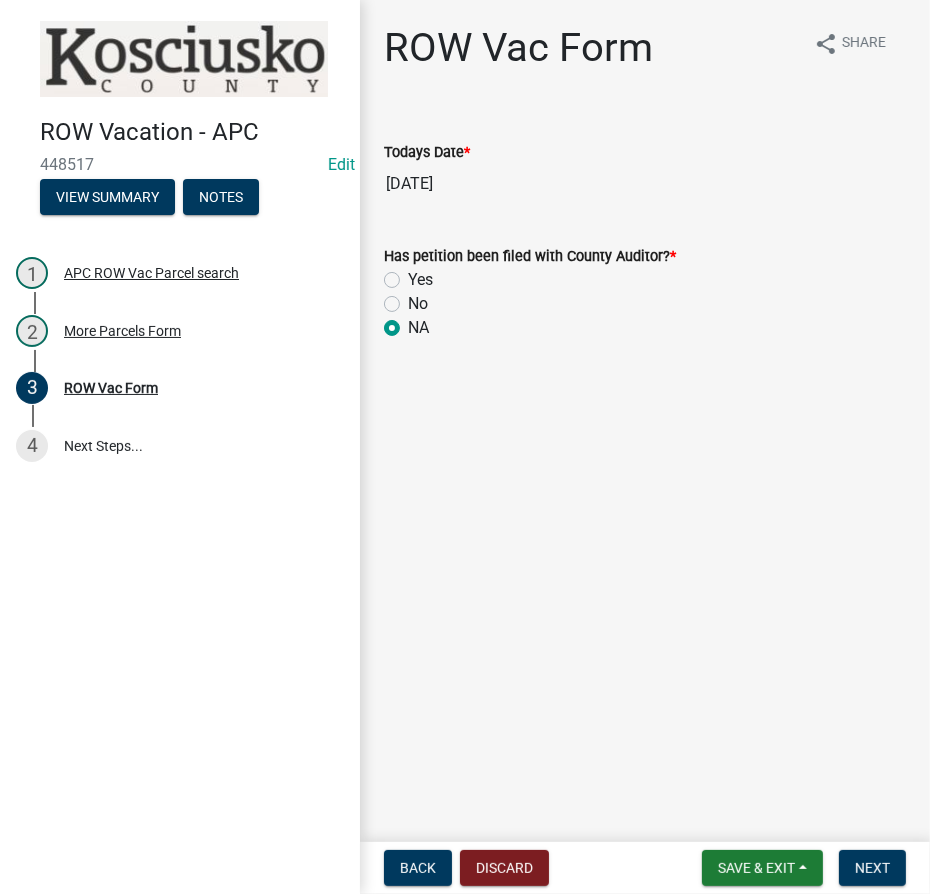 radio on "true" 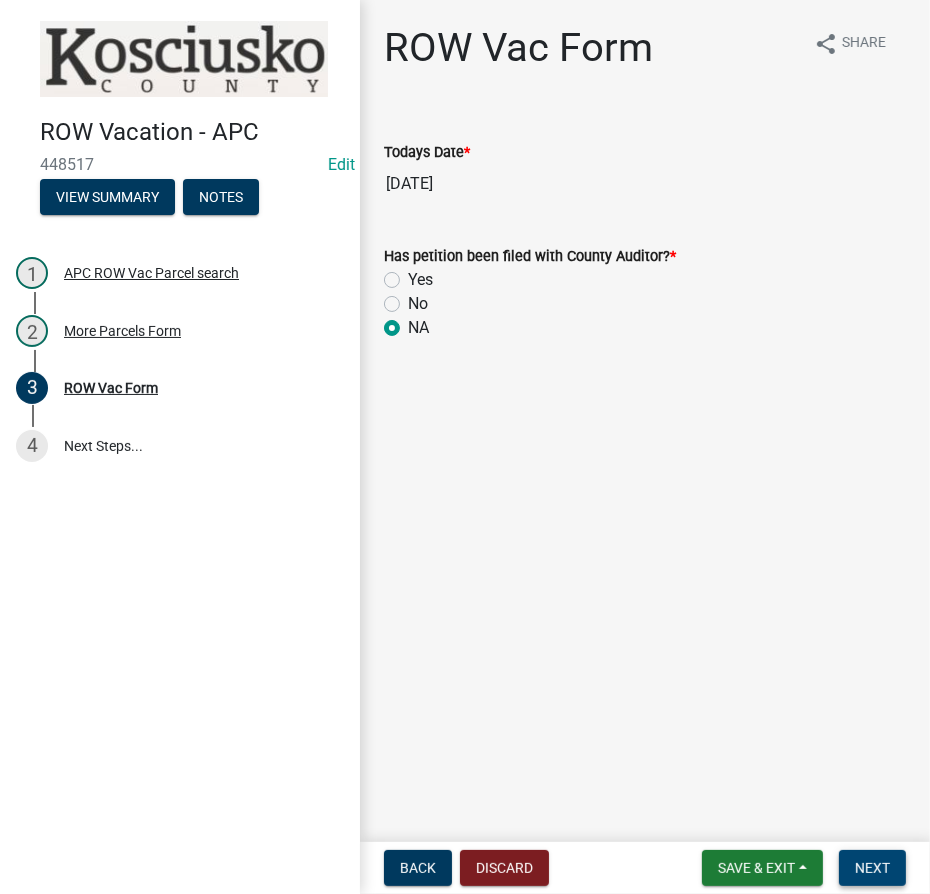 click on "Next" at bounding box center (872, 868) 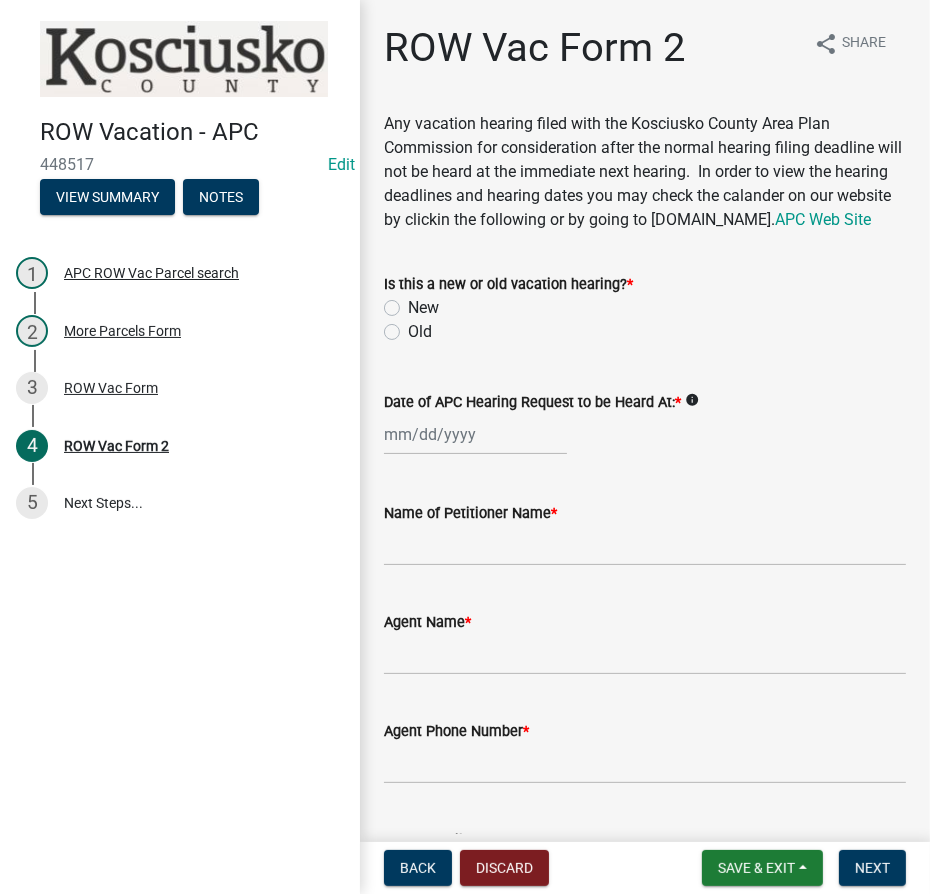 click on "Old" 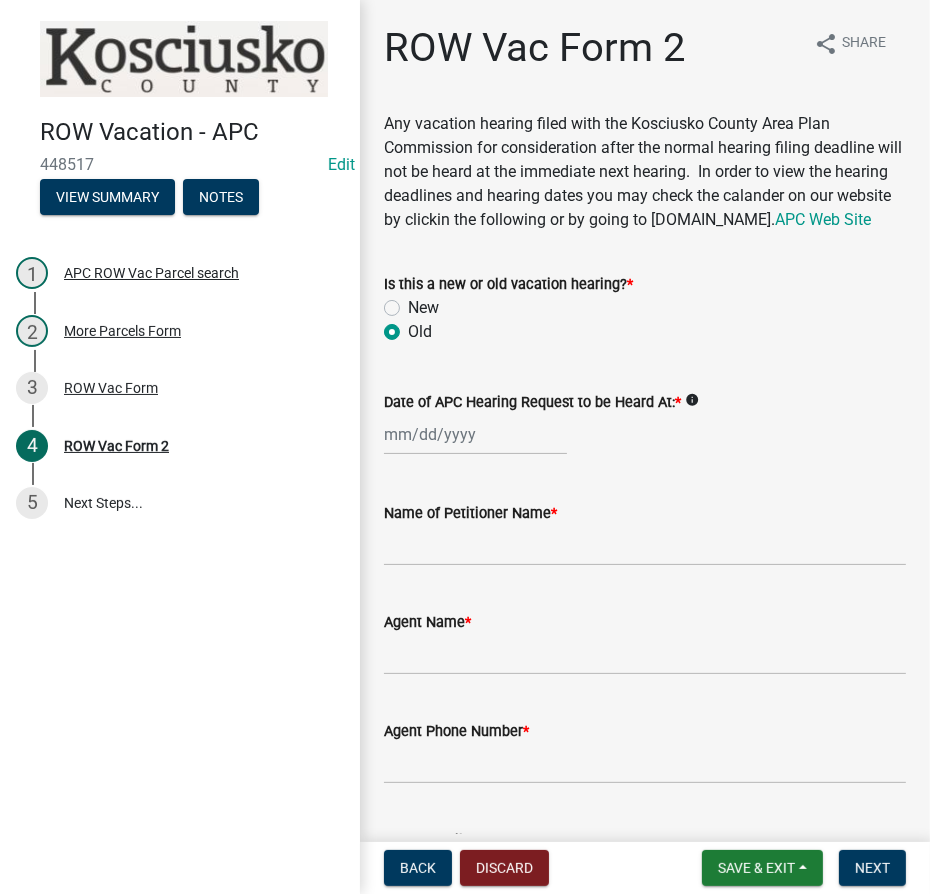 radio on "true" 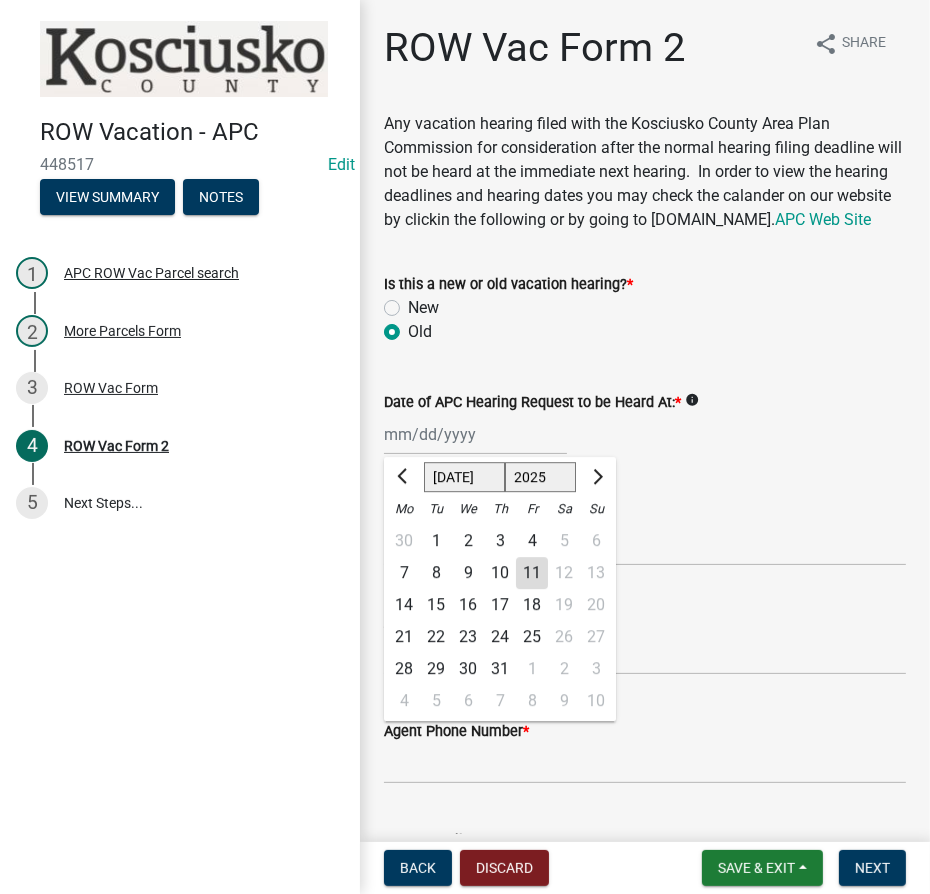 click on "1525 1526 1527 1528 1529 1530 1531 1532 1533 1534 1535 1536 1537 1538 1539 1540 1541 1542 1543 1544 1545 1546 1547 1548 1549 1550 1551 1552 1553 1554 1555 1556 1557 1558 1559 1560 1561 1562 1563 1564 1565 1566 1567 1568 1569 1570 1571 1572 1573 1574 1575 1576 1577 1578 1579 1580 1581 1582 1583 1584 1585 1586 1587 1588 1589 1590 1591 1592 1593 1594 1595 1596 1597 1598 1599 1600 1601 1602 1603 1604 1605 1606 1607 1608 1609 1610 1611 1612 1613 1614 1615 1616 1617 1618 1619 1620 1621 1622 1623 1624 1625 1626 1627 1628 1629 1630 1631 1632 1633 1634 1635 1636 1637 1638 1639 1640 1641 1642 1643 1644 1645 1646 1647 1648 1649 1650 1651 1652 1653 1654 1655 1656 1657 1658 1659 1660 1661 1662 1663 1664 1665 1666 1667 1668 1669 1670 1671 1672 1673 1674 1675 1676 1677 1678 1679 1680 1681 1682 1683 1684 1685 1686 1687 1688 1689 1690 1691 1692 1693 1694 1695 1696 1697 1698 1699 1700 1701 1702 1703 1704 1705 1706 1707 1708 1709 1710 1711 1712 1713 1714 1715 1716 1717 1718 1719 1720 1721 1722 1723 1724 1725 1726 1727 1728 1729" 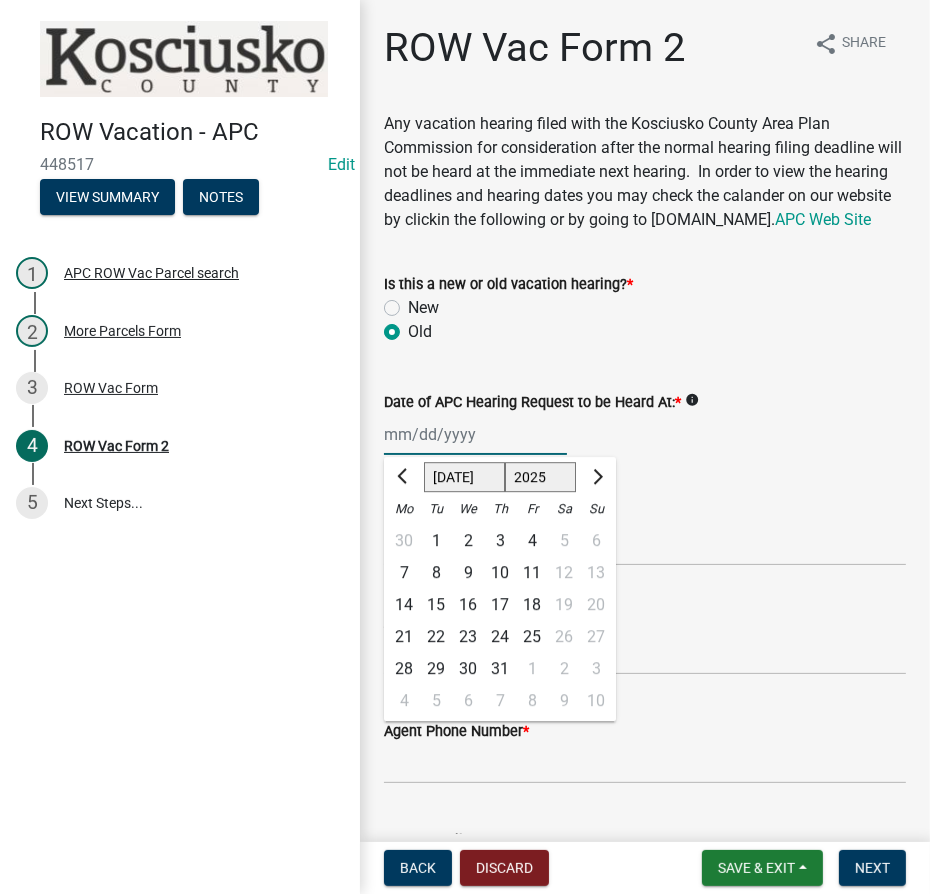 select on "2002" 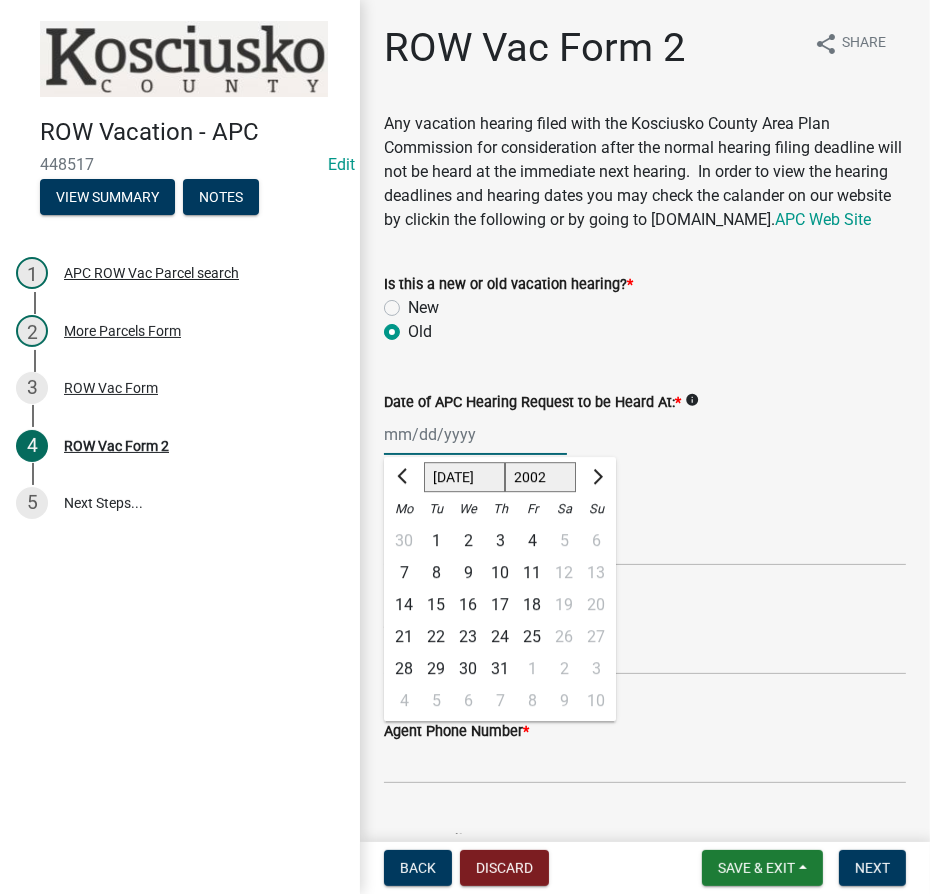 click on "1525 1526 1527 1528 1529 1530 1531 1532 1533 1534 1535 1536 1537 1538 1539 1540 1541 1542 1543 1544 1545 1546 1547 1548 1549 1550 1551 1552 1553 1554 1555 1556 1557 1558 1559 1560 1561 1562 1563 1564 1565 1566 1567 1568 1569 1570 1571 1572 1573 1574 1575 1576 1577 1578 1579 1580 1581 1582 1583 1584 1585 1586 1587 1588 1589 1590 1591 1592 1593 1594 1595 1596 1597 1598 1599 1600 1601 1602 1603 1604 1605 1606 1607 1608 1609 1610 1611 1612 1613 1614 1615 1616 1617 1618 1619 1620 1621 1622 1623 1624 1625 1626 1627 1628 1629 1630 1631 1632 1633 1634 1635 1636 1637 1638 1639 1640 1641 1642 1643 1644 1645 1646 1647 1648 1649 1650 1651 1652 1653 1654 1655 1656 1657 1658 1659 1660 1661 1662 1663 1664 1665 1666 1667 1668 1669 1670 1671 1672 1673 1674 1675 1676 1677 1678 1679 1680 1681 1682 1683 1684 1685 1686 1687 1688 1689 1690 1691 1692 1693 1694 1695 1696 1697 1698 1699 1700 1701 1702 1703 1704 1705 1706 1707 1708 1709 1710 1711 1712 1713 1714 1715 1716 1717 1718 1719 1720 1721 1722 1723 1724 1725 1726 1727 1728 1729" 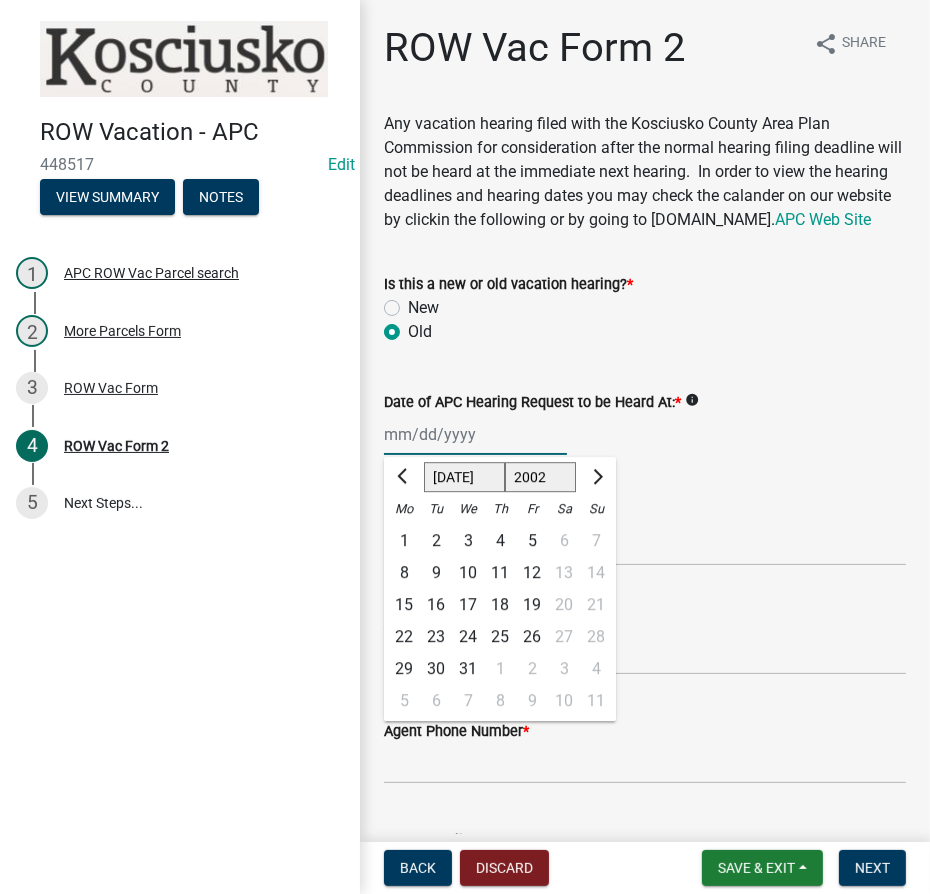 click on "Jan Feb Mar Apr May Jun [DATE] Aug Sep Oct Nov Dec" 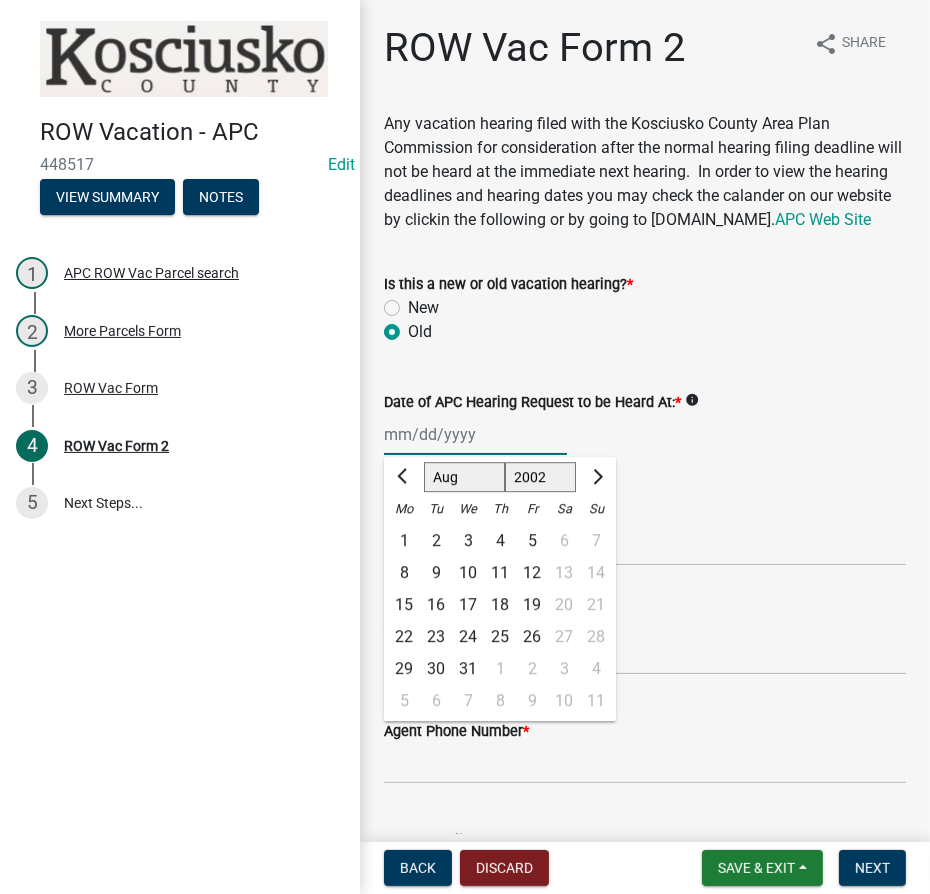 click on "Jan Feb Mar Apr May Jun [DATE] Aug Sep Oct Nov Dec" 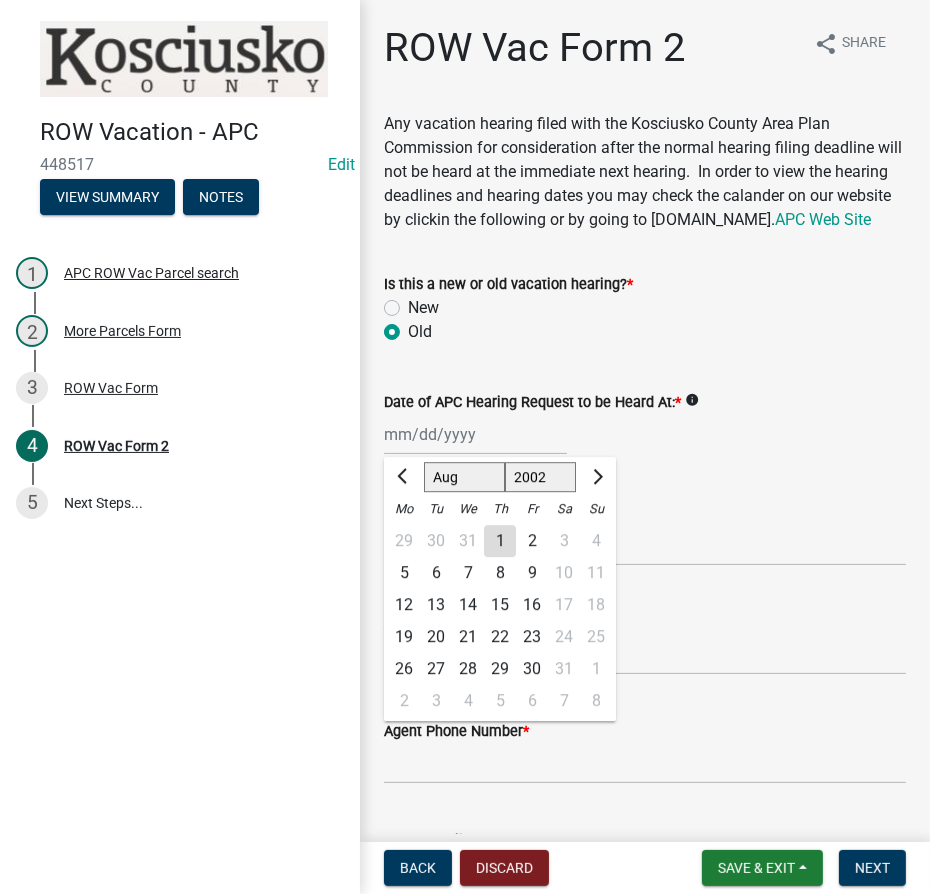 click on "27" 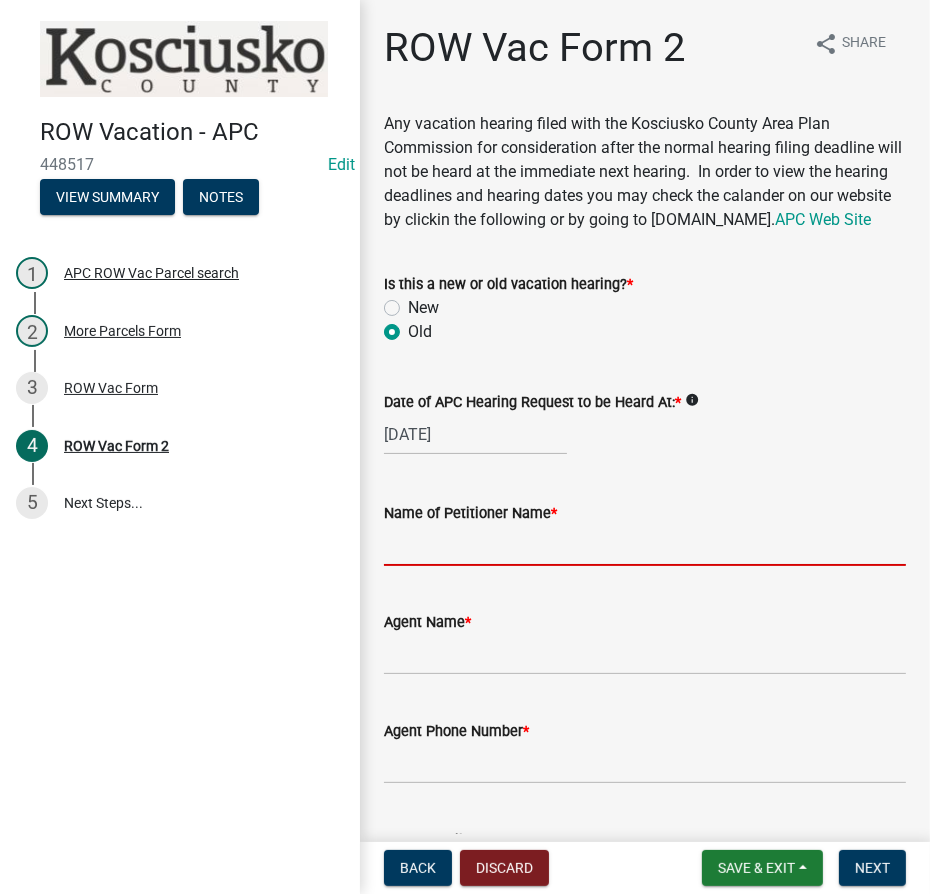 click on "Name of Petitioner Name  *" at bounding box center [645, 545] 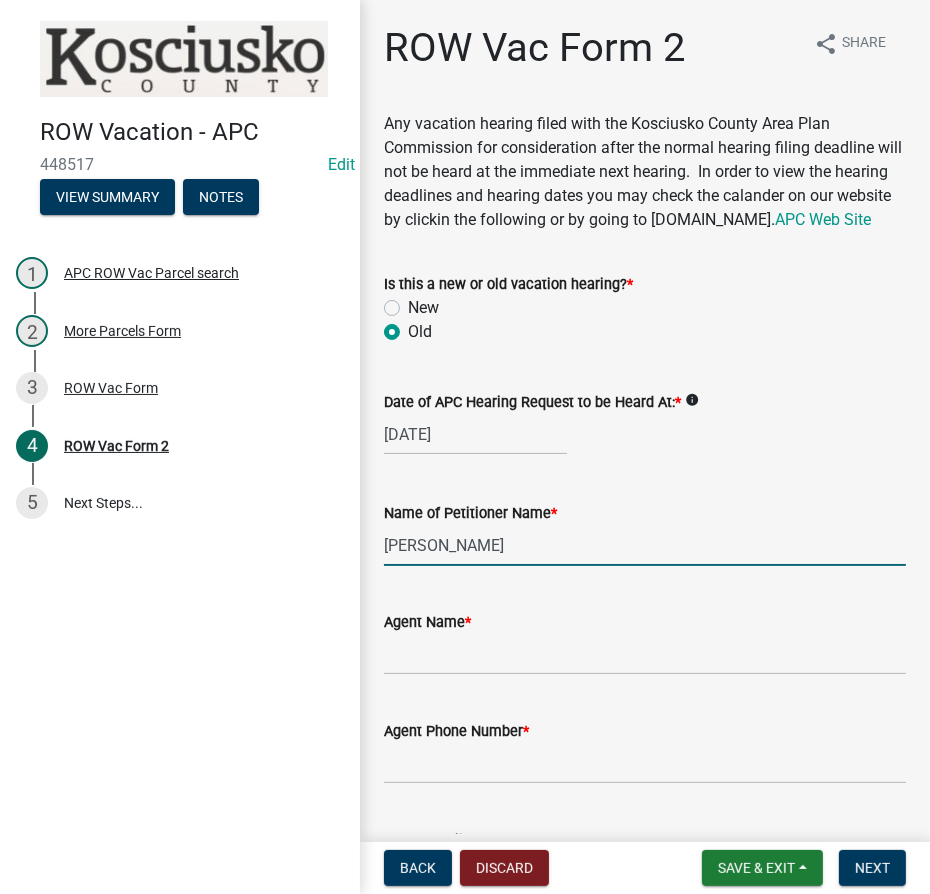 type on "[PERSON_NAME]" 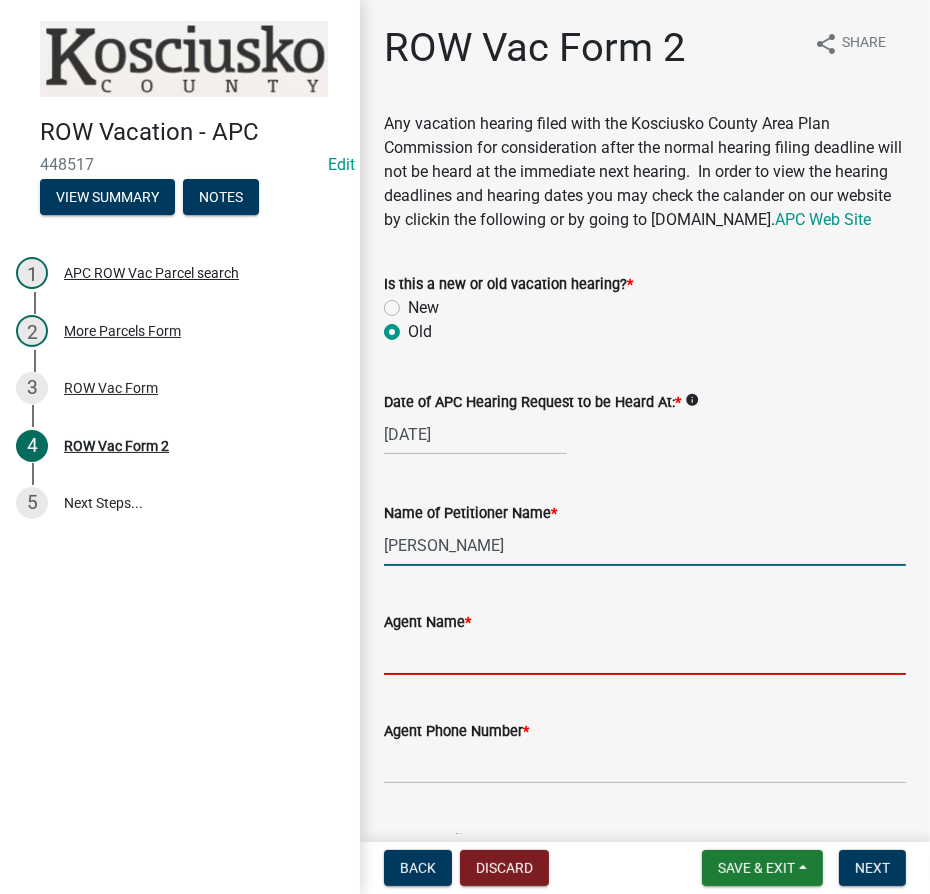 click on "Agent Name  *" at bounding box center (645, 654) 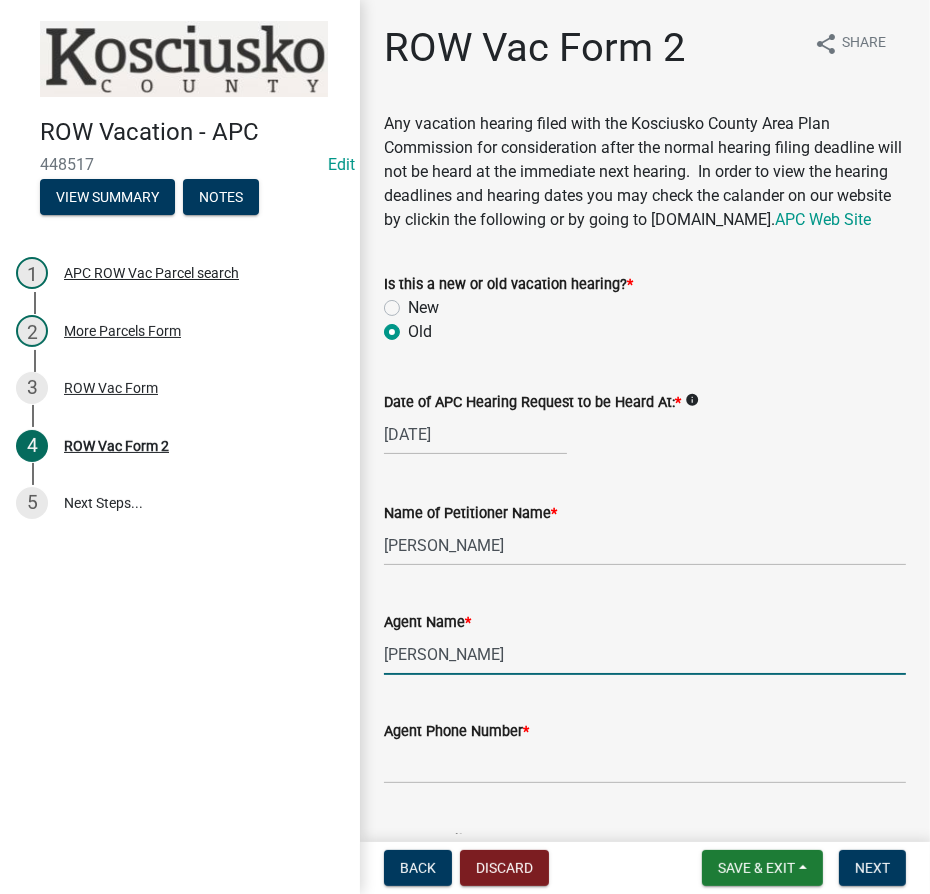type on "[PERSON_NAME]" 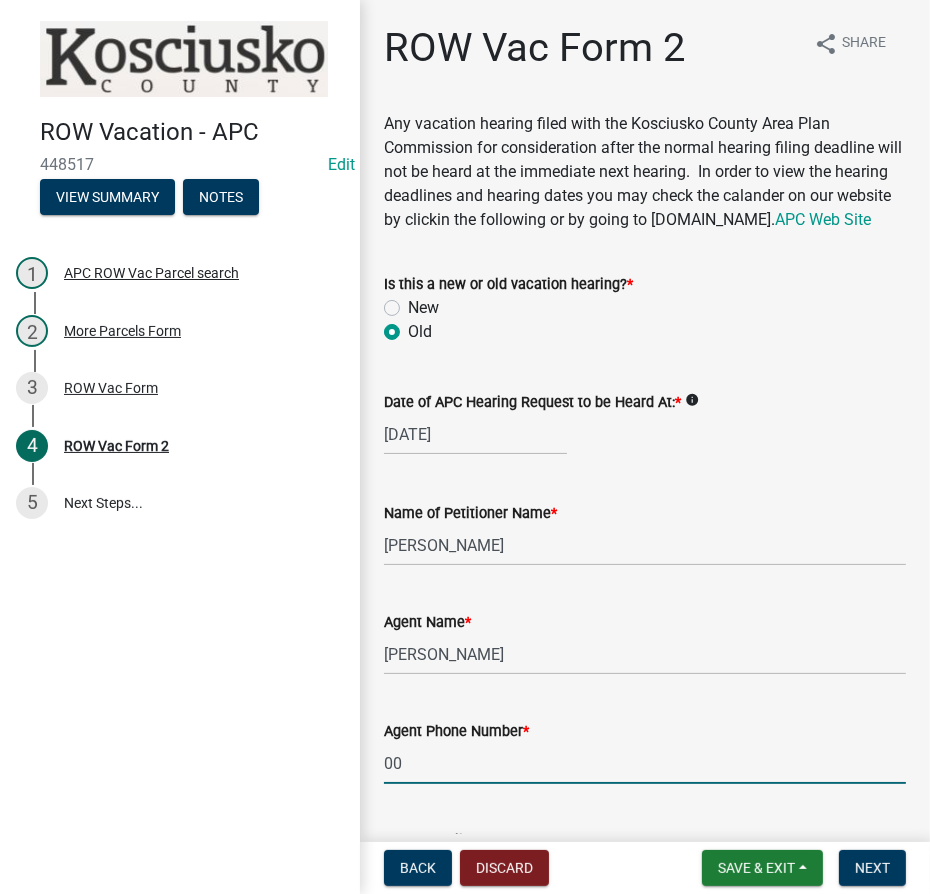 type on "000-000-0000" 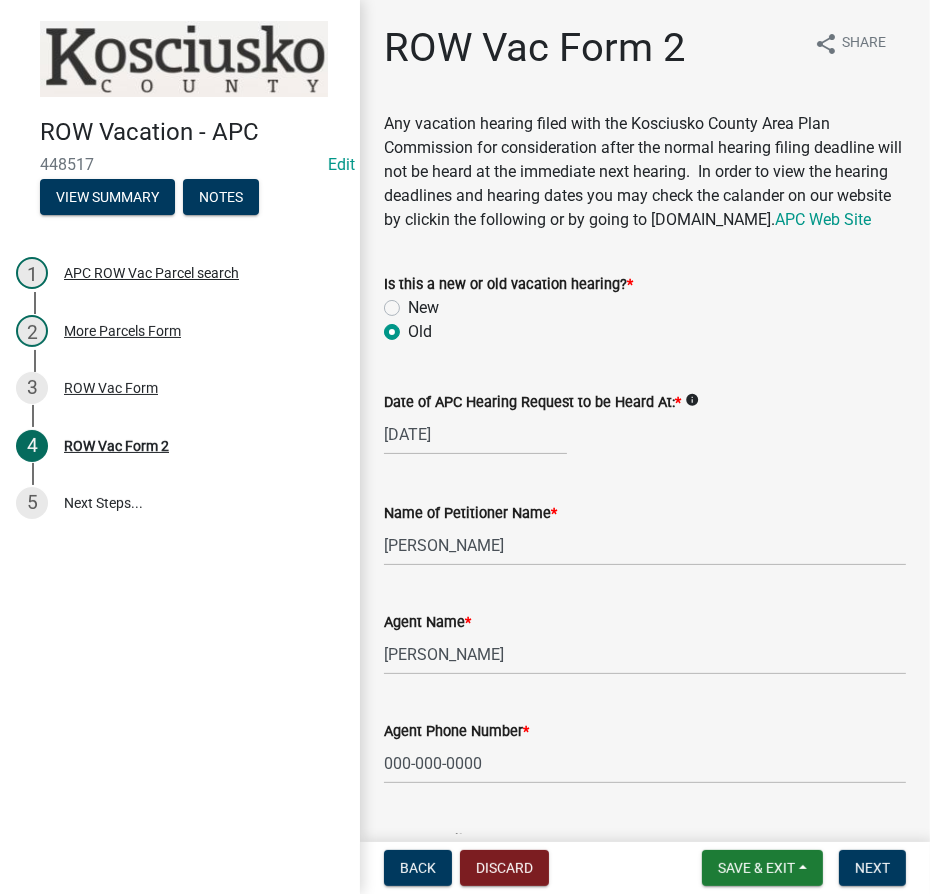scroll, scrollTop: 479, scrollLeft: 0, axis: vertical 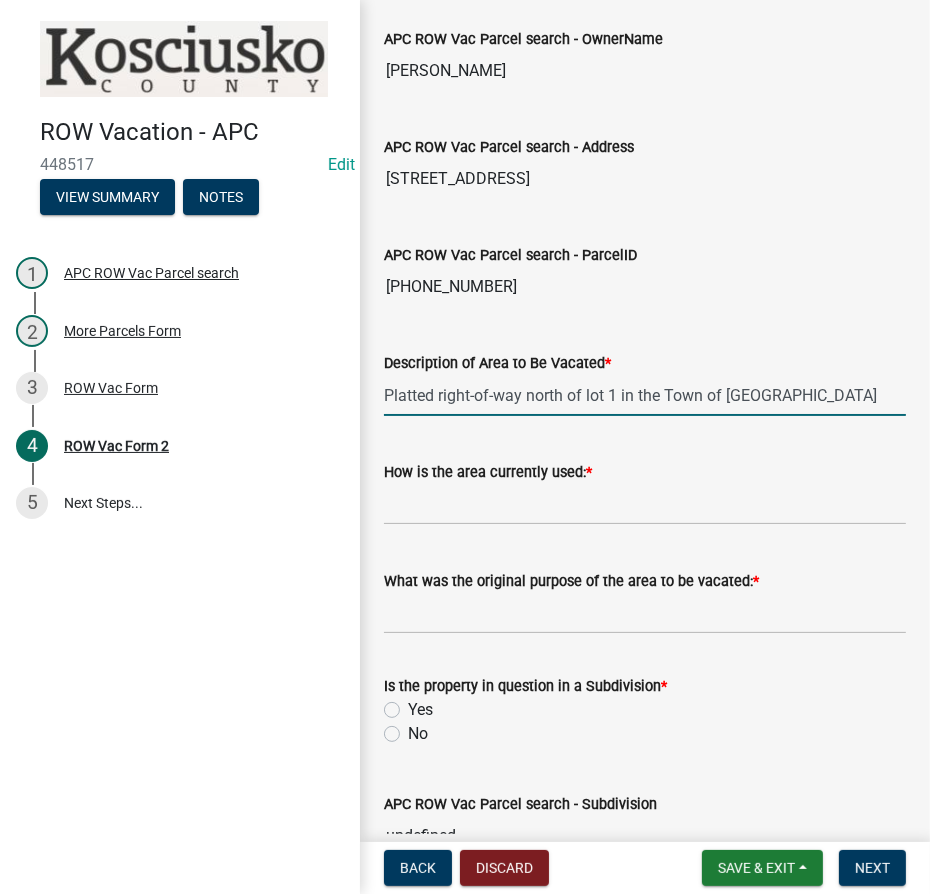 type on "Platted right-of-way north of lot 1 in the Town of [GEOGRAPHIC_DATA]" 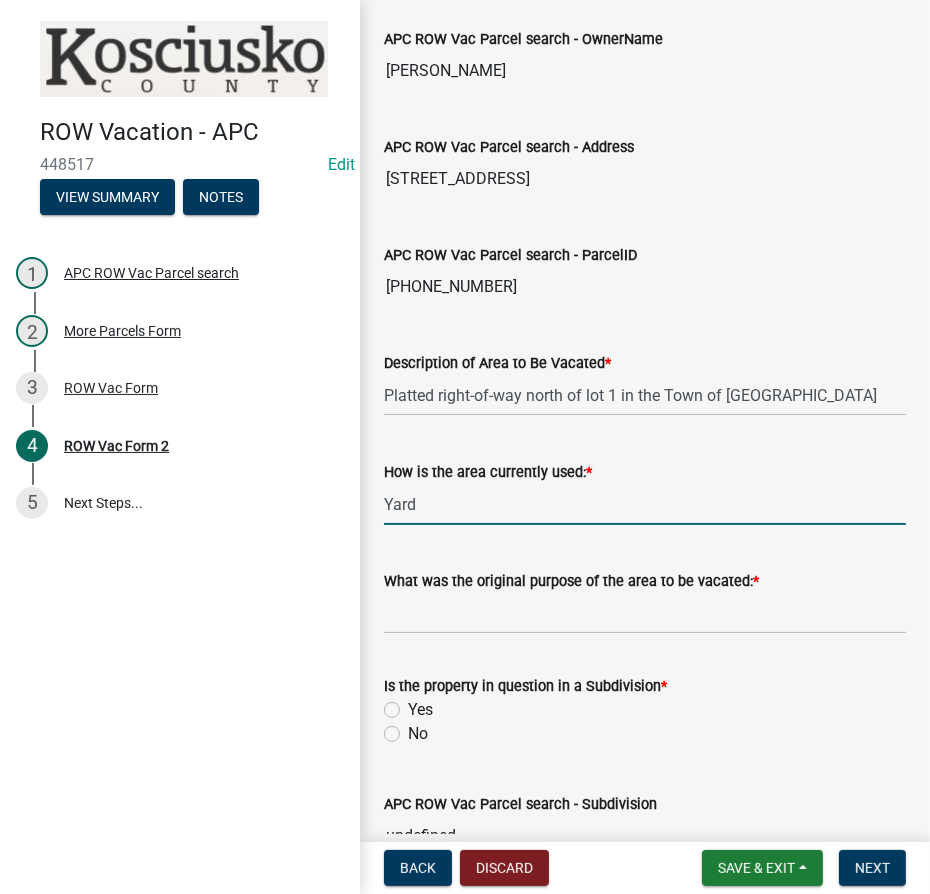 type on "Yard" 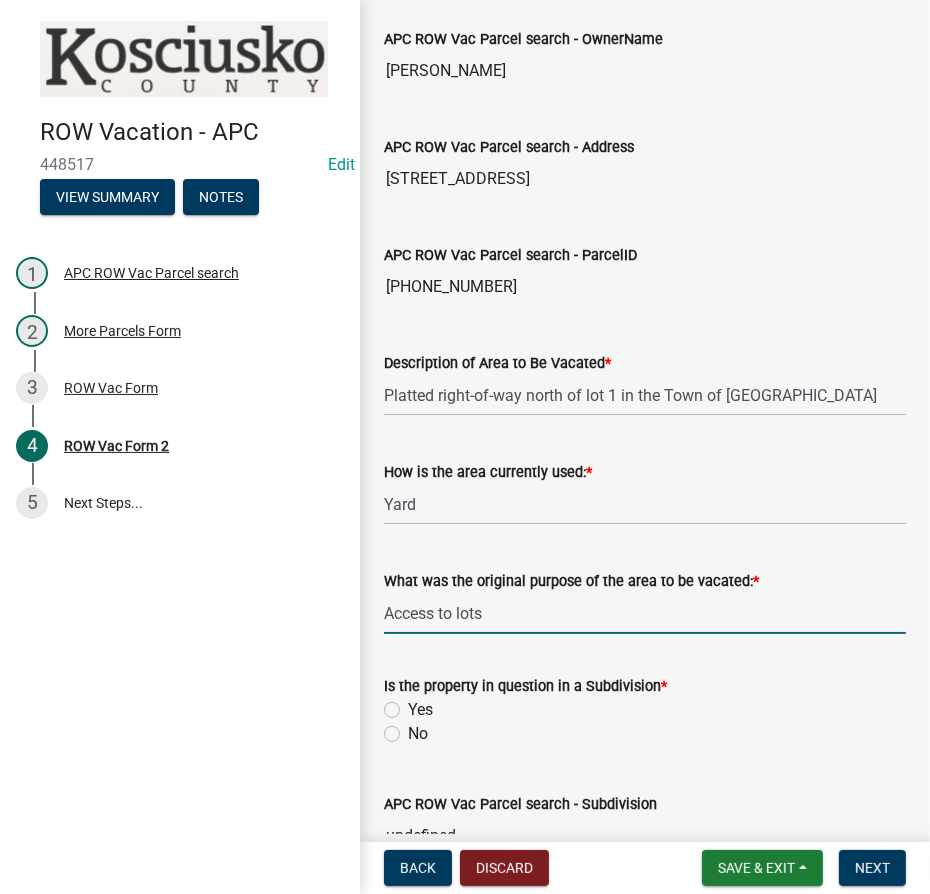 type on "Access to lots" 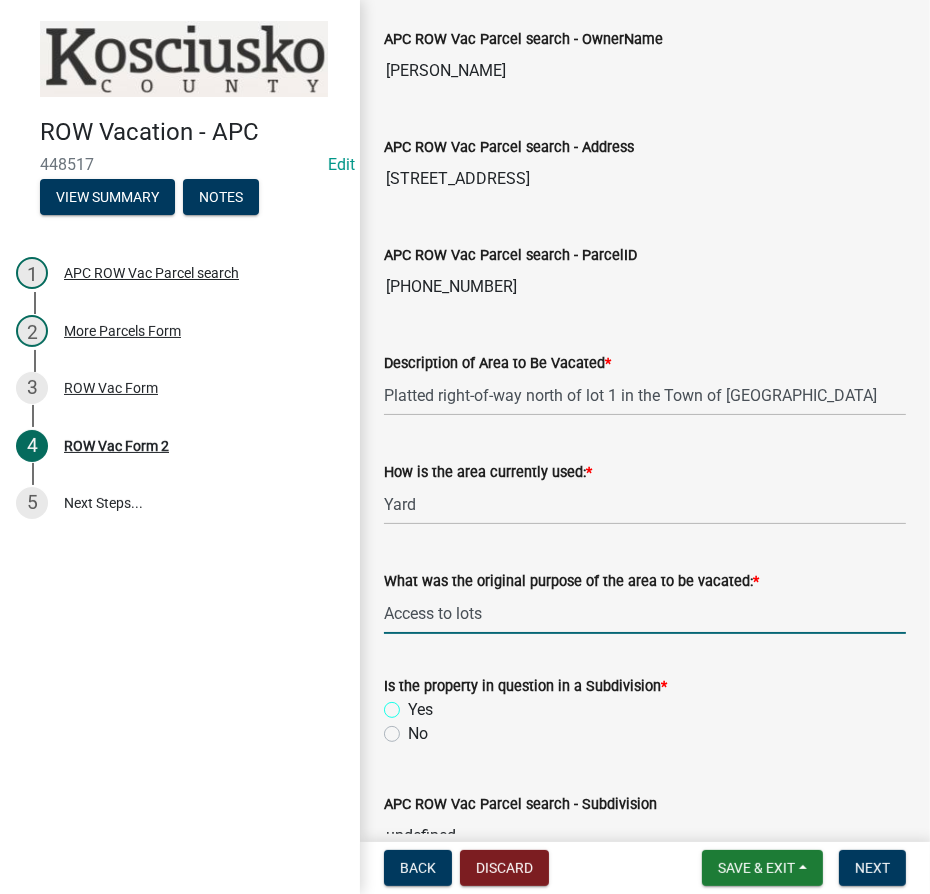 click on "Yes" at bounding box center (414, 704) 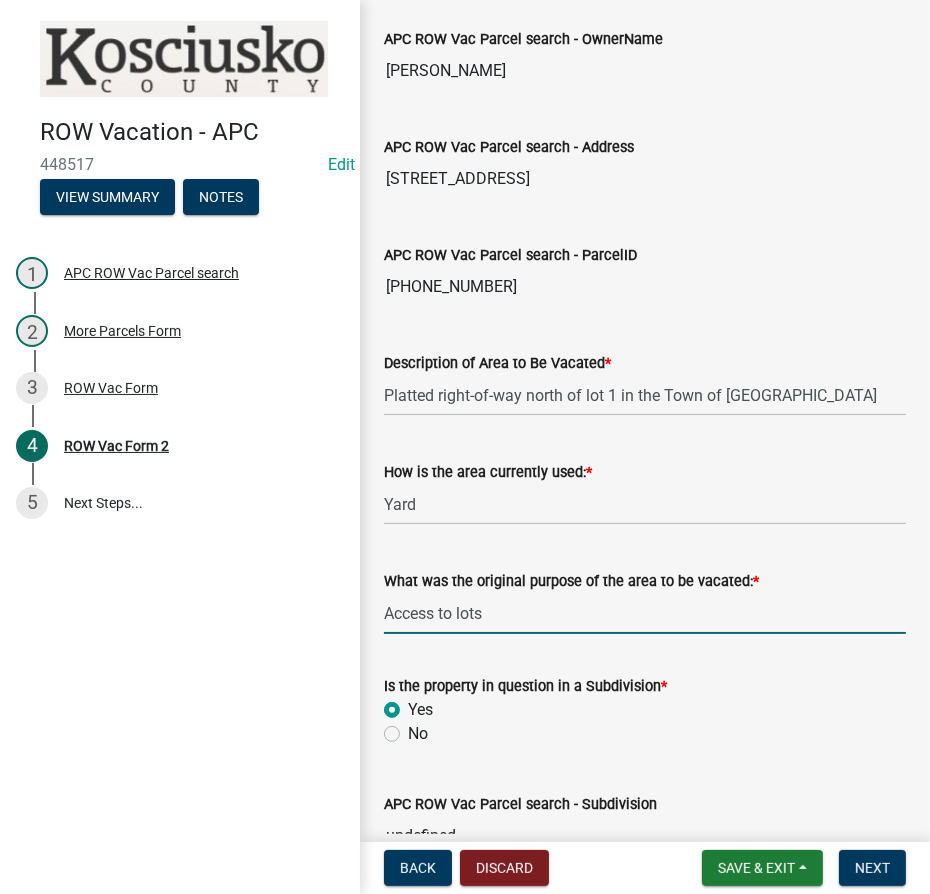 radio on "true" 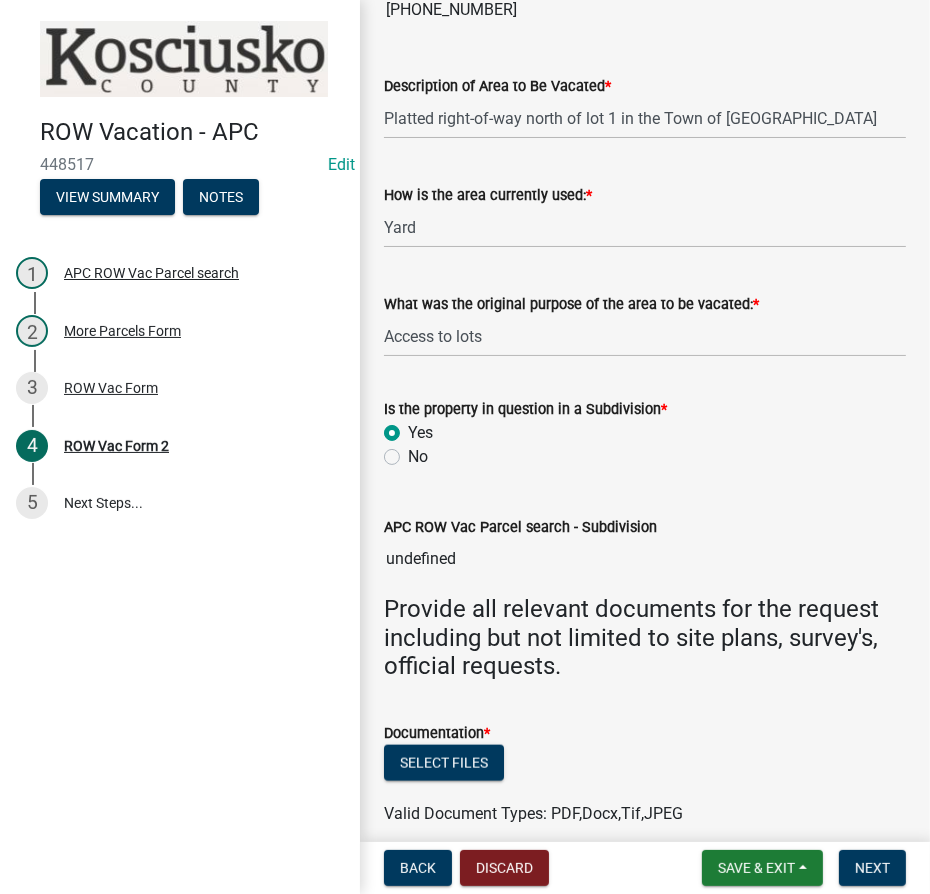 scroll, scrollTop: 1341, scrollLeft: 0, axis: vertical 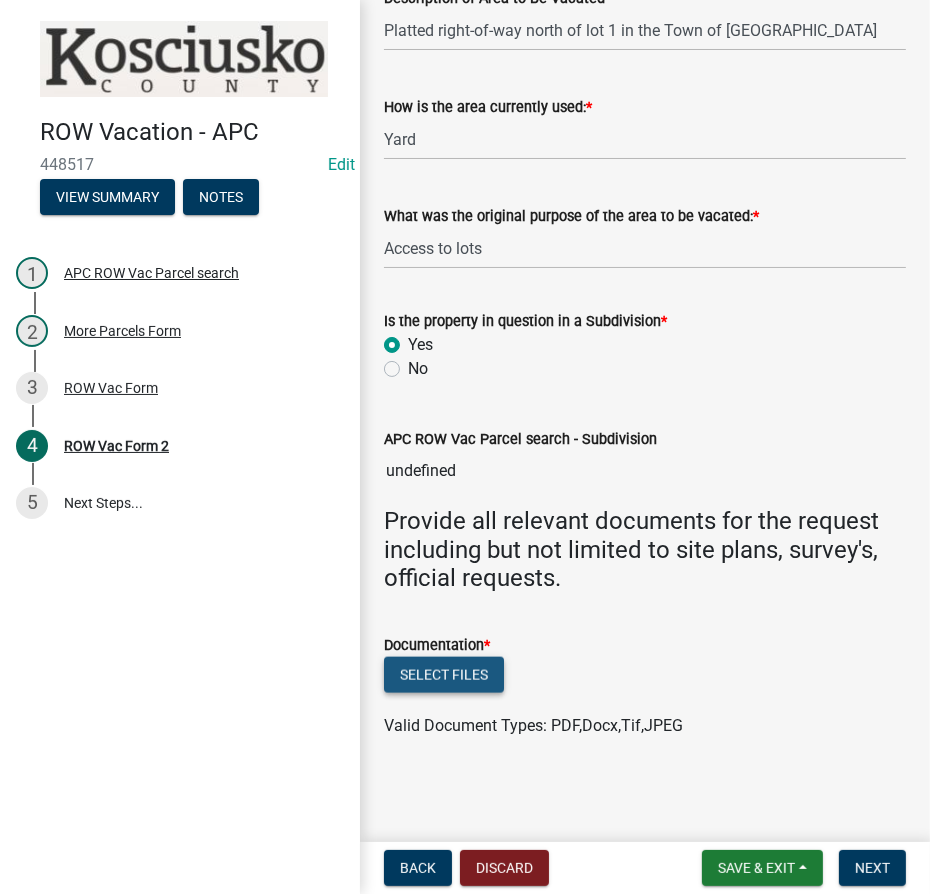 click on "Select files" 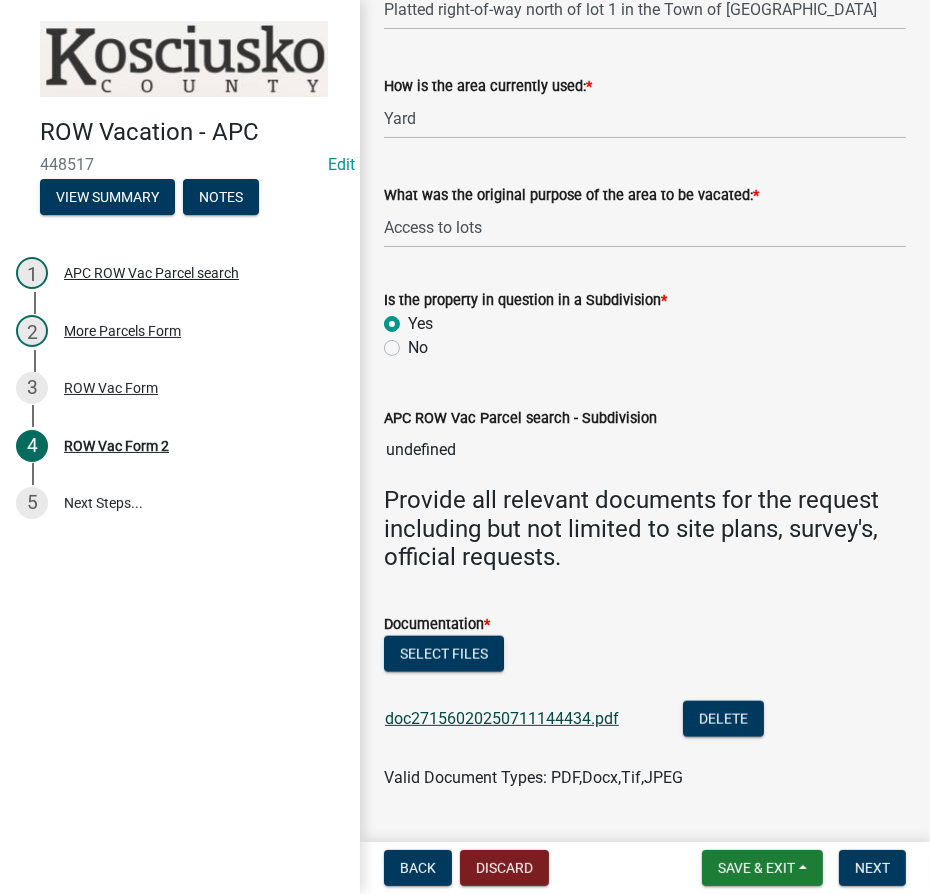 click on "doc27156020250711144434.pdf" 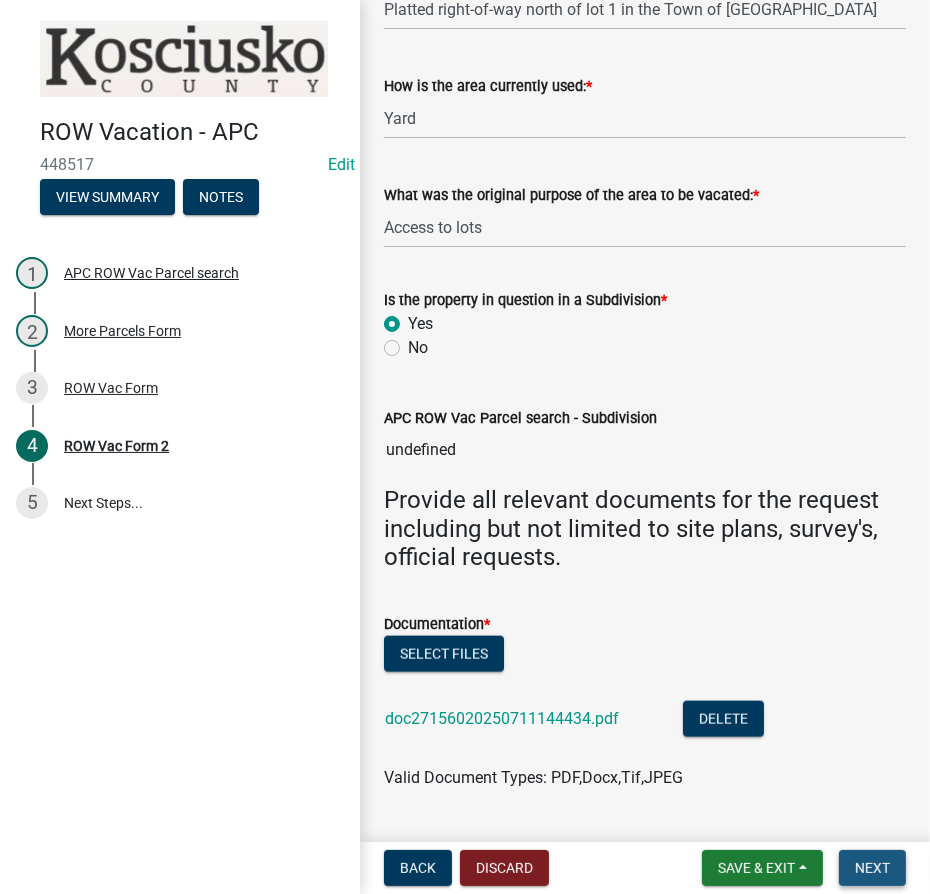 click on "Next" at bounding box center (872, 868) 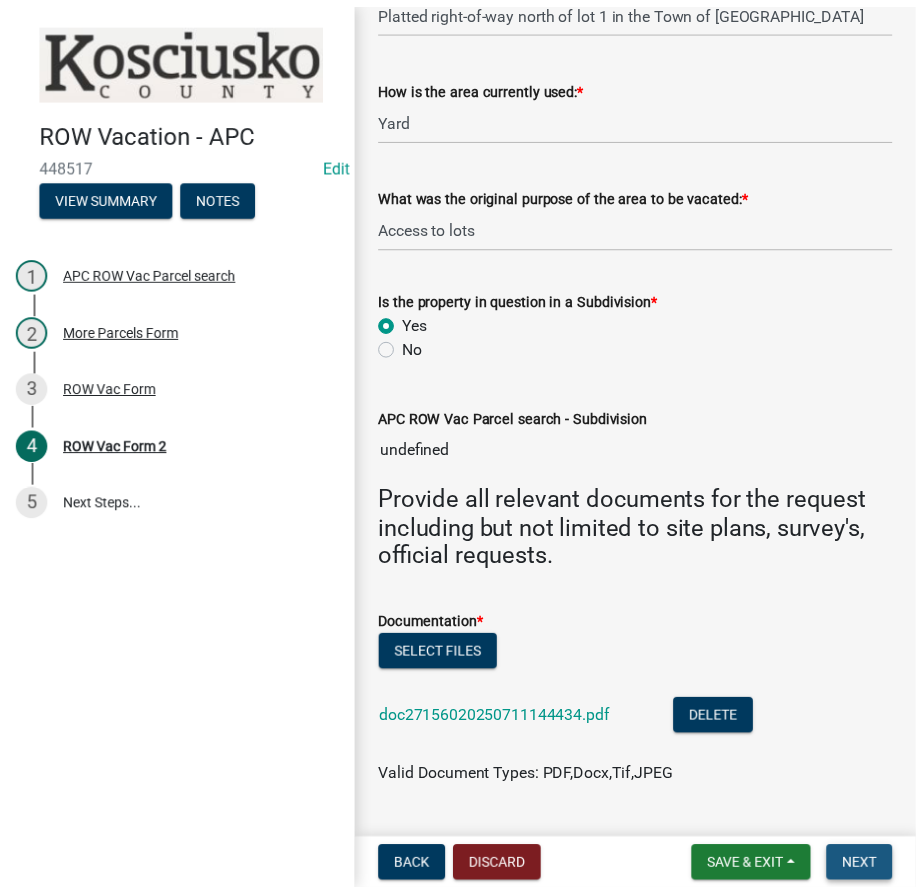 scroll, scrollTop: 0, scrollLeft: 0, axis: both 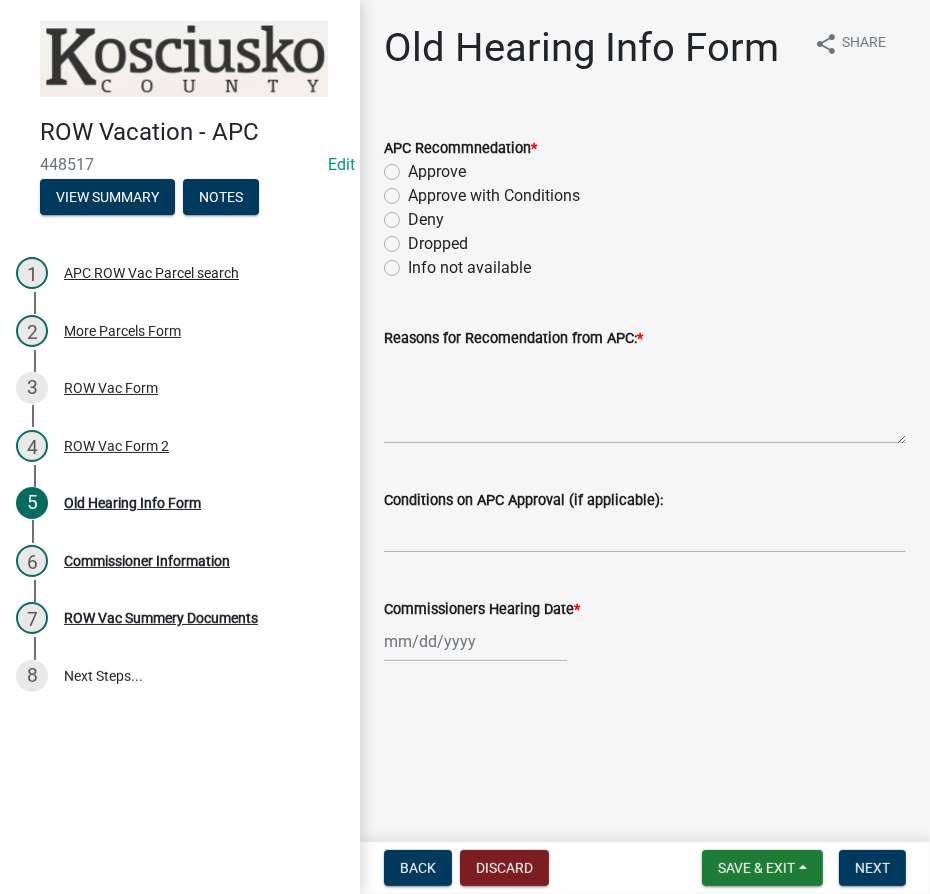 click on "Info not available" 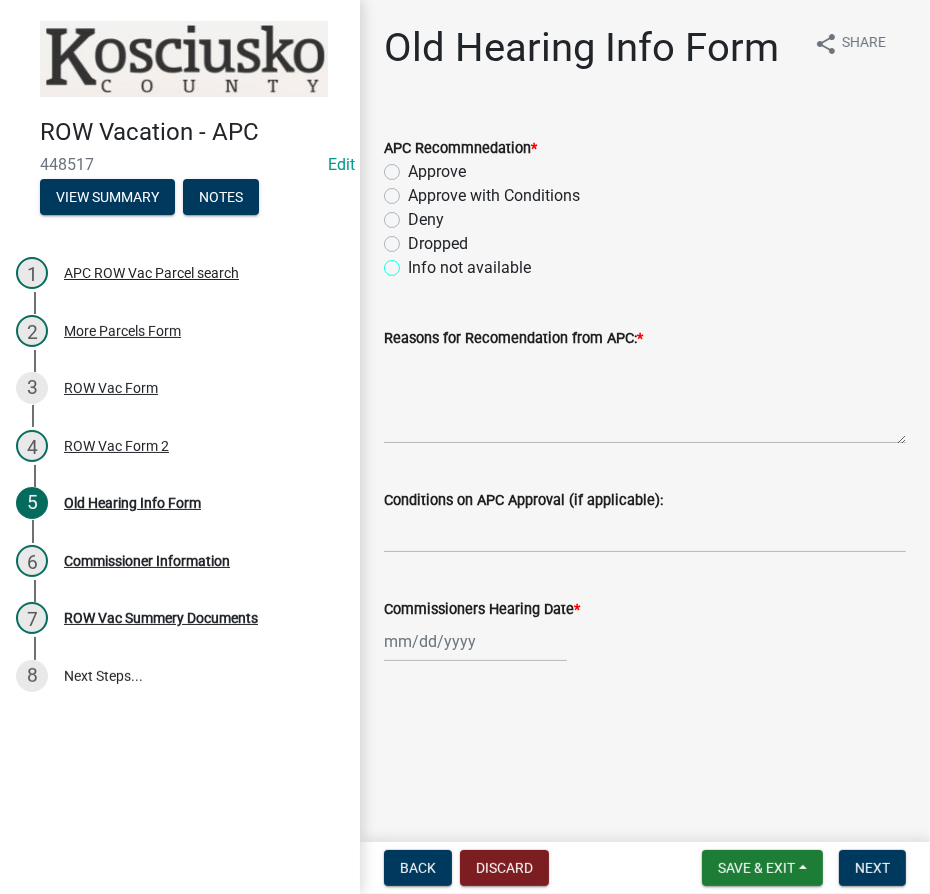 click on "Info not available" at bounding box center (414, 262) 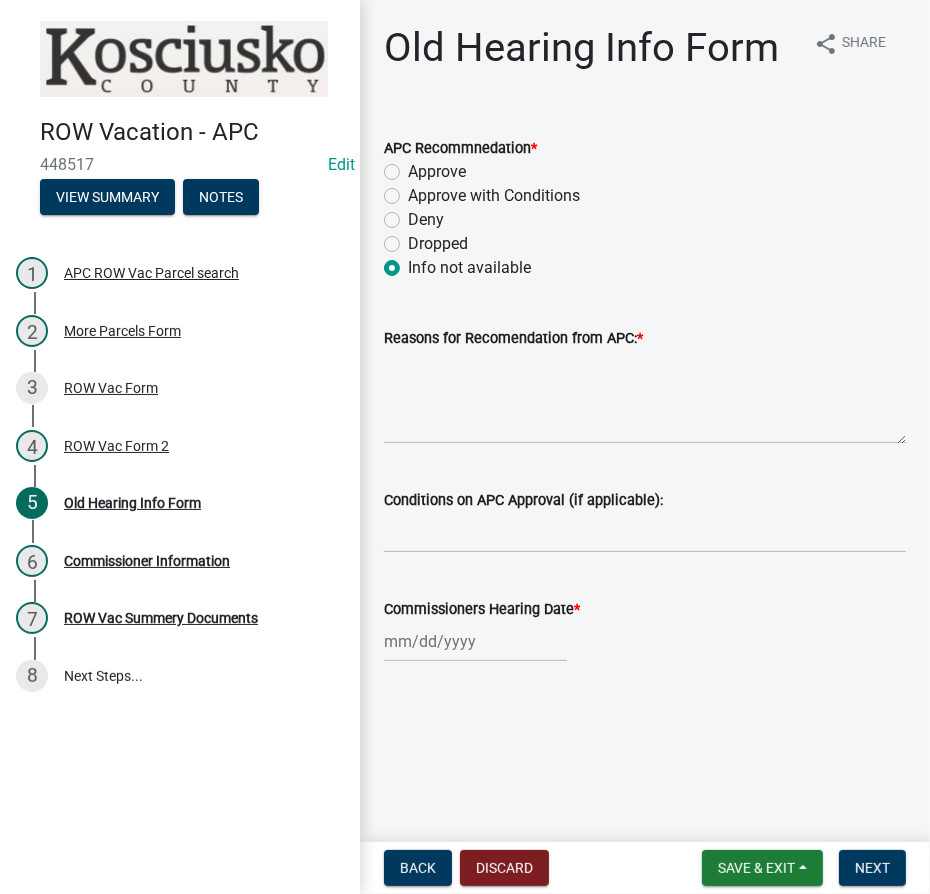 radio on "true" 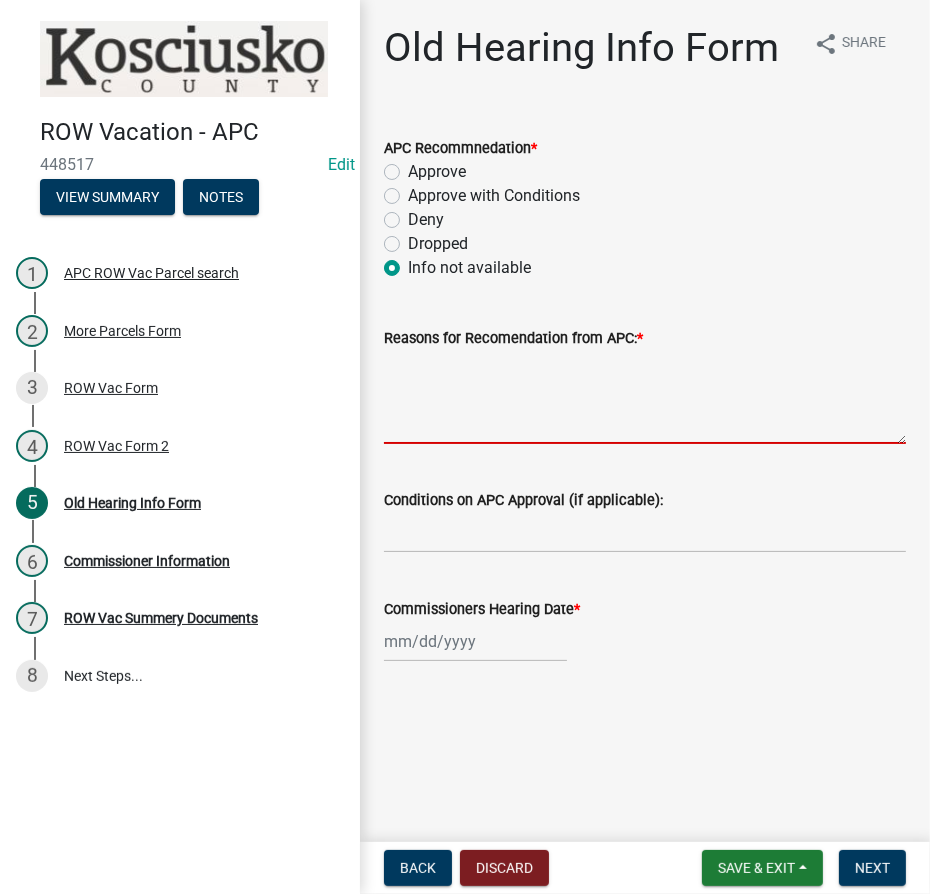 click on "Reasons for Recomendation from APC:  *" at bounding box center [645, 397] 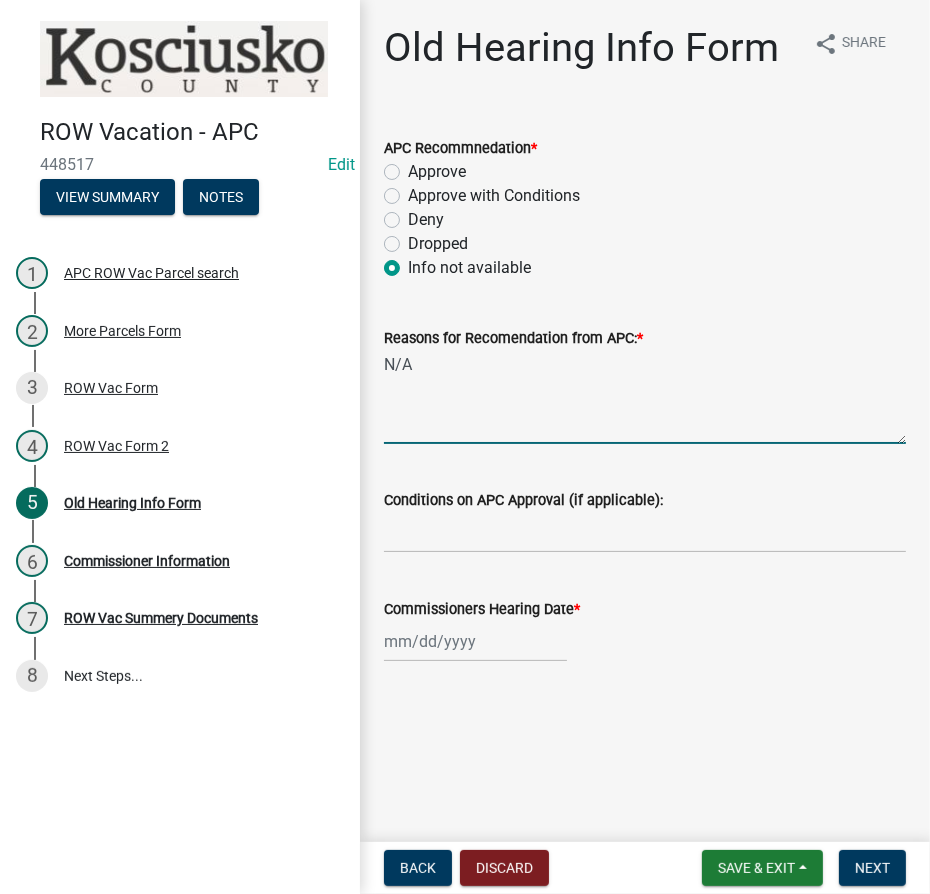 type on "N/A" 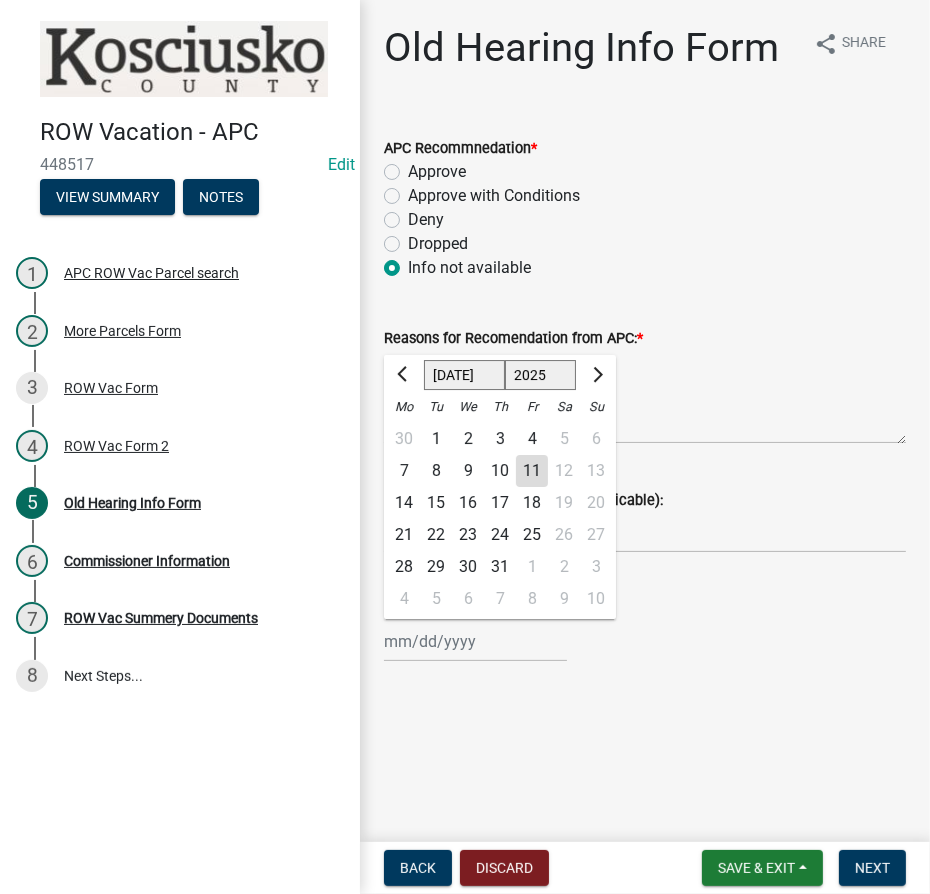 click on "1525 1526 1527 1528 1529 1530 1531 1532 1533 1534 1535 1536 1537 1538 1539 1540 1541 1542 1543 1544 1545 1546 1547 1548 1549 1550 1551 1552 1553 1554 1555 1556 1557 1558 1559 1560 1561 1562 1563 1564 1565 1566 1567 1568 1569 1570 1571 1572 1573 1574 1575 1576 1577 1578 1579 1580 1581 1582 1583 1584 1585 1586 1587 1588 1589 1590 1591 1592 1593 1594 1595 1596 1597 1598 1599 1600 1601 1602 1603 1604 1605 1606 1607 1608 1609 1610 1611 1612 1613 1614 1615 1616 1617 1618 1619 1620 1621 1622 1623 1624 1625 1626 1627 1628 1629 1630 1631 1632 1633 1634 1635 1636 1637 1638 1639 1640 1641 1642 1643 1644 1645 1646 1647 1648 1649 1650 1651 1652 1653 1654 1655 1656 1657 1658 1659 1660 1661 1662 1663 1664 1665 1666 1667 1668 1669 1670 1671 1672 1673 1674 1675 1676 1677 1678 1679 1680 1681 1682 1683 1684 1685 1686 1687 1688 1689 1690 1691 1692 1693 1694 1695 1696 1697 1698 1699 1700 1701 1702 1703 1704 1705 1706 1707 1708 1709 1710 1711 1712 1713 1714 1715 1716 1717 1718 1719 1720 1721 1722 1723 1724 1725 1726 1727 1728 1729" 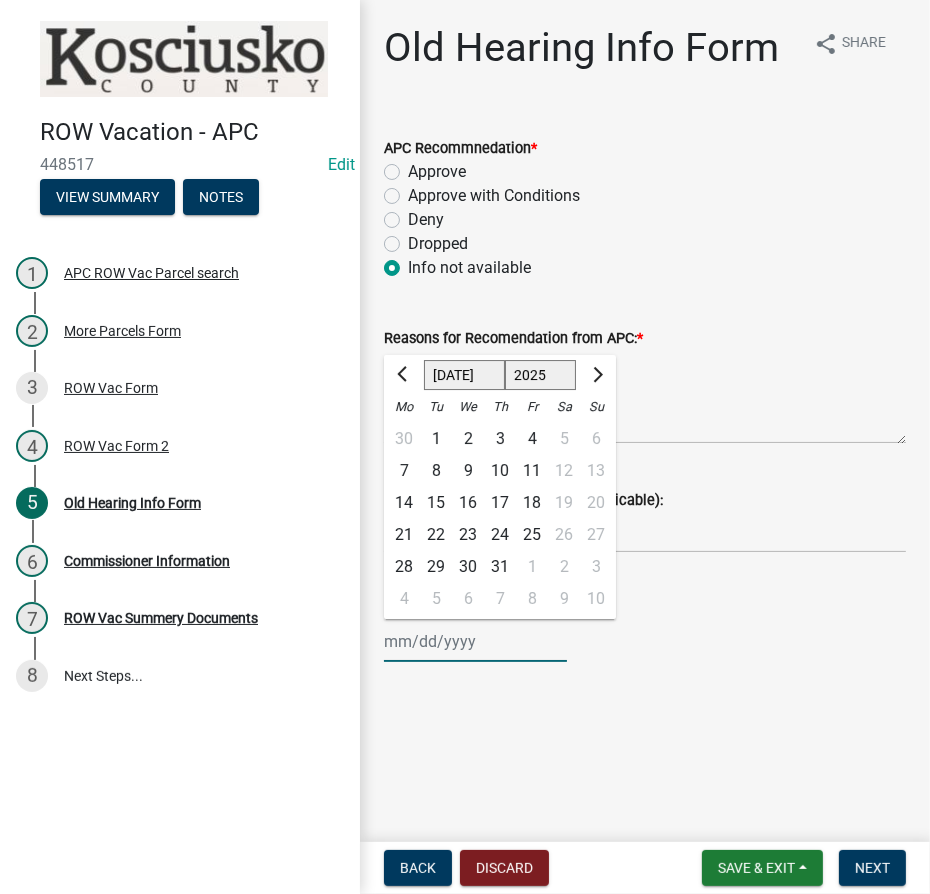select on "2002" 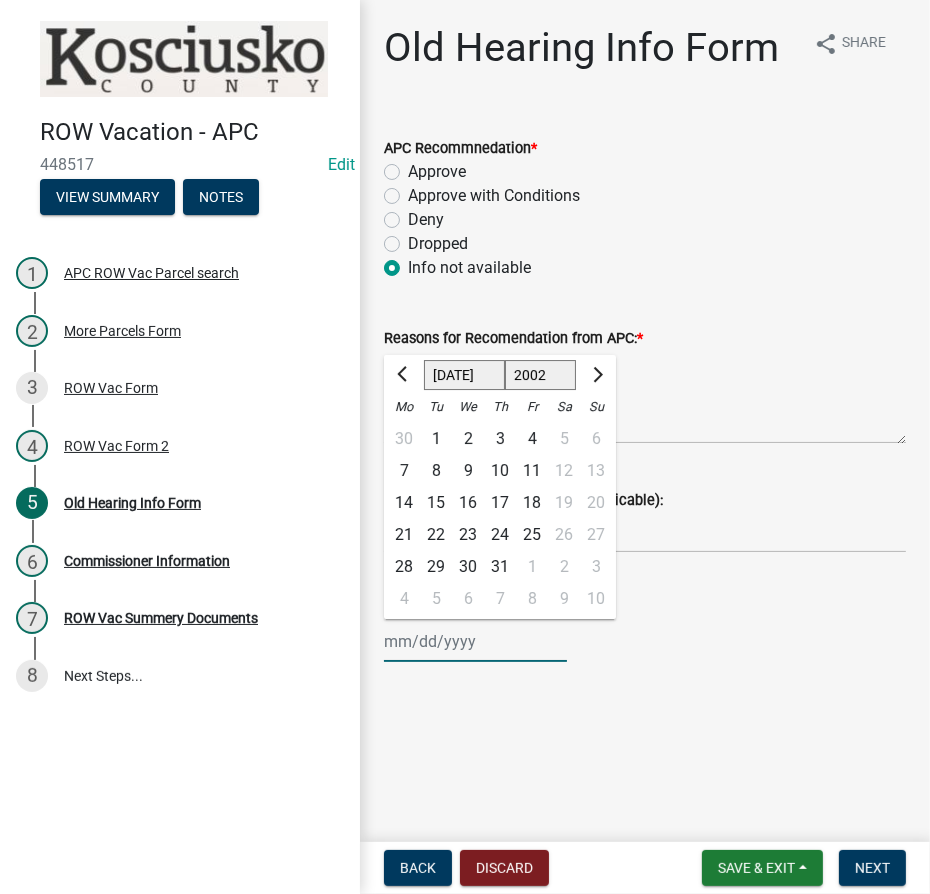 click on "1525 1526 1527 1528 1529 1530 1531 1532 1533 1534 1535 1536 1537 1538 1539 1540 1541 1542 1543 1544 1545 1546 1547 1548 1549 1550 1551 1552 1553 1554 1555 1556 1557 1558 1559 1560 1561 1562 1563 1564 1565 1566 1567 1568 1569 1570 1571 1572 1573 1574 1575 1576 1577 1578 1579 1580 1581 1582 1583 1584 1585 1586 1587 1588 1589 1590 1591 1592 1593 1594 1595 1596 1597 1598 1599 1600 1601 1602 1603 1604 1605 1606 1607 1608 1609 1610 1611 1612 1613 1614 1615 1616 1617 1618 1619 1620 1621 1622 1623 1624 1625 1626 1627 1628 1629 1630 1631 1632 1633 1634 1635 1636 1637 1638 1639 1640 1641 1642 1643 1644 1645 1646 1647 1648 1649 1650 1651 1652 1653 1654 1655 1656 1657 1658 1659 1660 1661 1662 1663 1664 1665 1666 1667 1668 1669 1670 1671 1672 1673 1674 1675 1676 1677 1678 1679 1680 1681 1682 1683 1684 1685 1686 1687 1688 1689 1690 1691 1692 1693 1694 1695 1696 1697 1698 1699 1700 1701 1702 1703 1704 1705 1706 1707 1708 1709 1710 1711 1712 1713 1714 1715 1716 1717 1718 1719 1720 1721 1722 1723 1724 1725 1726 1727 1728 1729" 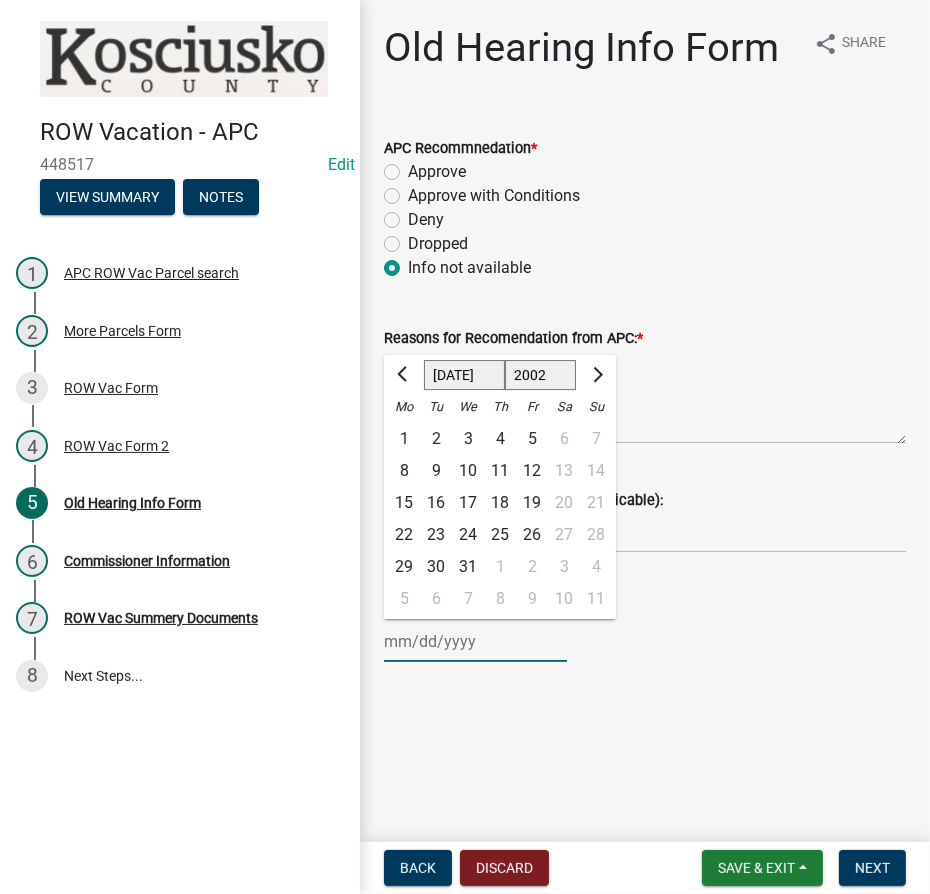 click on "Jan Feb Mar Apr May Jun [DATE] Aug Sep Oct Nov Dec" 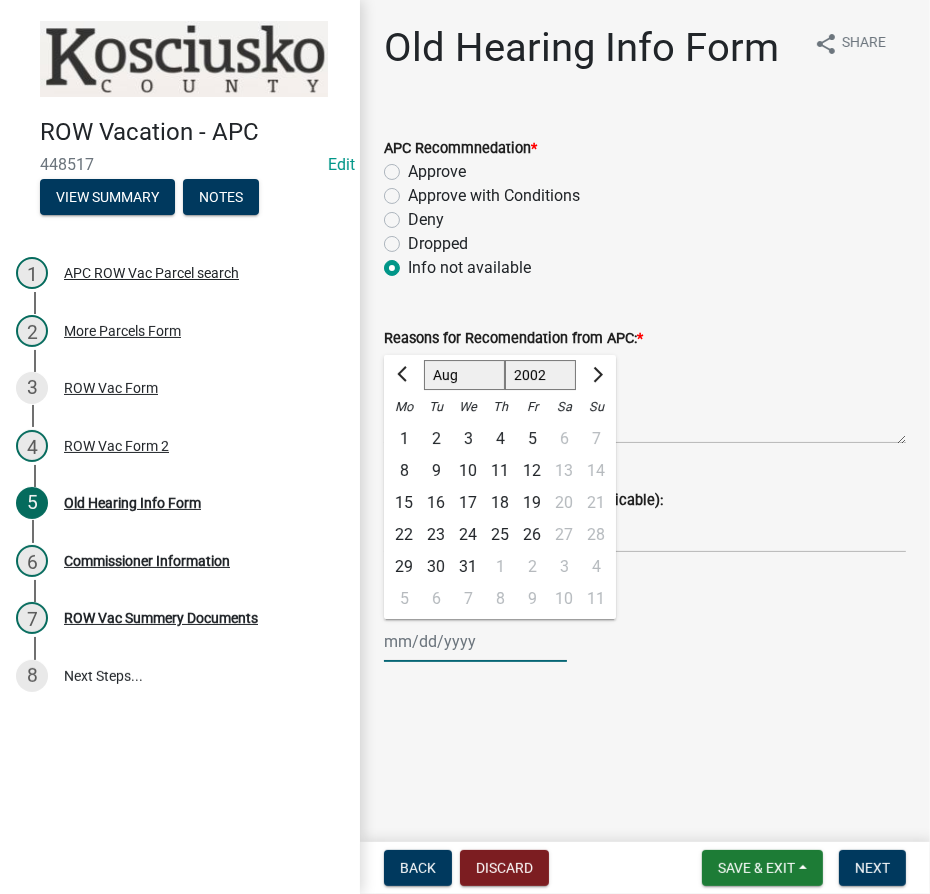 click on "Jan Feb Mar Apr May Jun [DATE] Aug Sep Oct Nov Dec" 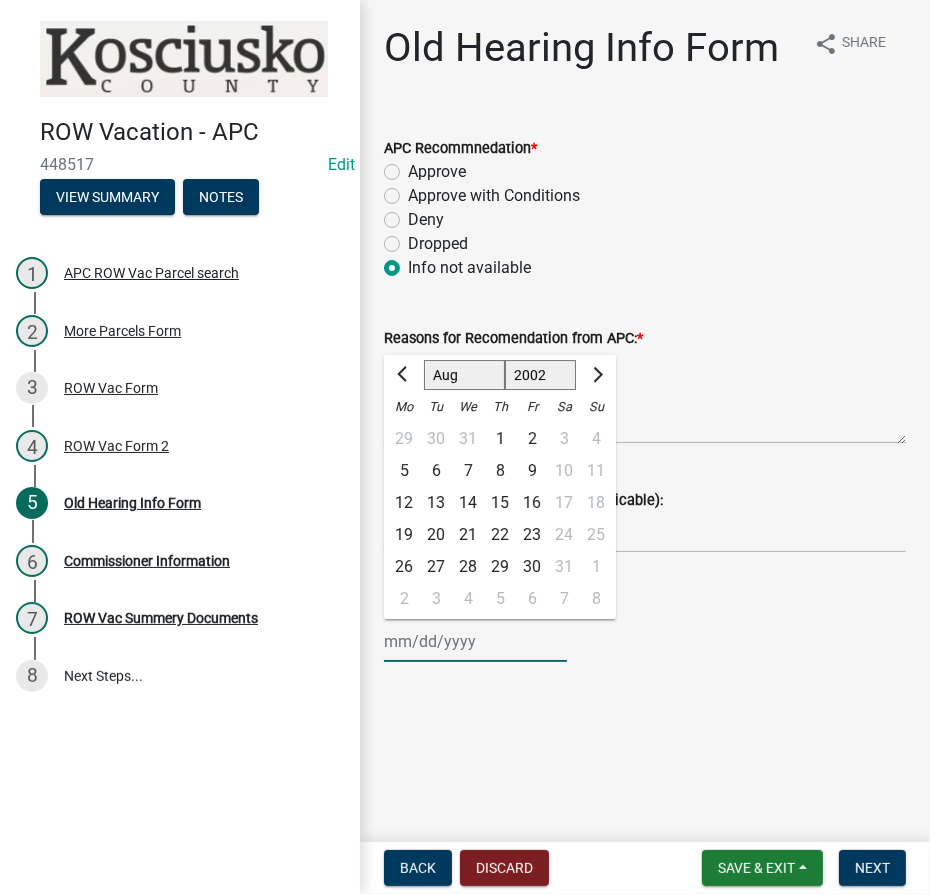 click on "27" 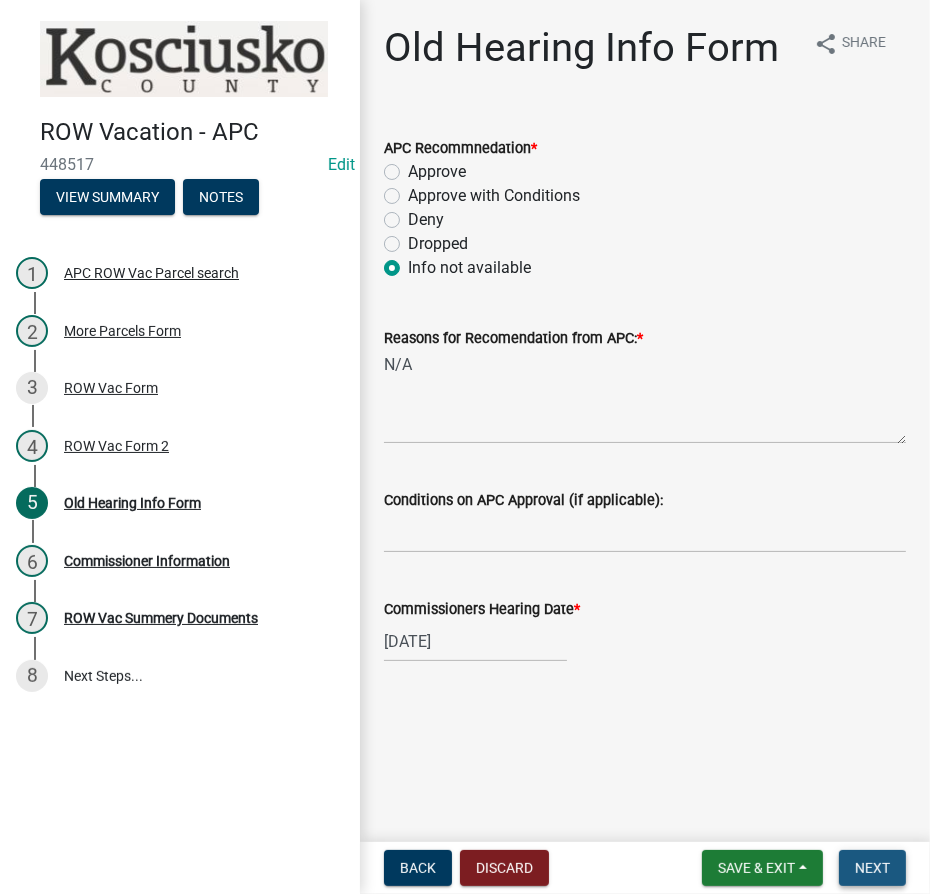 click on "Next" at bounding box center [872, 868] 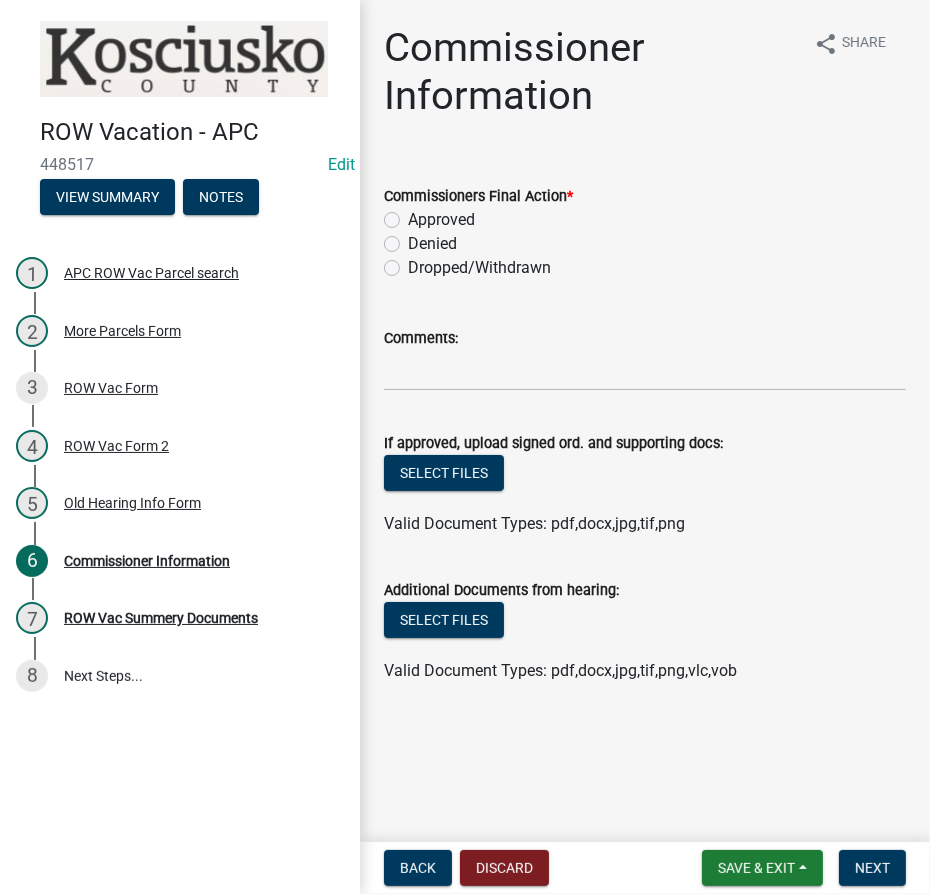 click on "Approved" 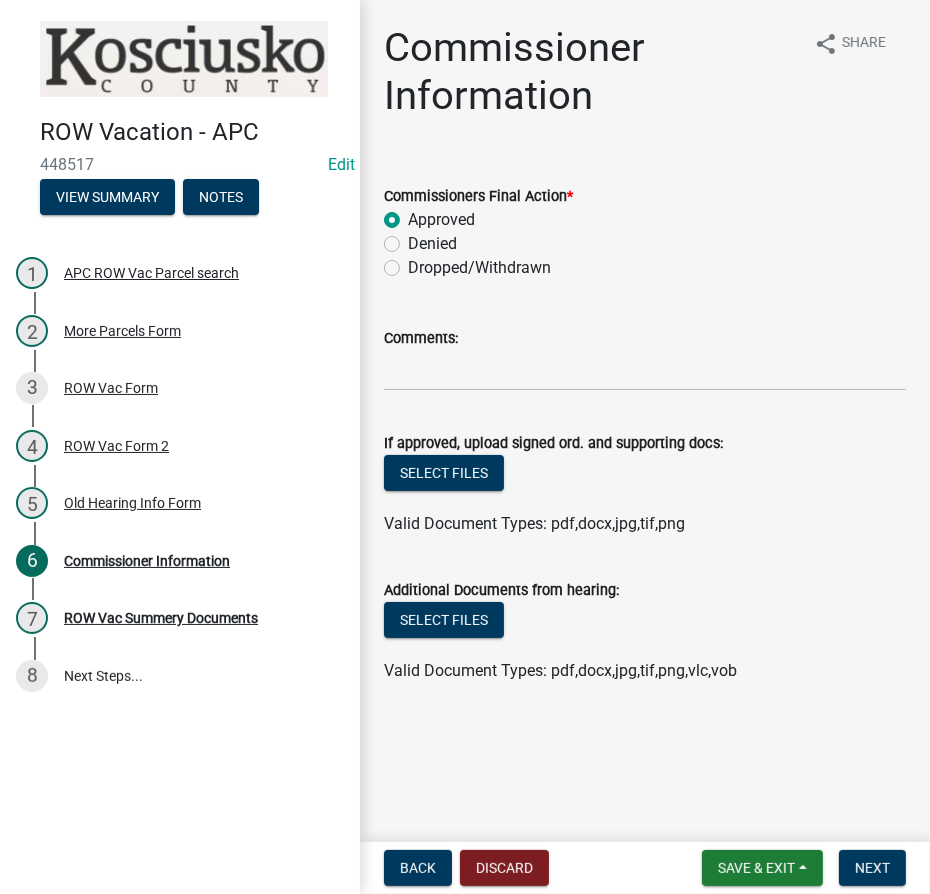 radio on "true" 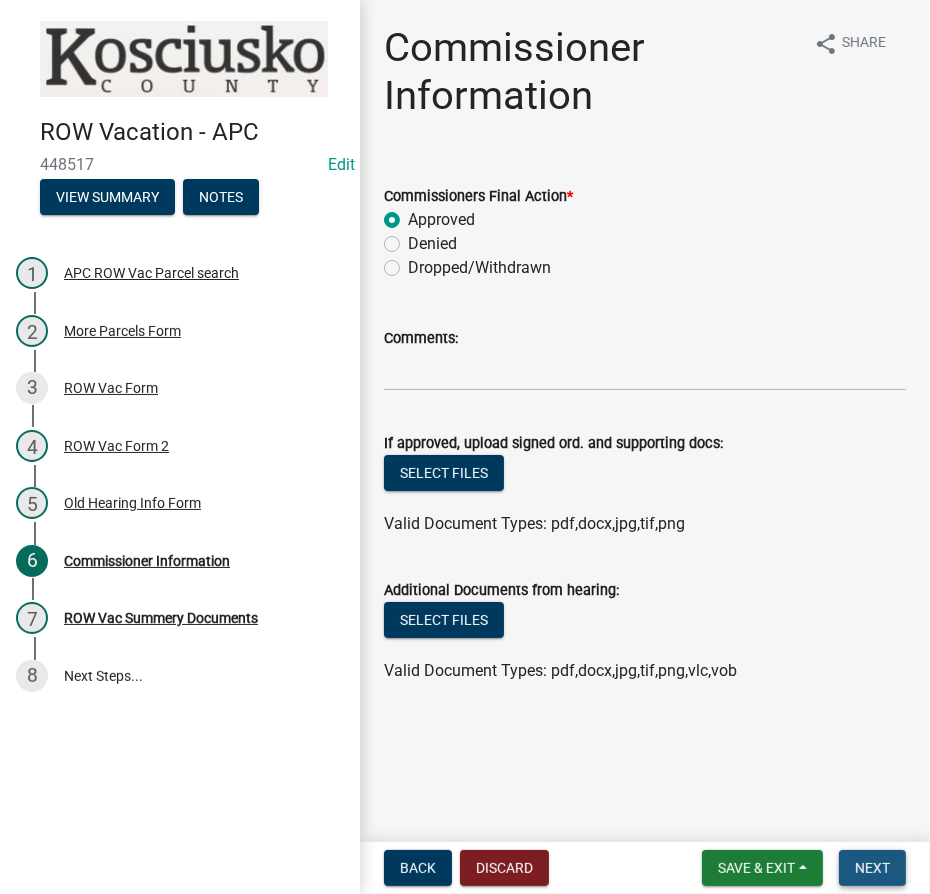 click on "Next" at bounding box center [872, 868] 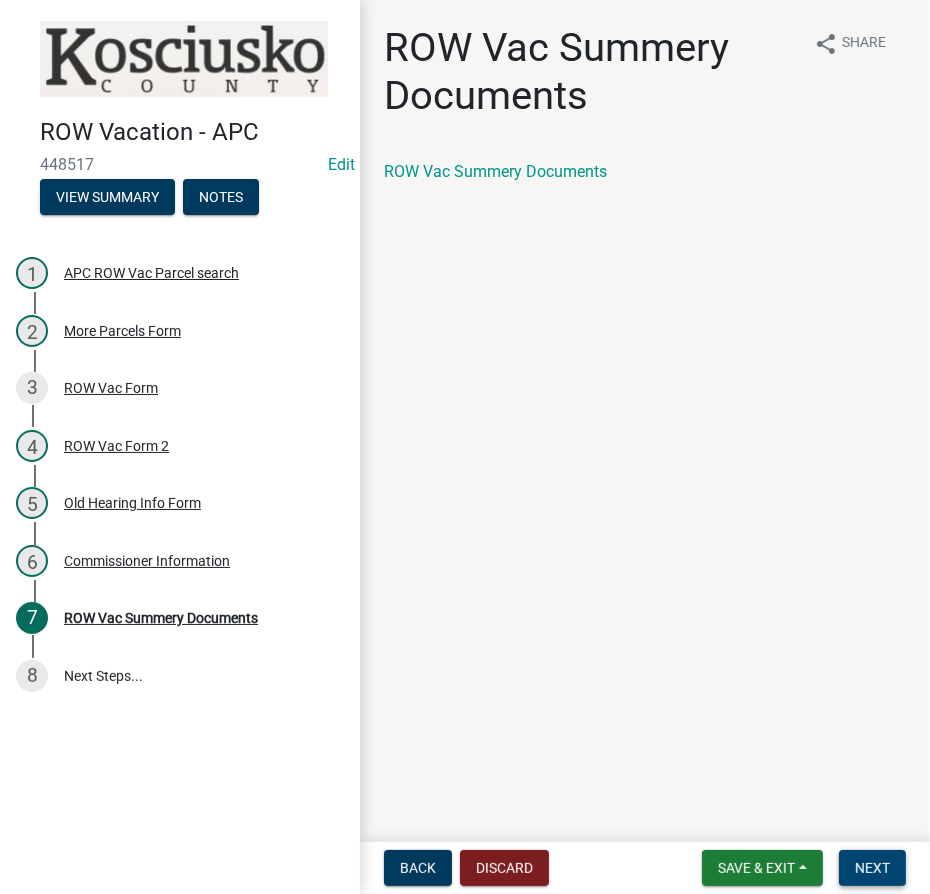 click on "Next" at bounding box center [872, 868] 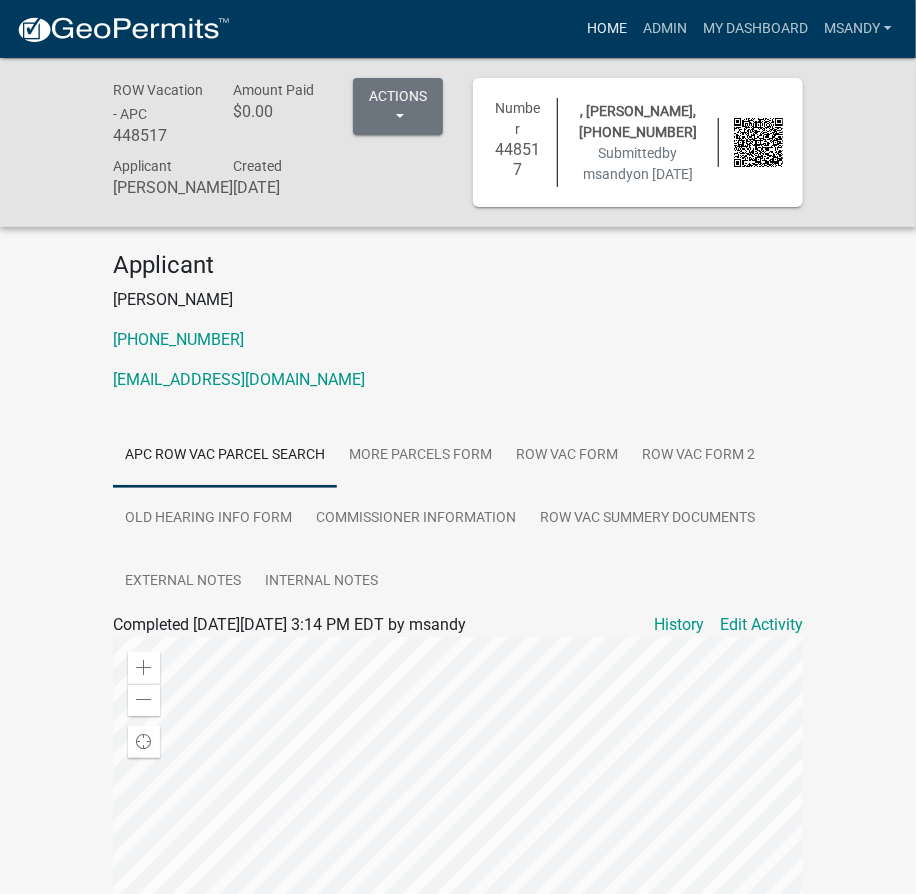 click on "Home" at bounding box center (607, 29) 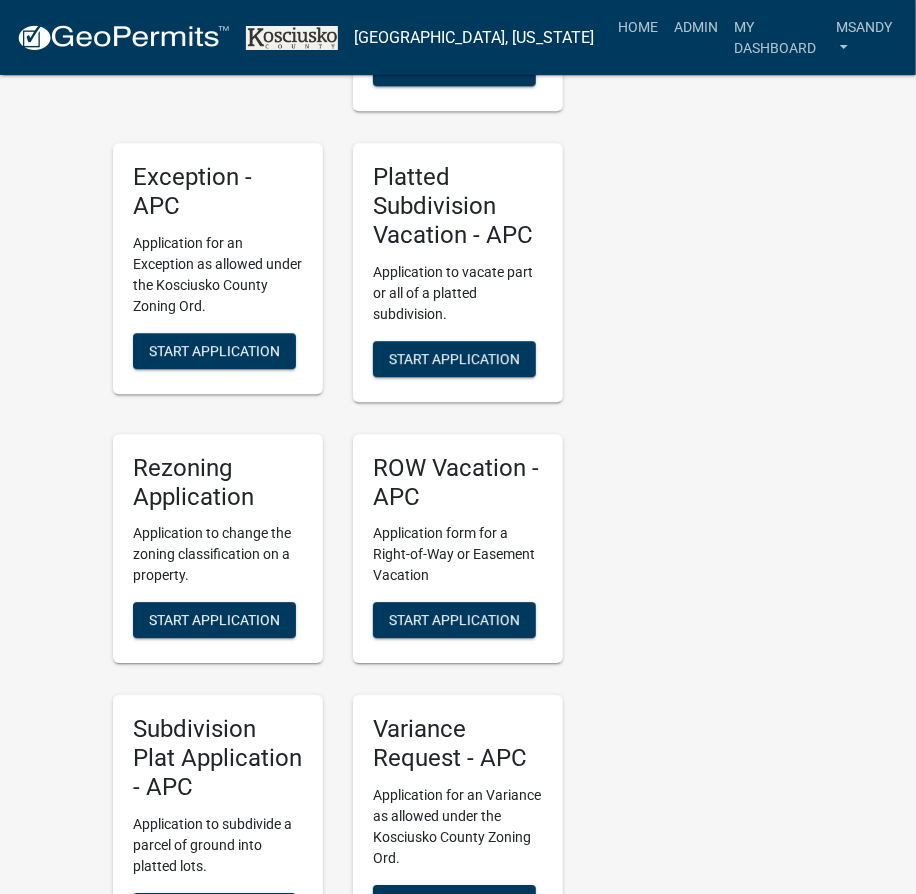 scroll, scrollTop: 4454, scrollLeft: 0, axis: vertical 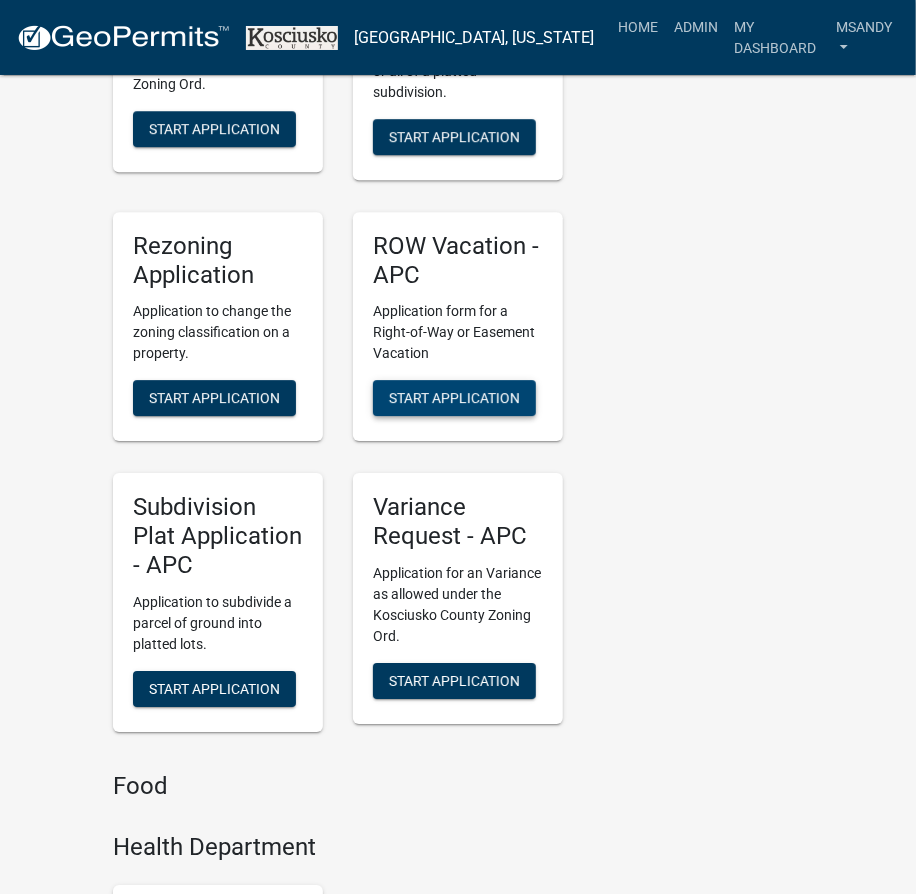 click on "Start Application" at bounding box center (454, 398) 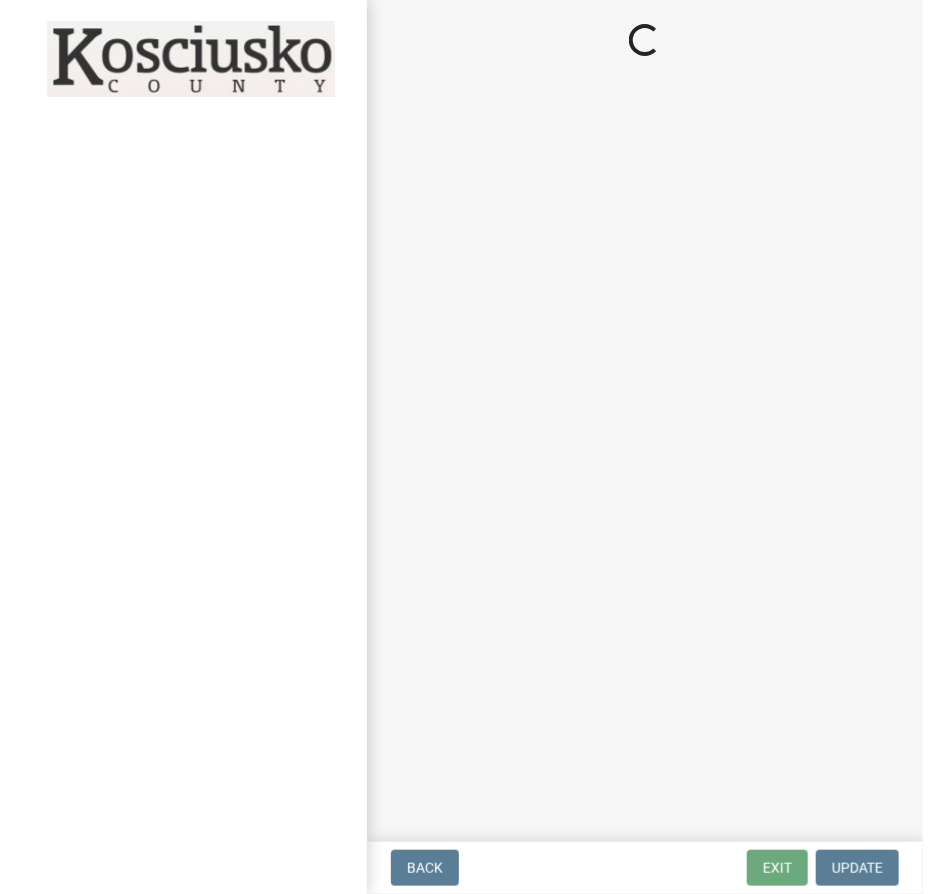 scroll, scrollTop: 0, scrollLeft: 0, axis: both 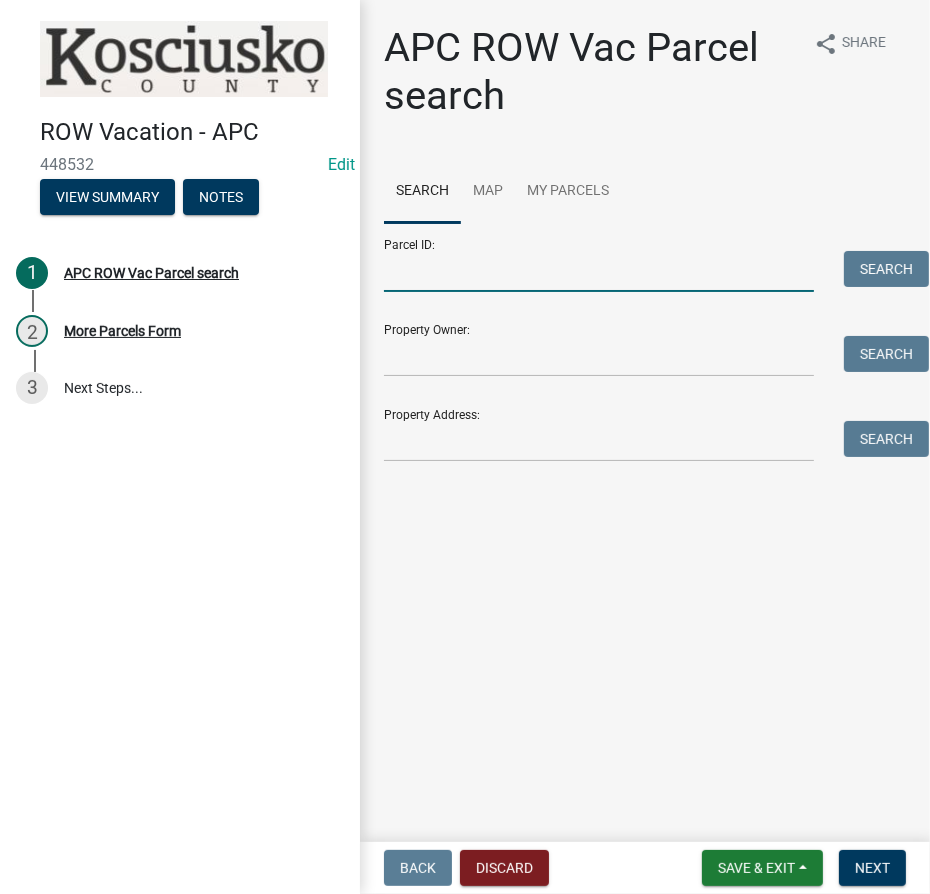 click on "Parcel ID:" at bounding box center (599, 271) 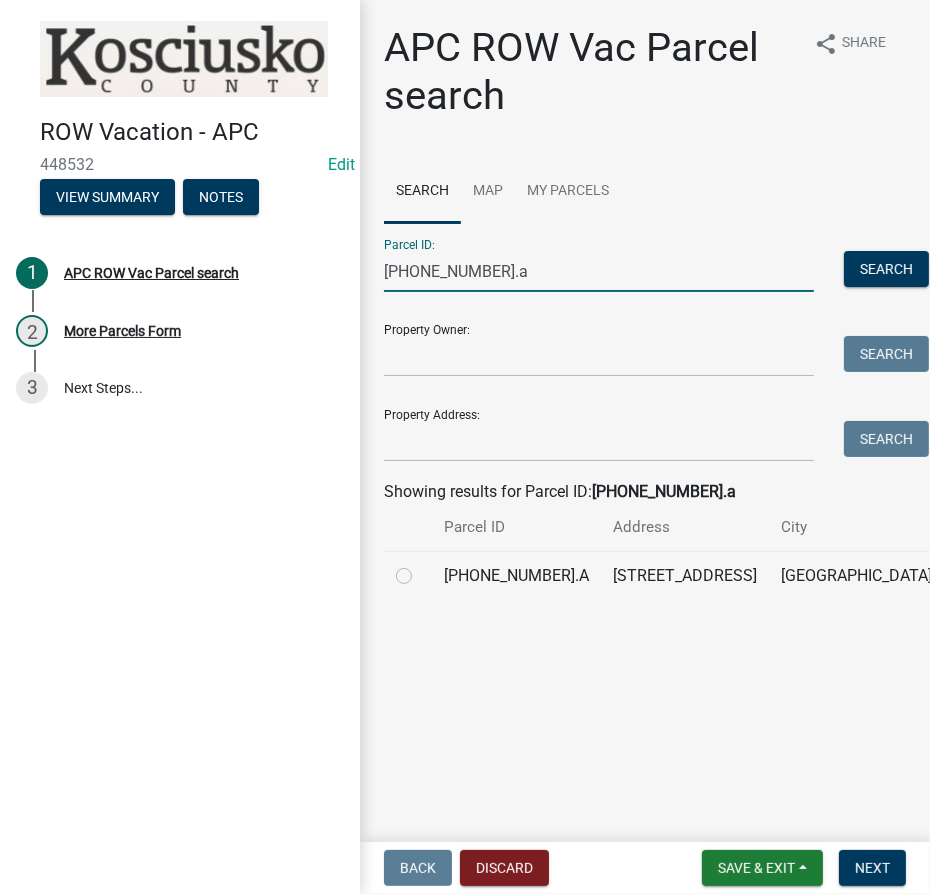 type on "[PHONE_NUMBER].a" 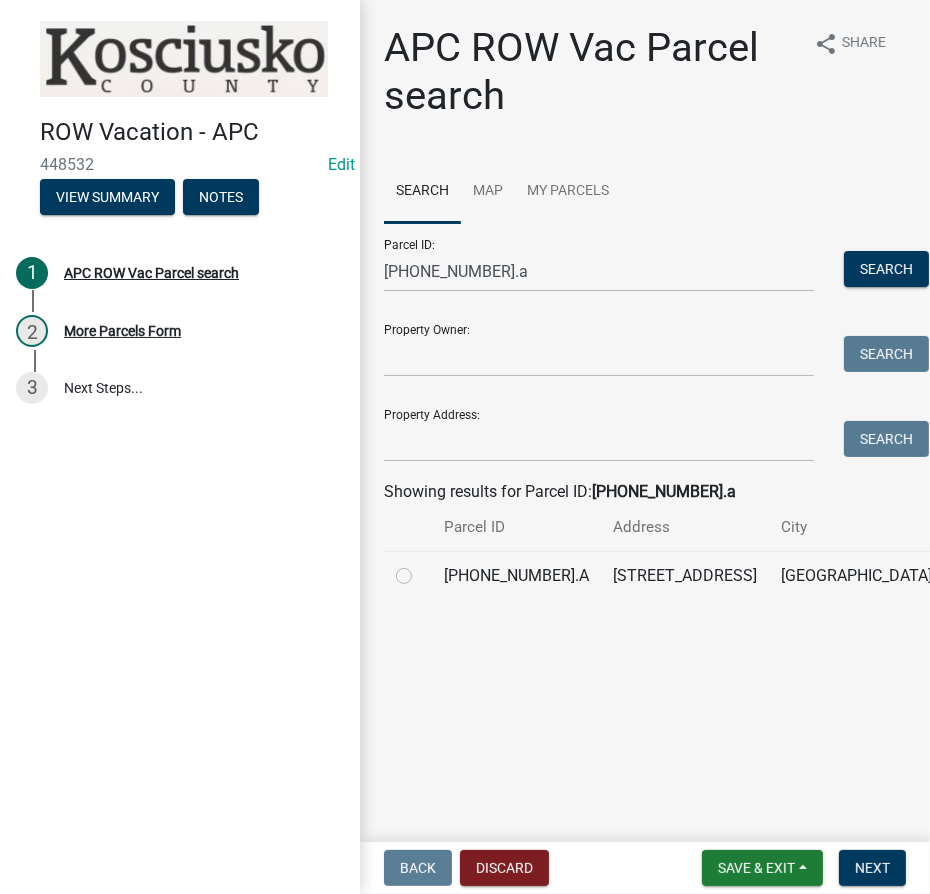 click 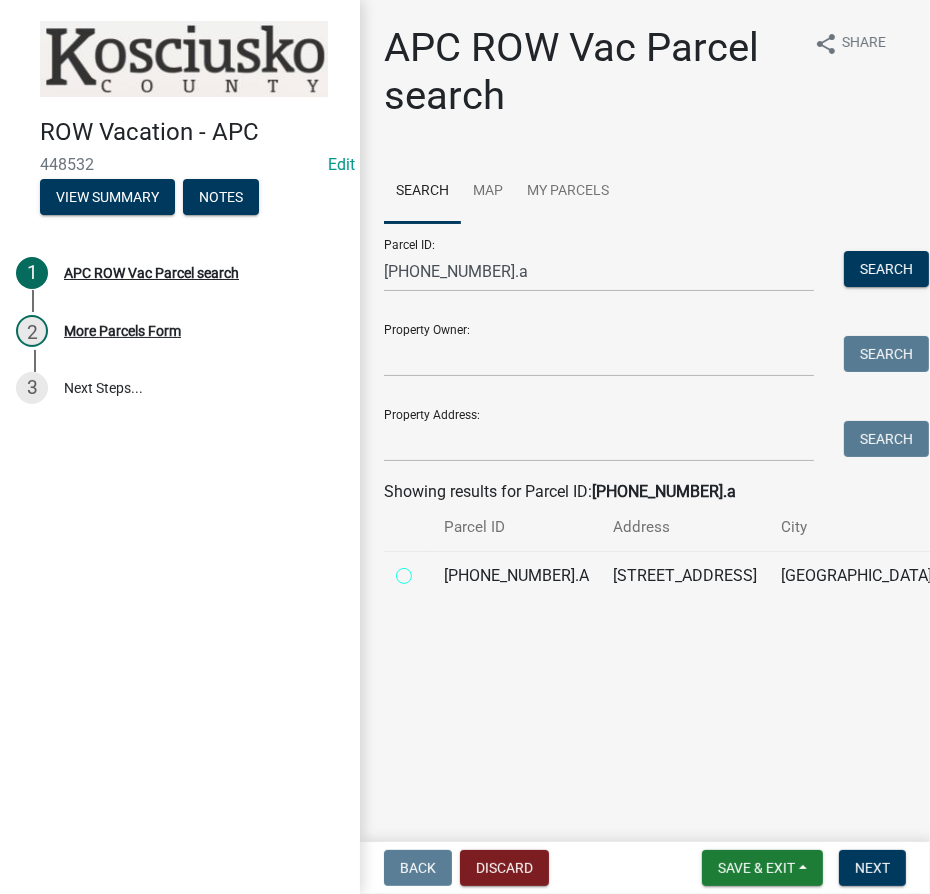 click at bounding box center [426, 570] 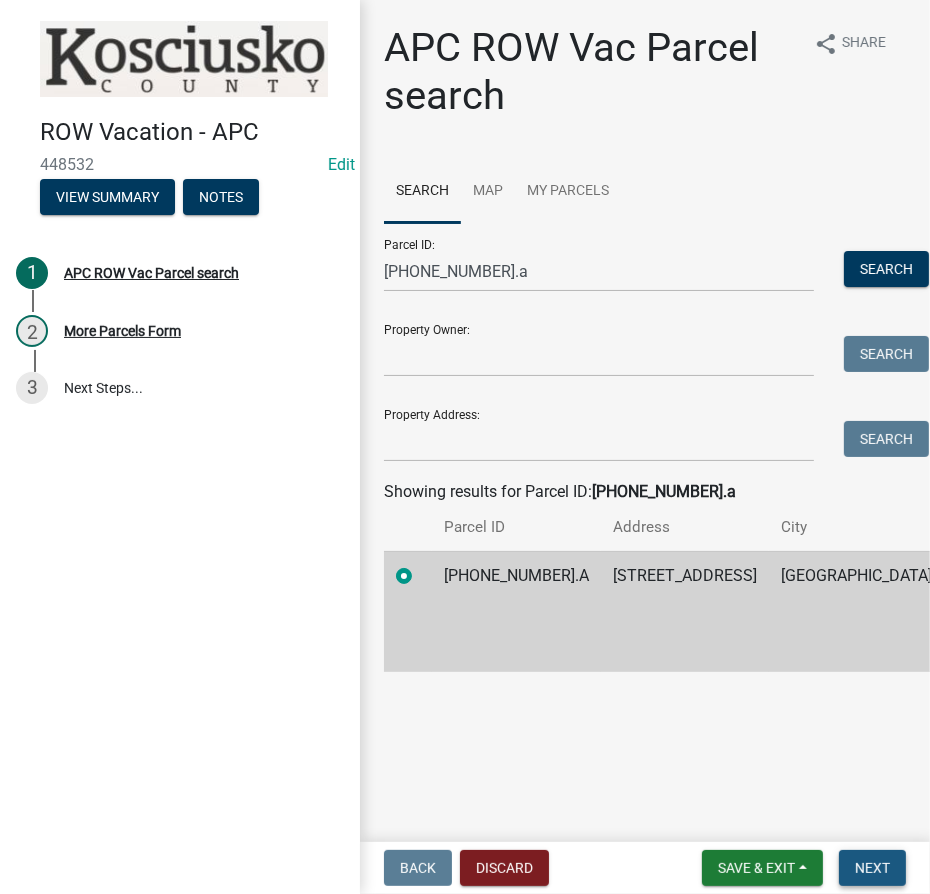 click on "Next" at bounding box center (872, 868) 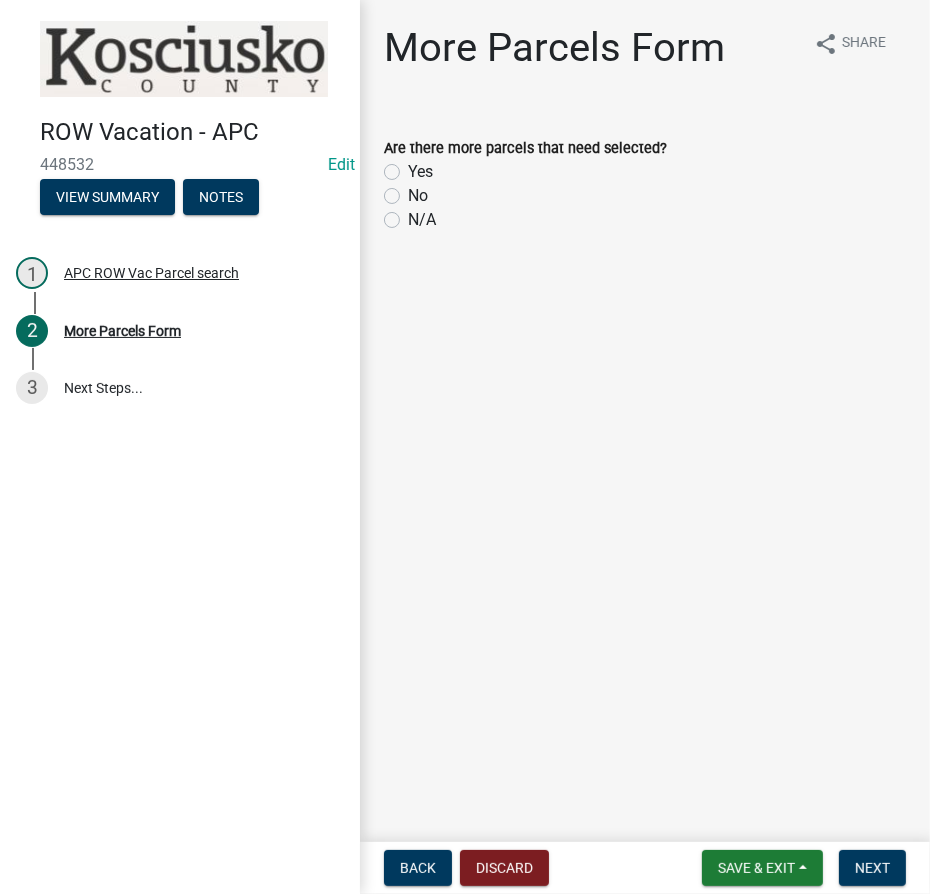 click on "Yes" 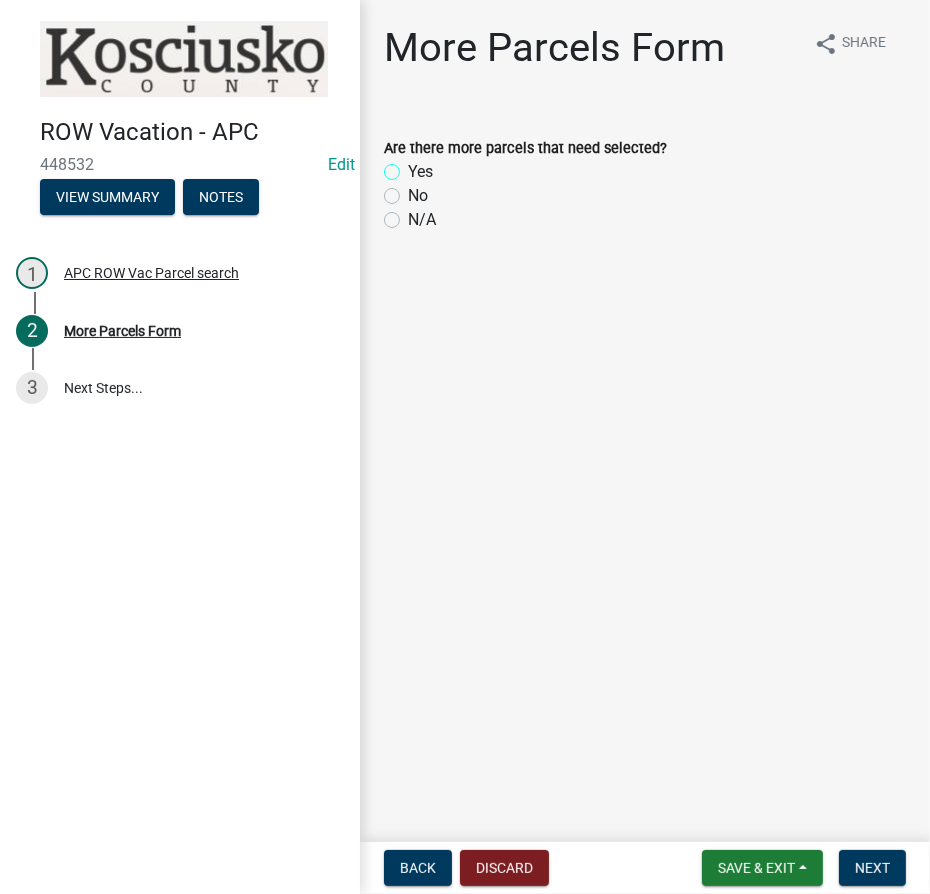 click on "Yes" at bounding box center (414, 166) 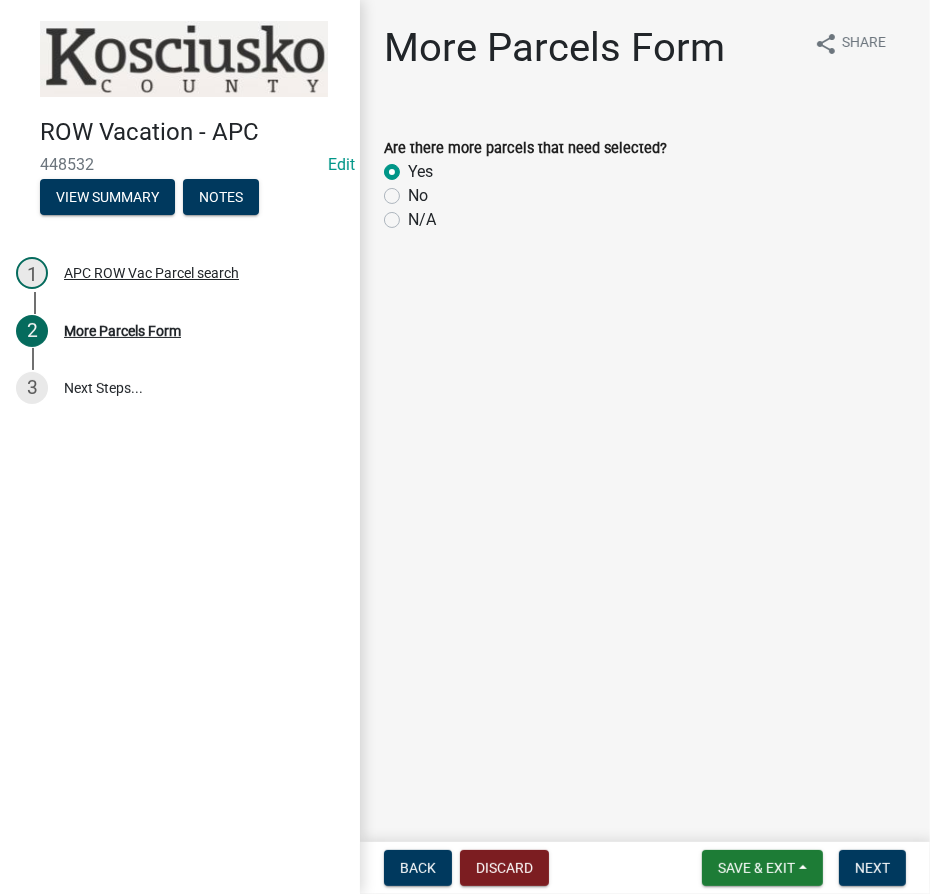 radio on "true" 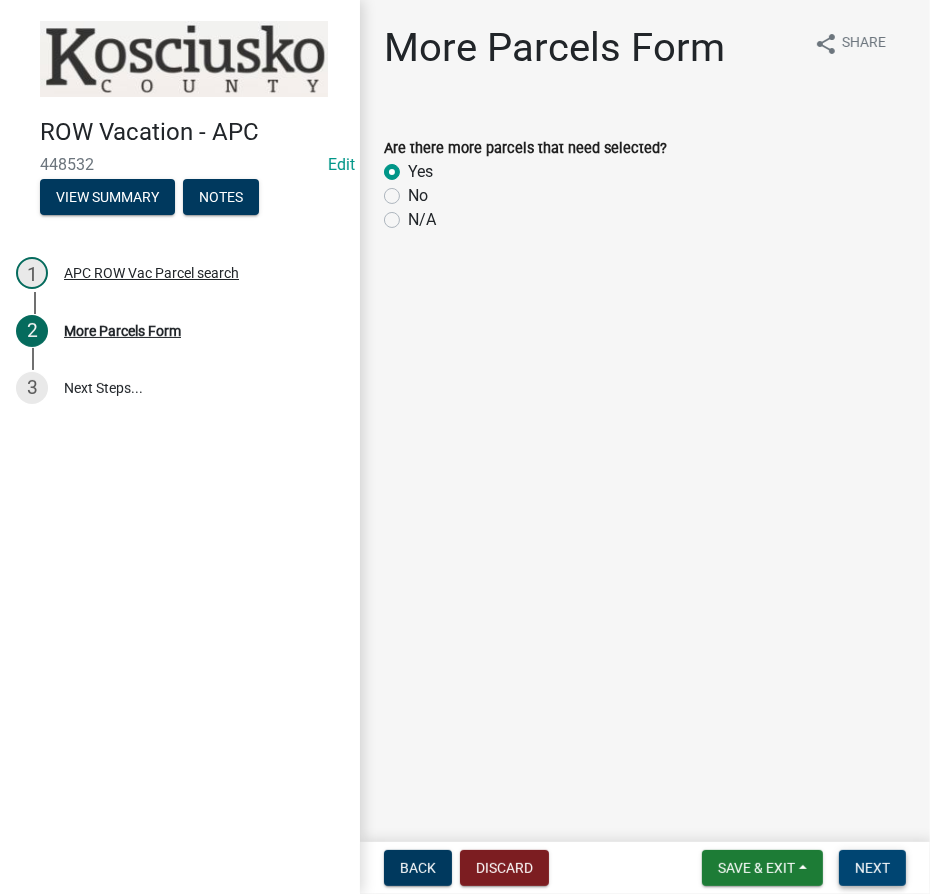 click on "Next" at bounding box center (872, 868) 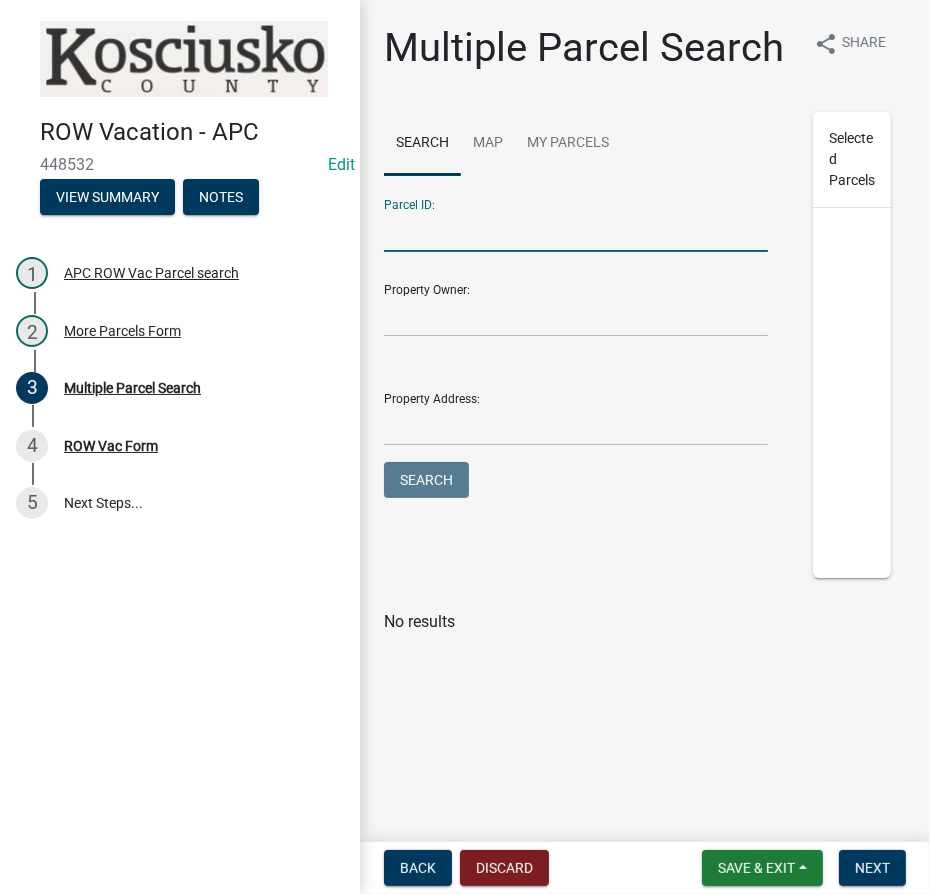click on "Parcel ID:" at bounding box center [576, 231] 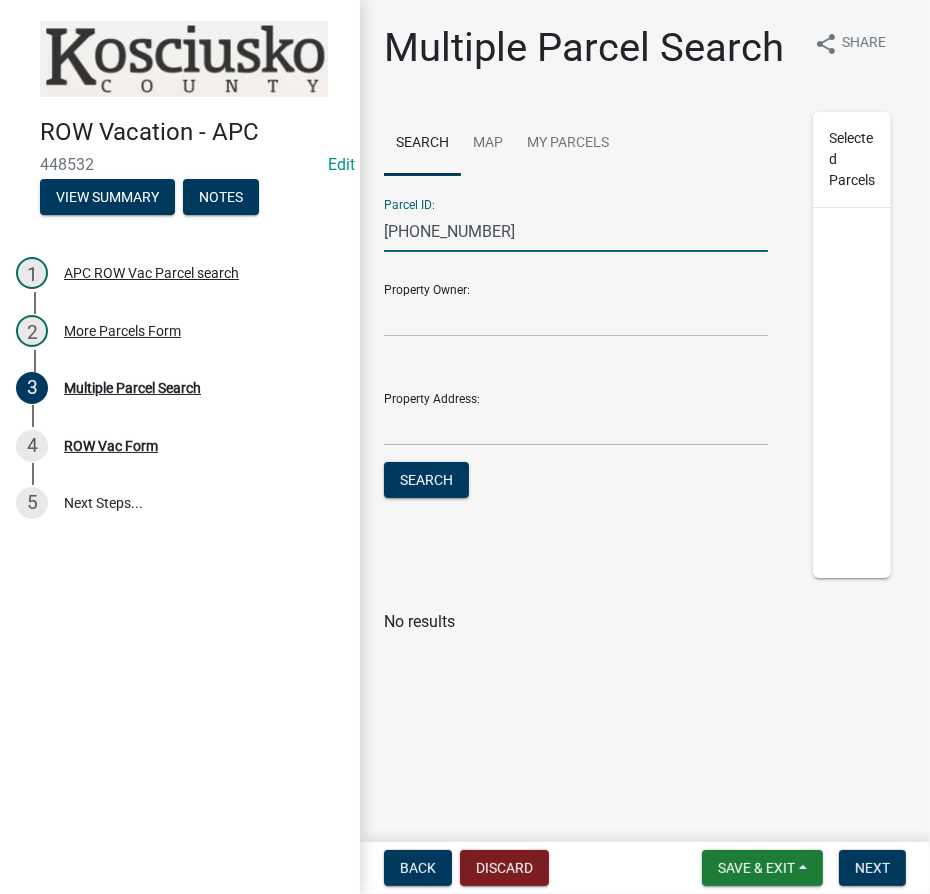 type on "[PHONE_NUMBER]" 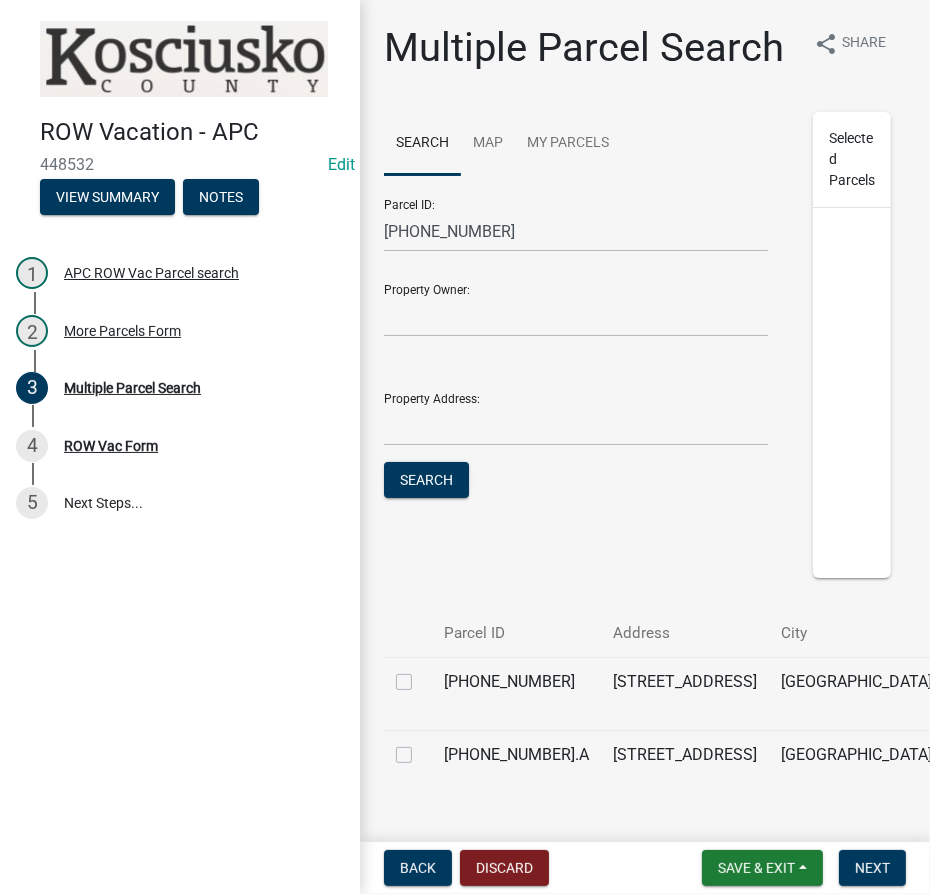 click 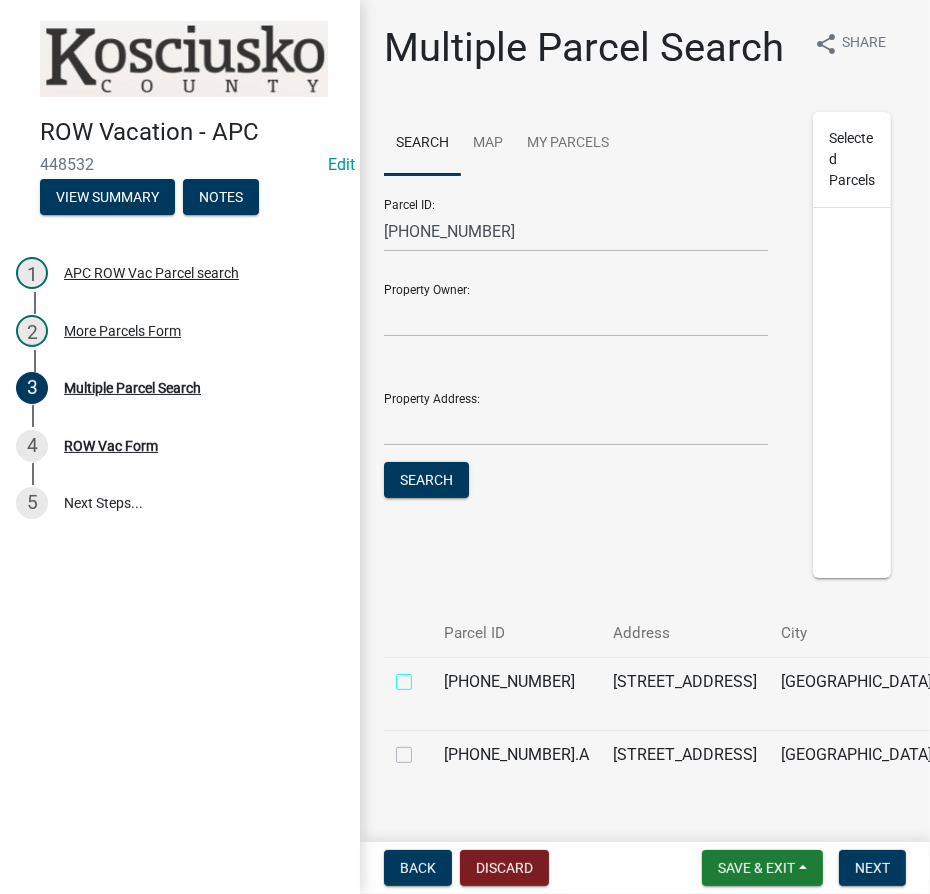 checkbox on "true" 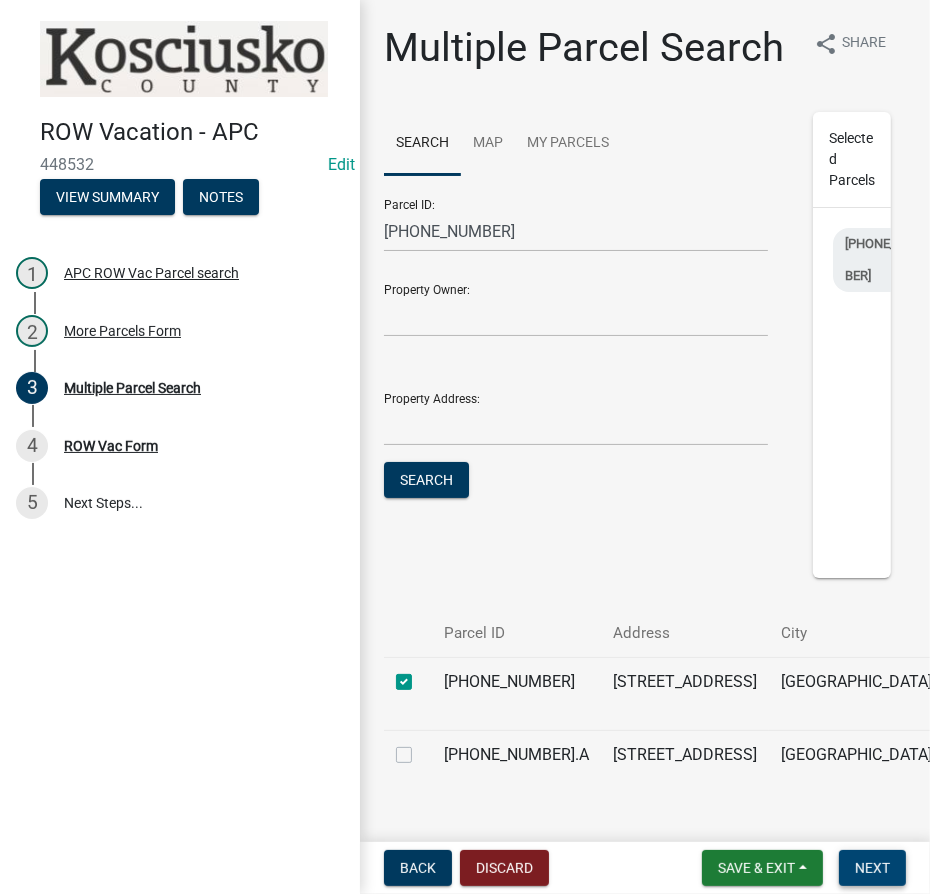 click on "Next" at bounding box center [872, 868] 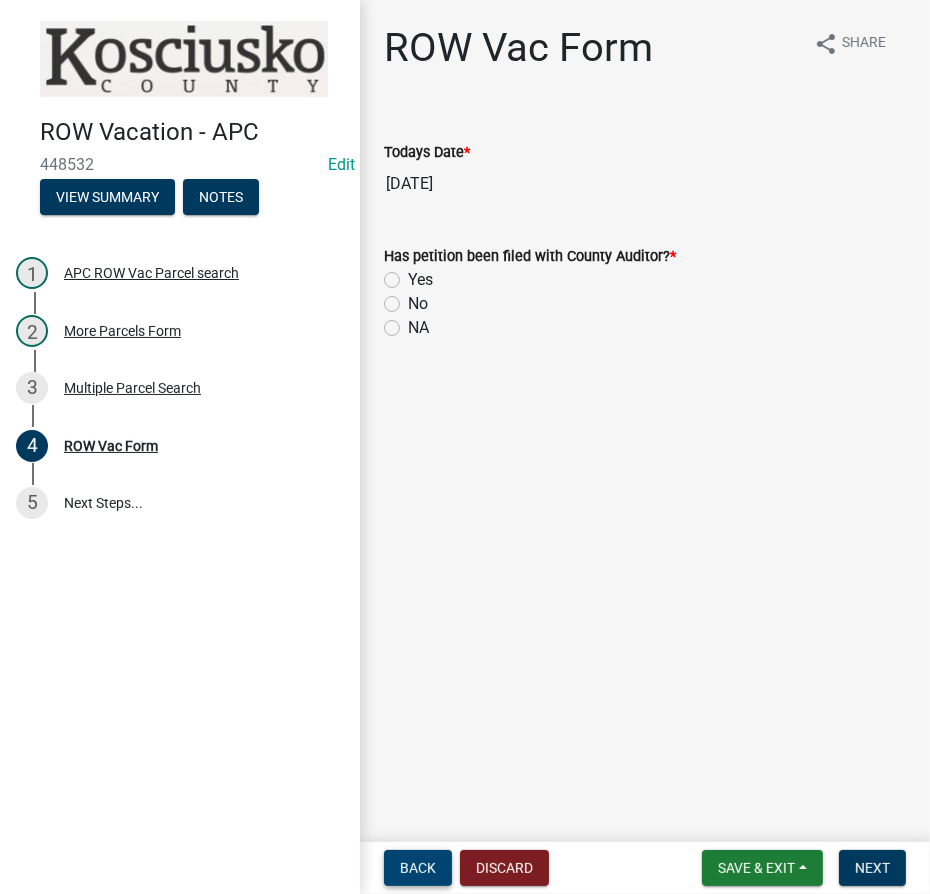 click on "Back" at bounding box center (418, 868) 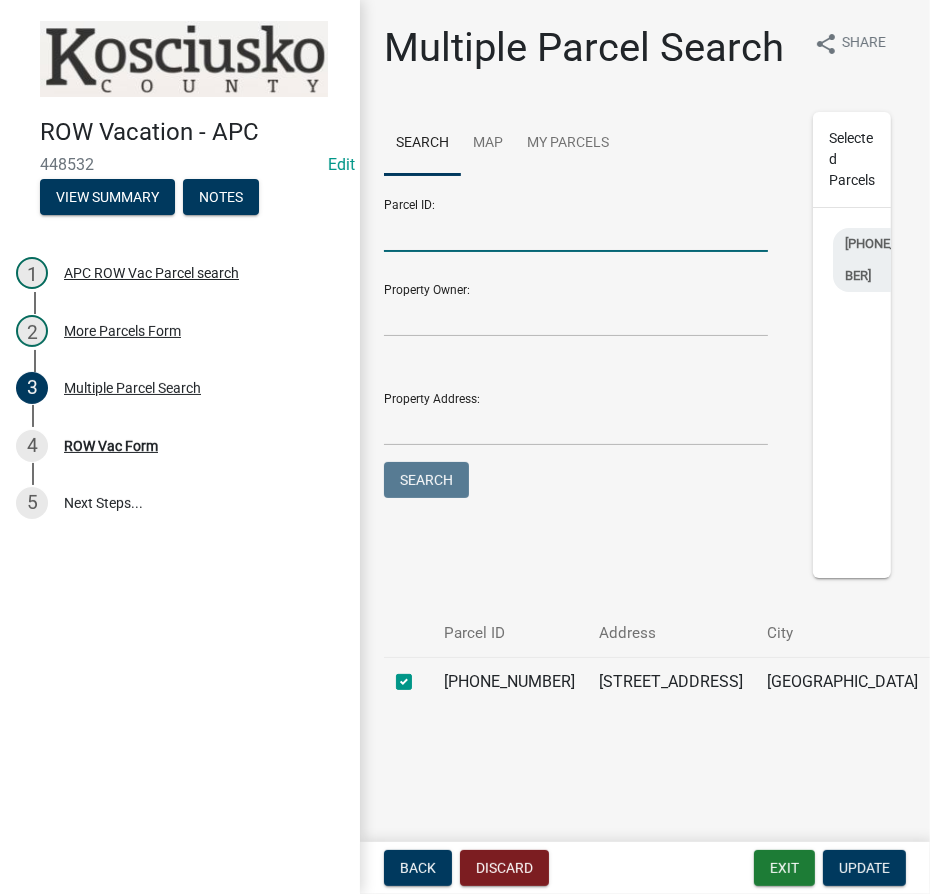 click on "Parcel ID:" at bounding box center (576, 231) 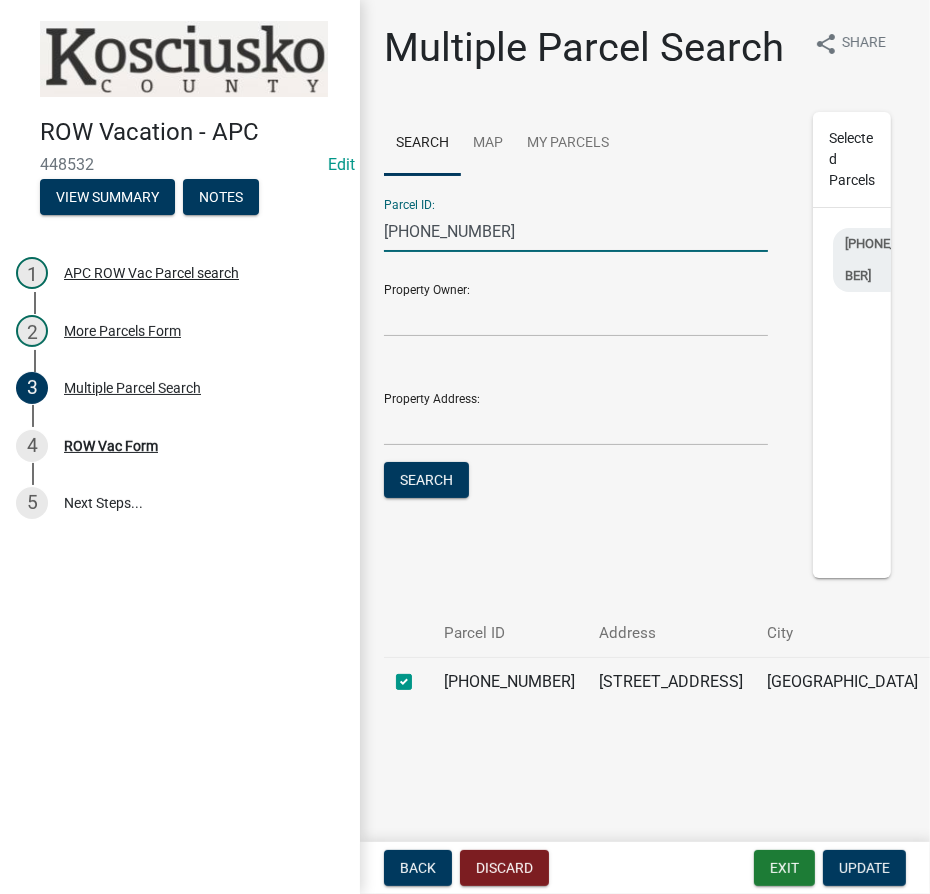 type on "[PHONE_NUMBER]" 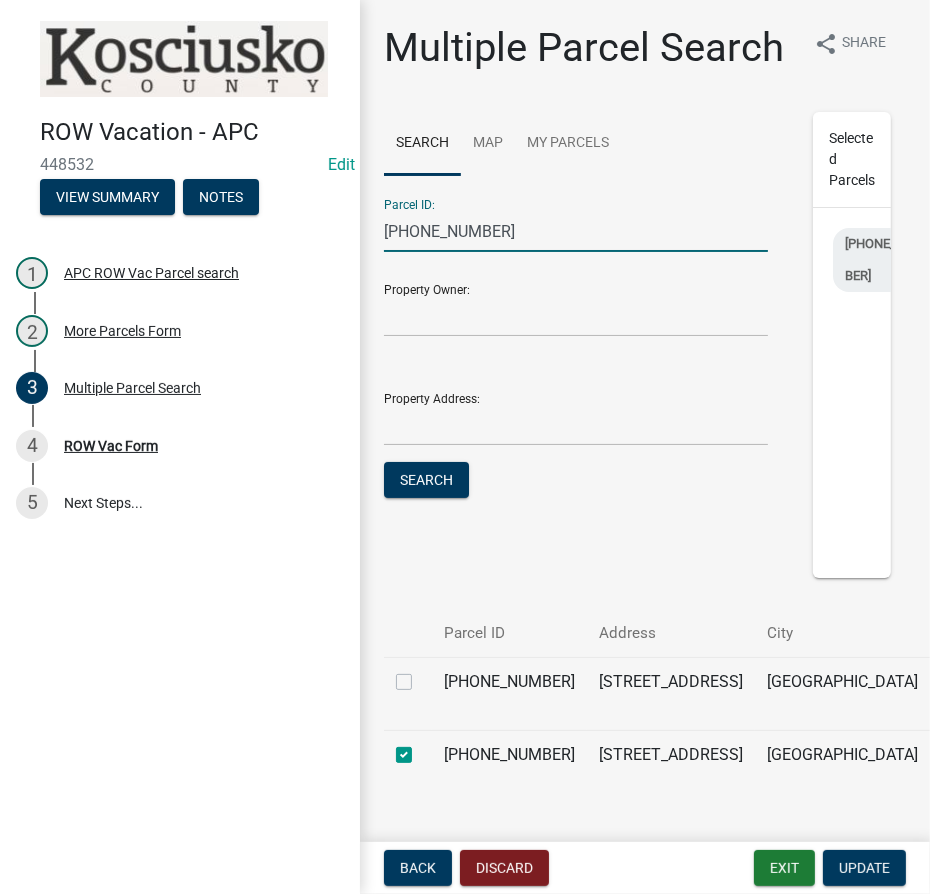 click 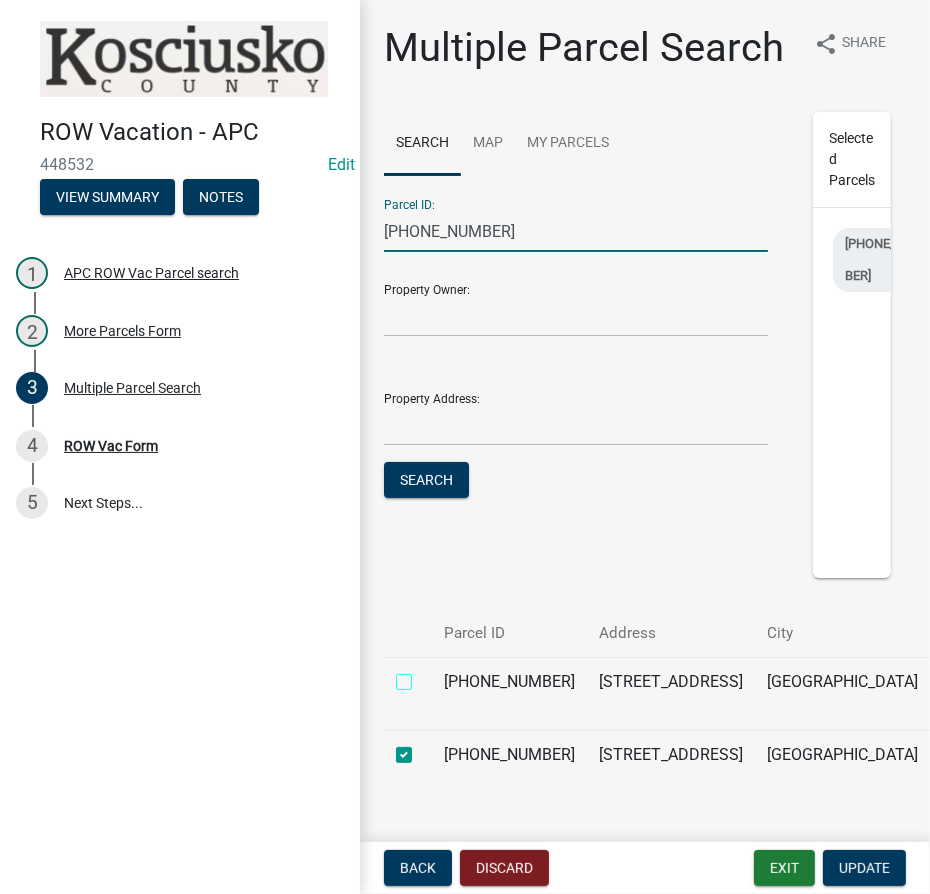 checkbox on "true" 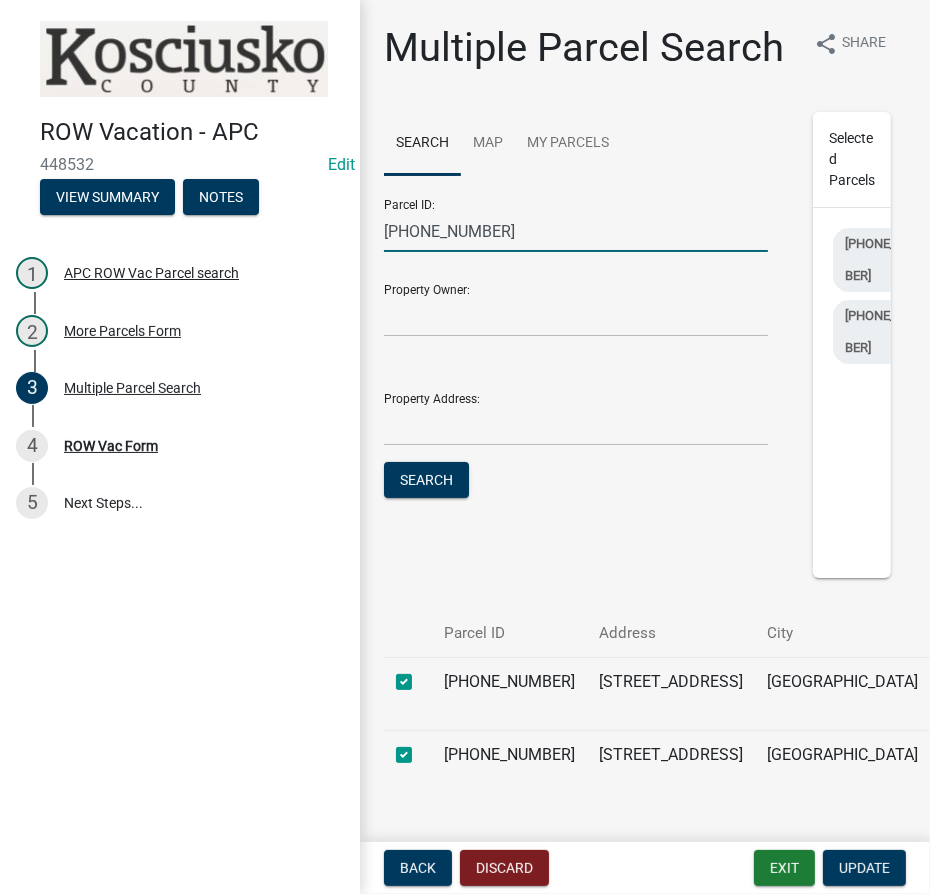 click on "[PHONE_NUMBER]" at bounding box center [576, 231] 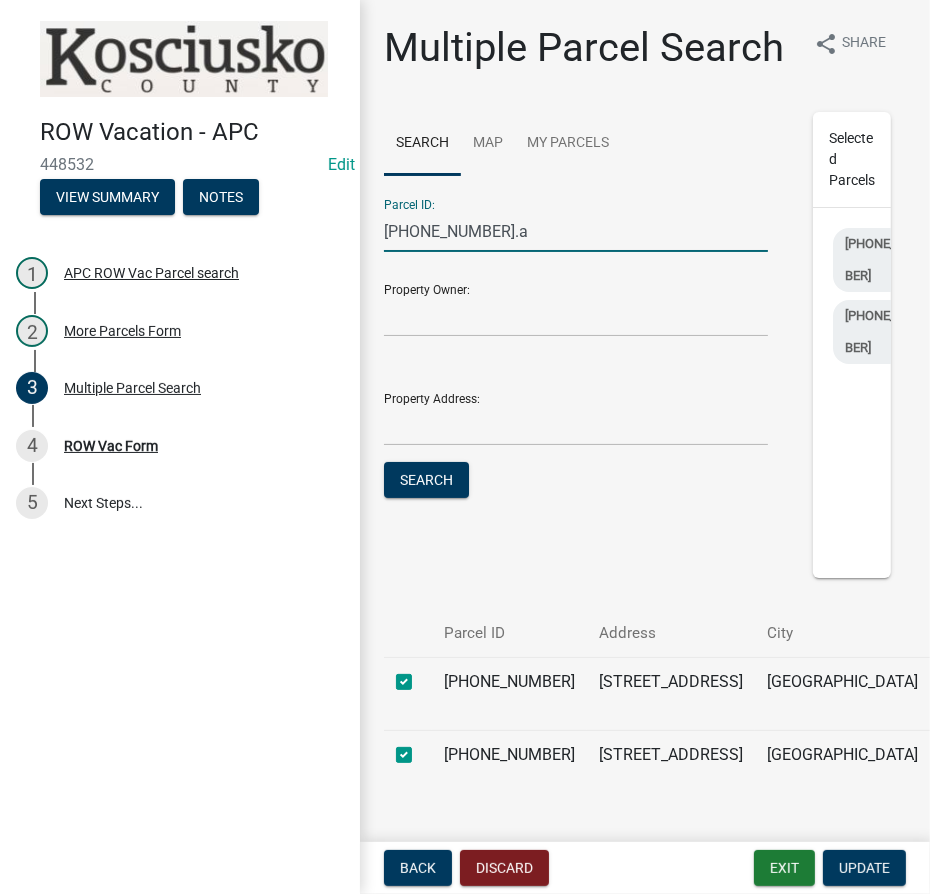 type on "[PHONE_NUMBER].a" 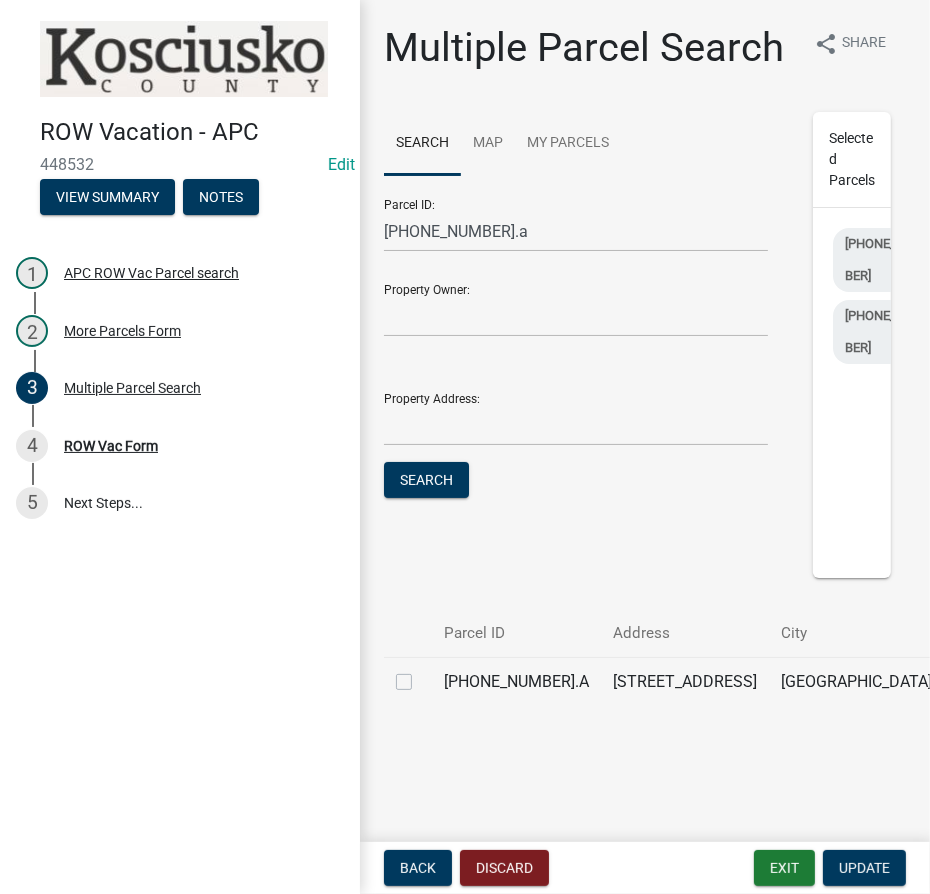 click 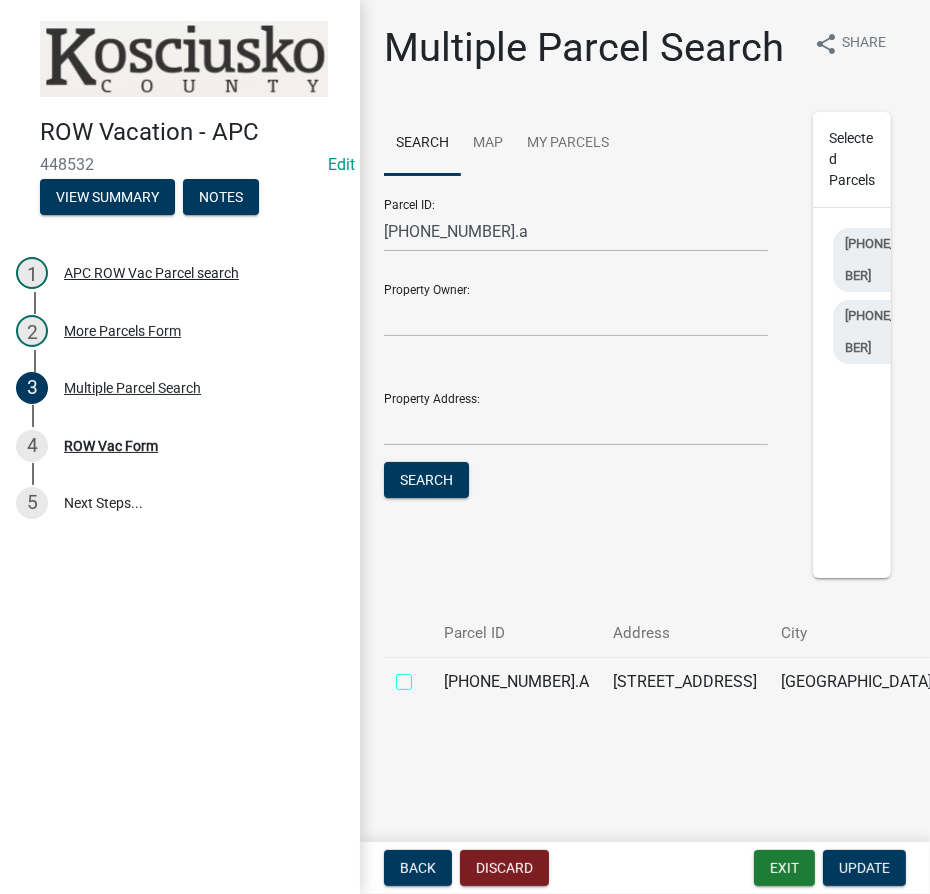 checkbox on "true" 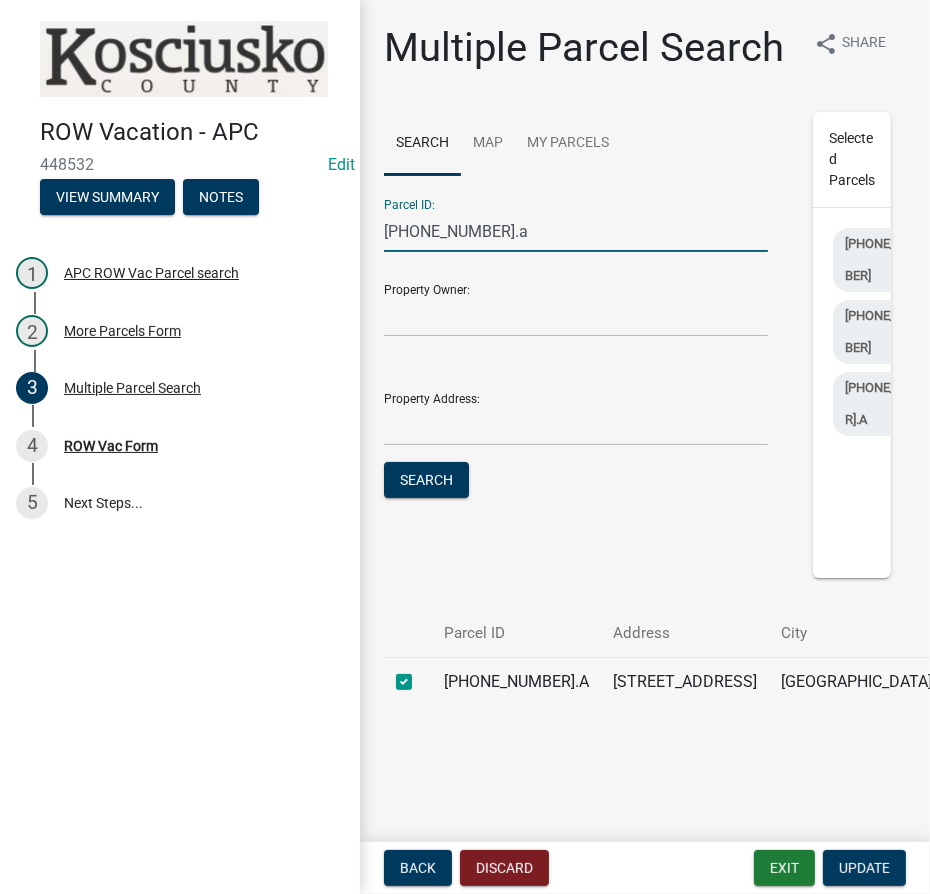click on "[PHONE_NUMBER].a" at bounding box center [576, 231] 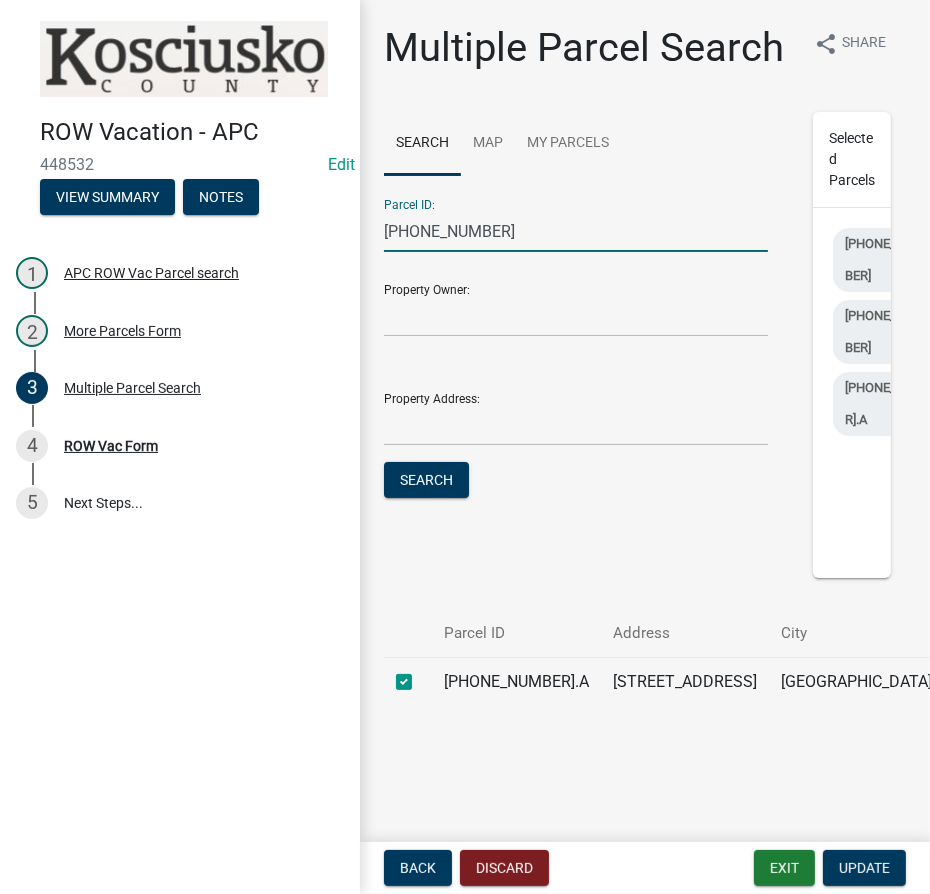 type on "[PHONE_NUMBER]" 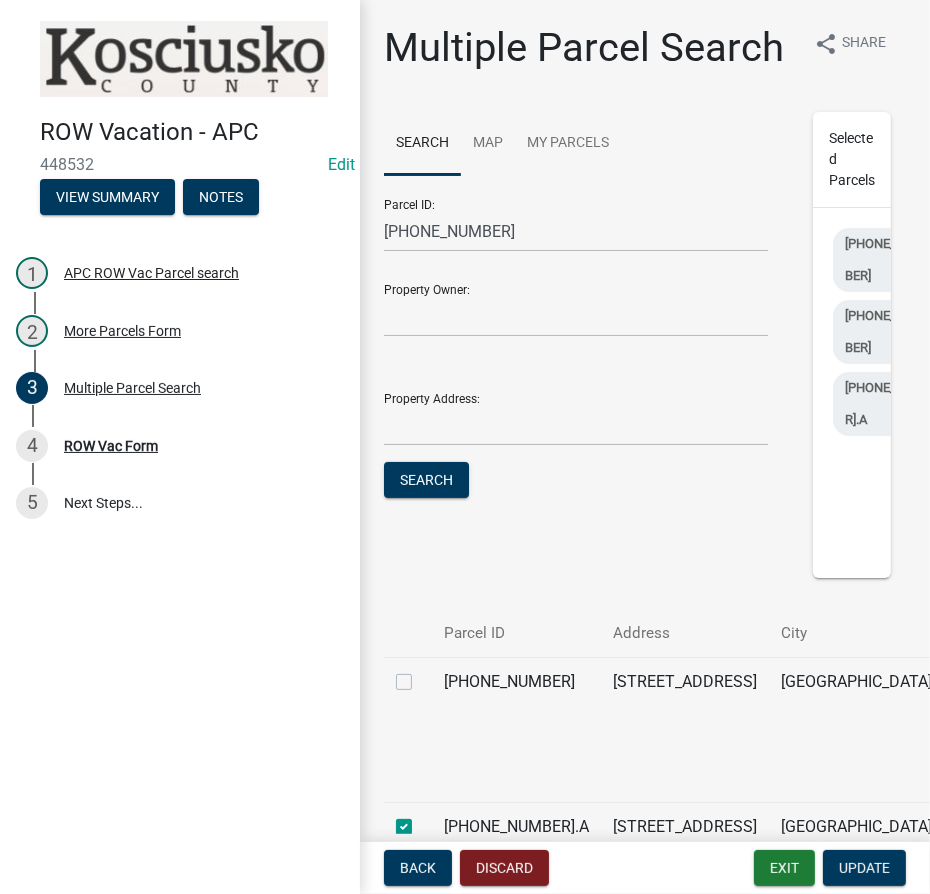 click 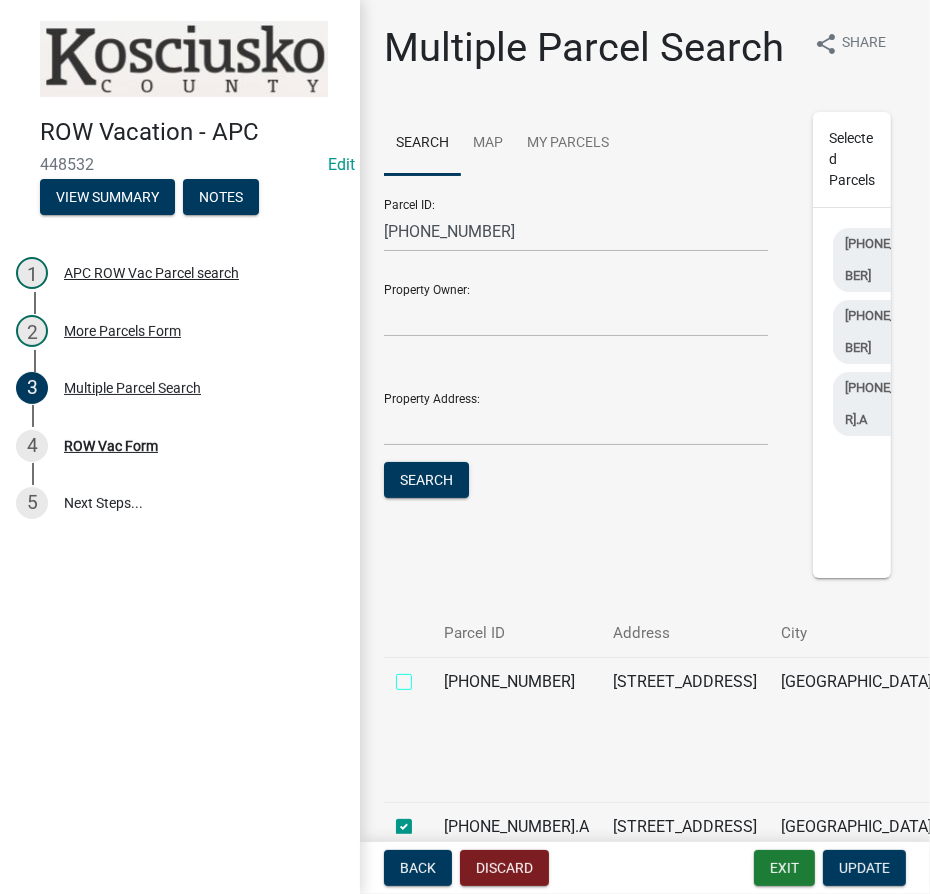 checkbox on "true" 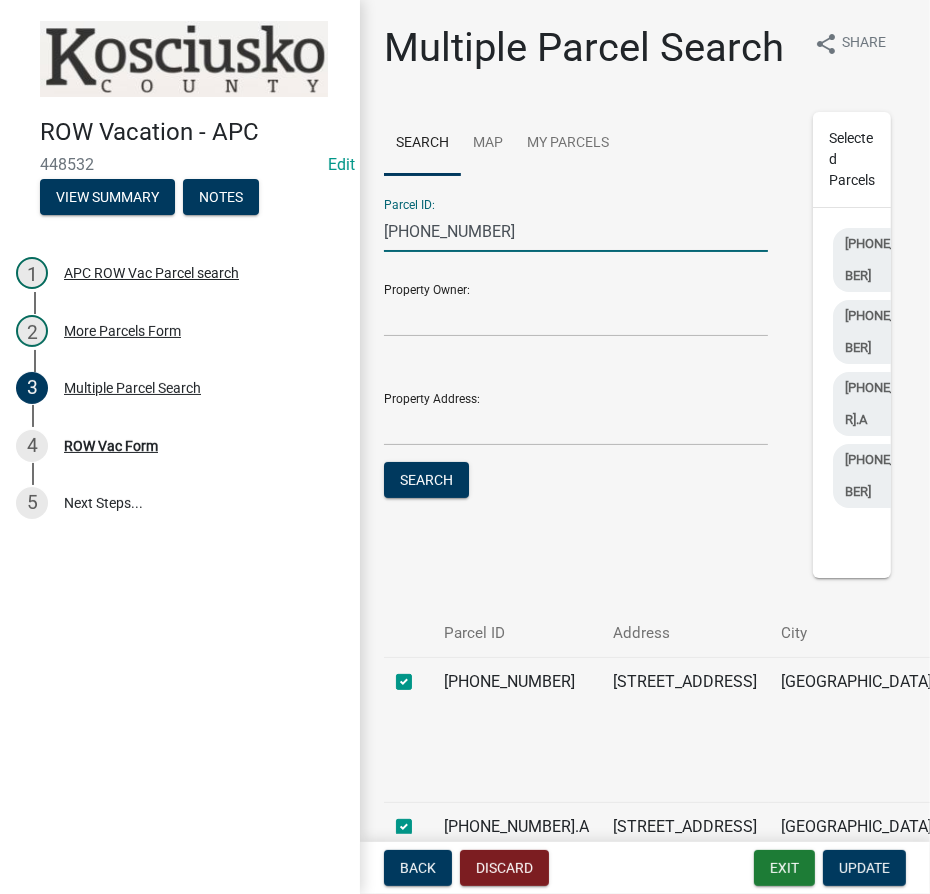 click on "[PHONE_NUMBER]" at bounding box center (576, 231) 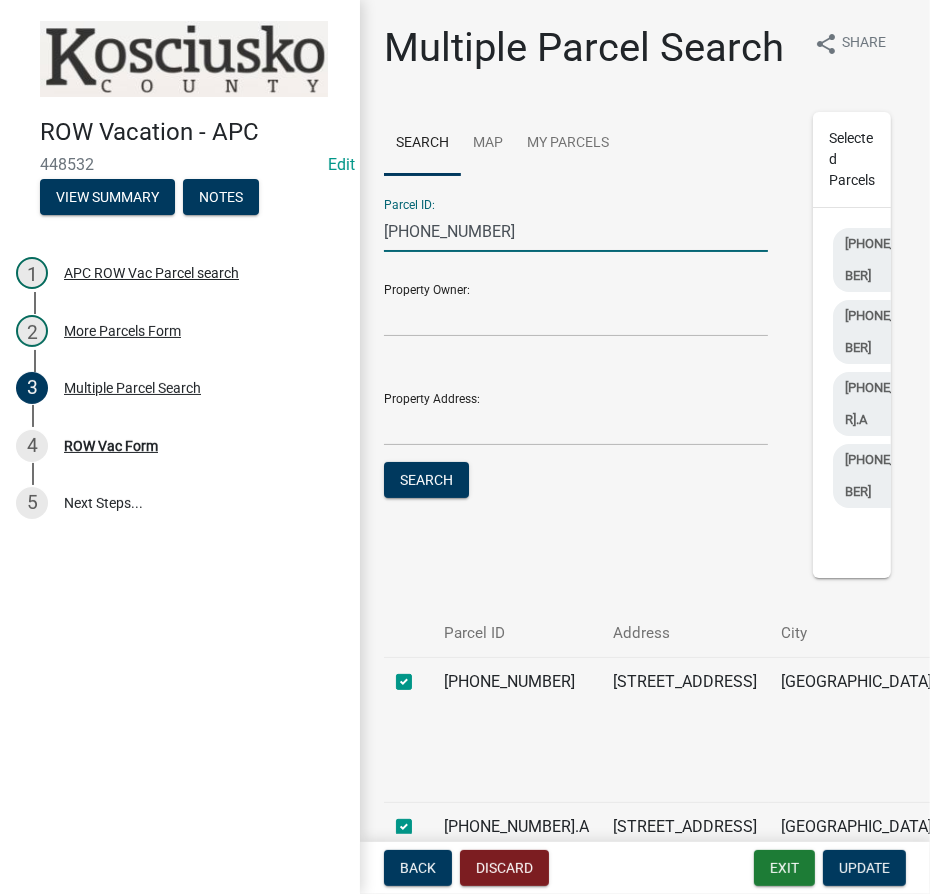 type on "[PHONE_NUMBER]" 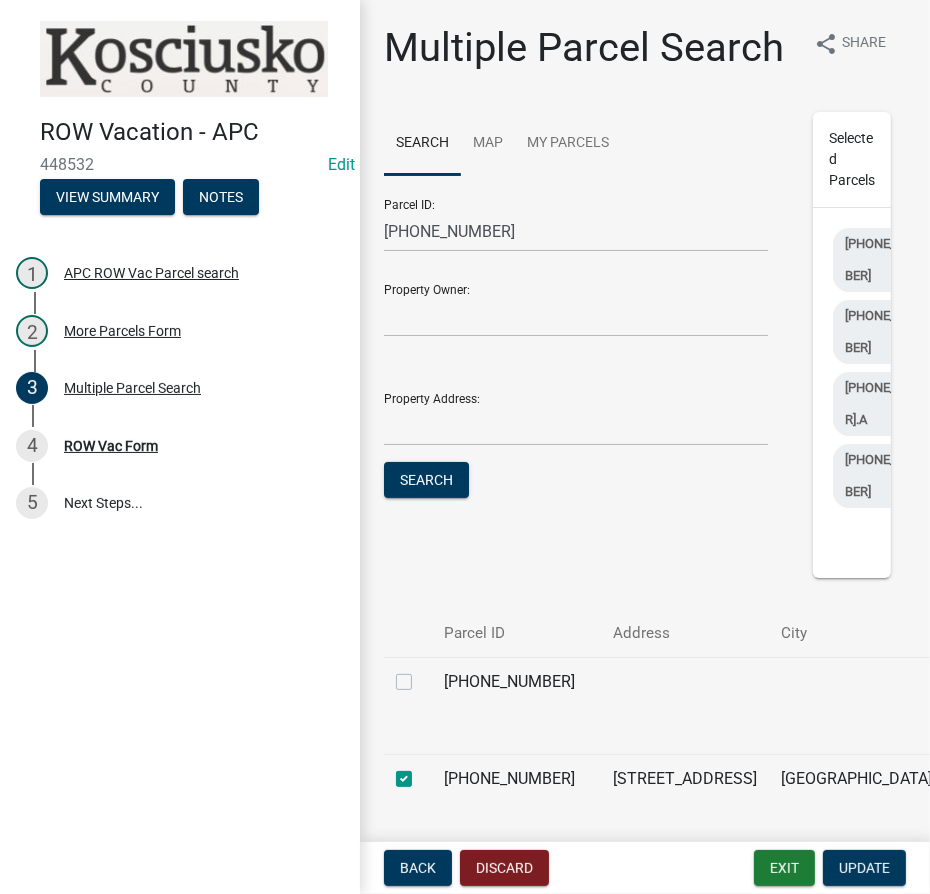 click 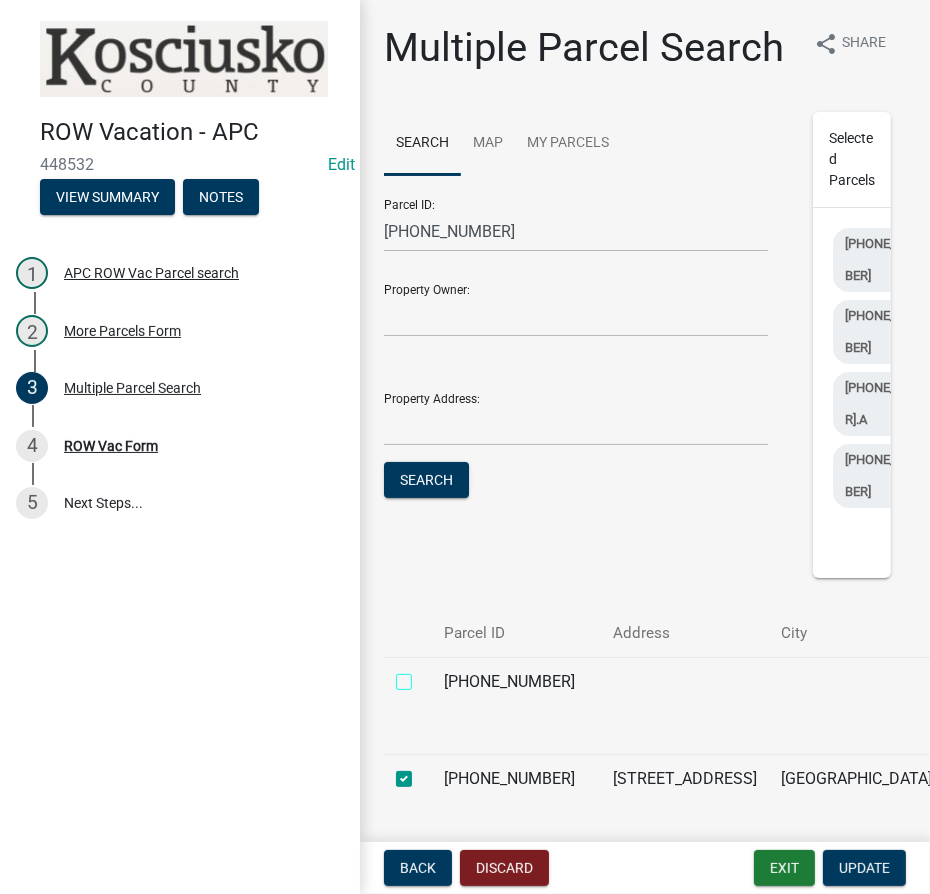 checkbox on "true" 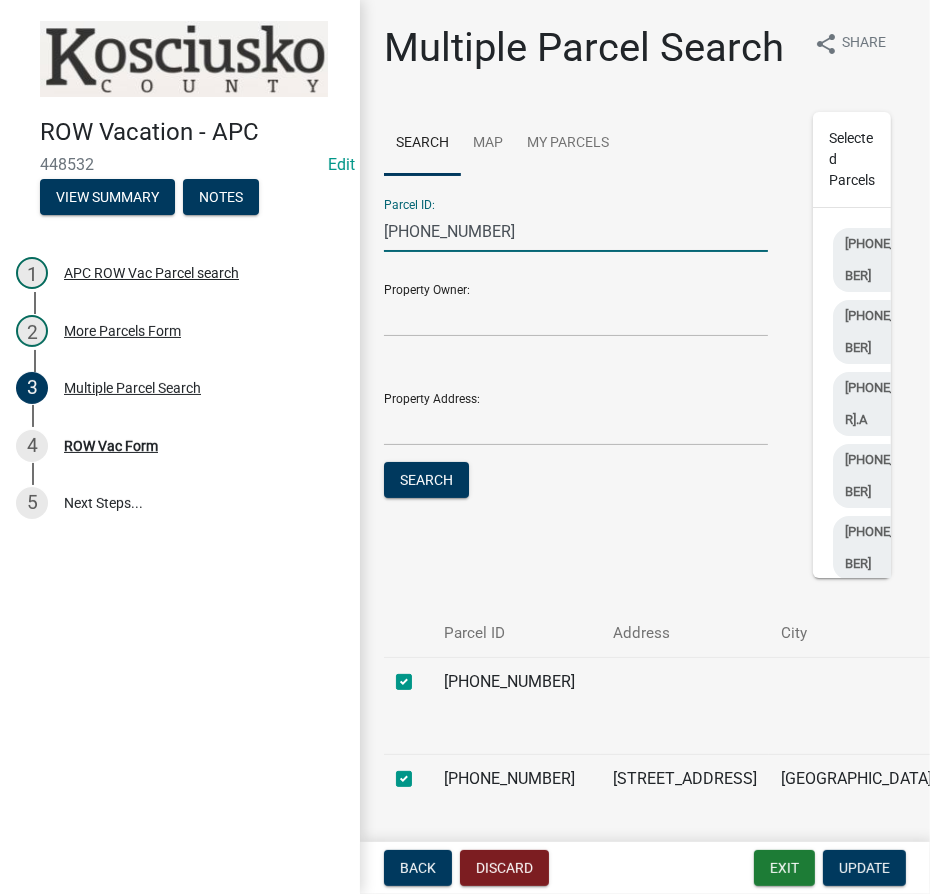click on "[PHONE_NUMBER]" at bounding box center (576, 231) 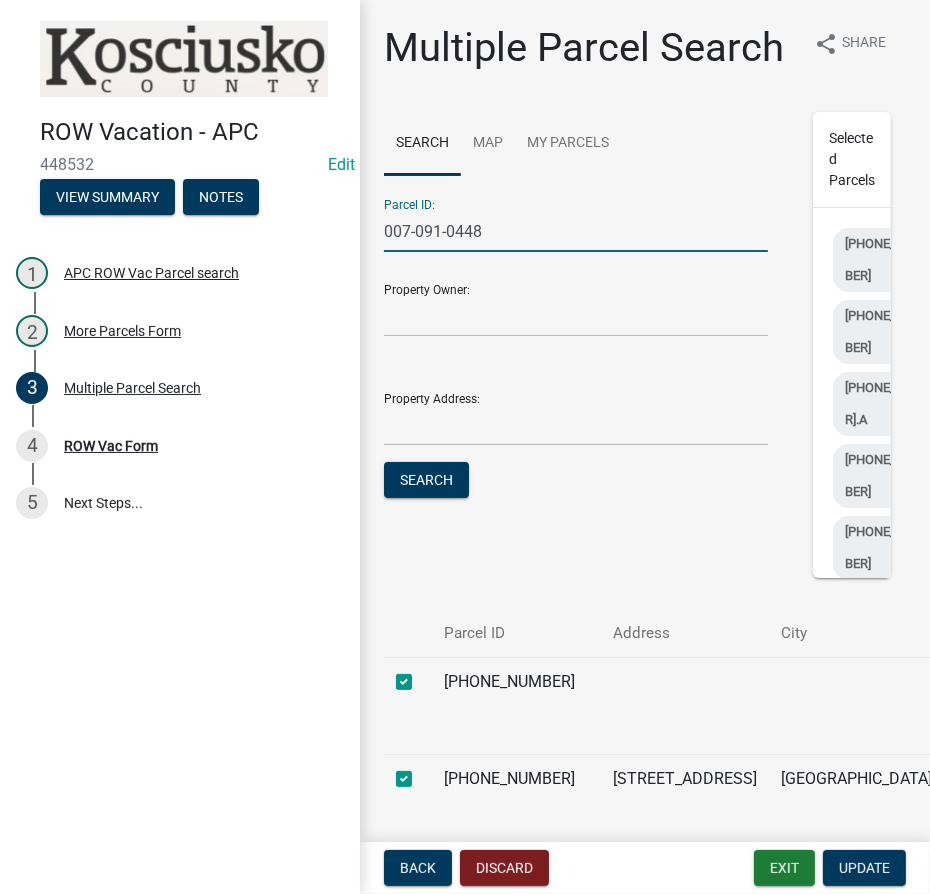 click on "Search" at bounding box center [426, 480] 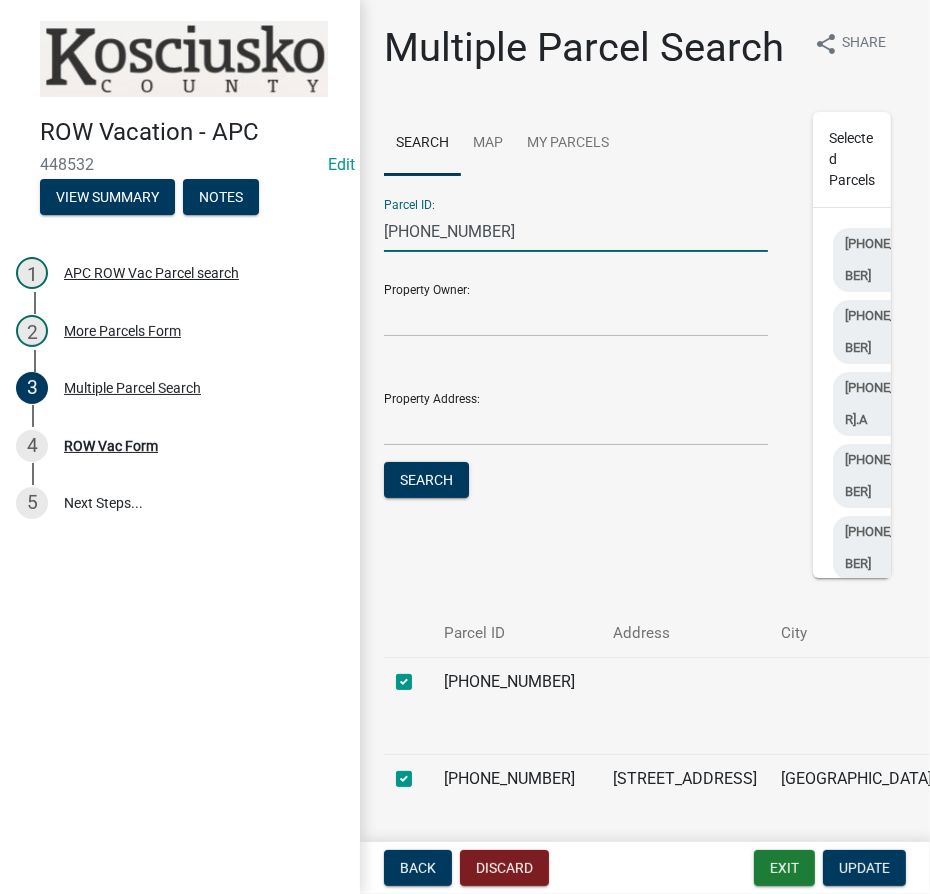 type on "[PHONE_NUMBER]" 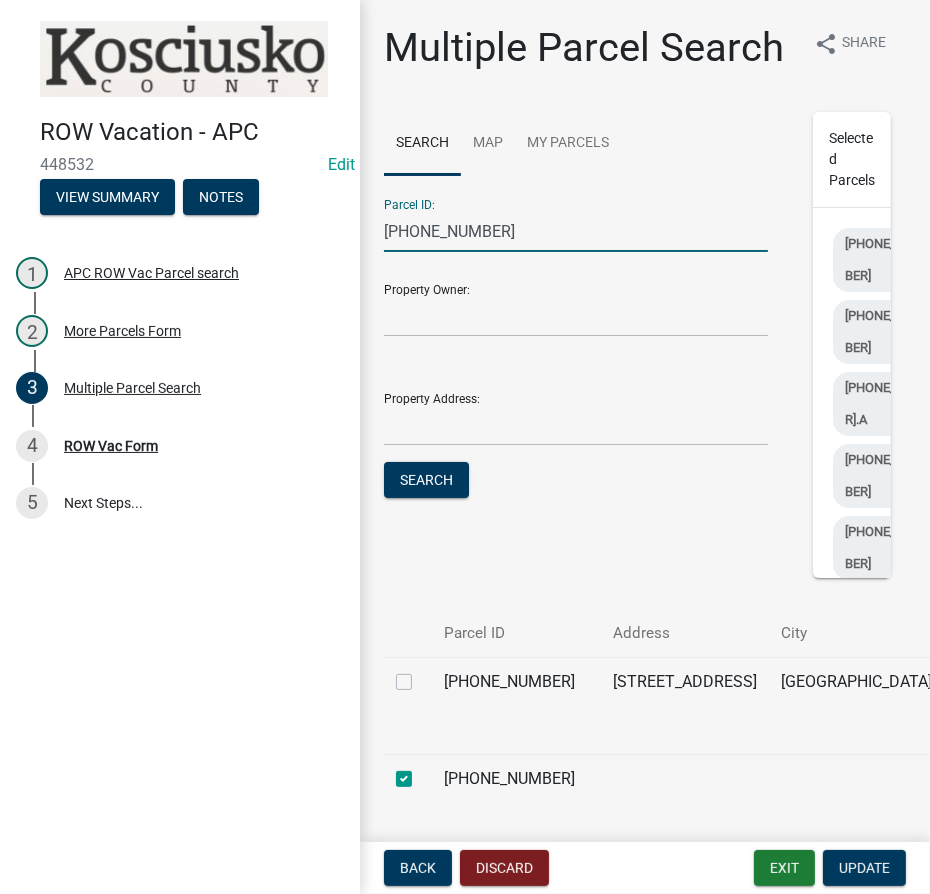 click 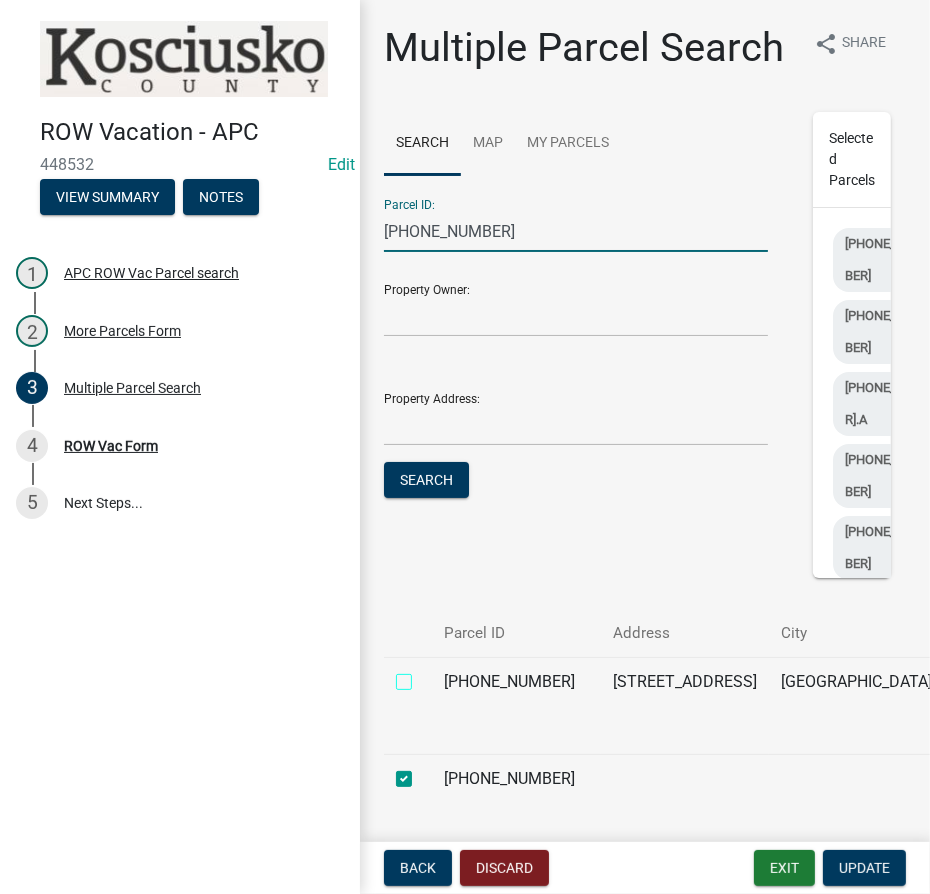checkbox on "true" 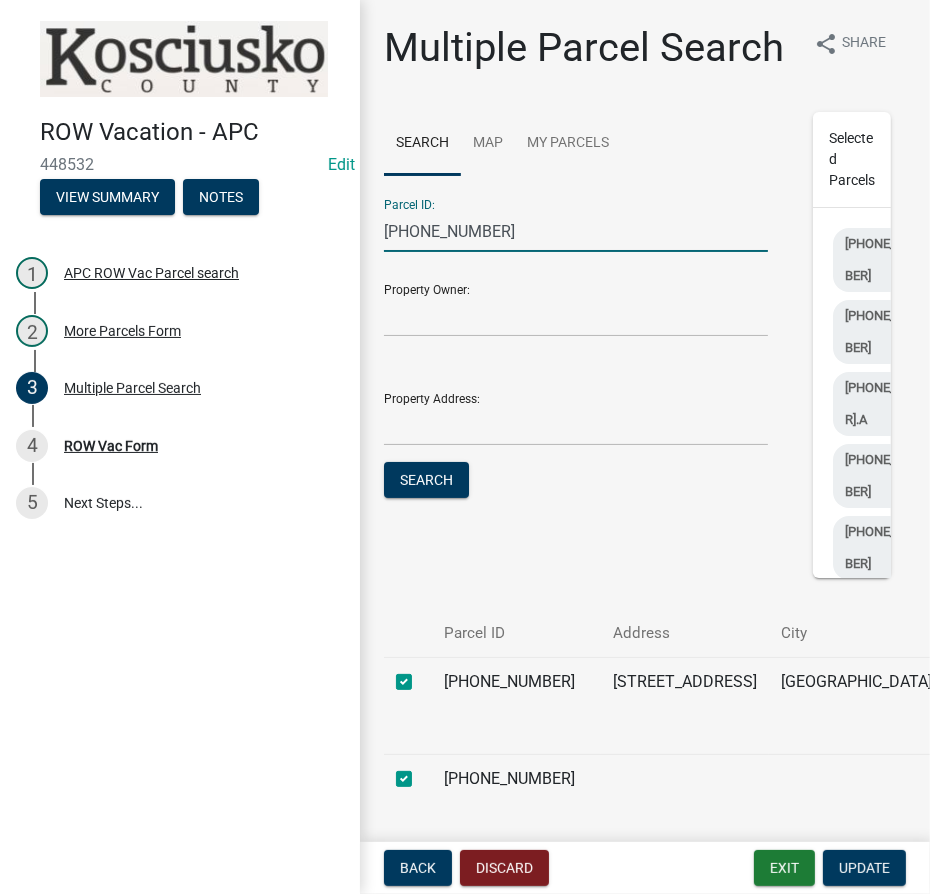 click on "[PHONE_NUMBER]" at bounding box center [576, 231] 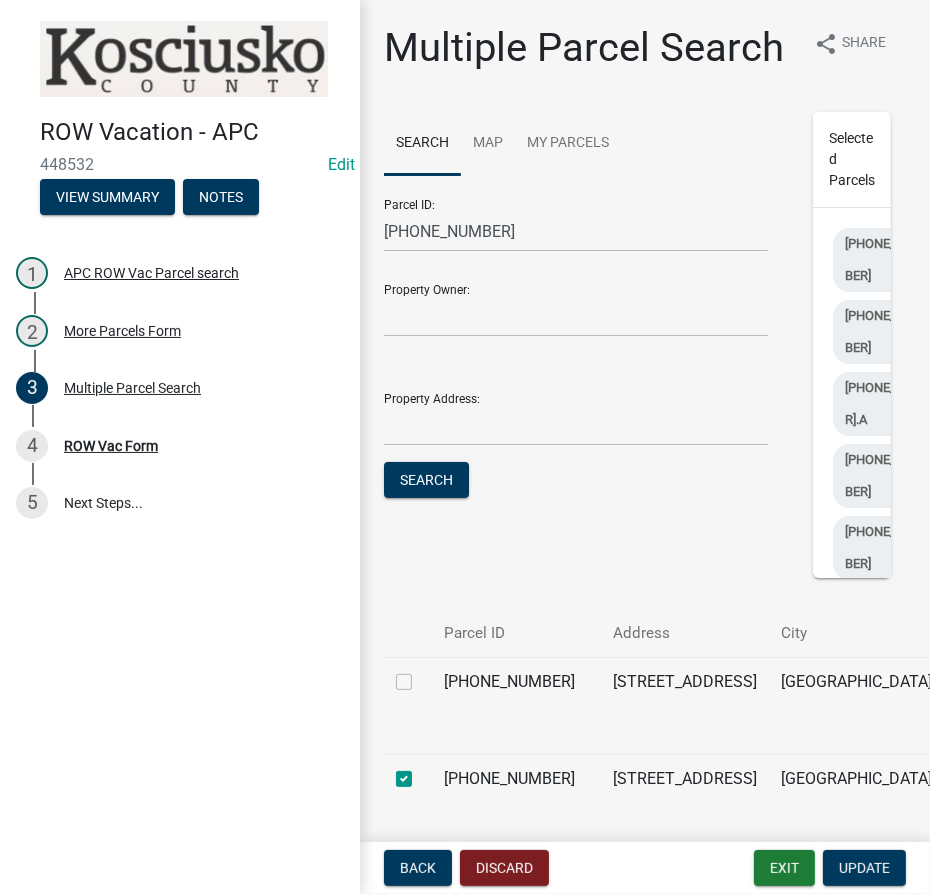 click 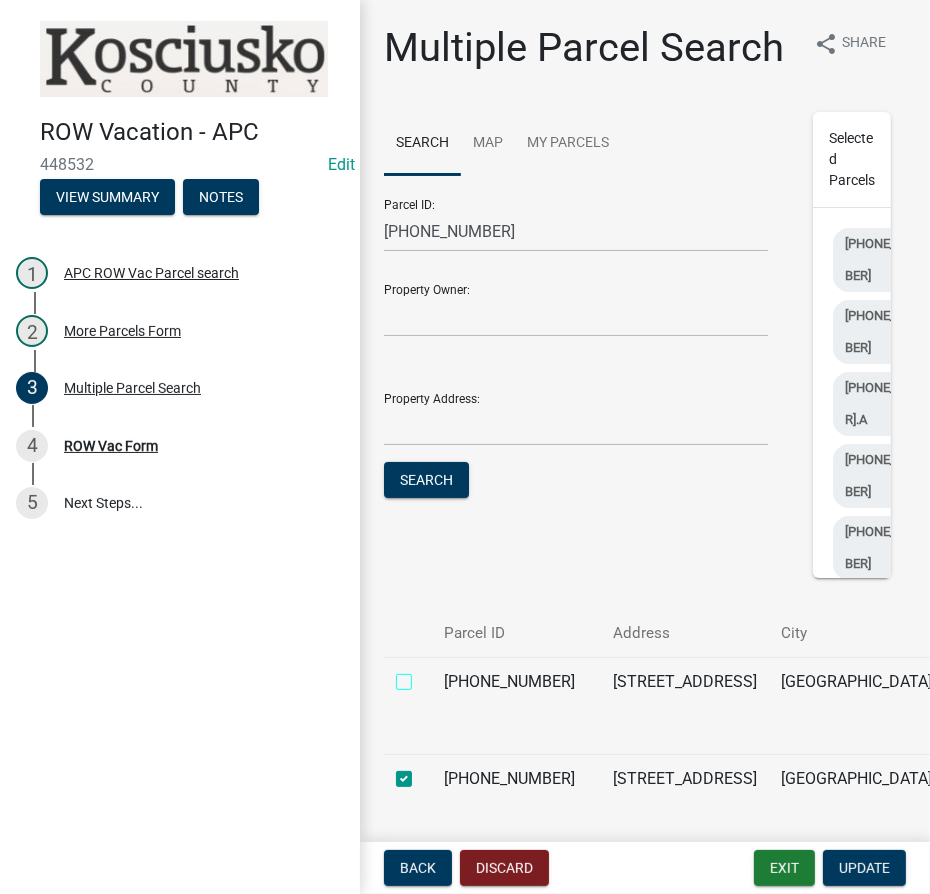 click at bounding box center (426, 676) 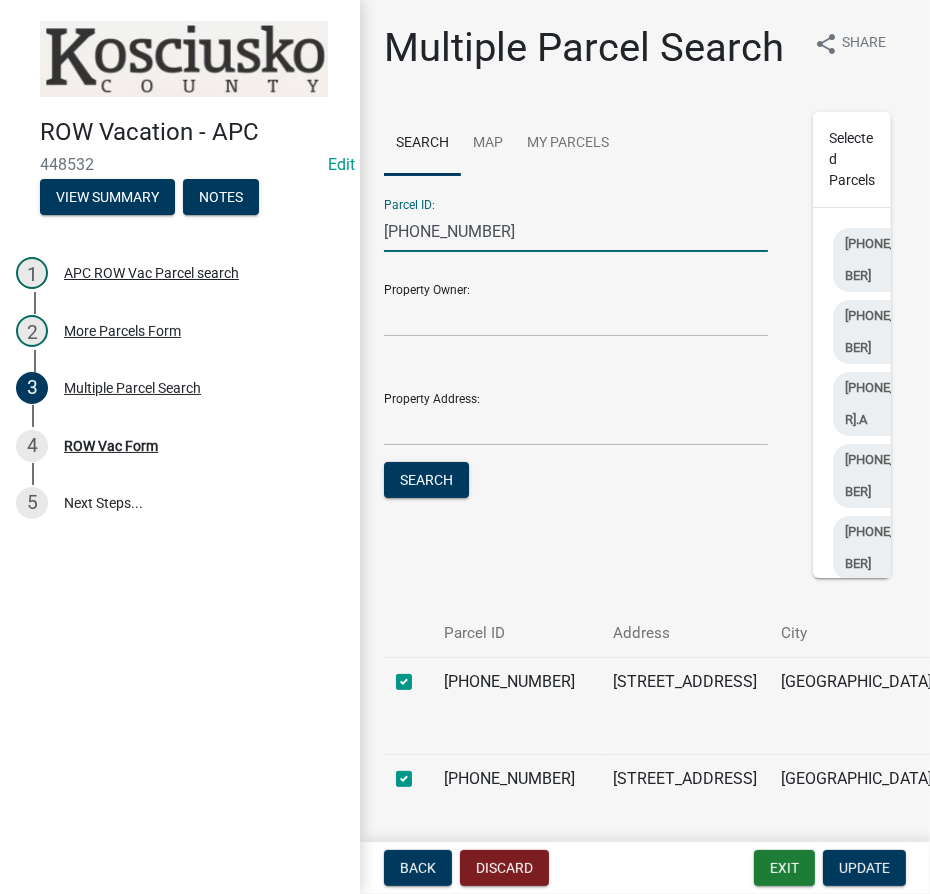 click on "[PHONE_NUMBER]" at bounding box center [576, 231] 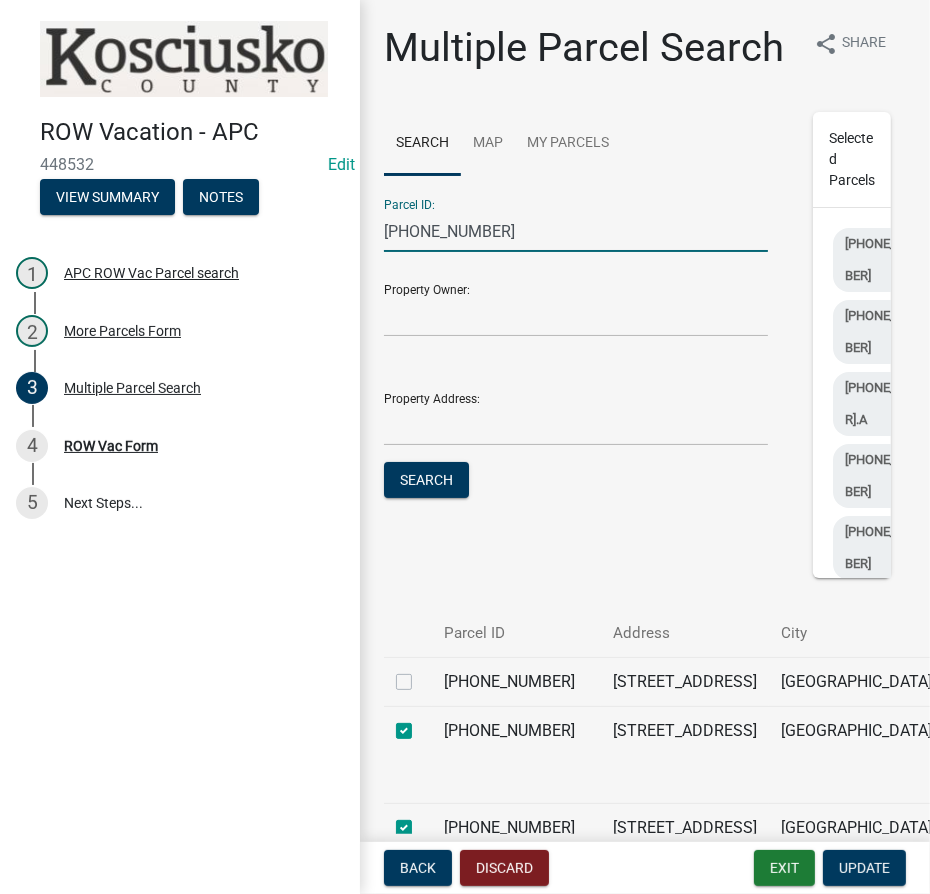 click 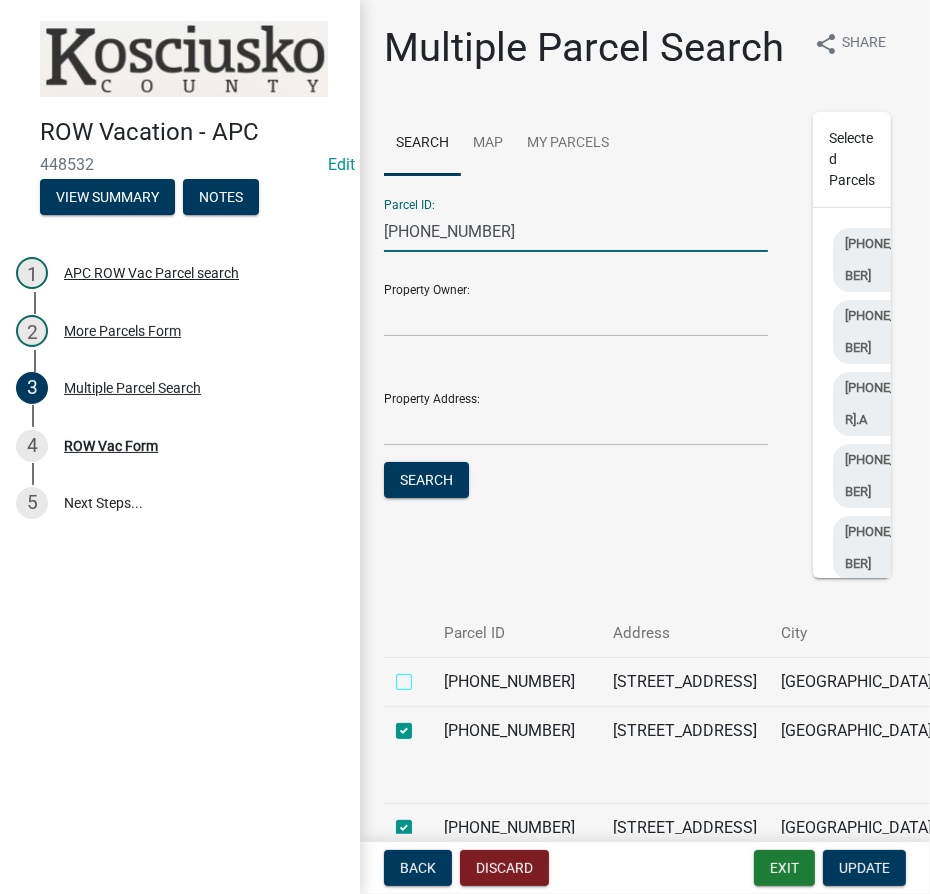 click at bounding box center (426, 676) 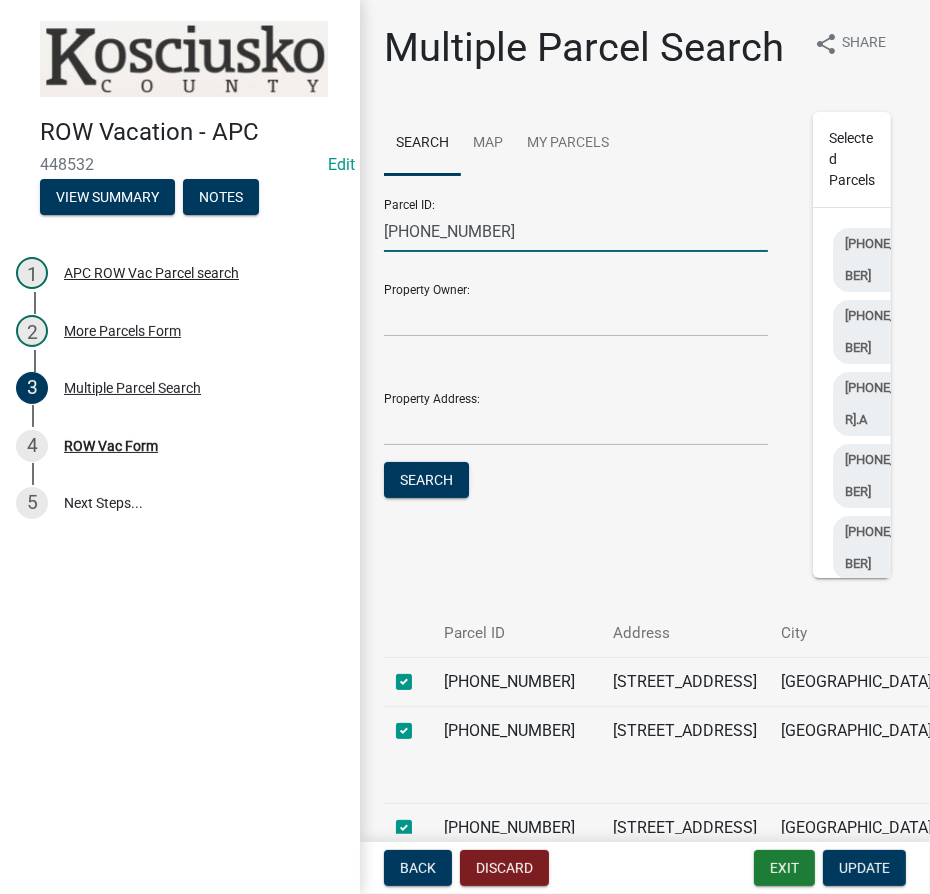 click on "[PHONE_NUMBER]" at bounding box center [576, 231] 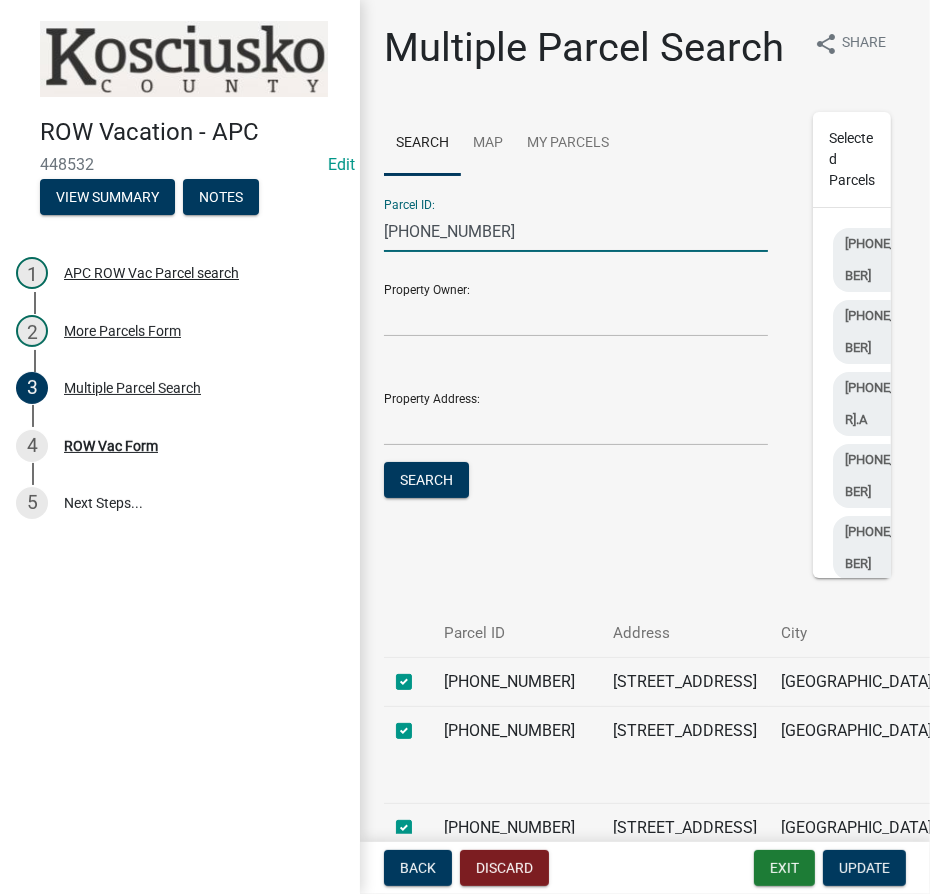 type on "[PHONE_NUMBER]" 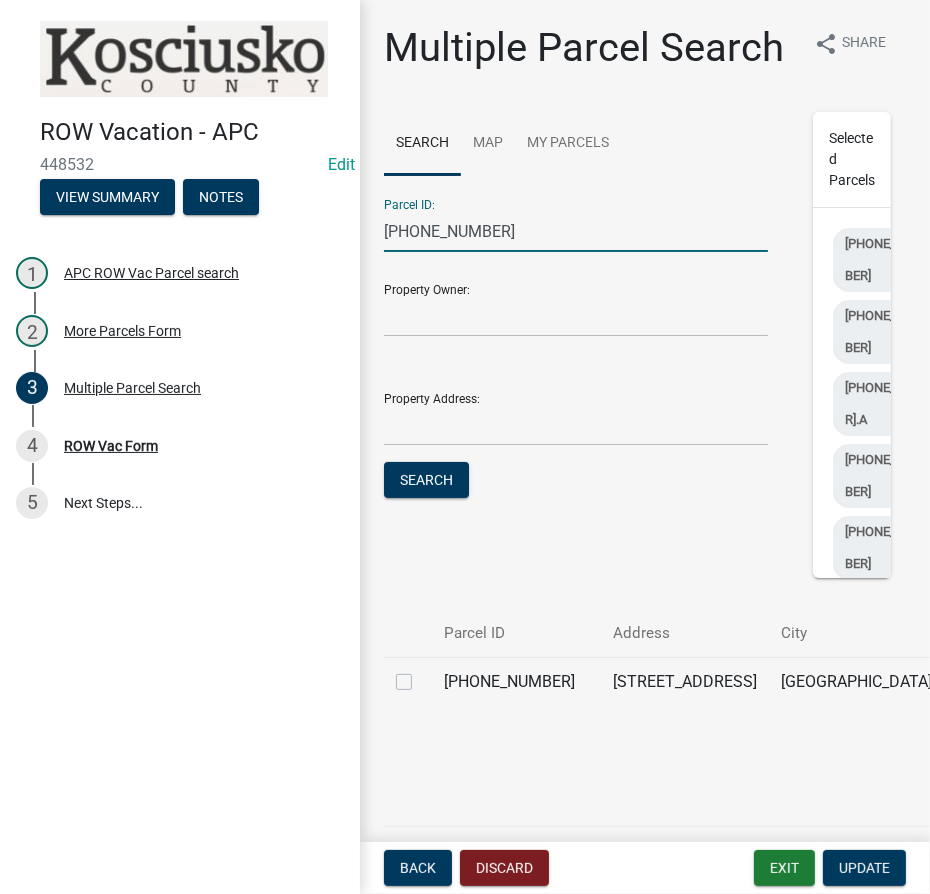click 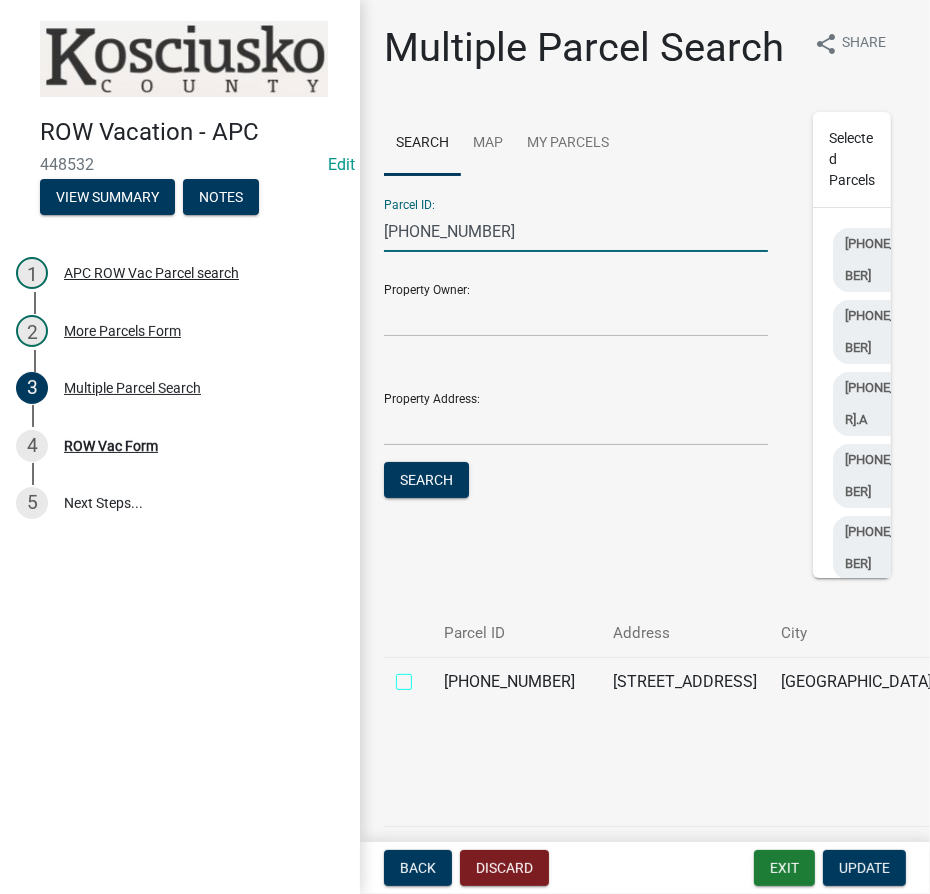 click at bounding box center [426, 676] 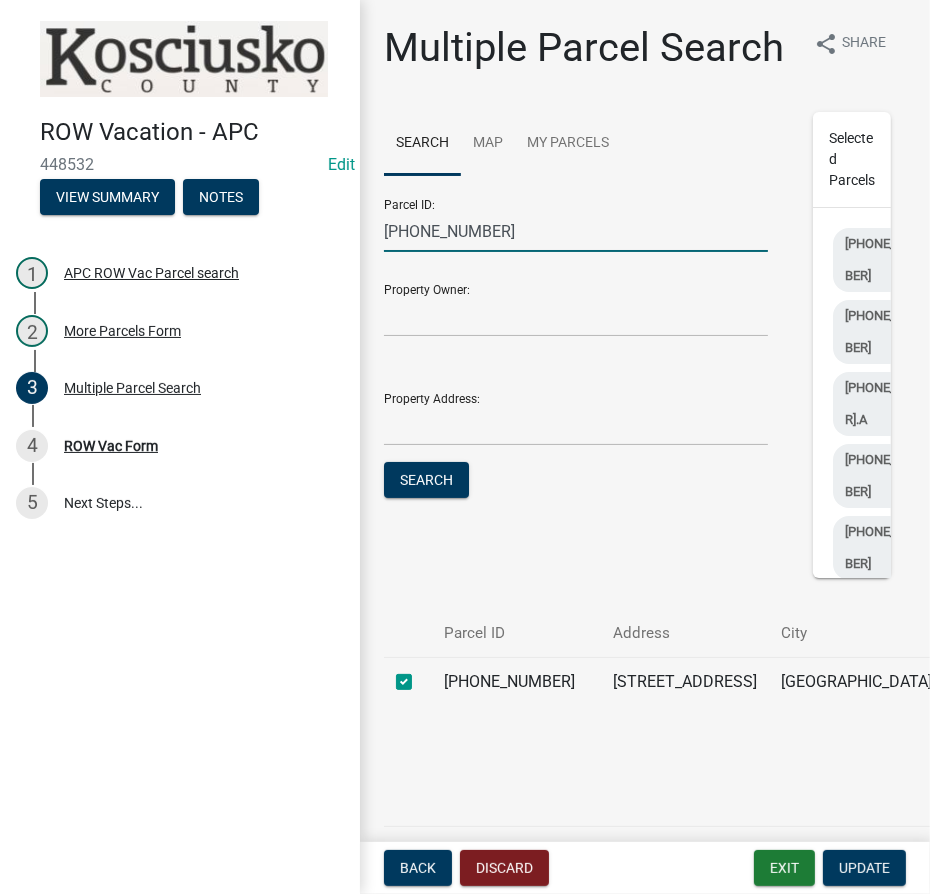 click on "[PHONE_NUMBER]" at bounding box center (576, 231) 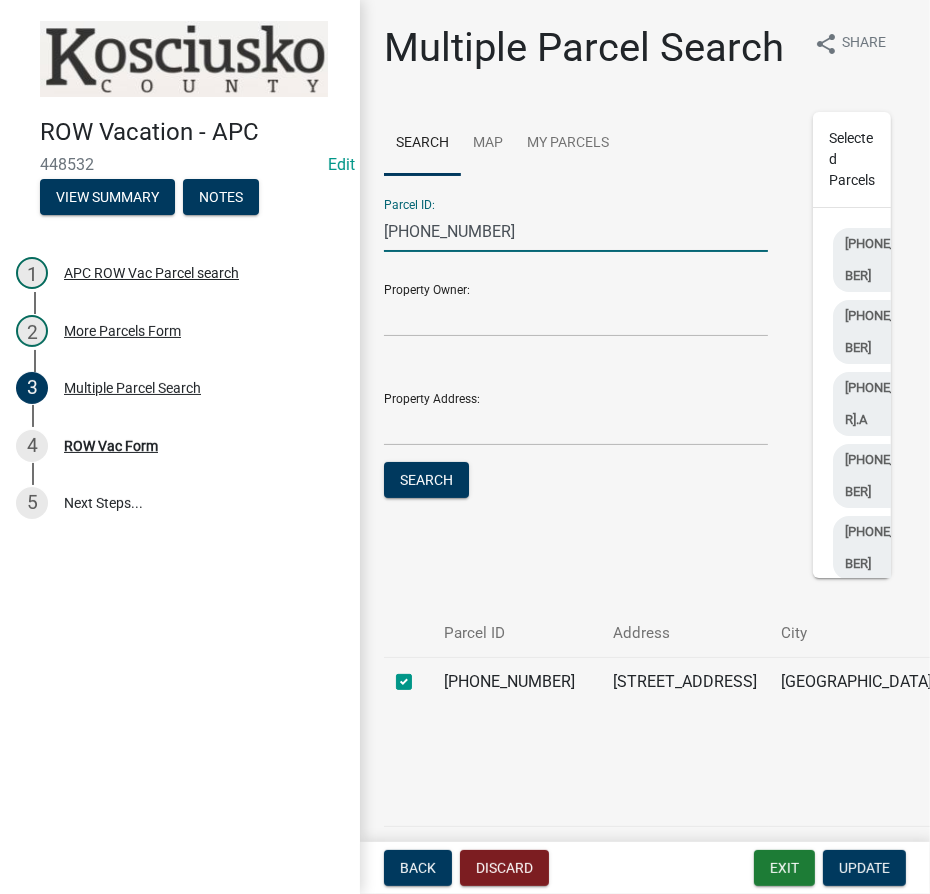 type on "[PHONE_NUMBER]" 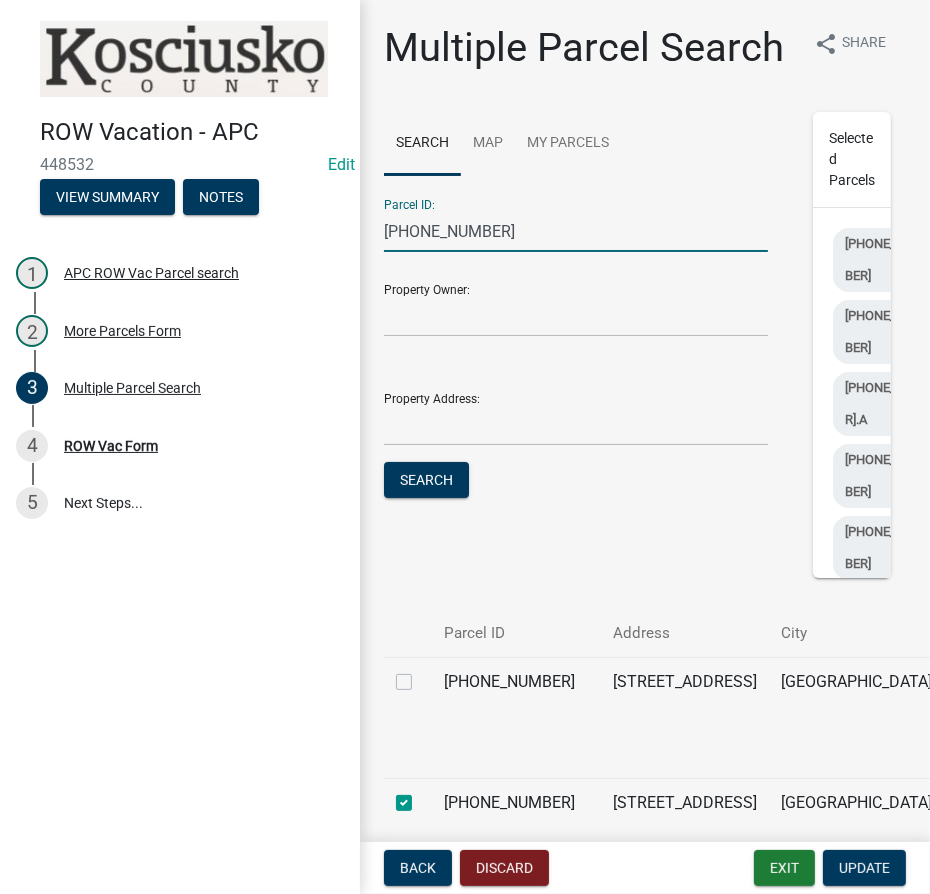 click 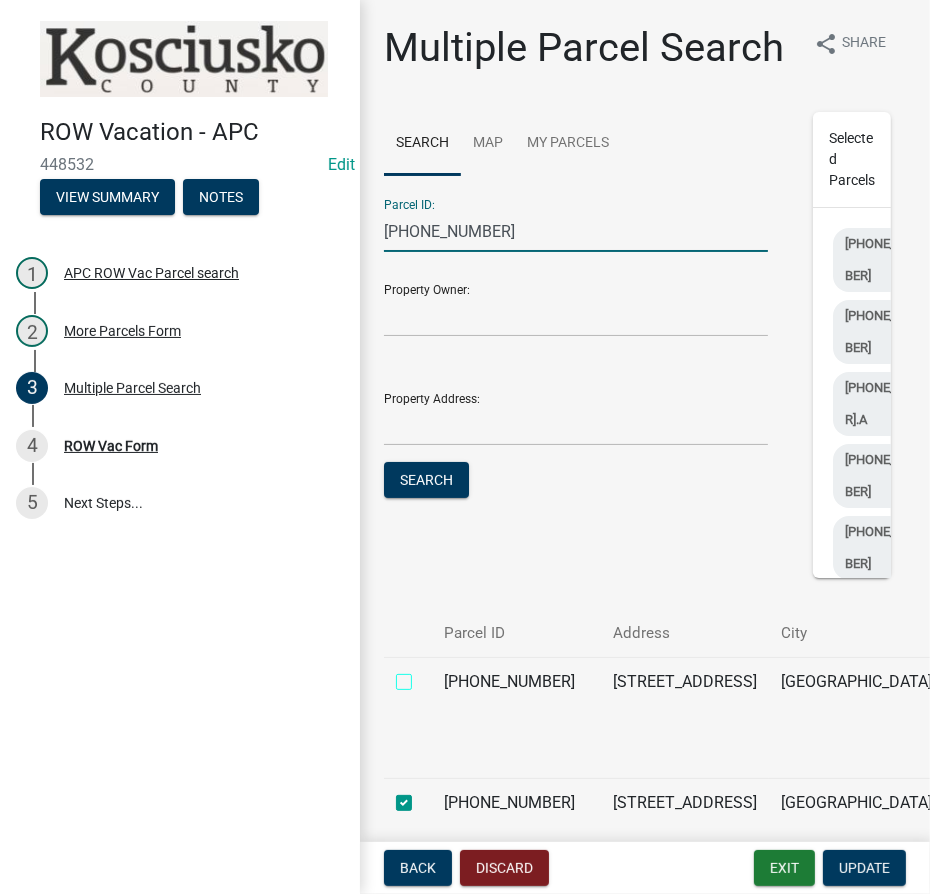 click at bounding box center [426, 676] 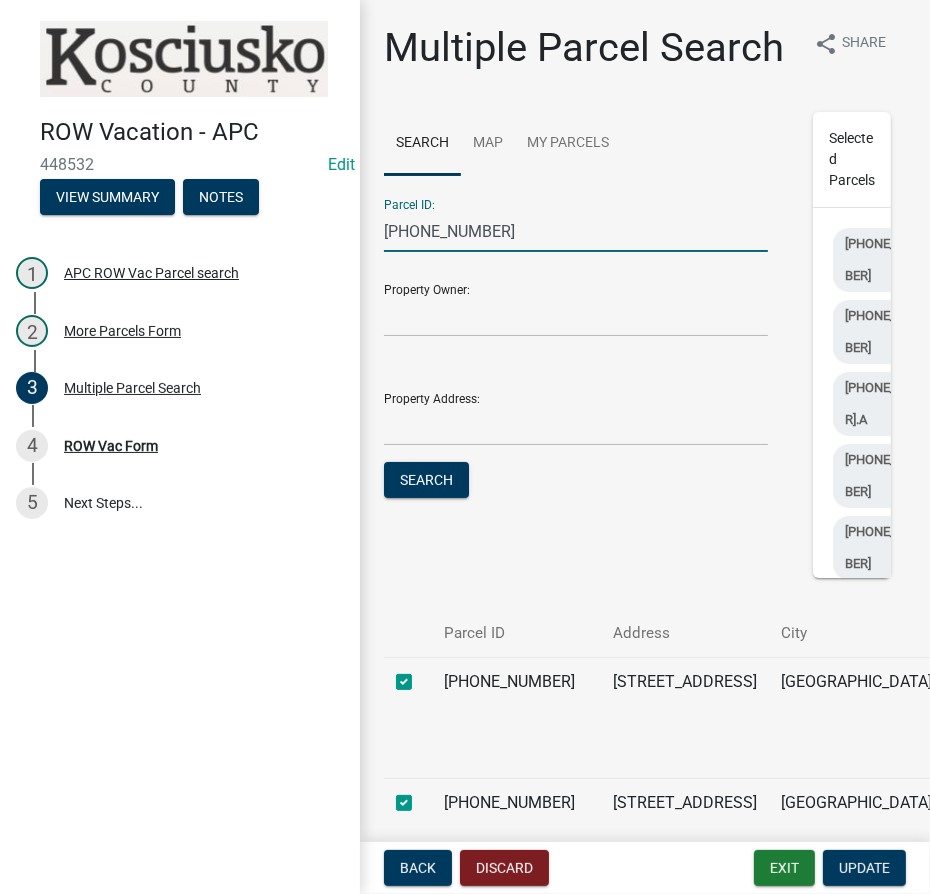 click on "[PHONE_NUMBER]" at bounding box center (576, 231) 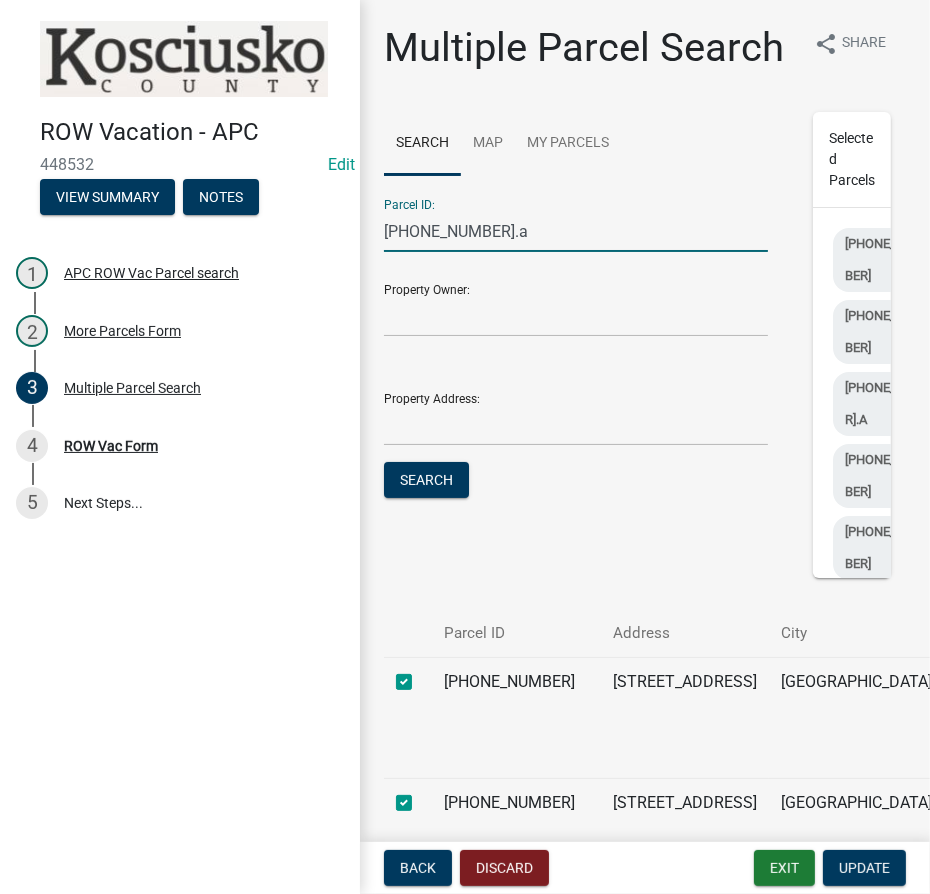 type on "[PHONE_NUMBER].a" 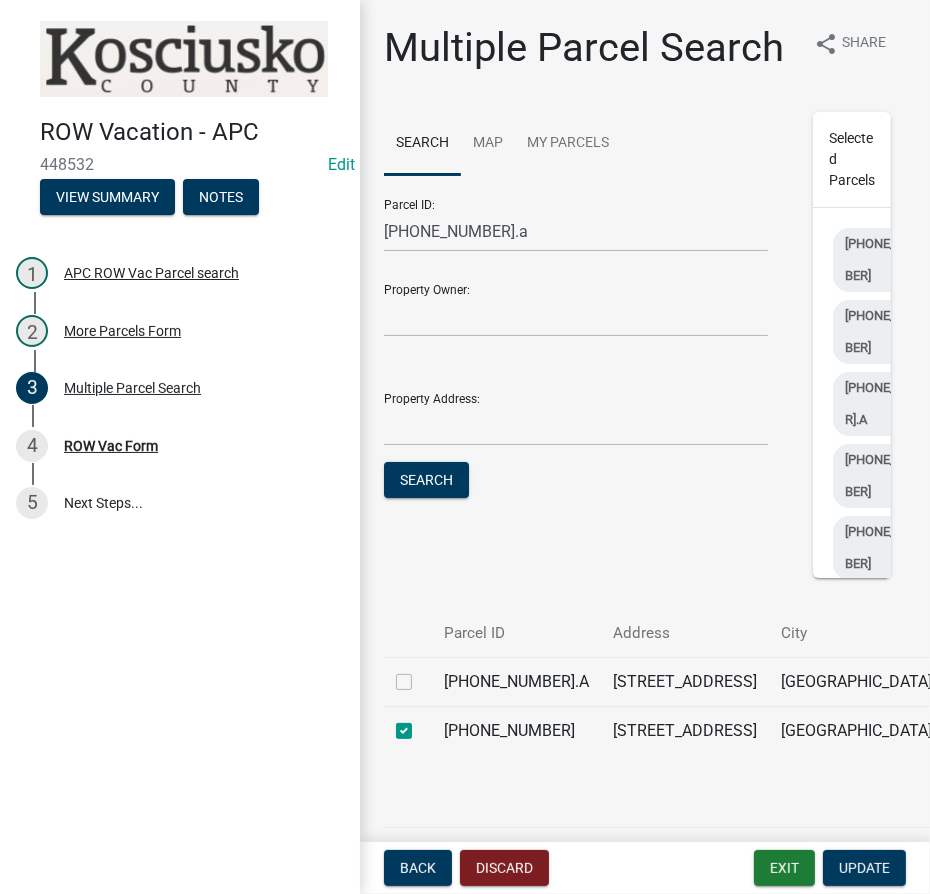 click 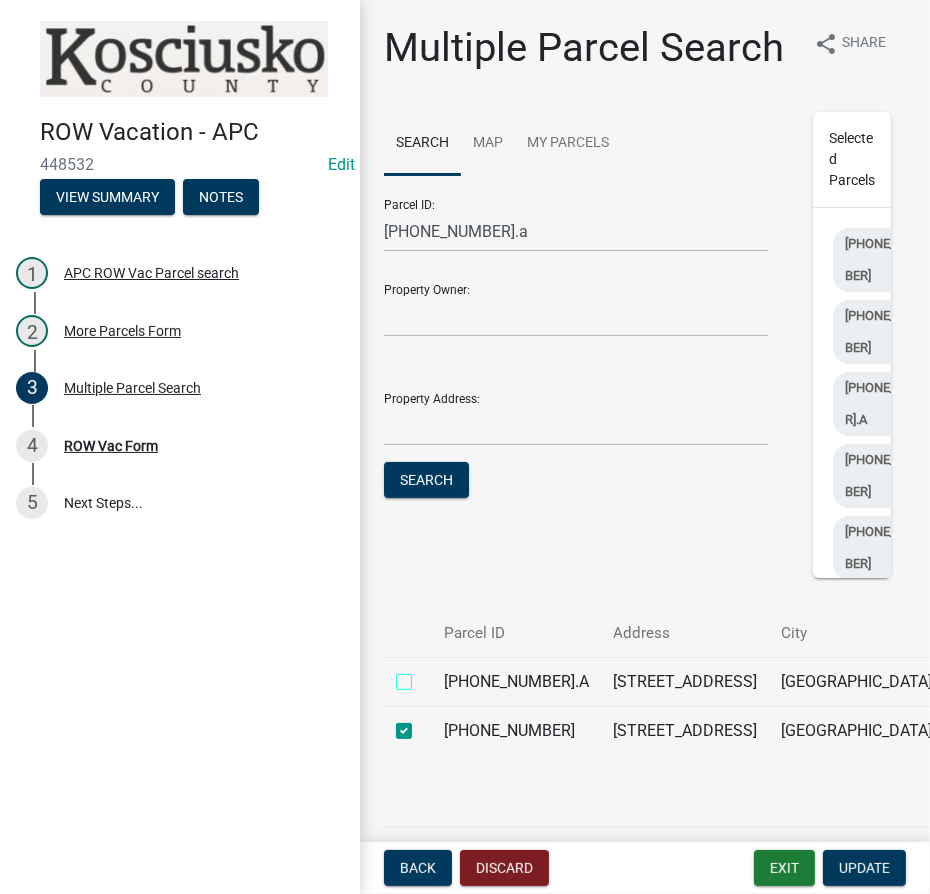 click at bounding box center (426, 676) 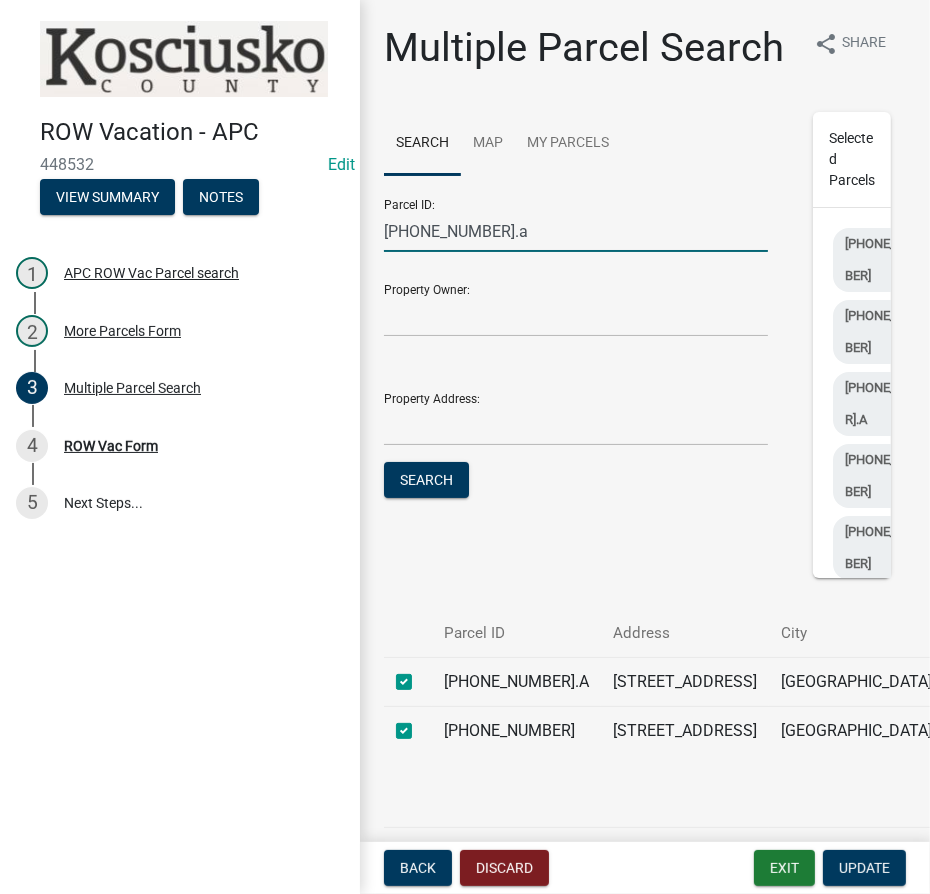 click on "[PHONE_NUMBER].a" at bounding box center [576, 231] 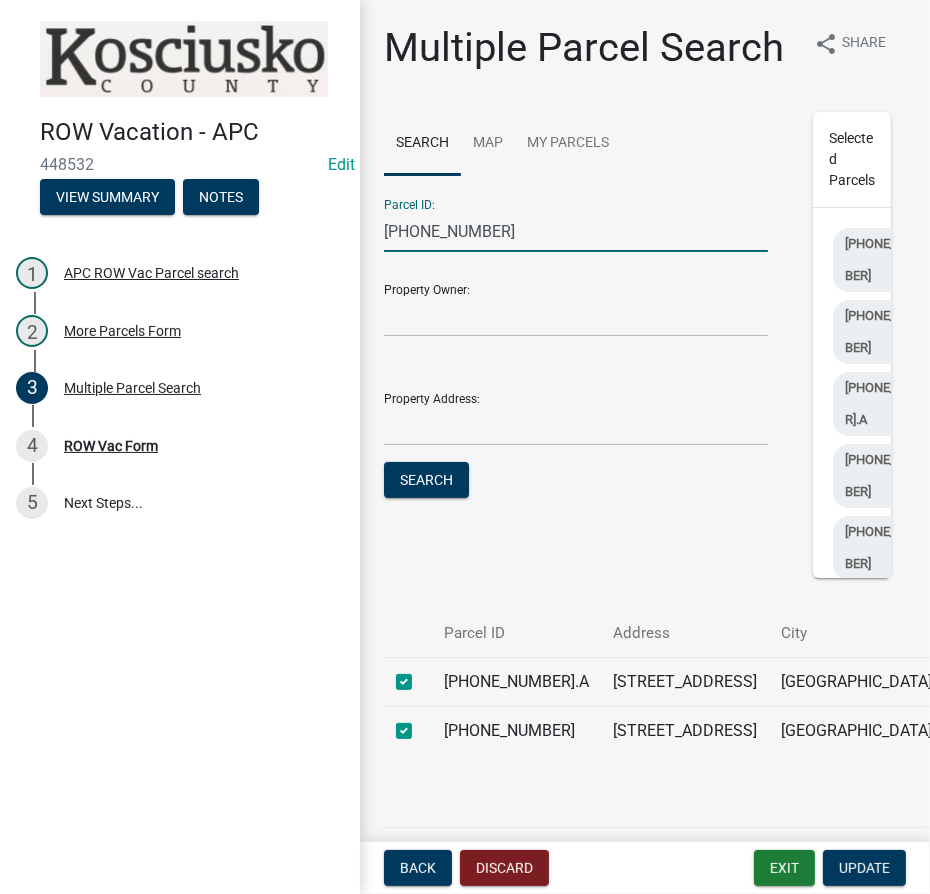 type on "[PHONE_NUMBER]" 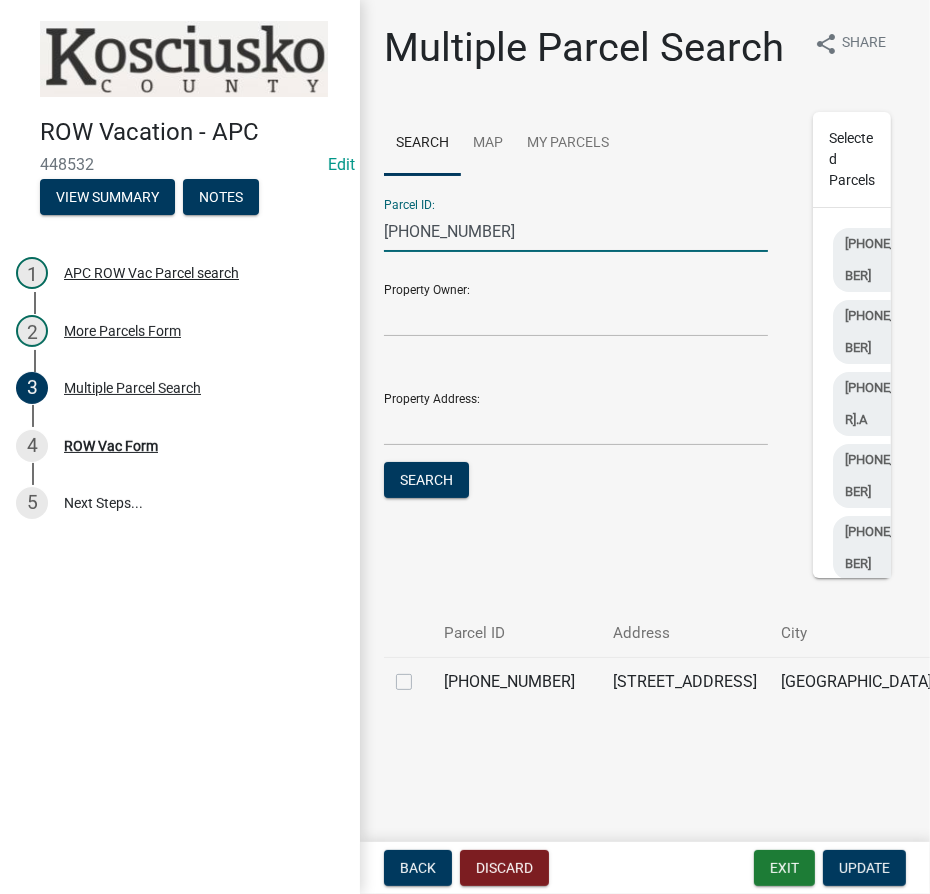 click 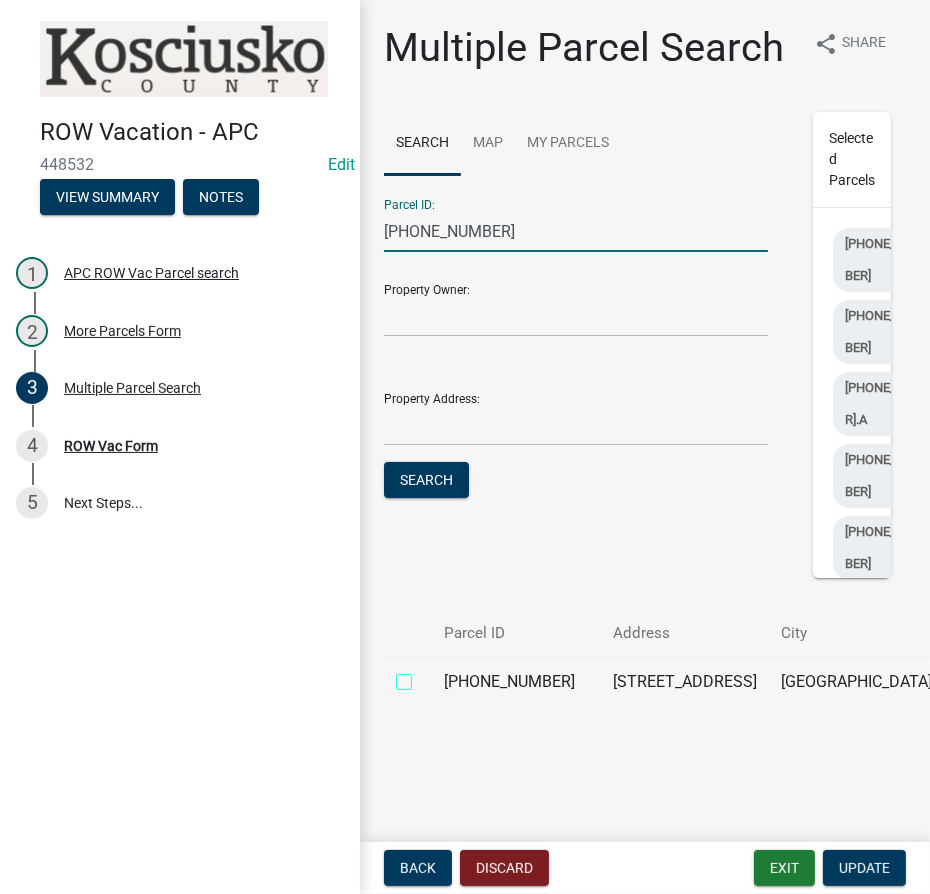 checkbox on "true" 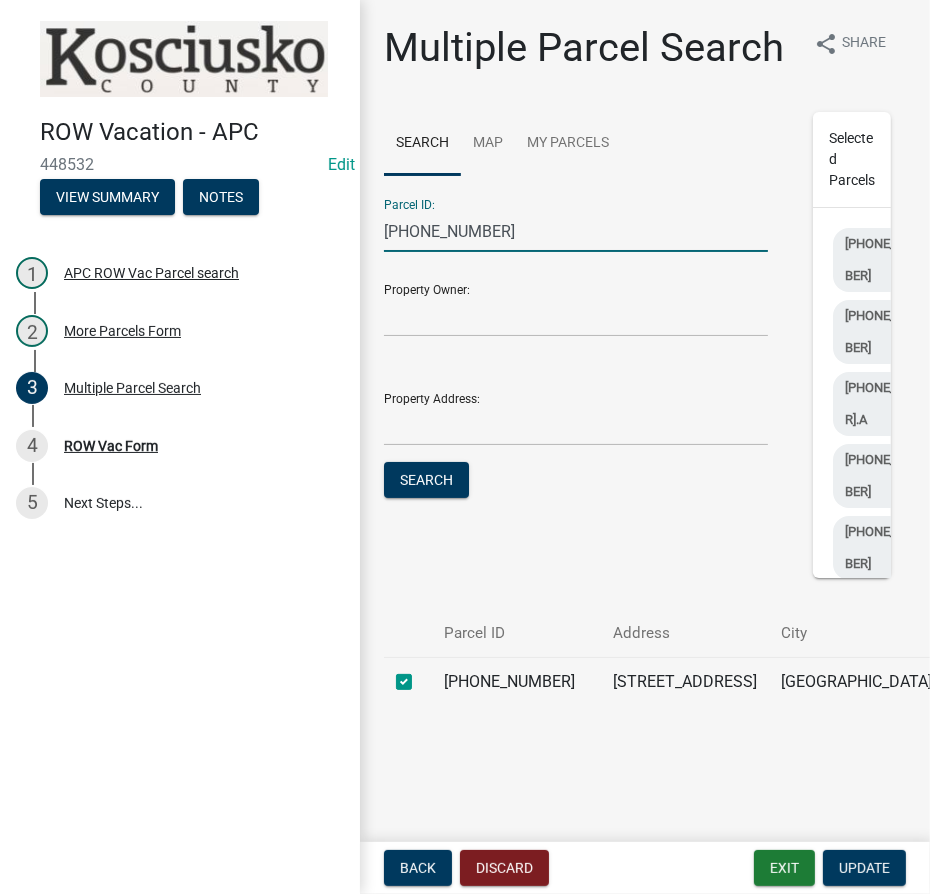 click on "[PHONE_NUMBER]" at bounding box center (576, 231) 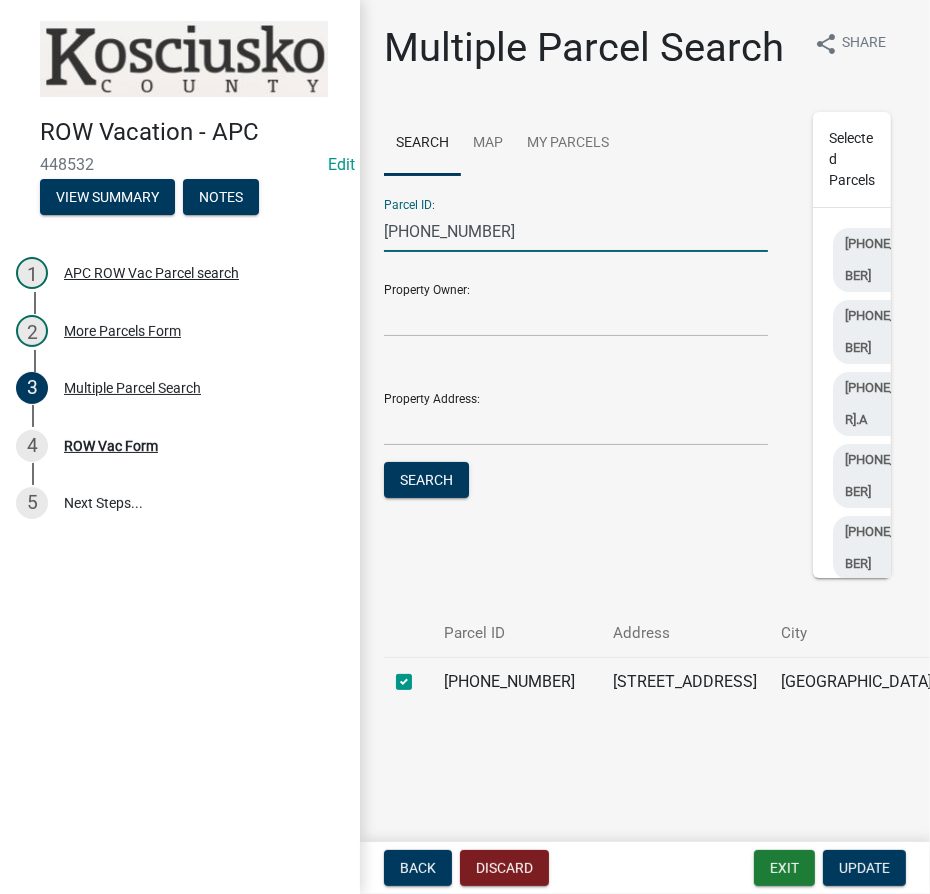 type on "[PHONE_NUMBER]" 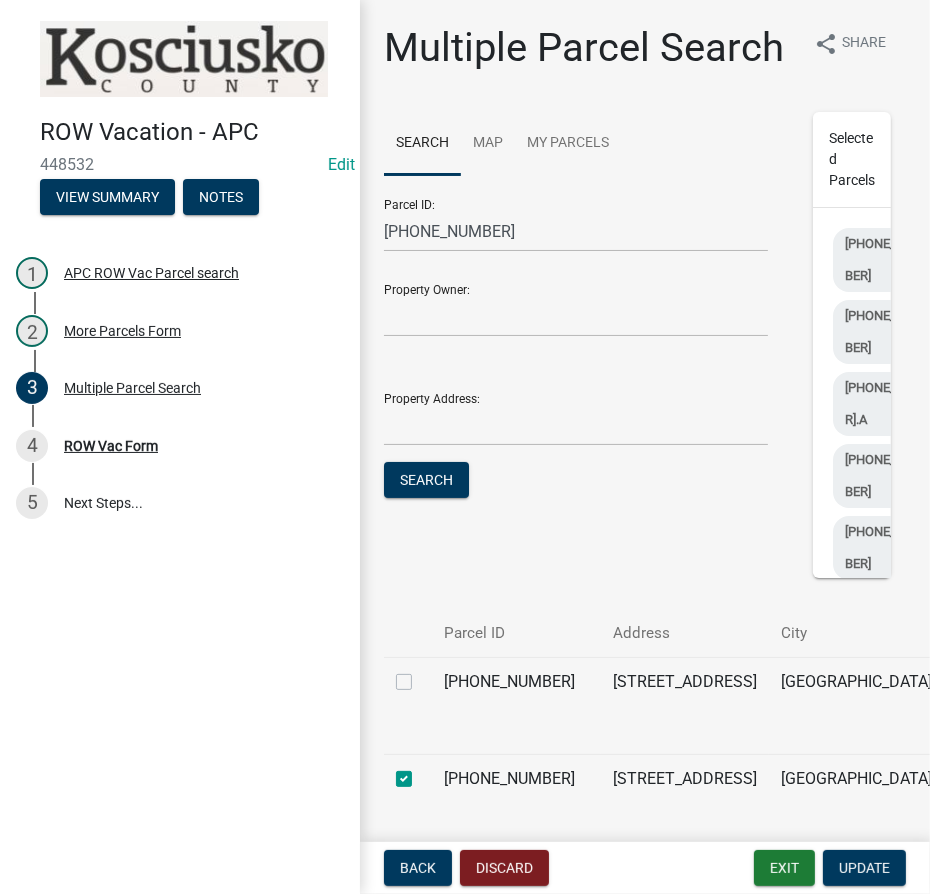 click 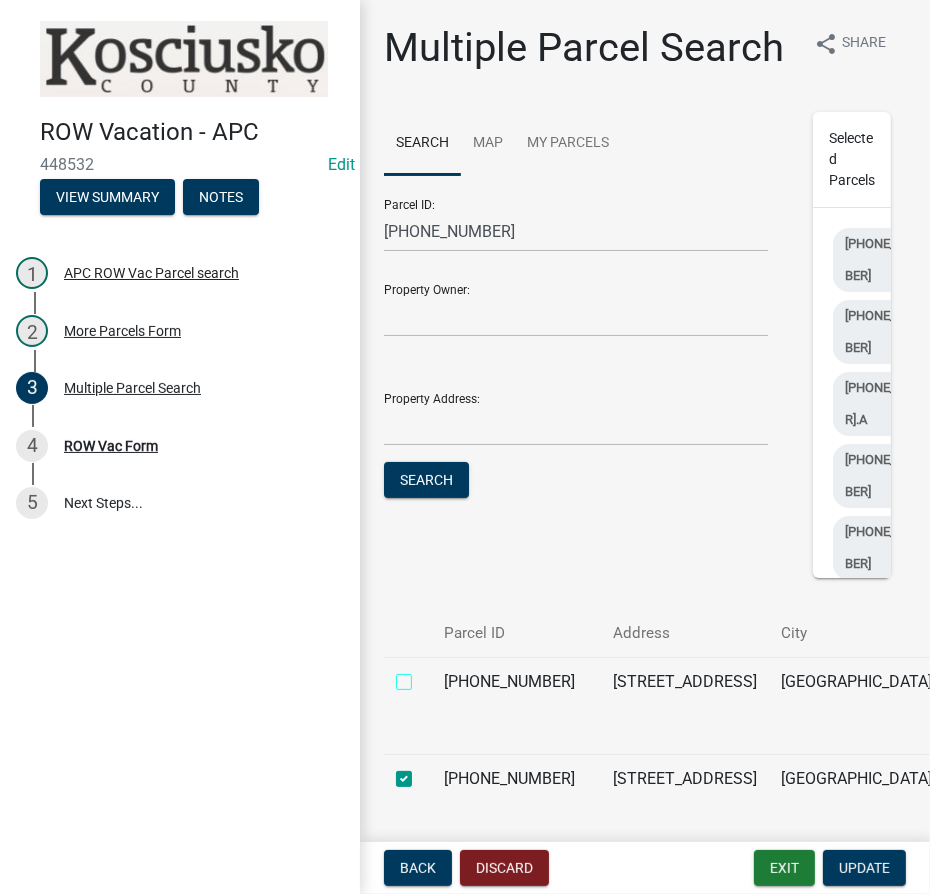 click at bounding box center (426, 676) 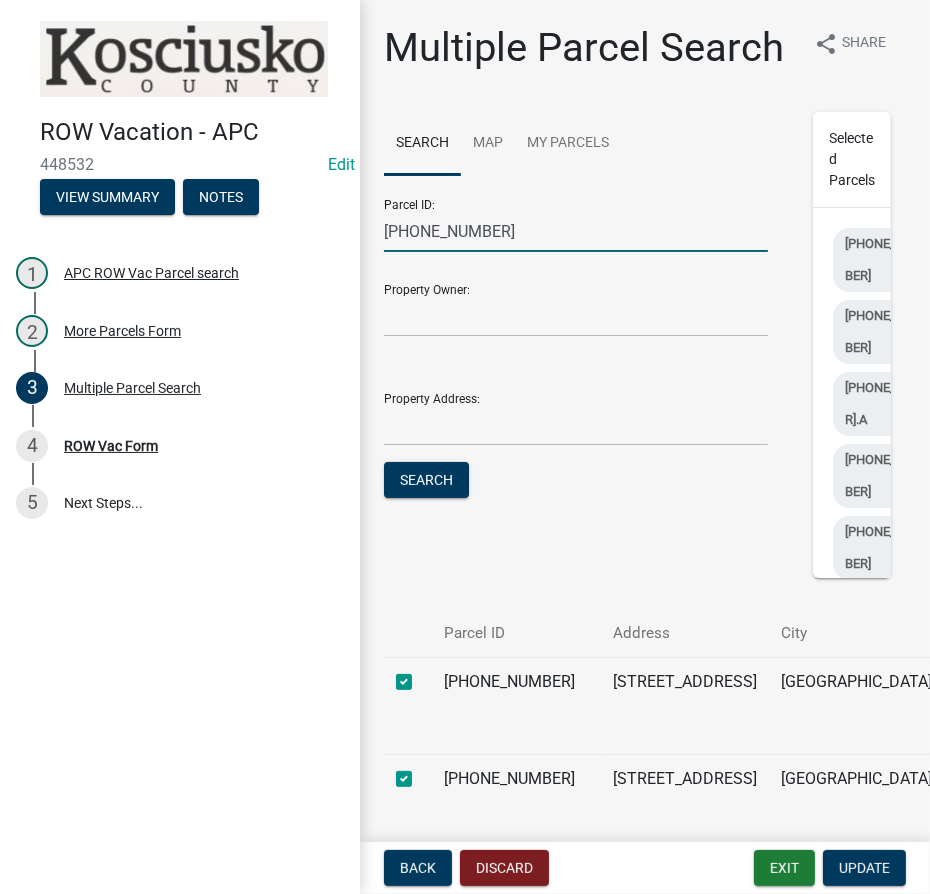click on "[PHONE_NUMBER]" at bounding box center [576, 231] 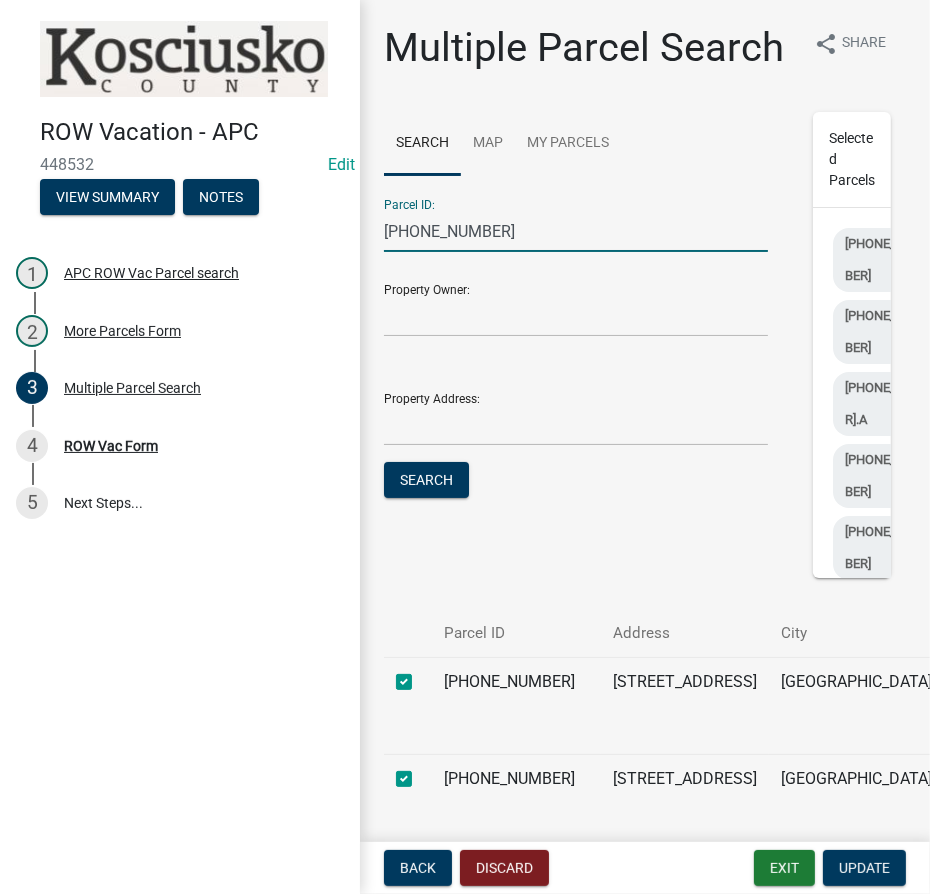 type on "[PHONE_NUMBER]" 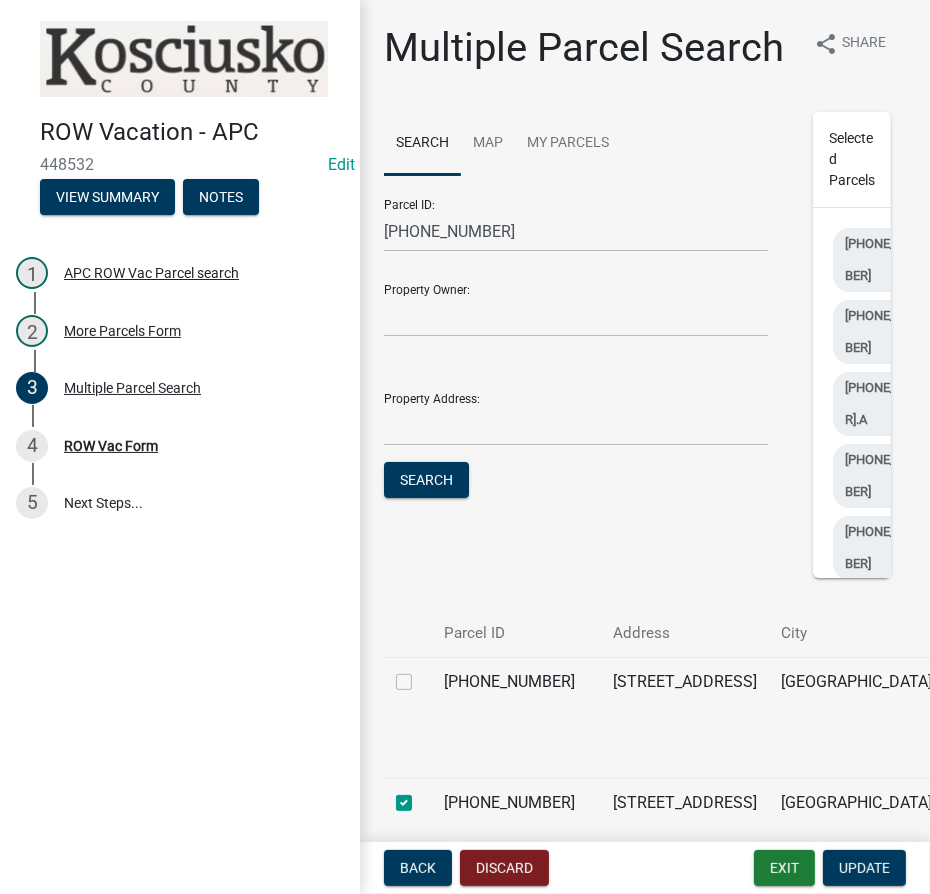 click 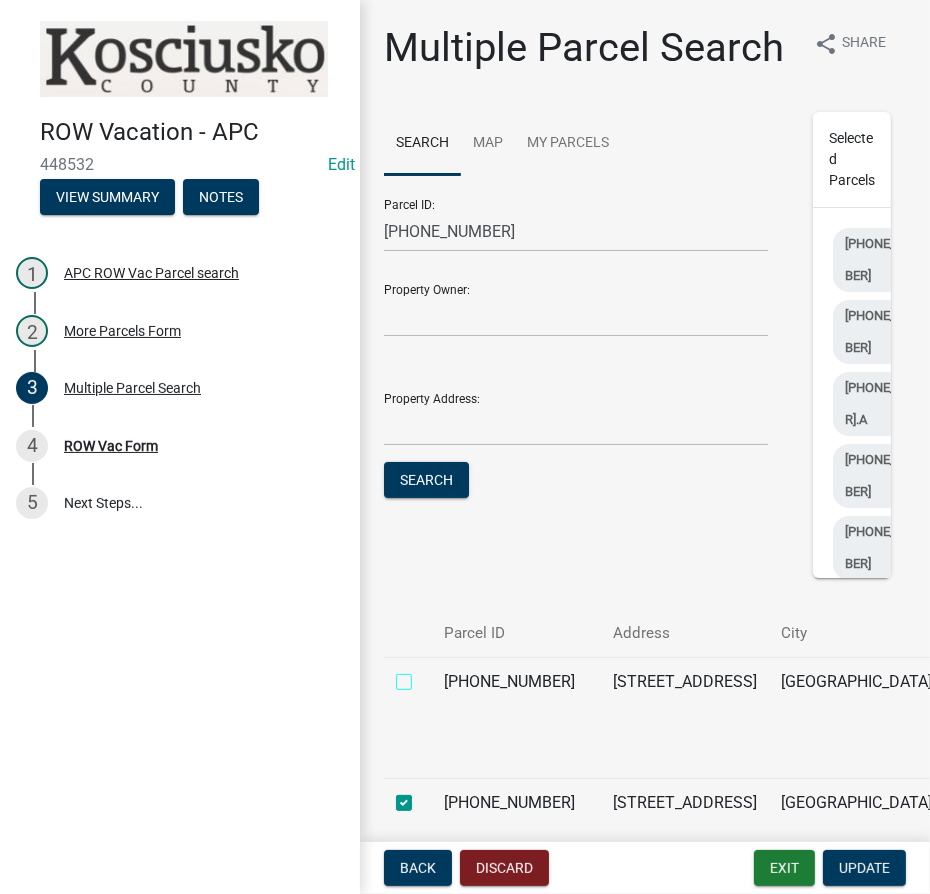 click at bounding box center (426, 676) 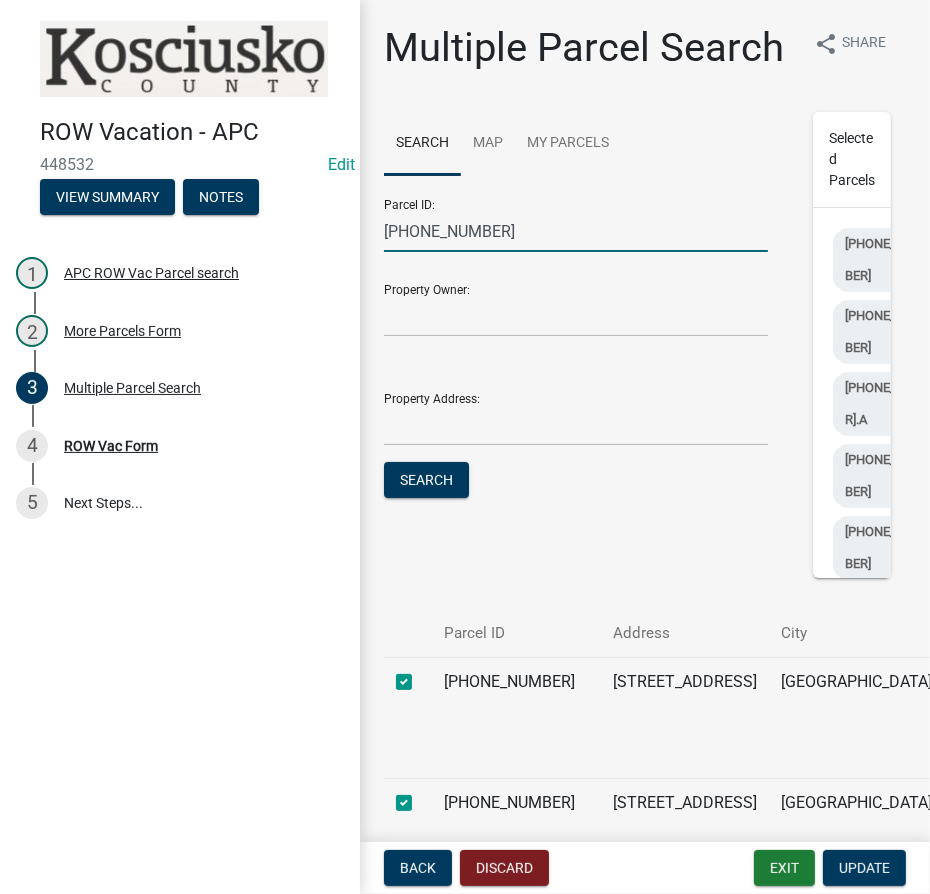 click on "[PHONE_NUMBER]" at bounding box center [576, 231] 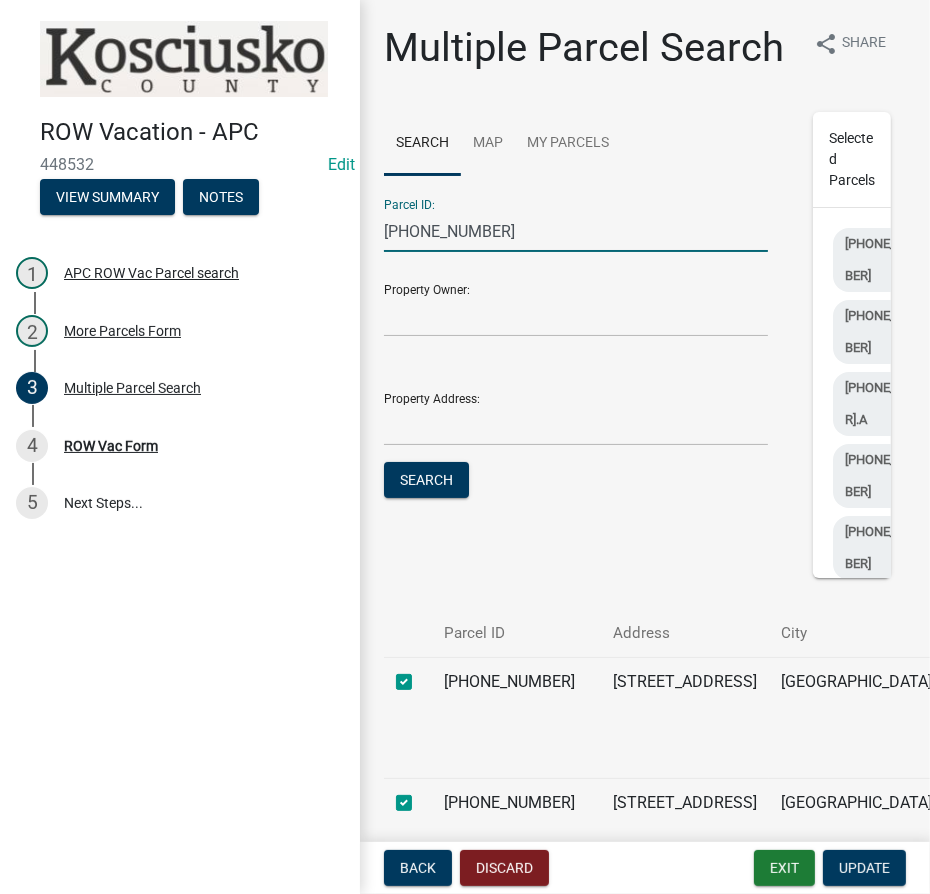 type on "[PHONE_NUMBER]" 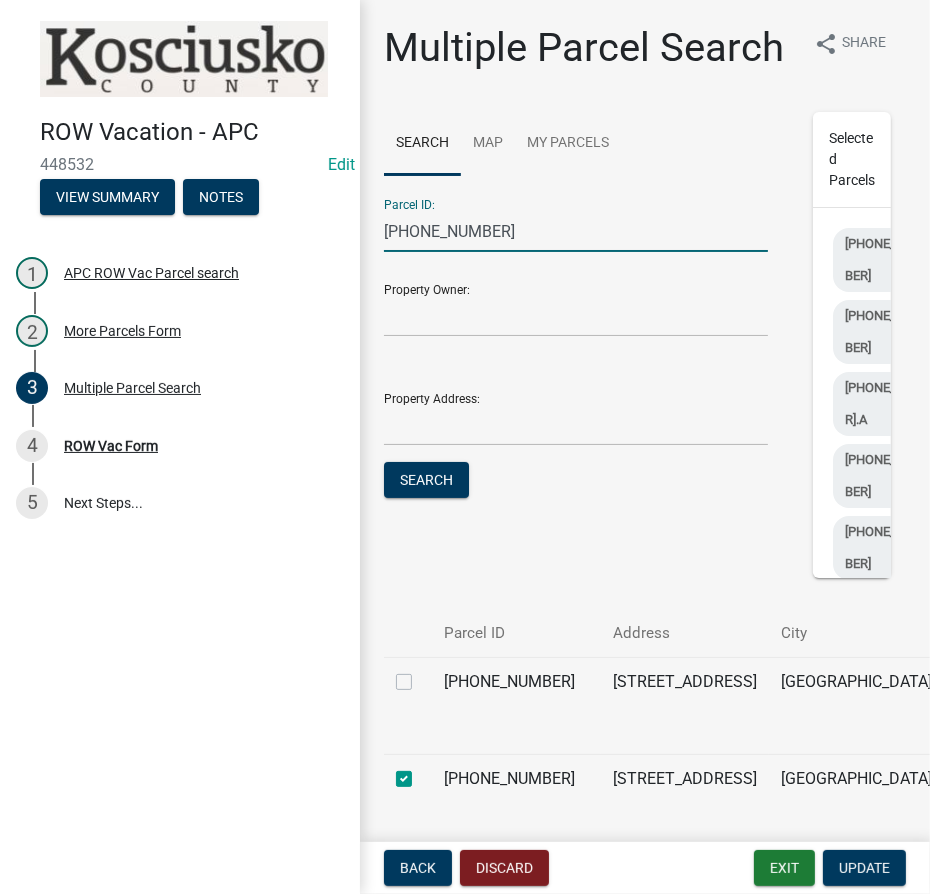 click 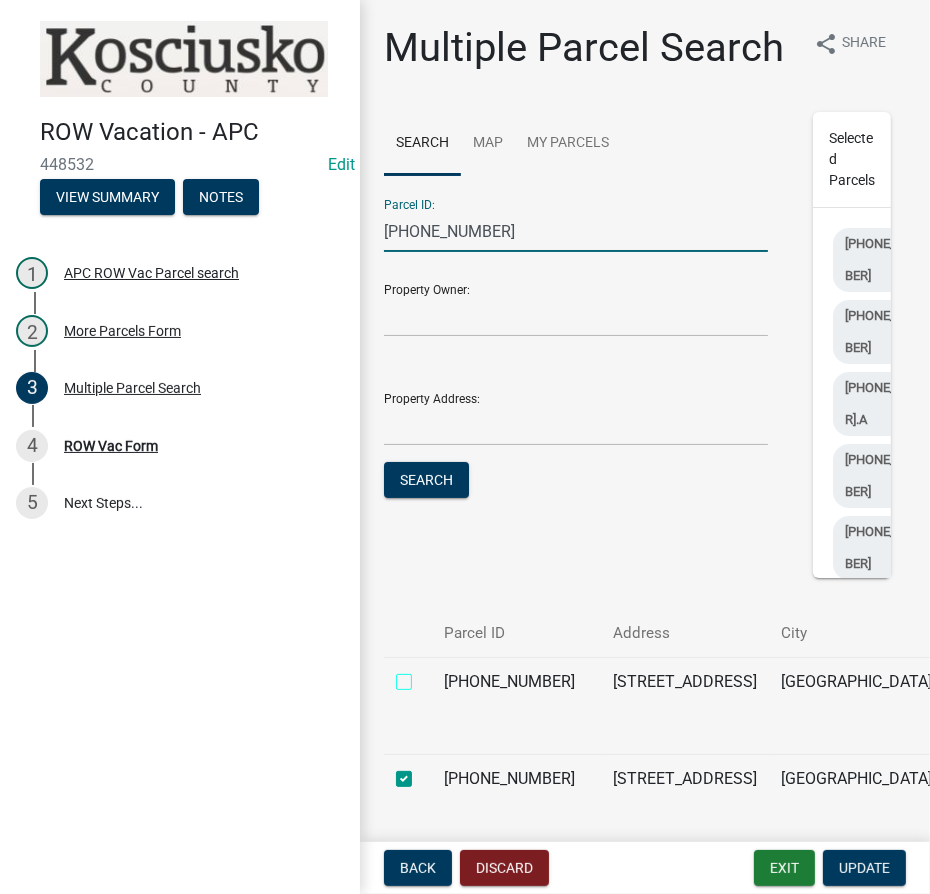 click at bounding box center (426, 676) 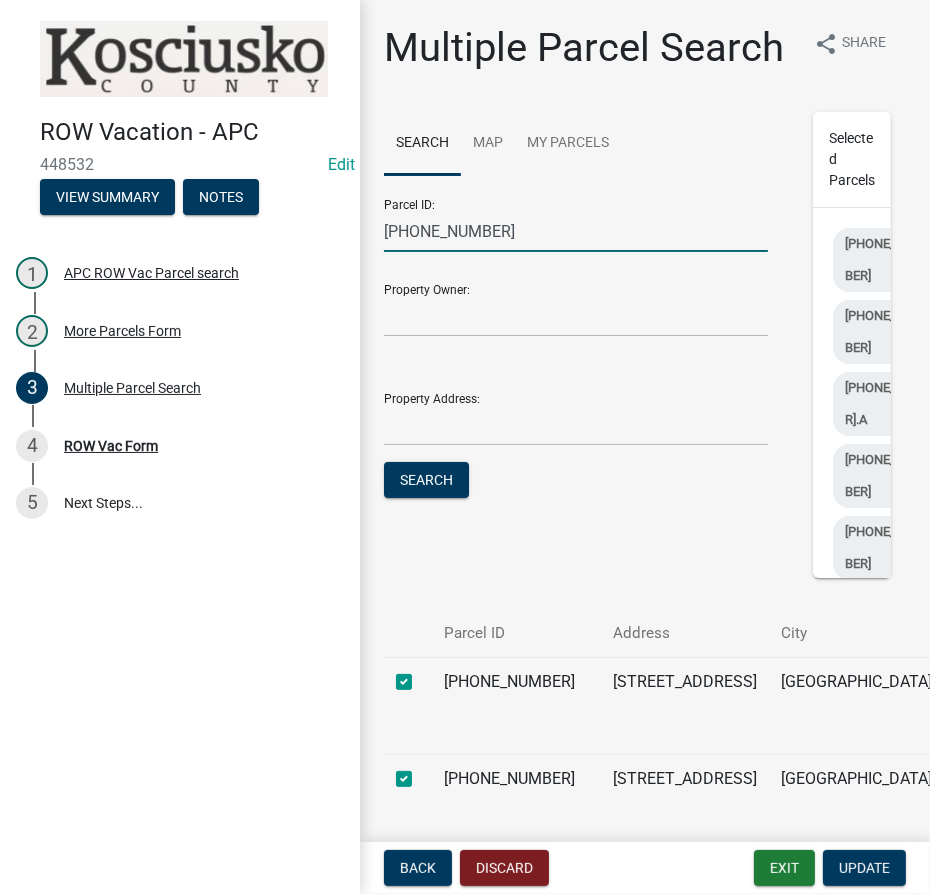 click on "[PHONE_NUMBER]" at bounding box center (576, 231) 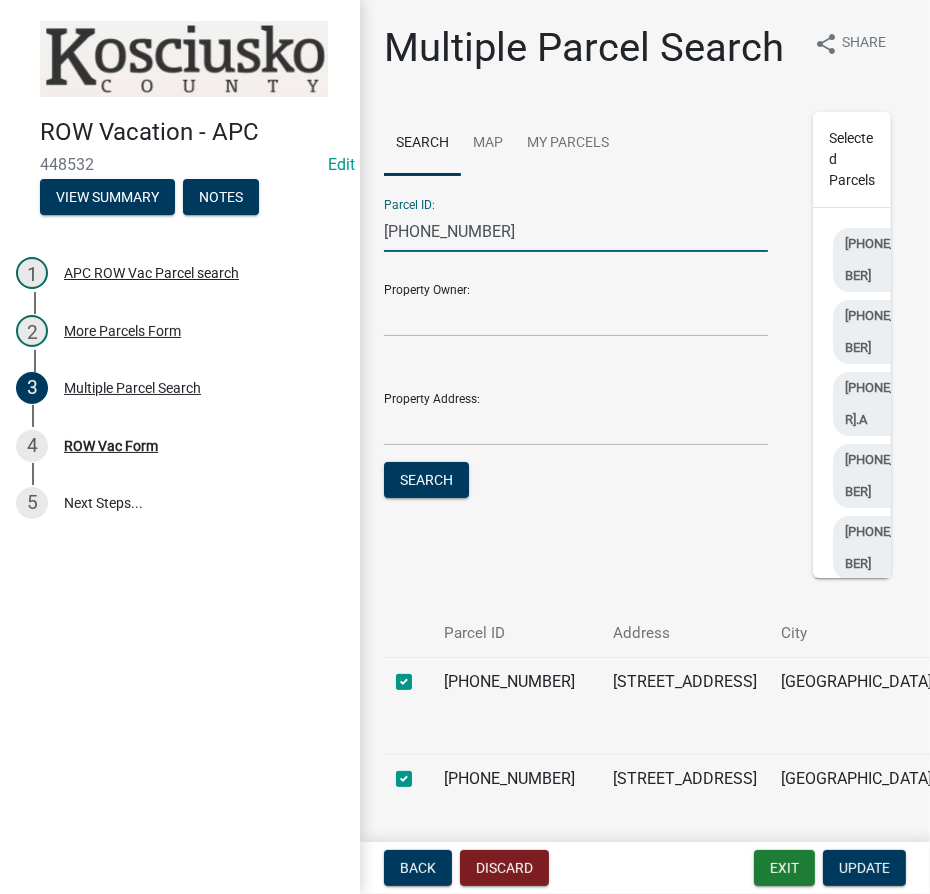 type on "[PHONE_NUMBER]" 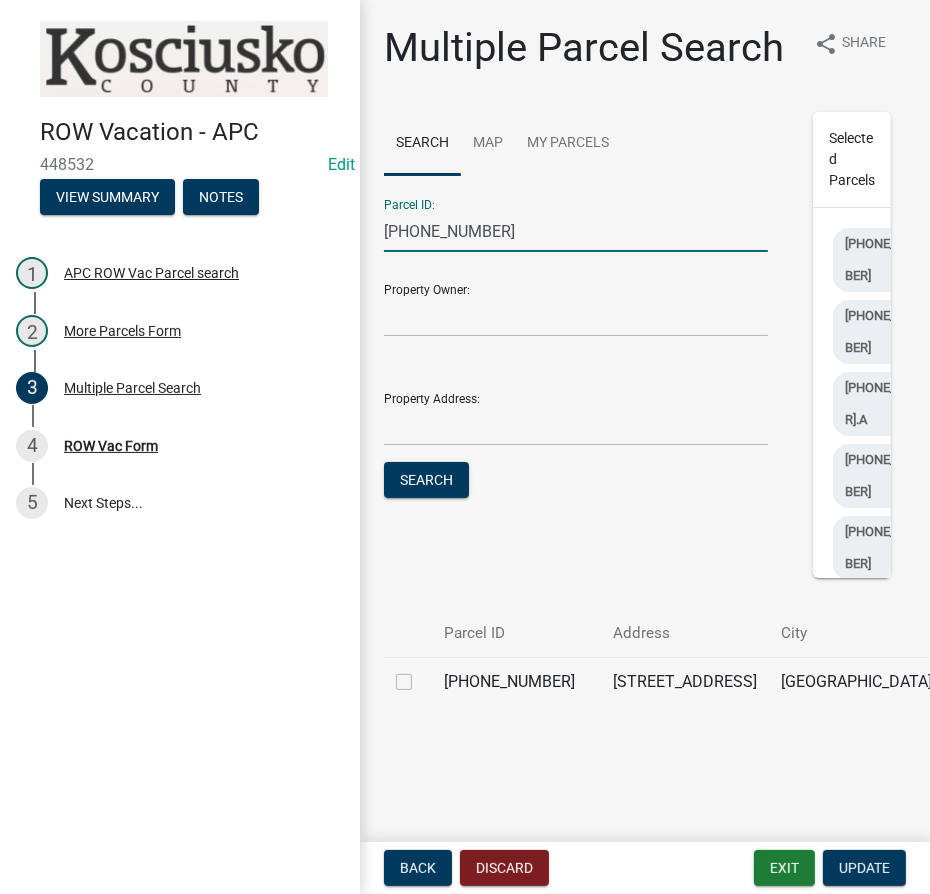 click 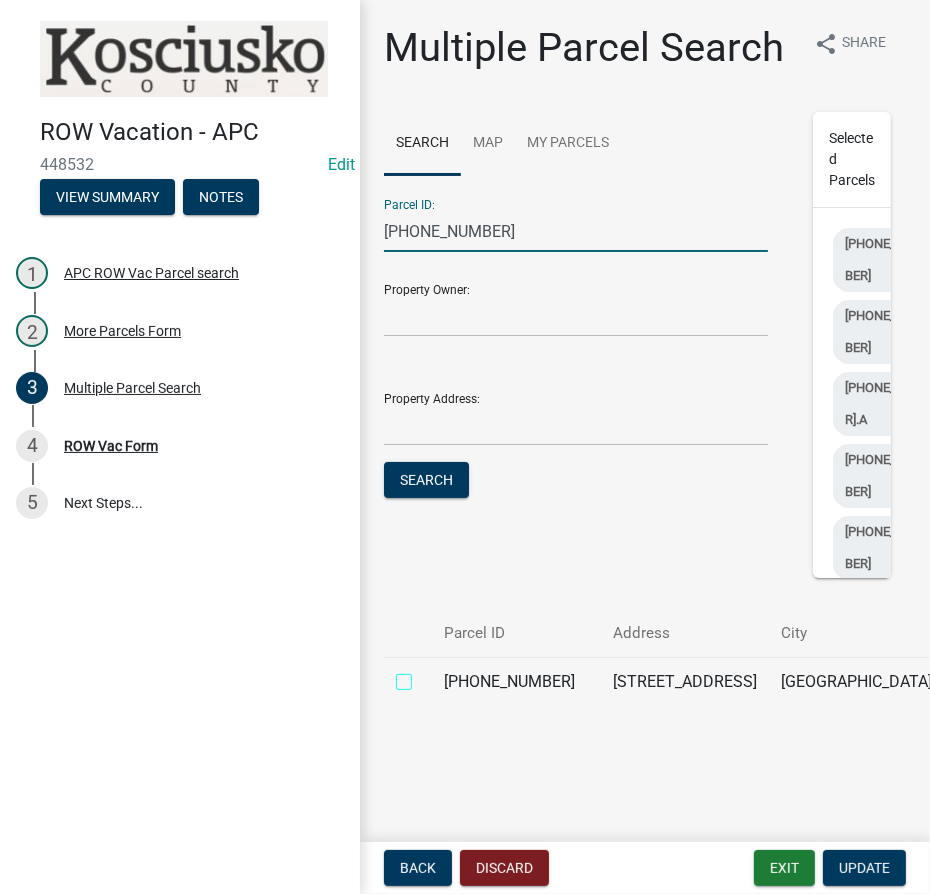 click at bounding box center [426, 676] 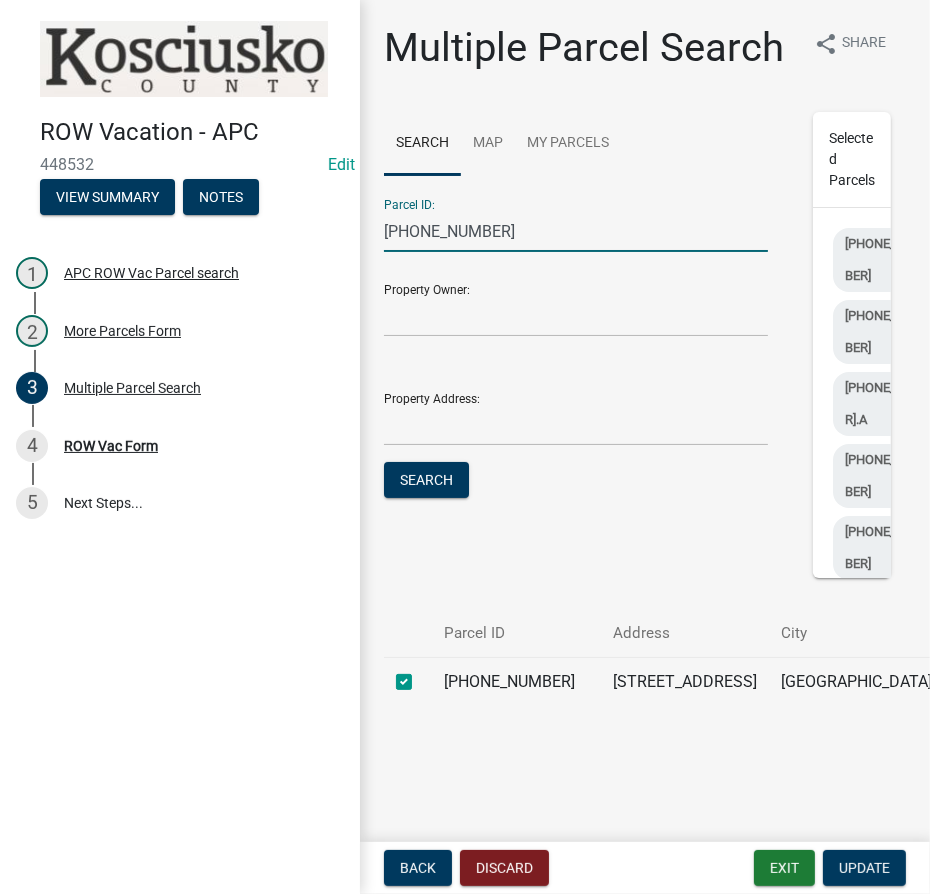 click on "[PHONE_NUMBER]" at bounding box center (576, 231) 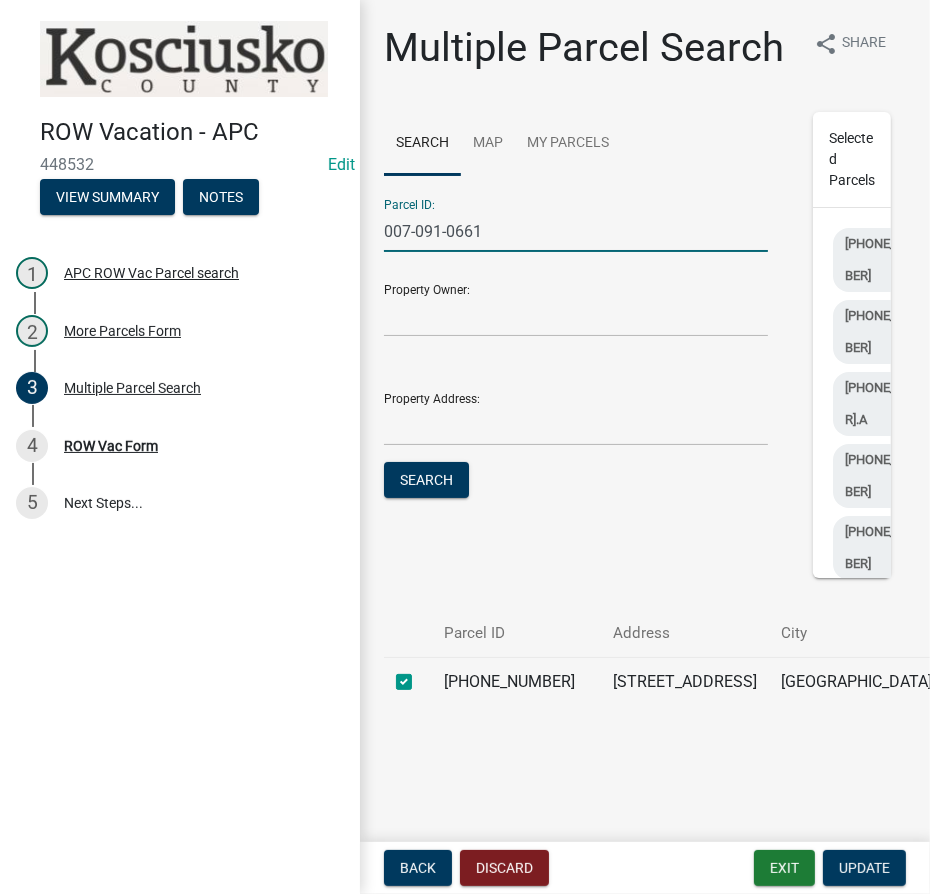 click on "Search" at bounding box center (426, 480) 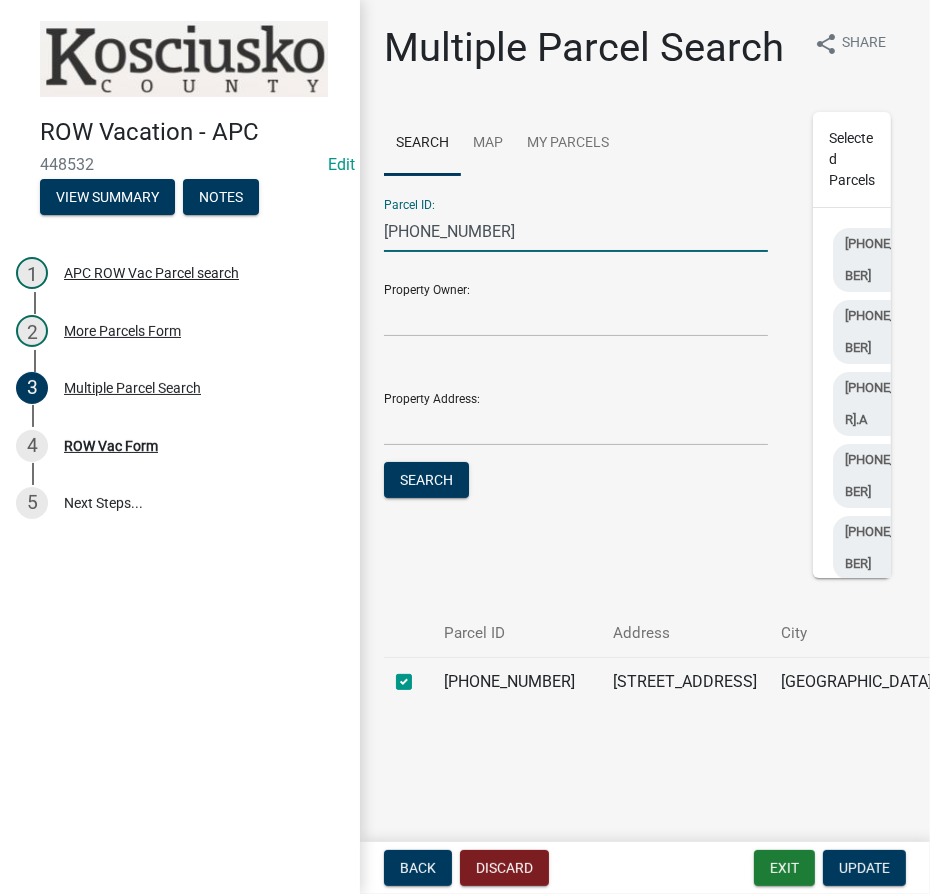 type on "[PHONE_NUMBER]" 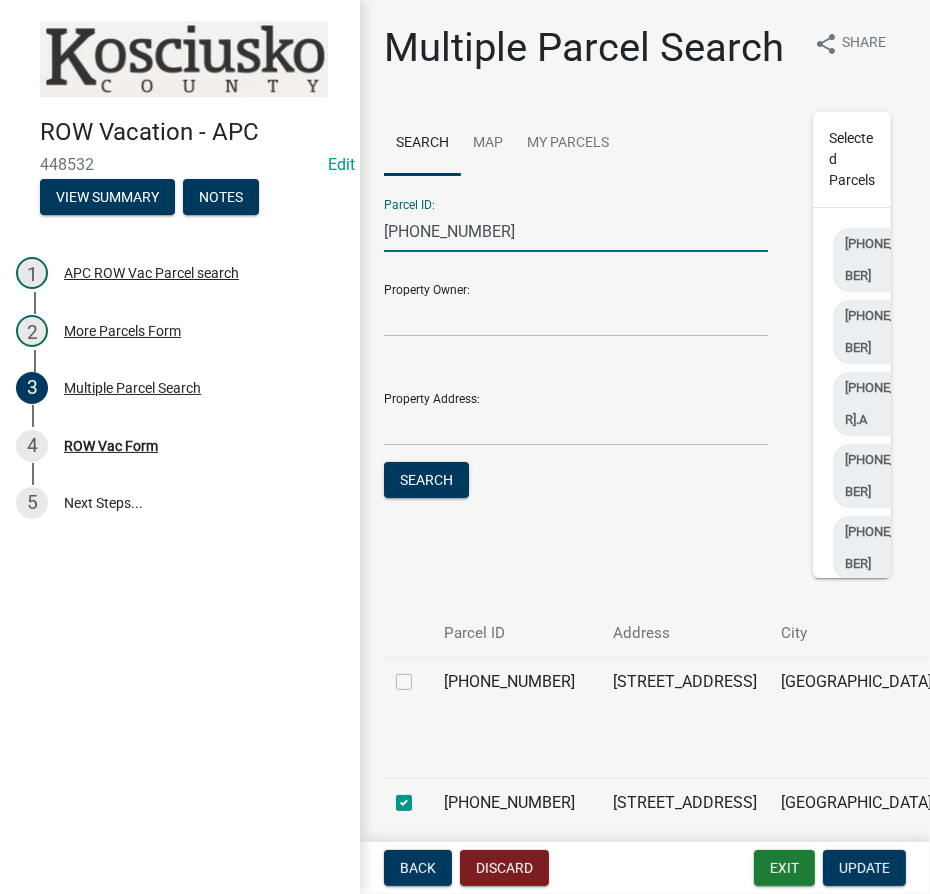 click 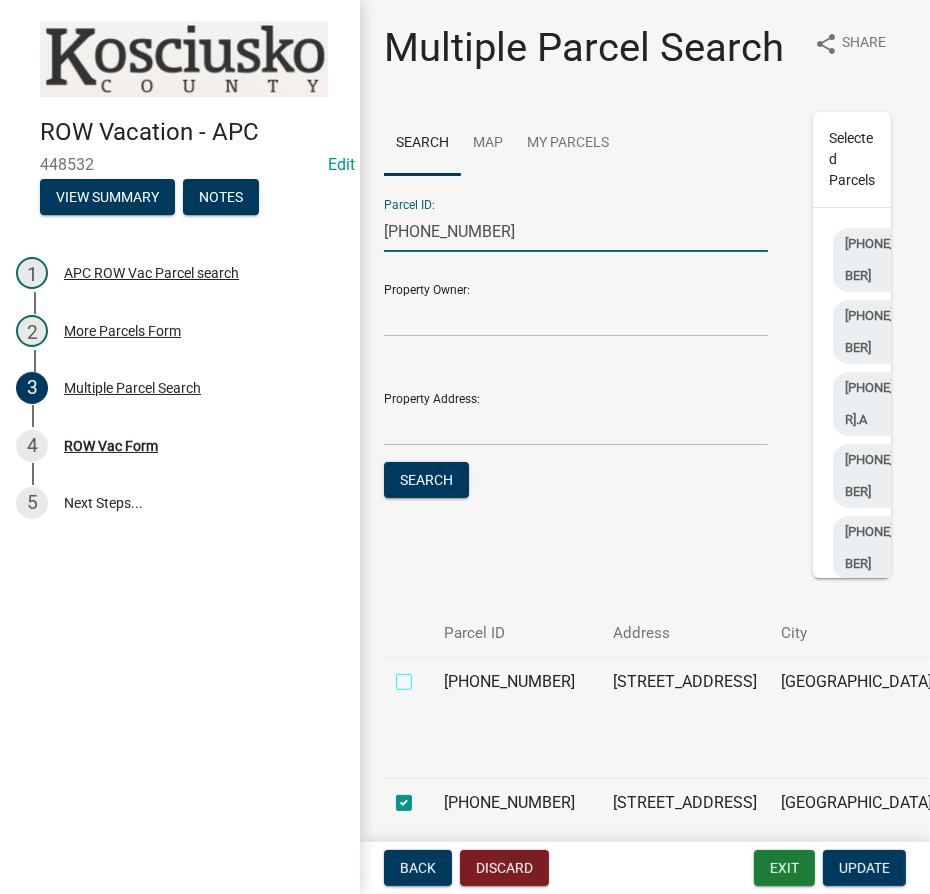 click at bounding box center [426, 676] 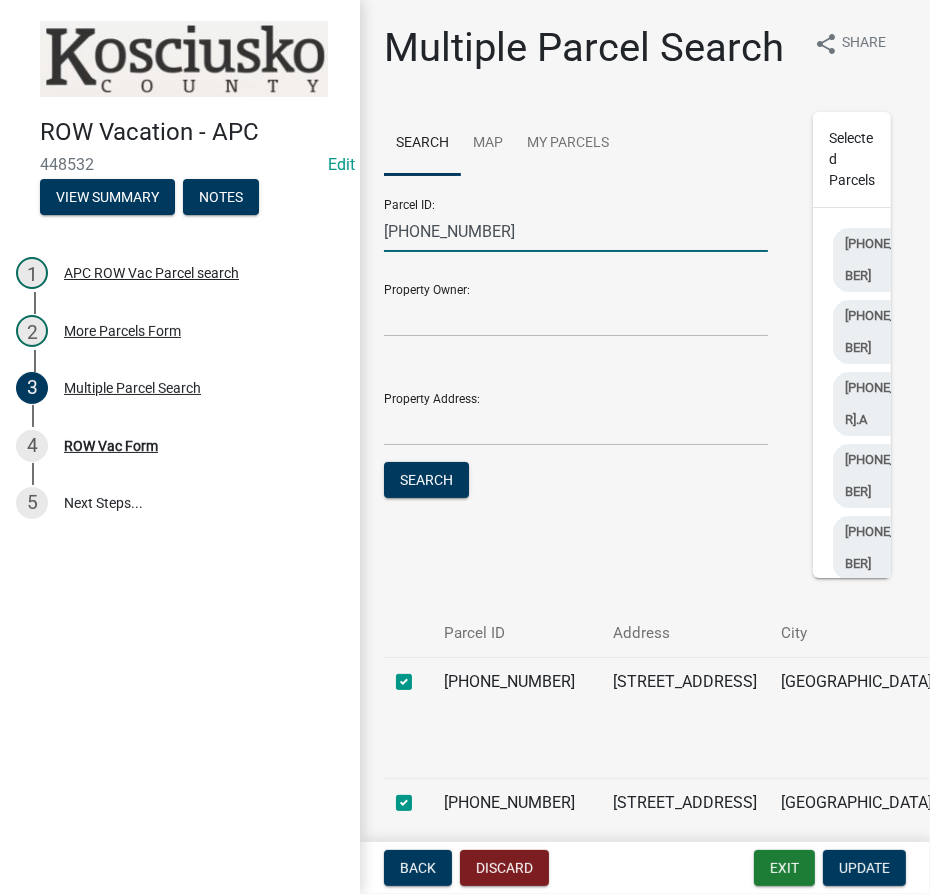 click on "[PHONE_NUMBER]" at bounding box center [576, 231] 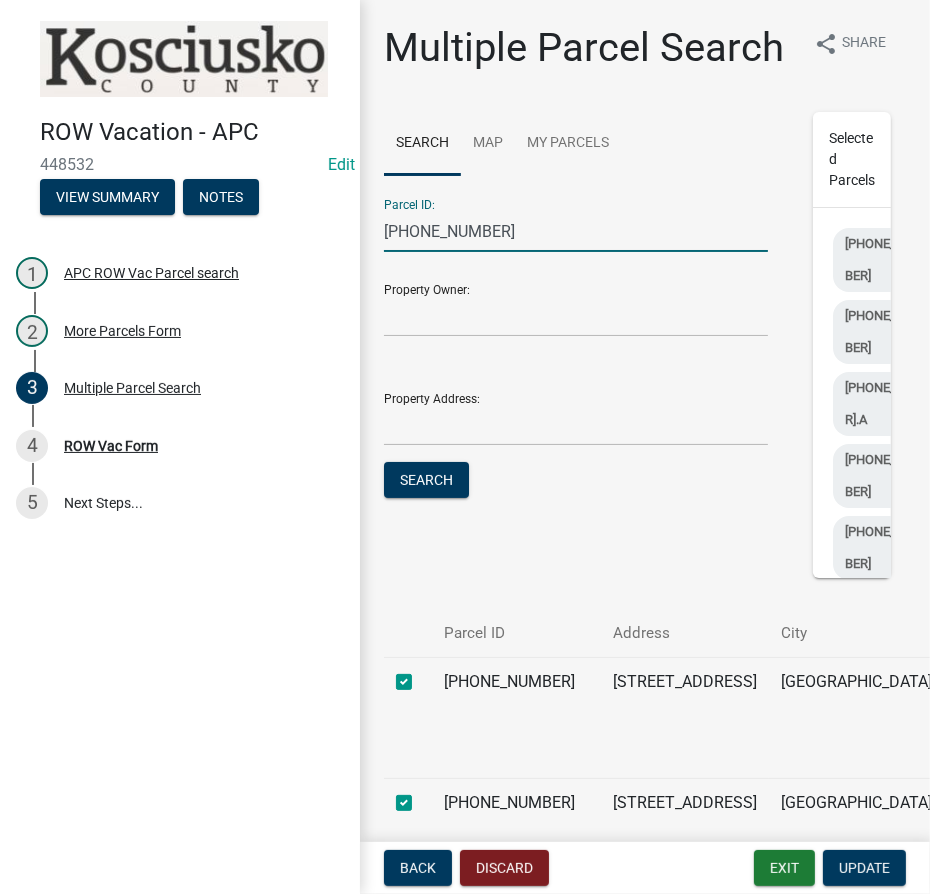 type on "[PHONE_NUMBER]" 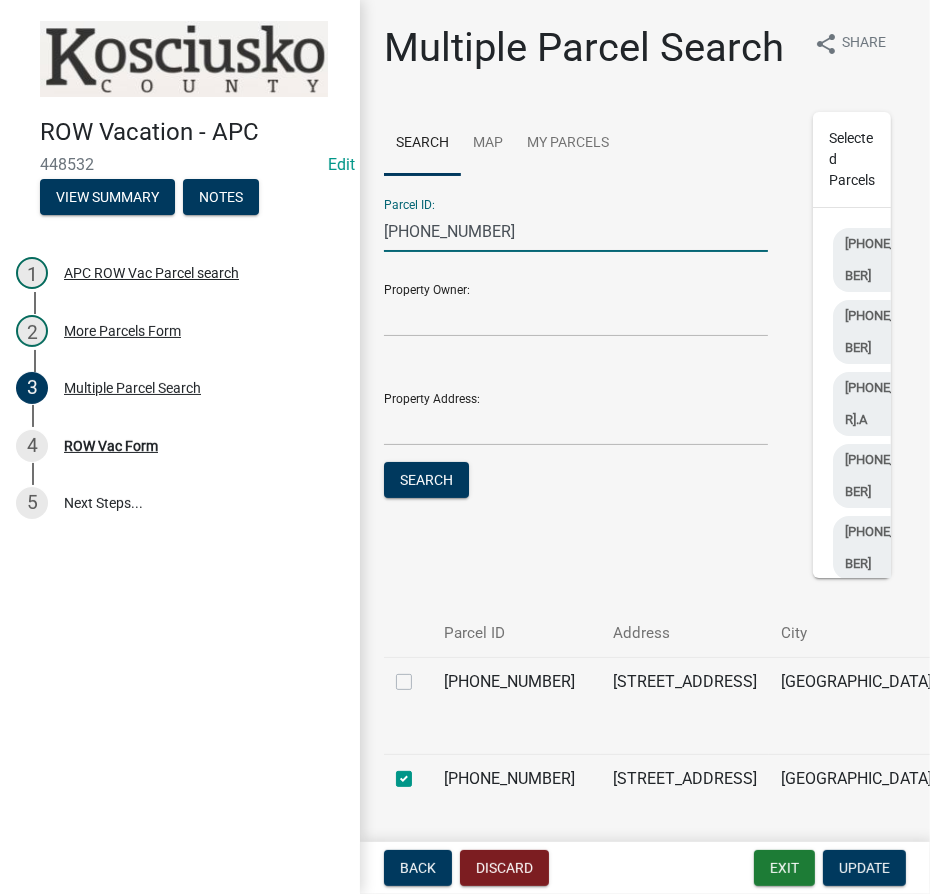 click 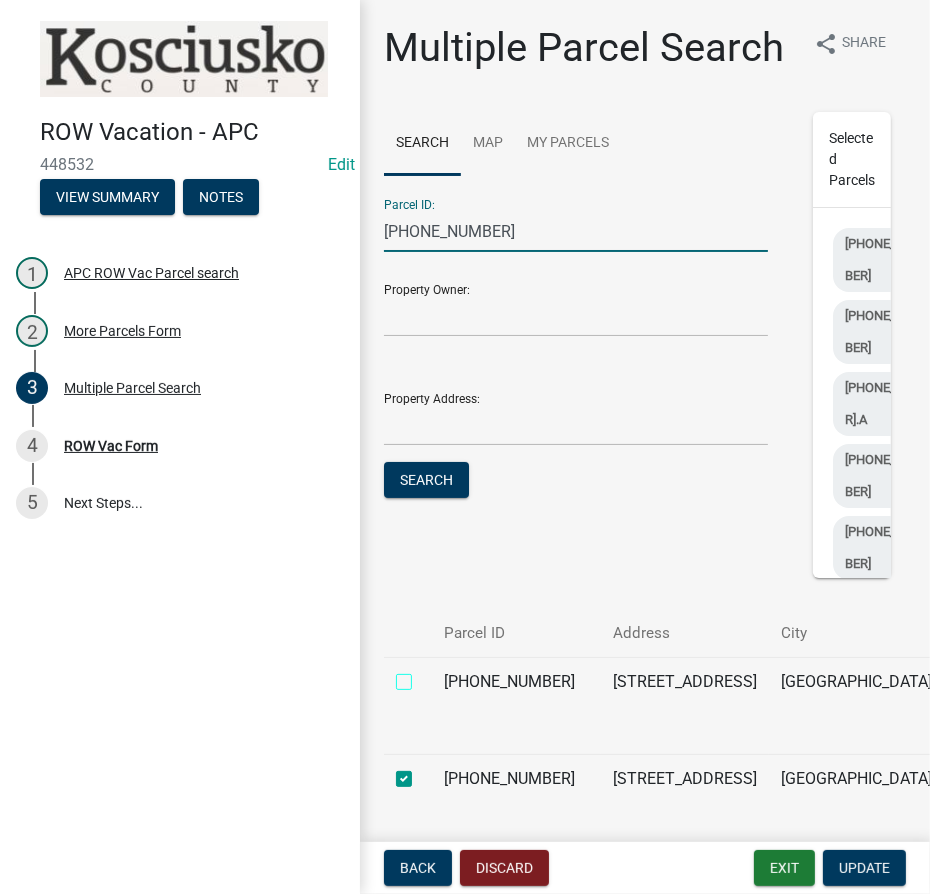 click at bounding box center (426, 676) 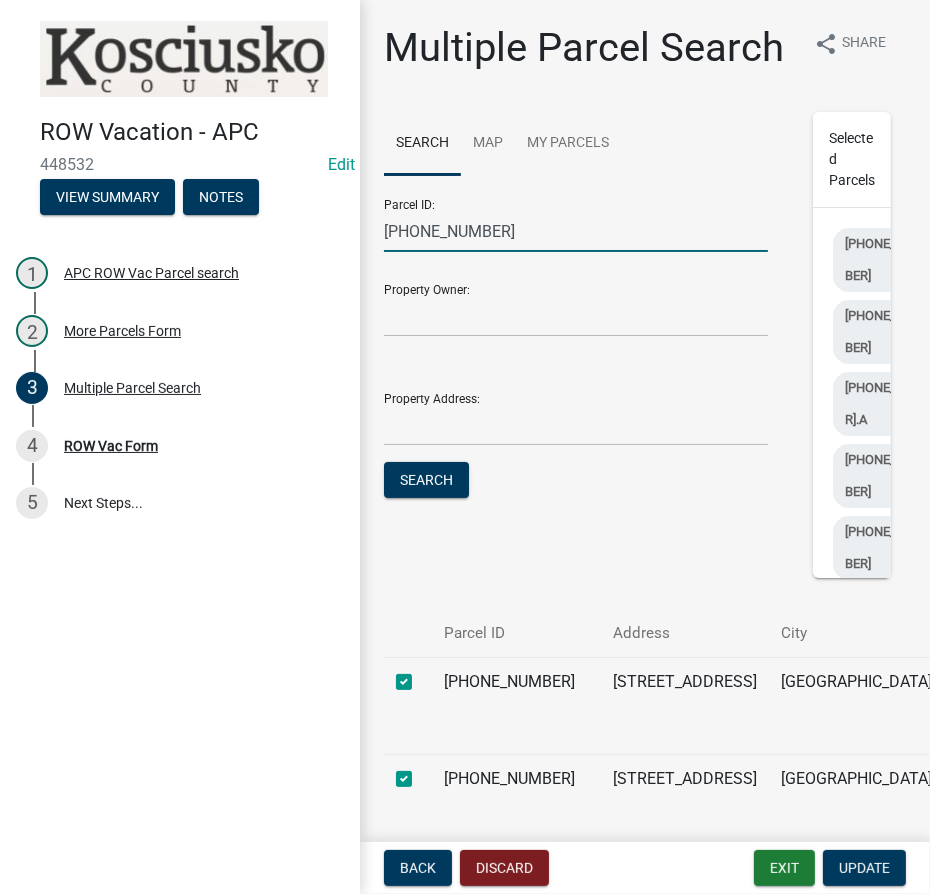 click on "[PHONE_NUMBER]" at bounding box center [576, 231] 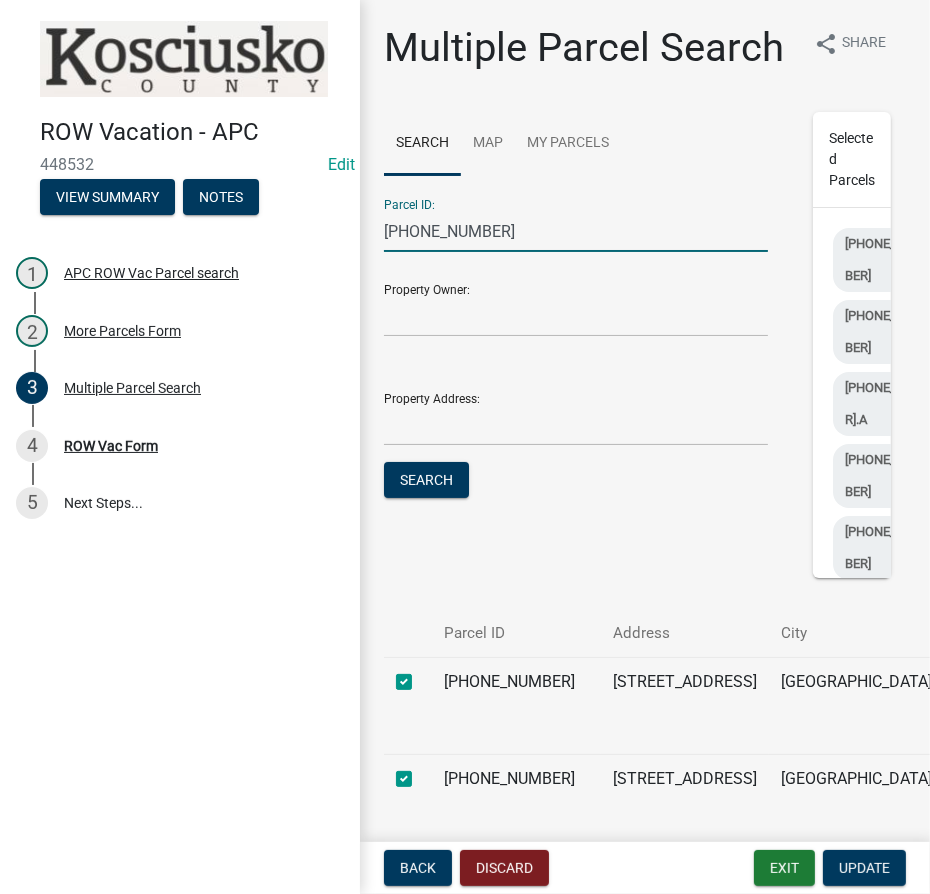 type on "[PHONE_NUMBER]" 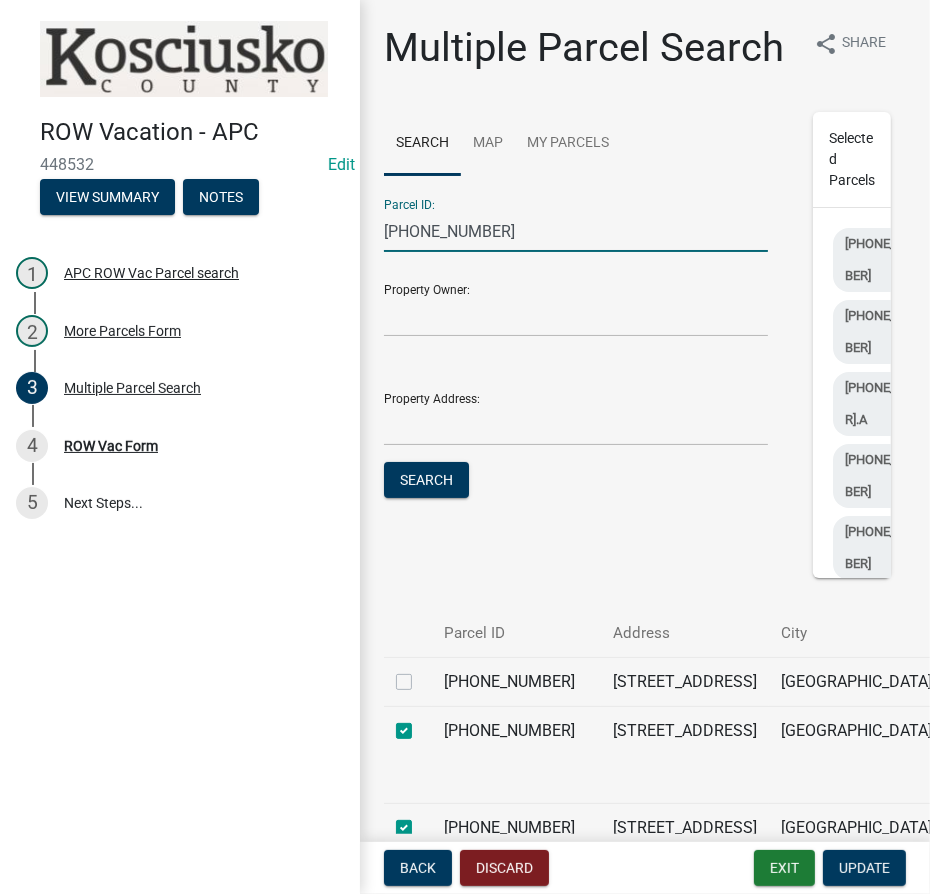 click 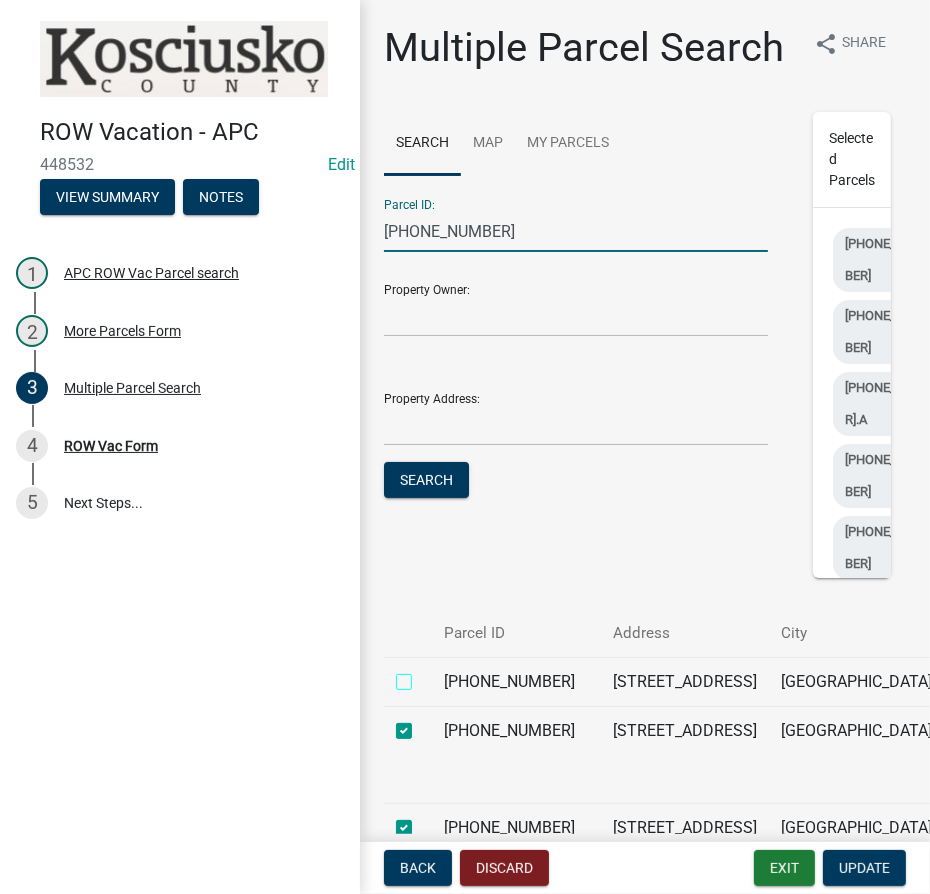 click at bounding box center [426, 676] 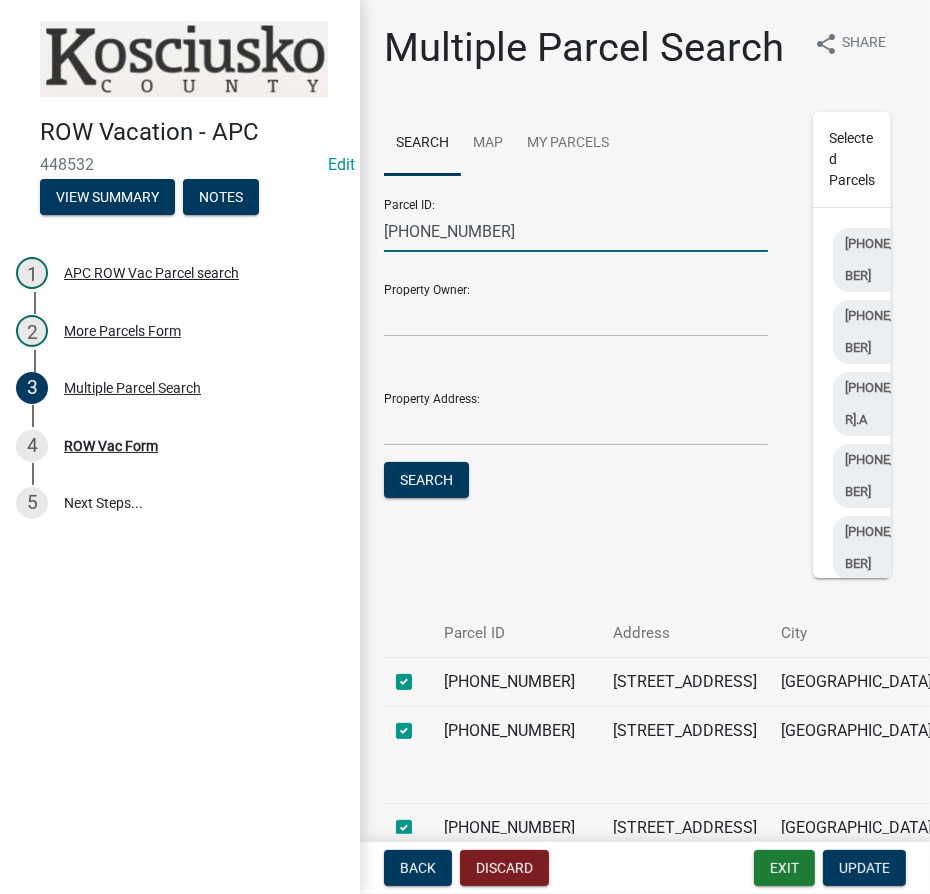 click on "[PHONE_NUMBER]" at bounding box center (576, 231) 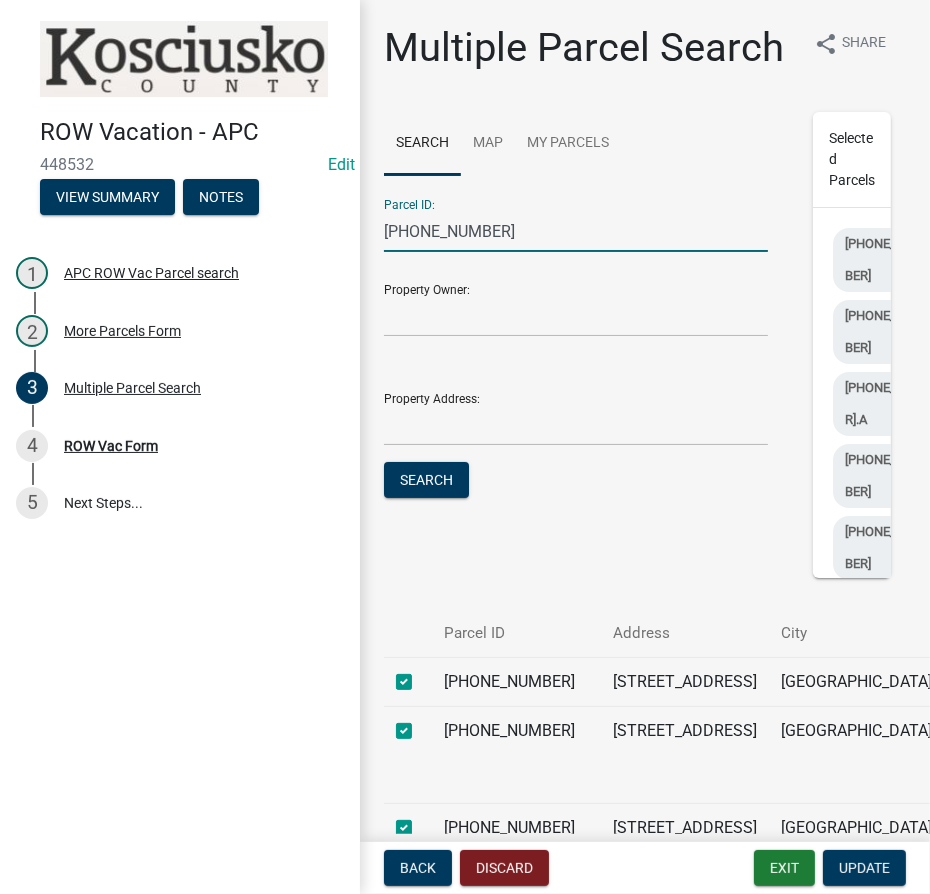 type on "[PHONE_NUMBER]" 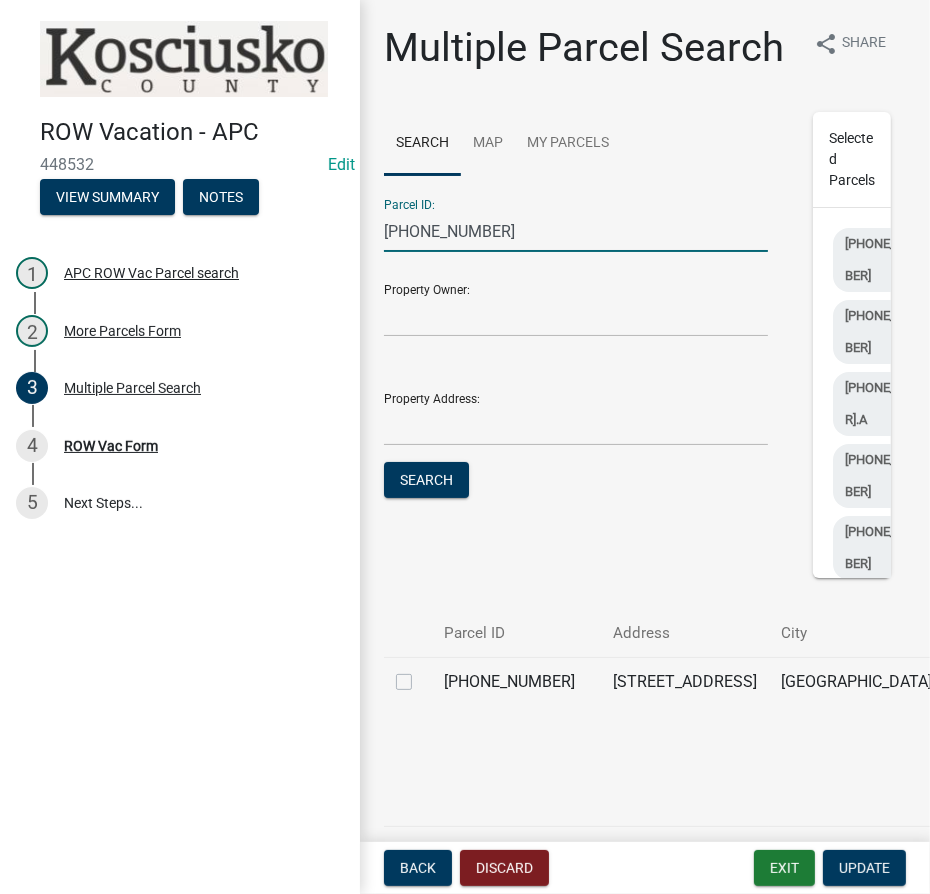 click 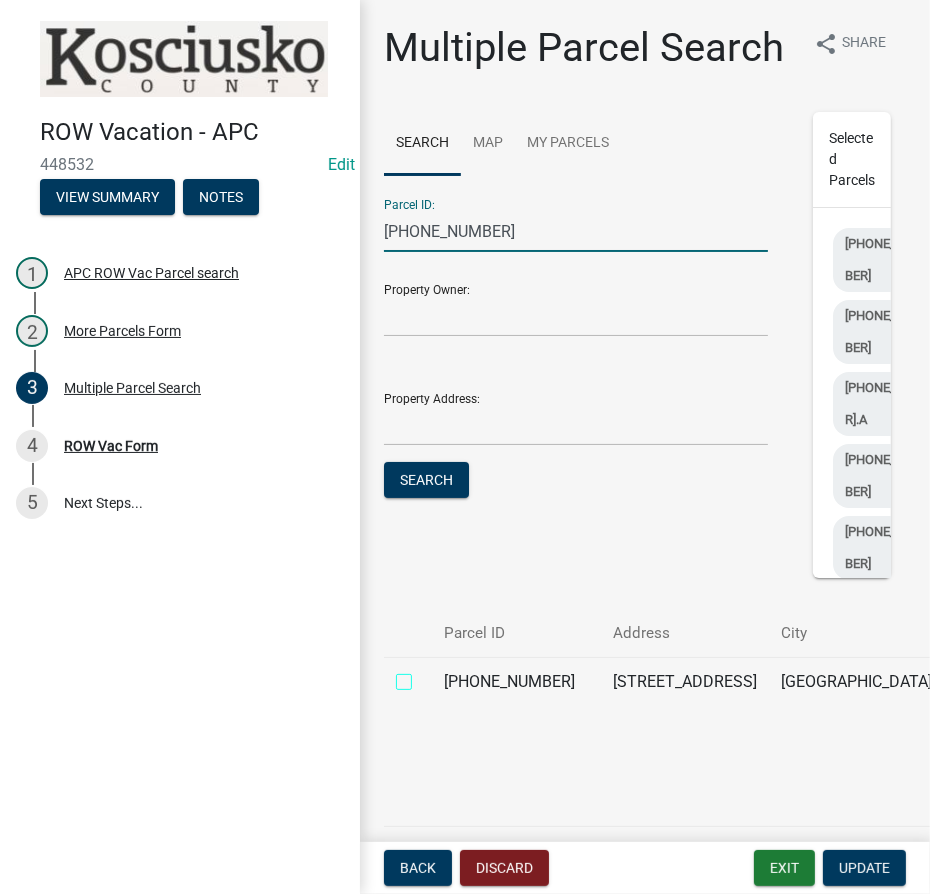 click at bounding box center (426, 676) 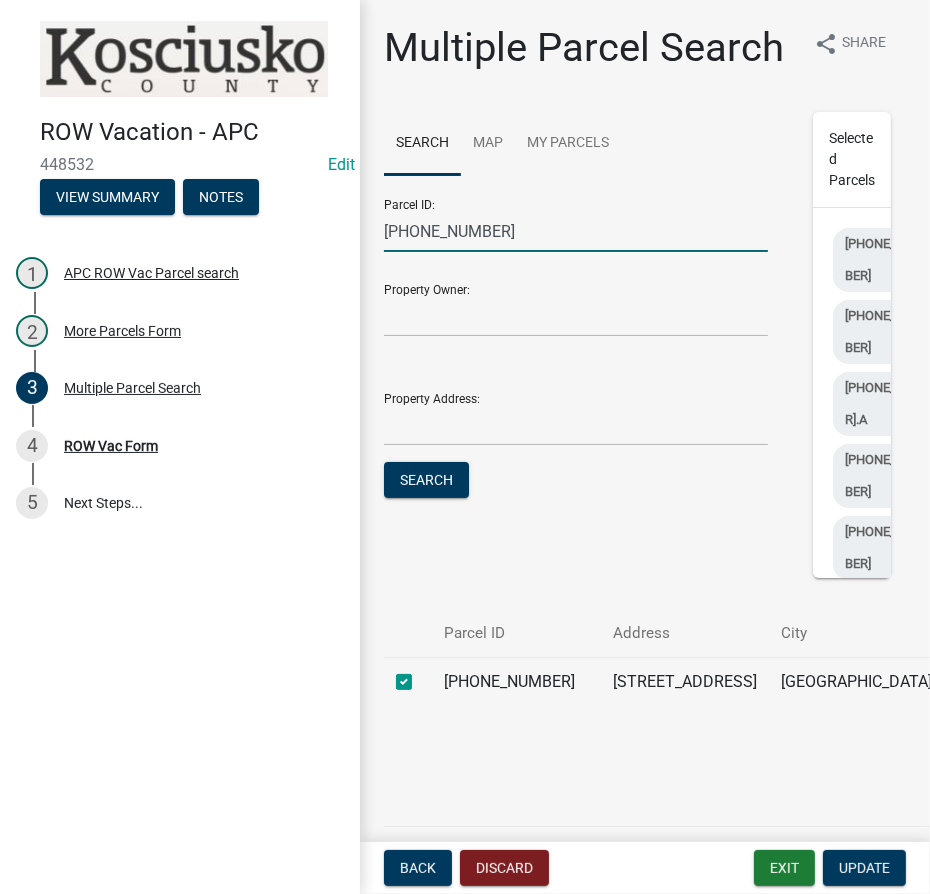 click on "[PHONE_NUMBER]" at bounding box center (576, 231) 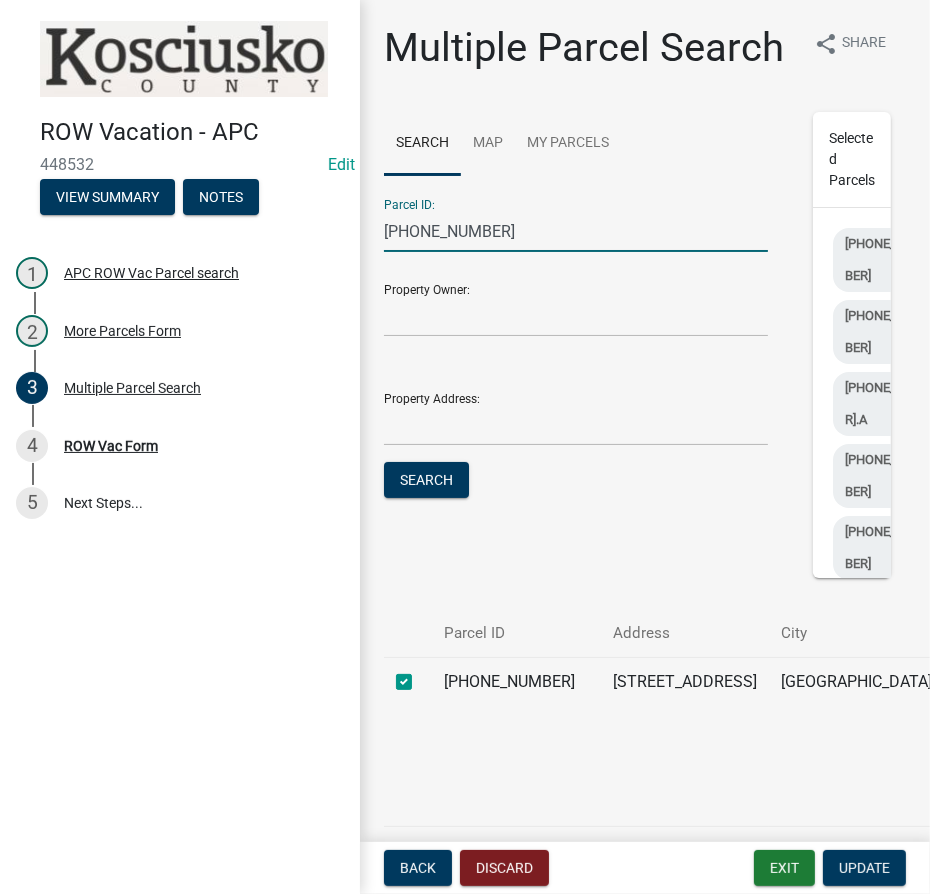 type on "[PHONE_NUMBER]" 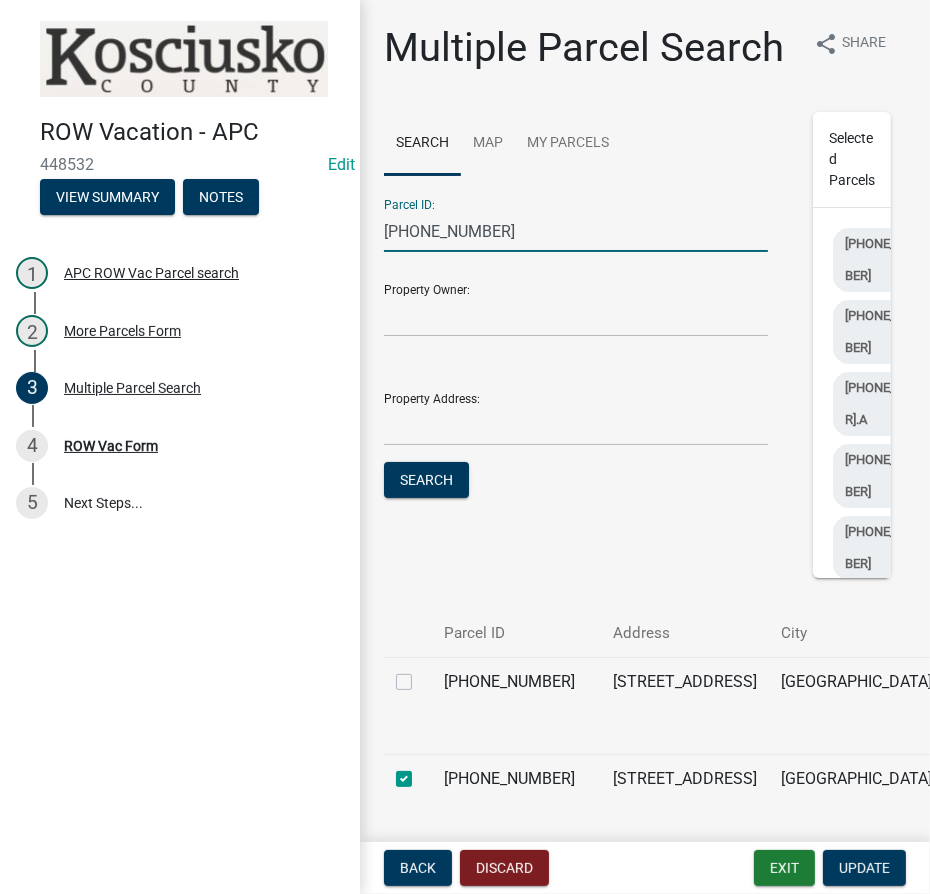 click 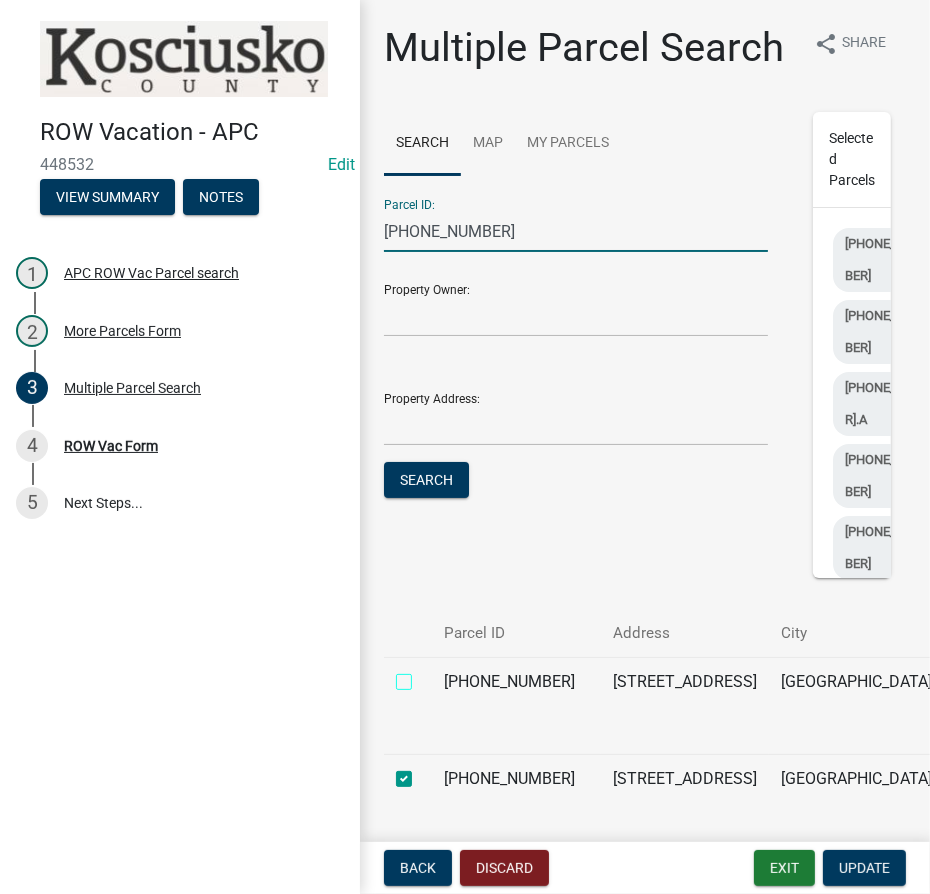 click at bounding box center (426, 676) 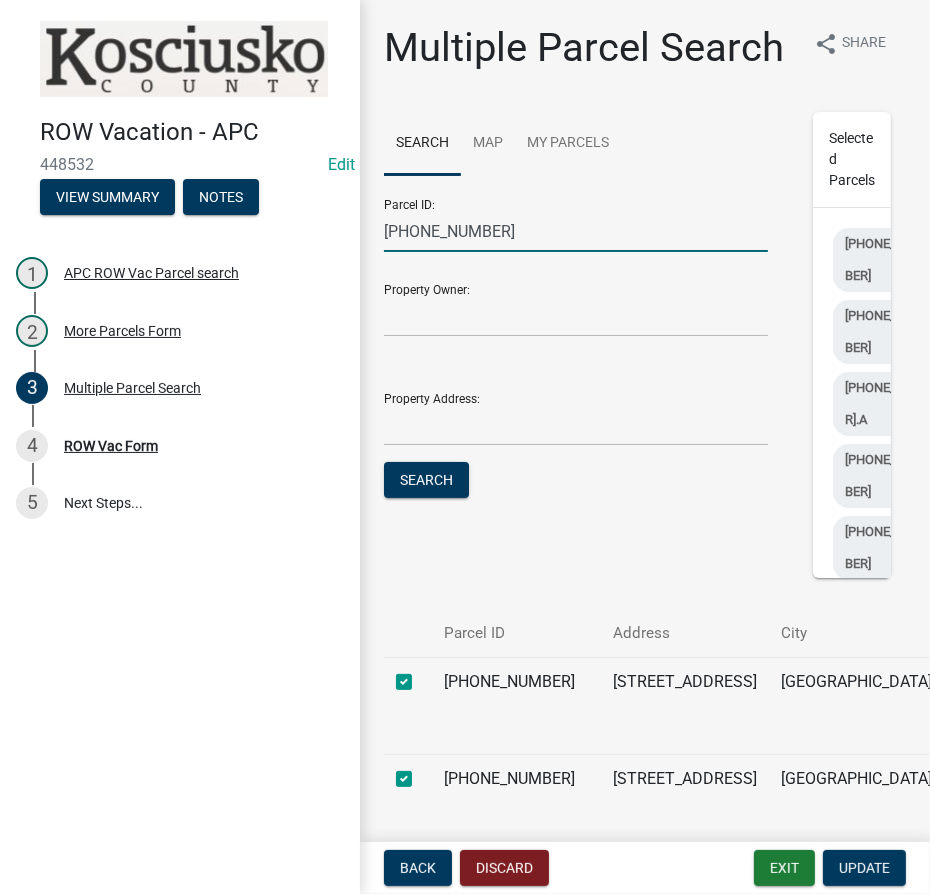 click on "[PHONE_NUMBER]" at bounding box center (576, 231) 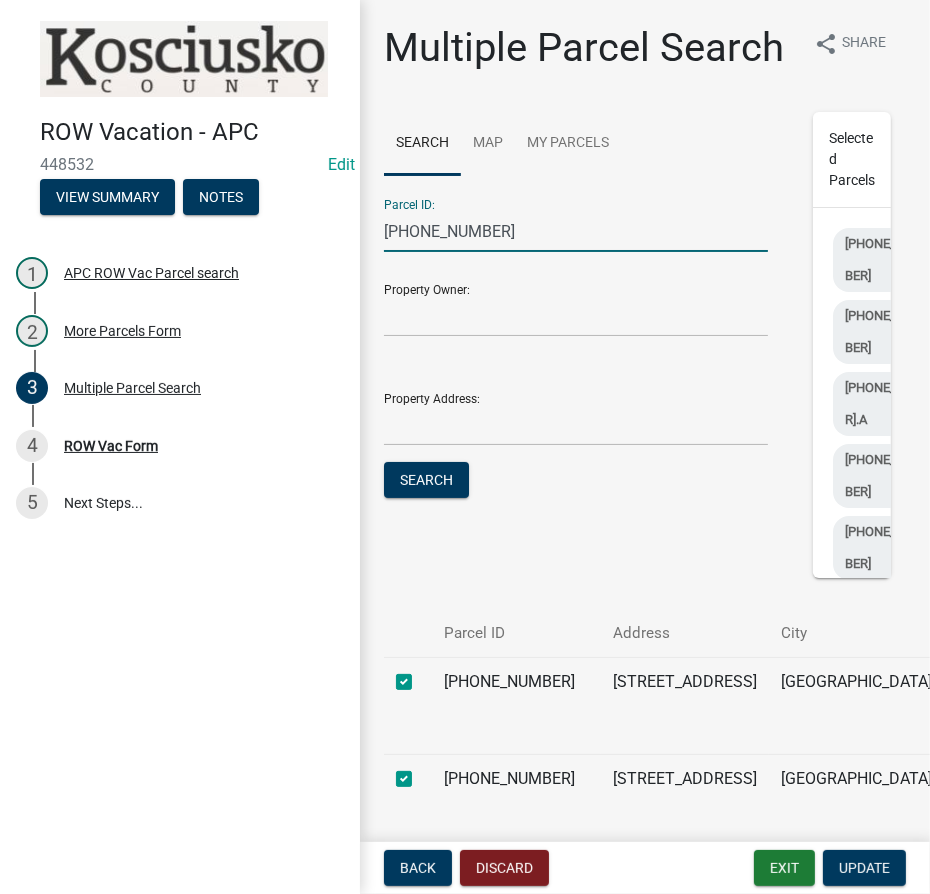 type on "[PHONE_NUMBER]" 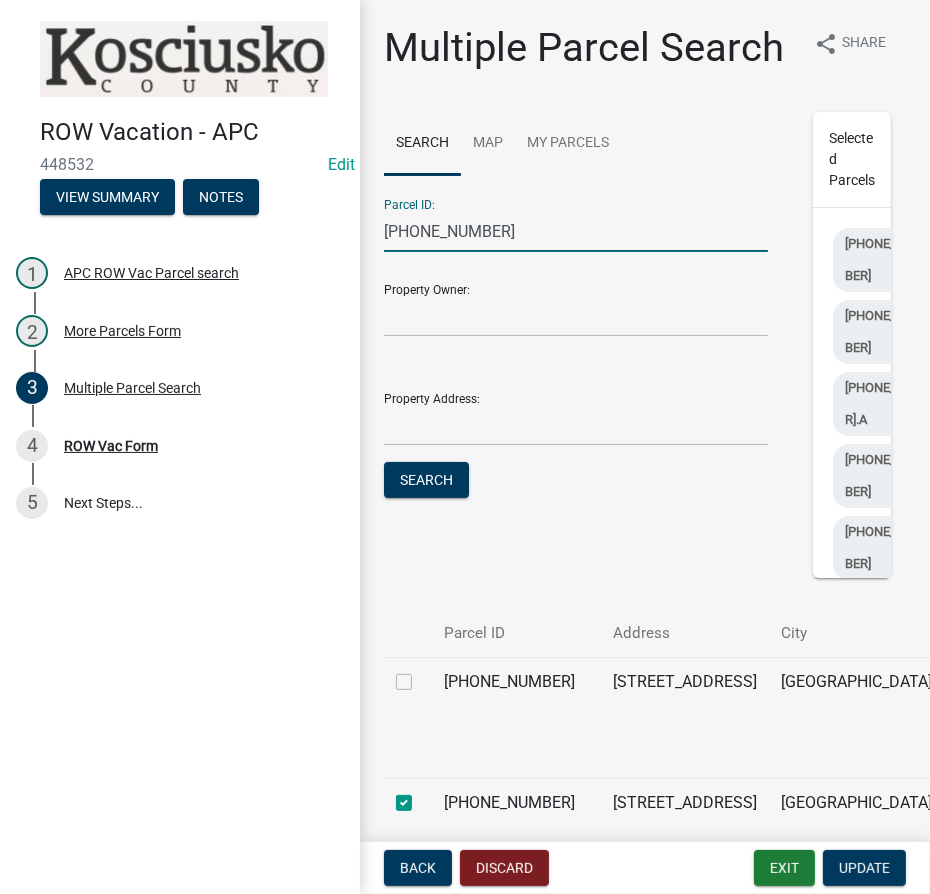 click 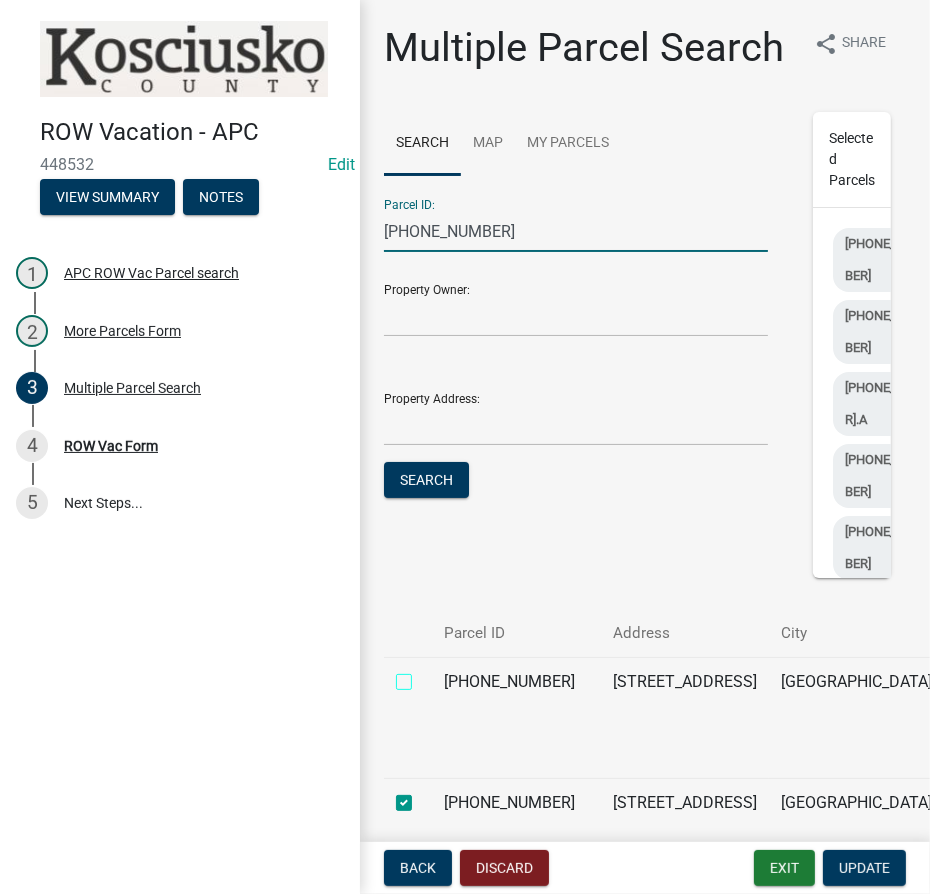 click at bounding box center (426, 676) 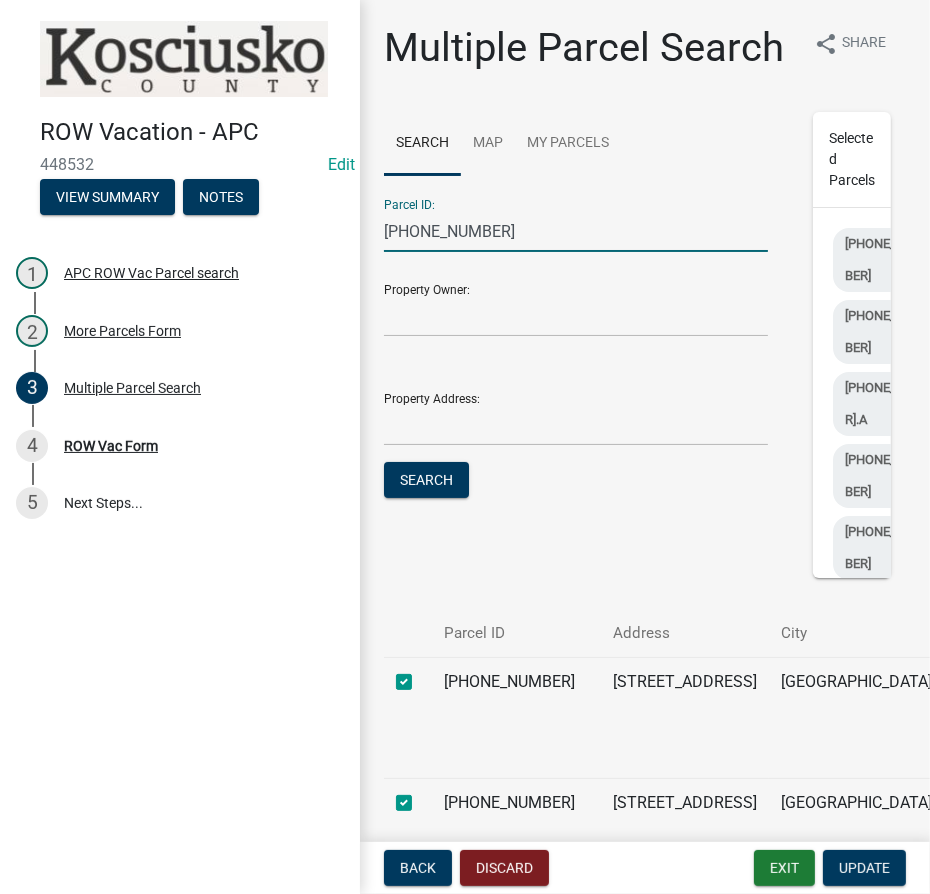 click on "[PHONE_NUMBER]" at bounding box center (576, 231) 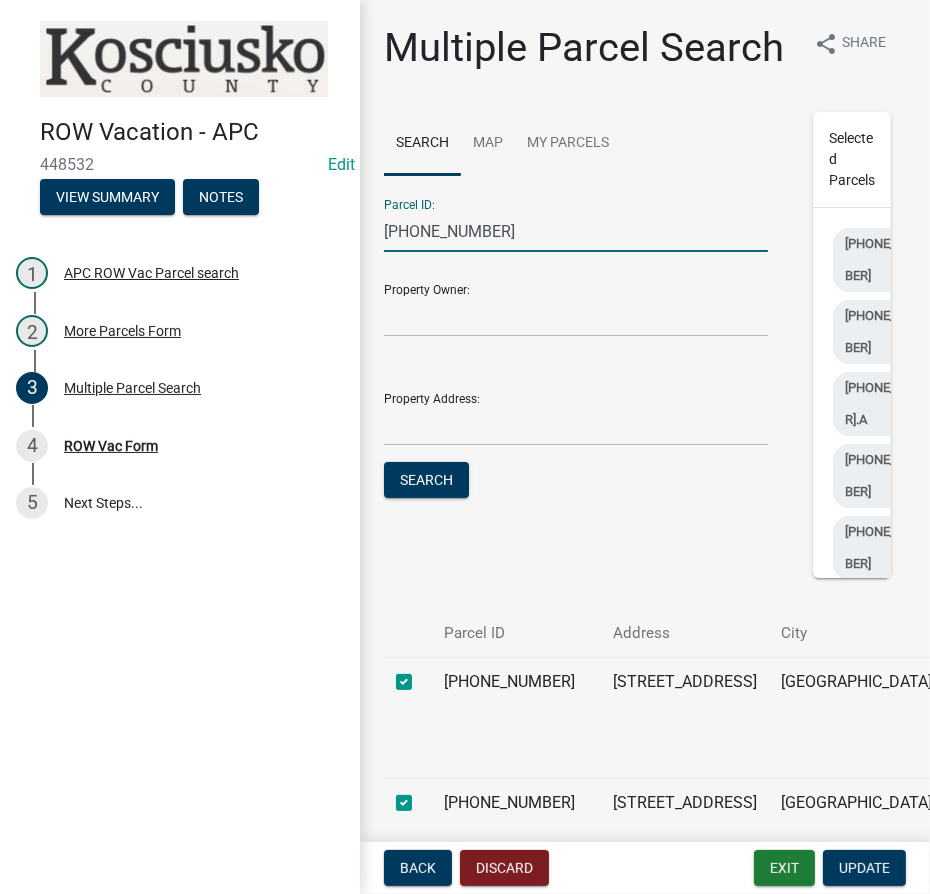 type on "[PHONE_NUMBER]" 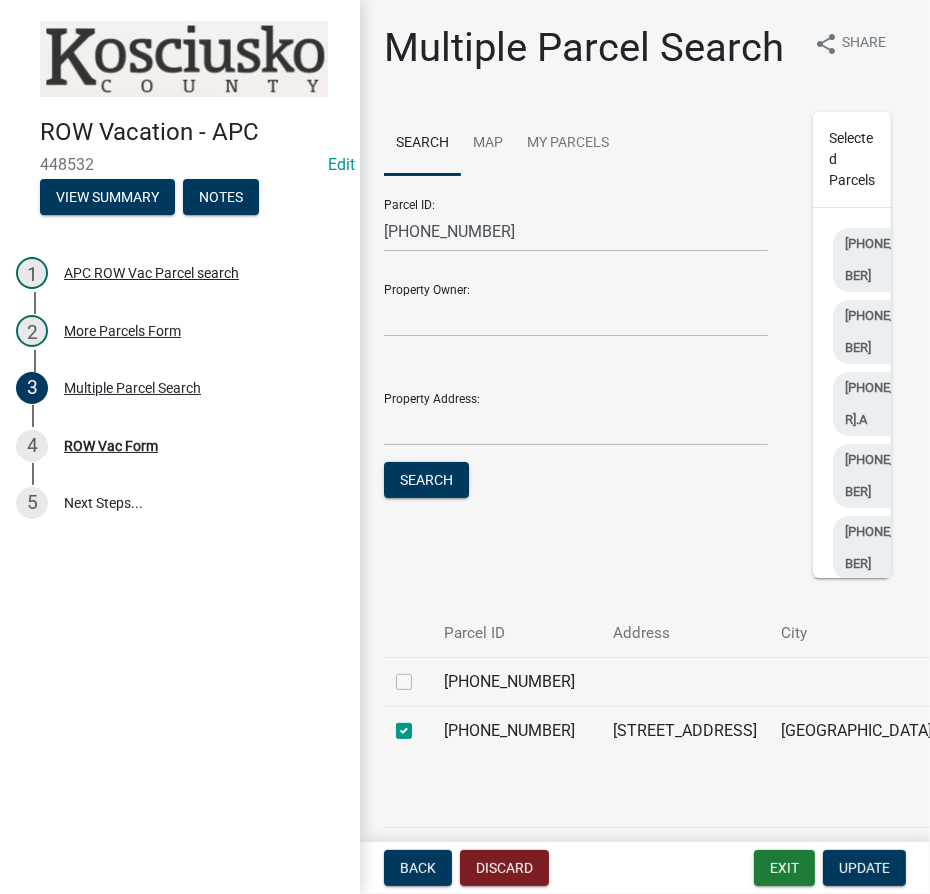 click 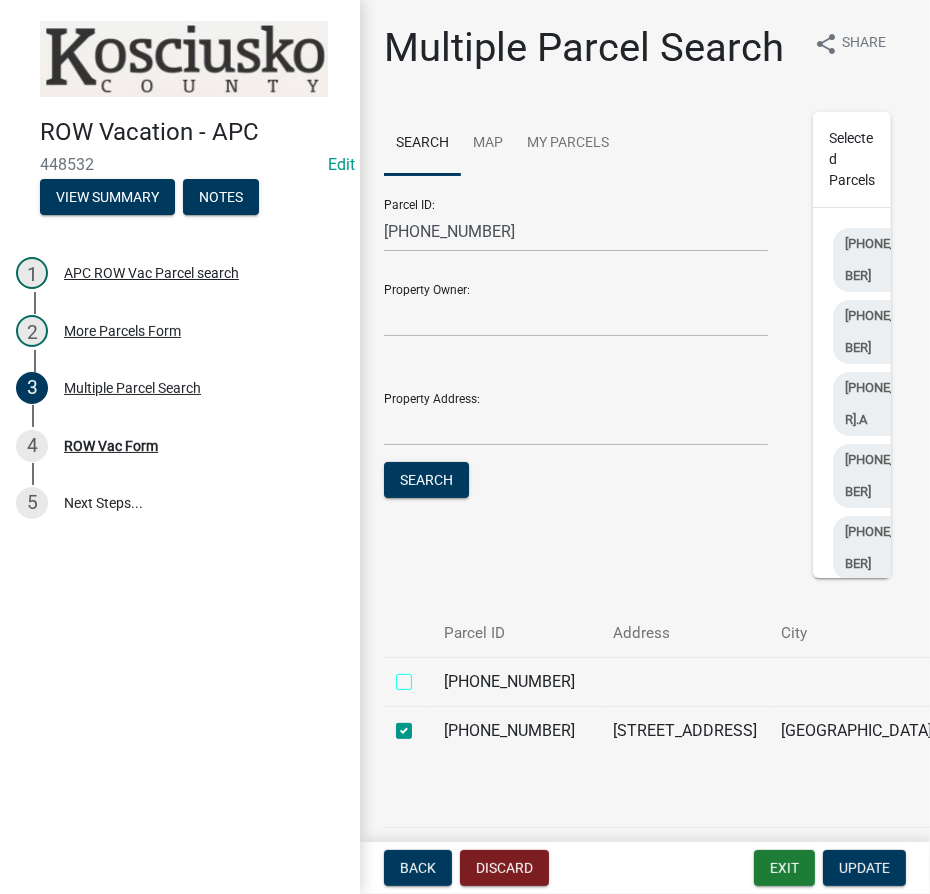 click at bounding box center [426, 676] 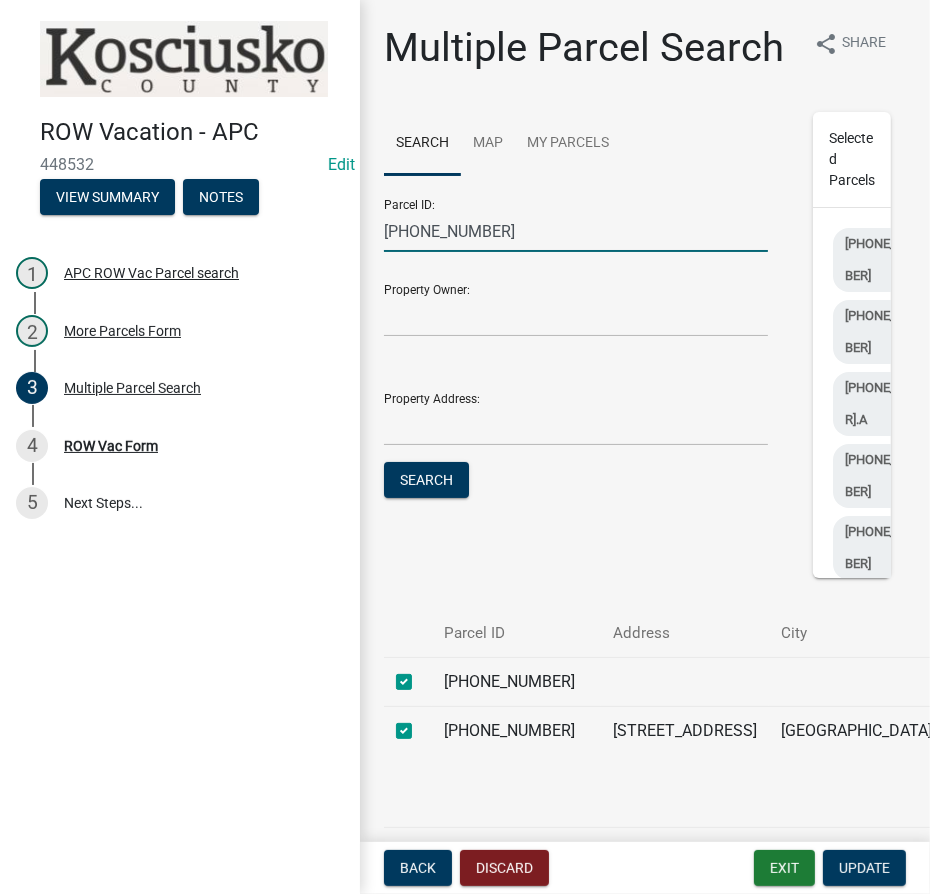 click on "[PHONE_NUMBER]" at bounding box center (576, 231) 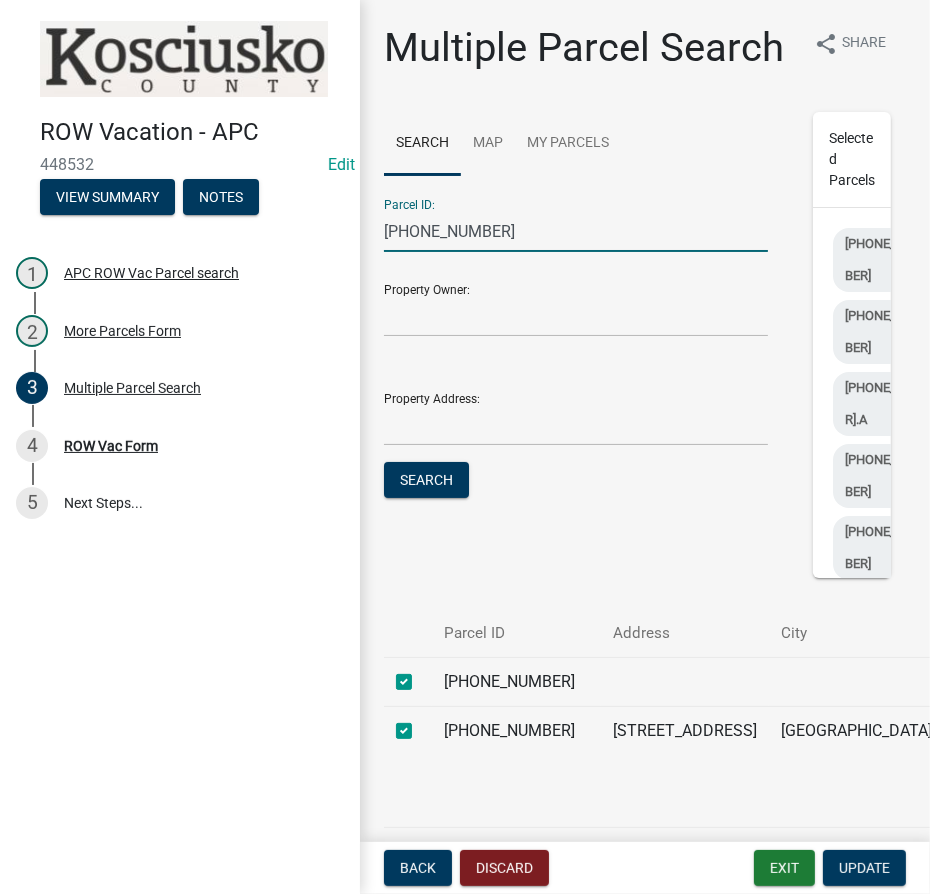 type on "[PHONE_NUMBER]" 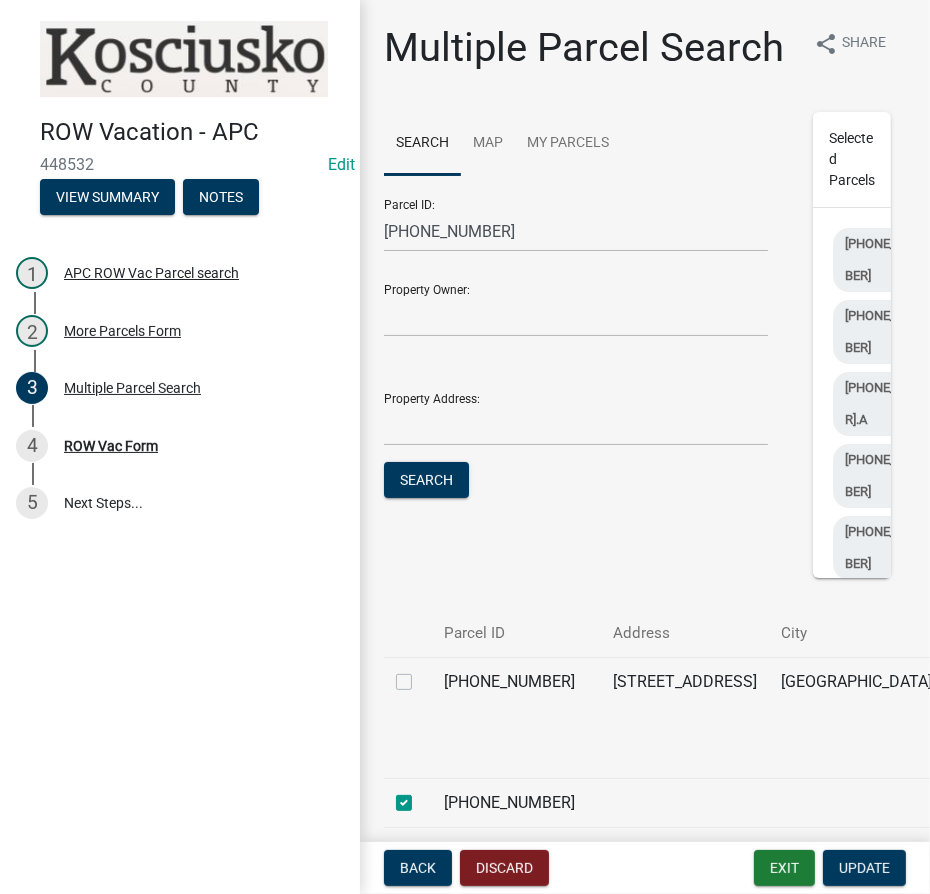 click 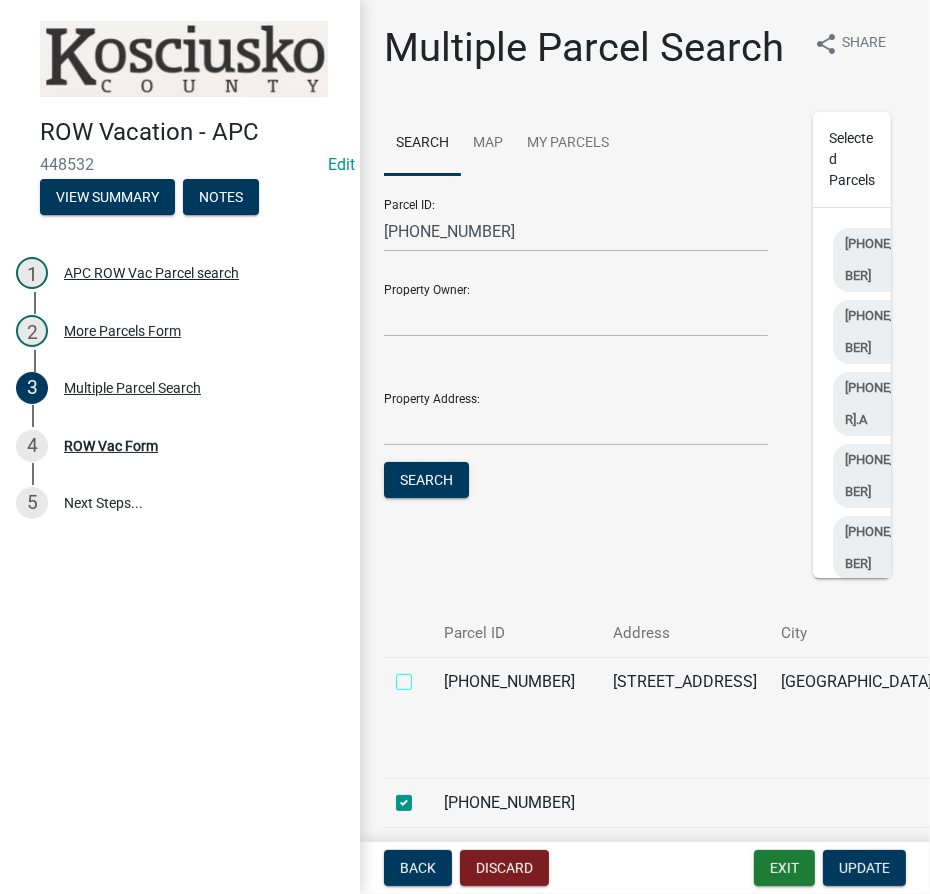 click at bounding box center [426, 676] 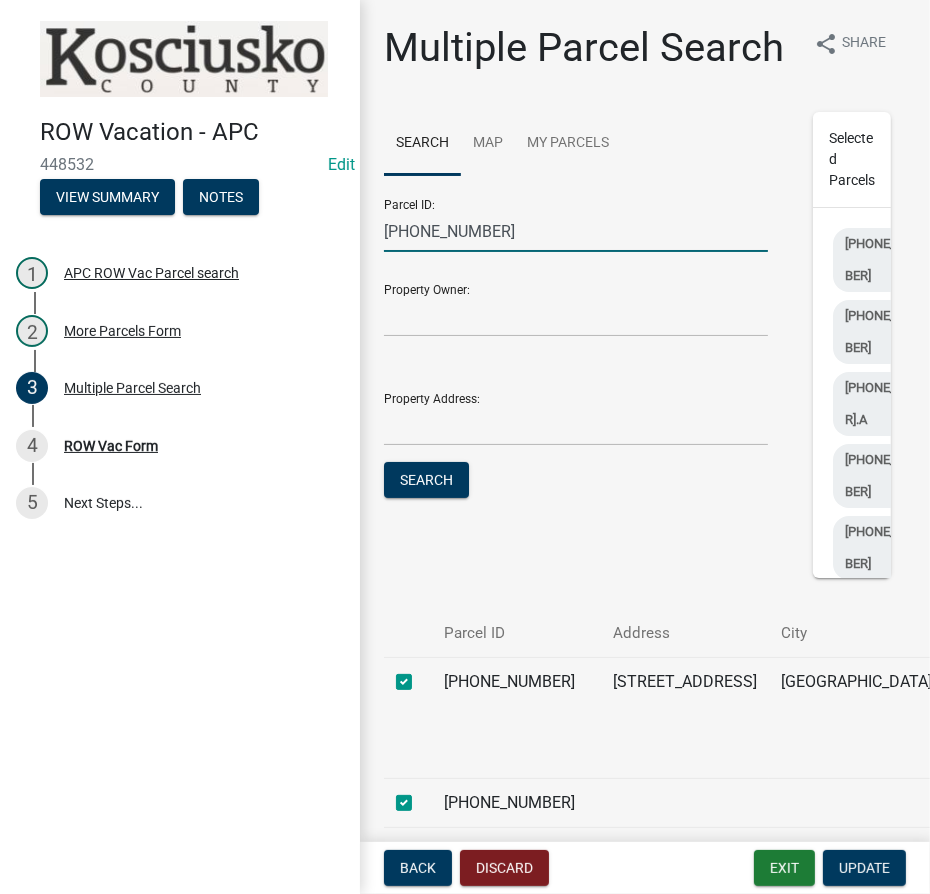 click on "[PHONE_NUMBER]" at bounding box center [576, 231] 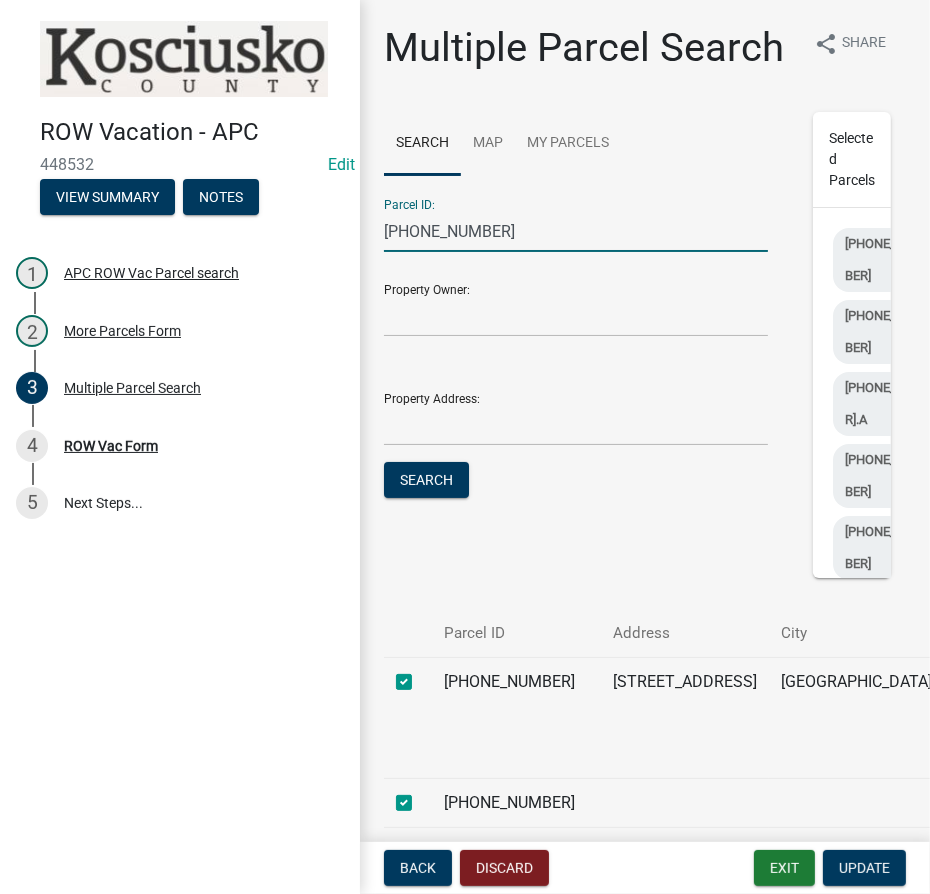 type 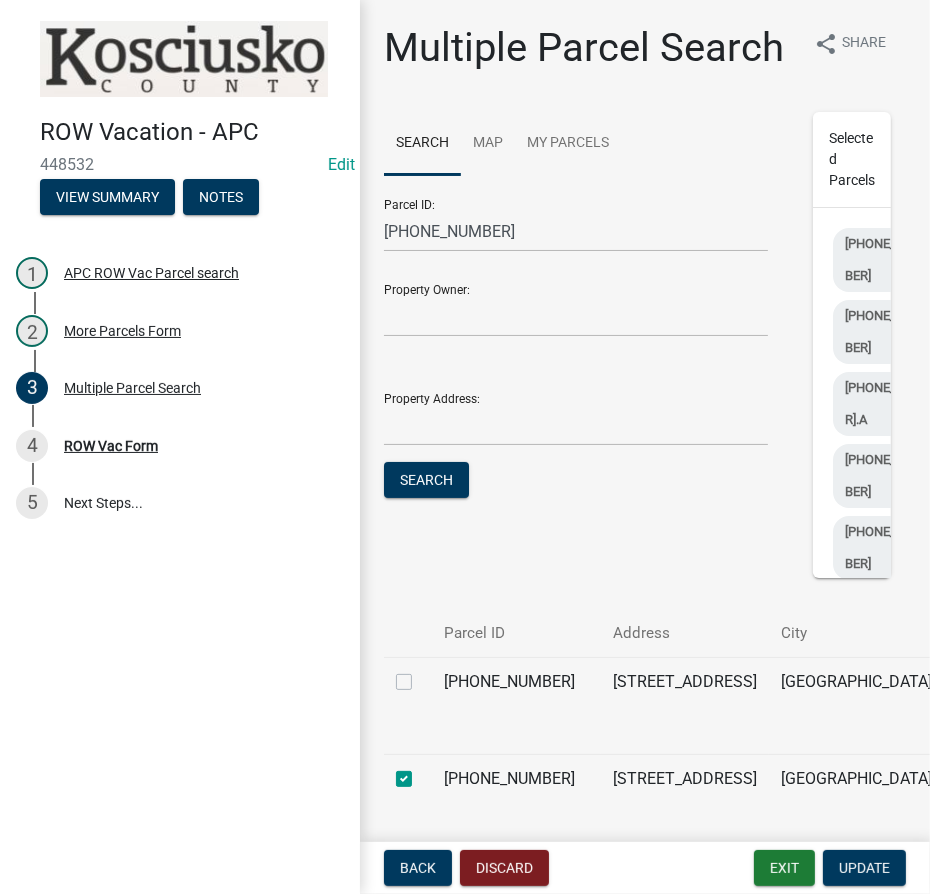 click 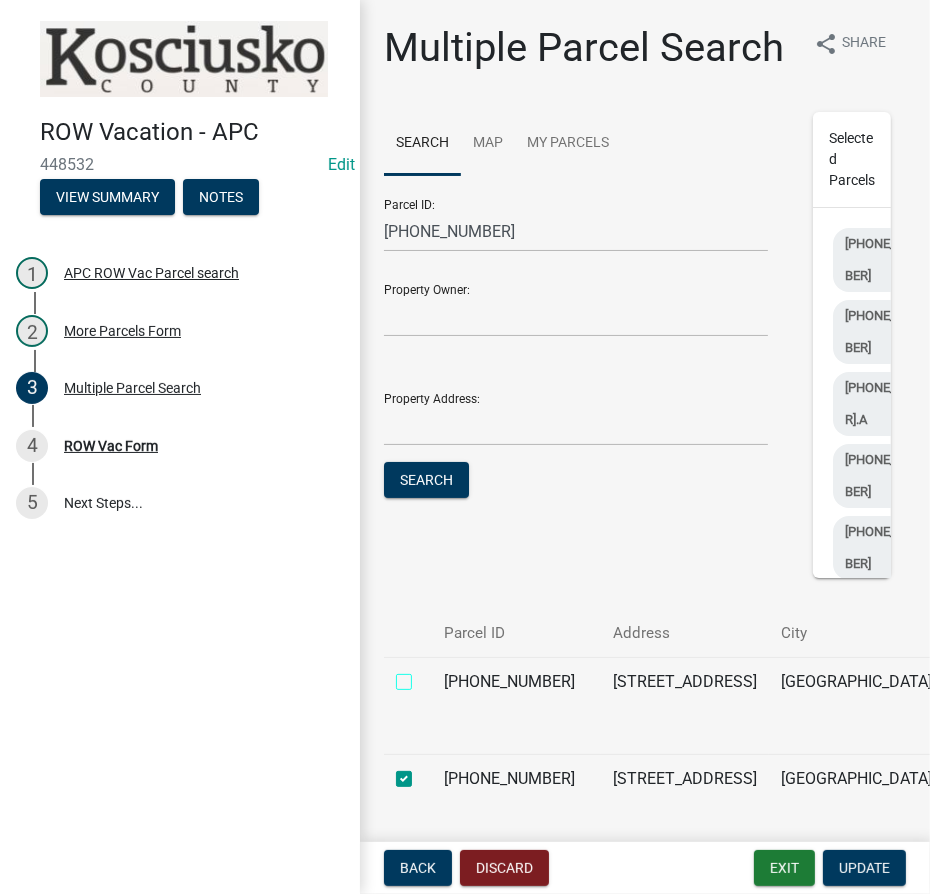 click at bounding box center (426, 676) 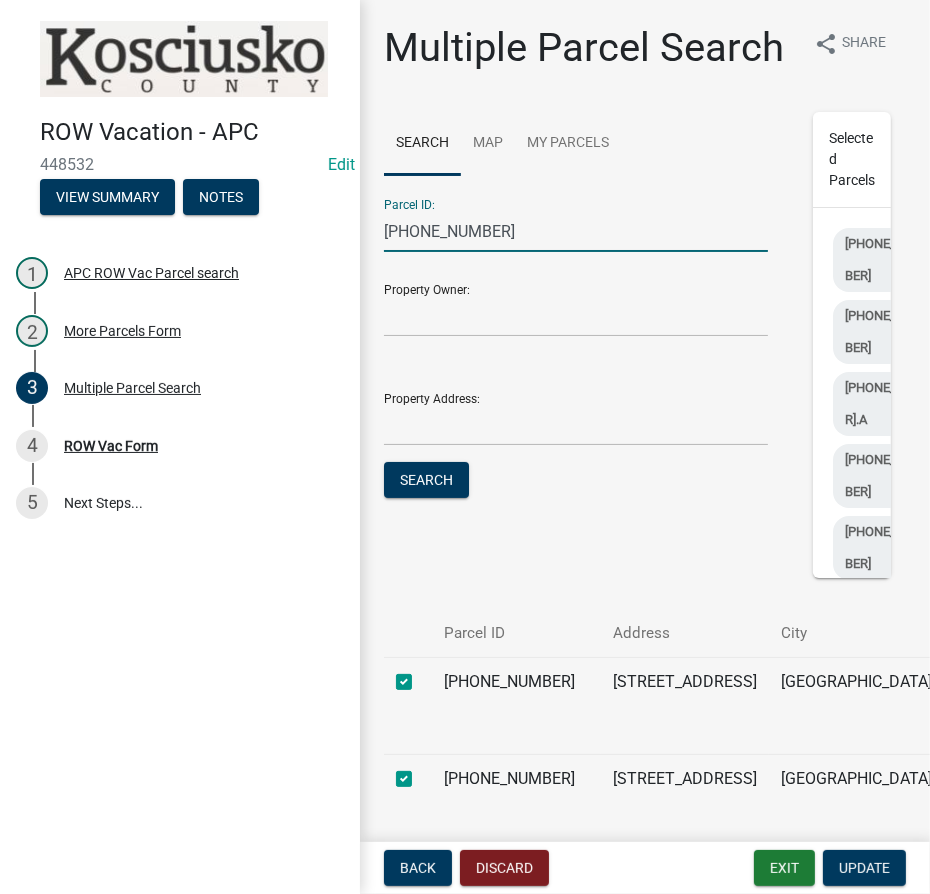 click on "[PHONE_NUMBER]" at bounding box center [576, 231] 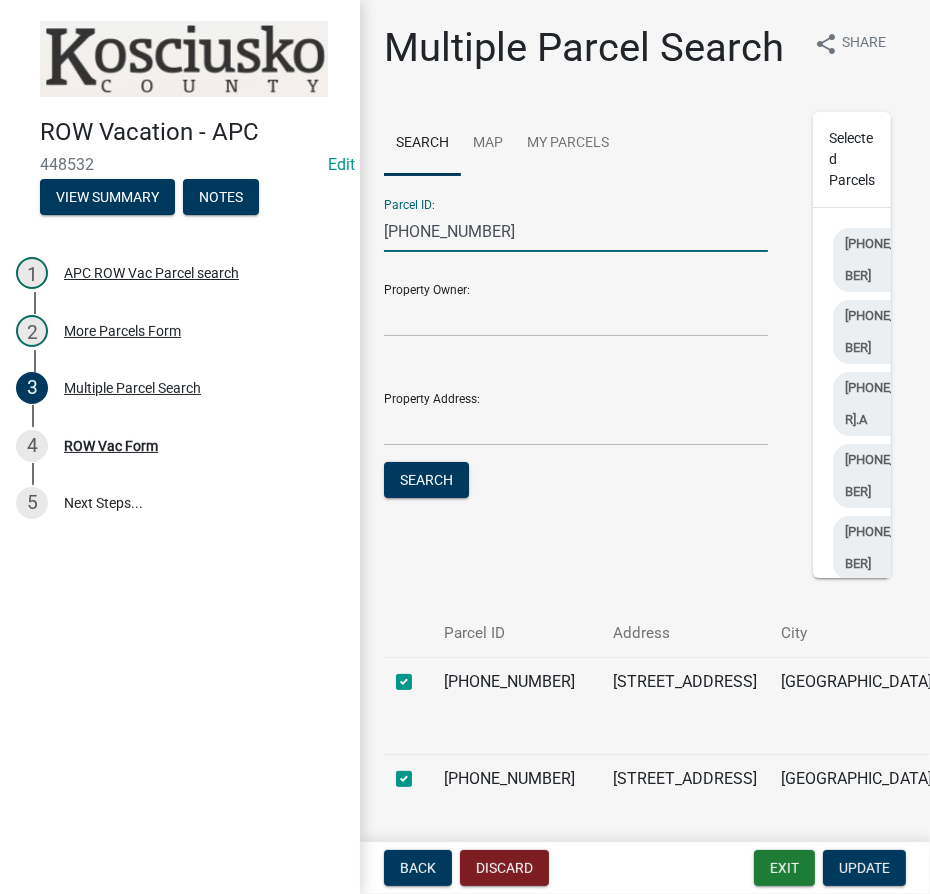 click on "Search" at bounding box center (426, 480) 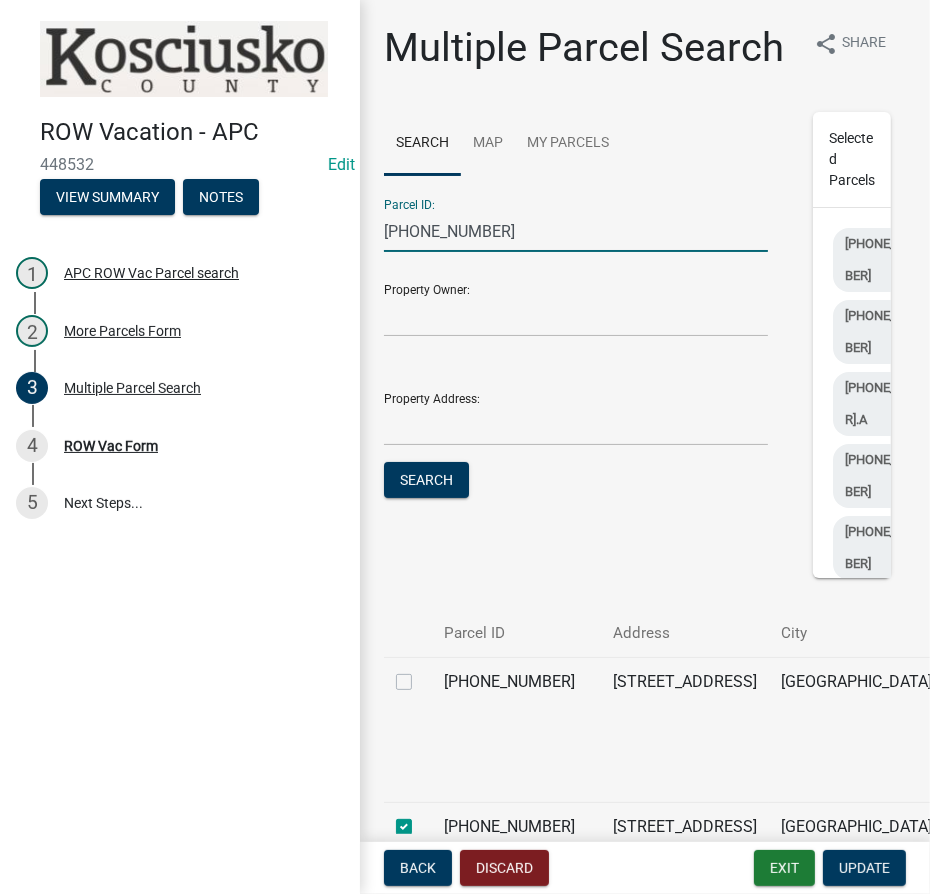 click 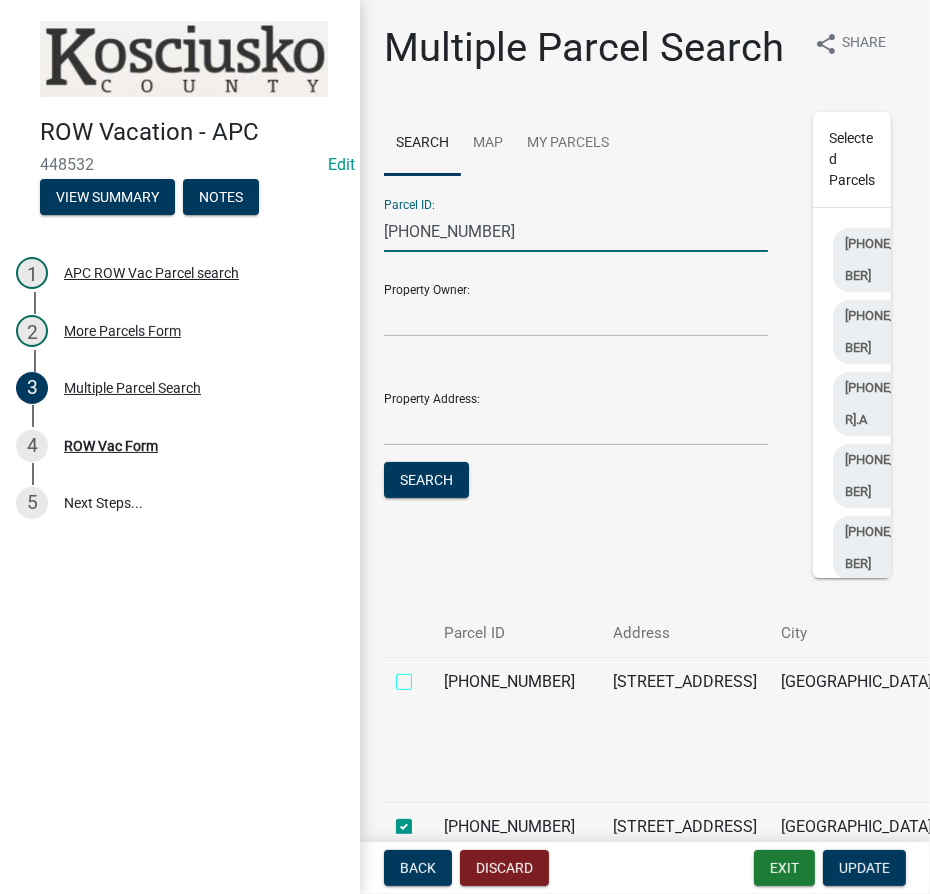 click at bounding box center [426, 676] 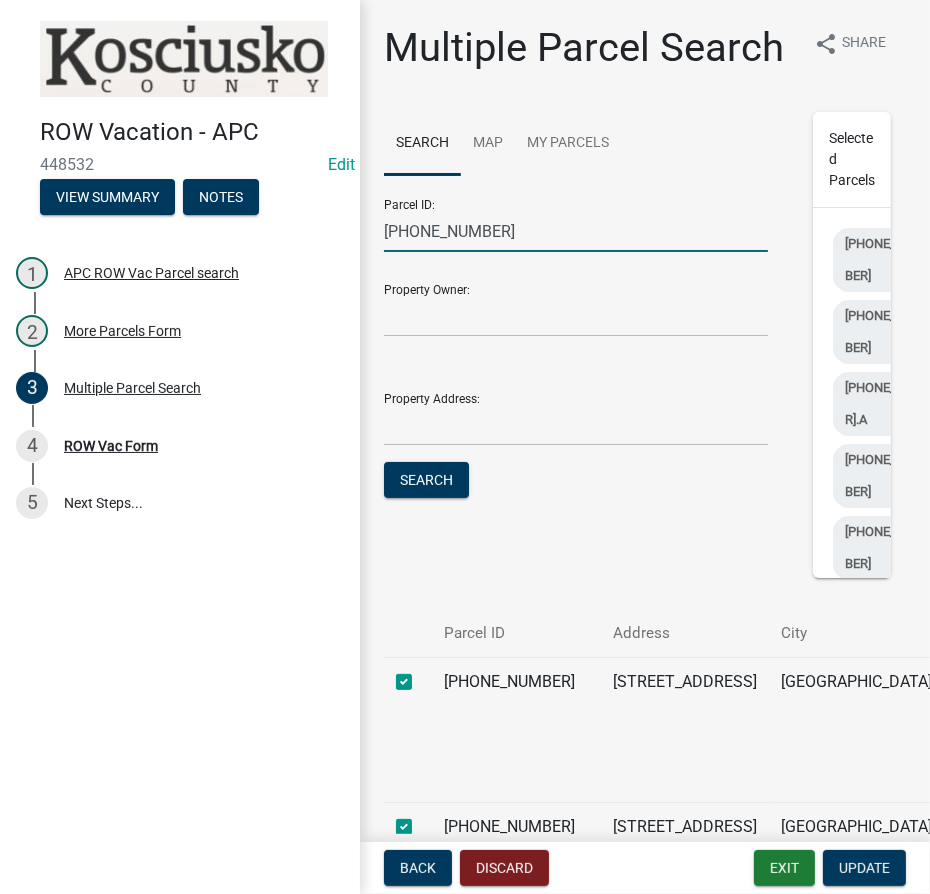 click on "[PHONE_NUMBER]" at bounding box center [576, 231] 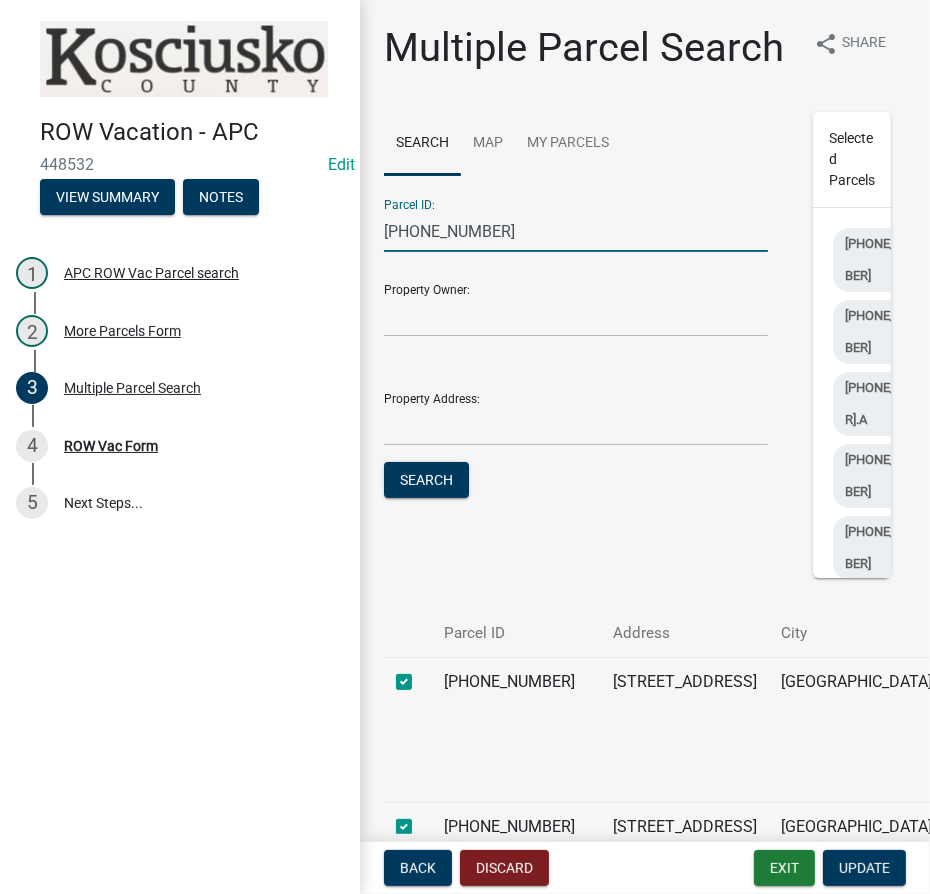 click on "Search" at bounding box center (426, 480) 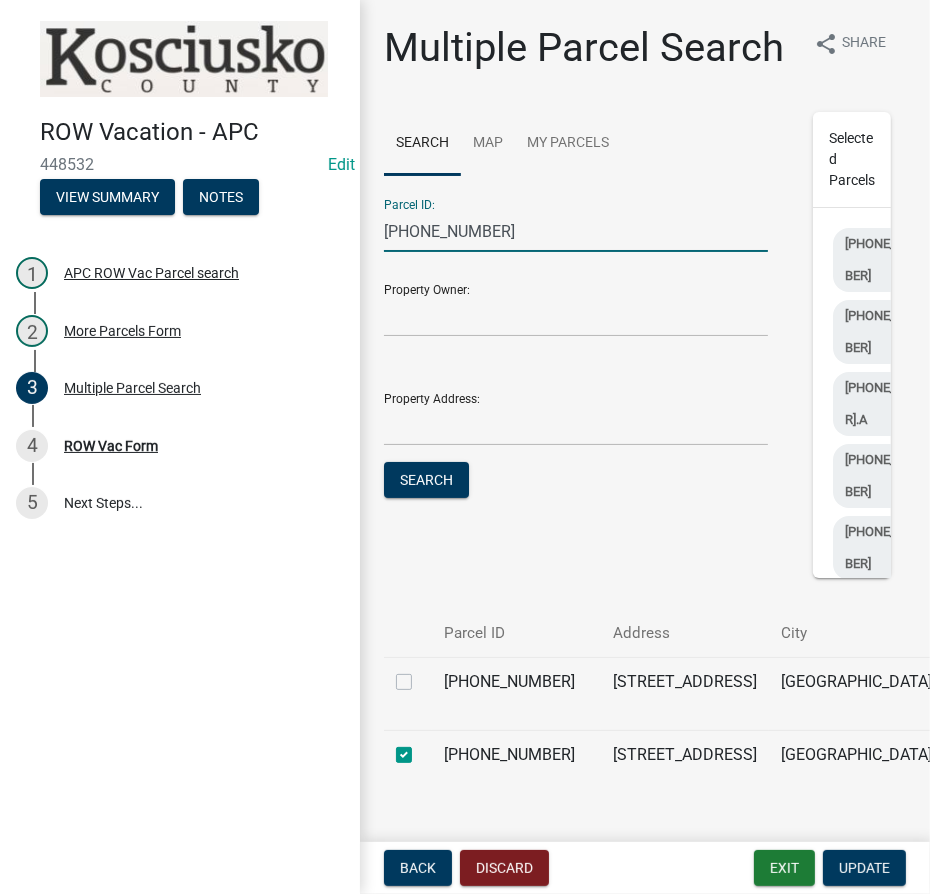 click 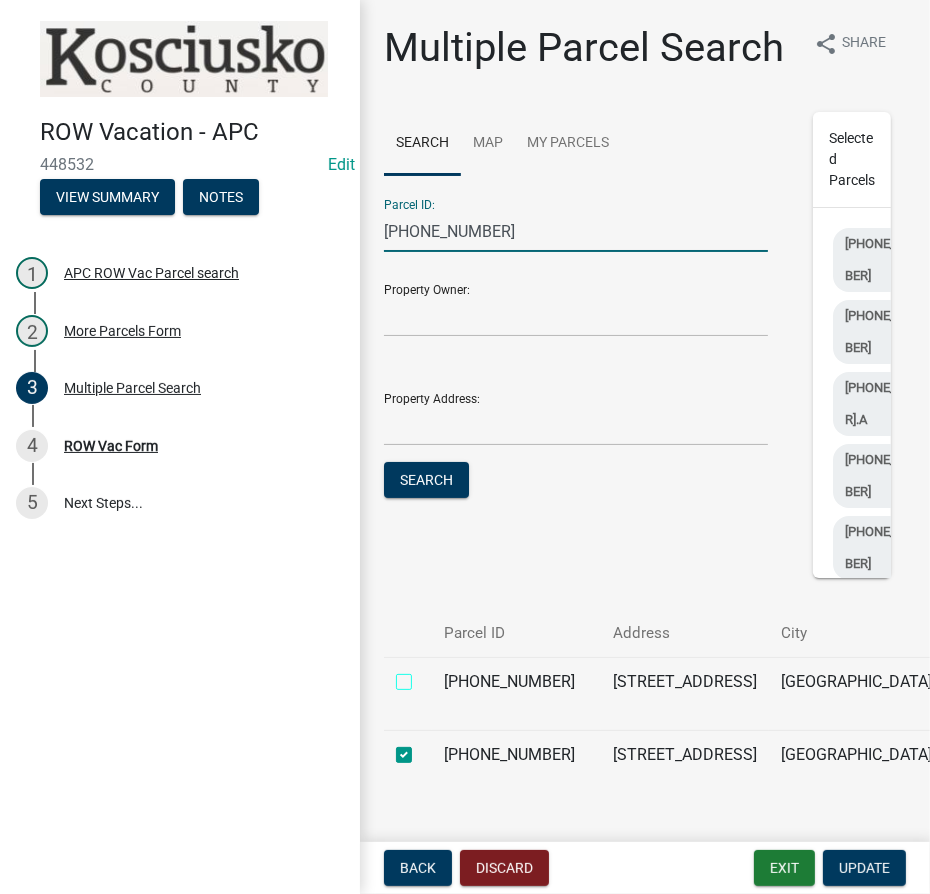 click at bounding box center [426, 676] 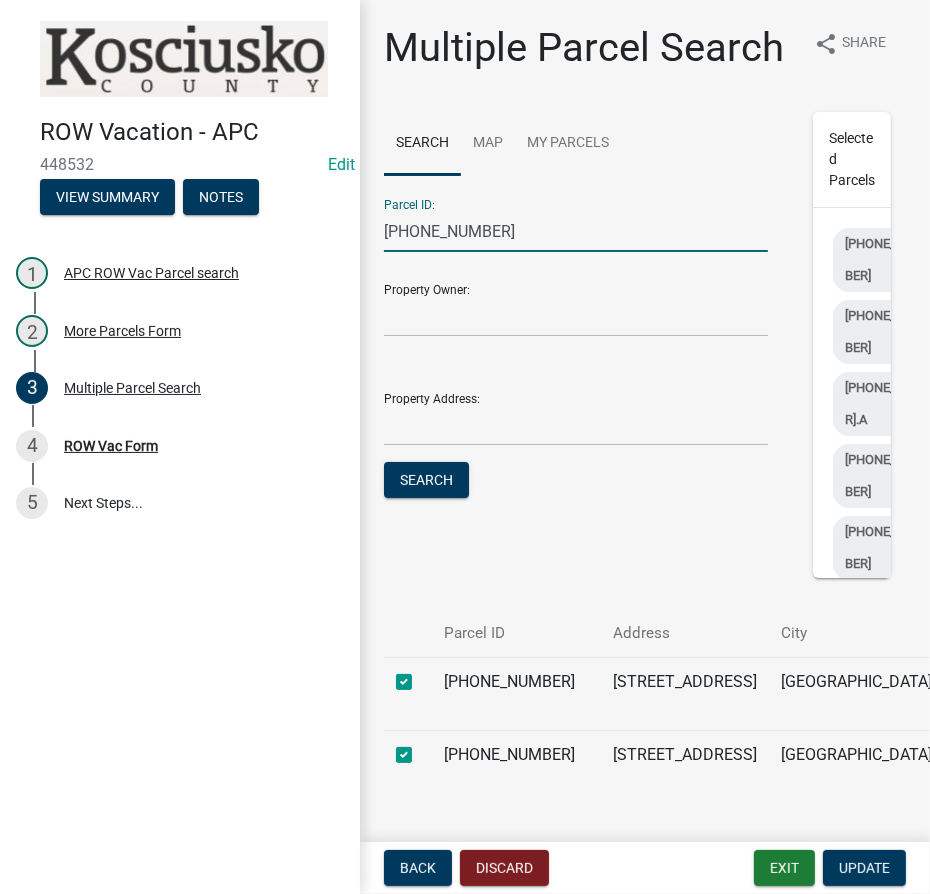 click on "[PHONE_NUMBER]" at bounding box center [576, 231] 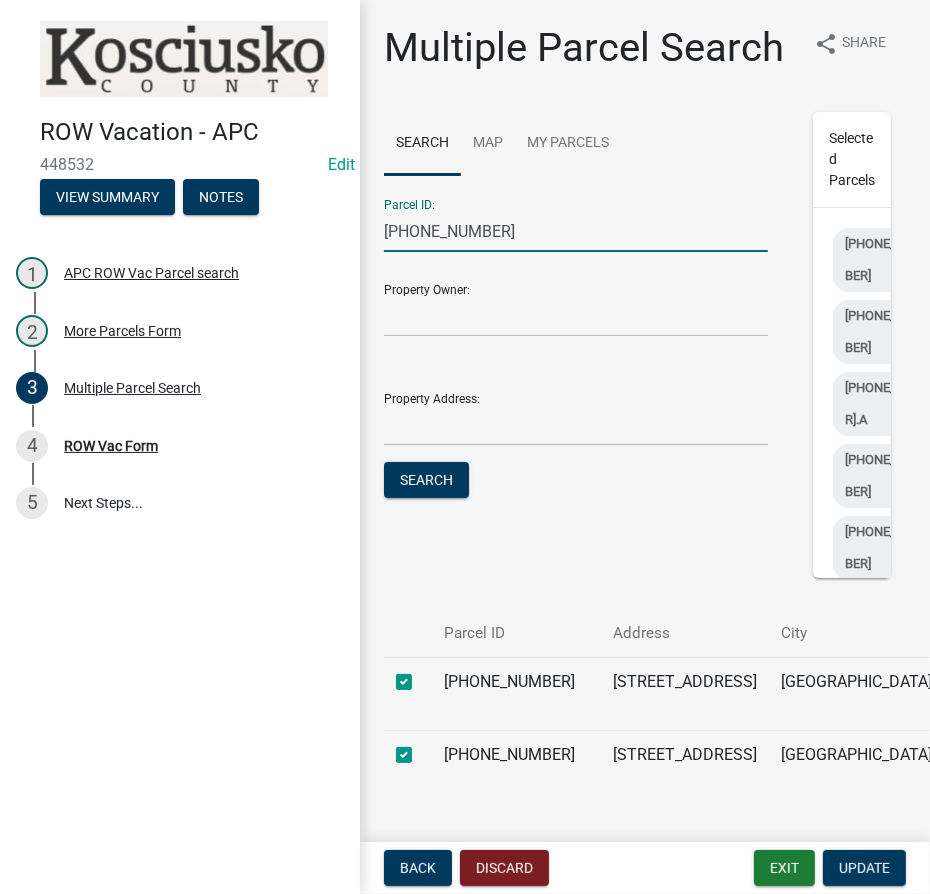 click on "Search" at bounding box center (426, 480) 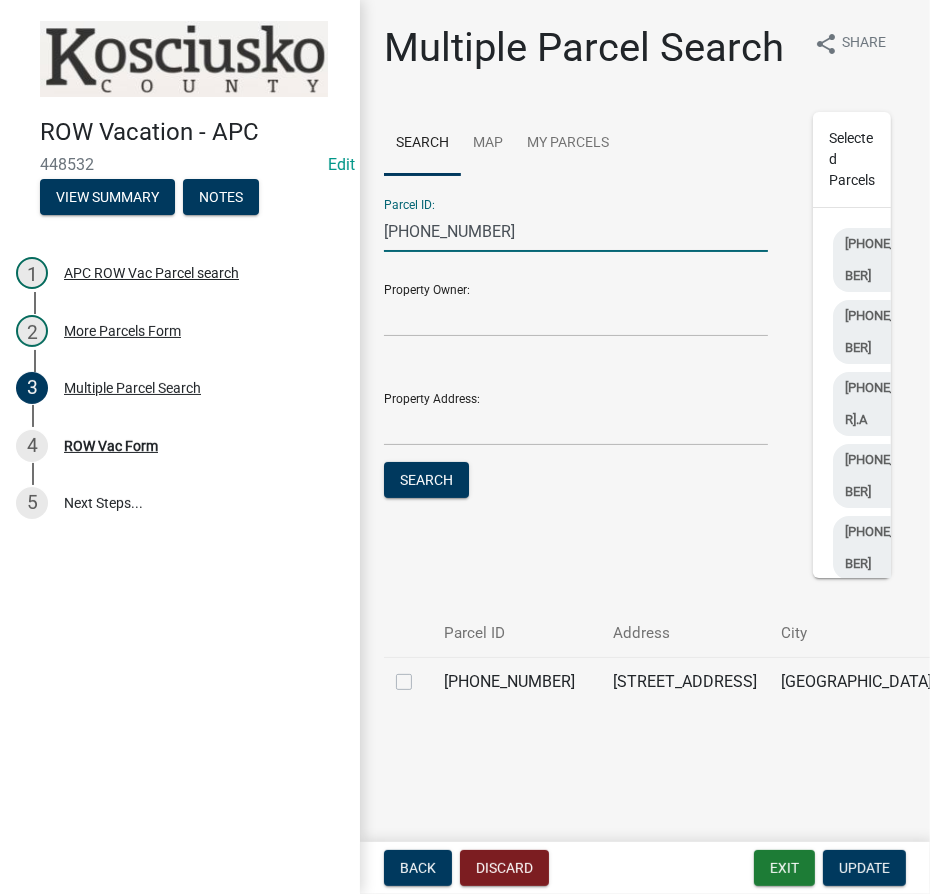 click 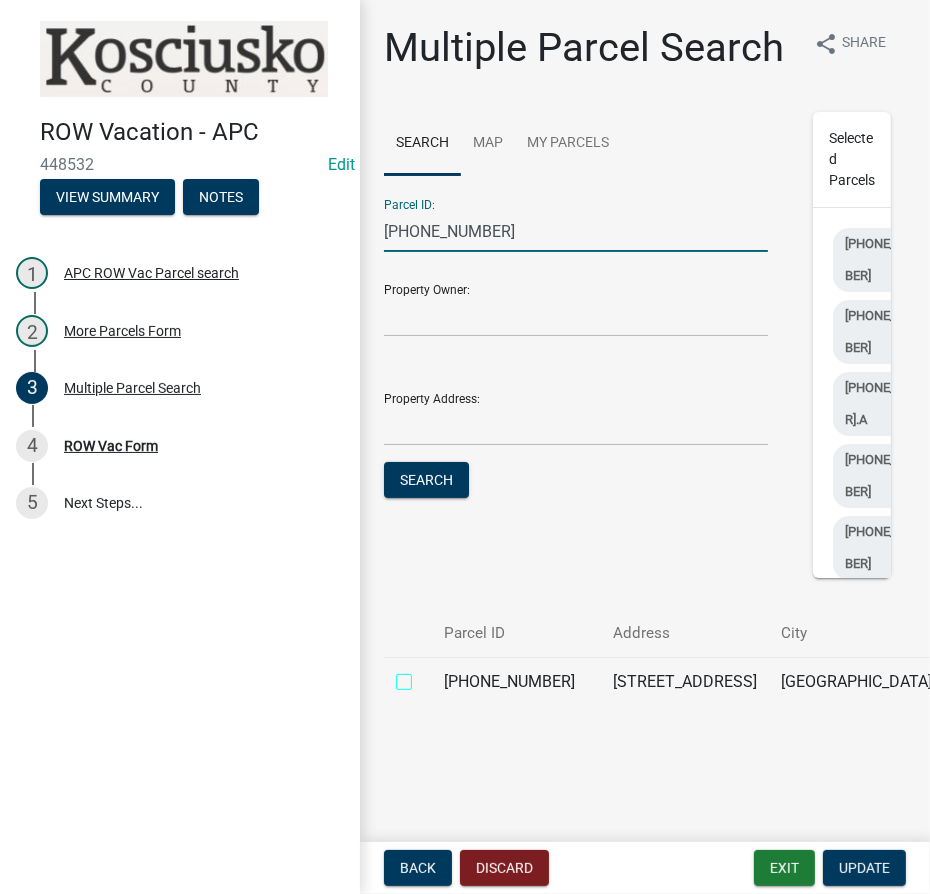 click at bounding box center (426, 676) 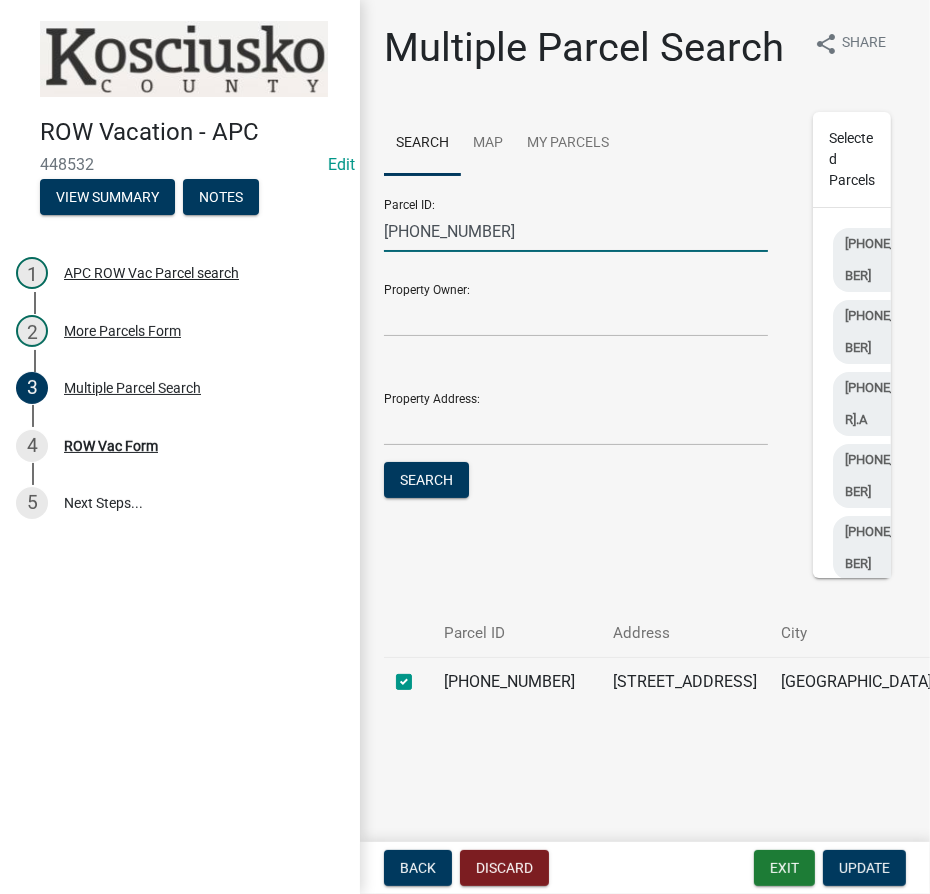 click on "[PHONE_NUMBER]" at bounding box center [576, 231] 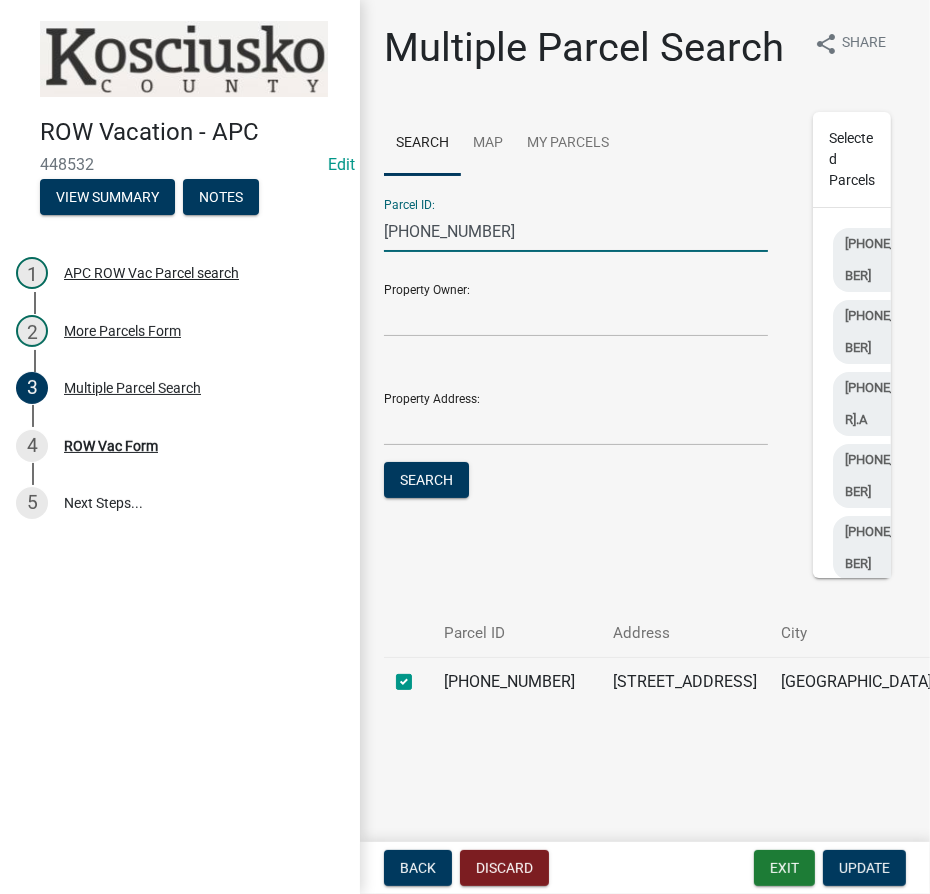click on "Search" at bounding box center [426, 480] 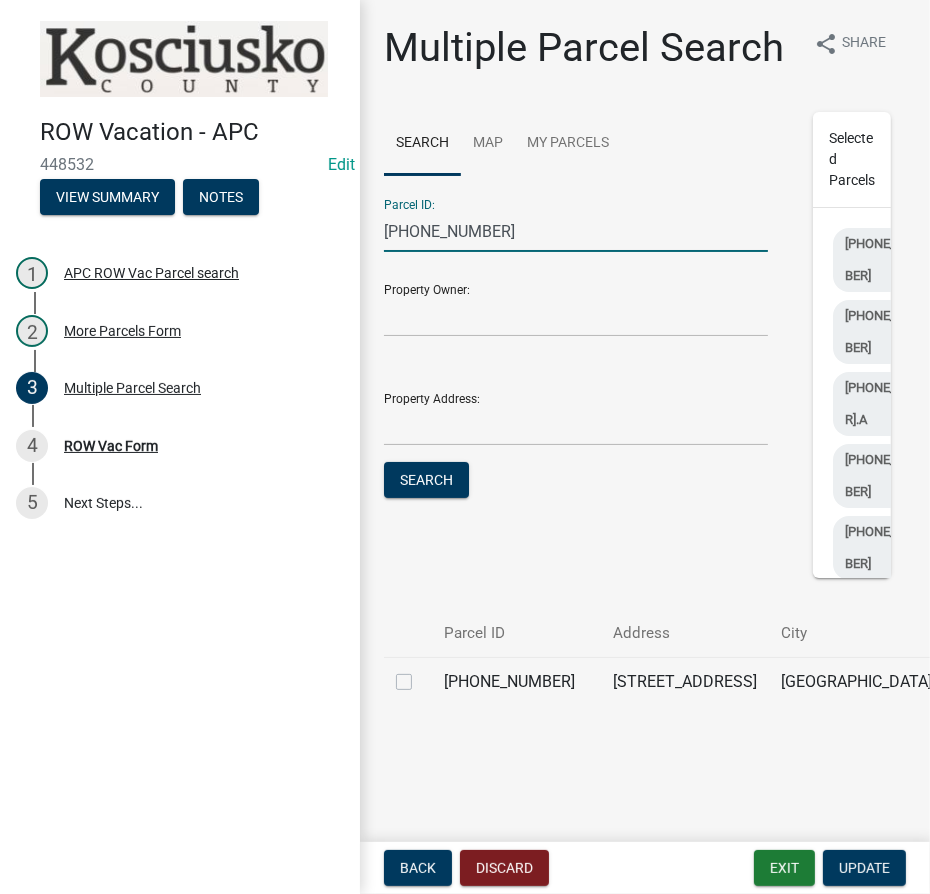click 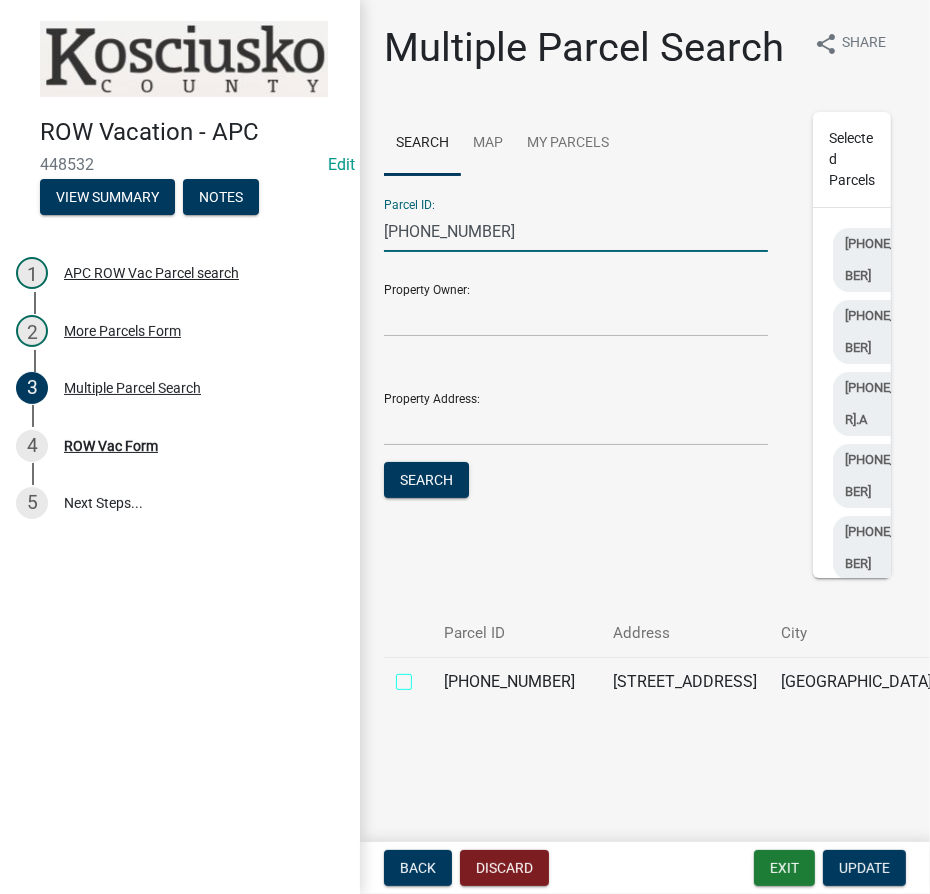click at bounding box center (426, 676) 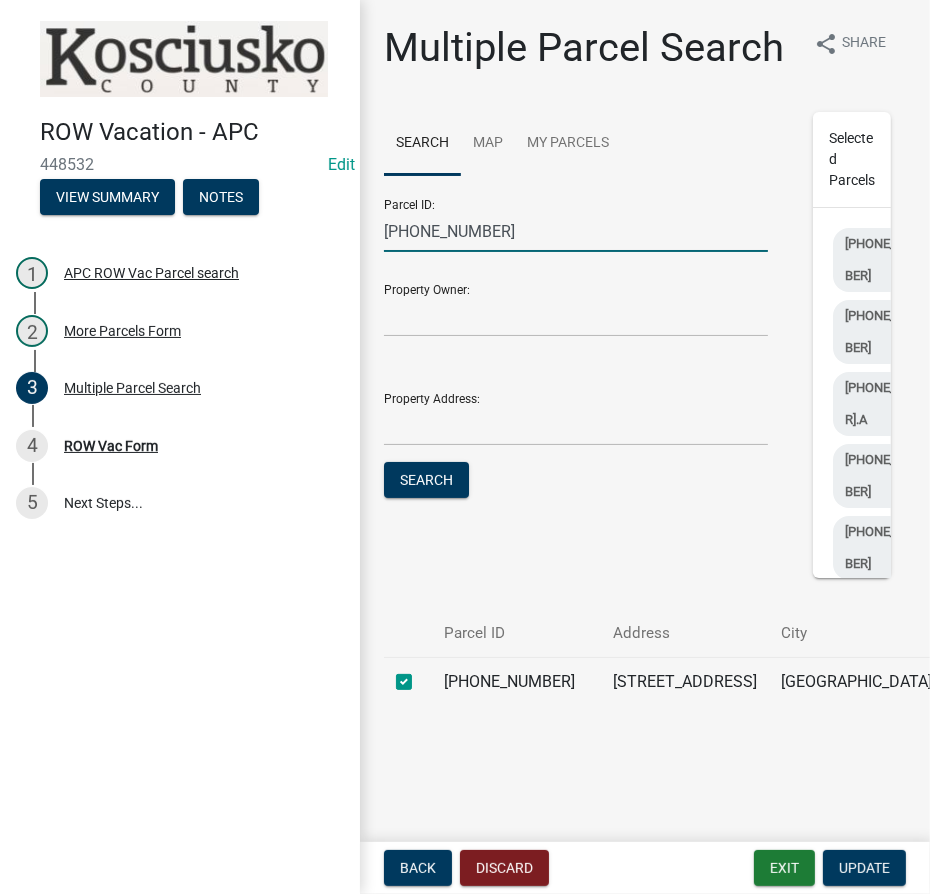 click on "[PHONE_NUMBER]" at bounding box center [576, 231] 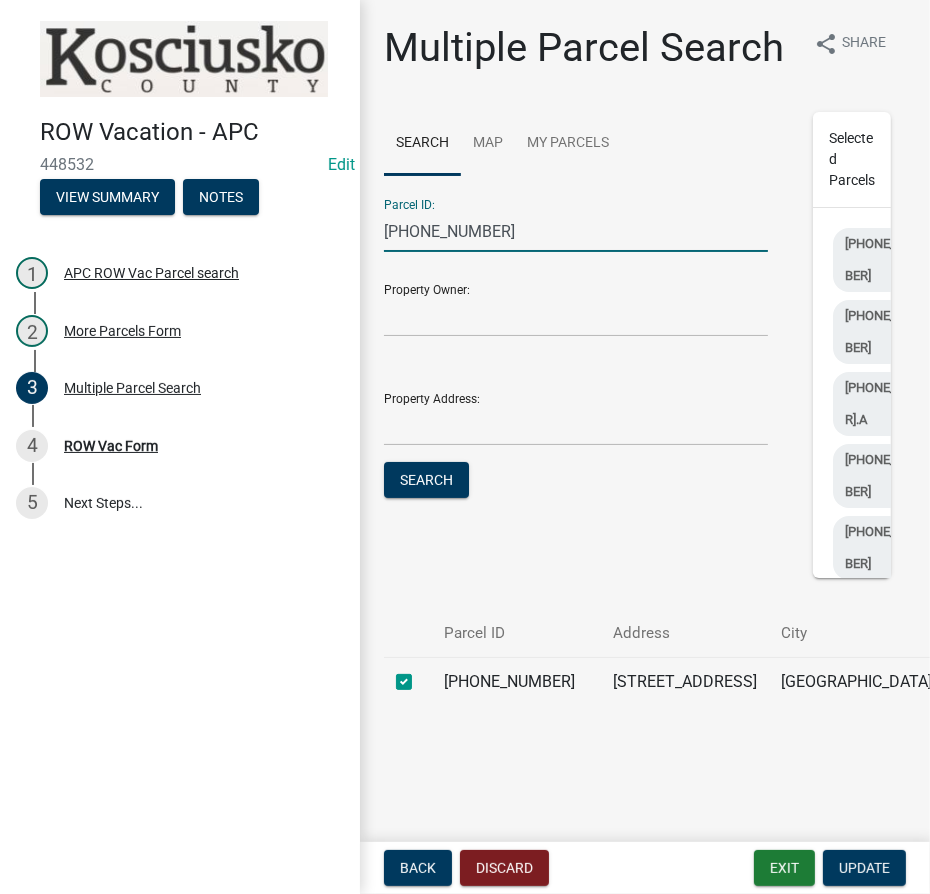 click on "Search" at bounding box center [426, 480] 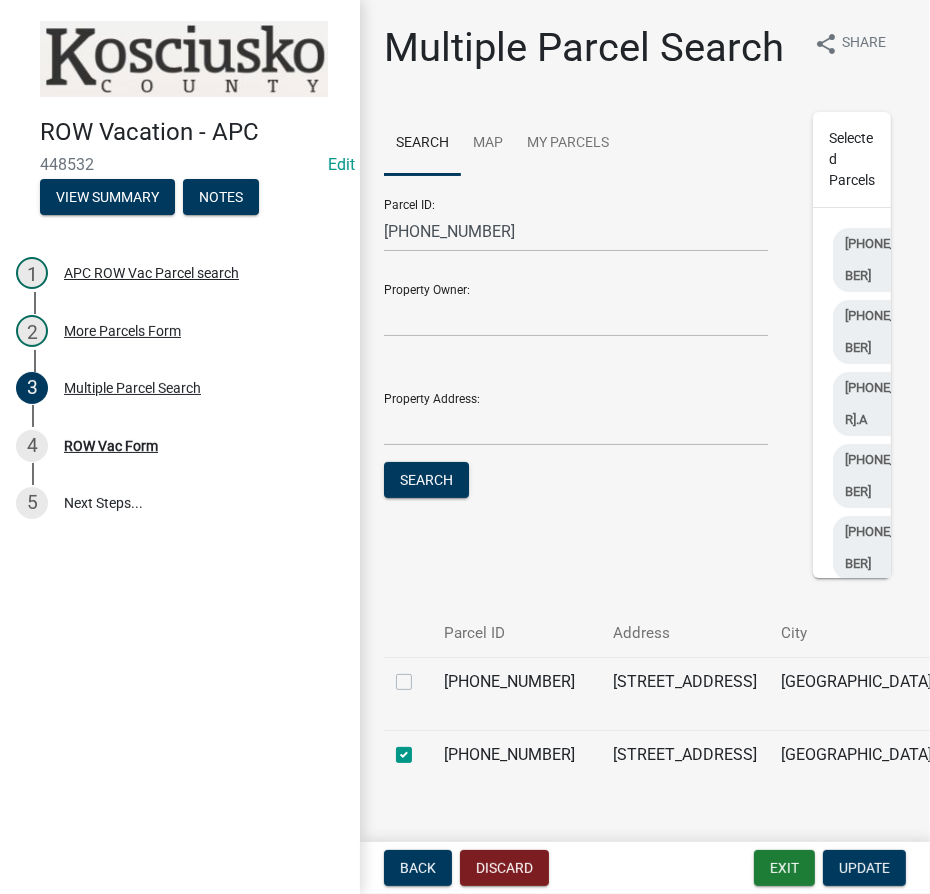 click 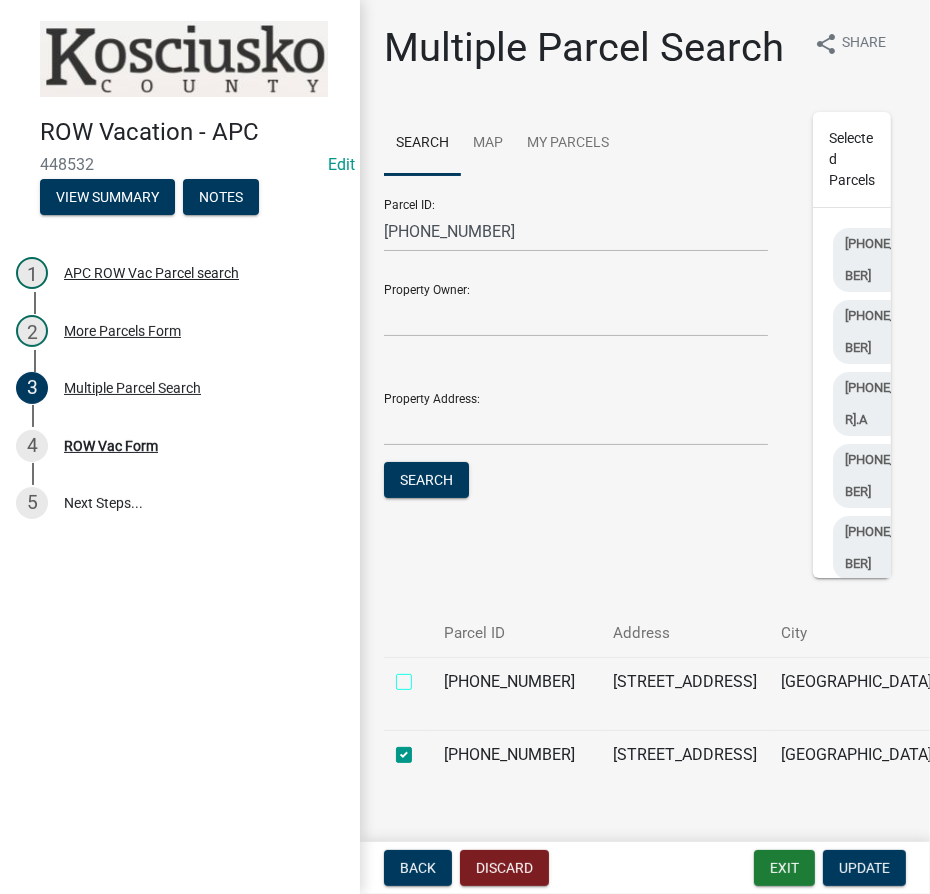 click at bounding box center [426, 676] 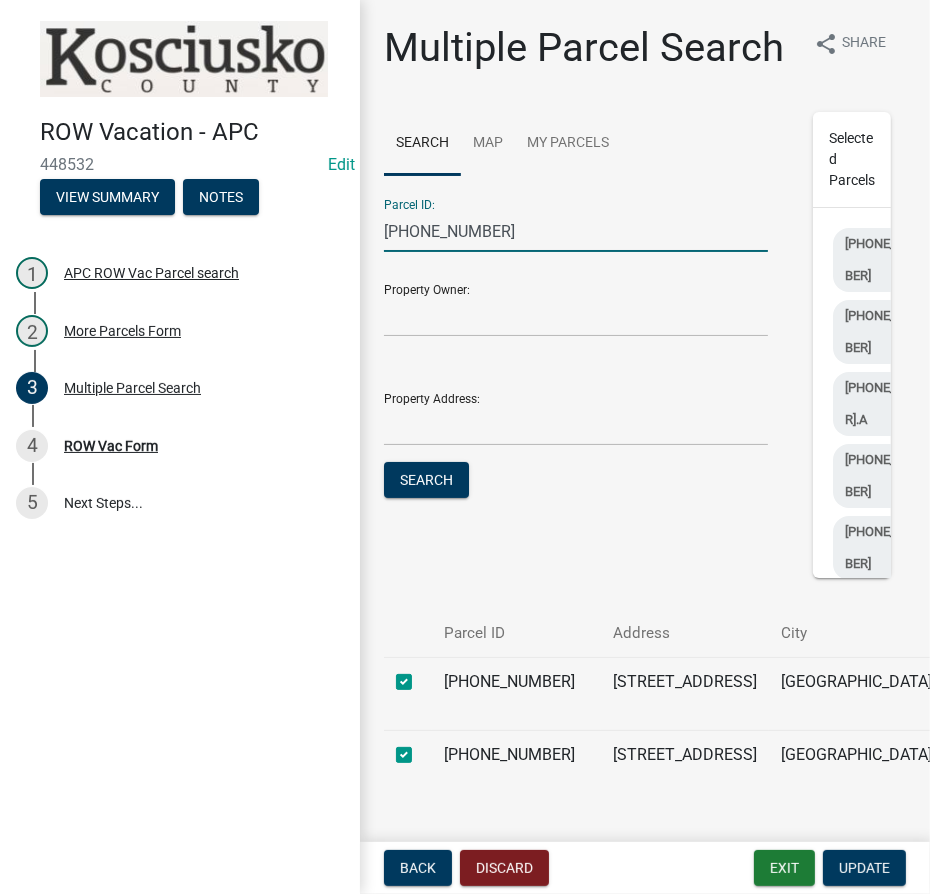 click on "[PHONE_NUMBER]" at bounding box center (576, 231) 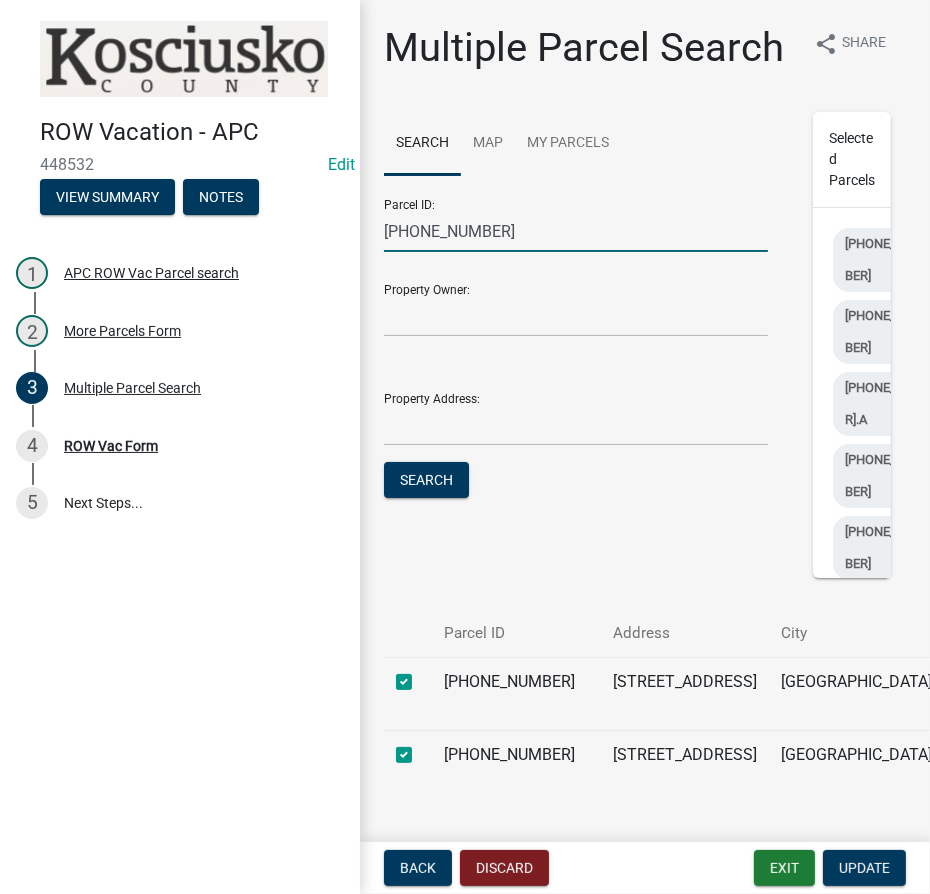 click on "[PHONE_NUMBER]" at bounding box center (576, 231) 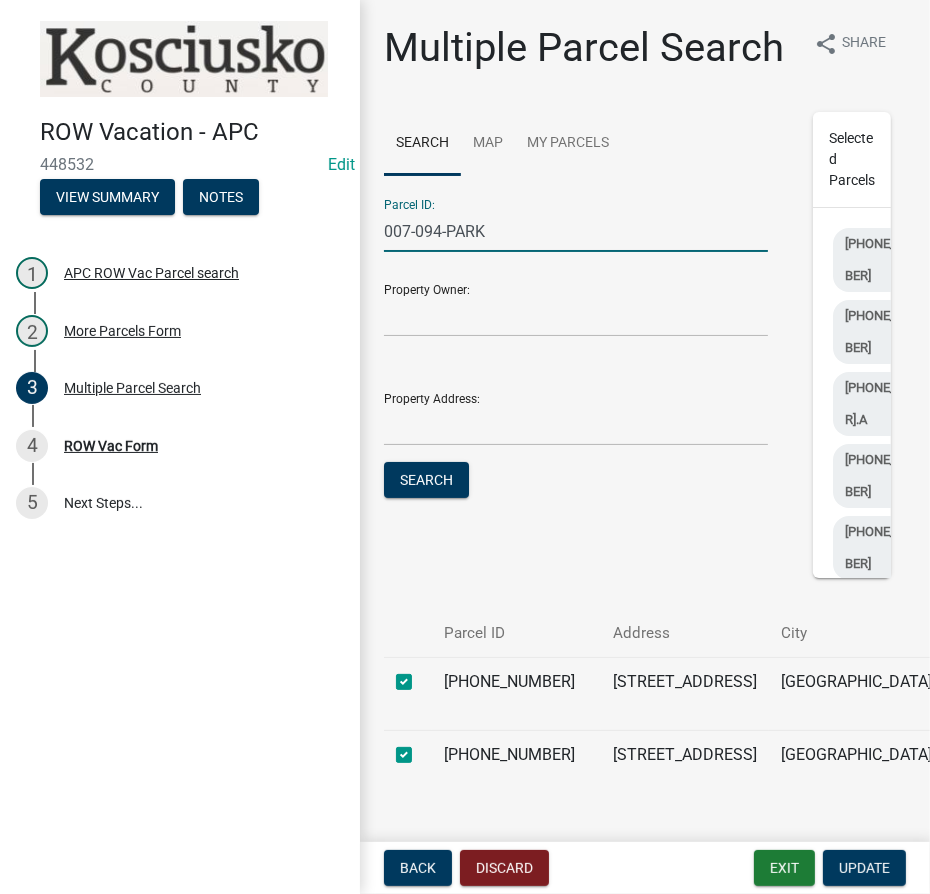 click on "Search" at bounding box center [426, 480] 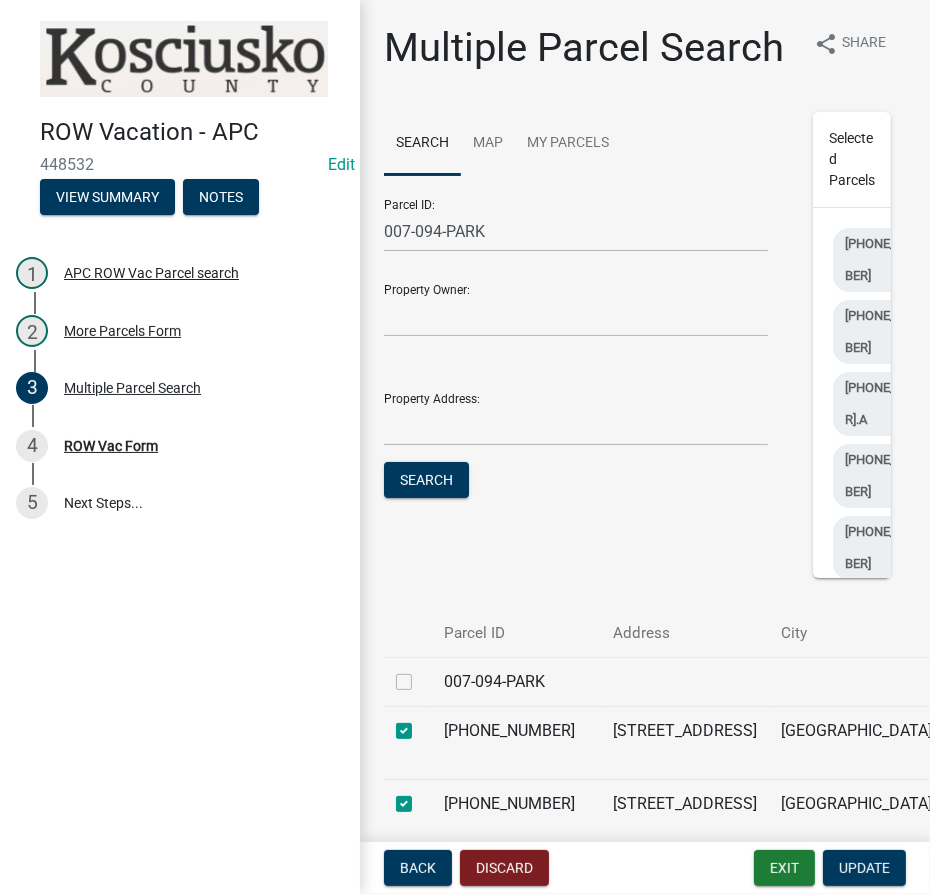 click 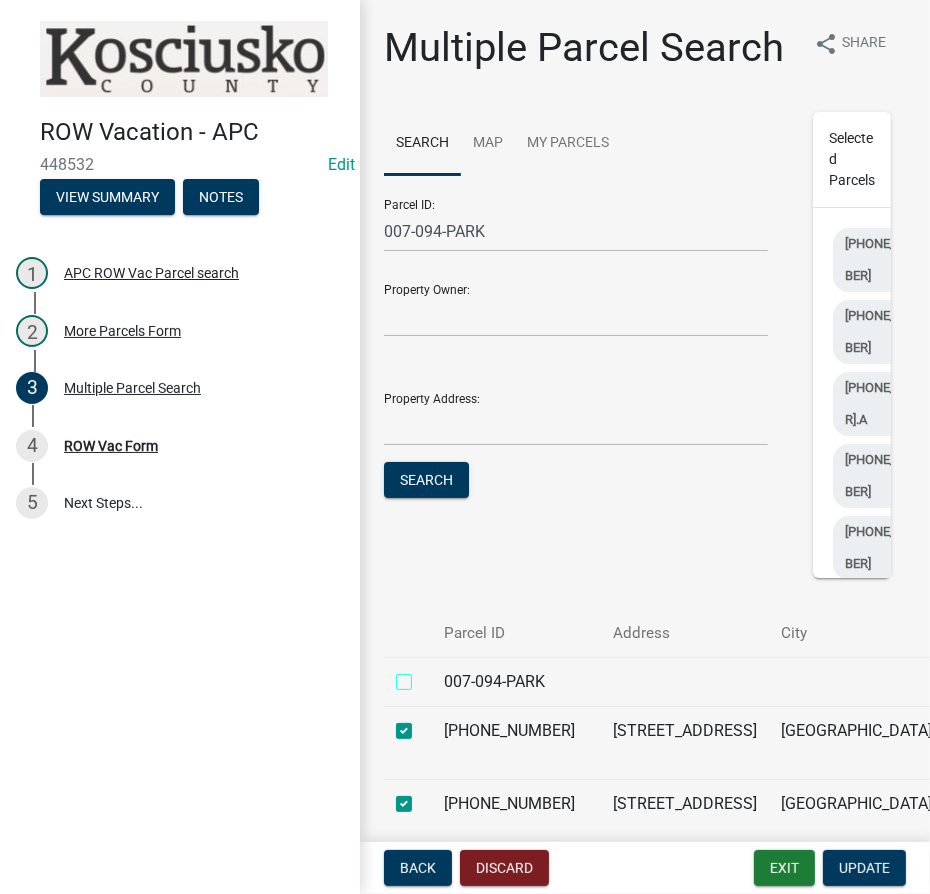 click at bounding box center [426, 676] 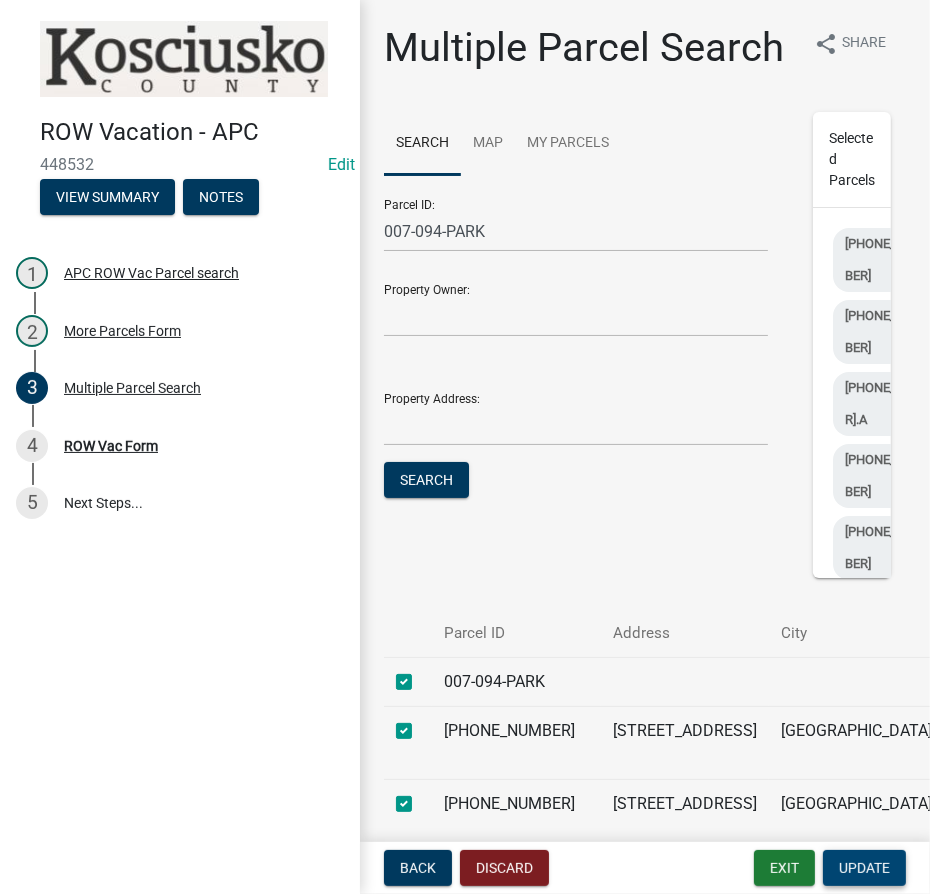 click on "Update" at bounding box center (864, 868) 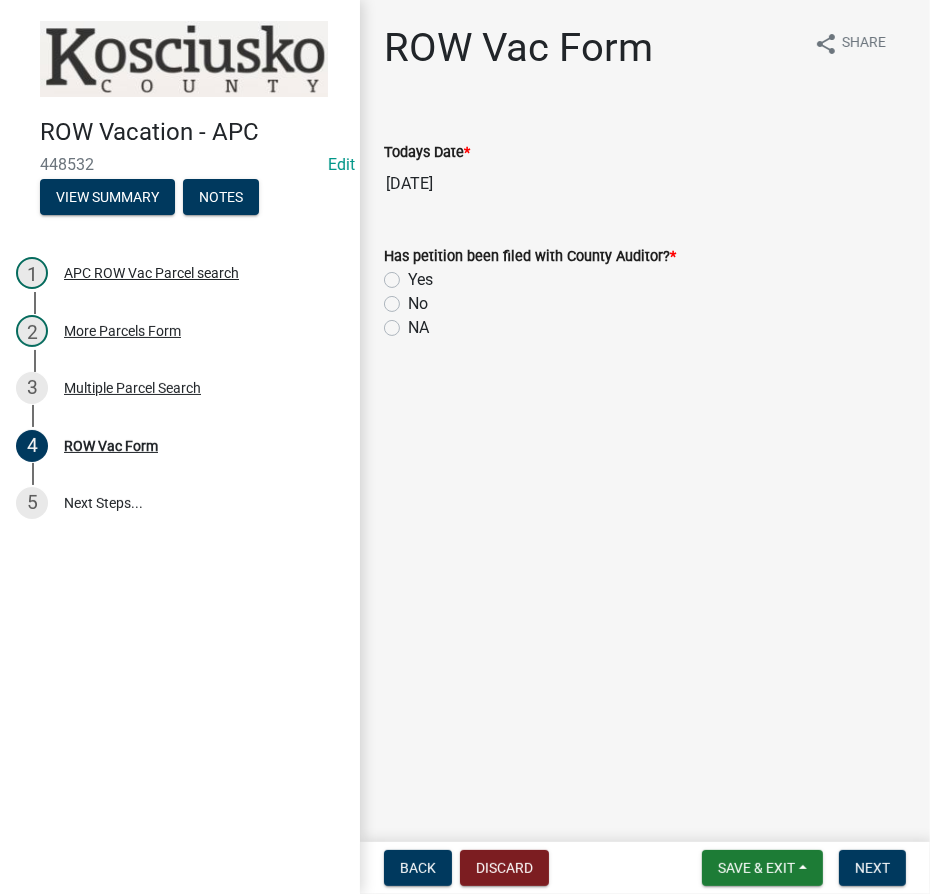 click on "NA" 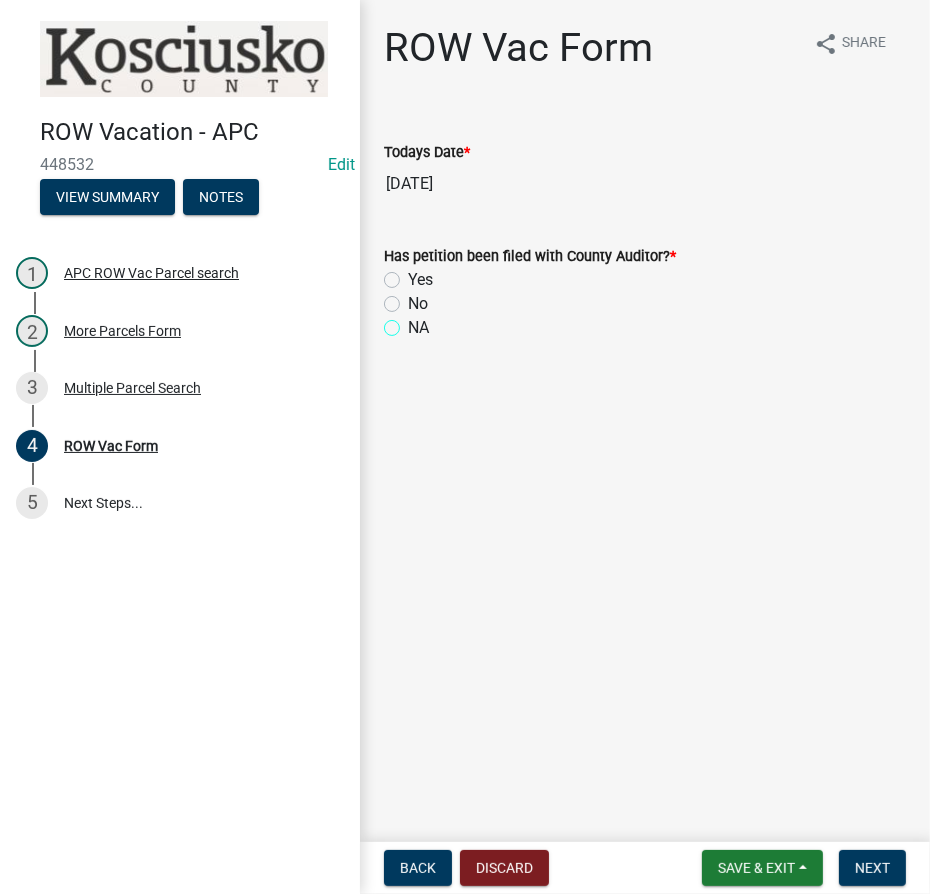 click on "NA" at bounding box center (414, 322) 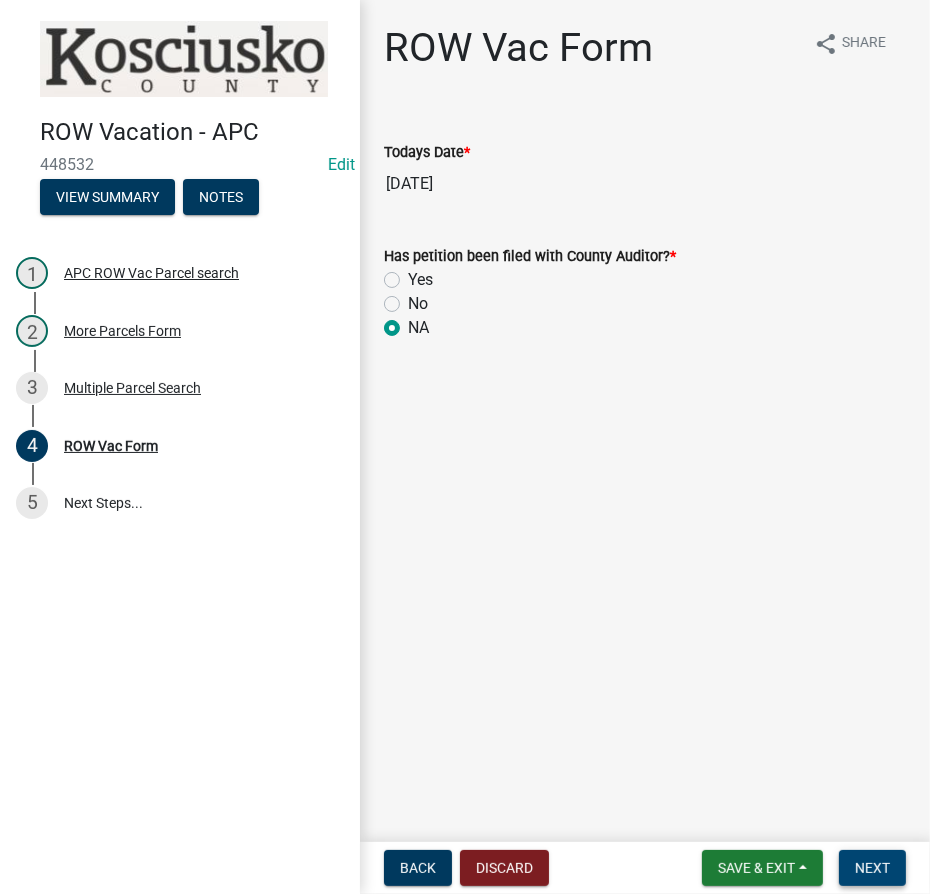 click on "Next" at bounding box center (872, 868) 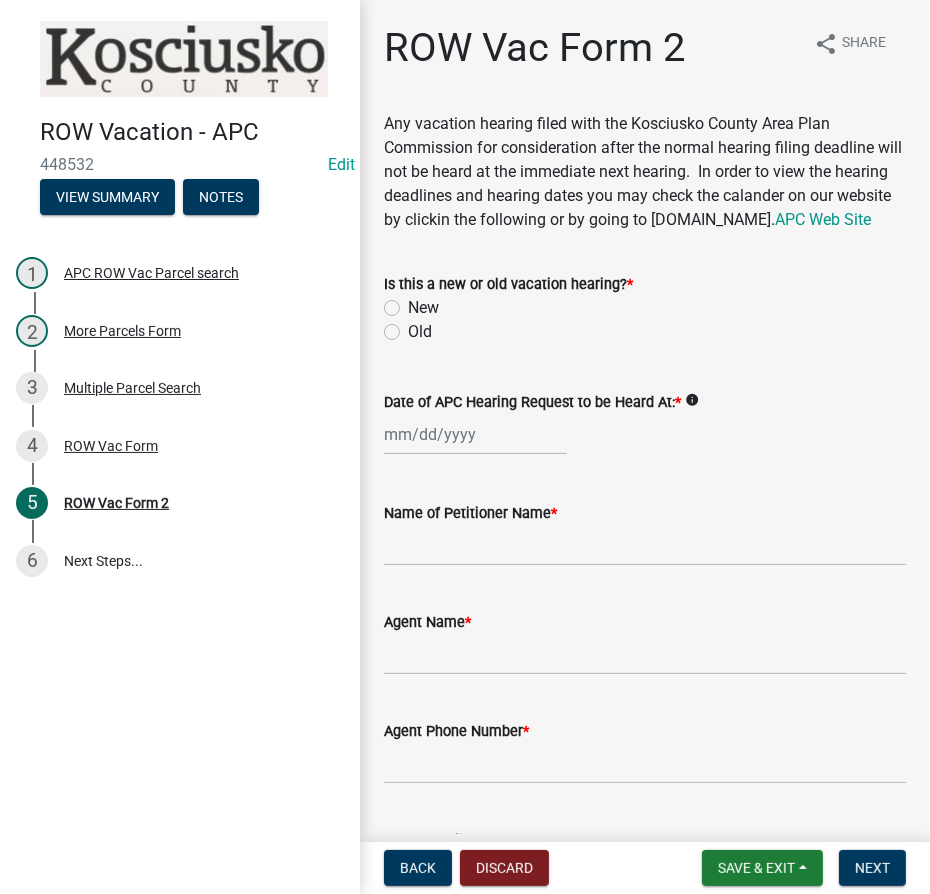 drag, startPoint x: 386, startPoint y: 354, endPoint x: 420, endPoint y: 526, distance: 175.32826 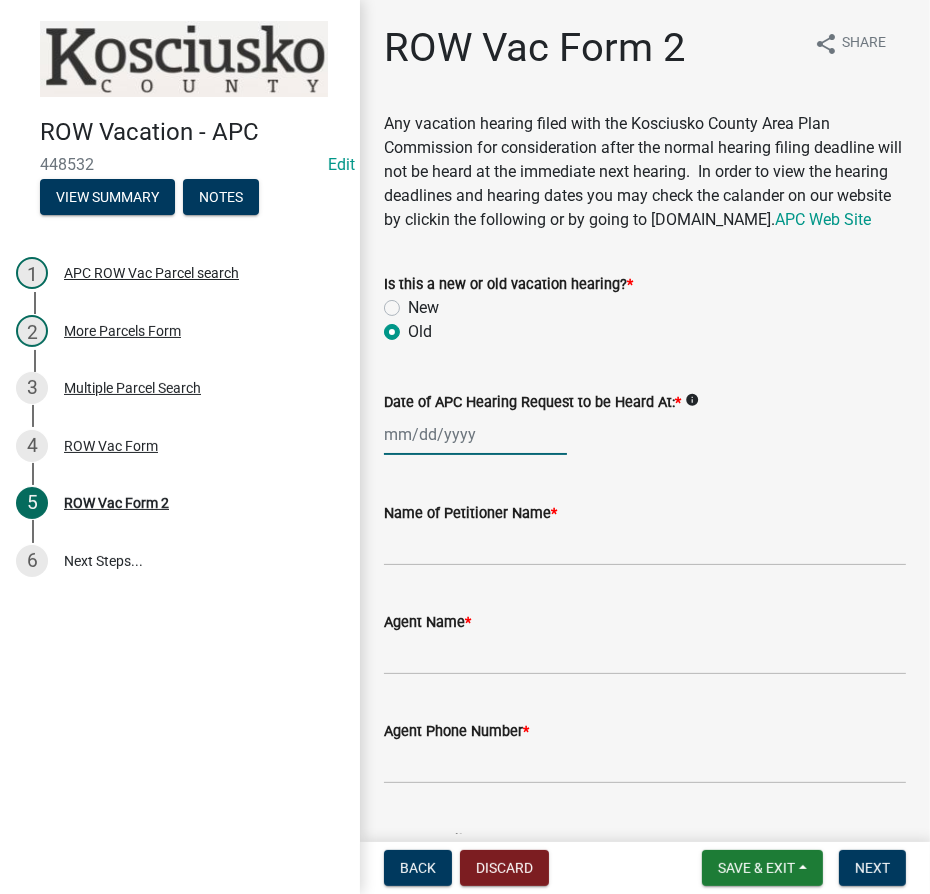 click 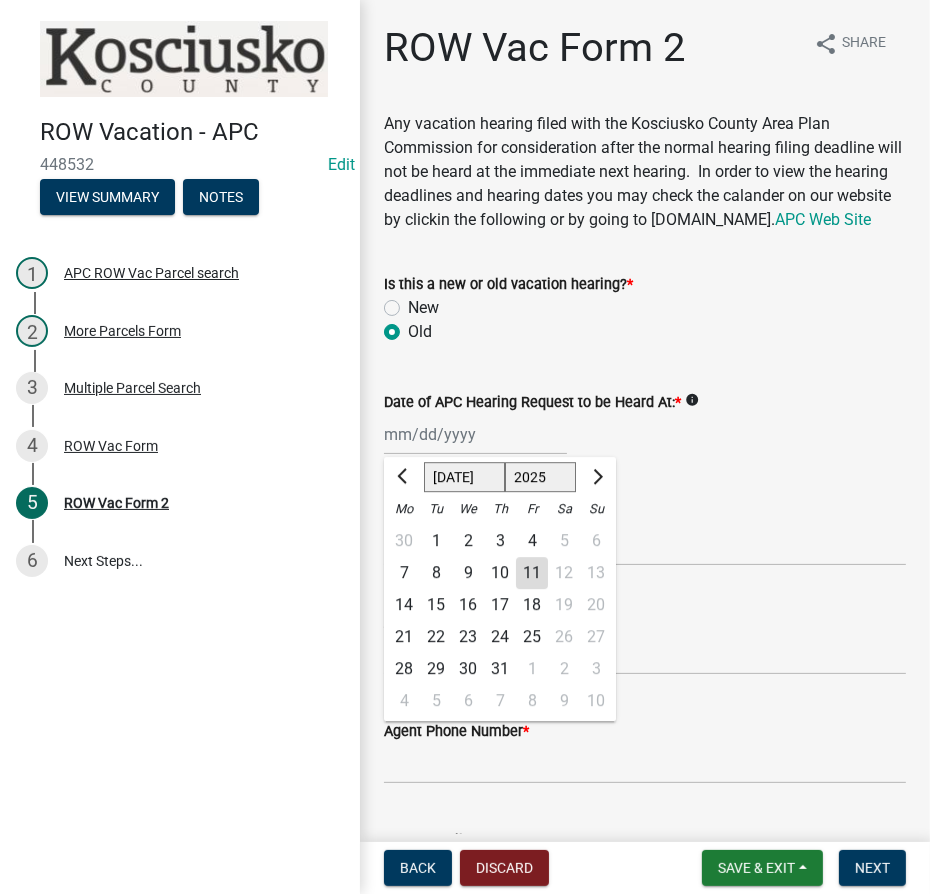click on "1525 1526 1527 1528 1529 1530 1531 1532 1533 1534 1535 1536 1537 1538 1539 1540 1541 1542 1543 1544 1545 1546 1547 1548 1549 1550 1551 1552 1553 1554 1555 1556 1557 1558 1559 1560 1561 1562 1563 1564 1565 1566 1567 1568 1569 1570 1571 1572 1573 1574 1575 1576 1577 1578 1579 1580 1581 1582 1583 1584 1585 1586 1587 1588 1589 1590 1591 1592 1593 1594 1595 1596 1597 1598 1599 1600 1601 1602 1603 1604 1605 1606 1607 1608 1609 1610 1611 1612 1613 1614 1615 1616 1617 1618 1619 1620 1621 1622 1623 1624 1625 1626 1627 1628 1629 1630 1631 1632 1633 1634 1635 1636 1637 1638 1639 1640 1641 1642 1643 1644 1645 1646 1647 1648 1649 1650 1651 1652 1653 1654 1655 1656 1657 1658 1659 1660 1661 1662 1663 1664 1665 1666 1667 1668 1669 1670 1671 1672 1673 1674 1675 1676 1677 1678 1679 1680 1681 1682 1683 1684 1685 1686 1687 1688 1689 1690 1691 1692 1693 1694 1695 1696 1697 1698 1699 1700 1701 1702 1703 1704 1705 1706 1707 1708 1709 1710 1711 1712 1713 1714 1715 1716 1717 1718 1719 1720 1721 1722 1723 1724 1725 1726 1727 1728 1729" 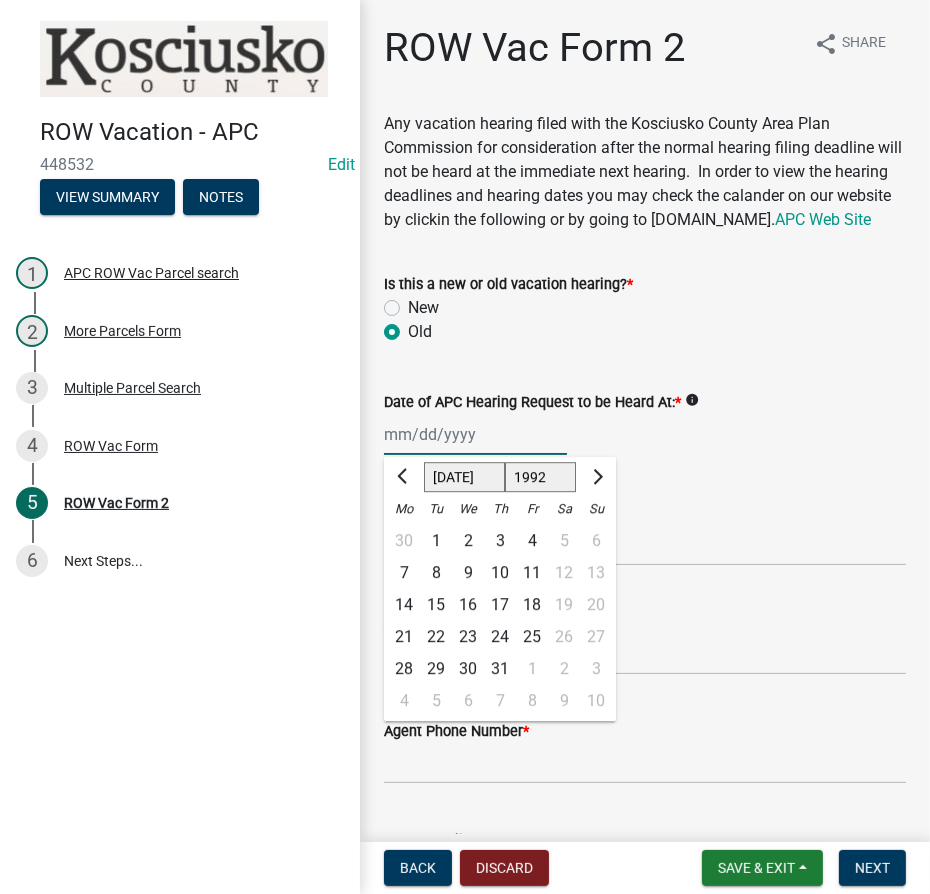 click on "1525 1526 1527 1528 1529 1530 1531 1532 1533 1534 1535 1536 1537 1538 1539 1540 1541 1542 1543 1544 1545 1546 1547 1548 1549 1550 1551 1552 1553 1554 1555 1556 1557 1558 1559 1560 1561 1562 1563 1564 1565 1566 1567 1568 1569 1570 1571 1572 1573 1574 1575 1576 1577 1578 1579 1580 1581 1582 1583 1584 1585 1586 1587 1588 1589 1590 1591 1592 1593 1594 1595 1596 1597 1598 1599 1600 1601 1602 1603 1604 1605 1606 1607 1608 1609 1610 1611 1612 1613 1614 1615 1616 1617 1618 1619 1620 1621 1622 1623 1624 1625 1626 1627 1628 1629 1630 1631 1632 1633 1634 1635 1636 1637 1638 1639 1640 1641 1642 1643 1644 1645 1646 1647 1648 1649 1650 1651 1652 1653 1654 1655 1656 1657 1658 1659 1660 1661 1662 1663 1664 1665 1666 1667 1668 1669 1670 1671 1672 1673 1674 1675 1676 1677 1678 1679 1680 1681 1682 1683 1684 1685 1686 1687 1688 1689 1690 1691 1692 1693 1694 1695 1696 1697 1698 1699 1700 1701 1702 1703 1704 1705 1706 1707 1708 1709 1710 1711 1712 1713 1714 1715 1716 1717 1718 1719 1720 1721 1722 1723 1724 1725 1726 1727 1728 1729" 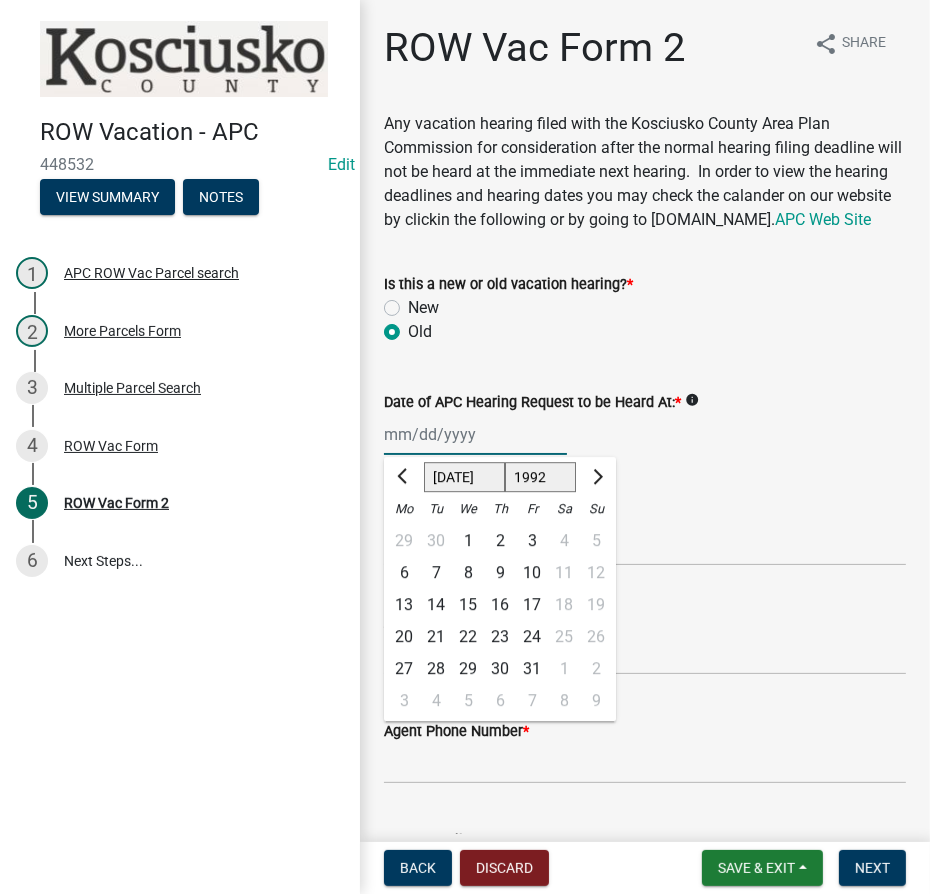 click on "Jan Feb Mar Apr May Jun [DATE] Aug Sep Oct Nov Dec" 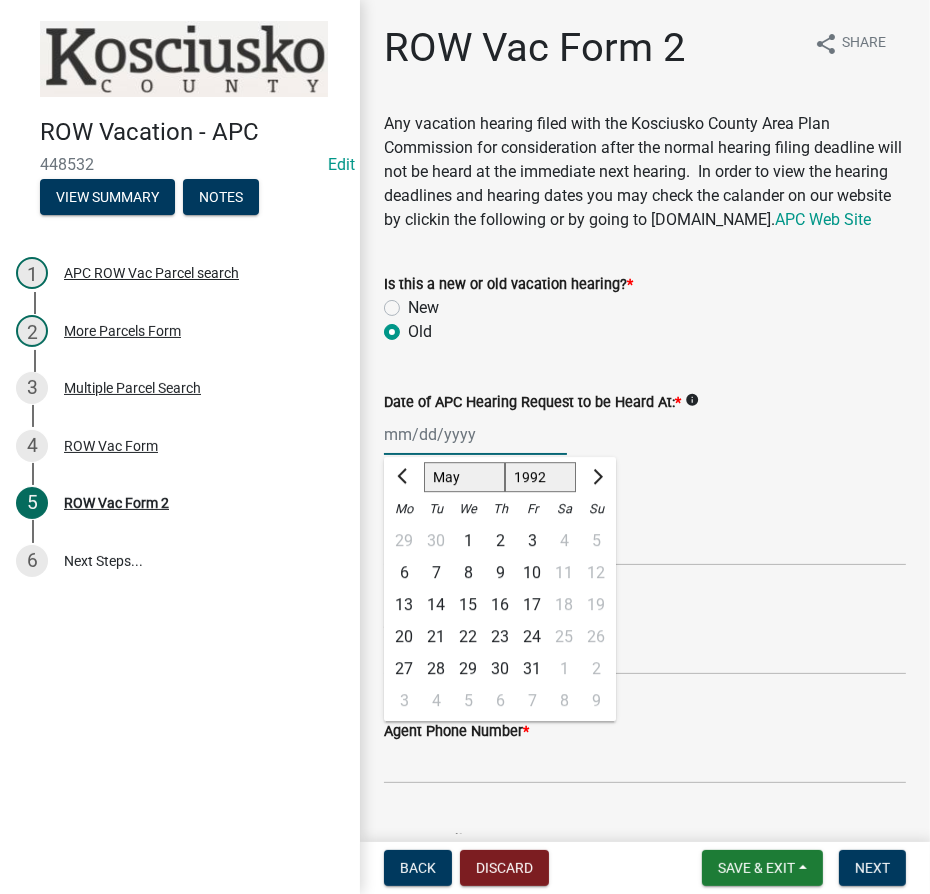 click on "Jan Feb Mar Apr May Jun [DATE] Aug Sep Oct Nov Dec" 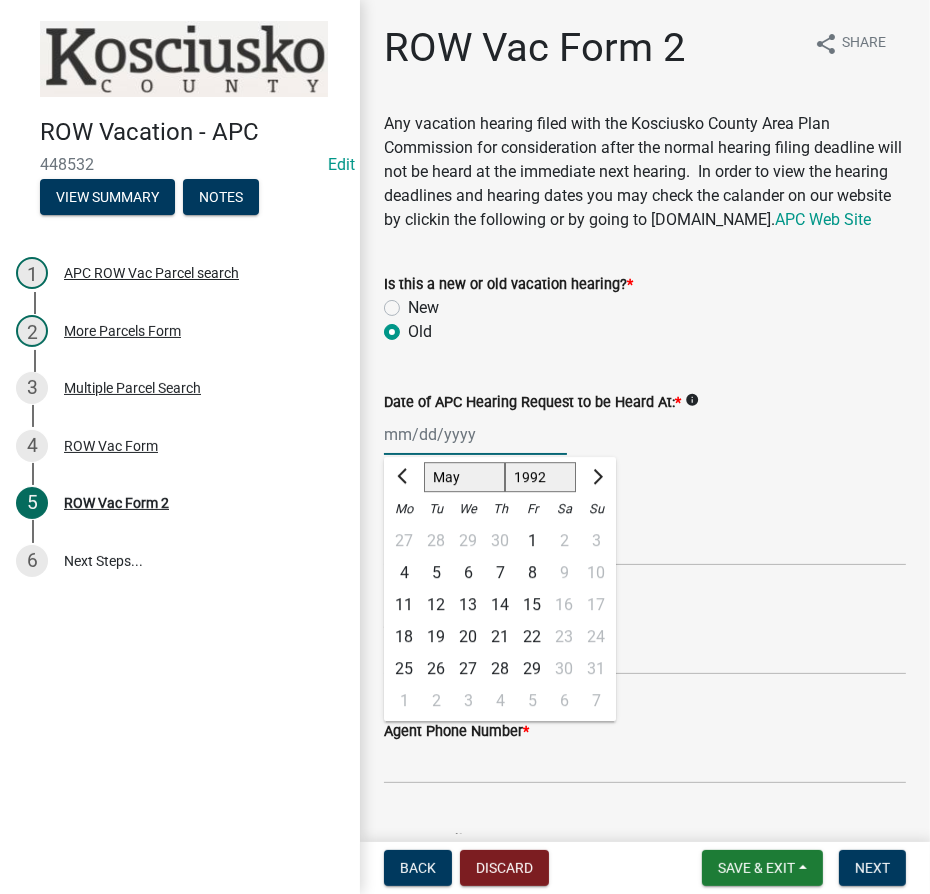 click on "19" 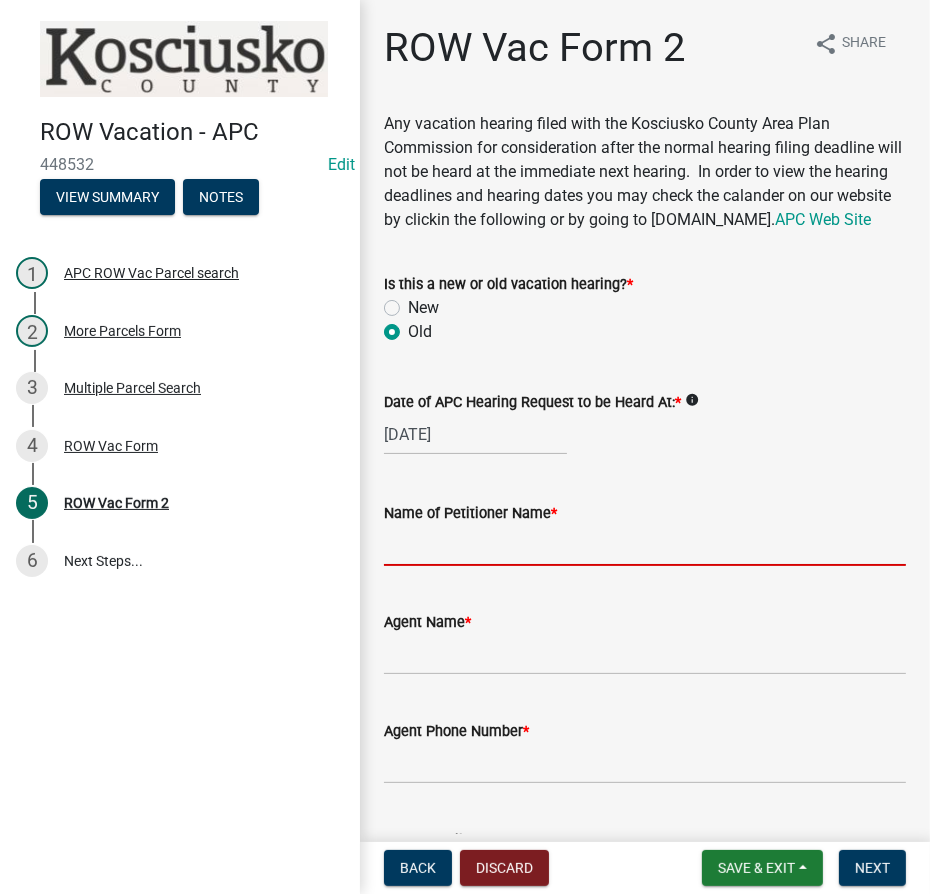 drag, startPoint x: 477, startPoint y: 583, endPoint x: 447, endPoint y: 598, distance: 33.54102 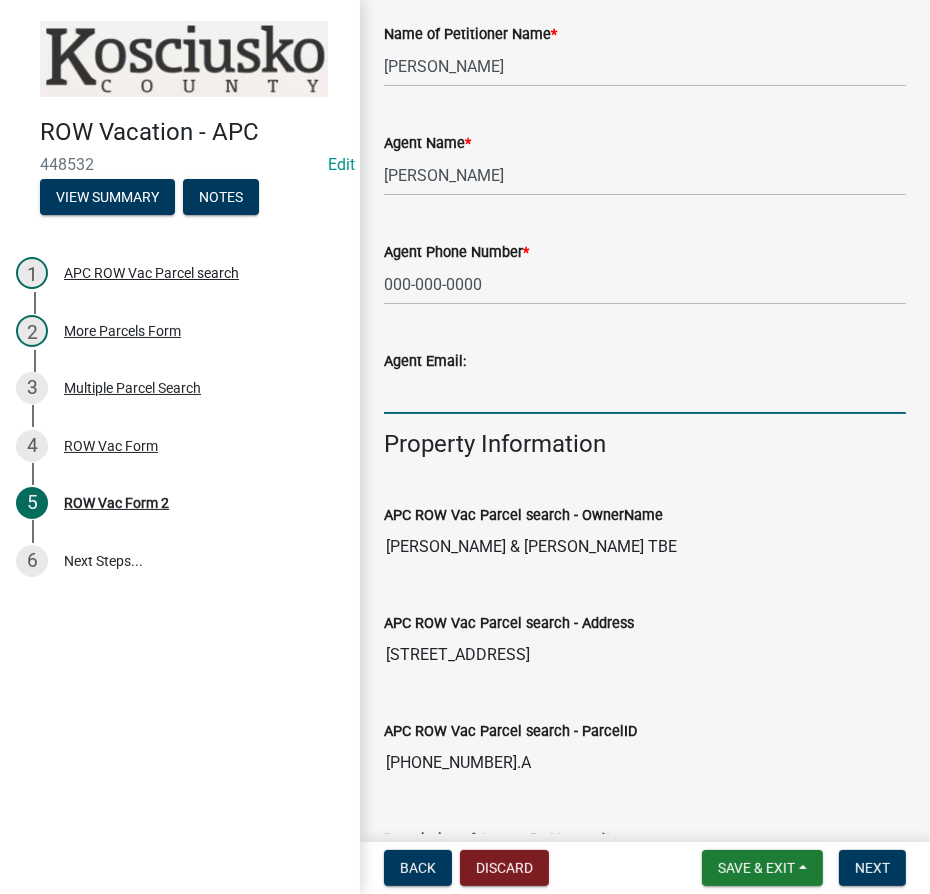 scroll, scrollTop: 661, scrollLeft: 0, axis: vertical 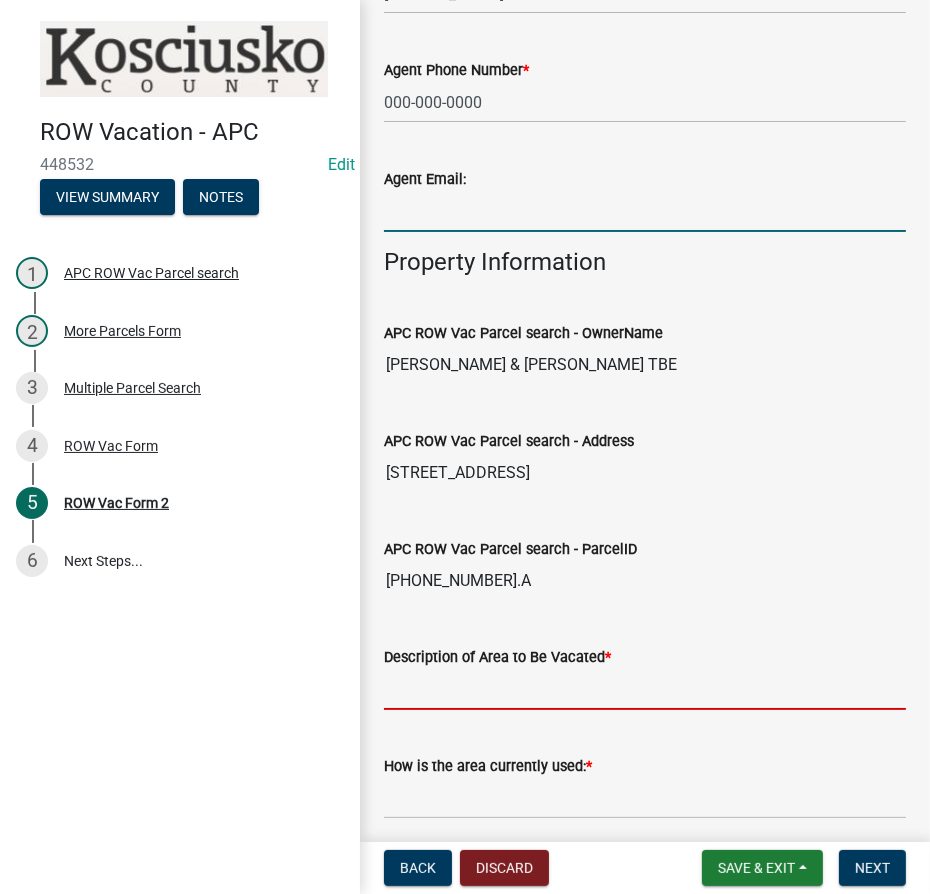 click on "Description of Area to Be Vacated  *" at bounding box center (645, 689) 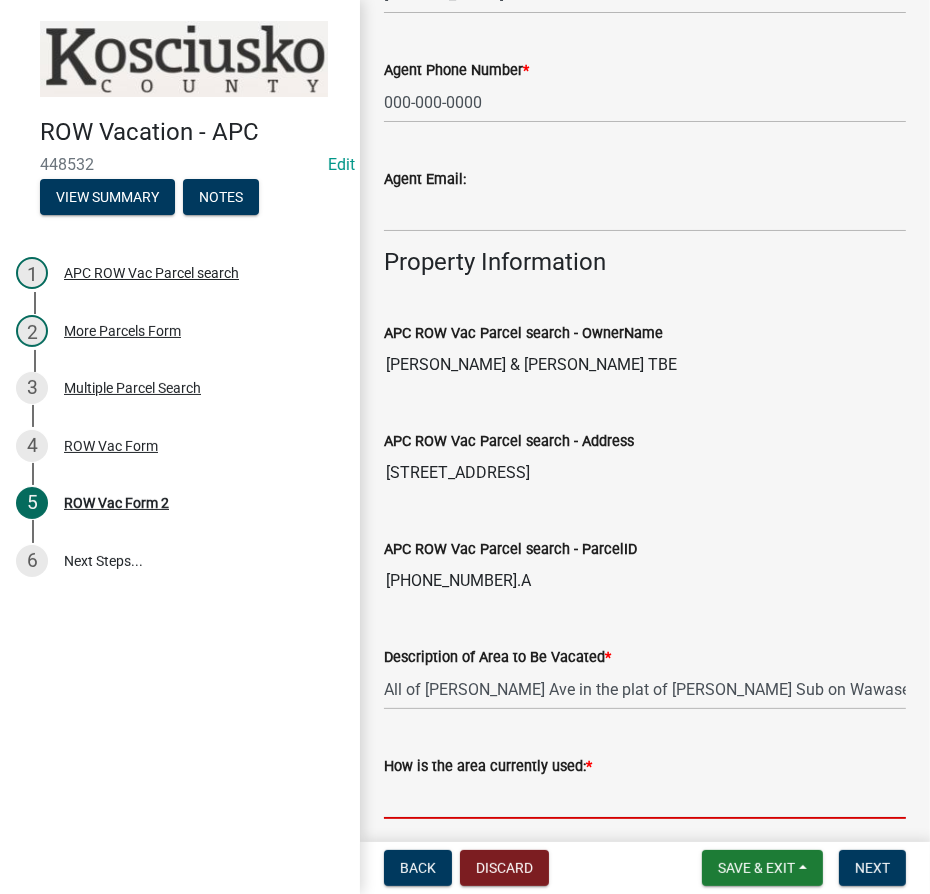 scroll, scrollTop: 668, scrollLeft: 0, axis: vertical 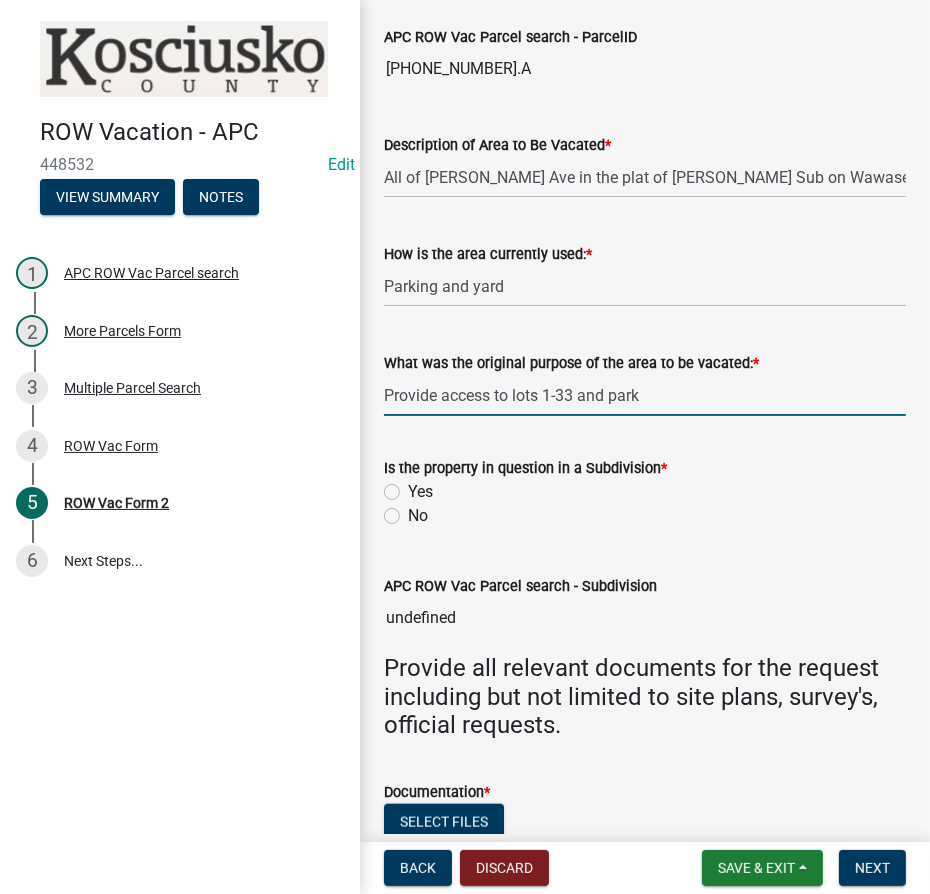 click on "Yes" 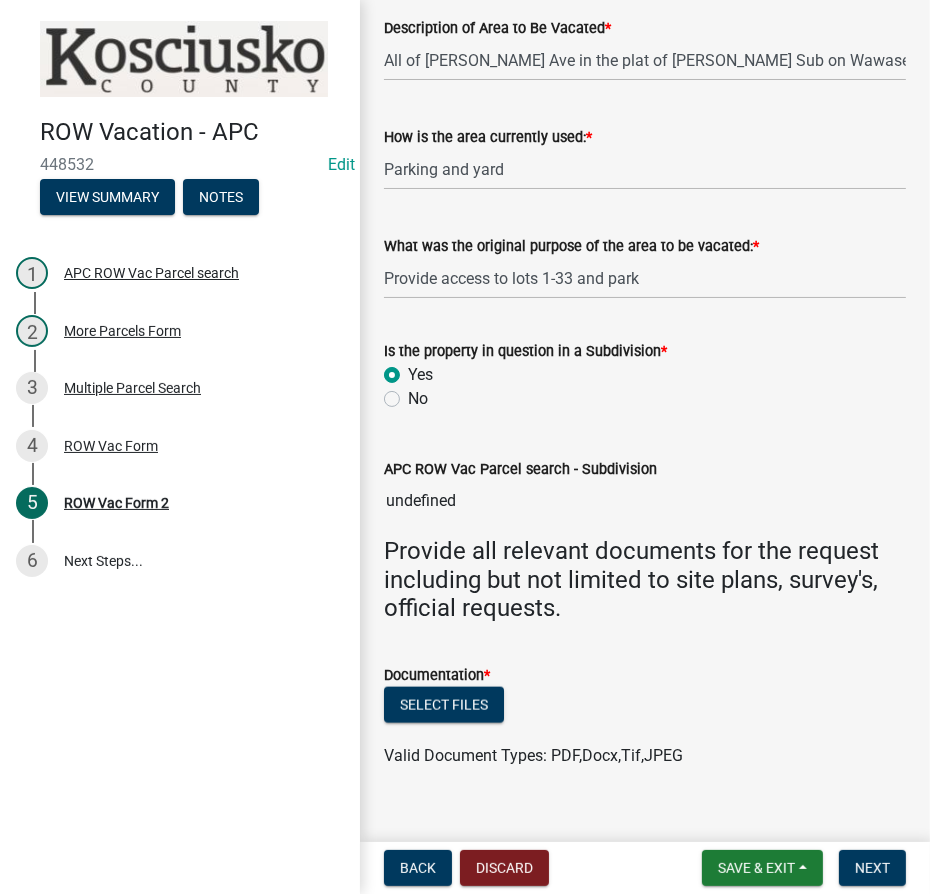 scroll, scrollTop: 1341, scrollLeft: 0, axis: vertical 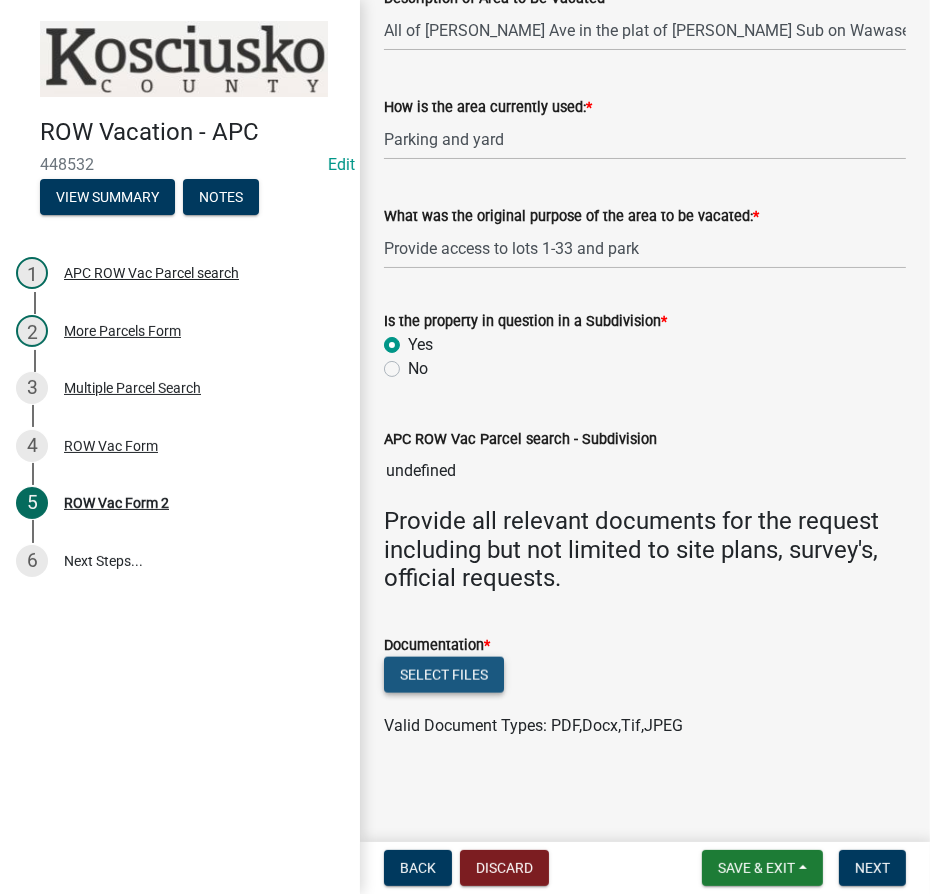 click on "Select files" 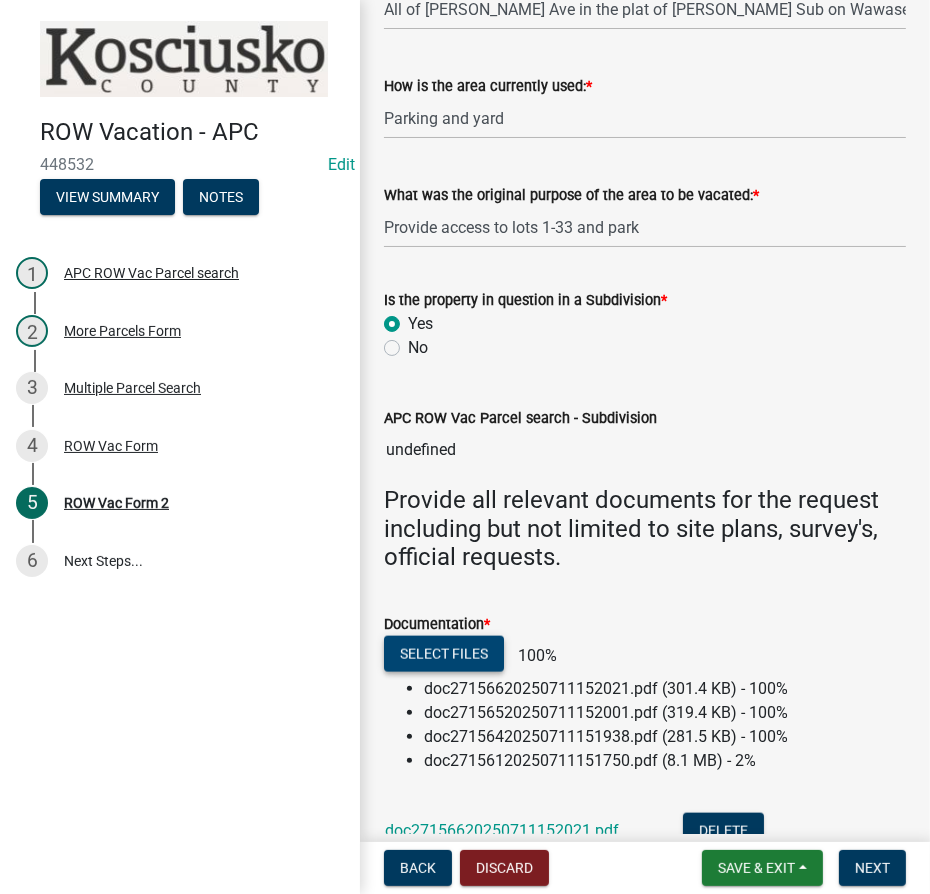 scroll, scrollTop: 1614, scrollLeft: 0, axis: vertical 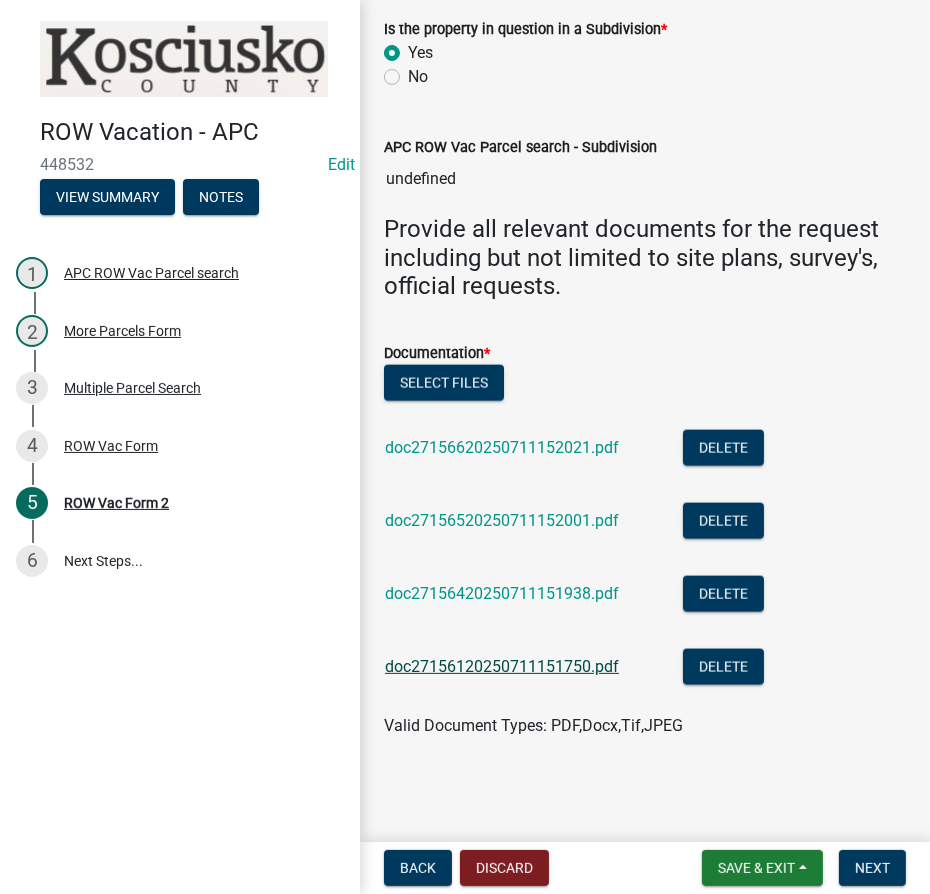 click on "doc27156120250711151750.pdf" 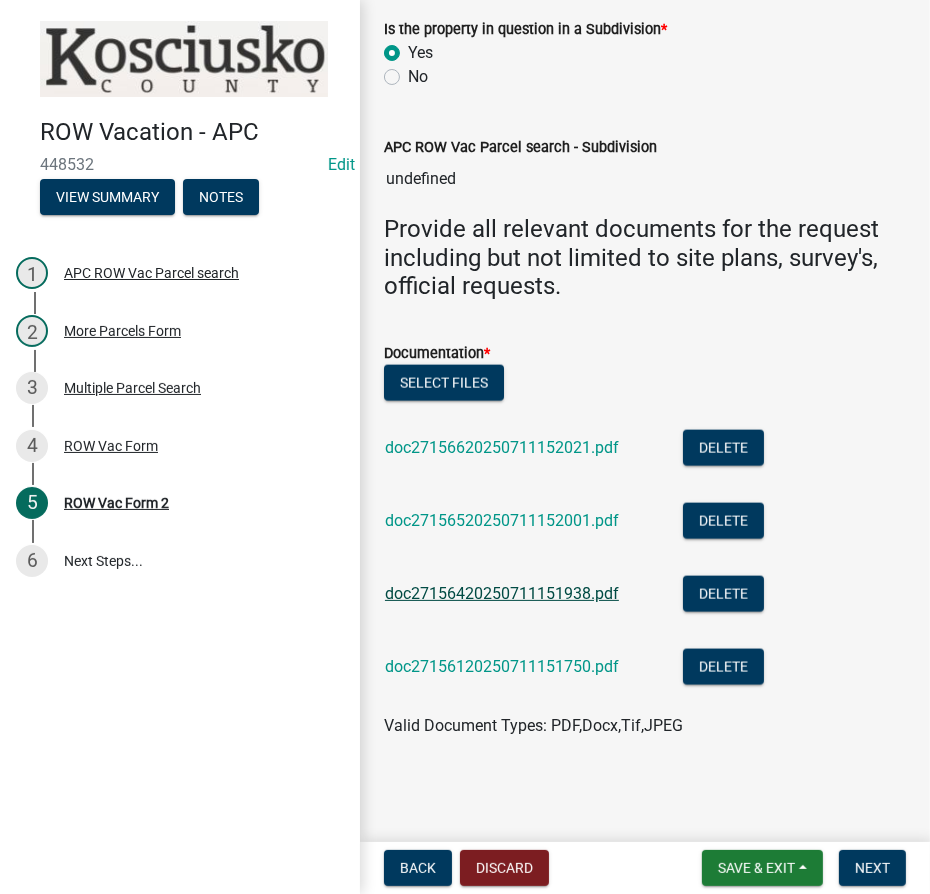 click on "doc27156420250711151938.pdf" 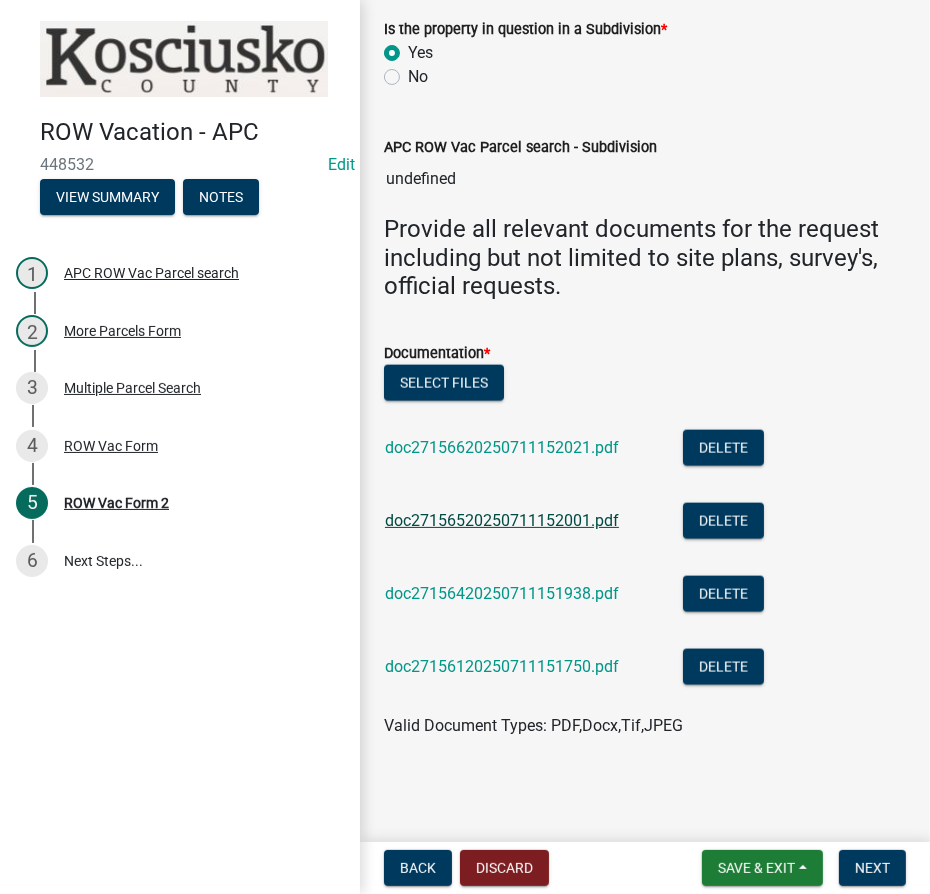 click on "doc27156520250711152001.pdf" 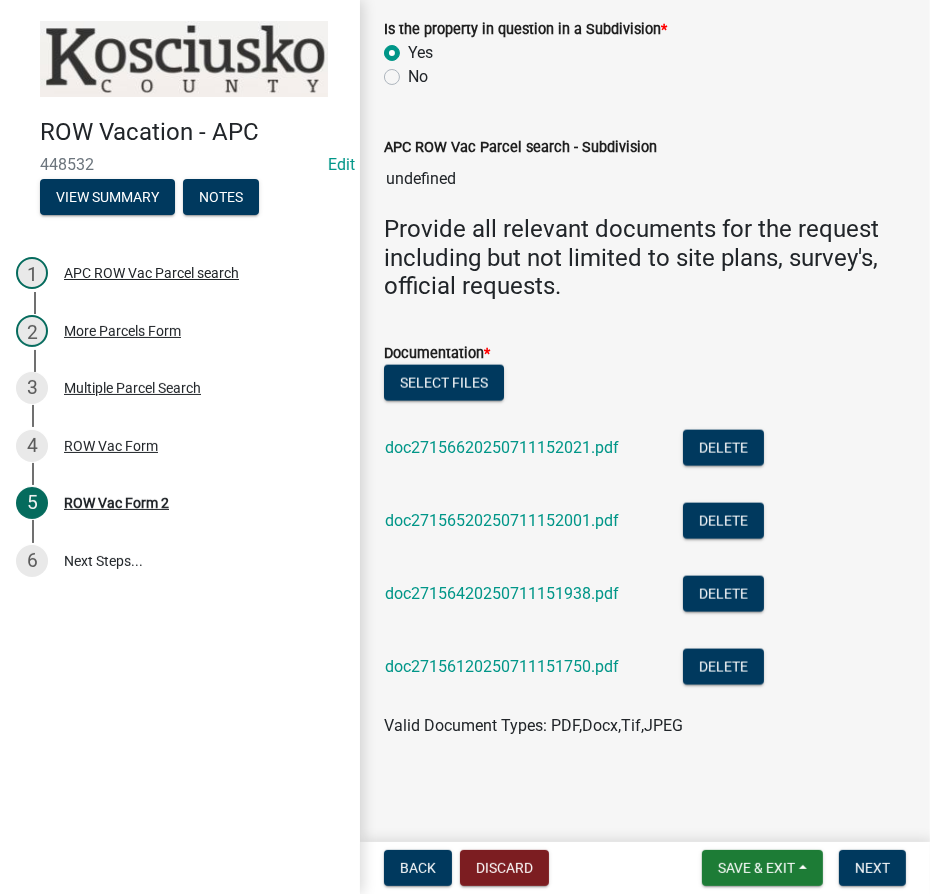 click on "doc27156620250711152021.pdf" 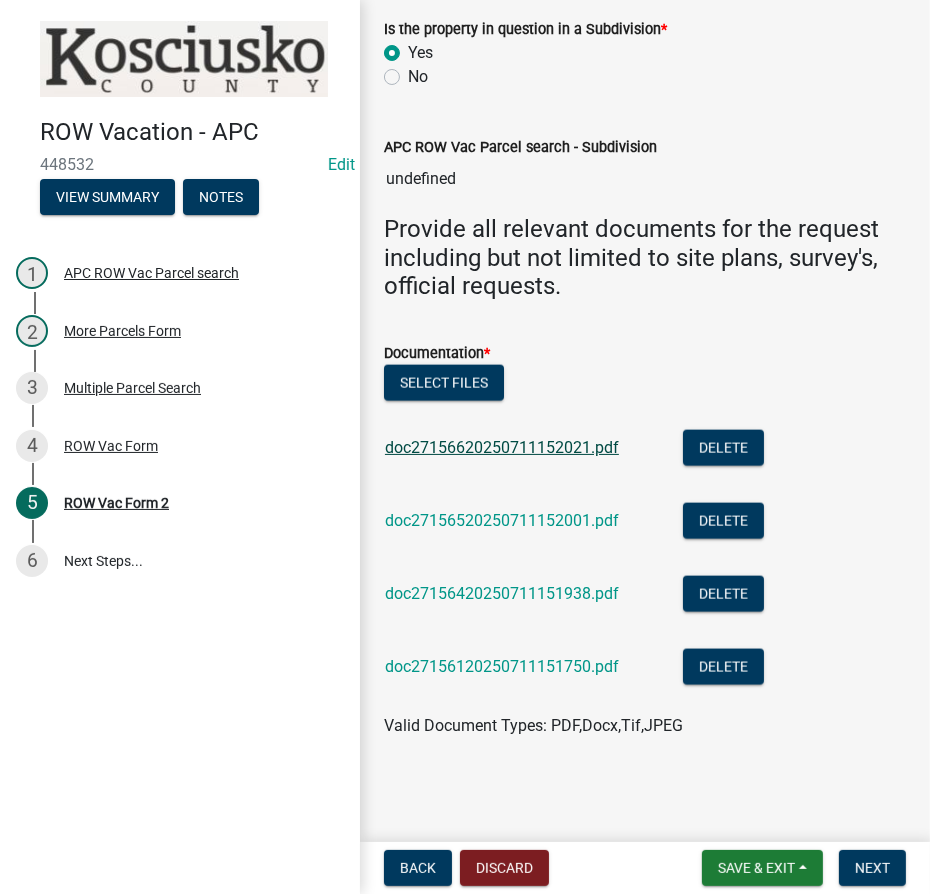 click on "doc27156620250711152021.pdf" 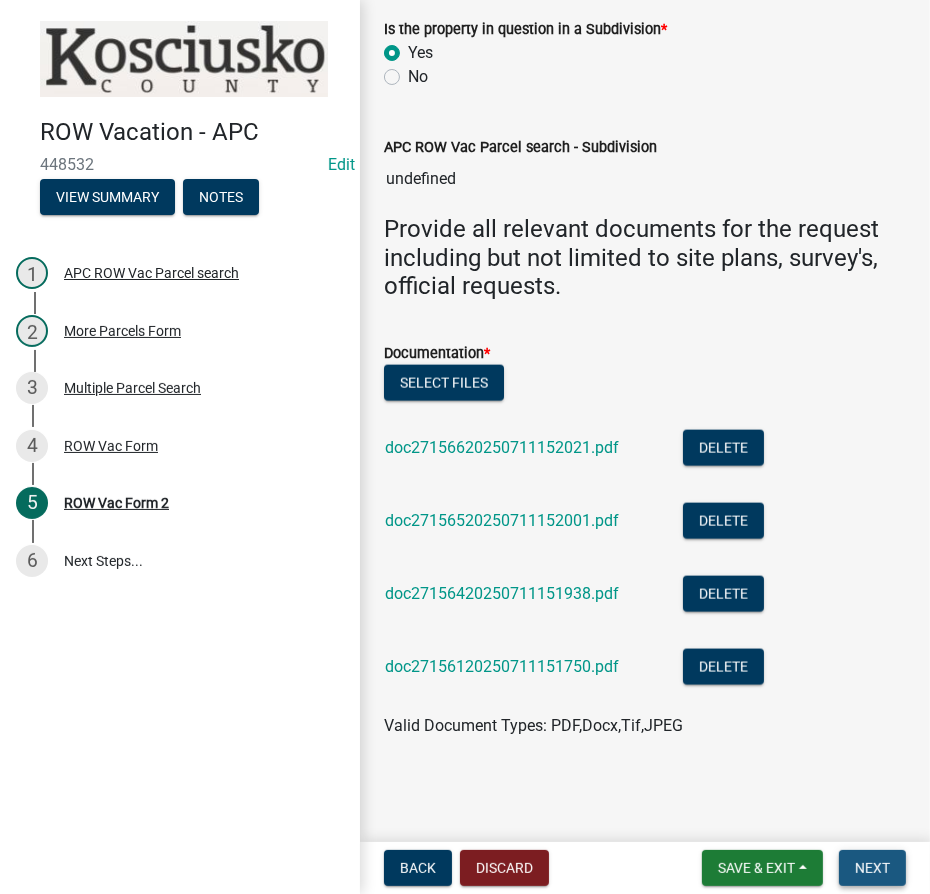 click on "Next" at bounding box center (872, 868) 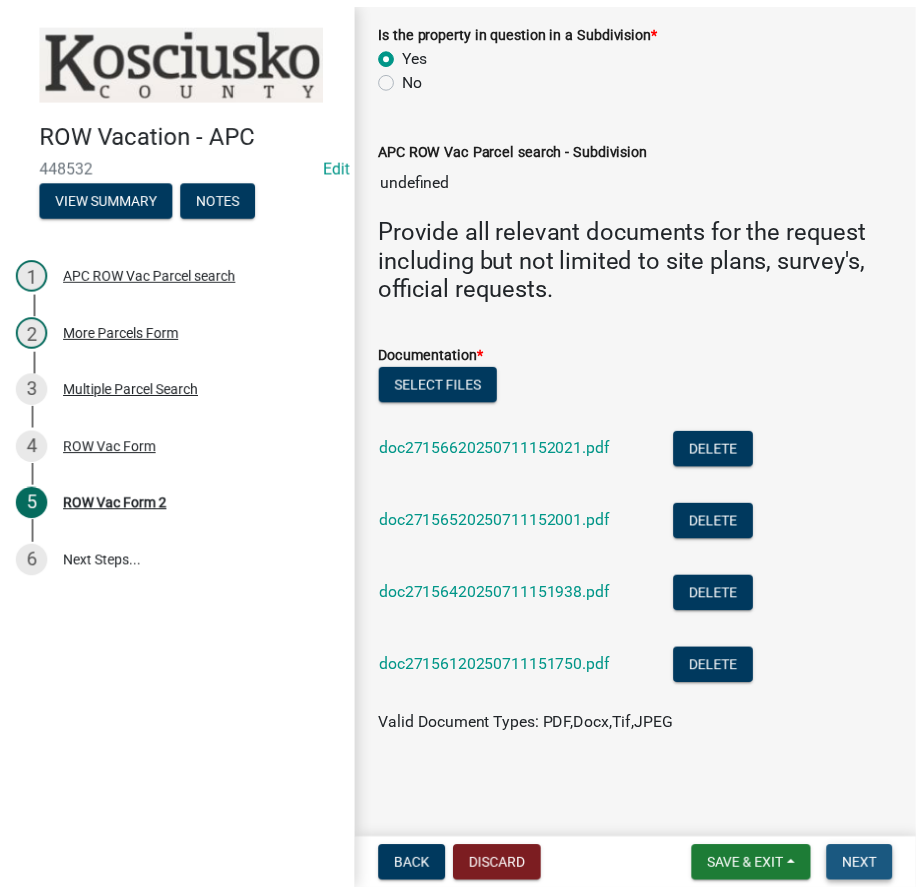 scroll, scrollTop: 0, scrollLeft: 0, axis: both 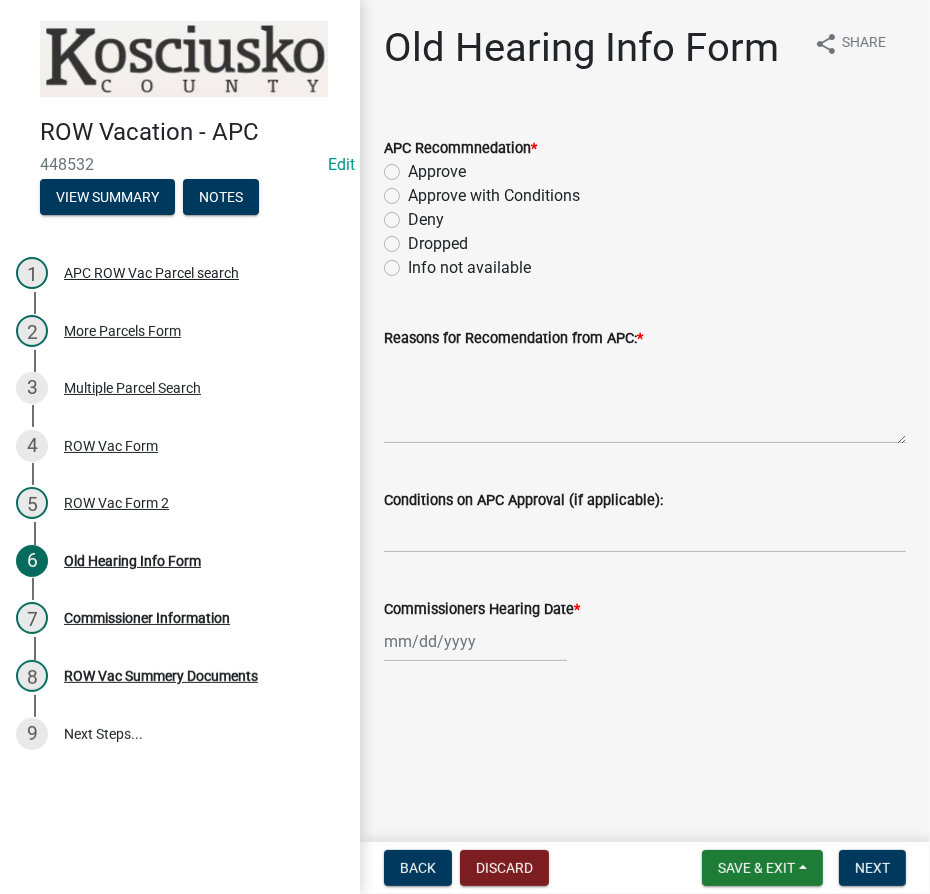 click on "Info not available" 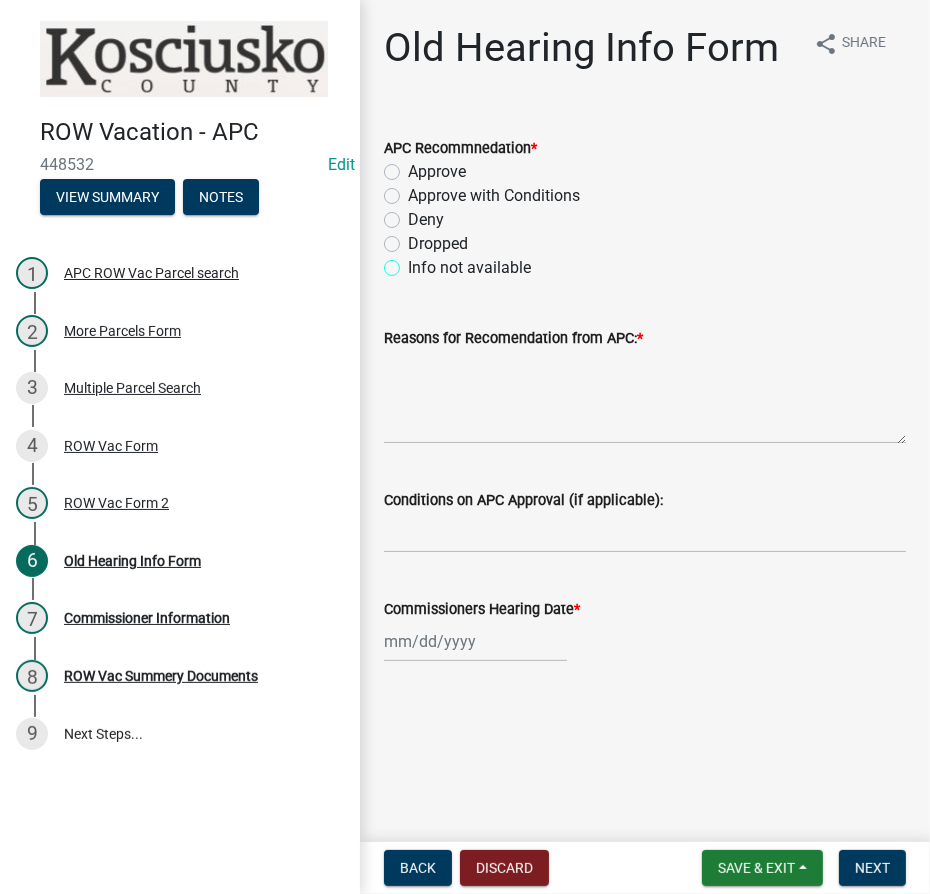 click on "Info not available" at bounding box center (414, 262) 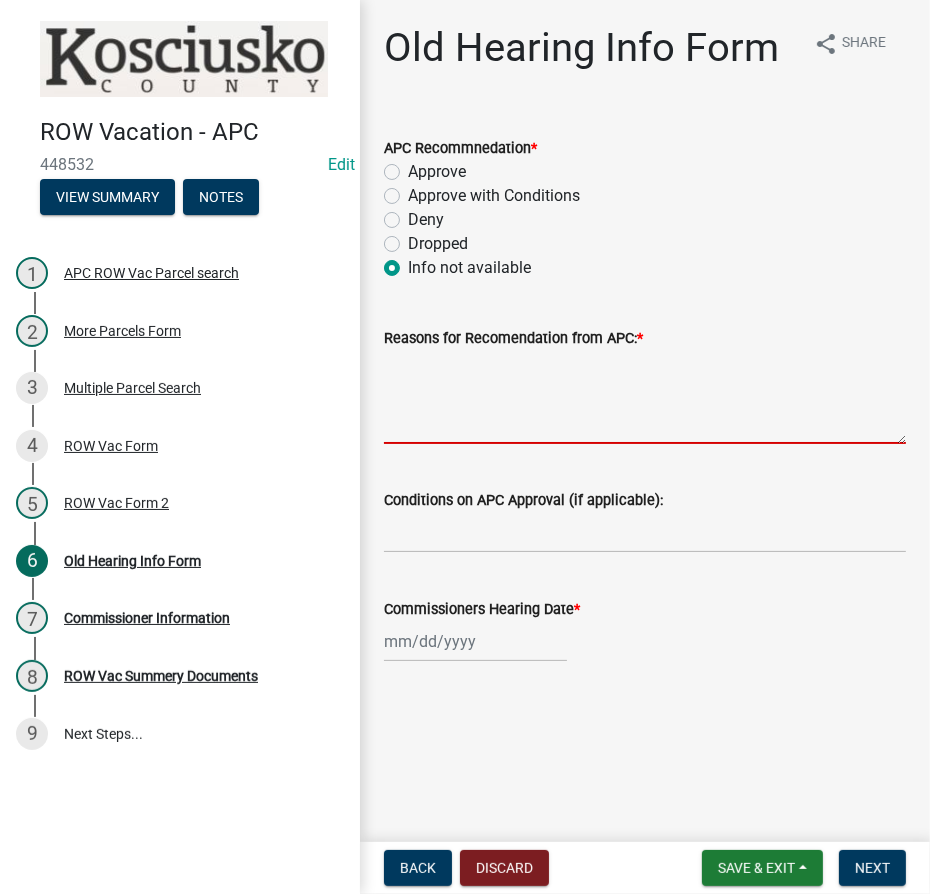 click on "Reasons for Recomendation from APC:  *" at bounding box center (645, 397) 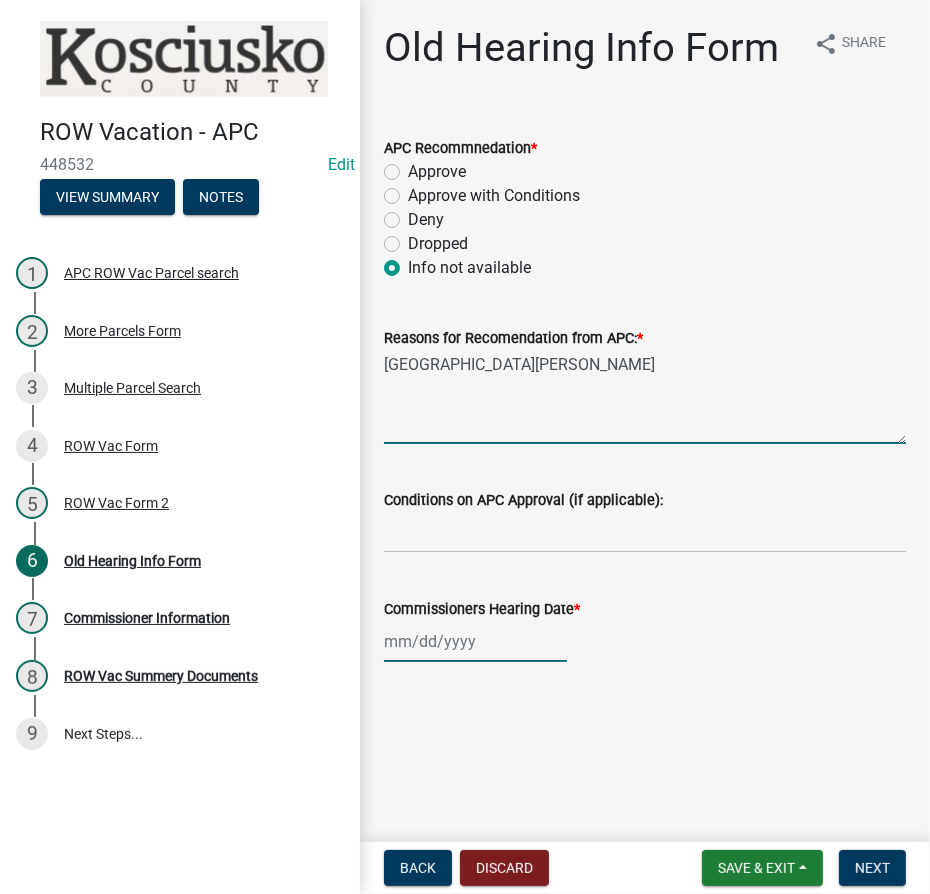 click 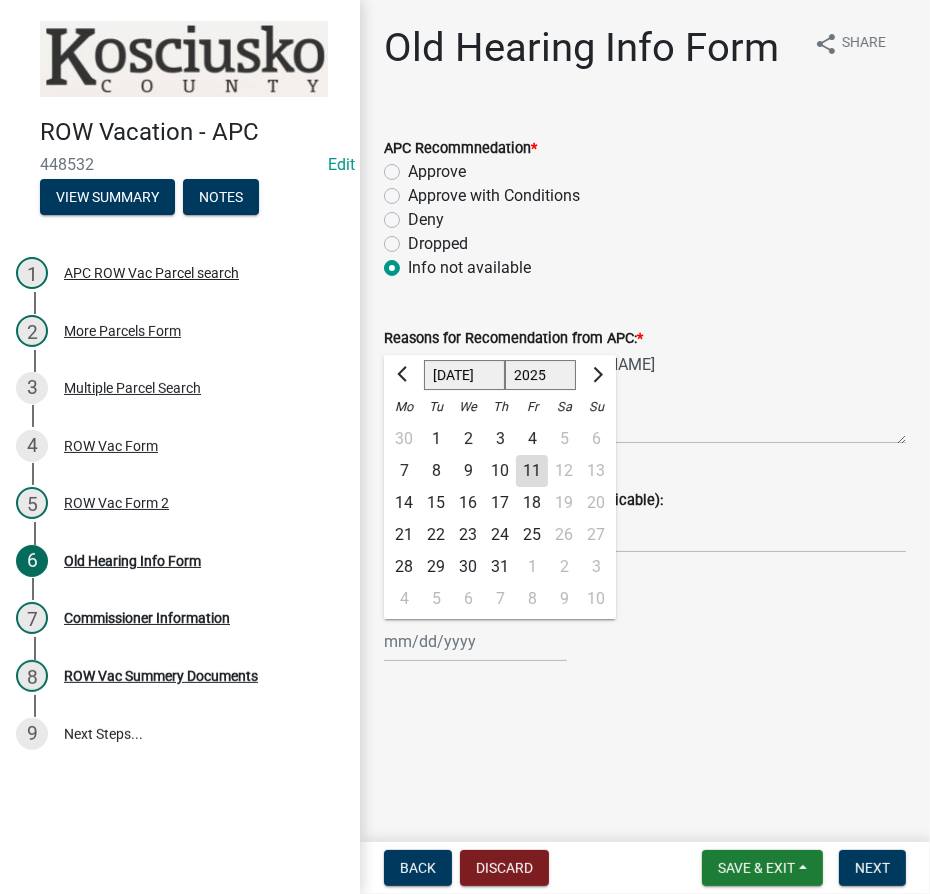 click on "1525 1526 1527 1528 1529 1530 1531 1532 1533 1534 1535 1536 1537 1538 1539 1540 1541 1542 1543 1544 1545 1546 1547 1548 1549 1550 1551 1552 1553 1554 1555 1556 1557 1558 1559 1560 1561 1562 1563 1564 1565 1566 1567 1568 1569 1570 1571 1572 1573 1574 1575 1576 1577 1578 1579 1580 1581 1582 1583 1584 1585 1586 1587 1588 1589 1590 1591 1592 1593 1594 1595 1596 1597 1598 1599 1600 1601 1602 1603 1604 1605 1606 1607 1608 1609 1610 1611 1612 1613 1614 1615 1616 1617 1618 1619 1620 1621 1622 1623 1624 1625 1626 1627 1628 1629 1630 1631 1632 1633 1634 1635 1636 1637 1638 1639 1640 1641 1642 1643 1644 1645 1646 1647 1648 1649 1650 1651 1652 1653 1654 1655 1656 1657 1658 1659 1660 1661 1662 1663 1664 1665 1666 1667 1668 1669 1670 1671 1672 1673 1674 1675 1676 1677 1678 1679 1680 1681 1682 1683 1684 1685 1686 1687 1688 1689 1690 1691 1692 1693 1694 1695 1696 1697 1698 1699 1700 1701 1702 1703 1704 1705 1706 1707 1708 1709 1710 1711 1712 1713 1714 1715 1716 1717 1718 1719 1720 1721 1722 1723 1724 1725 1726 1727 1728 1729" 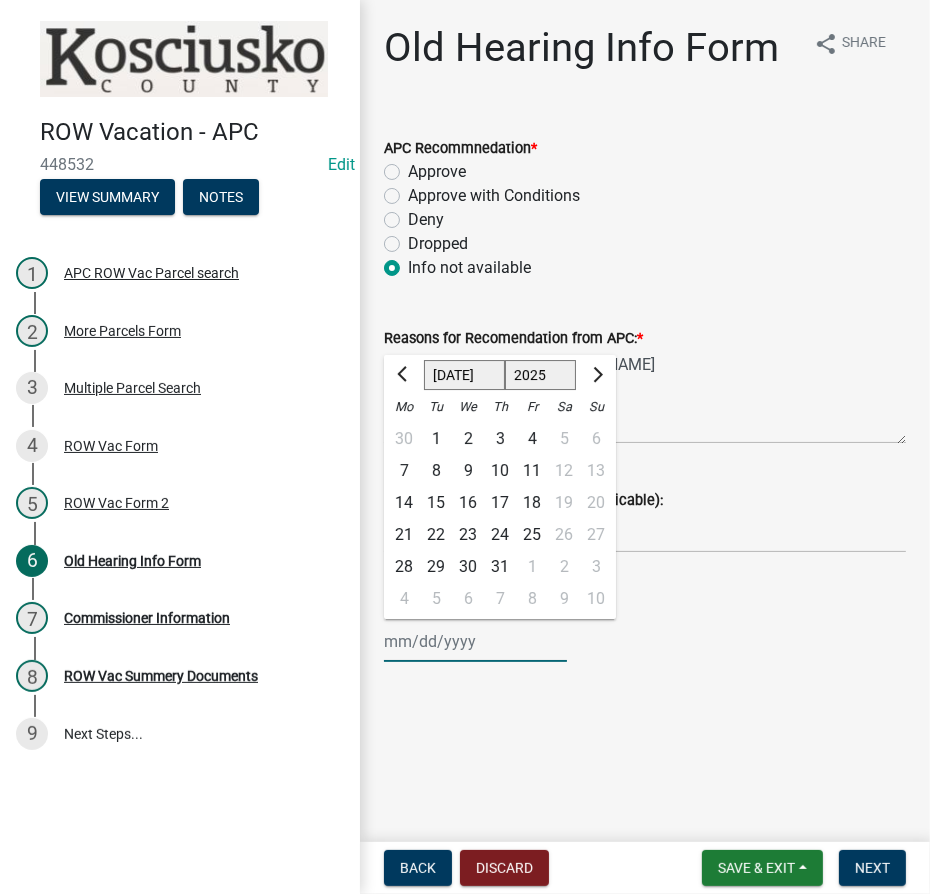 click on "1525 1526 1527 1528 1529 1530 1531 1532 1533 1534 1535 1536 1537 1538 1539 1540 1541 1542 1543 1544 1545 1546 1547 1548 1549 1550 1551 1552 1553 1554 1555 1556 1557 1558 1559 1560 1561 1562 1563 1564 1565 1566 1567 1568 1569 1570 1571 1572 1573 1574 1575 1576 1577 1578 1579 1580 1581 1582 1583 1584 1585 1586 1587 1588 1589 1590 1591 1592 1593 1594 1595 1596 1597 1598 1599 1600 1601 1602 1603 1604 1605 1606 1607 1608 1609 1610 1611 1612 1613 1614 1615 1616 1617 1618 1619 1620 1621 1622 1623 1624 1625 1626 1627 1628 1629 1630 1631 1632 1633 1634 1635 1636 1637 1638 1639 1640 1641 1642 1643 1644 1645 1646 1647 1648 1649 1650 1651 1652 1653 1654 1655 1656 1657 1658 1659 1660 1661 1662 1663 1664 1665 1666 1667 1668 1669 1670 1671 1672 1673 1674 1675 1676 1677 1678 1679 1680 1681 1682 1683 1684 1685 1686 1687 1688 1689 1690 1691 1692 1693 1694 1695 1696 1697 1698 1699 1700 1701 1702 1703 1704 1705 1706 1707 1708 1709 1710 1711 1712 1713 1714 1715 1716 1717 1718 1719 1720 1721 1722 1723 1724 1725 1726 1727 1728 1729" 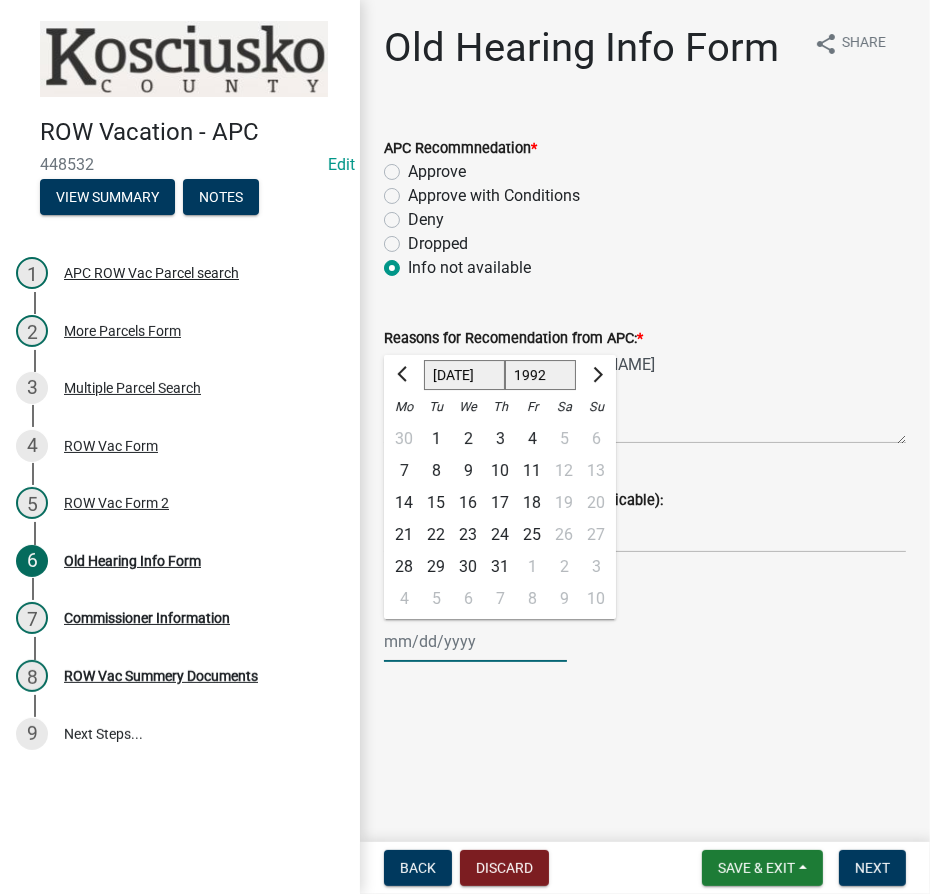 click on "1525 1526 1527 1528 1529 1530 1531 1532 1533 1534 1535 1536 1537 1538 1539 1540 1541 1542 1543 1544 1545 1546 1547 1548 1549 1550 1551 1552 1553 1554 1555 1556 1557 1558 1559 1560 1561 1562 1563 1564 1565 1566 1567 1568 1569 1570 1571 1572 1573 1574 1575 1576 1577 1578 1579 1580 1581 1582 1583 1584 1585 1586 1587 1588 1589 1590 1591 1592 1593 1594 1595 1596 1597 1598 1599 1600 1601 1602 1603 1604 1605 1606 1607 1608 1609 1610 1611 1612 1613 1614 1615 1616 1617 1618 1619 1620 1621 1622 1623 1624 1625 1626 1627 1628 1629 1630 1631 1632 1633 1634 1635 1636 1637 1638 1639 1640 1641 1642 1643 1644 1645 1646 1647 1648 1649 1650 1651 1652 1653 1654 1655 1656 1657 1658 1659 1660 1661 1662 1663 1664 1665 1666 1667 1668 1669 1670 1671 1672 1673 1674 1675 1676 1677 1678 1679 1680 1681 1682 1683 1684 1685 1686 1687 1688 1689 1690 1691 1692 1693 1694 1695 1696 1697 1698 1699 1700 1701 1702 1703 1704 1705 1706 1707 1708 1709 1710 1711 1712 1713 1714 1715 1716 1717 1718 1719 1720 1721 1722 1723 1724 1725 1726 1727 1728 1729" 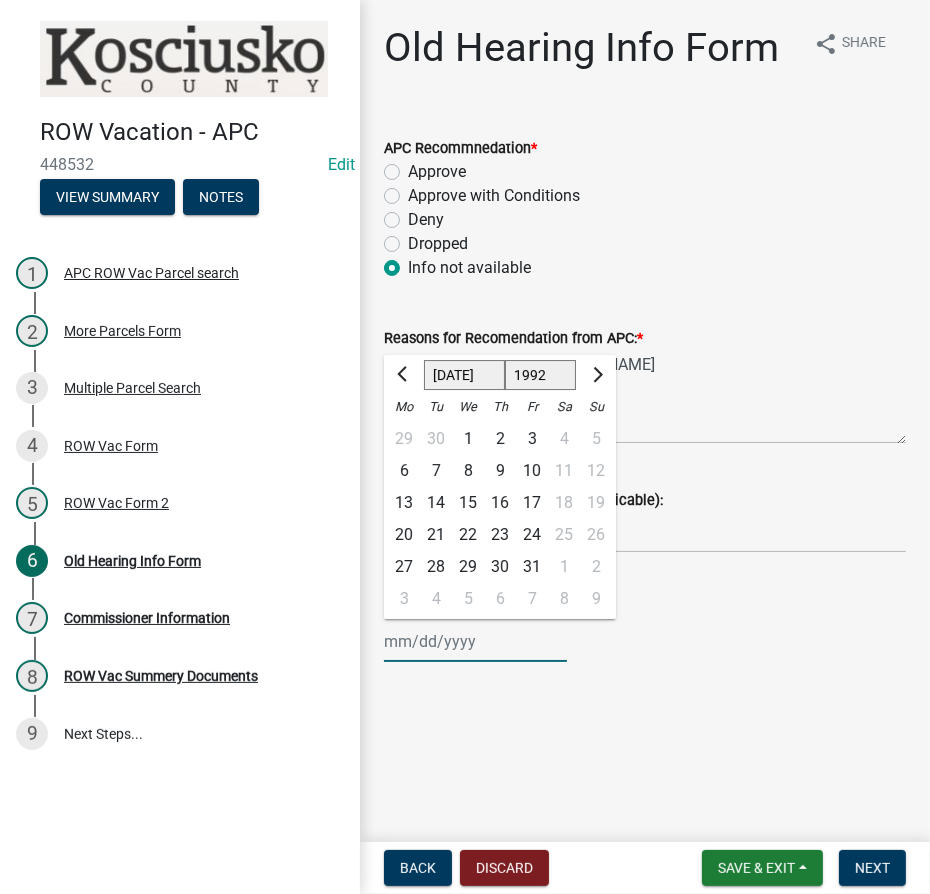 click on "Jan Feb Mar Apr May Jun [DATE] Aug Sep Oct Nov Dec" 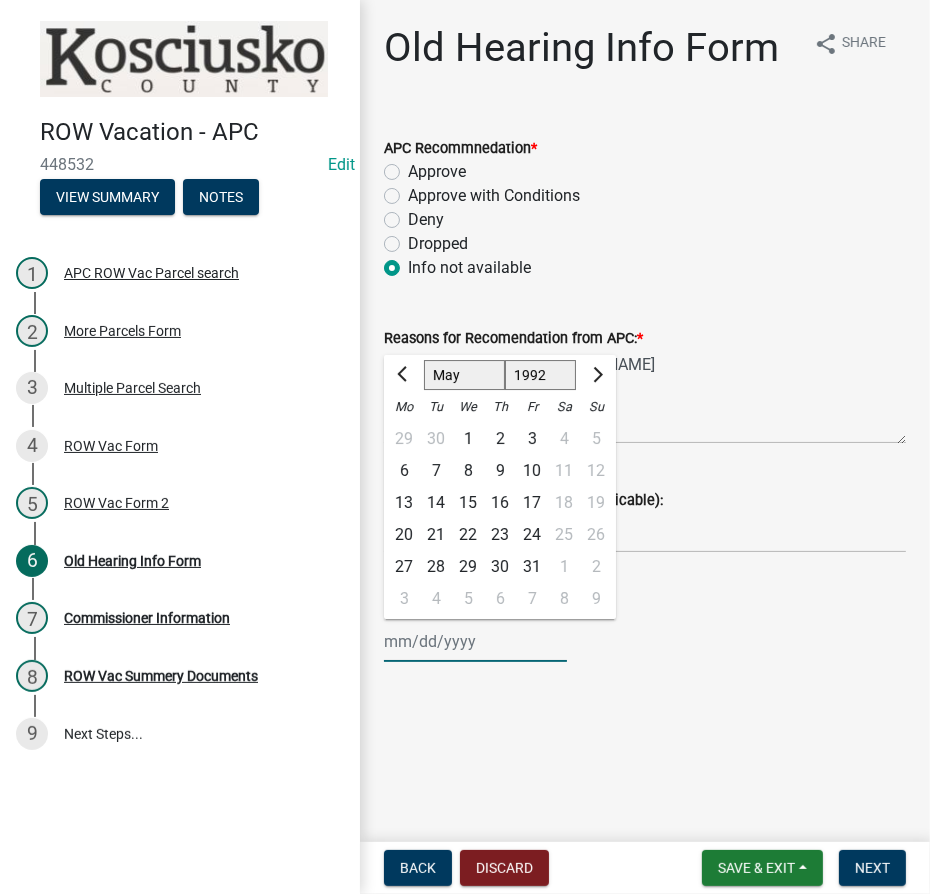 click on "Jan Feb Mar Apr May Jun [DATE] Aug Sep Oct Nov Dec" 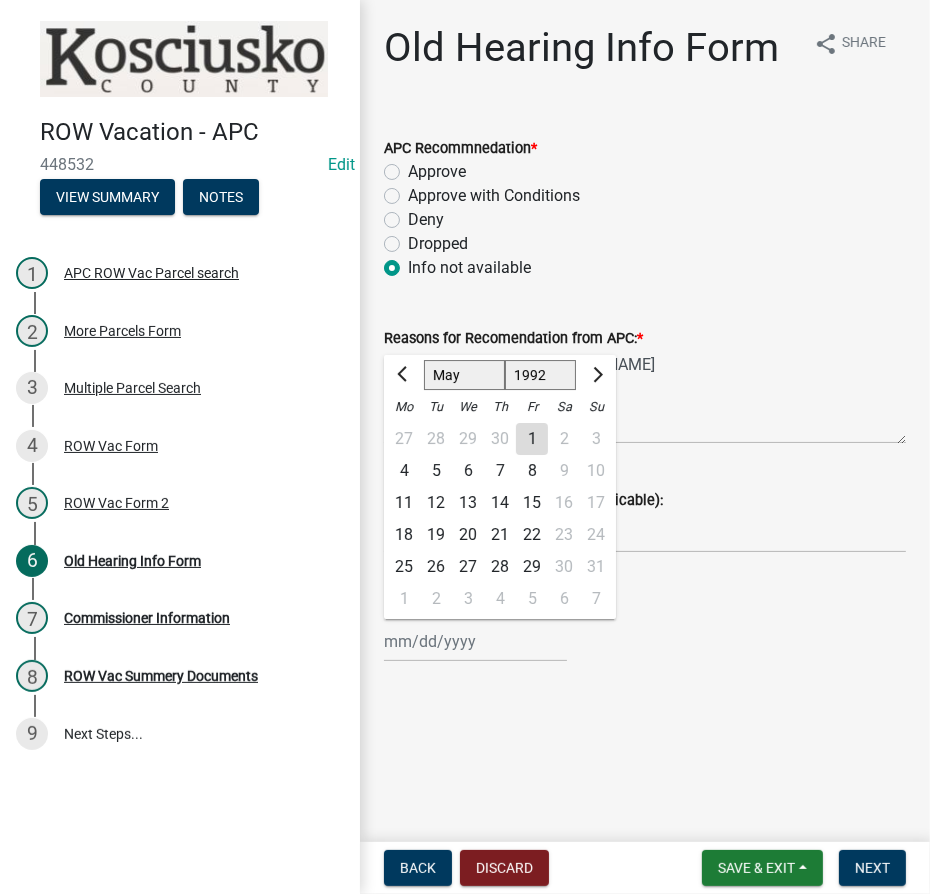 click on "19" 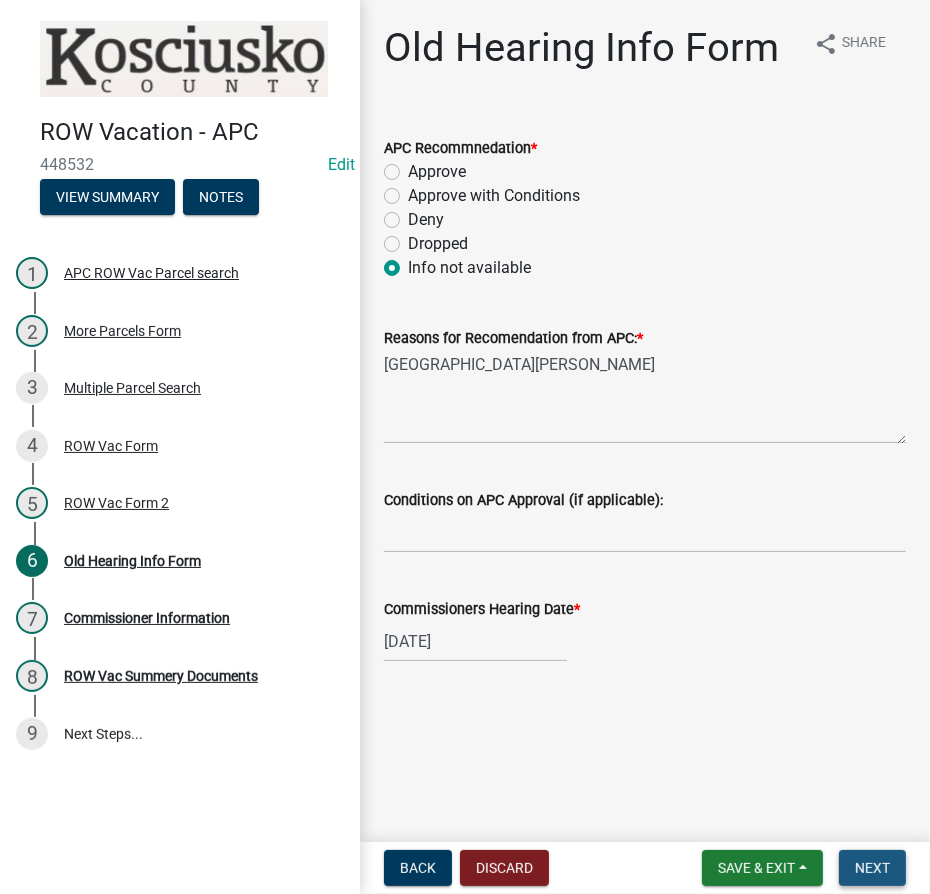click on "Next" at bounding box center [872, 868] 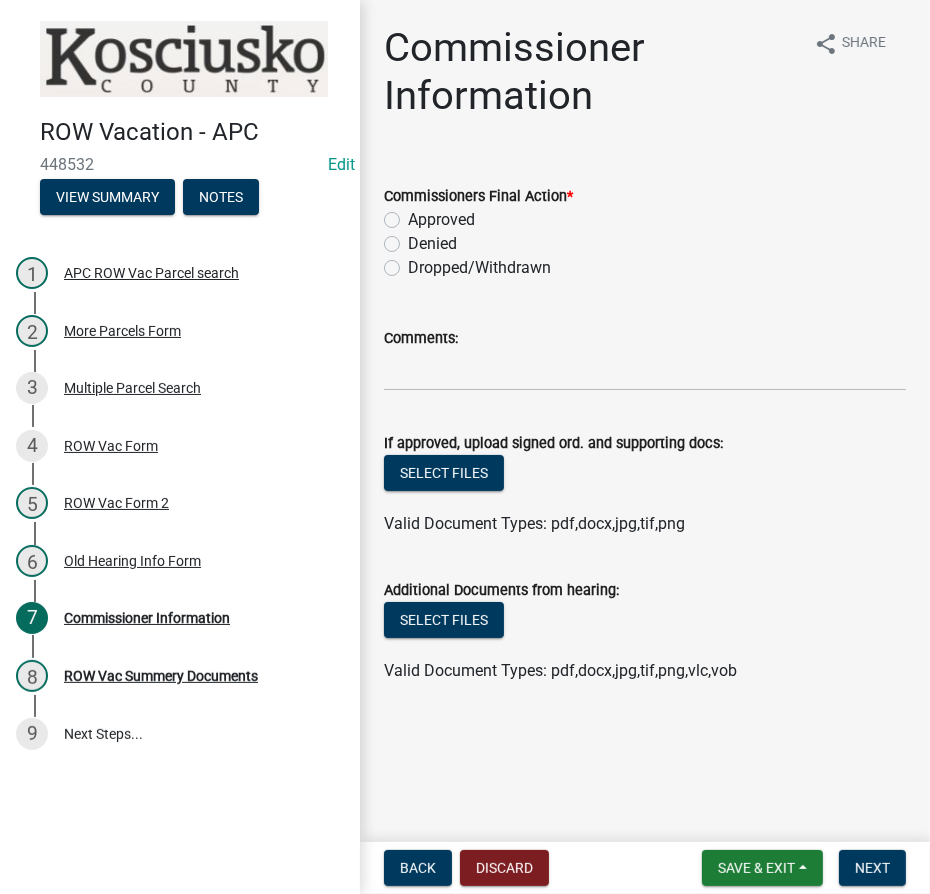 click on "Approved" 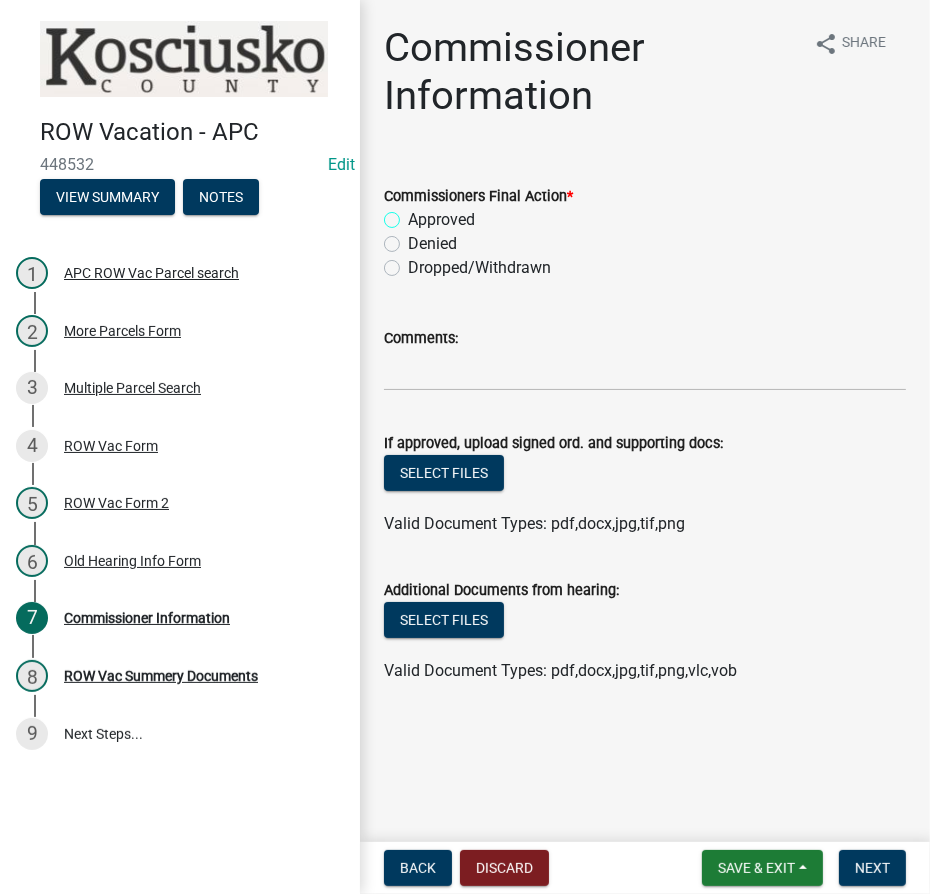 click on "Approved" at bounding box center [414, 214] 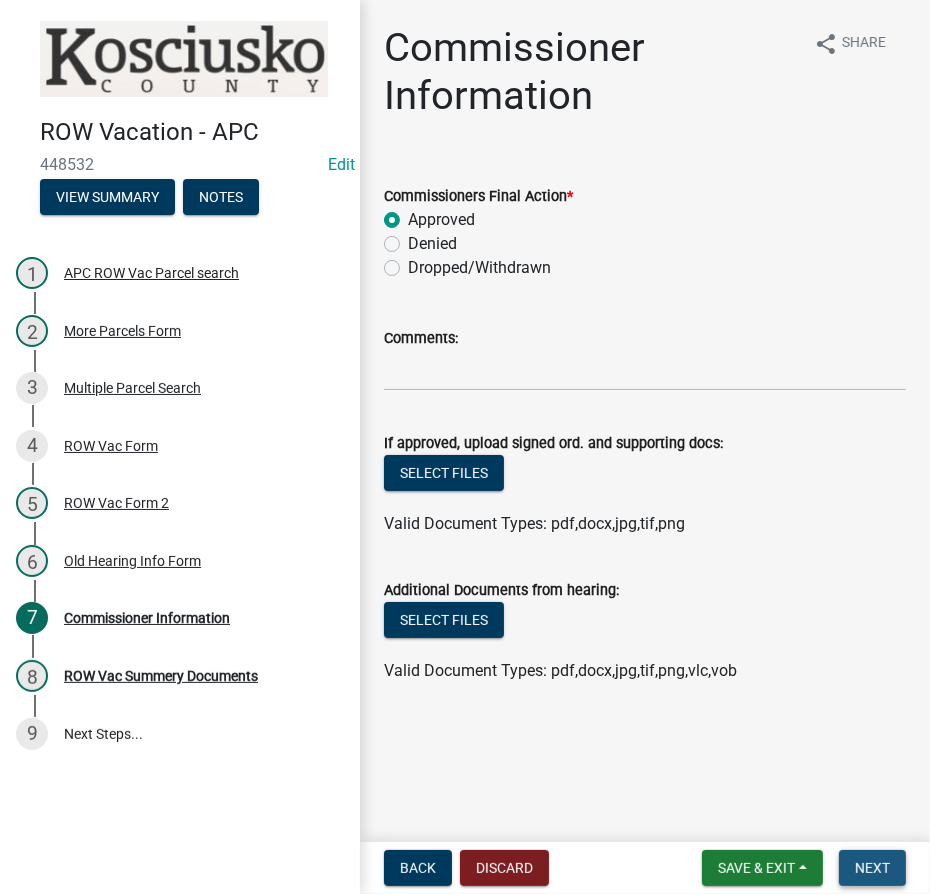 click on "Next" at bounding box center (872, 868) 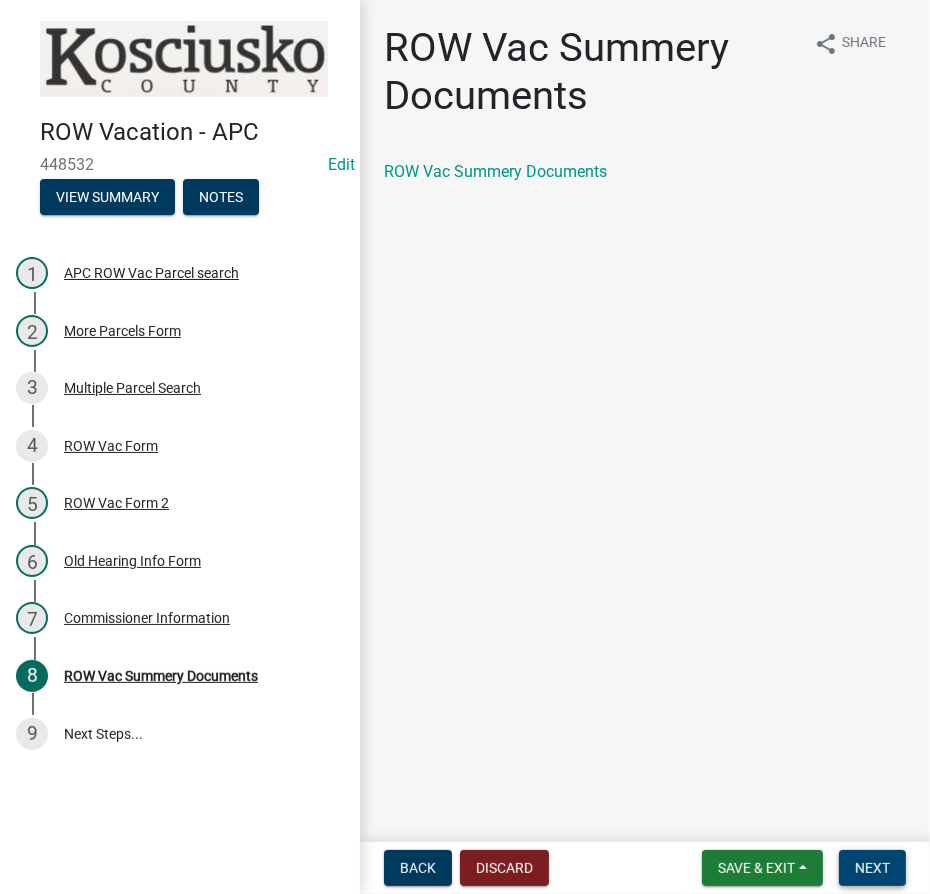 click on "Next" at bounding box center [872, 868] 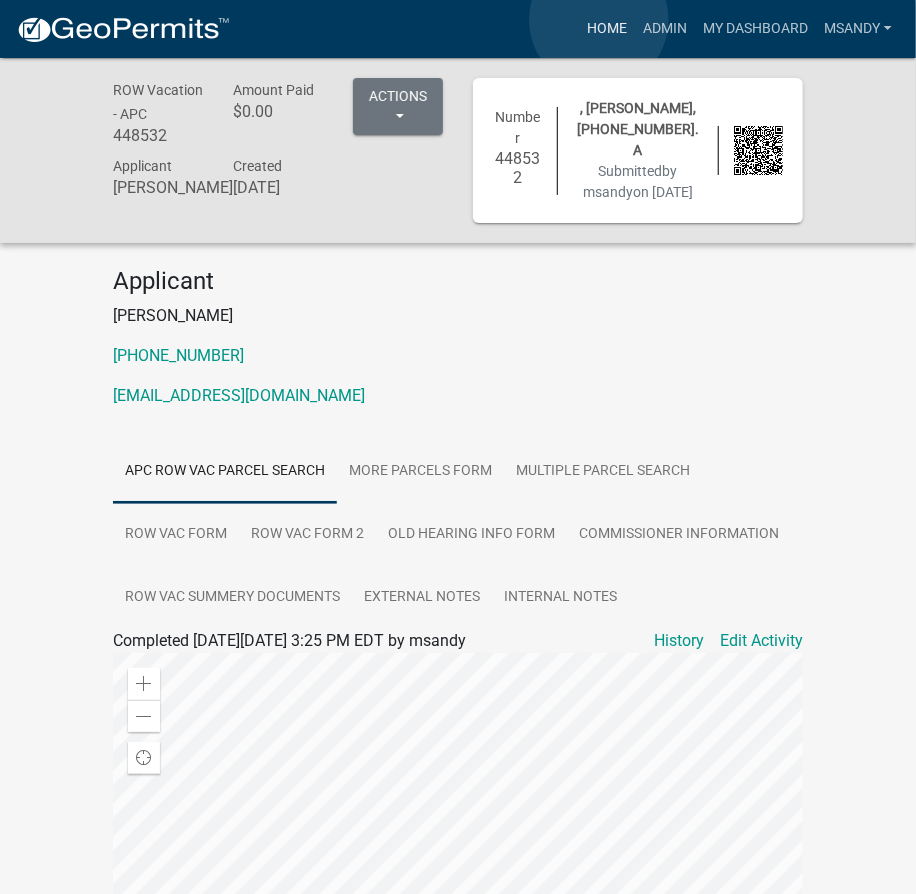 click on "Home" at bounding box center [607, 29] 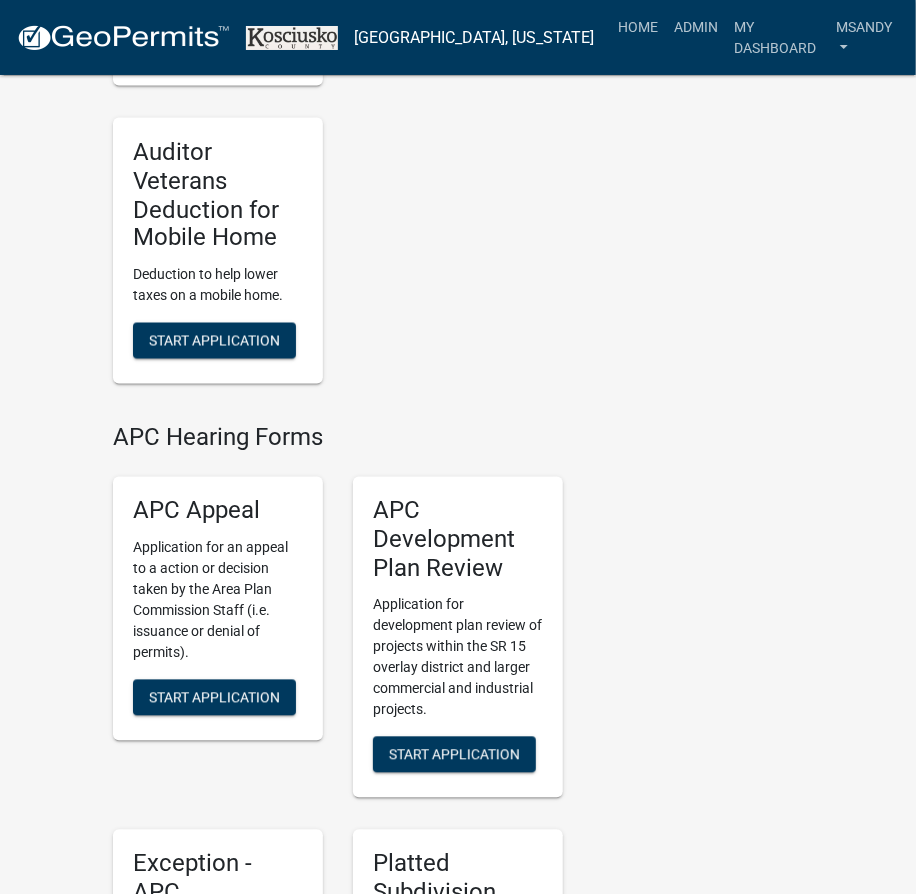 scroll, scrollTop: 4090, scrollLeft: 0, axis: vertical 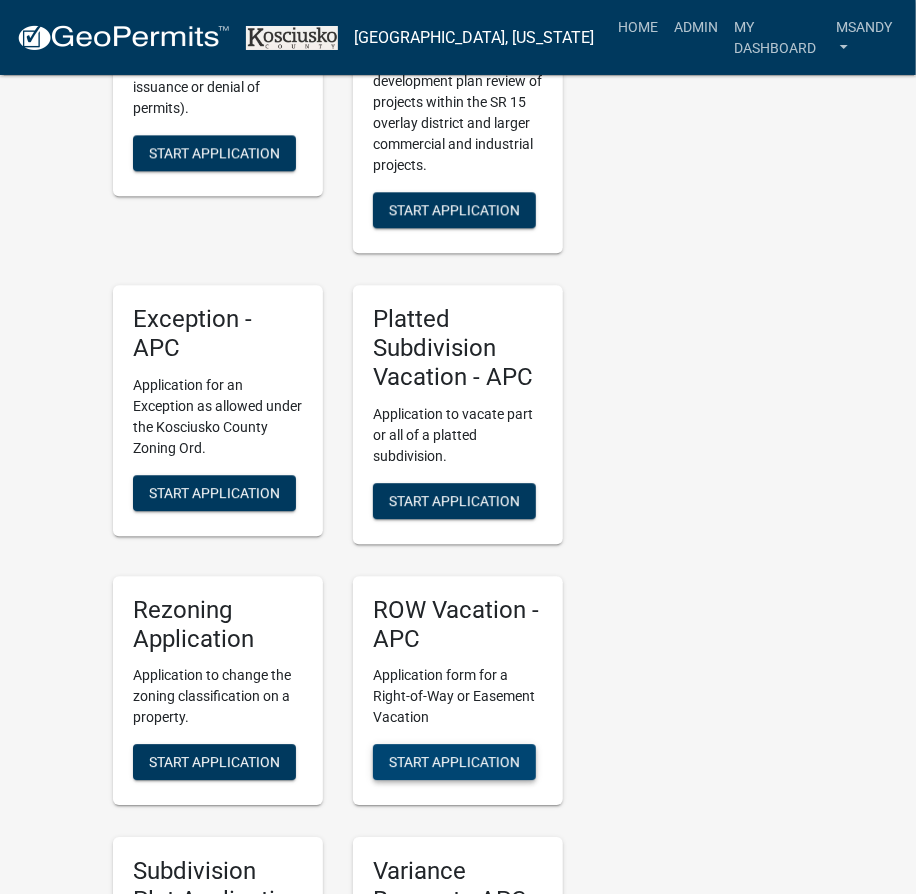 click on "Start Application" at bounding box center [454, 762] 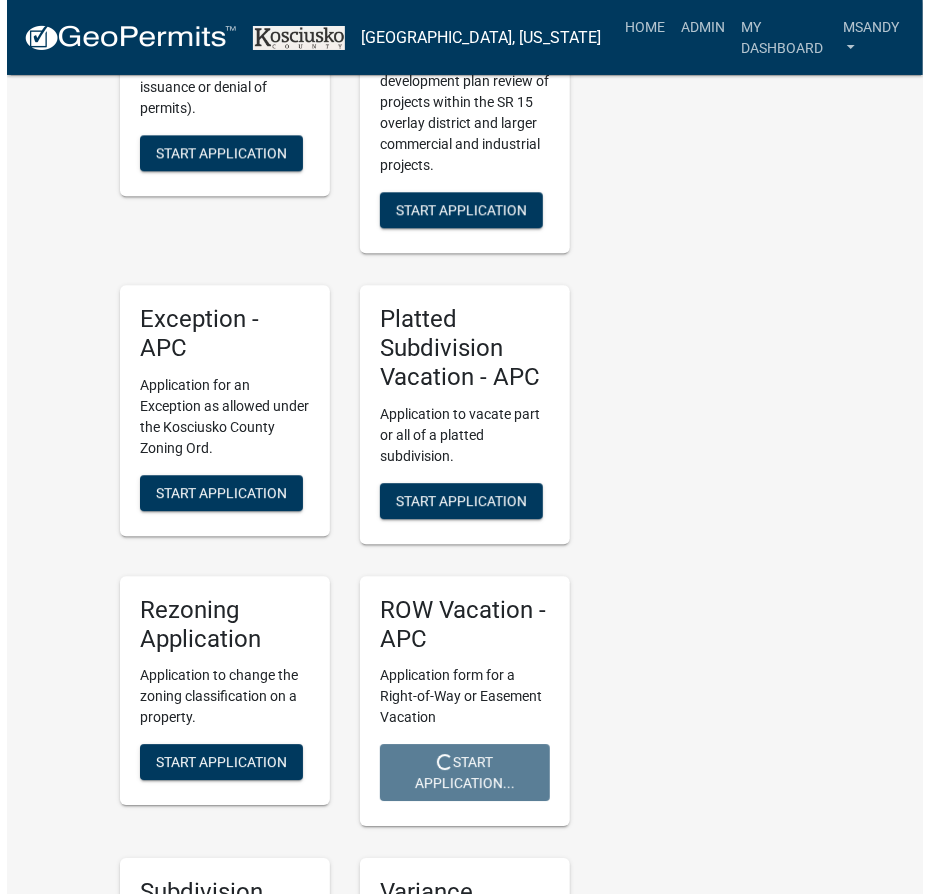scroll, scrollTop: 0, scrollLeft: 0, axis: both 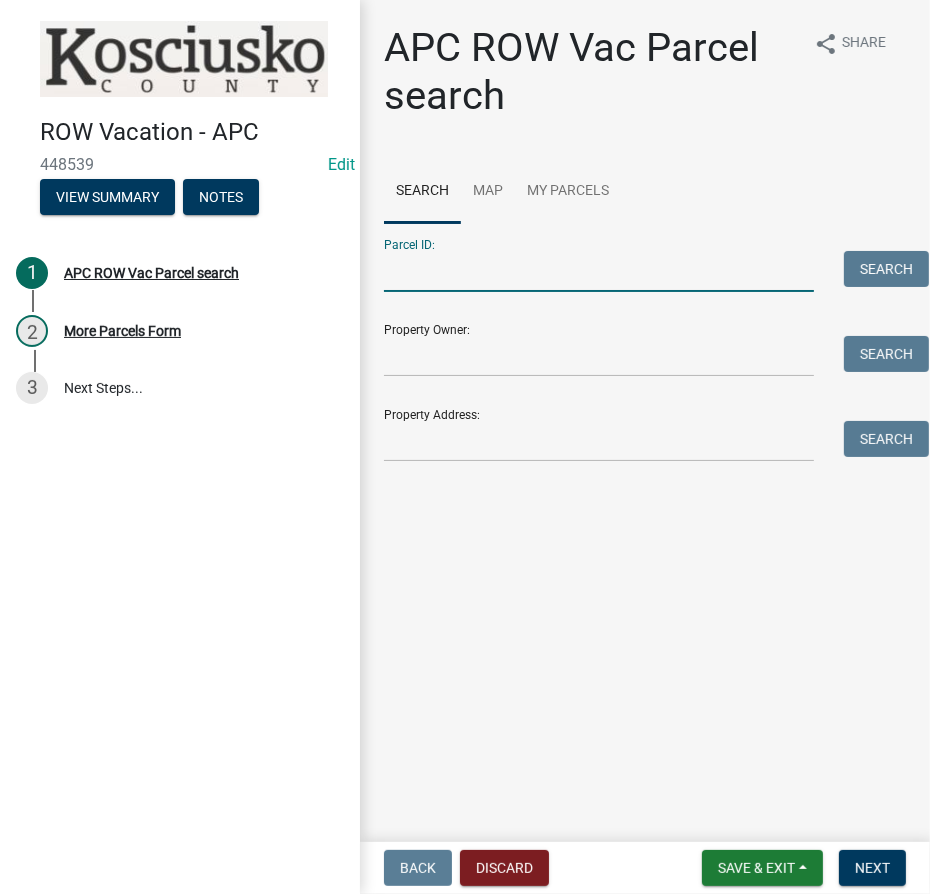 click on "Parcel ID:" at bounding box center (599, 271) 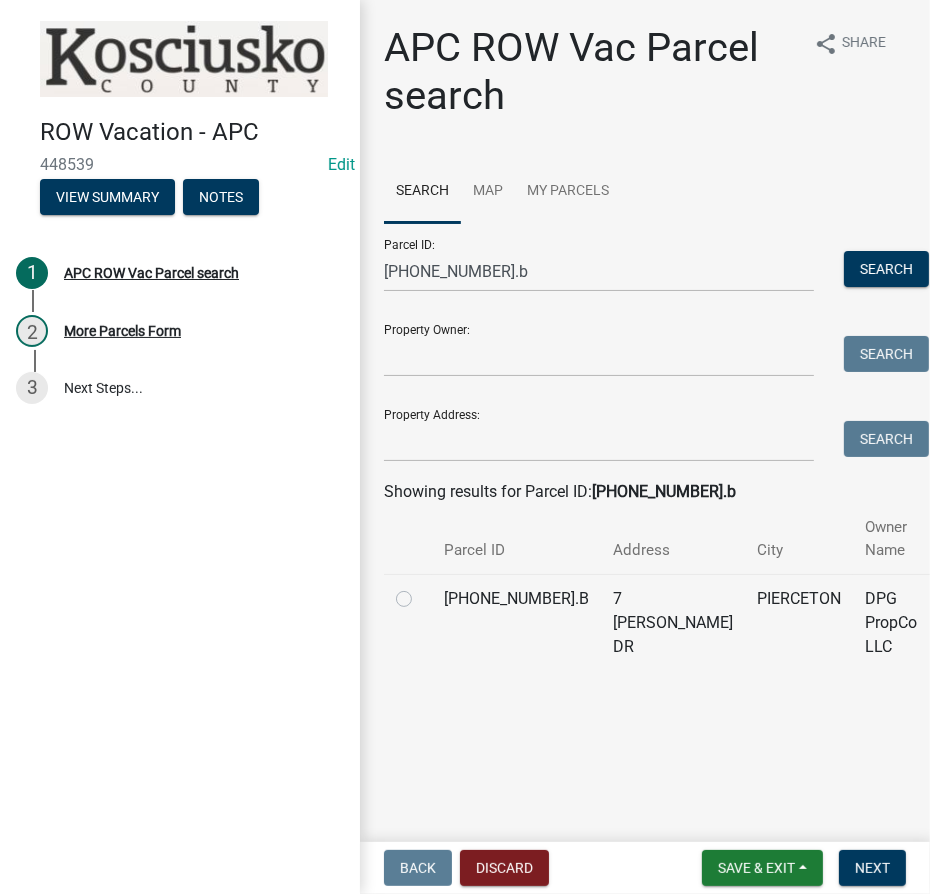 click 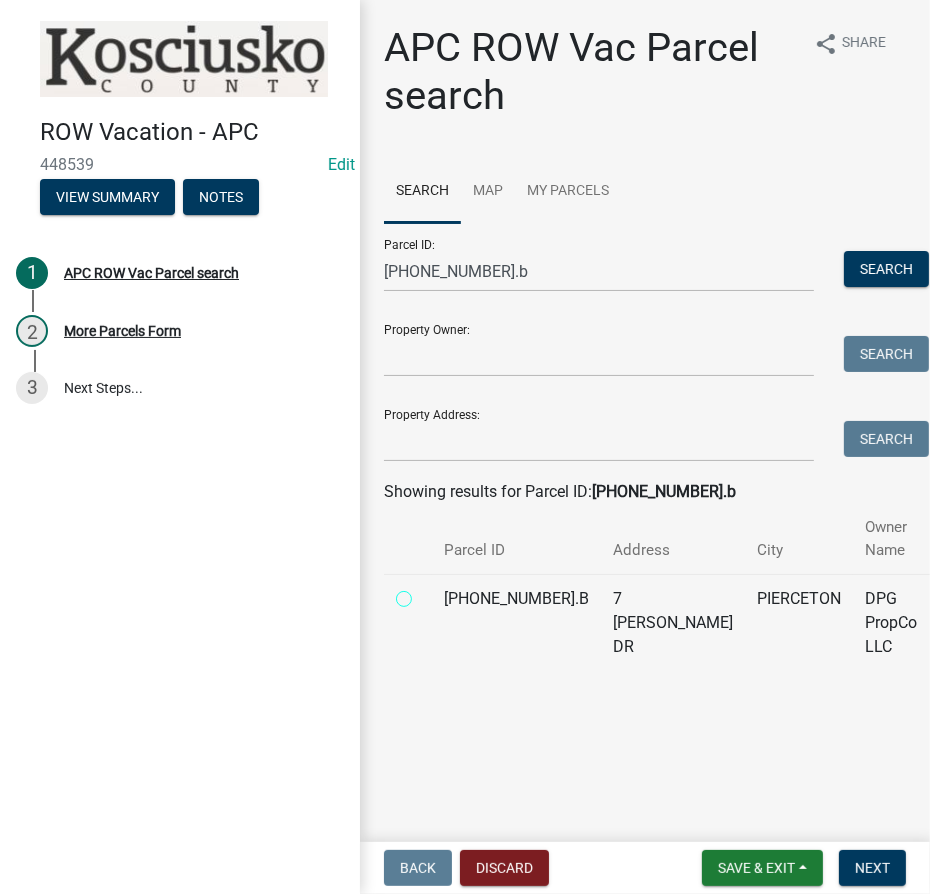 click at bounding box center [426, 593] 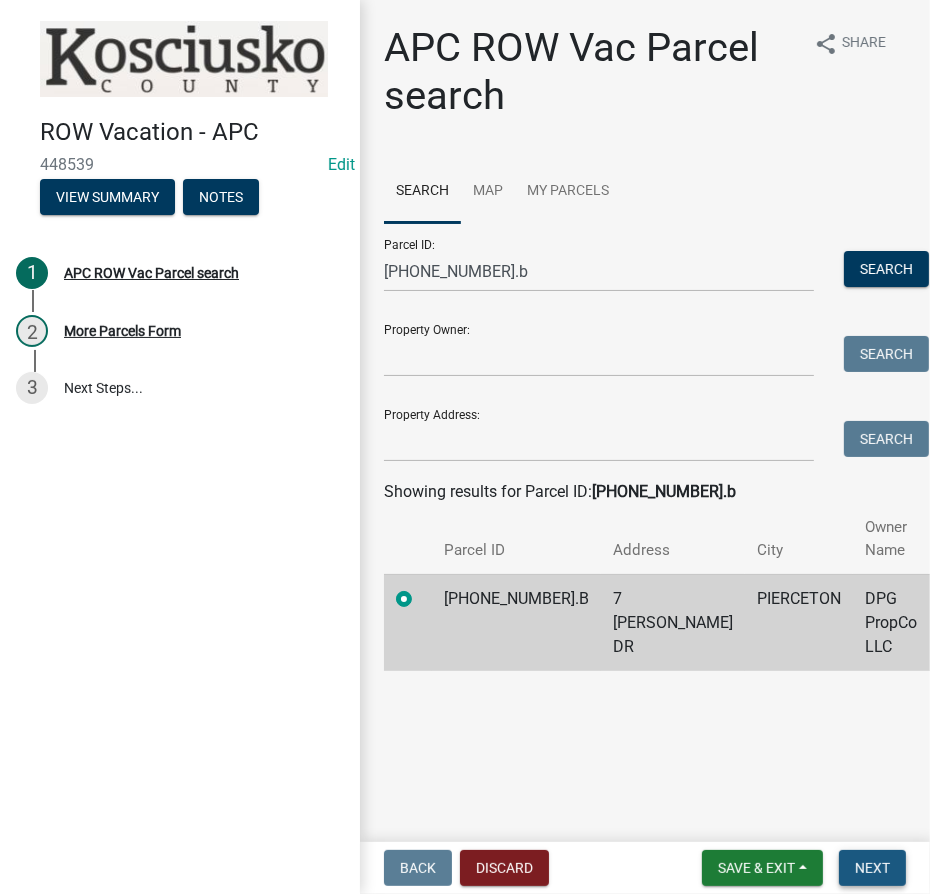 click on "Next" at bounding box center (872, 868) 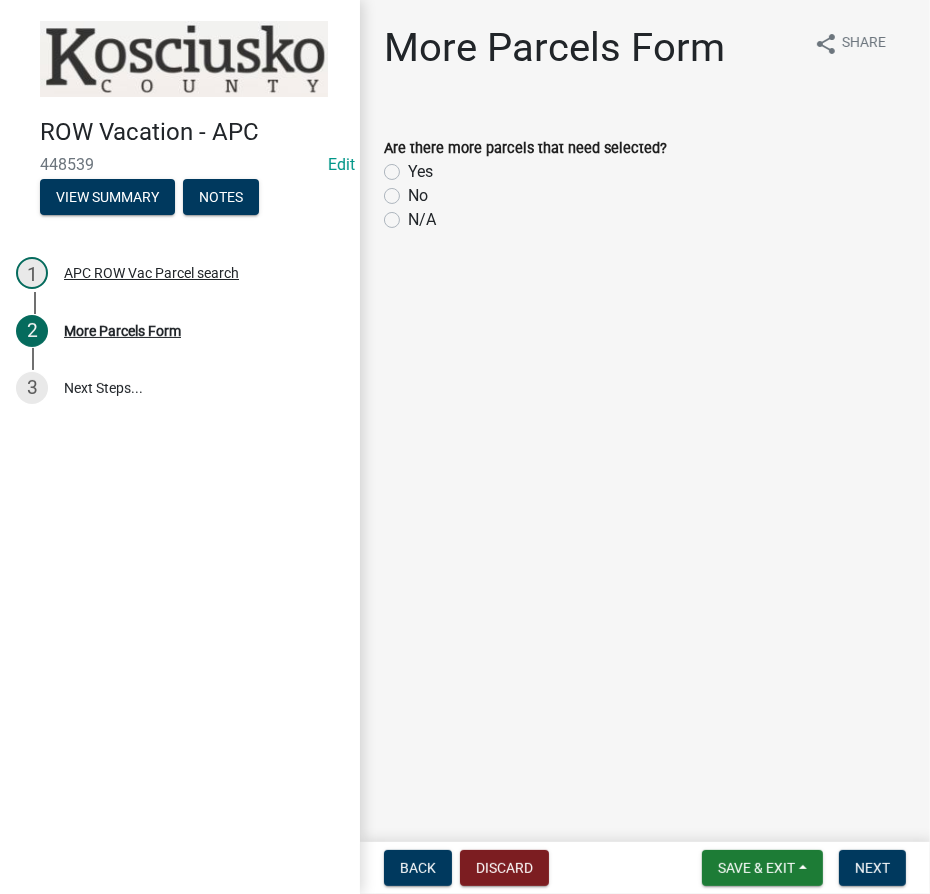 click on "No" 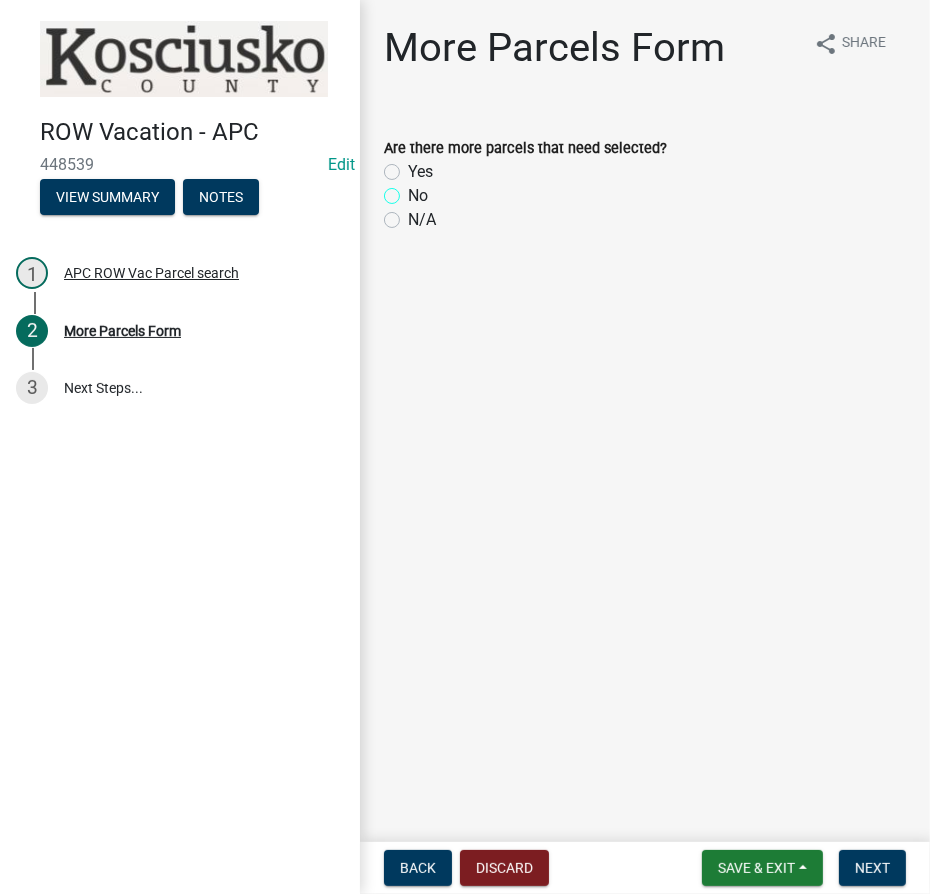 click on "No" at bounding box center (414, 190) 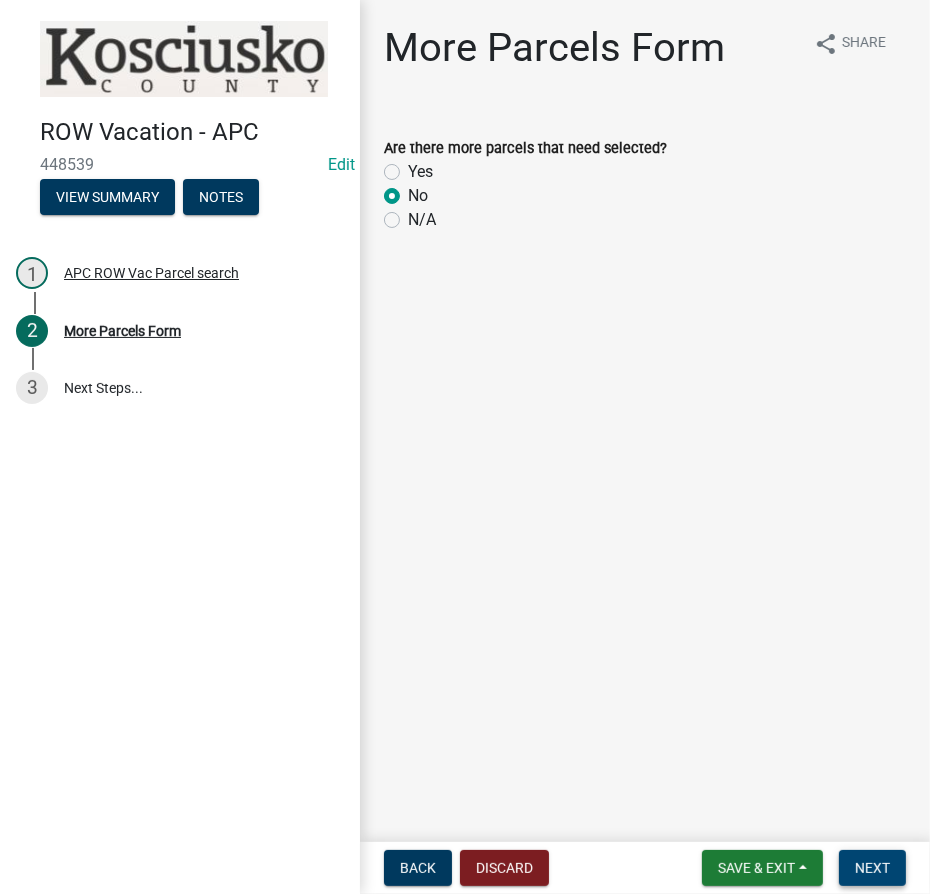 click on "Next" at bounding box center [872, 868] 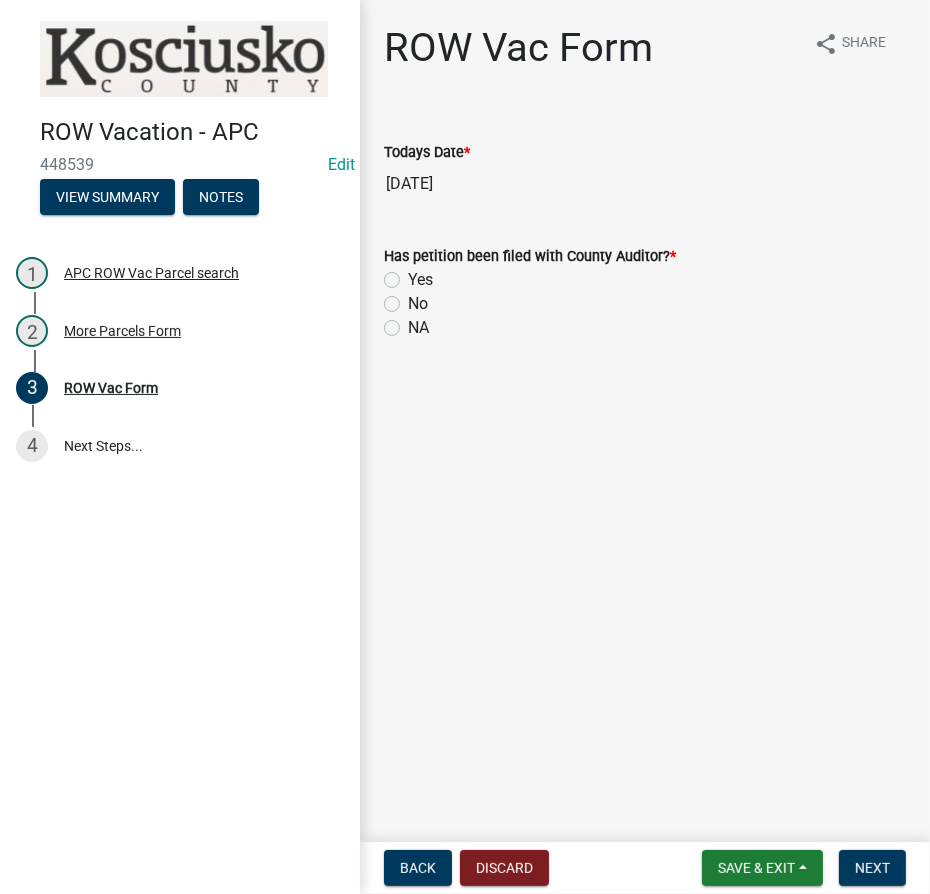 click on "NA" 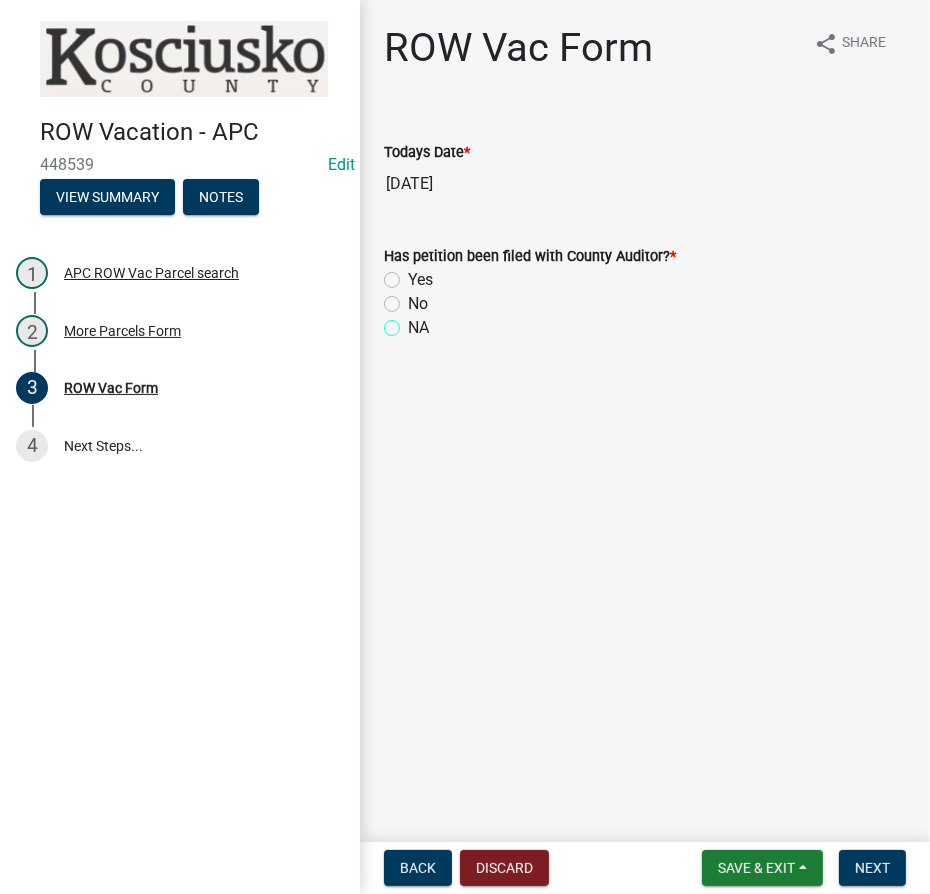 click on "NA" at bounding box center (414, 322) 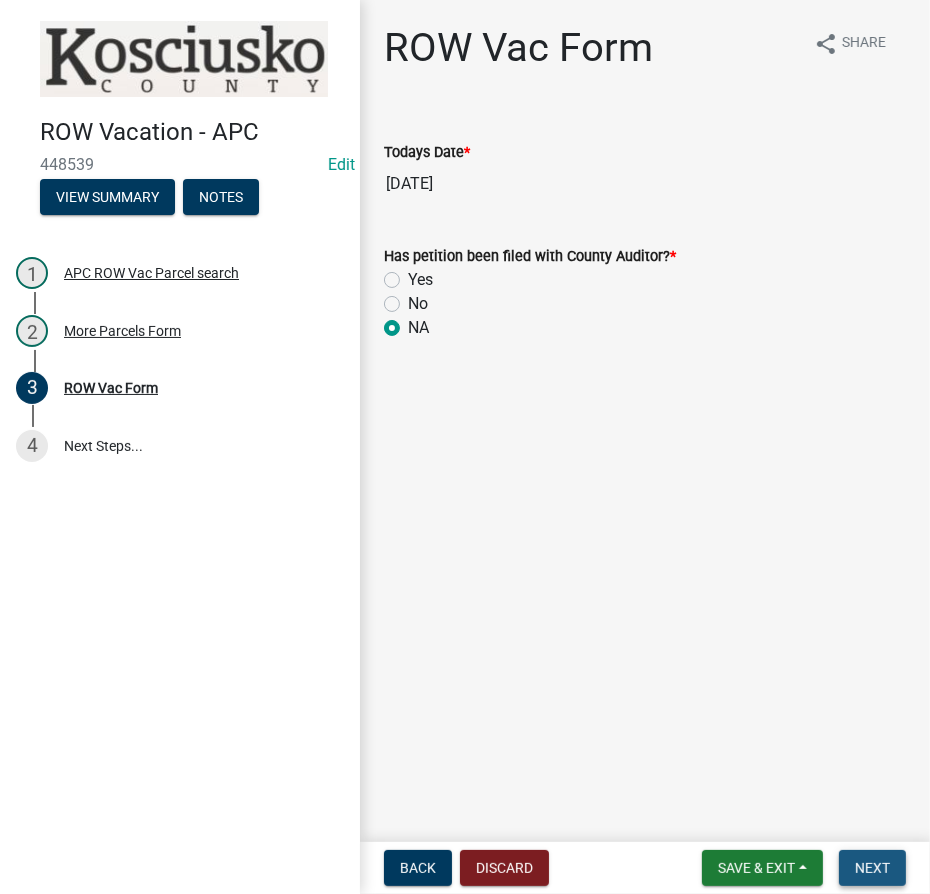 click on "Next" at bounding box center (872, 868) 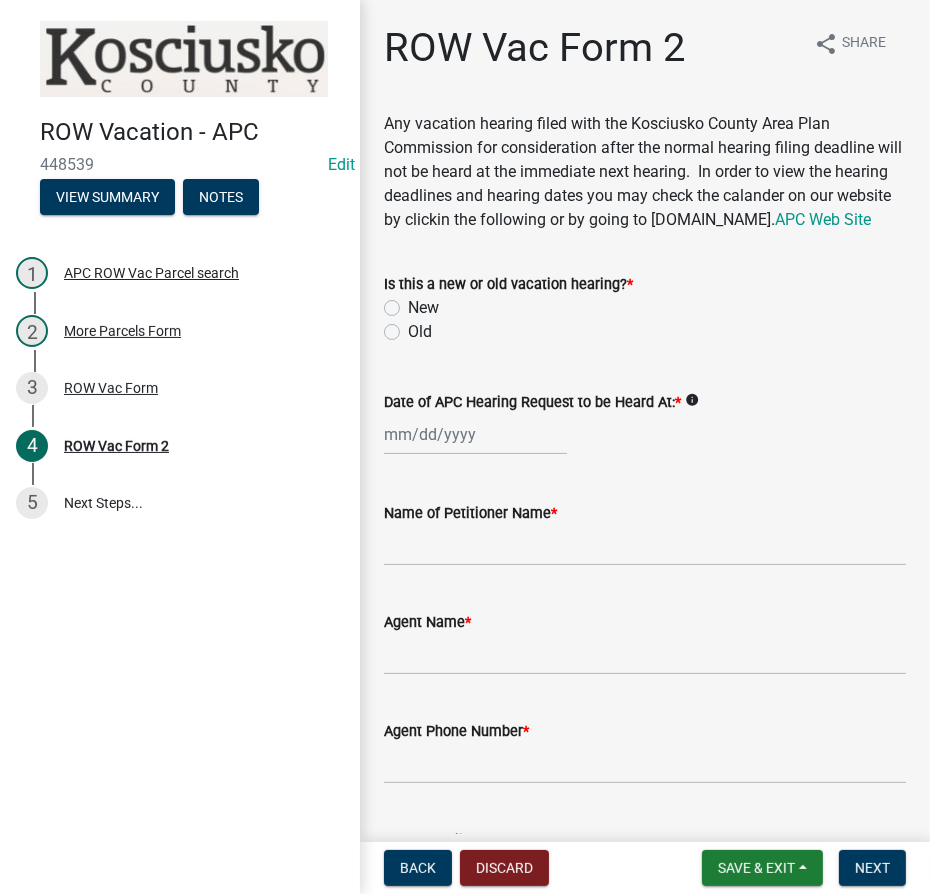 click on "Old" 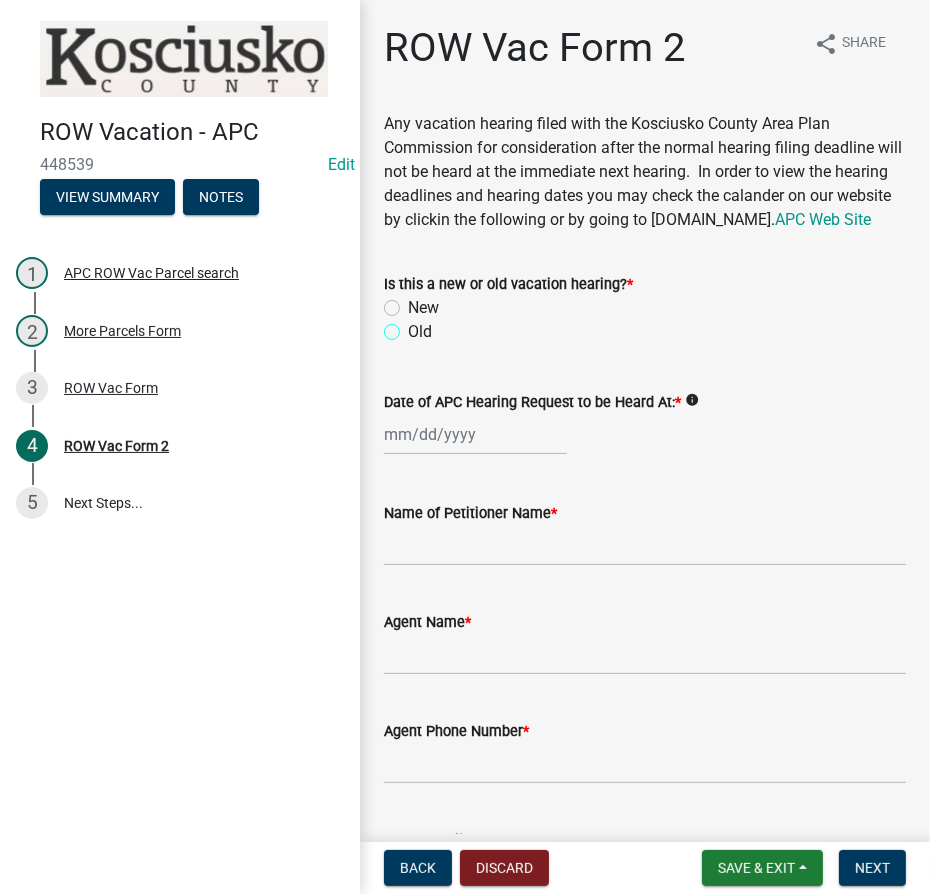 click on "Old" at bounding box center [414, 326] 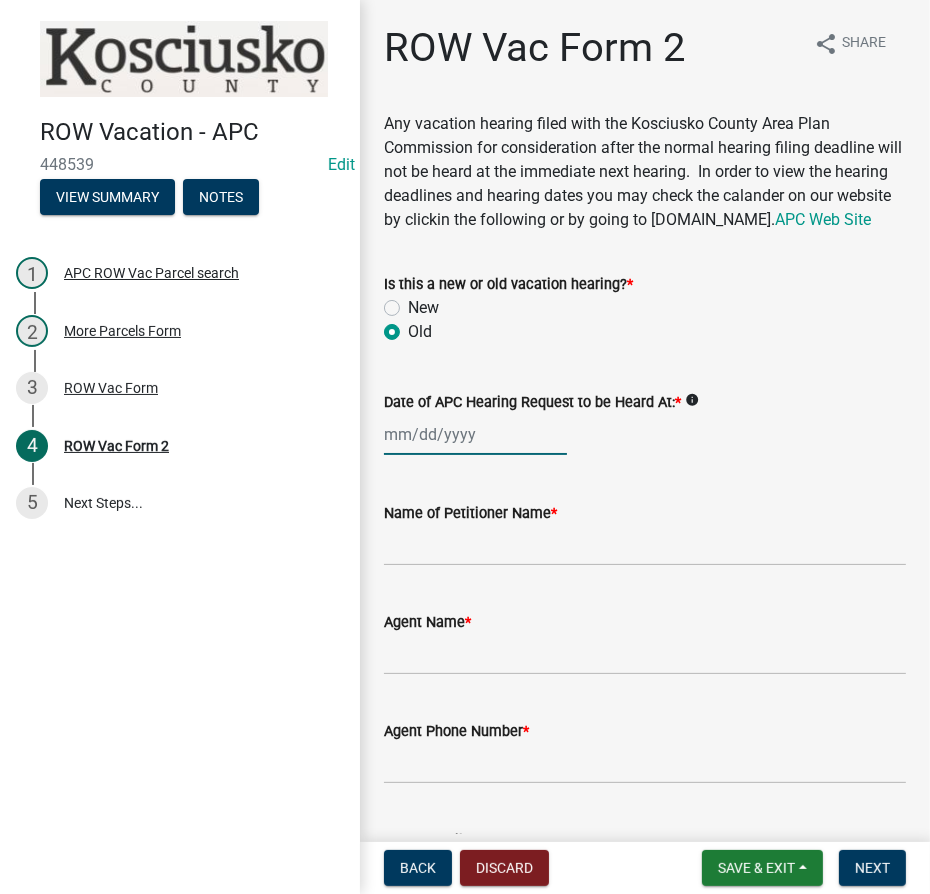 click 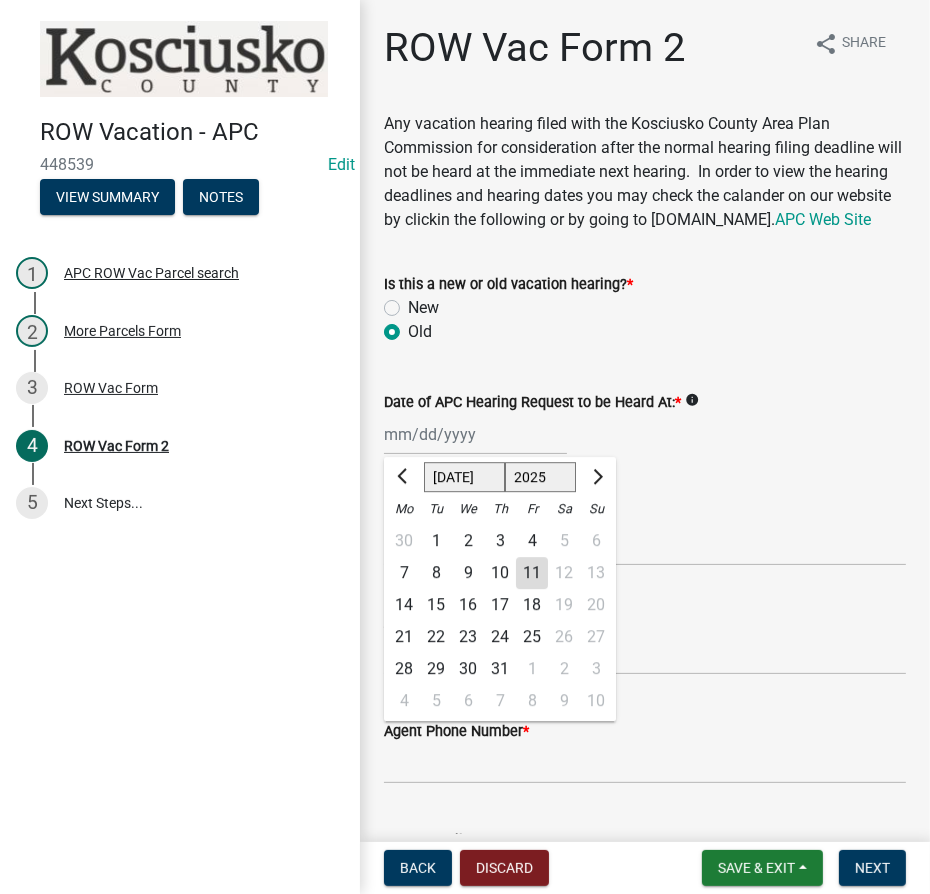 click on "1525 1526 1527 1528 1529 1530 1531 1532 1533 1534 1535 1536 1537 1538 1539 1540 1541 1542 1543 1544 1545 1546 1547 1548 1549 1550 1551 1552 1553 1554 1555 1556 1557 1558 1559 1560 1561 1562 1563 1564 1565 1566 1567 1568 1569 1570 1571 1572 1573 1574 1575 1576 1577 1578 1579 1580 1581 1582 1583 1584 1585 1586 1587 1588 1589 1590 1591 1592 1593 1594 1595 1596 1597 1598 1599 1600 1601 1602 1603 1604 1605 1606 1607 1608 1609 1610 1611 1612 1613 1614 1615 1616 1617 1618 1619 1620 1621 1622 1623 1624 1625 1626 1627 1628 1629 1630 1631 1632 1633 1634 1635 1636 1637 1638 1639 1640 1641 1642 1643 1644 1645 1646 1647 1648 1649 1650 1651 1652 1653 1654 1655 1656 1657 1658 1659 1660 1661 1662 1663 1664 1665 1666 1667 1668 1669 1670 1671 1672 1673 1674 1675 1676 1677 1678 1679 1680 1681 1682 1683 1684 1685 1686 1687 1688 1689 1690 1691 1692 1693 1694 1695 1696 1697 1698 1699 1700 1701 1702 1703 1704 1705 1706 1707 1708 1709 1710 1711 1712 1713 1714 1715 1716 1717 1718 1719 1720 1721 1722 1723 1724 1725 1726 1727 1728 1729" 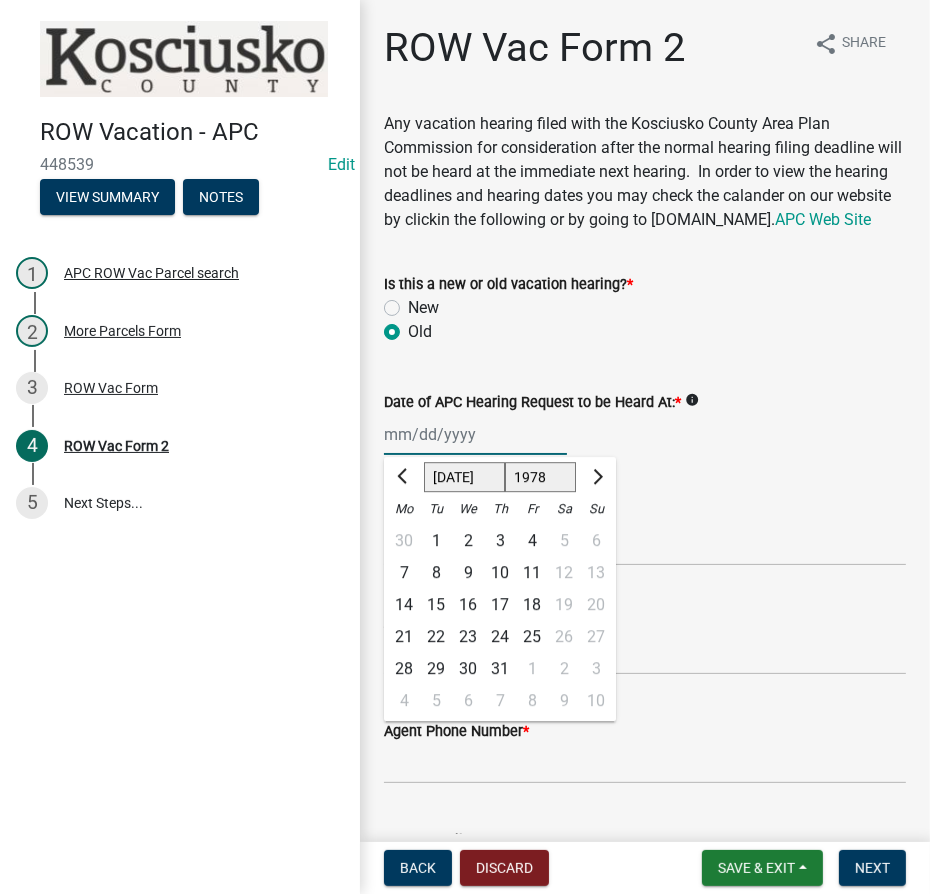 click on "1525 1526 1527 1528 1529 1530 1531 1532 1533 1534 1535 1536 1537 1538 1539 1540 1541 1542 1543 1544 1545 1546 1547 1548 1549 1550 1551 1552 1553 1554 1555 1556 1557 1558 1559 1560 1561 1562 1563 1564 1565 1566 1567 1568 1569 1570 1571 1572 1573 1574 1575 1576 1577 1578 1579 1580 1581 1582 1583 1584 1585 1586 1587 1588 1589 1590 1591 1592 1593 1594 1595 1596 1597 1598 1599 1600 1601 1602 1603 1604 1605 1606 1607 1608 1609 1610 1611 1612 1613 1614 1615 1616 1617 1618 1619 1620 1621 1622 1623 1624 1625 1626 1627 1628 1629 1630 1631 1632 1633 1634 1635 1636 1637 1638 1639 1640 1641 1642 1643 1644 1645 1646 1647 1648 1649 1650 1651 1652 1653 1654 1655 1656 1657 1658 1659 1660 1661 1662 1663 1664 1665 1666 1667 1668 1669 1670 1671 1672 1673 1674 1675 1676 1677 1678 1679 1680 1681 1682 1683 1684 1685 1686 1687 1688 1689 1690 1691 1692 1693 1694 1695 1696 1697 1698 1699 1700 1701 1702 1703 1704 1705 1706 1707 1708 1709 1710 1711 1712 1713 1714 1715 1716 1717 1718 1719 1720 1721 1722 1723 1724 1725 1726 1727 1728 1729" 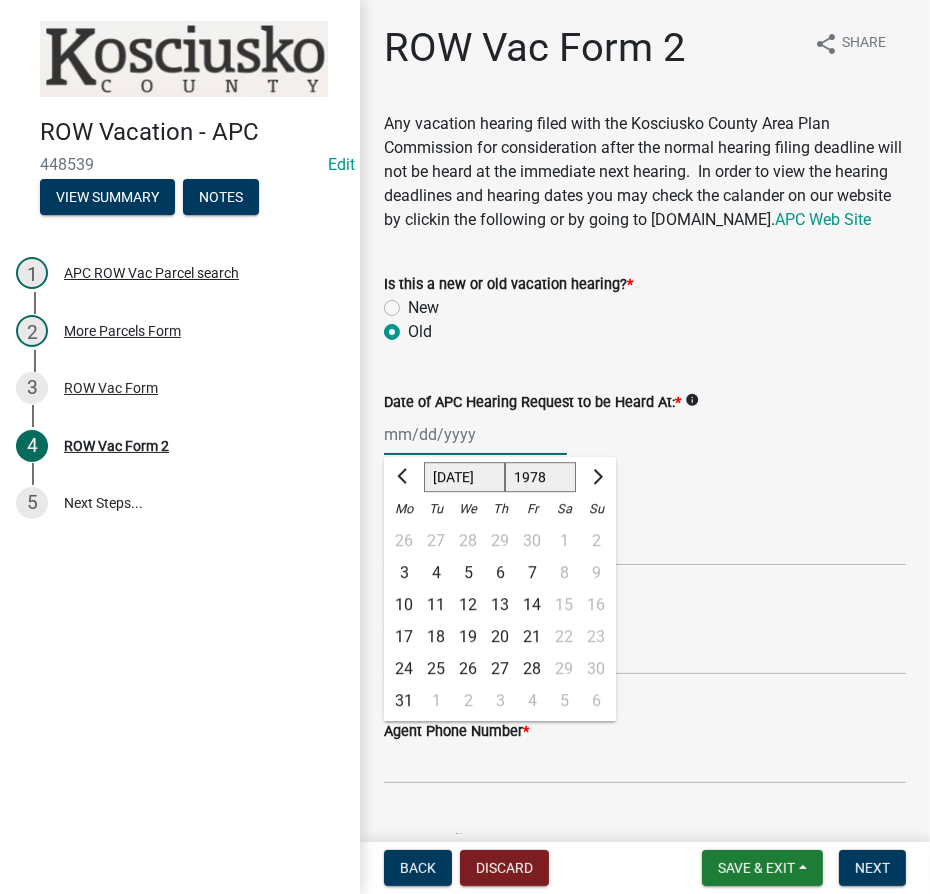 click on "Jan Feb Mar Apr May Jun [DATE] Aug Sep Oct Nov Dec" 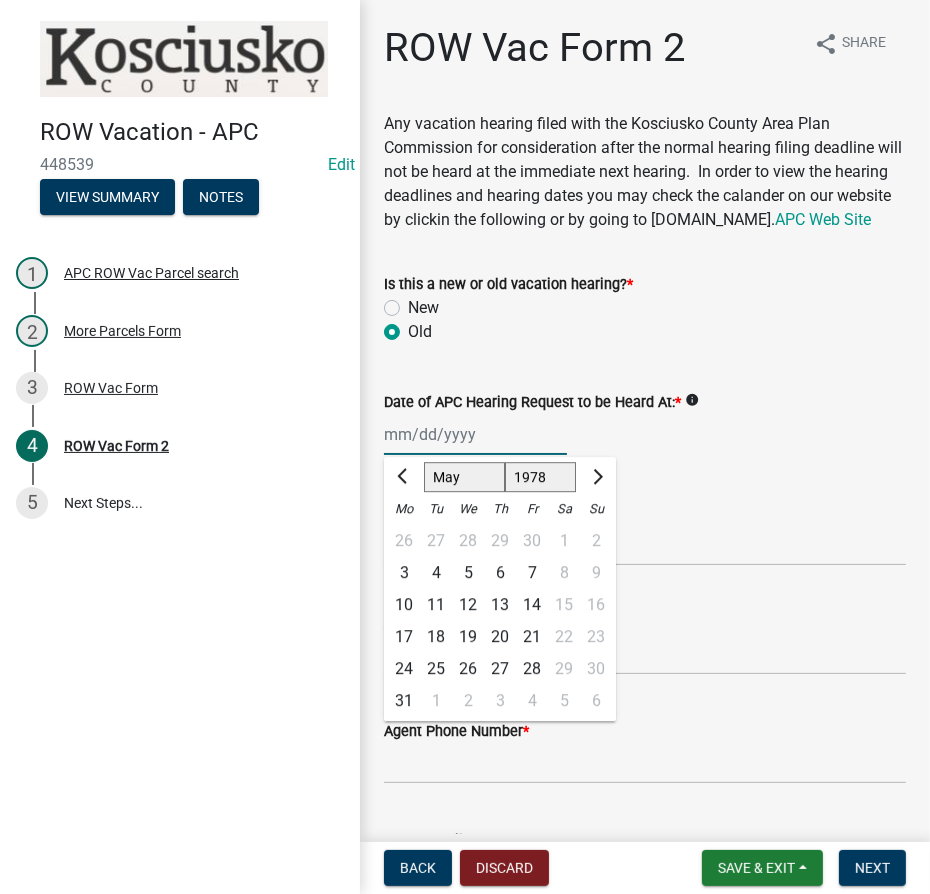 click on "Jan Feb Mar Apr May Jun [DATE] Aug Sep Oct Nov Dec" 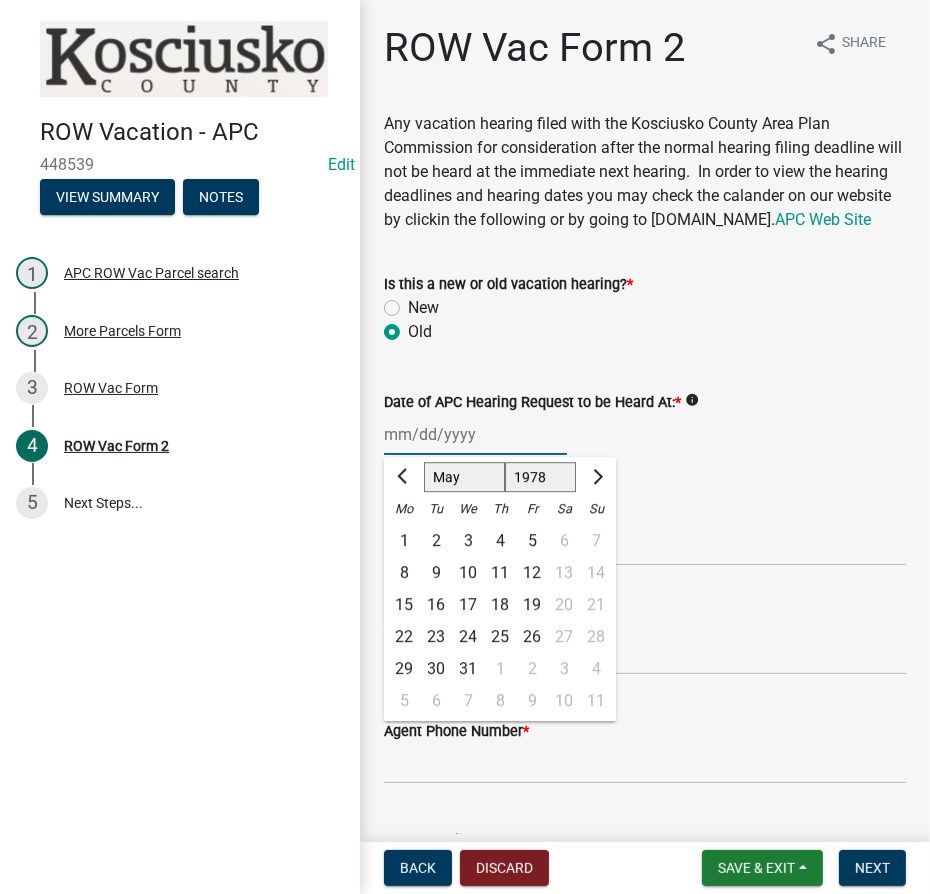 click on "24" 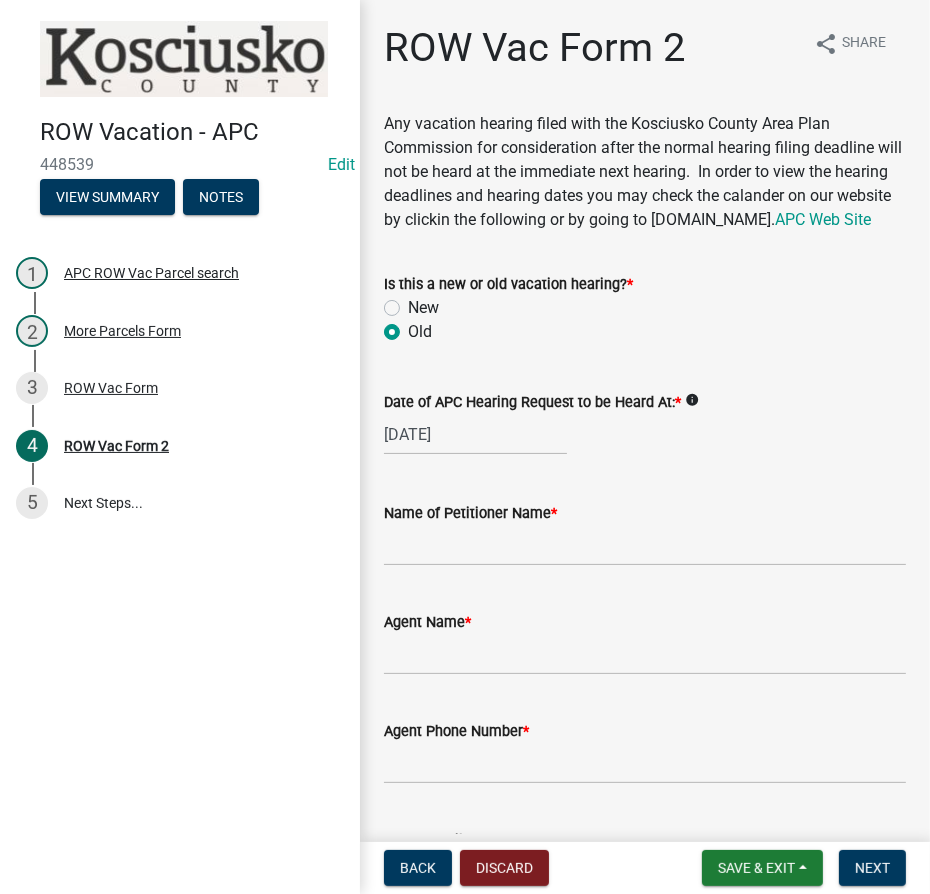 click on "Name of Petitioner Name  *" 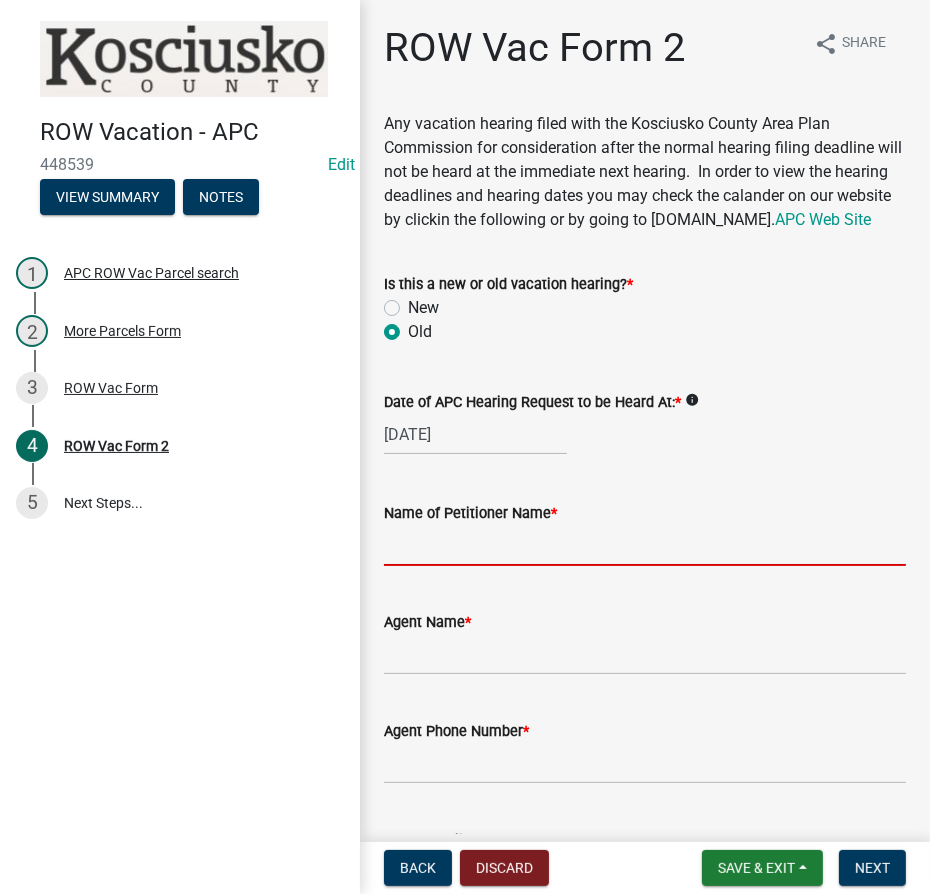 click on "Name of Petitioner Name  *" at bounding box center [645, 545] 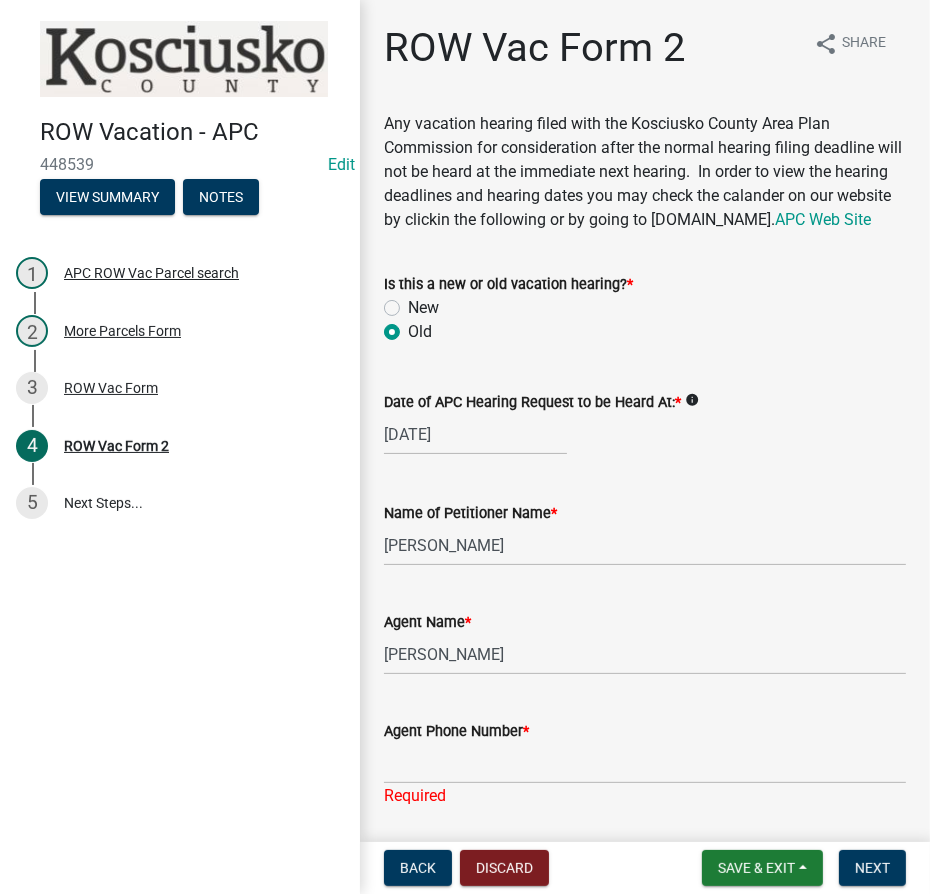 scroll, scrollTop: 503, scrollLeft: 0, axis: vertical 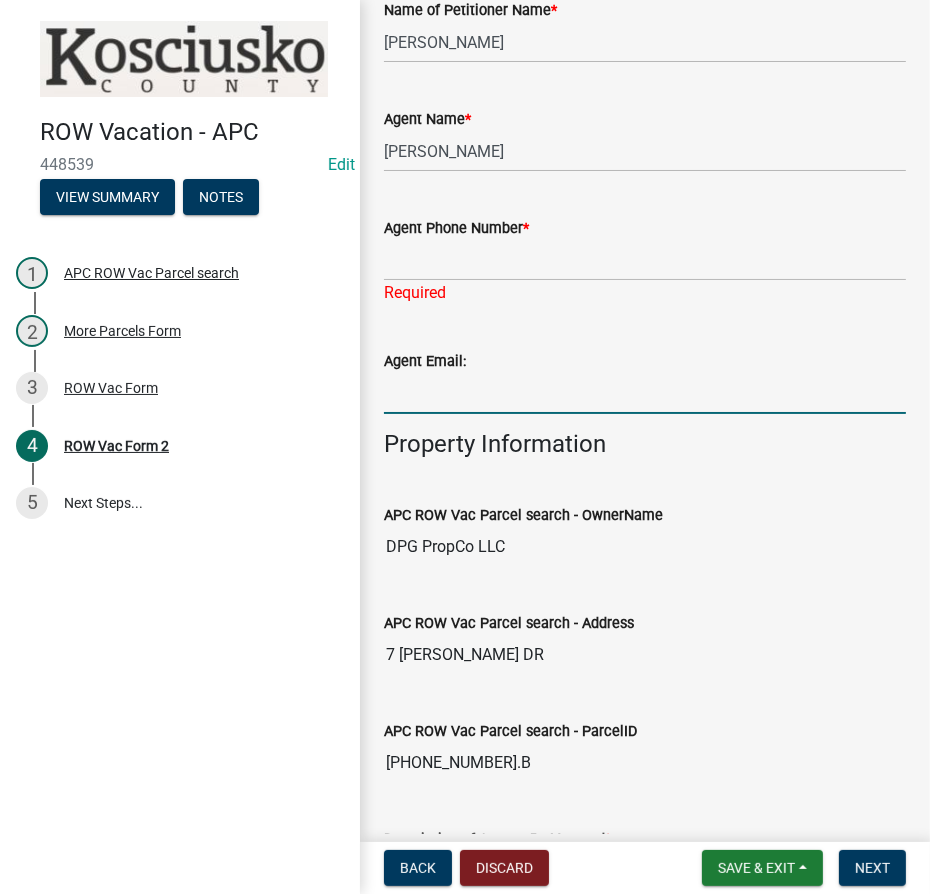 click on "Agent Email:" at bounding box center [645, 393] 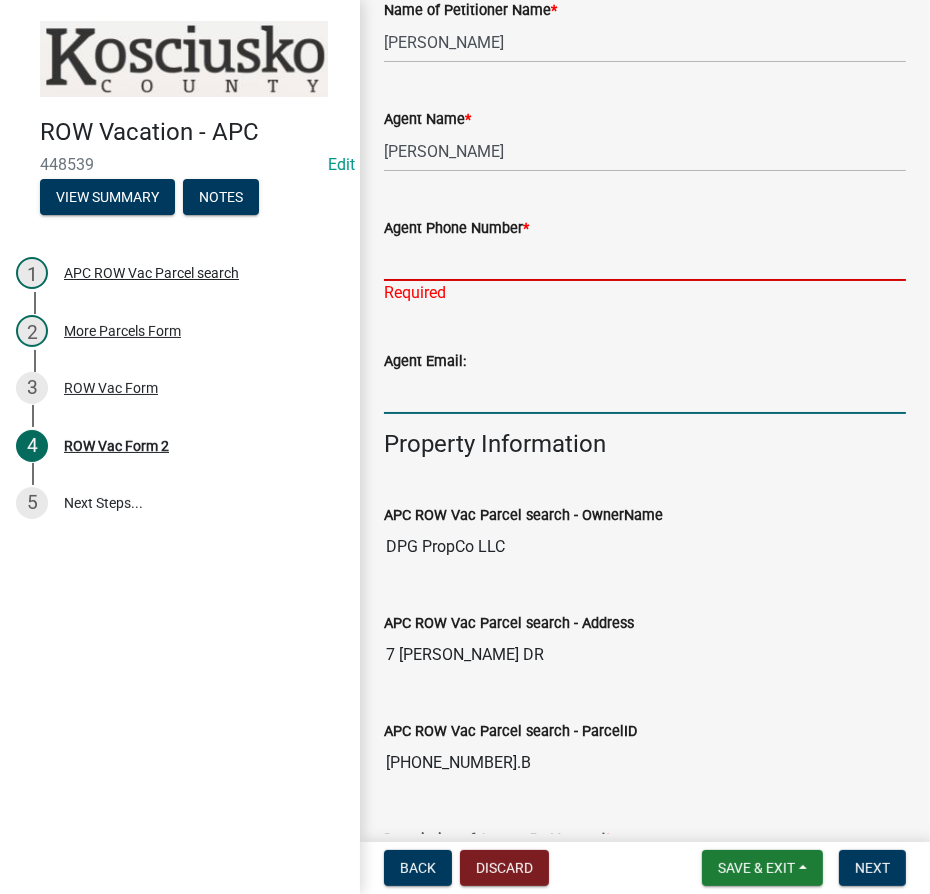 click on "Agent Phone Number  *" at bounding box center (645, 260) 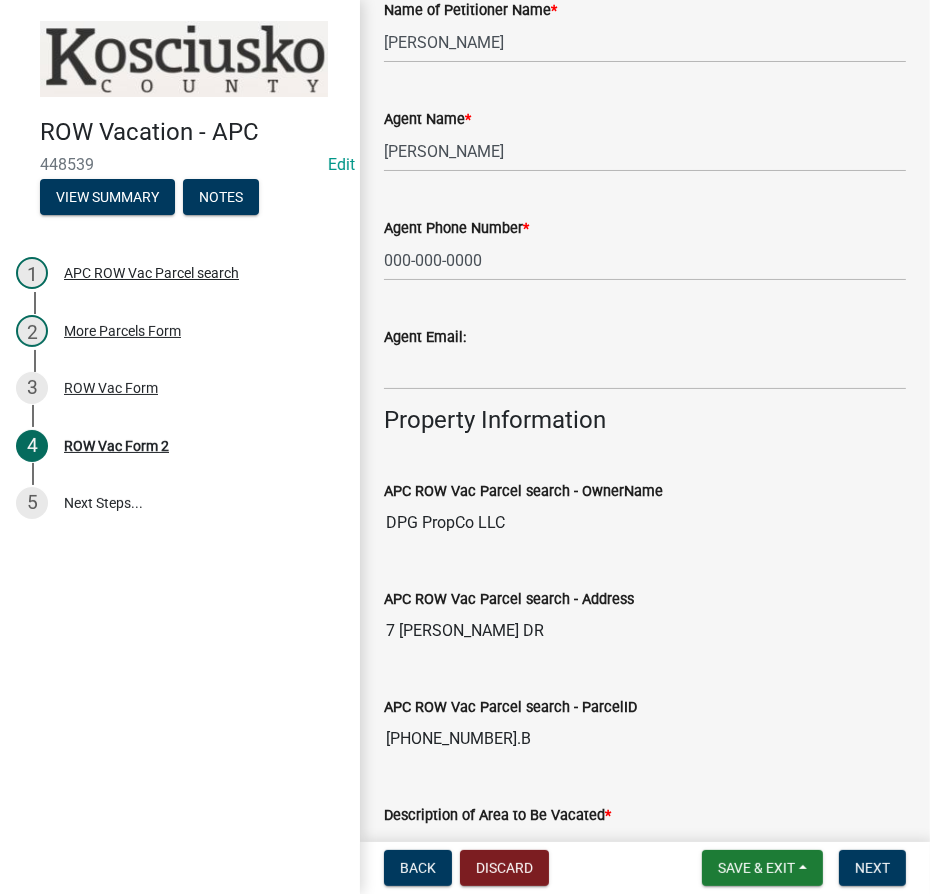 scroll, scrollTop: 955, scrollLeft: 0, axis: vertical 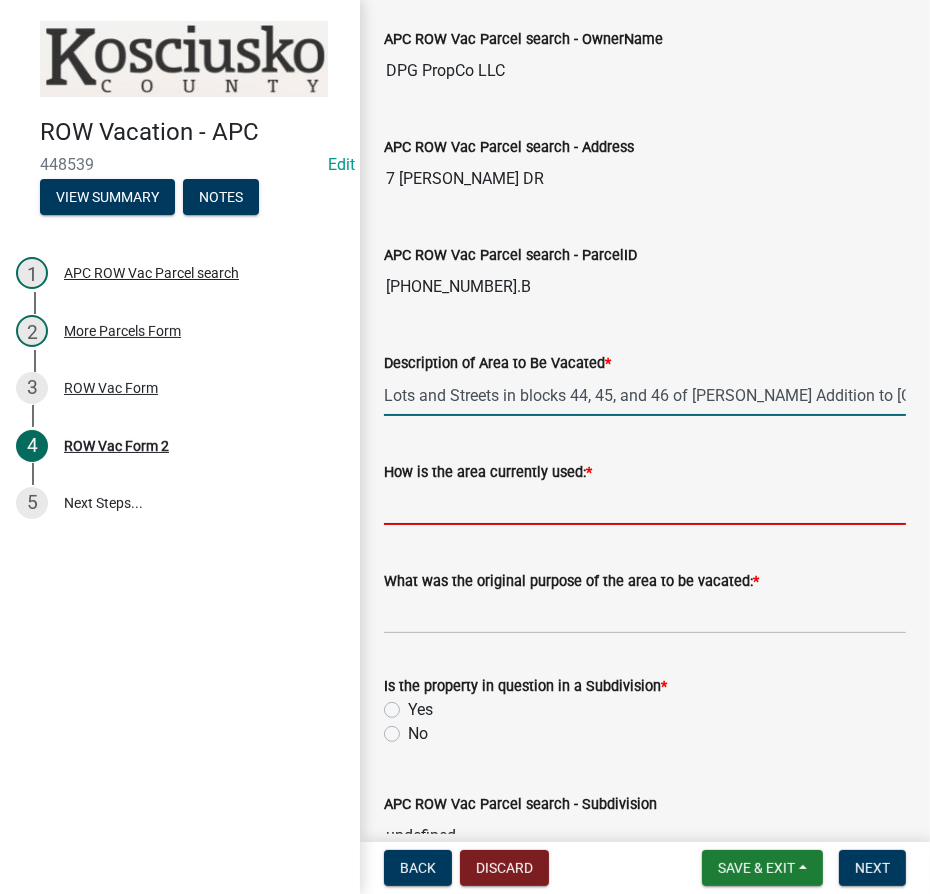 drag, startPoint x: 442, startPoint y: 540, endPoint x: 448, endPoint y: 529, distance: 12.529964 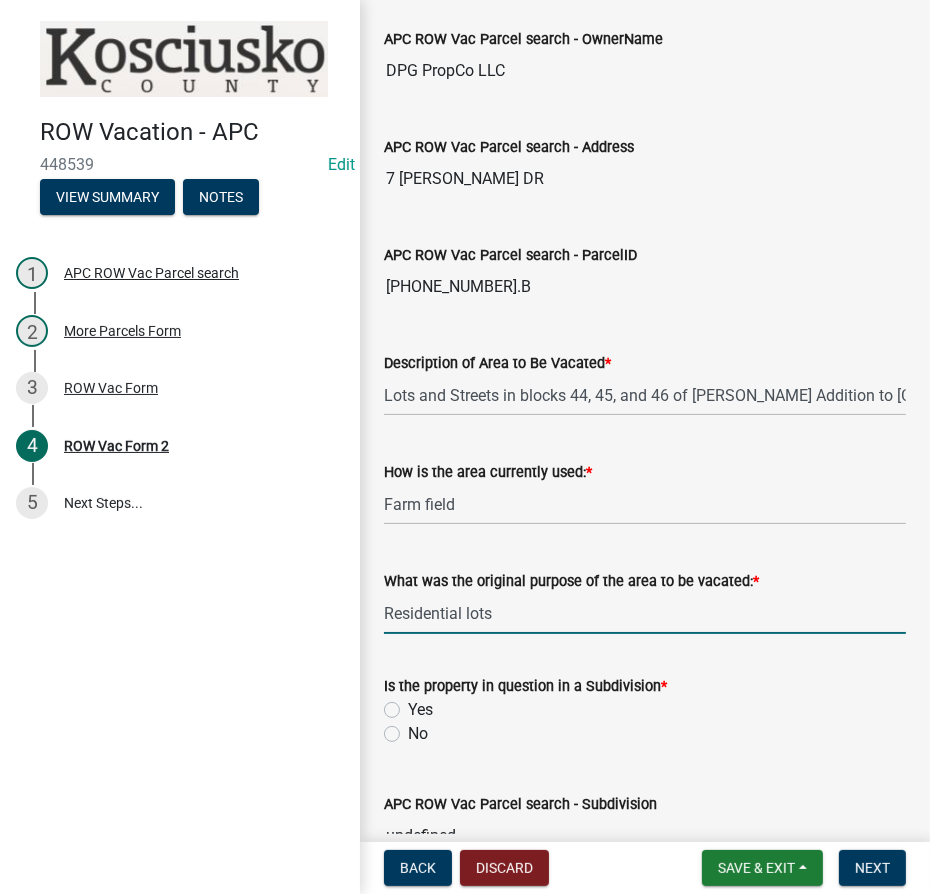click on "Yes" 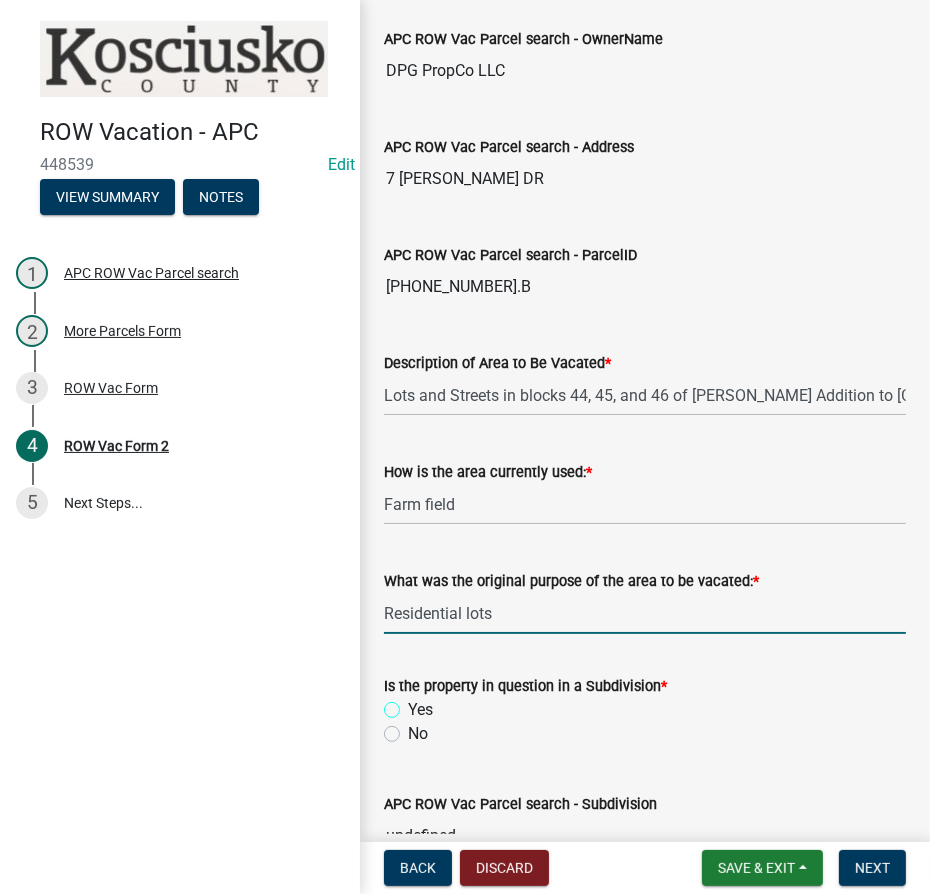 click on "Yes" at bounding box center [414, 704] 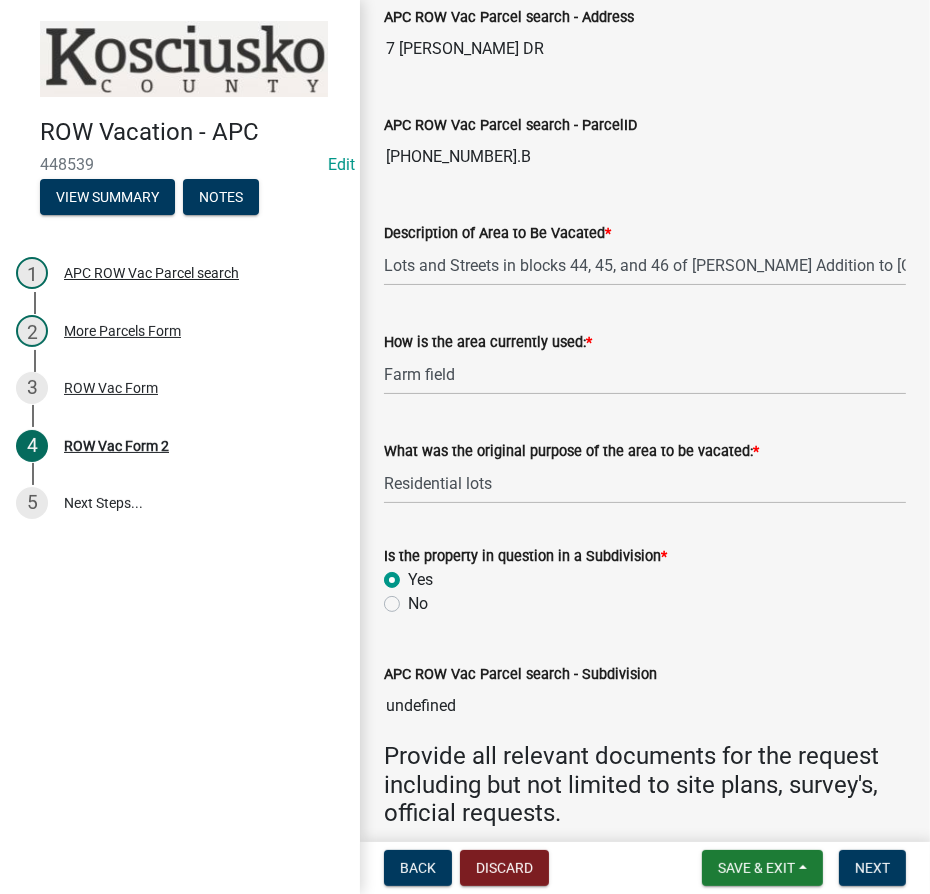 scroll, scrollTop: 1341, scrollLeft: 0, axis: vertical 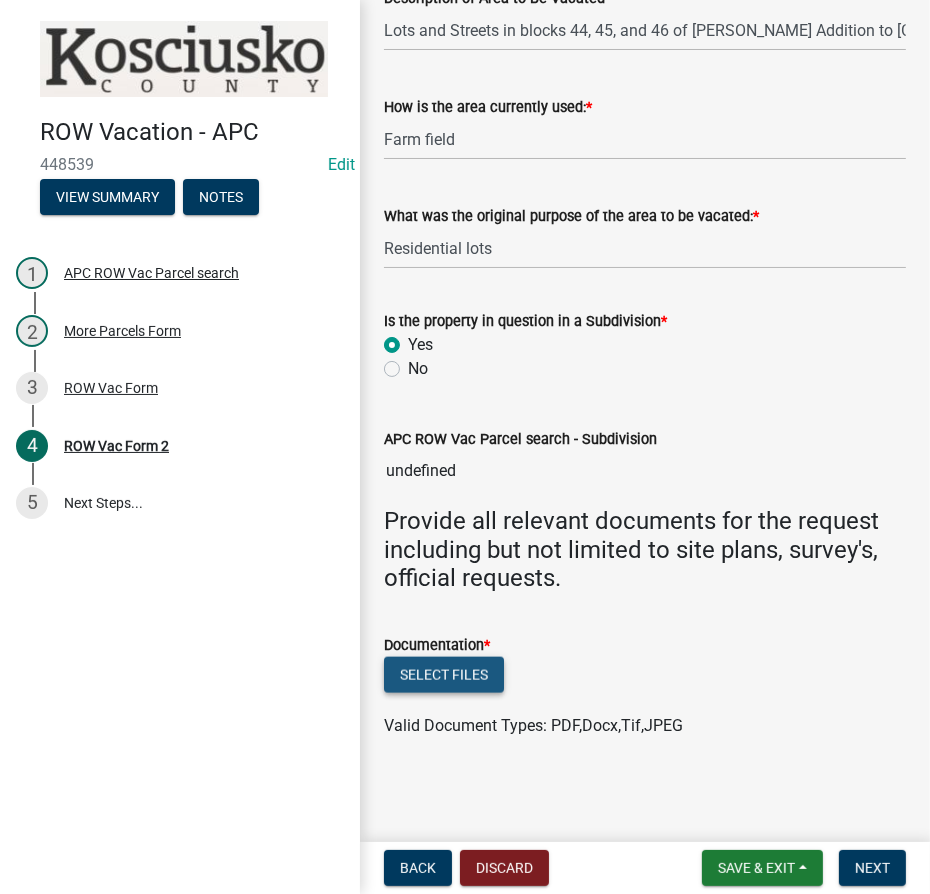 click on "Select files" 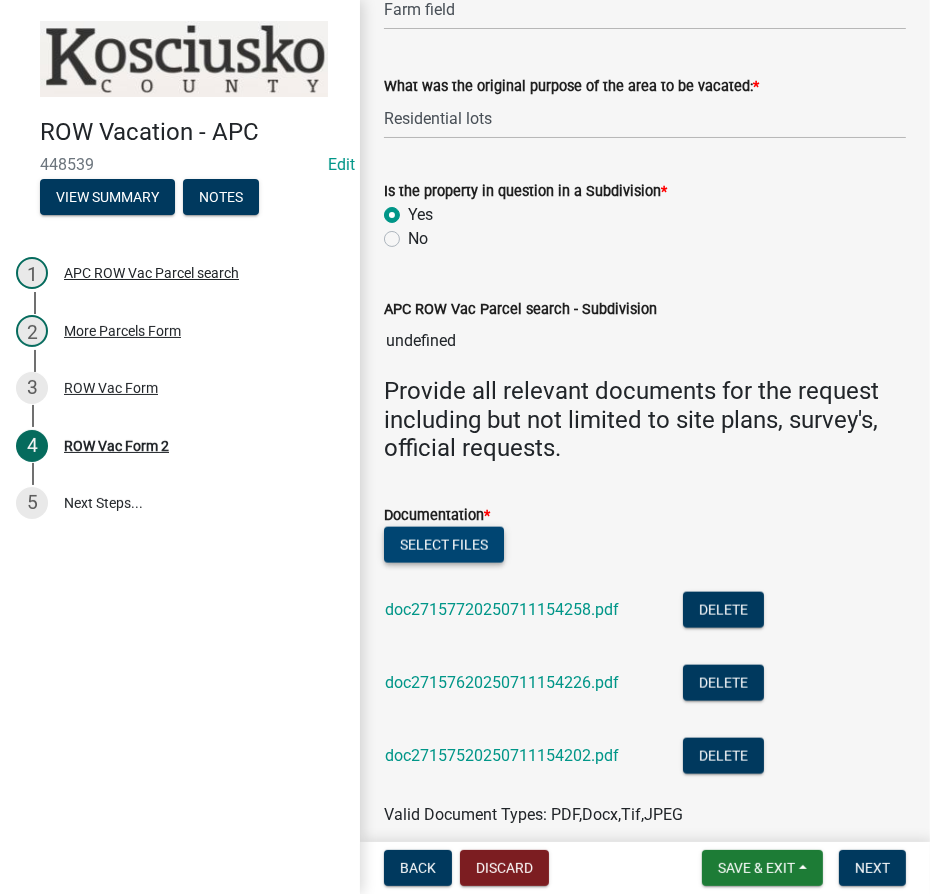 scroll, scrollTop: 1560, scrollLeft: 0, axis: vertical 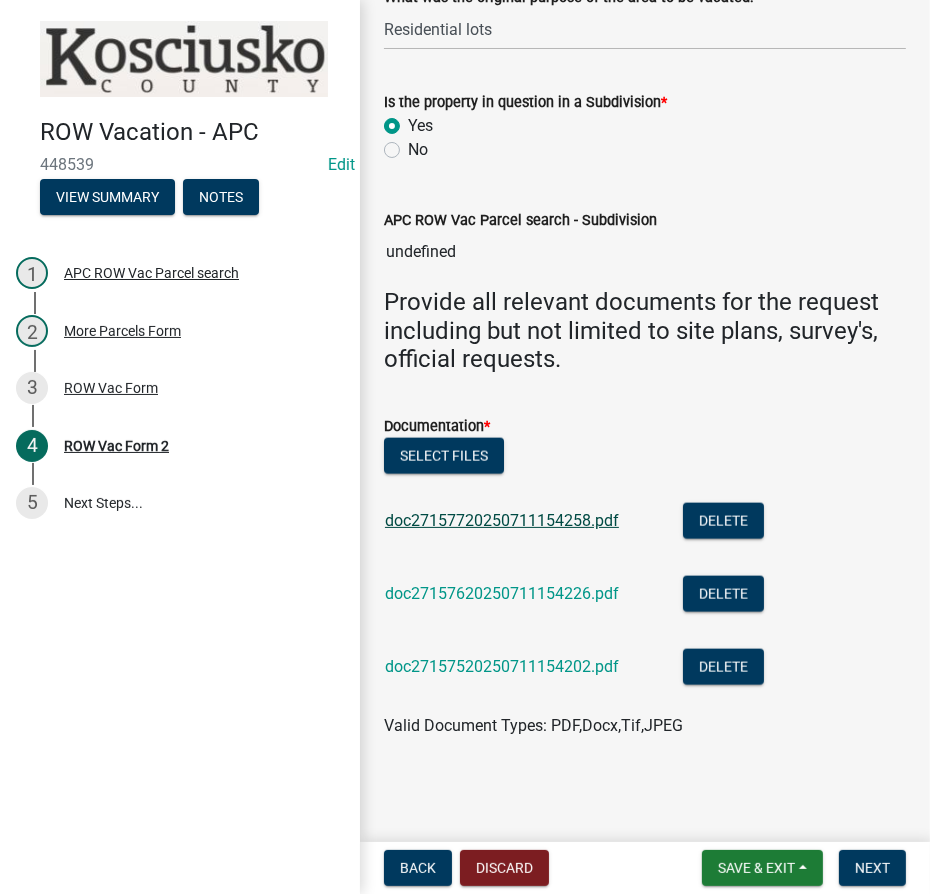click on "doc27157720250711154258.pdf" 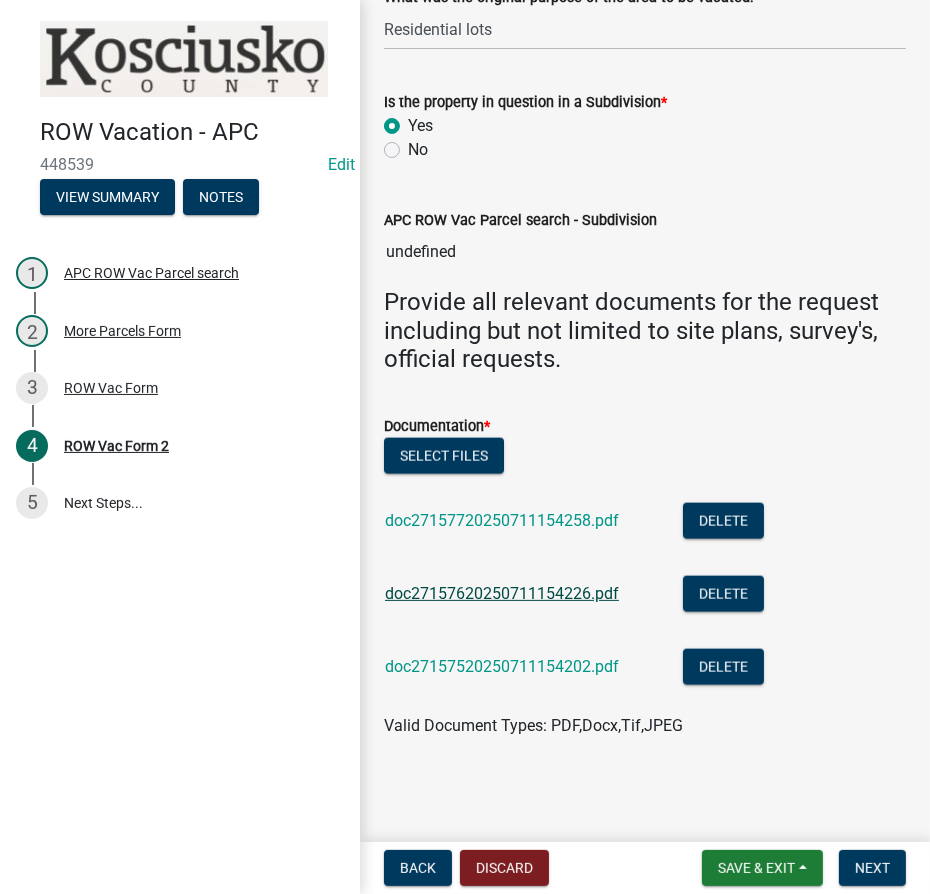 click on "doc27157620250711154226.pdf" 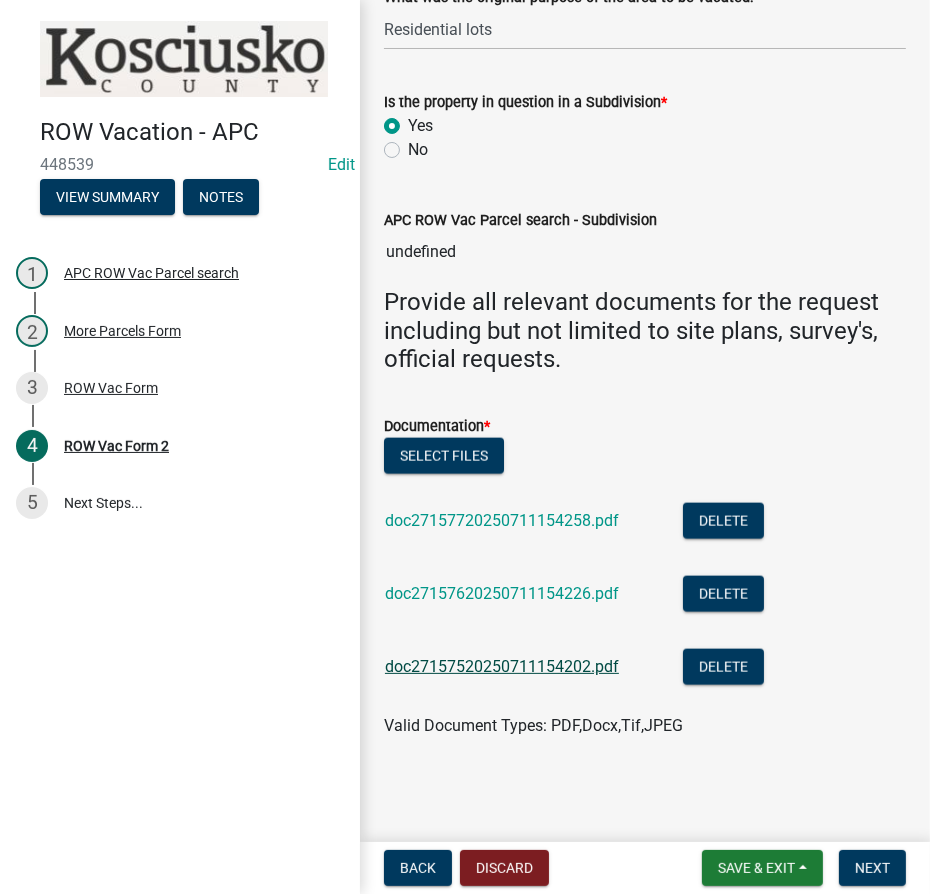 click on "doc27157520250711154202.pdf" 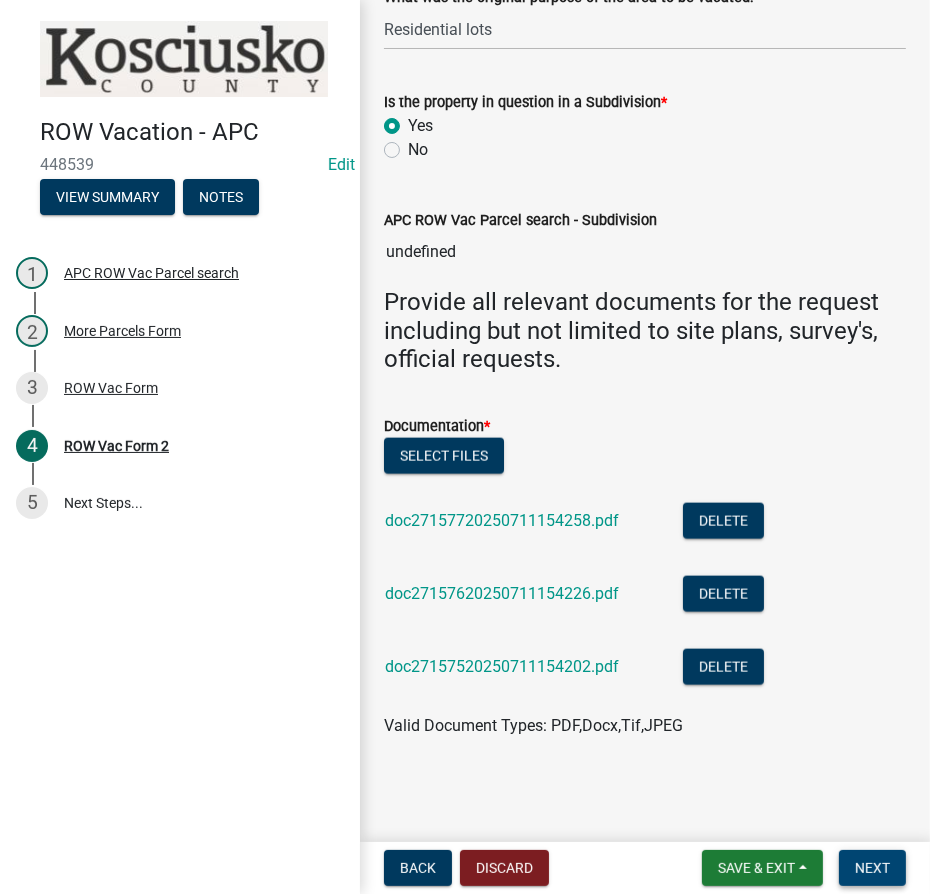 click on "Next" at bounding box center [872, 868] 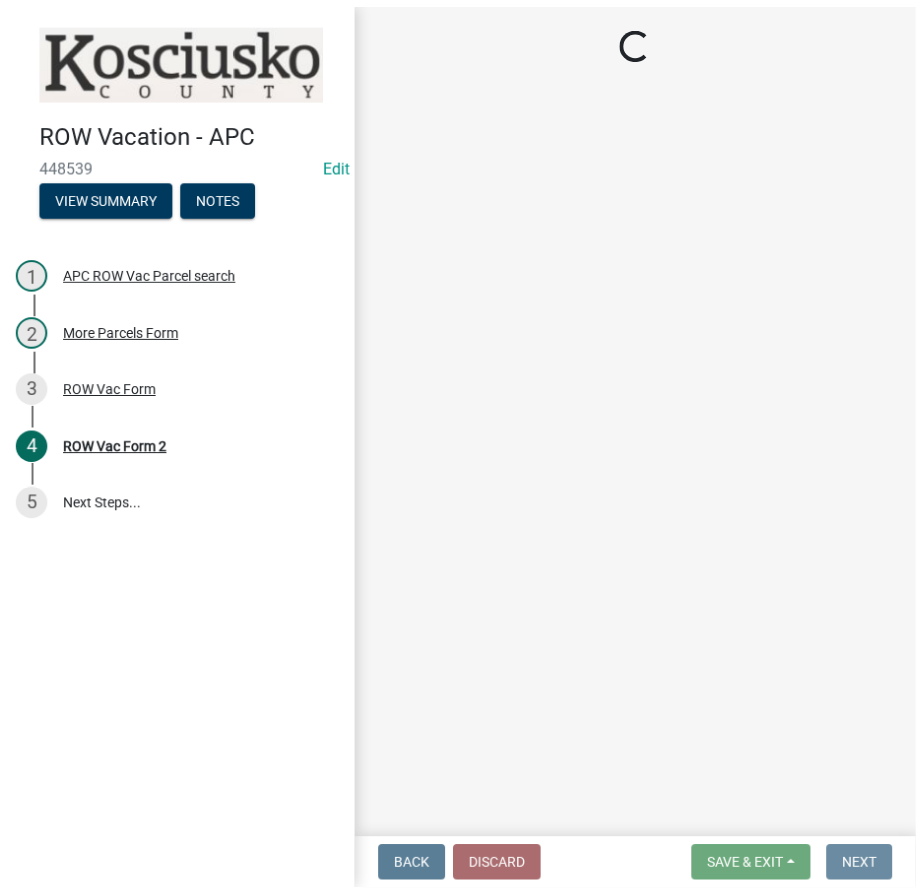 scroll, scrollTop: 0, scrollLeft: 0, axis: both 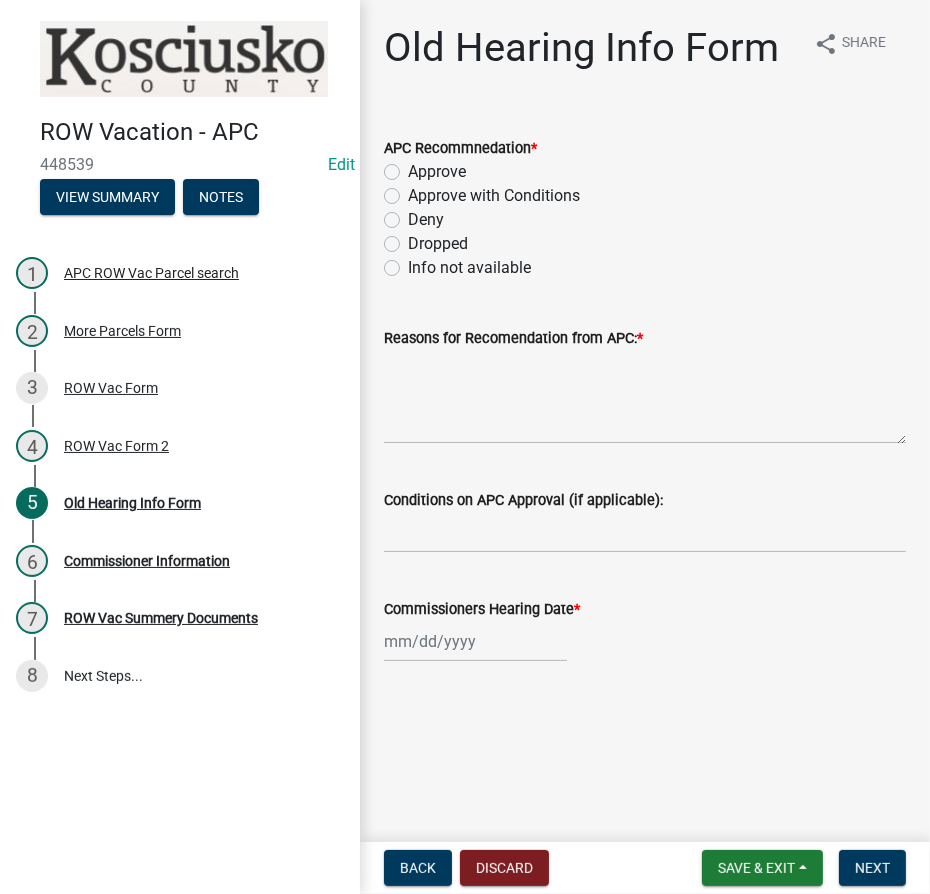 click on "Info not available" 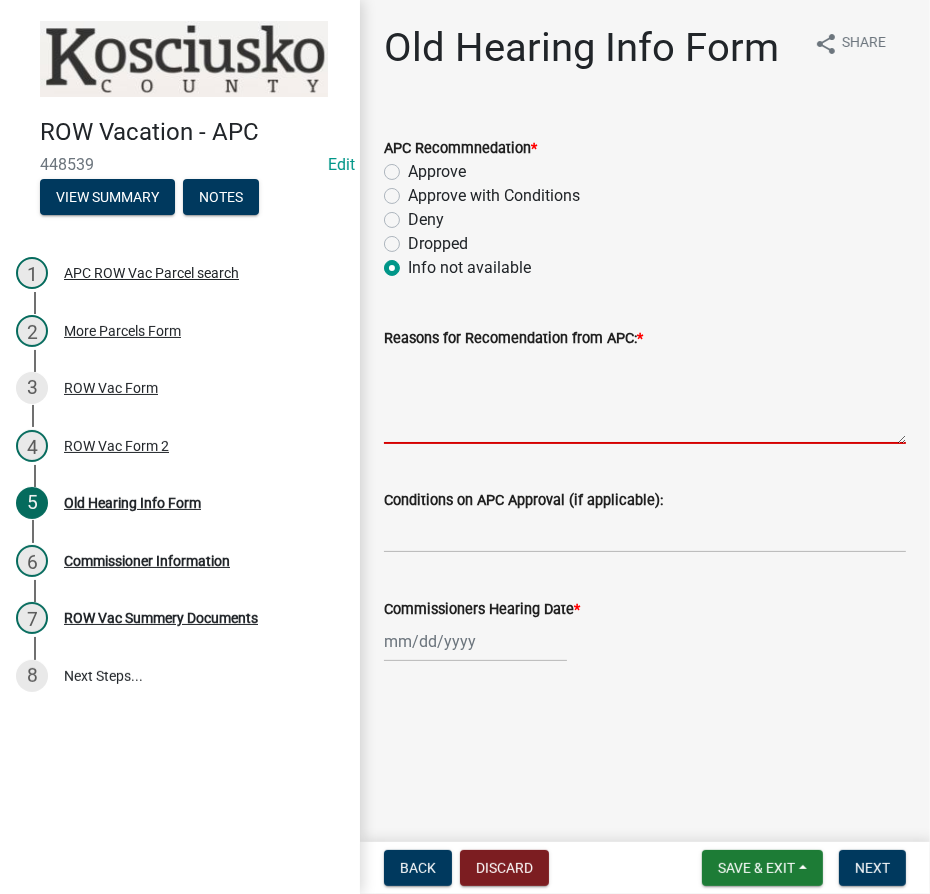 click on "Reasons for Recomendation from APC:  *" at bounding box center (645, 397) 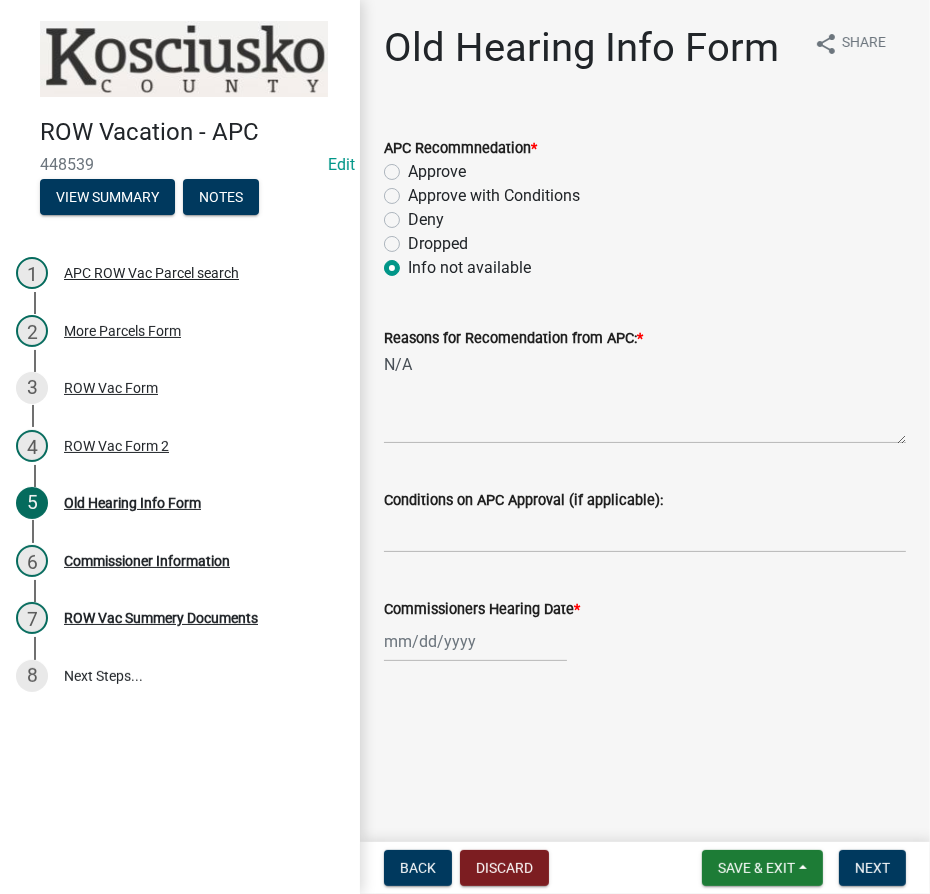 click on "Commissioners Hearing Date  *" 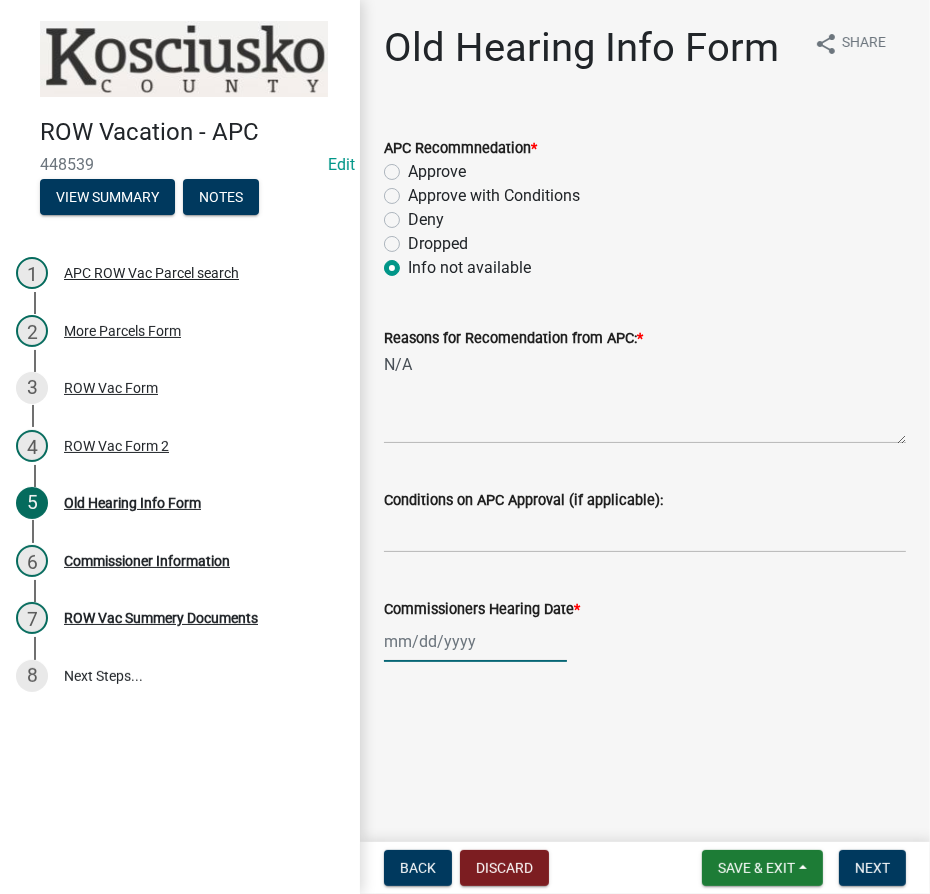 click 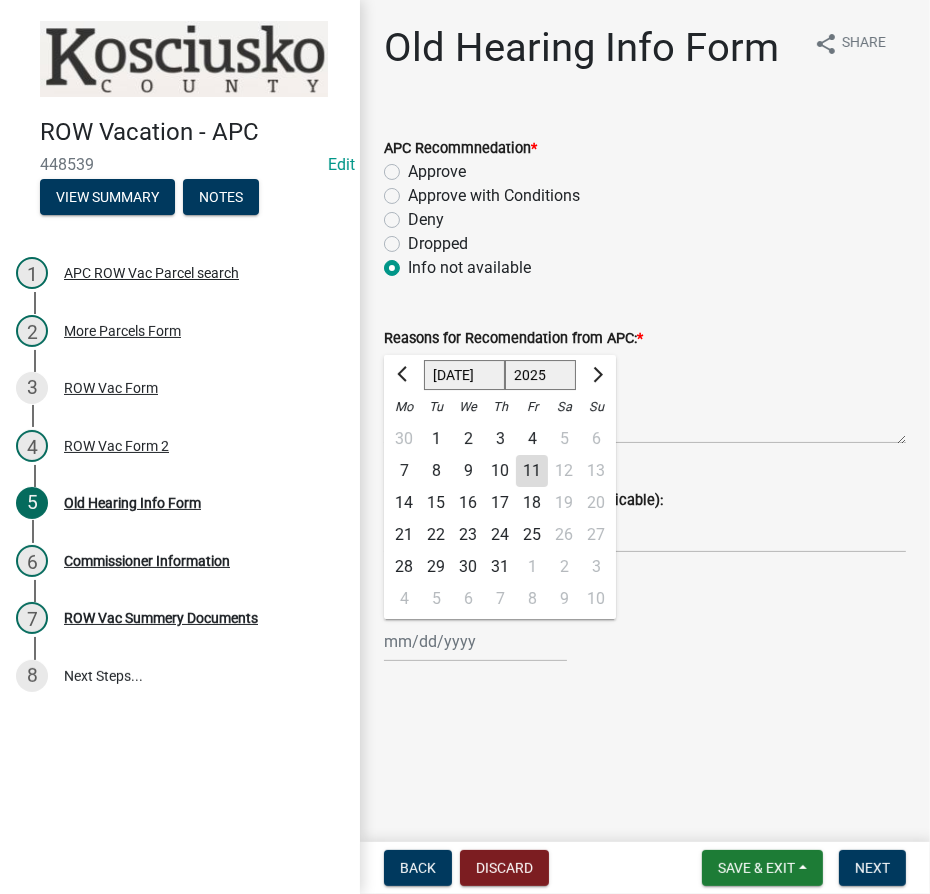 click on "1525 1526 1527 1528 1529 1530 1531 1532 1533 1534 1535 1536 1537 1538 1539 1540 1541 1542 1543 1544 1545 1546 1547 1548 1549 1550 1551 1552 1553 1554 1555 1556 1557 1558 1559 1560 1561 1562 1563 1564 1565 1566 1567 1568 1569 1570 1571 1572 1573 1574 1575 1576 1577 1578 1579 1580 1581 1582 1583 1584 1585 1586 1587 1588 1589 1590 1591 1592 1593 1594 1595 1596 1597 1598 1599 1600 1601 1602 1603 1604 1605 1606 1607 1608 1609 1610 1611 1612 1613 1614 1615 1616 1617 1618 1619 1620 1621 1622 1623 1624 1625 1626 1627 1628 1629 1630 1631 1632 1633 1634 1635 1636 1637 1638 1639 1640 1641 1642 1643 1644 1645 1646 1647 1648 1649 1650 1651 1652 1653 1654 1655 1656 1657 1658 1659 1660 1661 1662 1663 1664 1665 1666 1667 1668 1669 1670 1671 1672 1673 1674 1675 1676 1677 1678 1679 1680 1681 1682 1683 1684 1685 1686 1687 1688 1689 1690 1691 1692 1693 1694 1695 1696 1697 1698 1699 1700 1701 1702 1703 1704 1705 1706 1707 1708 1709 1710 1711 1712 1713 1714 1715 1716 1717 1718 1719 1720 1721 1722 1723 1724 1725 1726 1727 1728 1729" 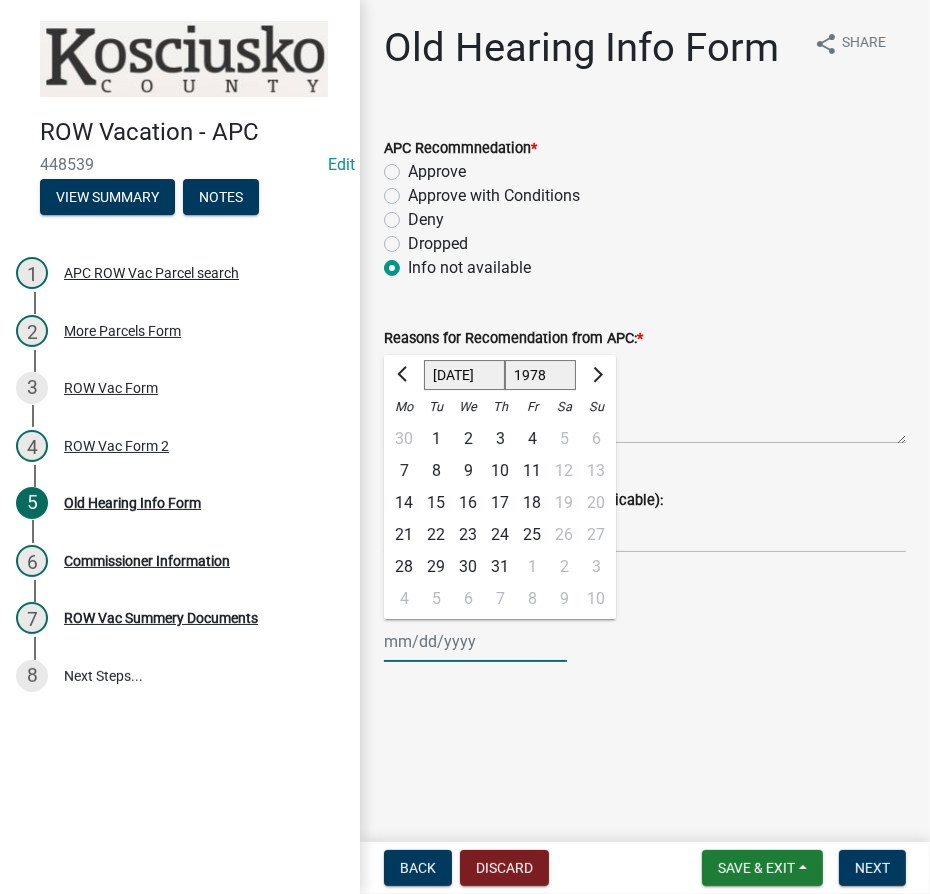 click on "1525 1526 1527 1528 1529 1530 1531 1532 1533 1534 1535 1536 1537 1538 1539 1540 1541 1542 1543 1544 1545 1546 1547 1548 1549 1550 1551 1552 1553 1554 1555 1556 1557 1558 1559 1560 1561 1562 1563 1564 1565 1566 1567 1568 1569 1570 1571 1572 1573 1574 1575 1576 1577 1578 1579 1580 1581 1582 1583 1584 1585 1586 1587 1588 1589 1590 1591 1592 1593 1594 1595 1596 1597 1598 1599 1600 1601 1602 1603 1604 1605 1606 1607 1608 1609 1610 1611 1612 1613 1614 1615 1616 1617 1618 1619 1620 1621 1622 1623 1624 1625 1626 1627 1628 1629 1630 1631 1632 1633 1634 1635 1636 1637 1638 1639 1640 1641 1642 1643 1644 1645 1646 1647 1648 1649 1650 1651 1652 1653 1654 1655 1656 1657 1658 1659 1660 1661 1662 1663 1664 1665 1666 1667 1668 1669 1670 1671 1672 1673 1674 1675 1676 1677 1678 1679 1680 1681 1682 1683 1684 1685 1686 1687 1688 1689 1690 1691 1692 1693 1694 1695 1696 1697 1698 1699 1700 1701 1702 1703 1704 1705 1706 1707 1708 1709 1710 1711 1712 1713 1714 1715 1716 1717 1718 1719 1720 1721 1722 1723 1724 1725 1726 1727 1728 1729" 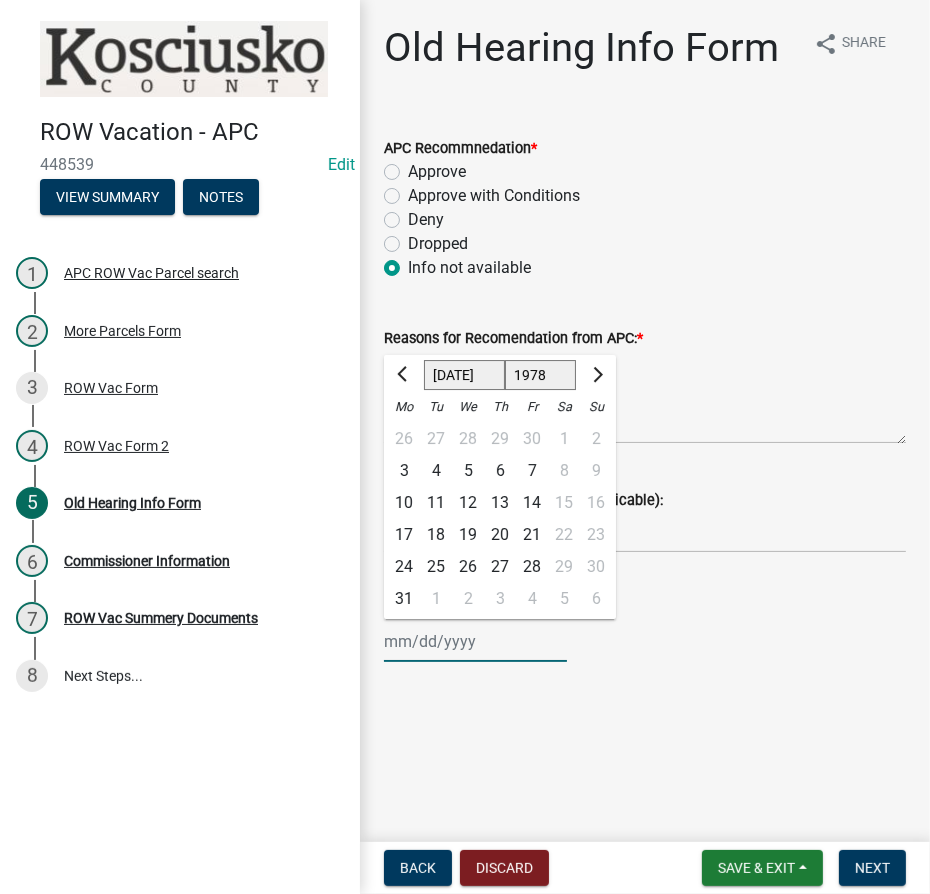drag, startPoint x: 466, startPoint y: 375, endPoint x: 457, endPoint y: 388, distance: 15.811388 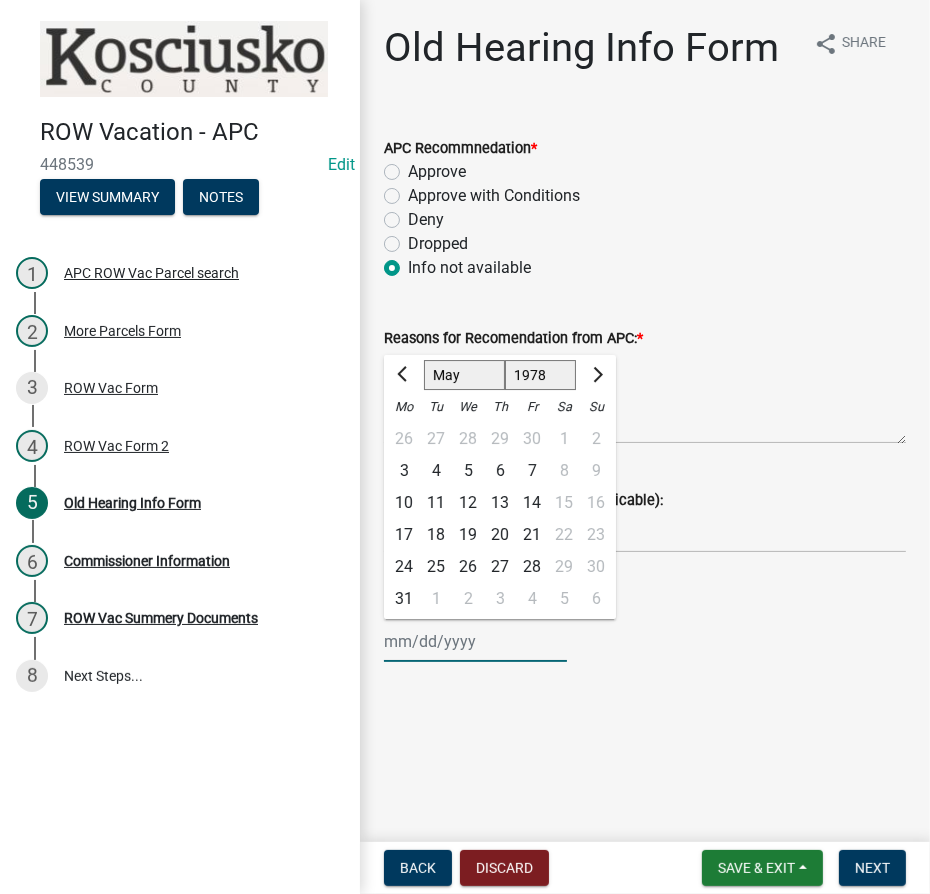 click on "Jan Feb Mar Apr May Jun [DATE] Aug Sep Oct Nov Dec" 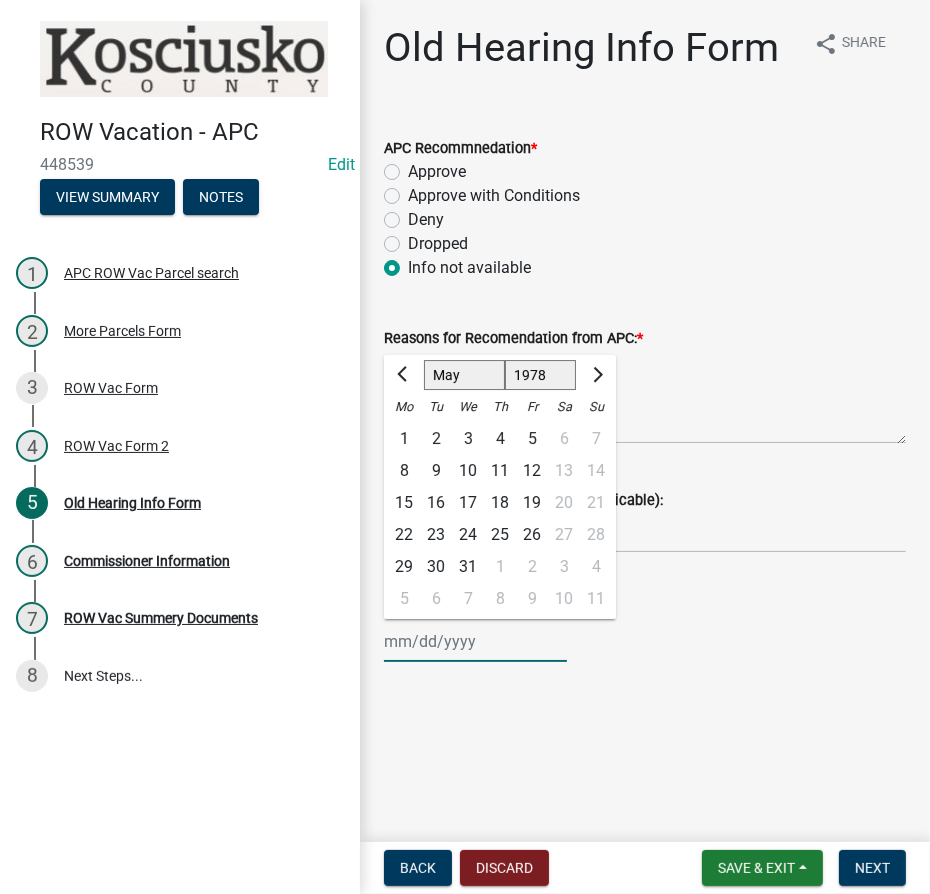 drag, startPoint x: 464, startPoint y: 535, endPoint x: 482, endPoint y: 550, distance: 23.43075 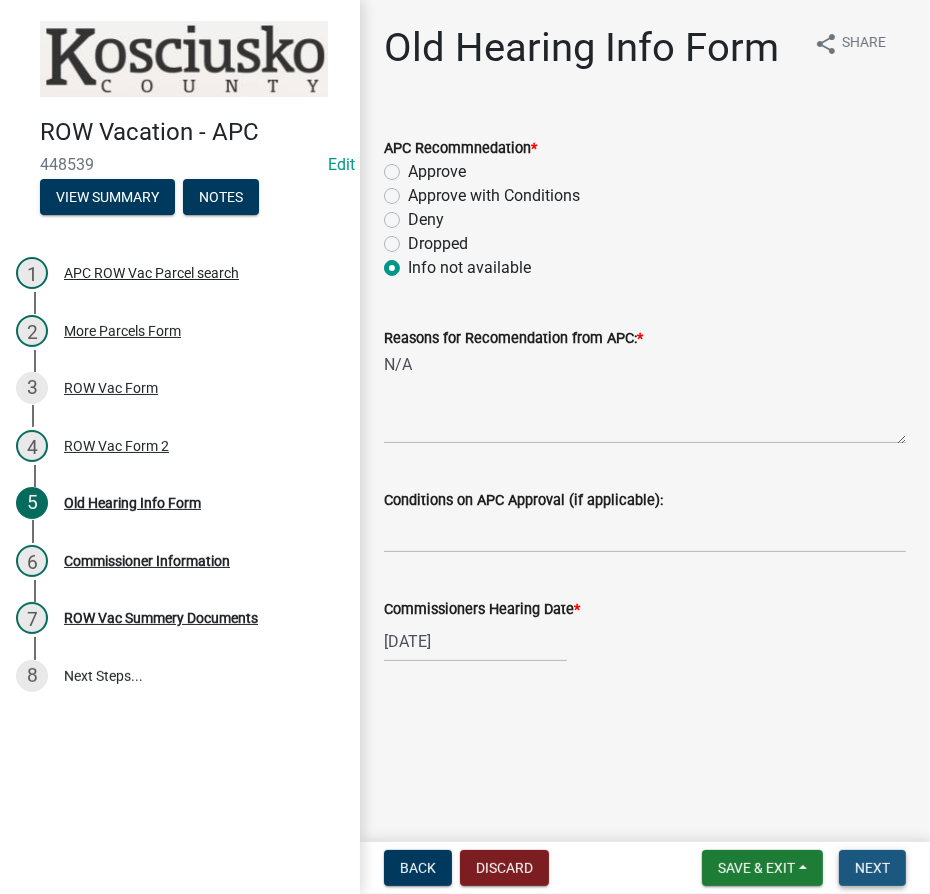 click on "Next" at bounding box center (872, 868) 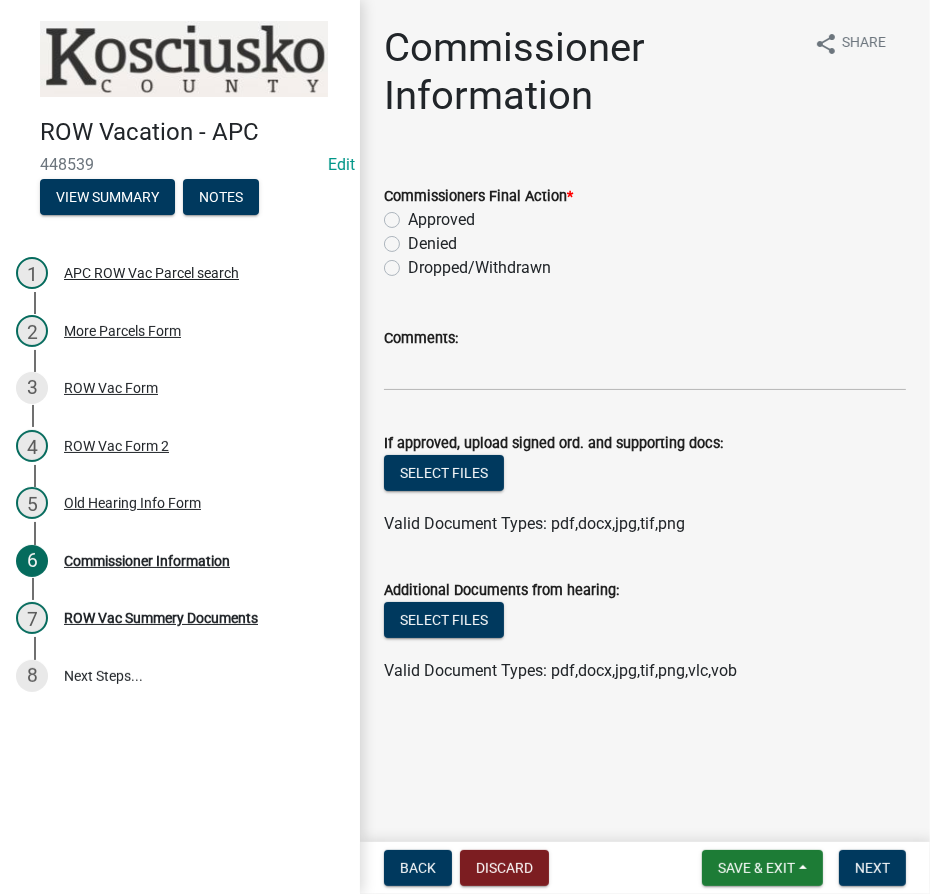 drag, startPoint x: 387, startPoint y: 213, endPoint x: 437, endPoint y: 376, distance: 170.49634 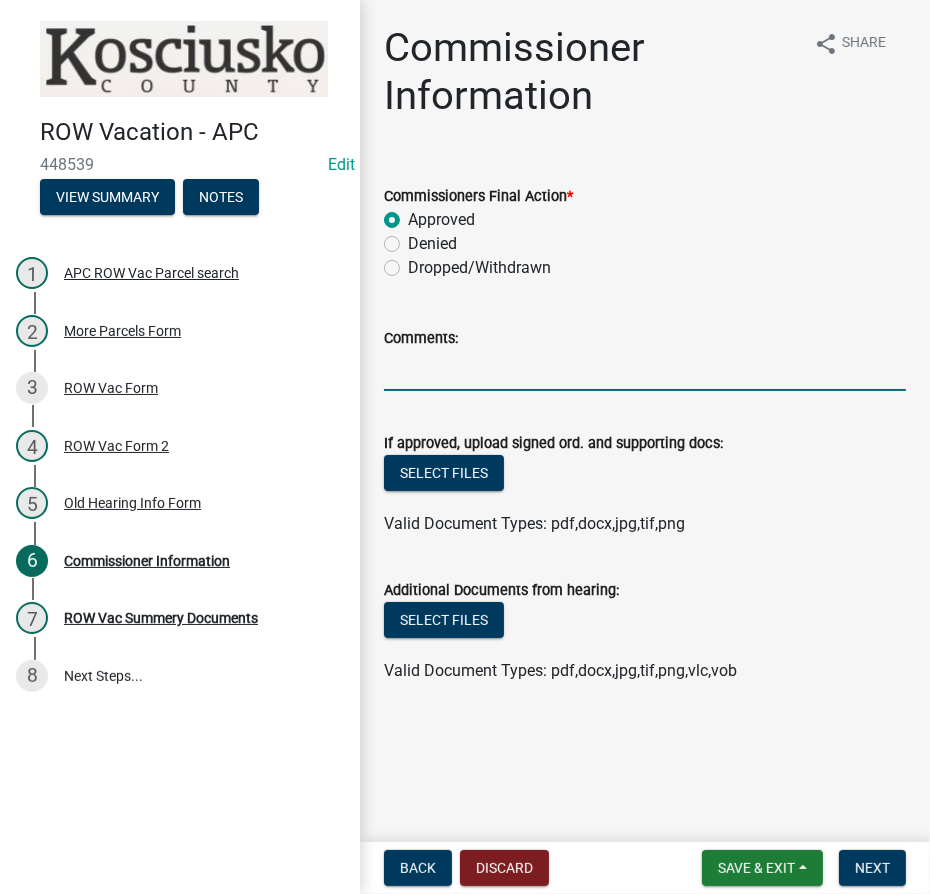 click on "Comments:" at bounding box center [645, 370] 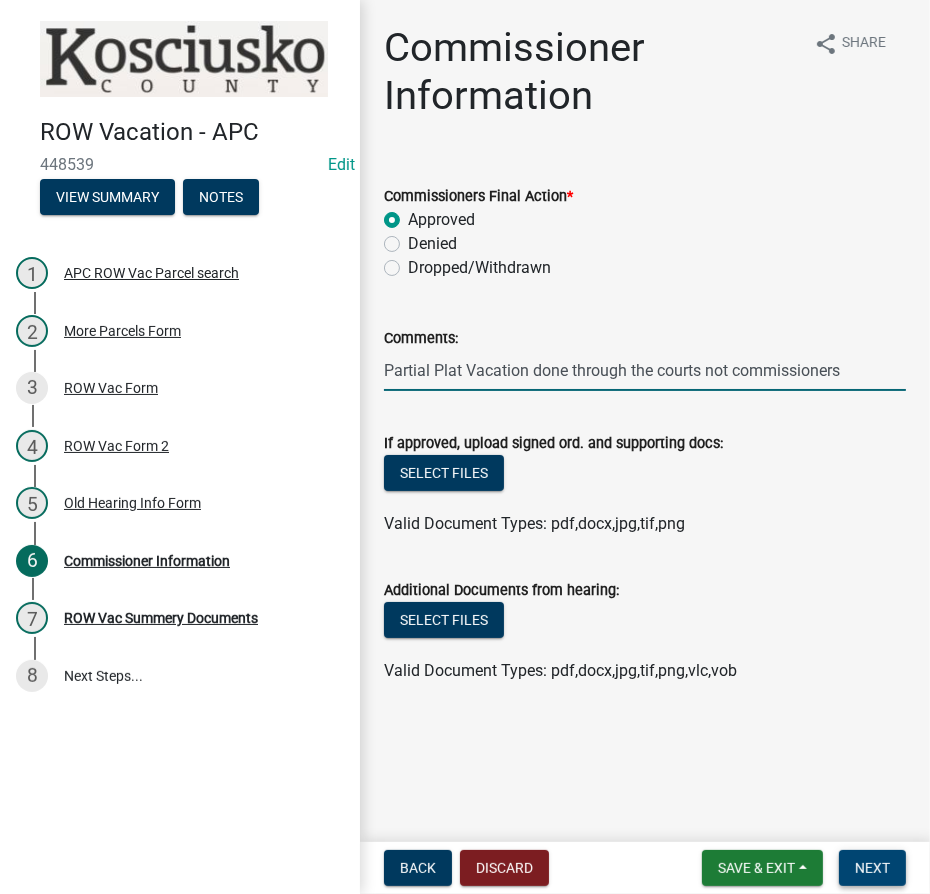 click on "Next" at bounding box center [872, 868] 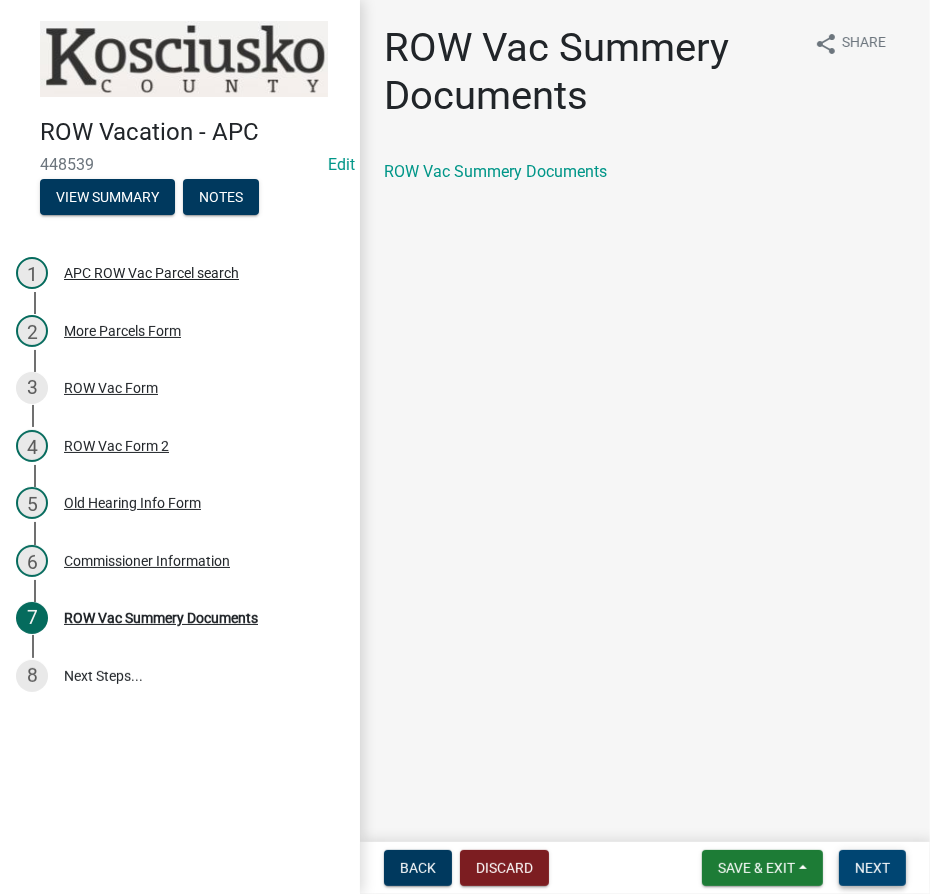 click on "Next" at bounding box center (872, 868) 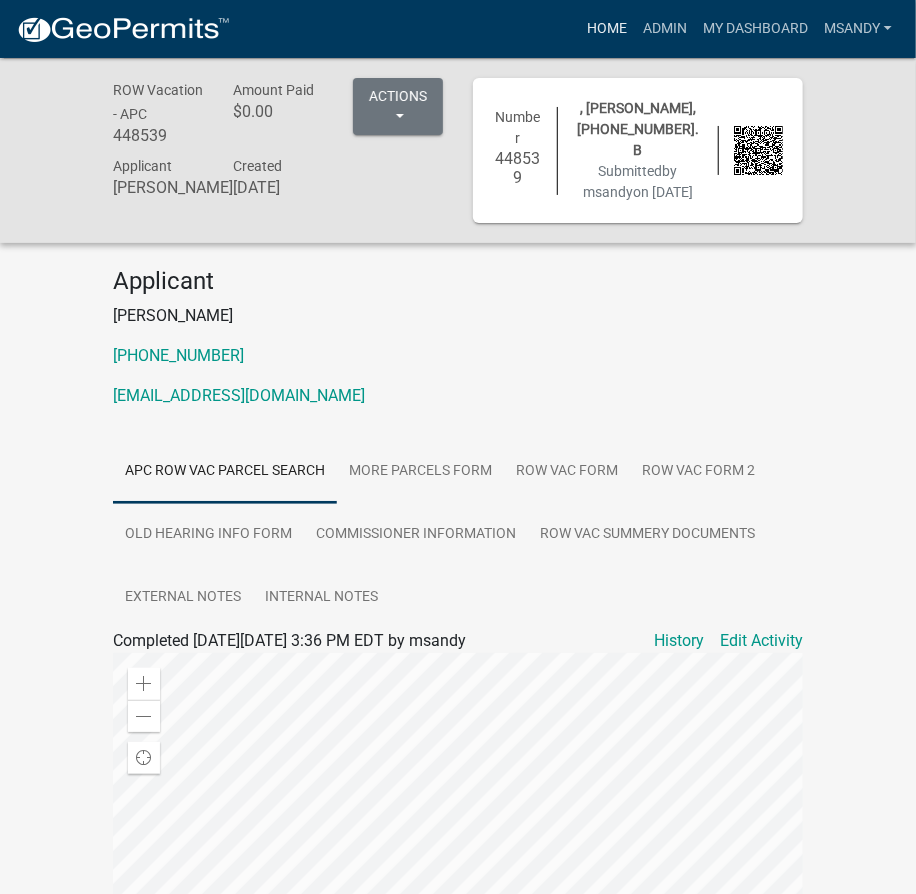 click on "Home" at bounding box center [607, 29] 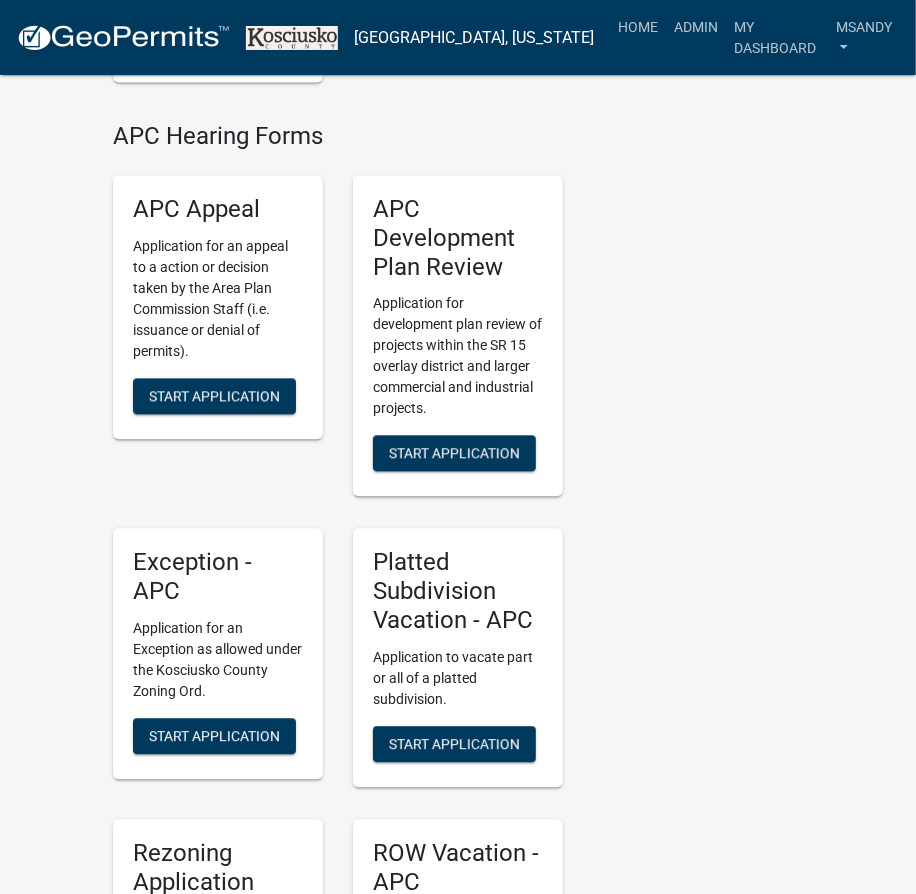 scroll, scrollTop: 4000, scrollLeft: 0, axis: vertical 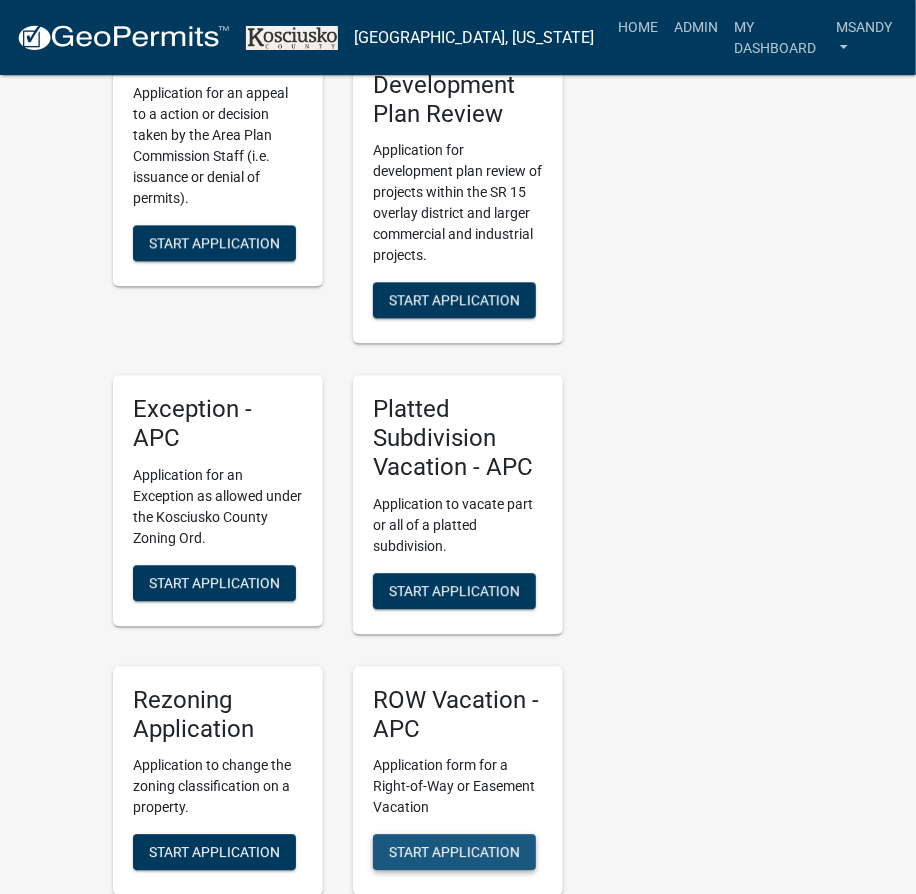 click on "Start Application" at bounding box center (454, 852) 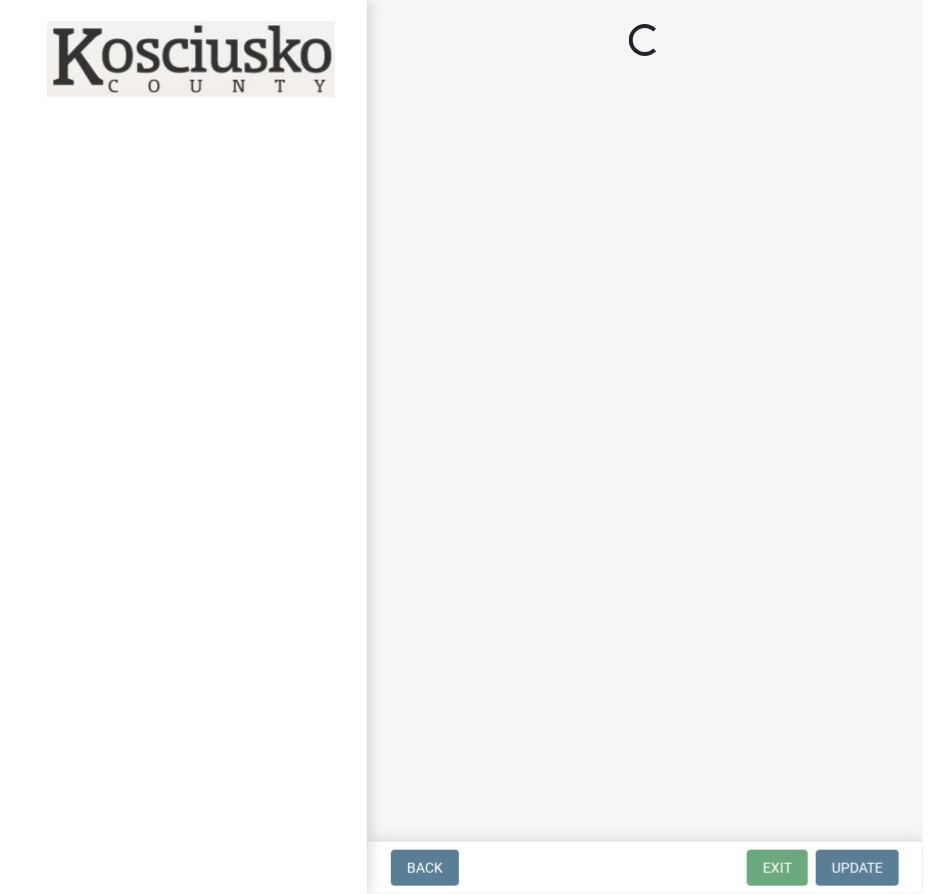 scroll, scrollTop: 0, scrollLeft: 0, axis: both 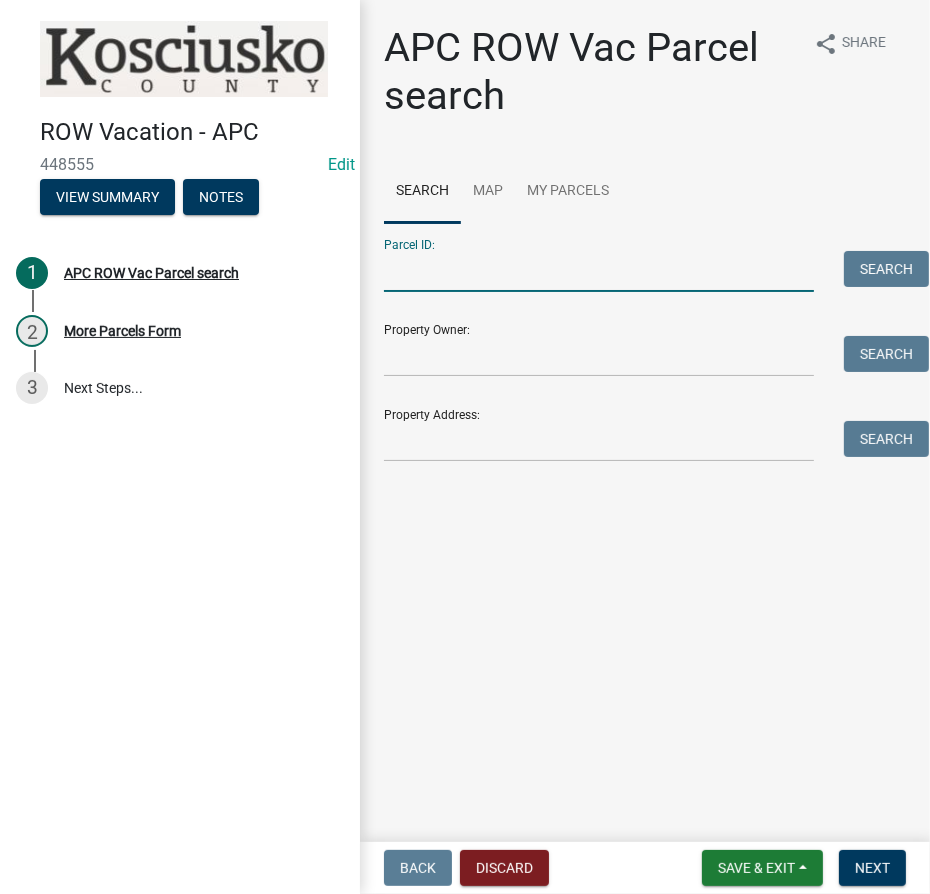 click on "Parcel ID:" at bounding box center (599, 271) 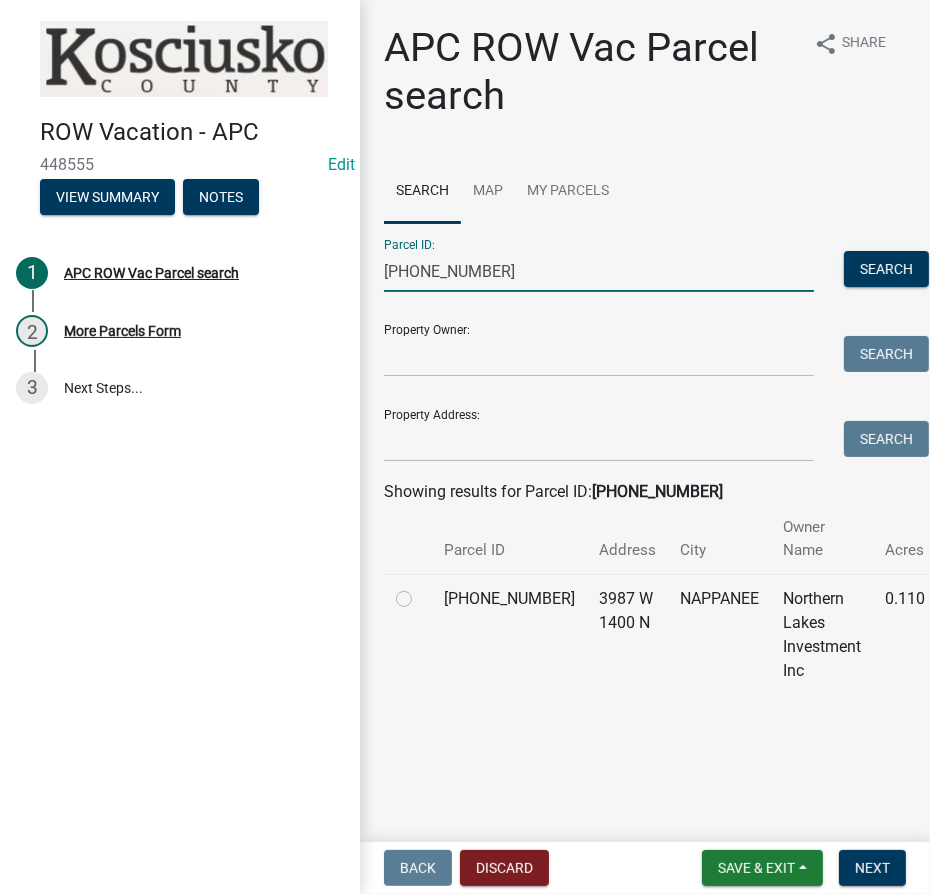 click 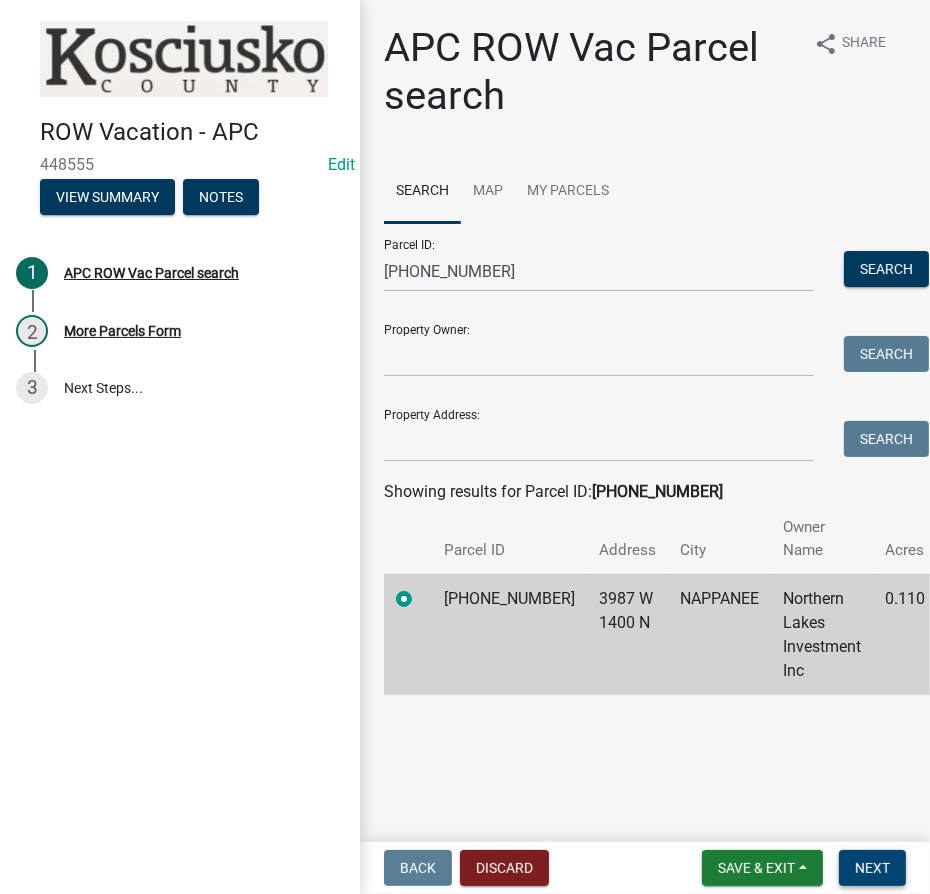 click on "Next" at bounding box center [872, 868] 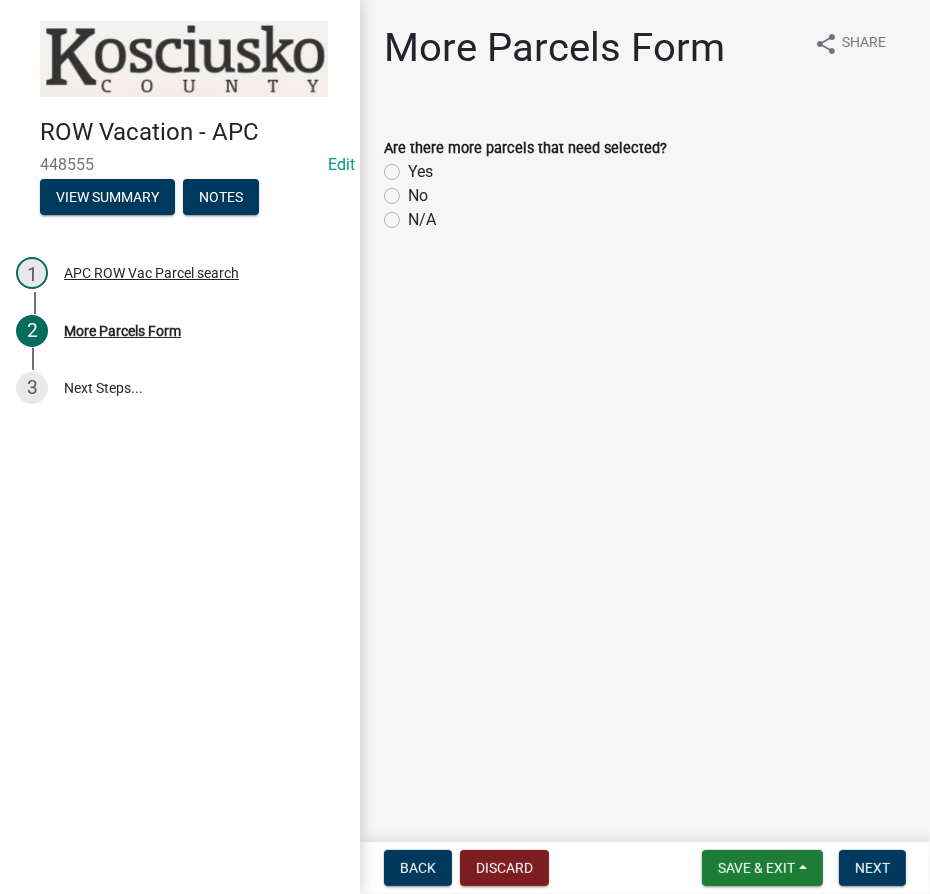 click on "N/A" 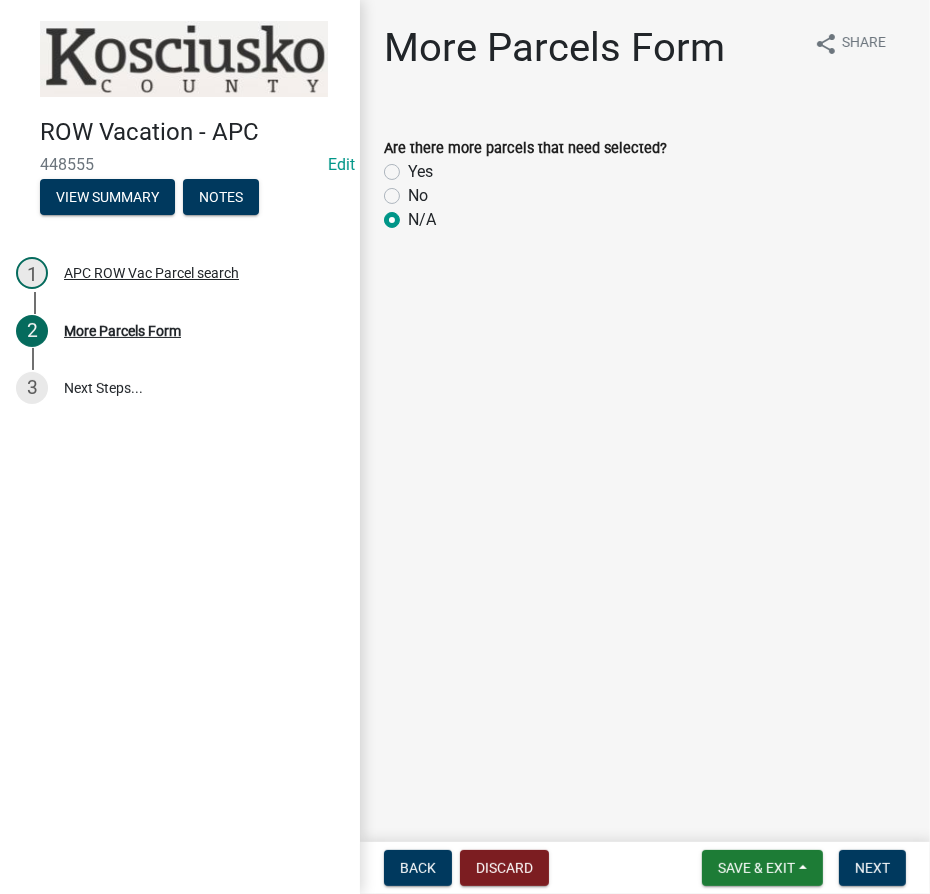click on "No" 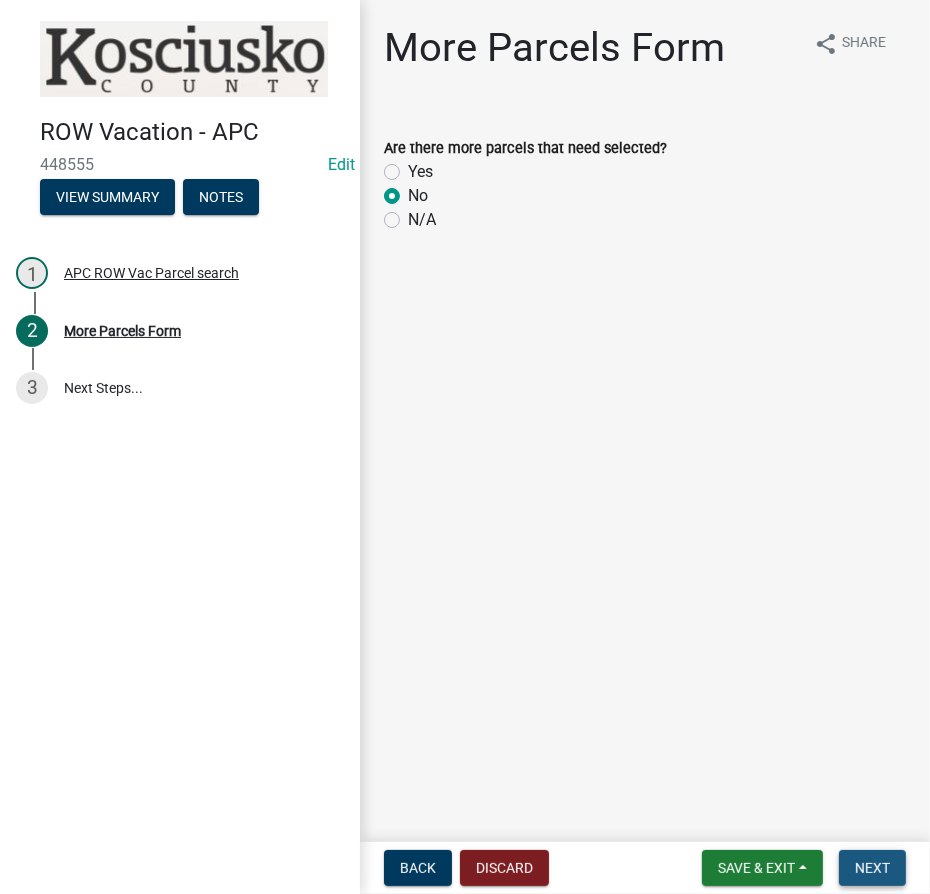 click on "Next" at bounding box center [872, 868] 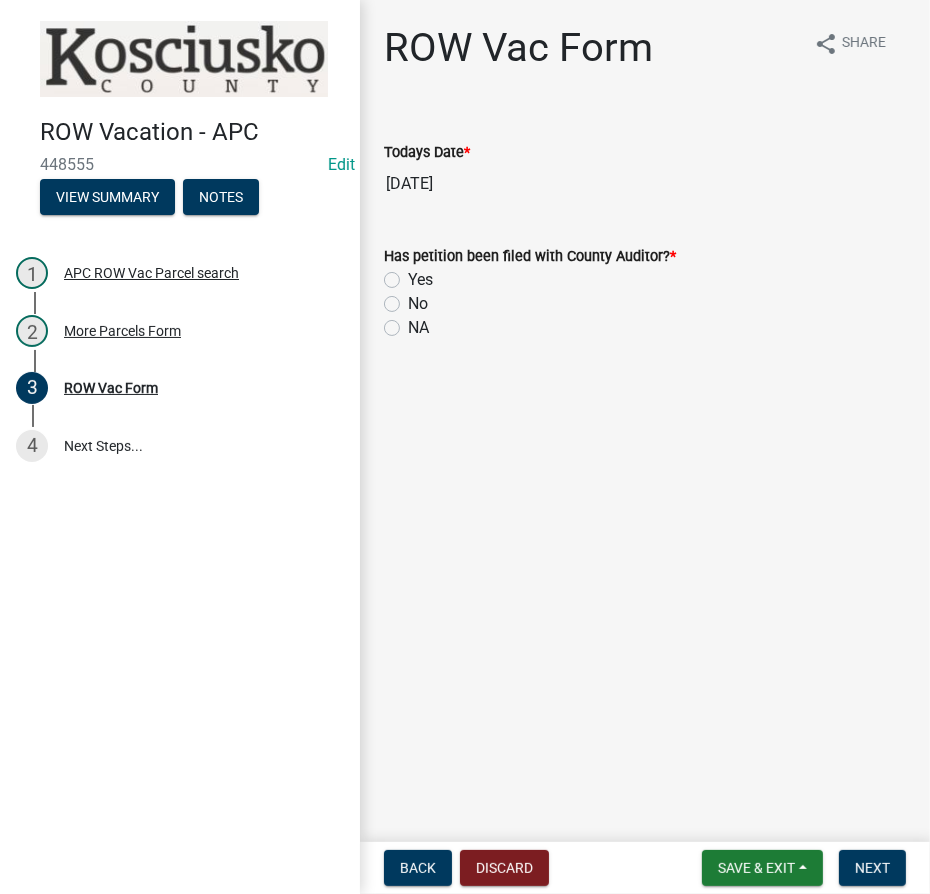 click on "NA" 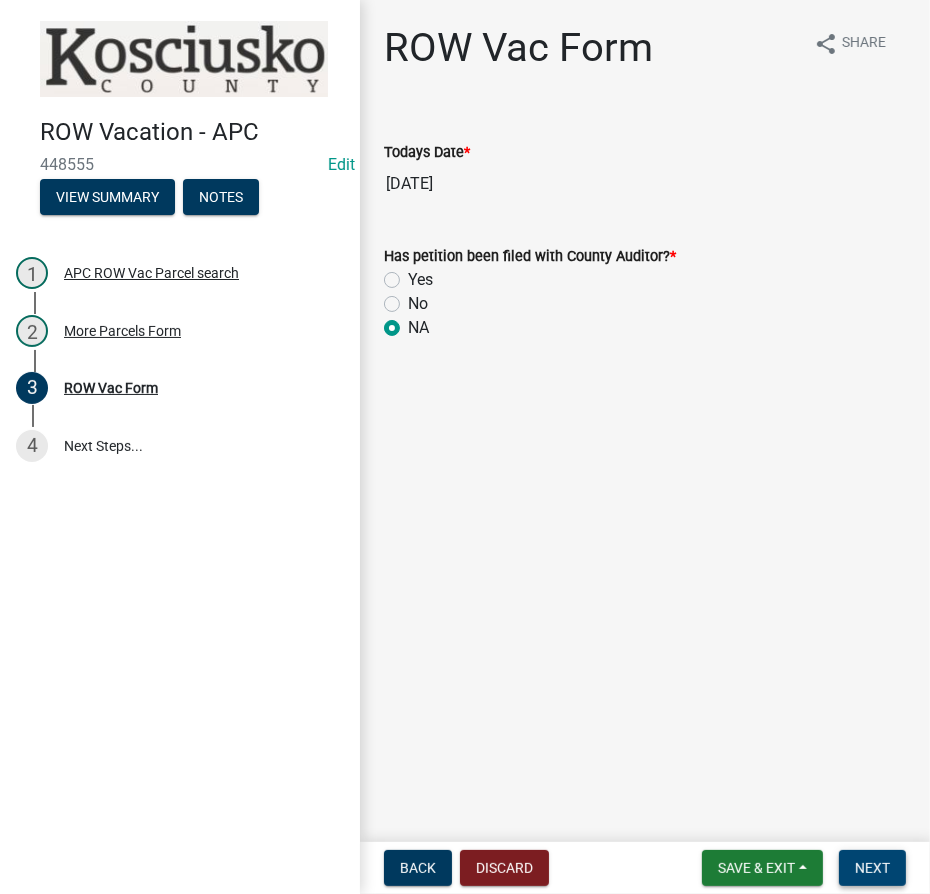 click on "Next" at bounding box center (872, 868) 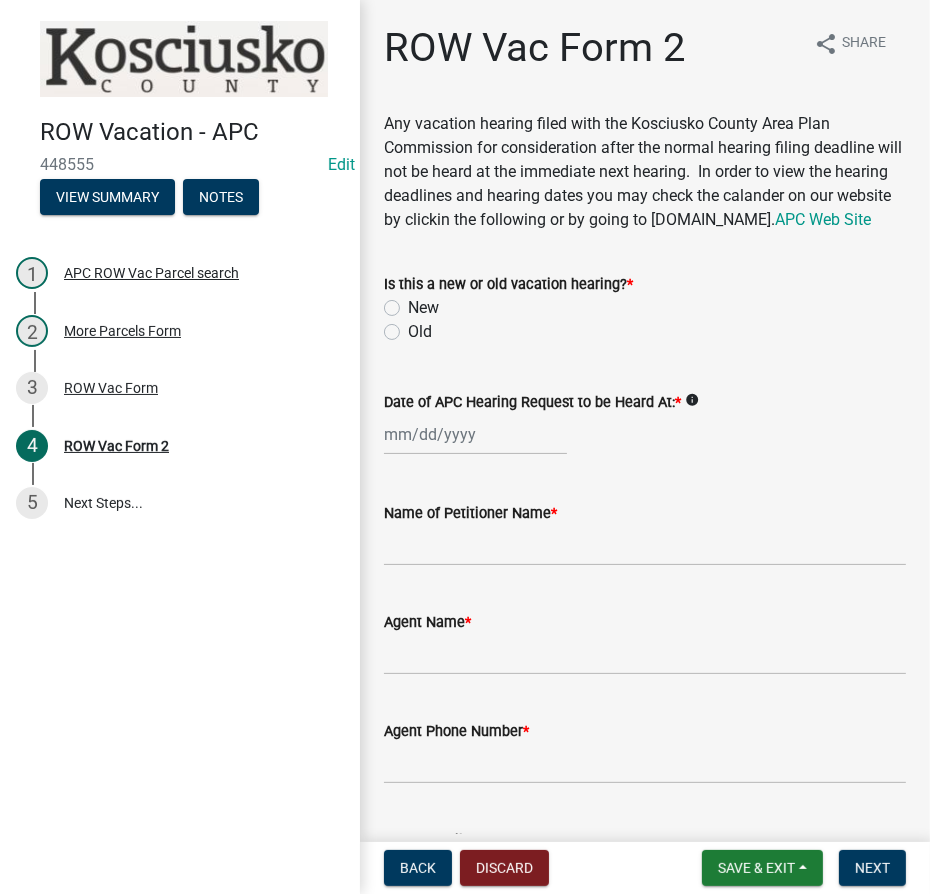 click on "Old" 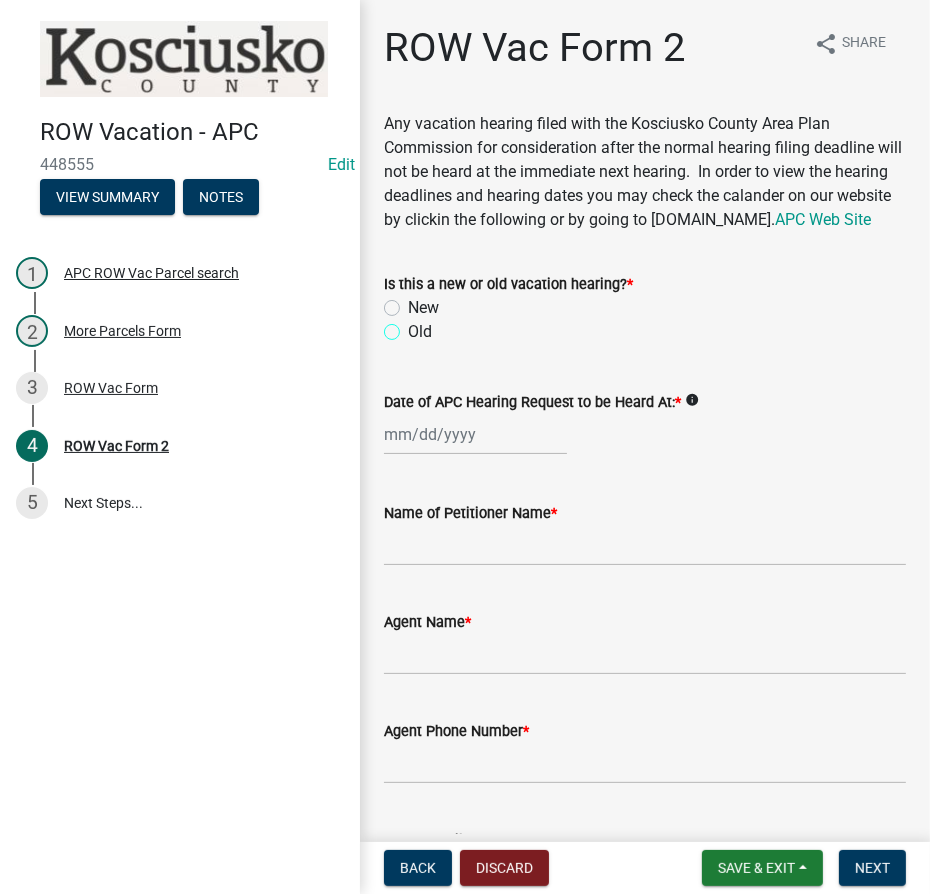 click on "Old" at bounding box center (414, 326) 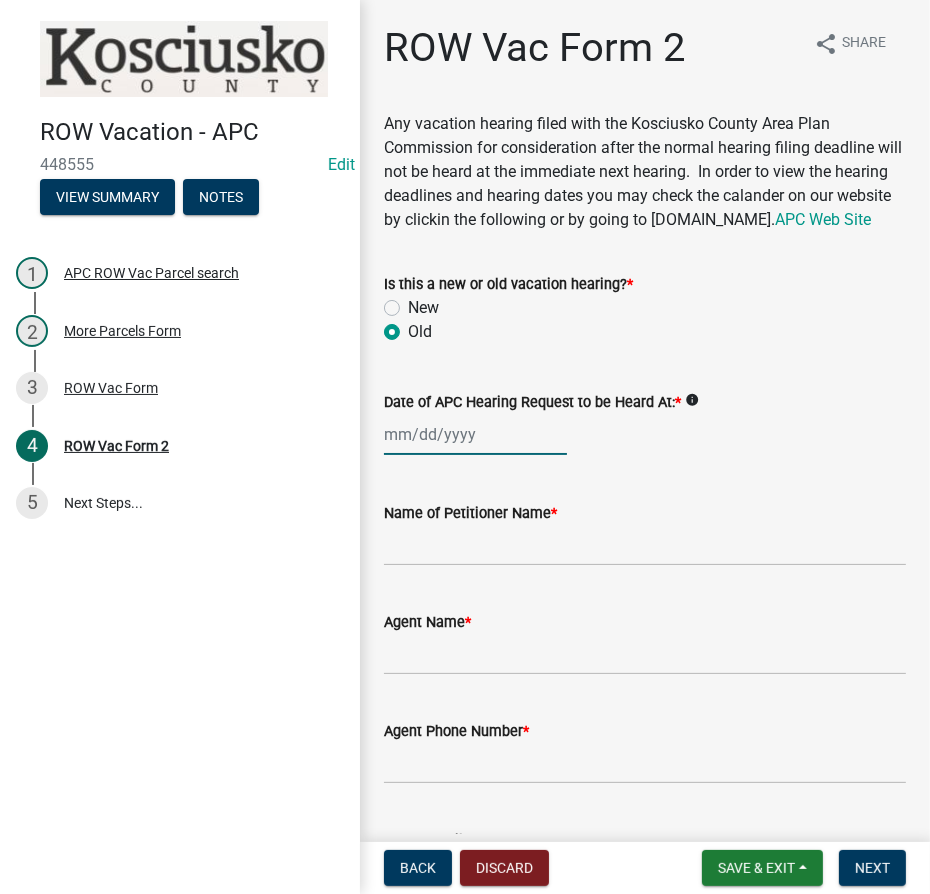 click 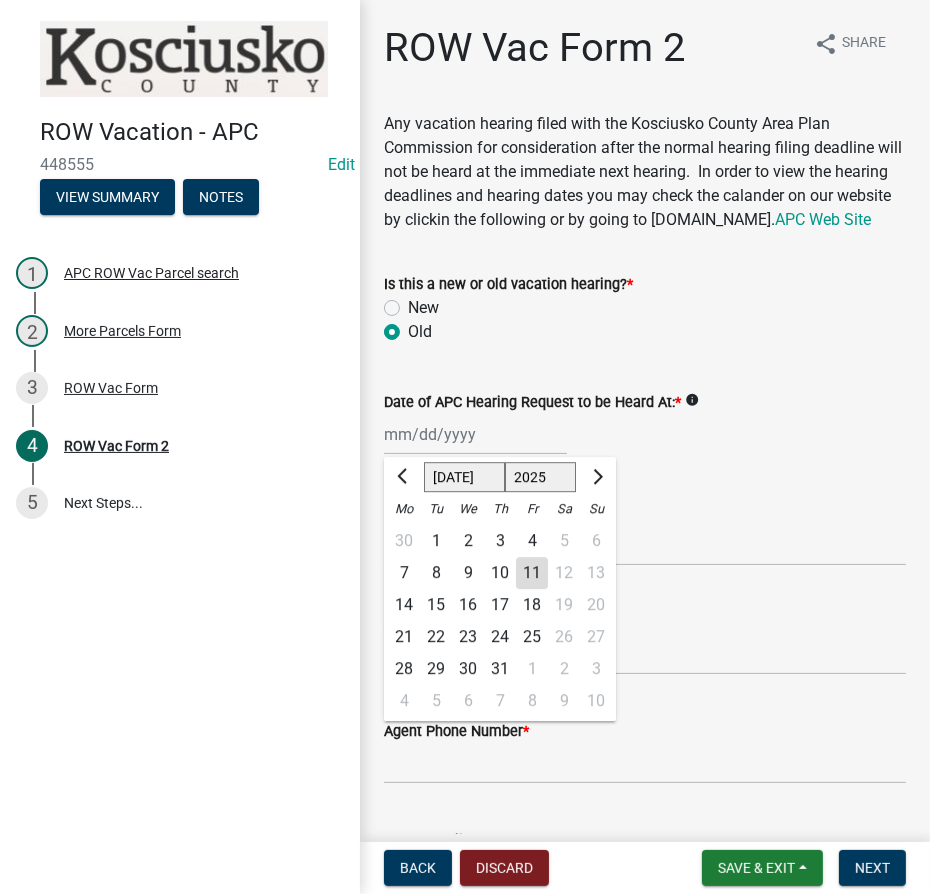 click on "1525 1526 1527 1528 1529 1530 1531 1532 1533 1534 1535 1536 1537 1538 1539 1540 1541 1542 1543 1544 1545 1546 1547 1548 1549 1550 1551 1552 1553 1554 1555 1556 1557 1558 1559 1560 1561 1562 1563 1564 1565 1566 1567 1568 1569 1570 1571 1572 1573 1574 1575 1576 1577 1578 1579 1580 1581 1582 1583 1584 1585 1586 1587 1588 1589 1590 1591 1592 1593 1594 1595 1596 1597 1598 1599 1600 1601 1602 1603 1604 1605 1606 1607 1608 1609 1610 1611 1612 1613 1614 1615 1616 1617 1618 1619 1620 1621 1622 1623 1624 1625 1626 1627 1628 1629 1630 1631 1632 1633 1634 1635 1636 1637 1638 1639 1640 1641 1642 1643 1644 1645 1646 1647 1648 1649 1650 1651 1652 1653 1654 1655 1656 1657 1658 1659 1660 1661 1662 1663 1664 1665 1666 1667 1668 1669 1670 1671 1672 1673 1674 1675 1676 1677 1678 1679 1680 1681 1682 1683 1684 1685 1686 1687 1688 1689 1690 1691 1692 1693 1694 1695 1696 1697 1698 1699 1700 1701 1702 1703 1704 1705 1706 1707 1708 1709 1710 1711 1712 1713 1714 1715 1716 1717 1718 1719 1720 1721 1722 1723 1724 1725 1726 1727 1728 1729" 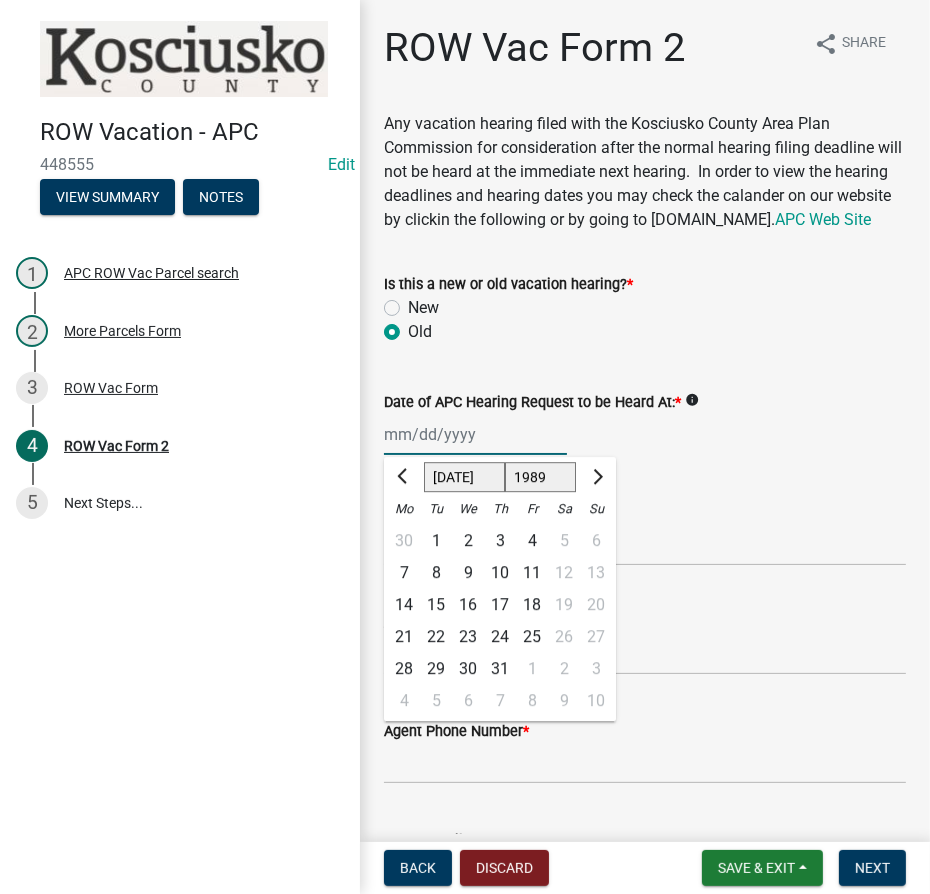 click on "1525 1526 1527 1528 1529 1530 1531 1532 1533 1534 1535 1536 1537 1538 1539 1540 1541 1542 1543 1544 1545 1546 1547 1548 1549 1550 1551 1552 1553 1554 1555 1556 1557 1558 1559 1560 1561 1562 1563 1564 1565 1566 1567 1568 1569 1570 1571 1572 1573 1574 1575 1576 1577 1578 1579 1580 1581 1582 1583 1584 1585 1586 1587 1588 1589 1590 1591 1592 1593 1594 1595 1596 1597 1598 1599 1600 1601 1602 1603 1604 1605 1606 1607 1608 1609 1610 1611 1612 1613 1614 1615 1616 1617 1618 1619 1620 1621 1622 1623 1624 1625 1626 1627 1628 1629 1630 1631 1632 1633 1634 1635 1636 1637 1638 1639 1640 1641 1642 1643 1644 1645 1646 1647 1648 1649 1650 1651 1652 1653 1654 1655 1656 1657 1658 1659 1660 1661 1662 1663 1664 1665 1666 1667 1668 1669 1670 1671 1672 1673 1674 1675 1676 1677 1678 1679 1680 1681 1682 1683 1684 1685 1686 1687 1688 1689 1690 1691 1692 1693 1694 1695 1696 1697 1698 1699 1700 1701 1702 1703 1704 1705 1706 1707 1708 1709 1710 1711 1712 1713 1714 1715 1716 1717 1718 1719 1720 1721 1722 1723 1724 1725 1726 1727 1728 1729" 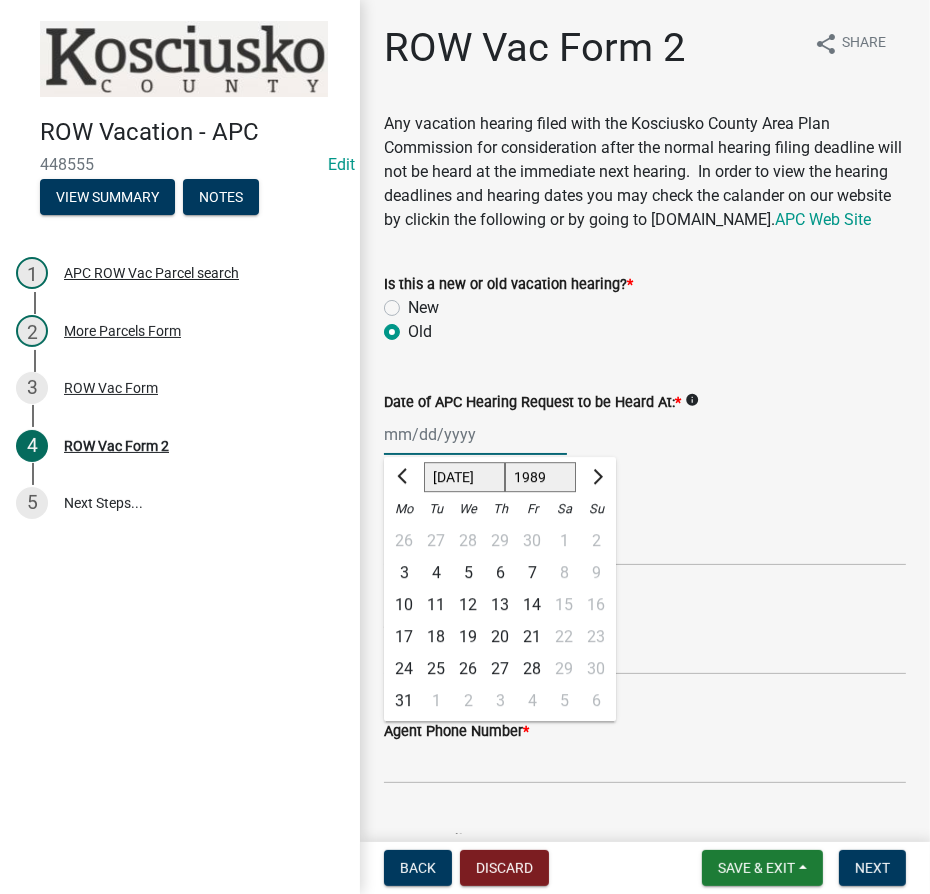 click on "Jan Feb Mar Apr May Jun [DATE] Aug Sep Oct Nov Dec" 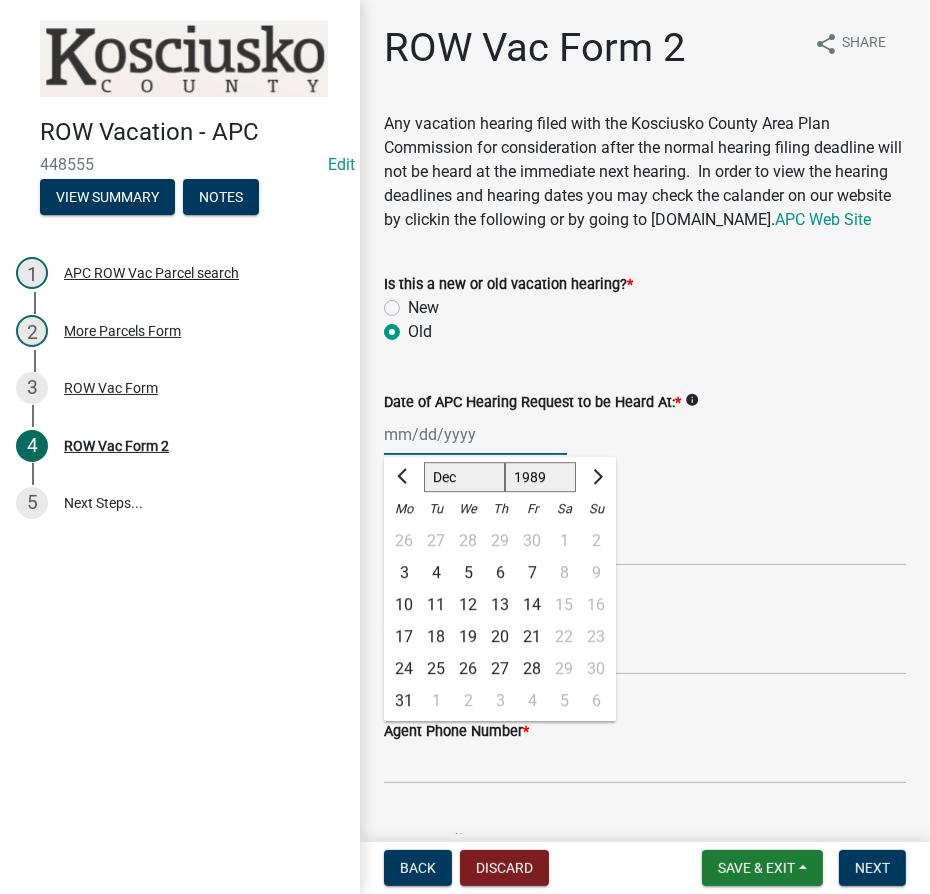 click on "Jan Feb Mar Apr May Jun [DATE] Aug Sep Oct Nov Dec" 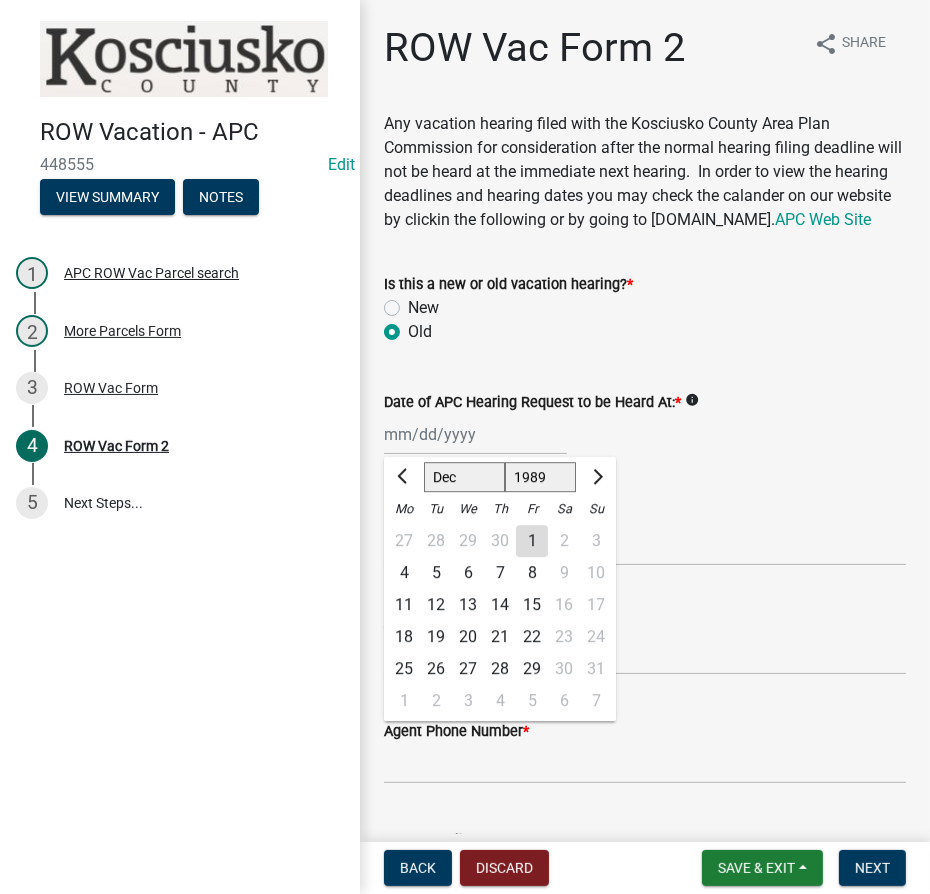 click on "11" 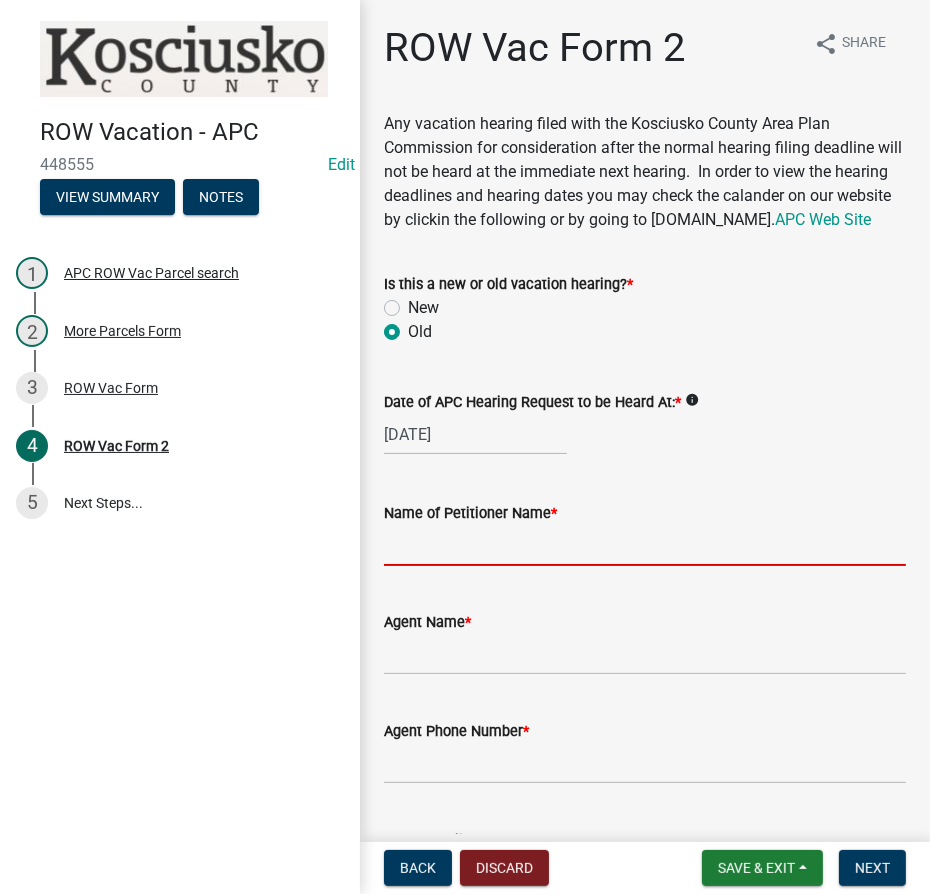 click on "Name of Petitioner Name  *" at bounding box center (645, 545) 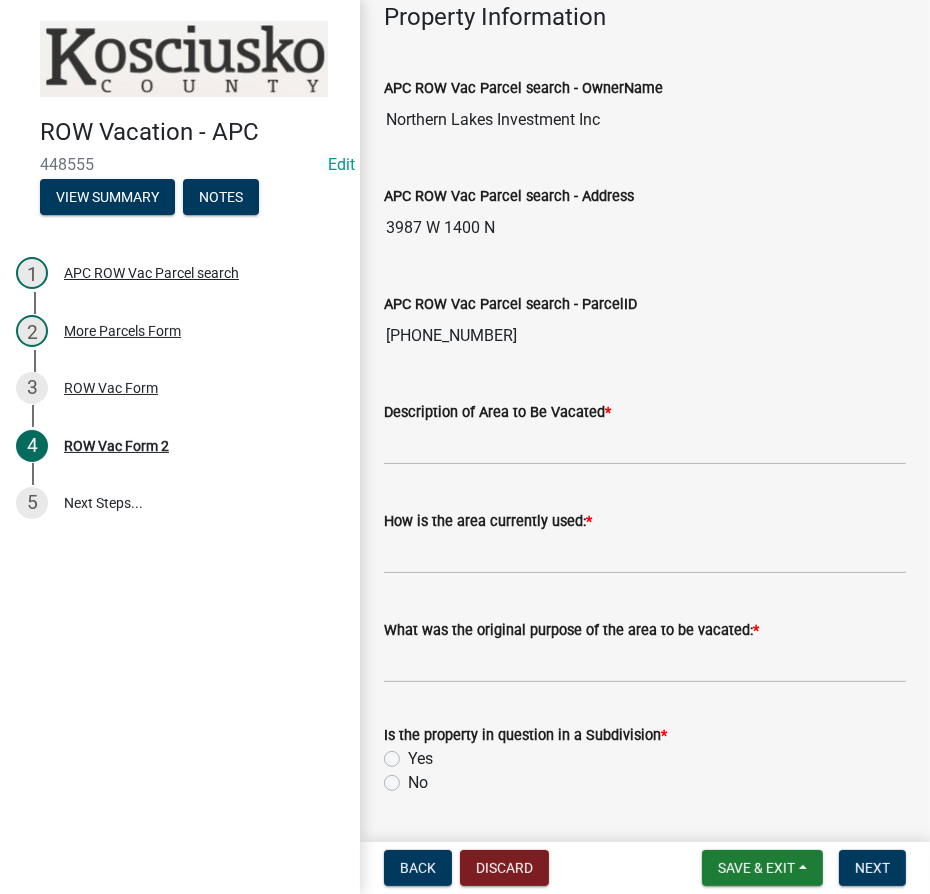 scroll, scrollTop: 1090, scrollLeft: 0, axis: vertical 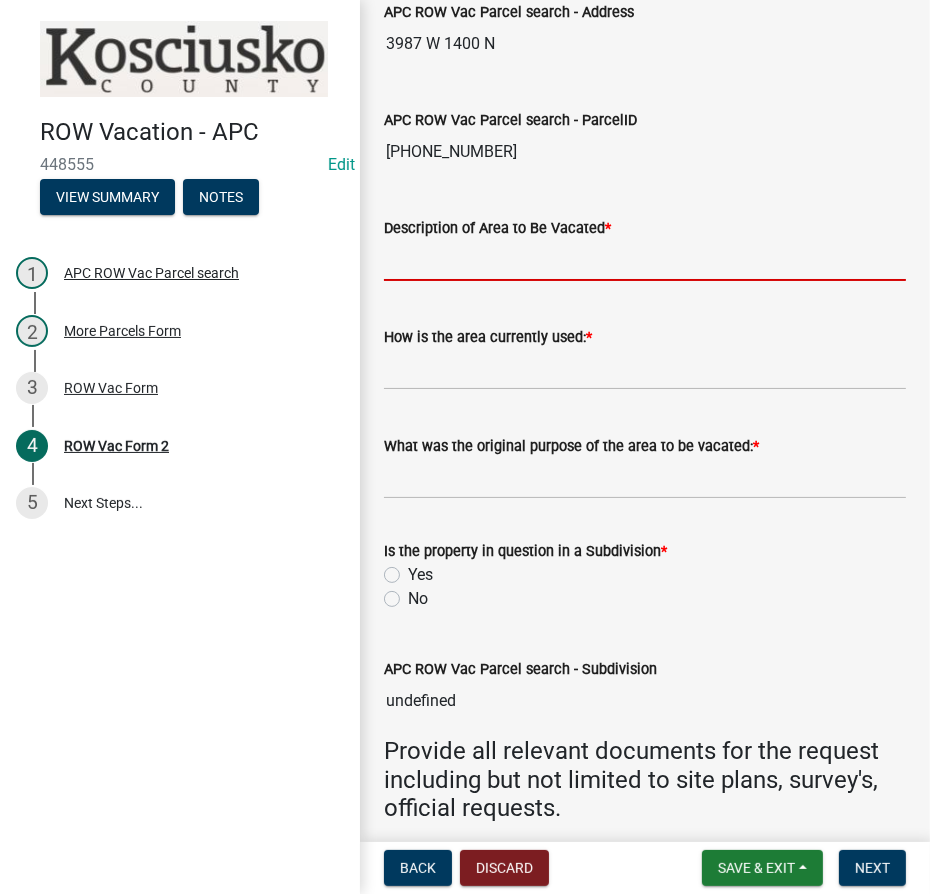 click on "Description of Area to Be Vacated  *" at bounding box center (645, 260) 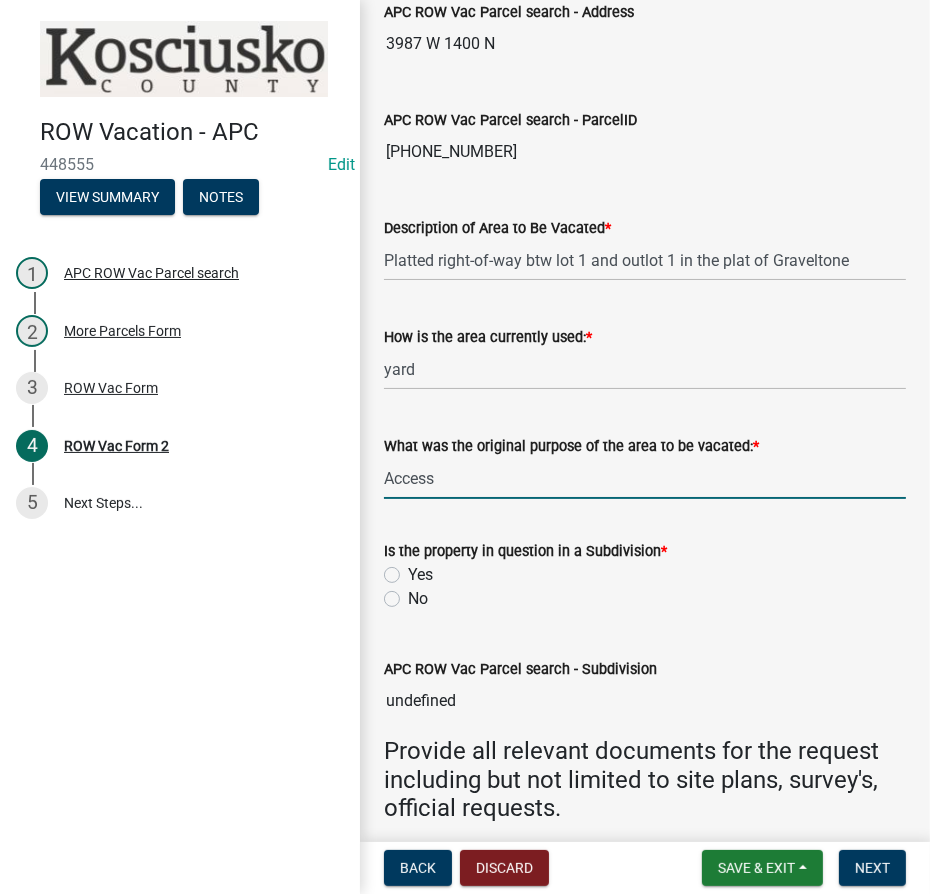 drag, startPoint x: 443, startPoint y: 643, endPoint x: 426, endPoint y: 621, distance: 27.802877 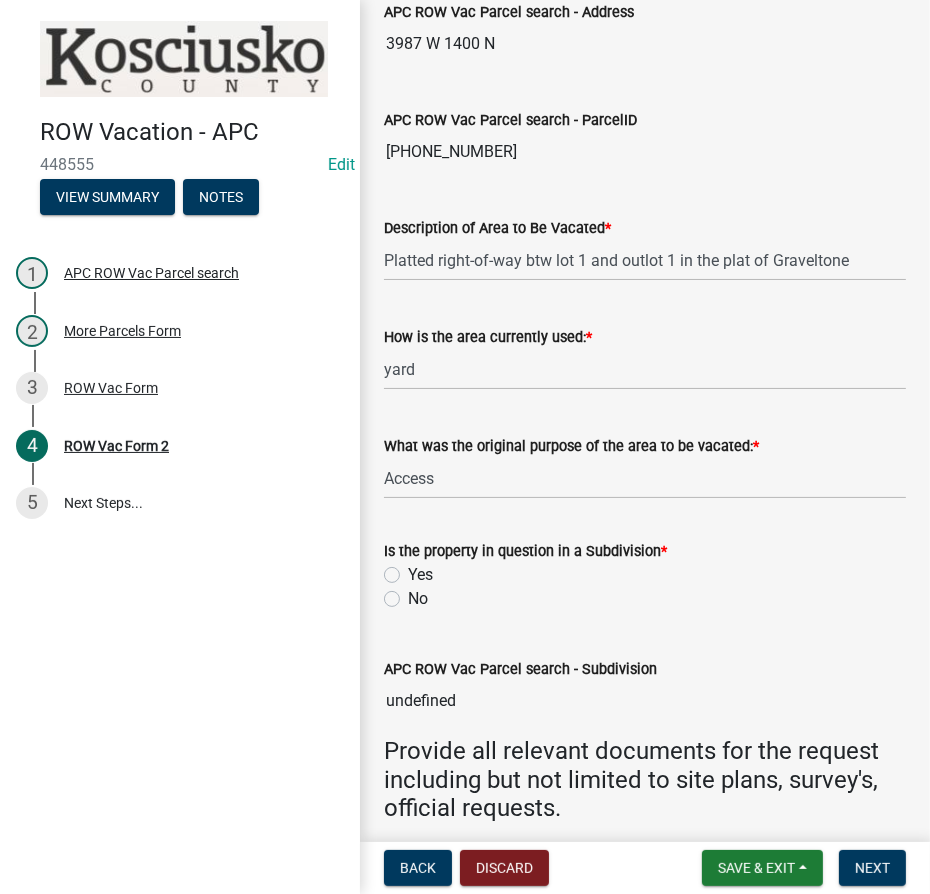 click on "Is the property in question in a Subdivision  *  Yes   No" 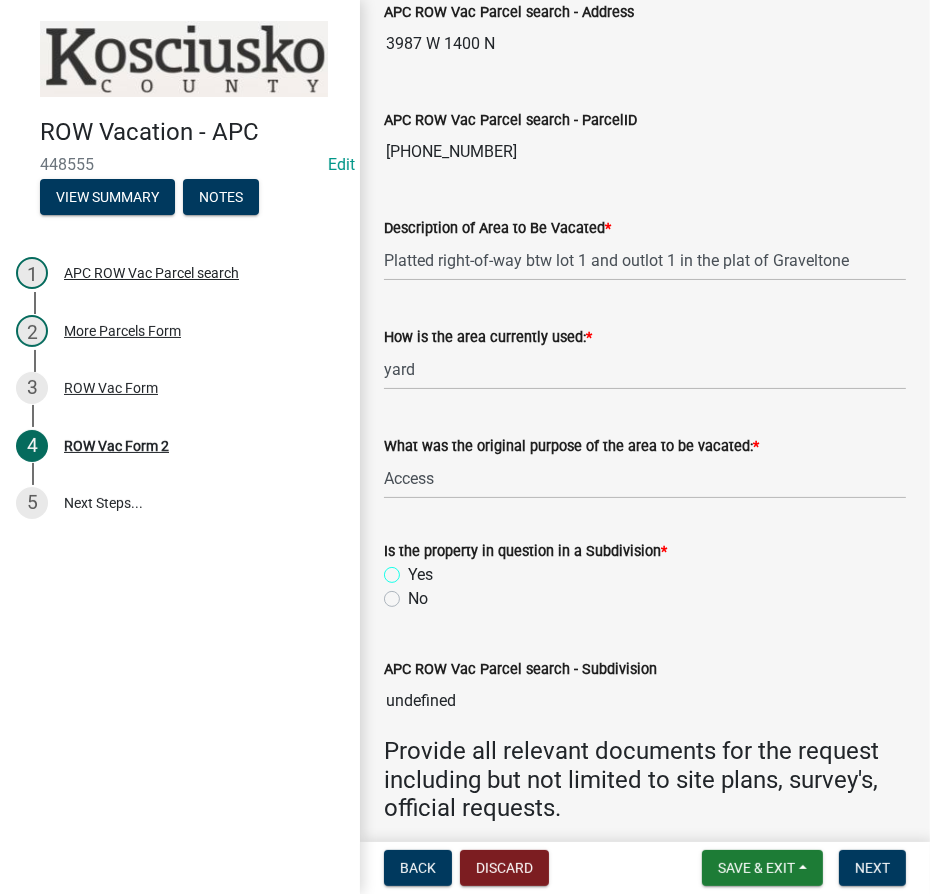 click on "Yes" at bounding box center [414, 569] 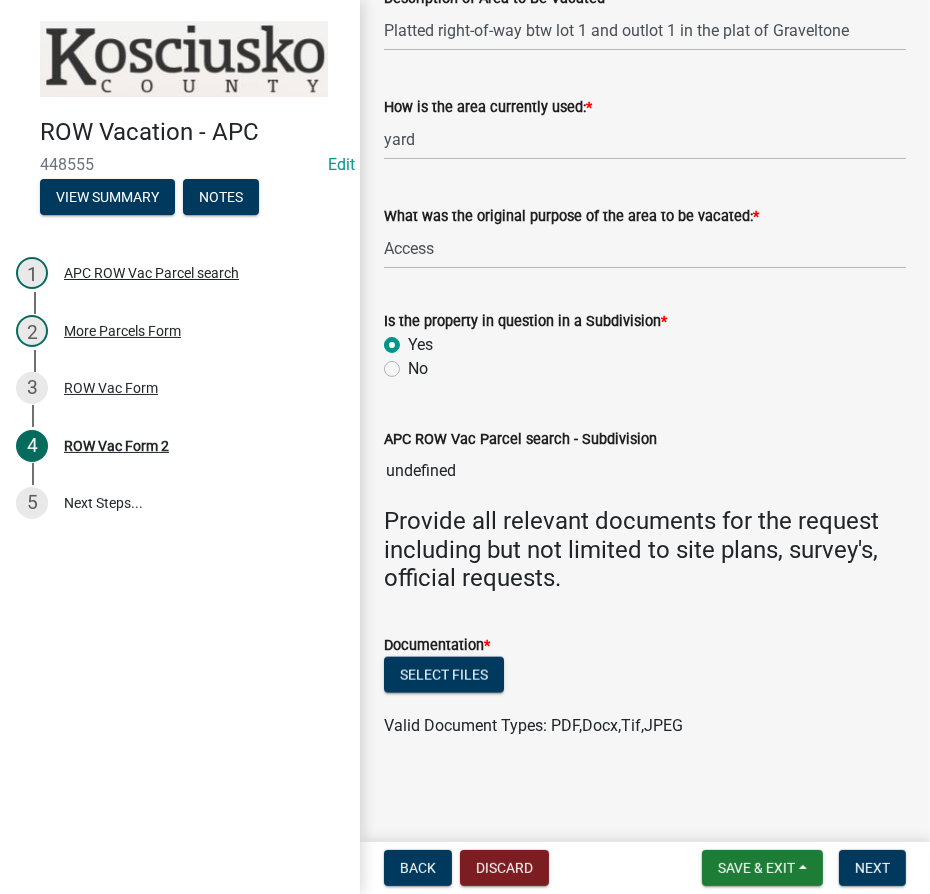 scroll, scrollTop: 1341, scrollLeft: 0, axis: vertical 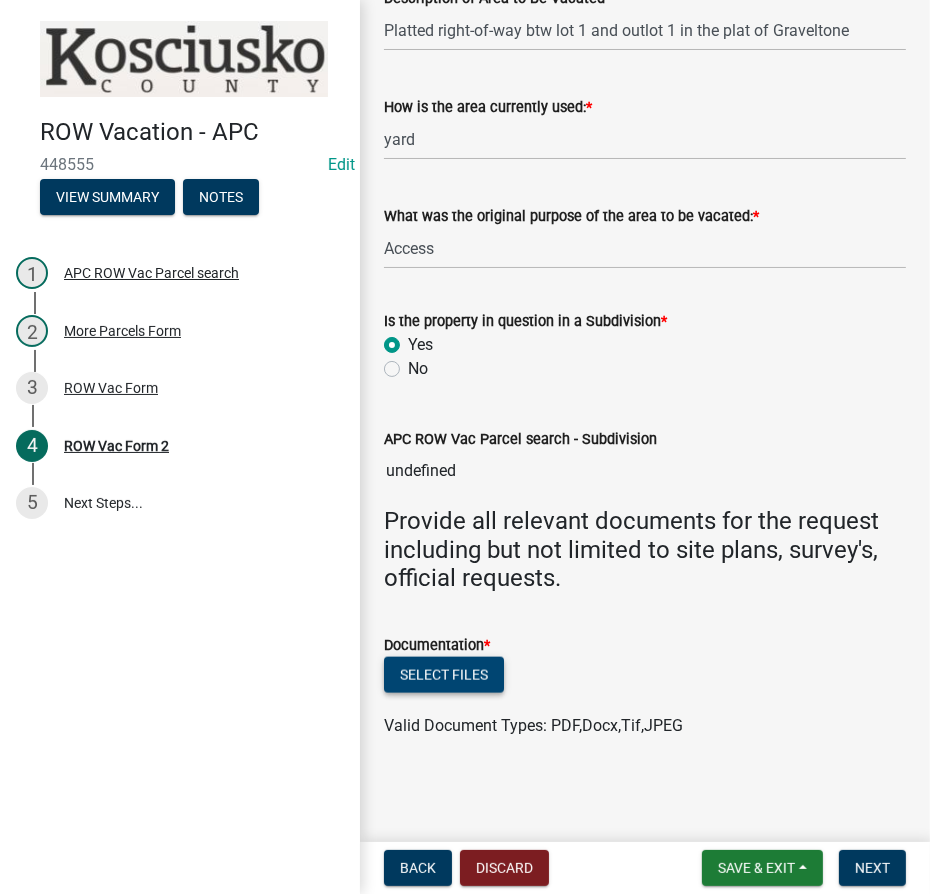 click on "Select files" 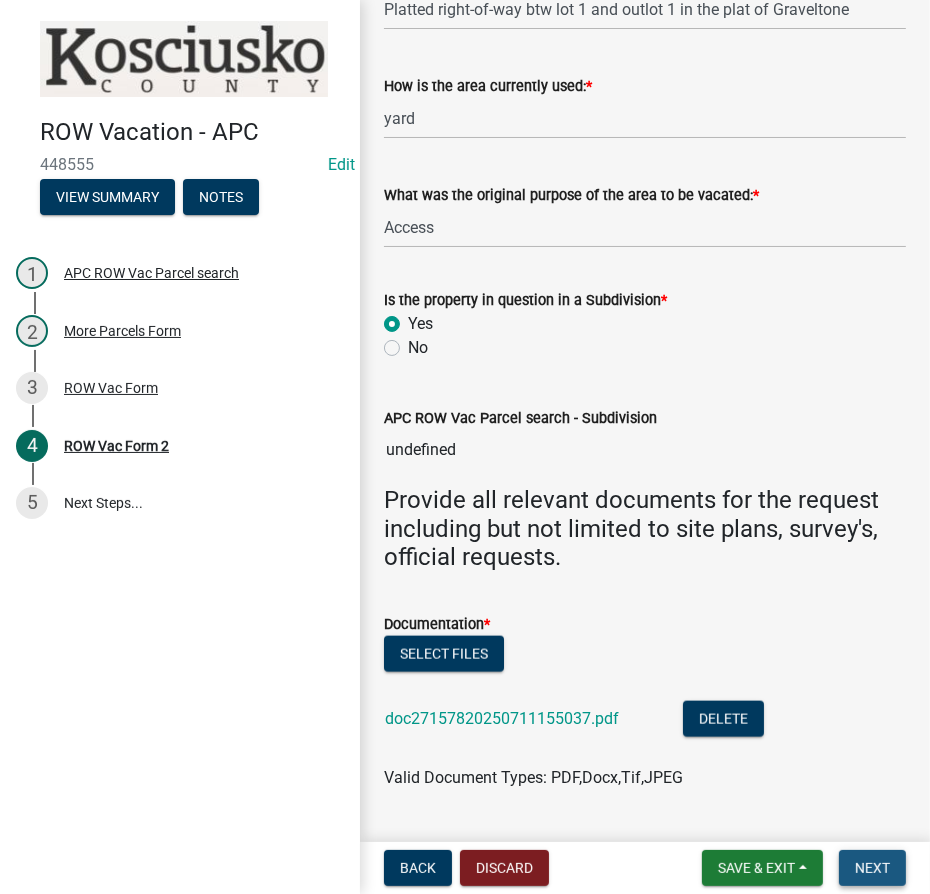 click on "Next" at bounding box center (872, 868) 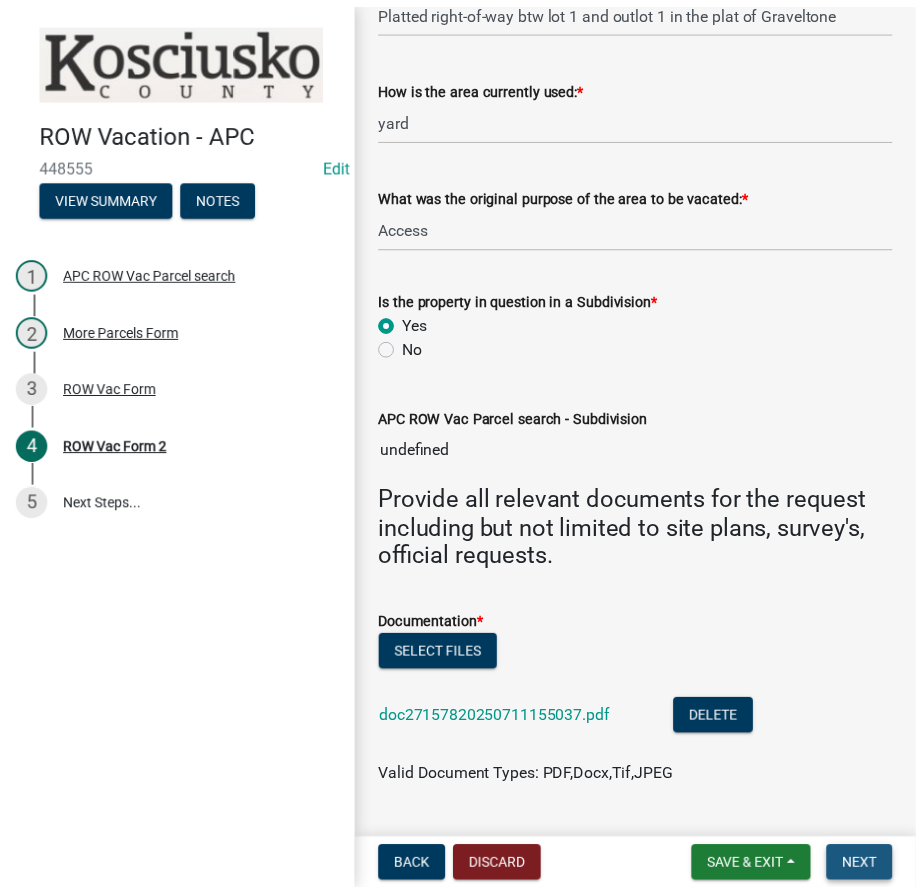 scroll, scrollTop: 0, scrollLeft: 0, axis: both 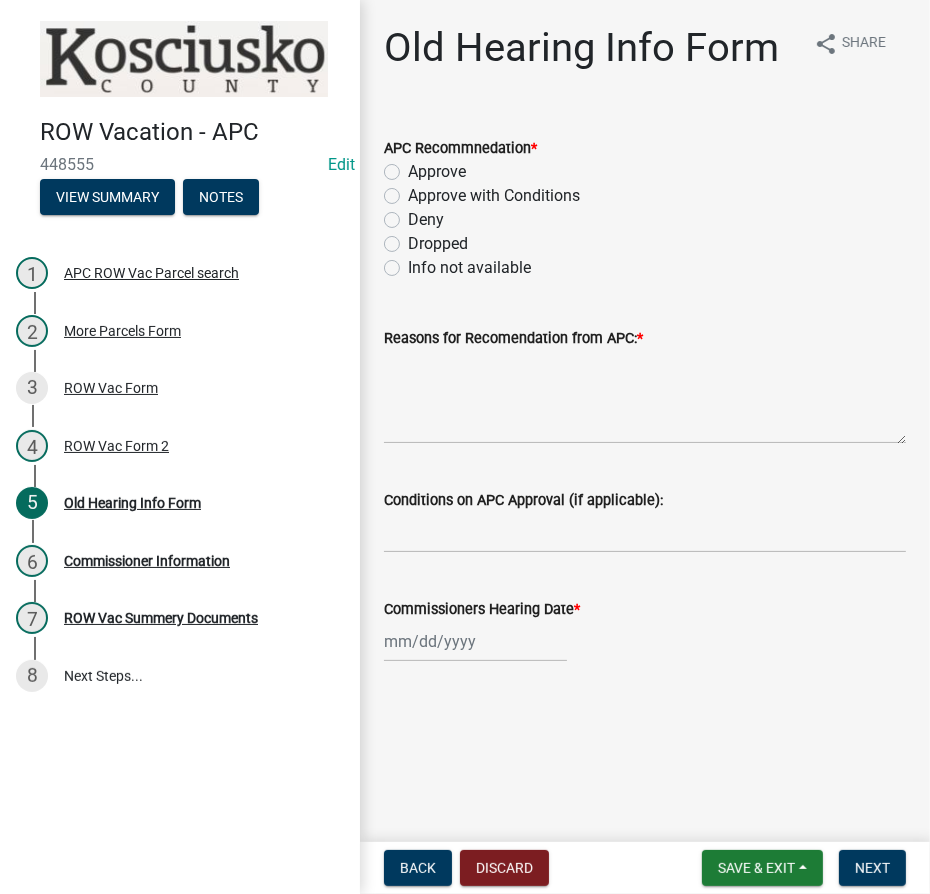 click on "APC Recommnedation  *  Approve   Approve with Conditions   Deny   Dropped   Info not available" 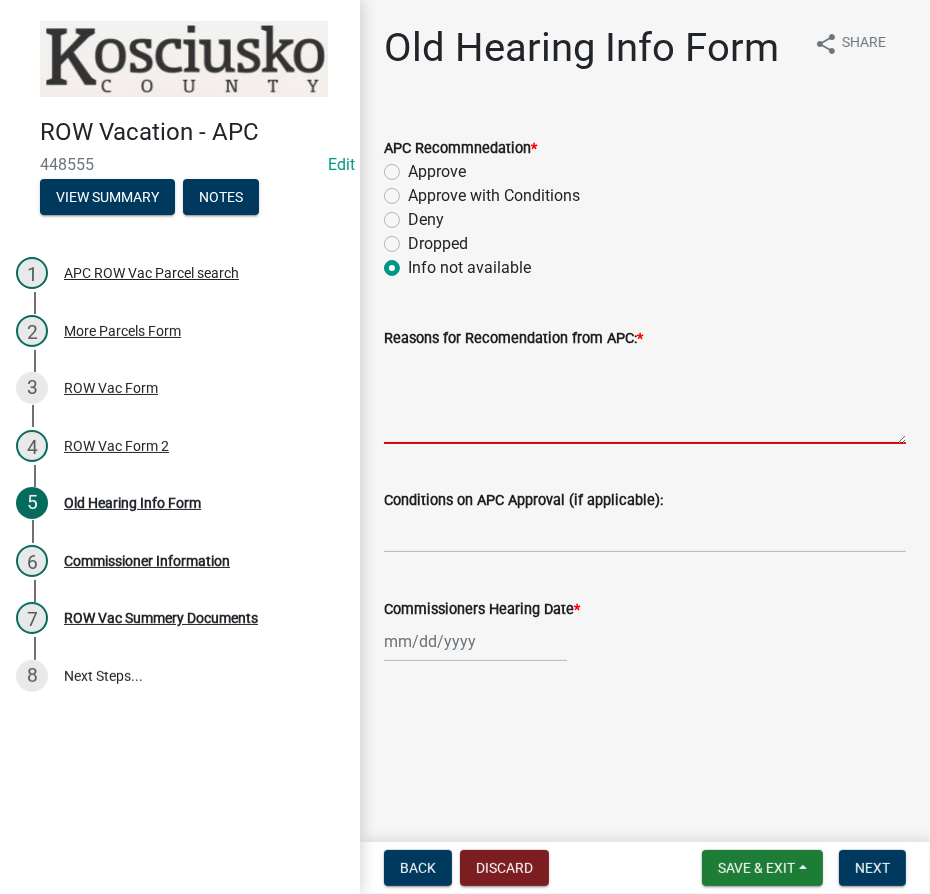 click on "Reasons for Recomendation from APC:  *" at bounding box center [645, 397] 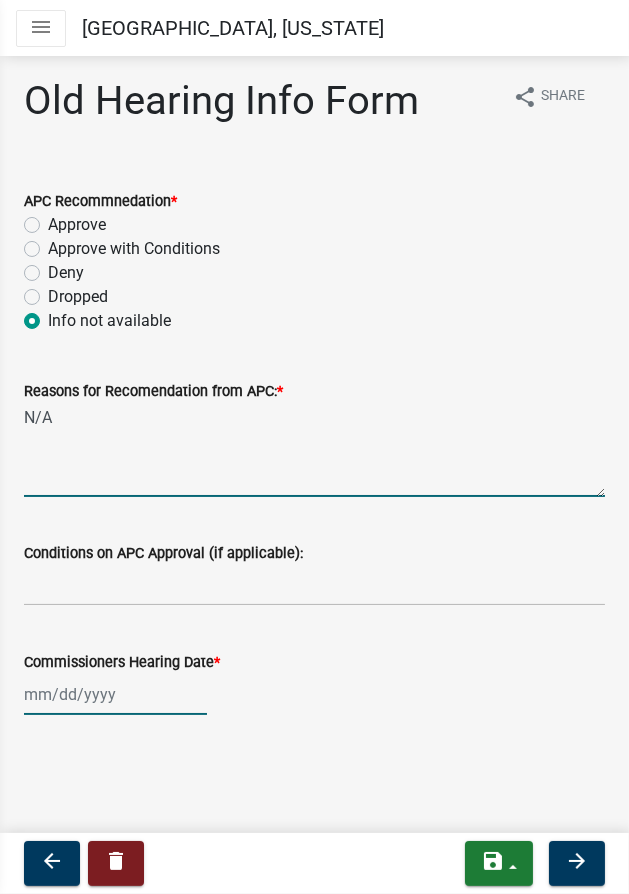 click 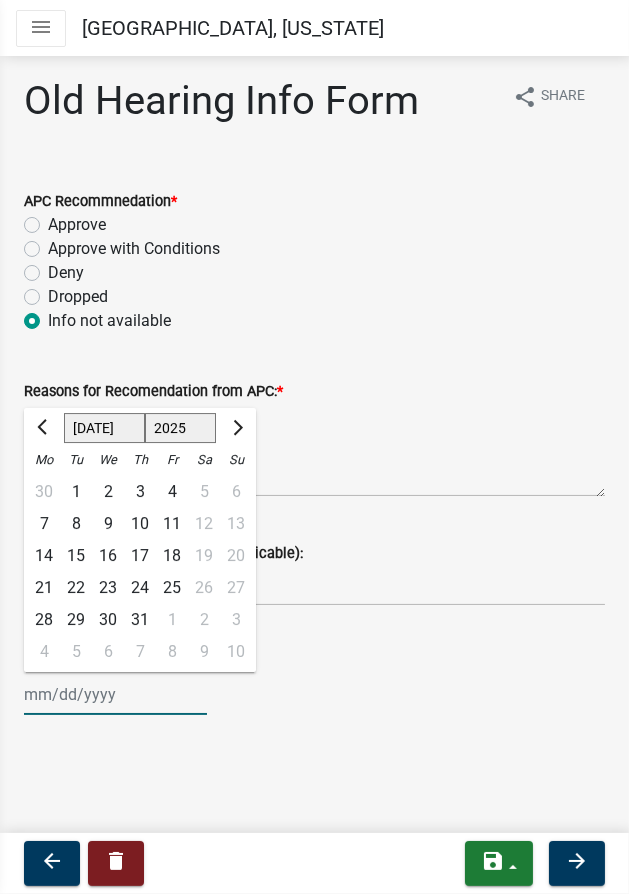 click on "Jan Feb Mar Apr May Jun [DATE] Aug Sep Oct Nov Dec" 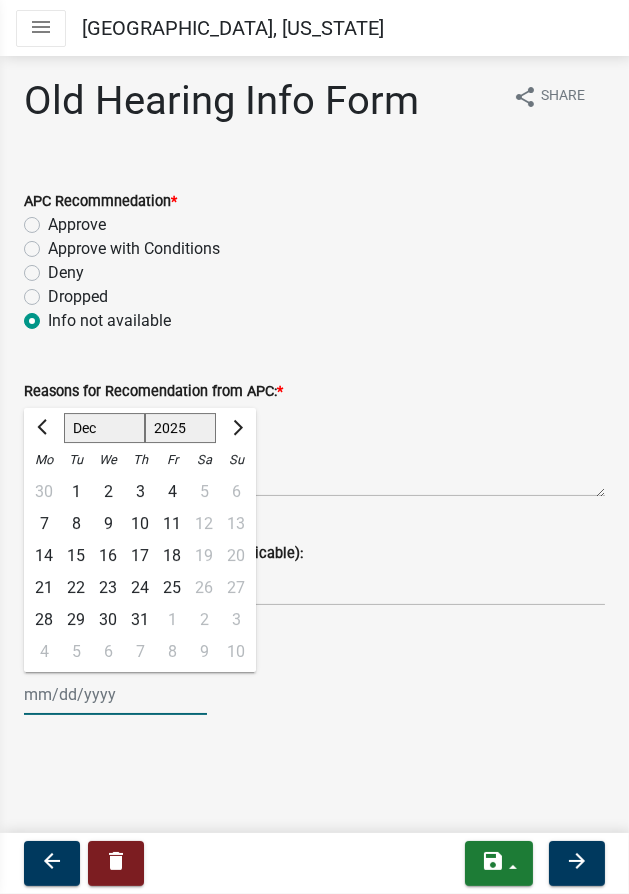 click on "Jan Feb Mar Apr May Jun [DATE] Aug Sep Oct Nov Dec" 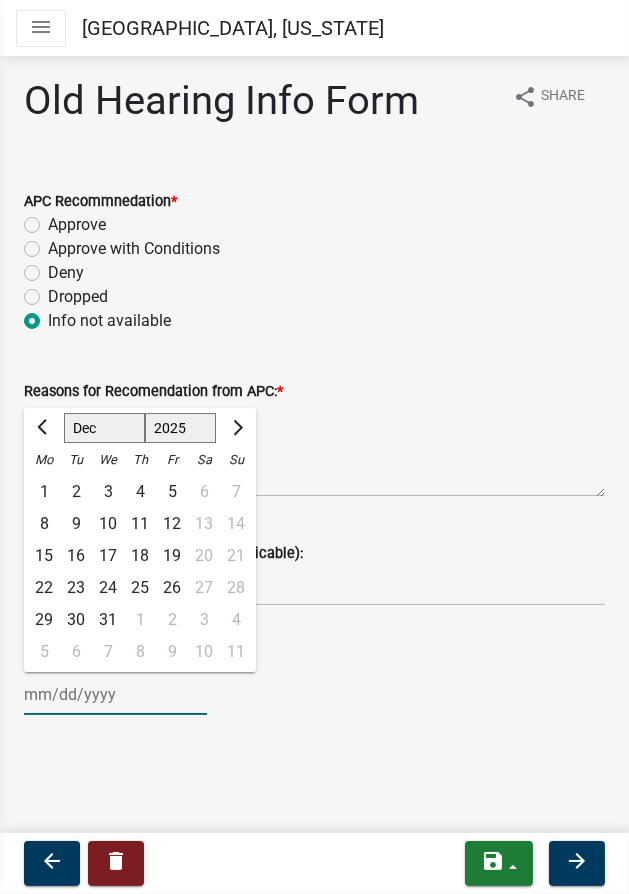 click on "1525 1526 1527 1528 1529 1530 1531 1532 1533 1534 1535 1536 1537 1538 1539 1540 1541 1542 1543 1544 1545 1546 1547 1548 1549 1550 1551 1552 1553 1554 1555 1556 1557 1558 1559 1560 1561 1562 1563 1564 1565 1566 1567 1568 1569 1570 1571 1572 1573 1574 1575 1576 1577 1578 1579 1580 1581 1582 1583 1584 1585 1586 1587 1588 1589 1590 1591 1592 1593 1594 1595 1596 1597 1598 1599 1600 1601 1602 1603 1604 1605 1606 1607 1608 1609 1610 1611 1612 1613 1614 1615 1616 1617 1618 1619 1620 1621 1622 1623 1624 1625 1626 1627 1628 1629 1630 1631 1632 1633 1634 1635 1636 1637 1638 1639 1640 1641 1642 1643 1644 1645 1646 1647 1648 1649 1650 1651 1652 1653 1654 1655 1656 1657 1658 1659 1660 1661 1662 1663 1664 1665 1666 1667 1668 1669 1670 1671 1672 1673 1674 1675 1676 1677 1678 1679 1680 1681 1682 1683 1684 1685 1686 1687 1688 1689 1690 1691 1692 1693 1694 1695 1696 1697 1698 1699 1700 1701 1702 1703 1704 1705 1706 1707 1708 1709 1710 1711 1712 1713 1714 1715 1716 1717 1718 1719 1720 1721 1722 1723 1724 1725 1726 1727 1728 1729" 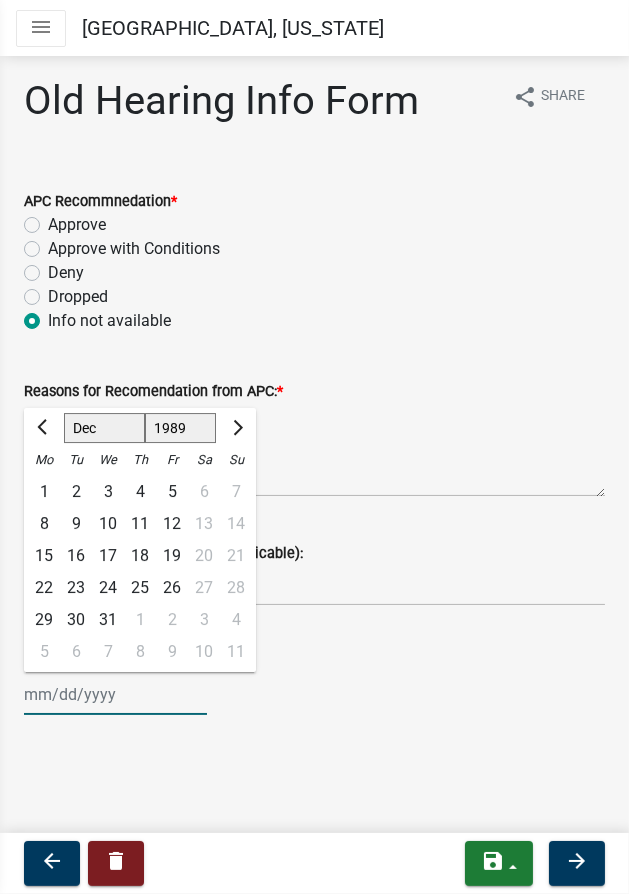 click on "1525 1526 1527 1528 1529 1530 1531 1532 1533 1534 1535 1536 1537 1538 1539 1540 1541 1542 1543 1544 1545 1546 1547 1548 1549 1550 1551 1552 1553 1554 1555 1556 1557 1558 1559 1560 1561 1562 1563 1564 1565 1566 1567 1568 1569 1570 1571 1572 1573 1574 1575 1576 1577 1578 1579 1580 1581 1582 1583 1584 1585 1586 1587 1588 1589 1590 1591 1592 1593 1594 1595 1596 1597 1598 1599 1600 1601 1602 1603 1604 1605 1606 1607 1608 1609 1610 1611 1612 1613 1614 1615 1616 1617 1618 1619 1620 1621 1622 1623 1624 1625 1626 1627 1628 1629 1630 1631 1632 1633 1634 1635 1636 1637 1638 1639 1640 1641 1642 1643 1644 1645 1646 1647 1648 1649 1650 1651 1652 1653 1654 1655 1656 1657 1658 1659 1660 1661 1662 1663 1664 1665 1666 1667 1668 1669 1670 1671 1672 1673 1674 1675 1676 1677 1678 1679 1680 1681 1682 1683 1684 1685 1686 1687 1688 1689 1690 1691 1692 1693 1694 1695 1696 1697 1698 1699 1700 1701 1702 1703 1704 1705 1706 1707 1708 1709 1710 1711 1712 1713 1714 1715 1716 1717 1718 1719 1720 1721 1722 1723 1724 1725 1726 1727 1728 1729" 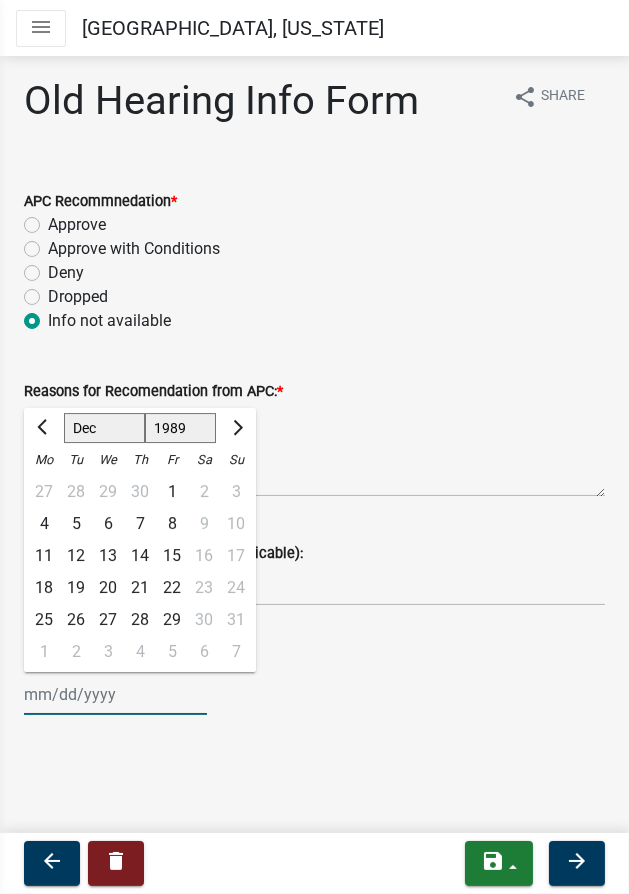 click on "11" 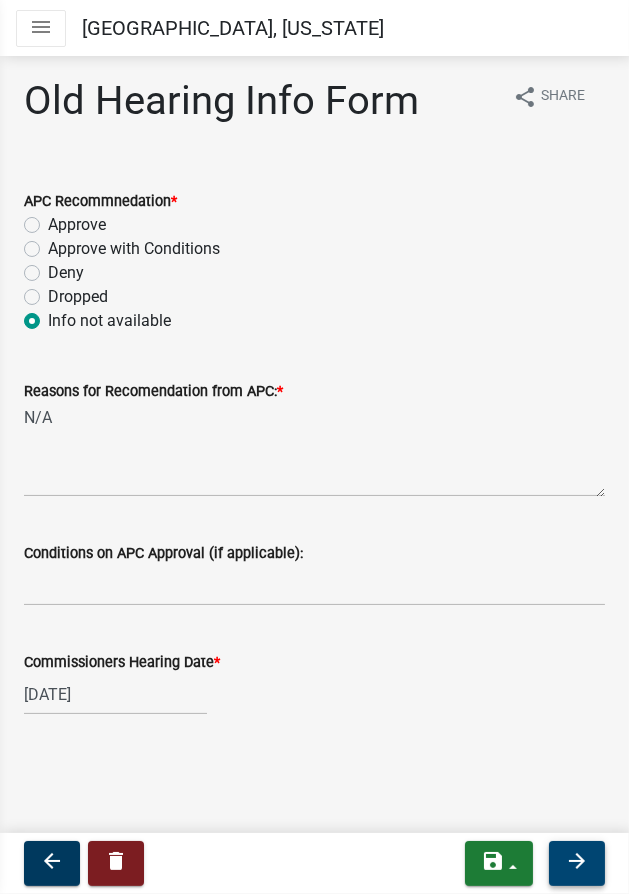 click on "arrow_forward" at bounding box center [577, 861] 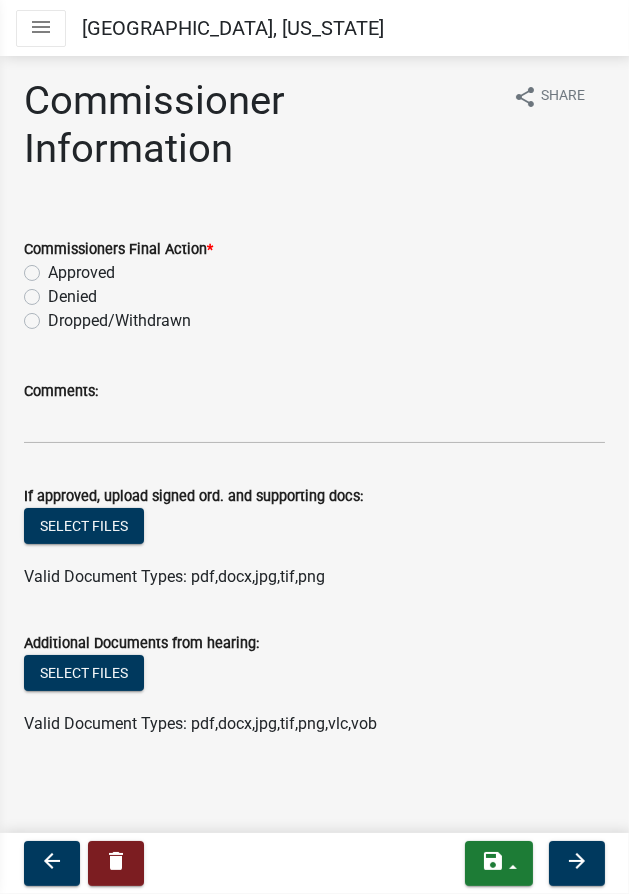 click on "Approved" 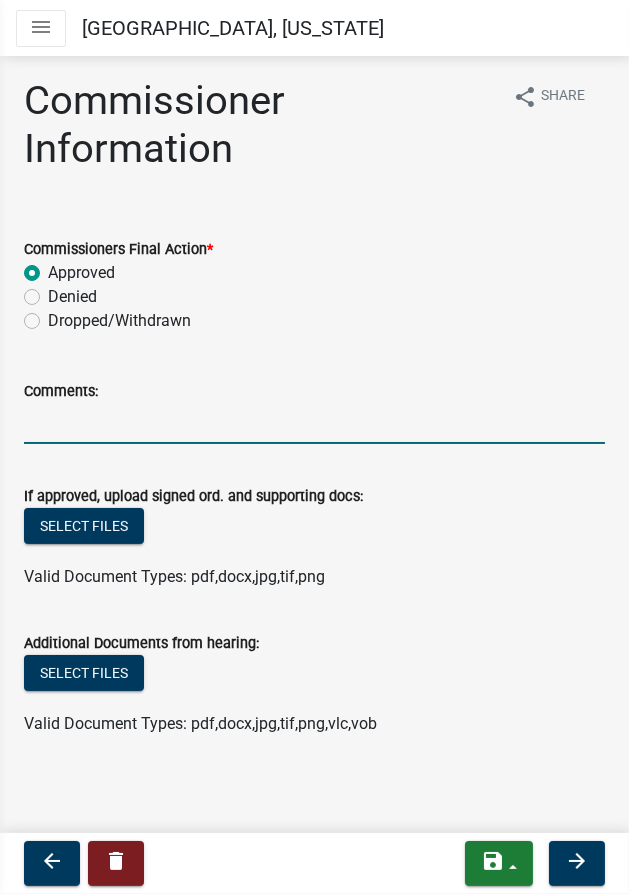 click on "Comments:" at bounding box center (314, 423) 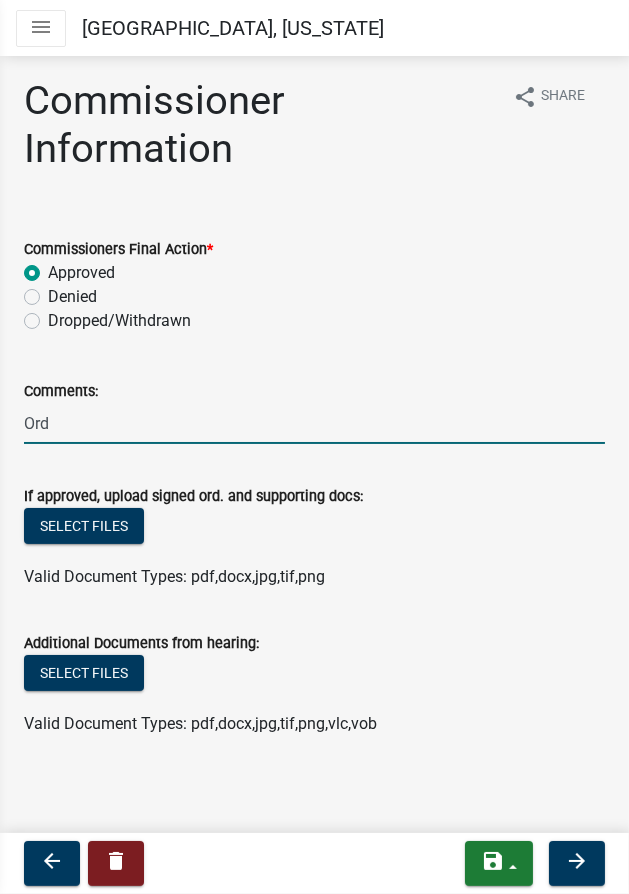 click on "Ord" at bounding box center (314, 423) 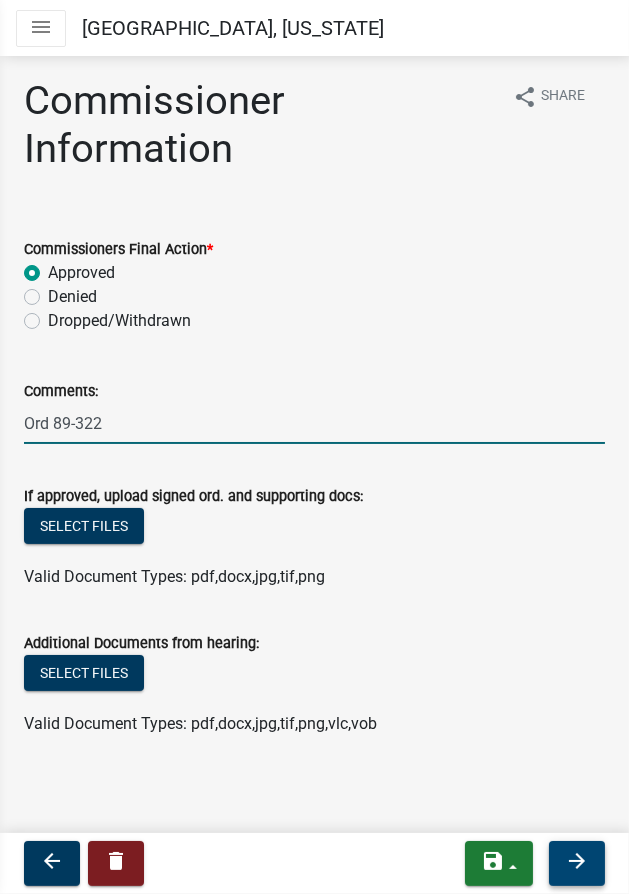 click on "arrow_forward" at bounding box center [577, 861] 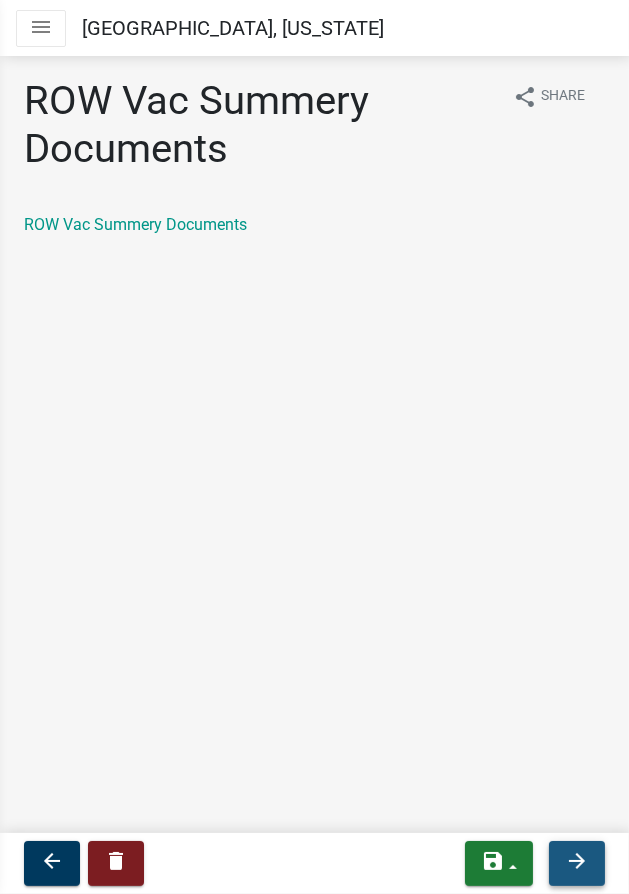 click on "arrow_forward" at bounding box center (577, 861) 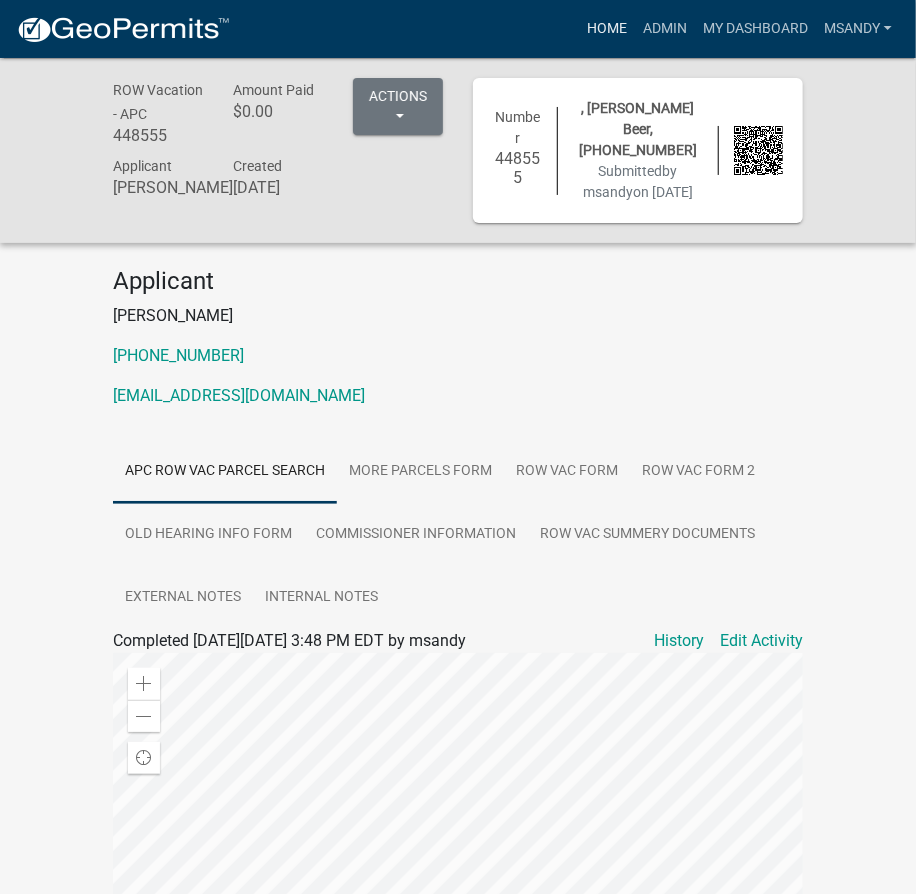click on "Home" at bounding box center [607, 29] 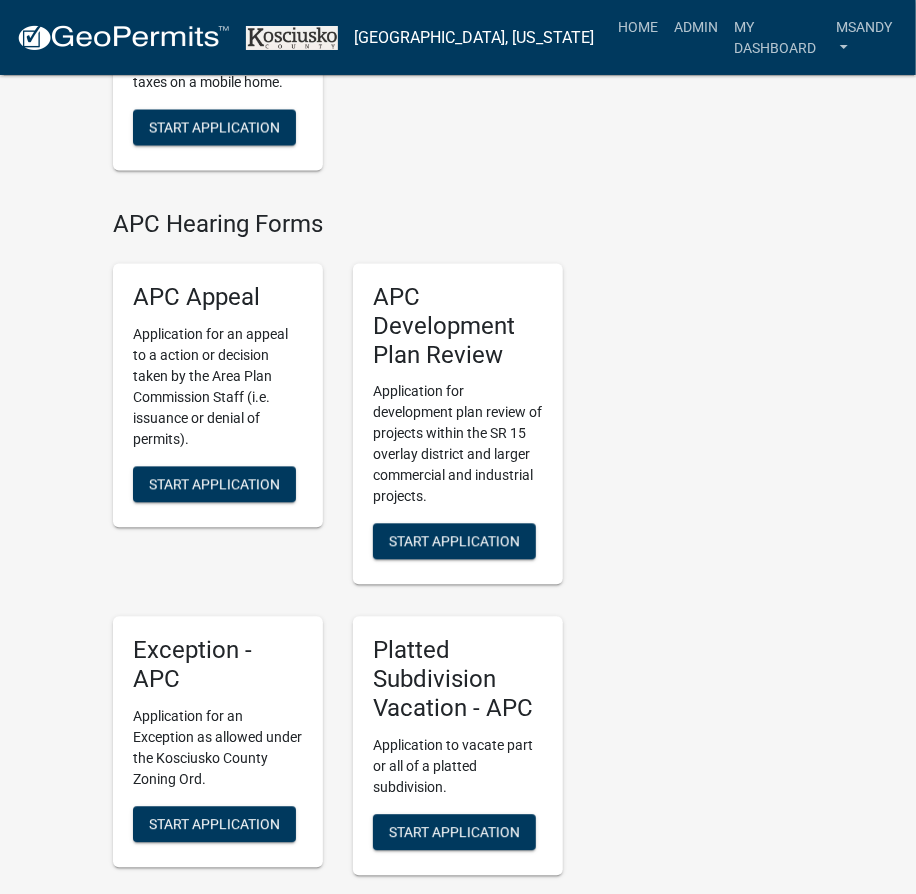 scroll, scrollTop: 4000, scrollLeft: 0, axis: vertical 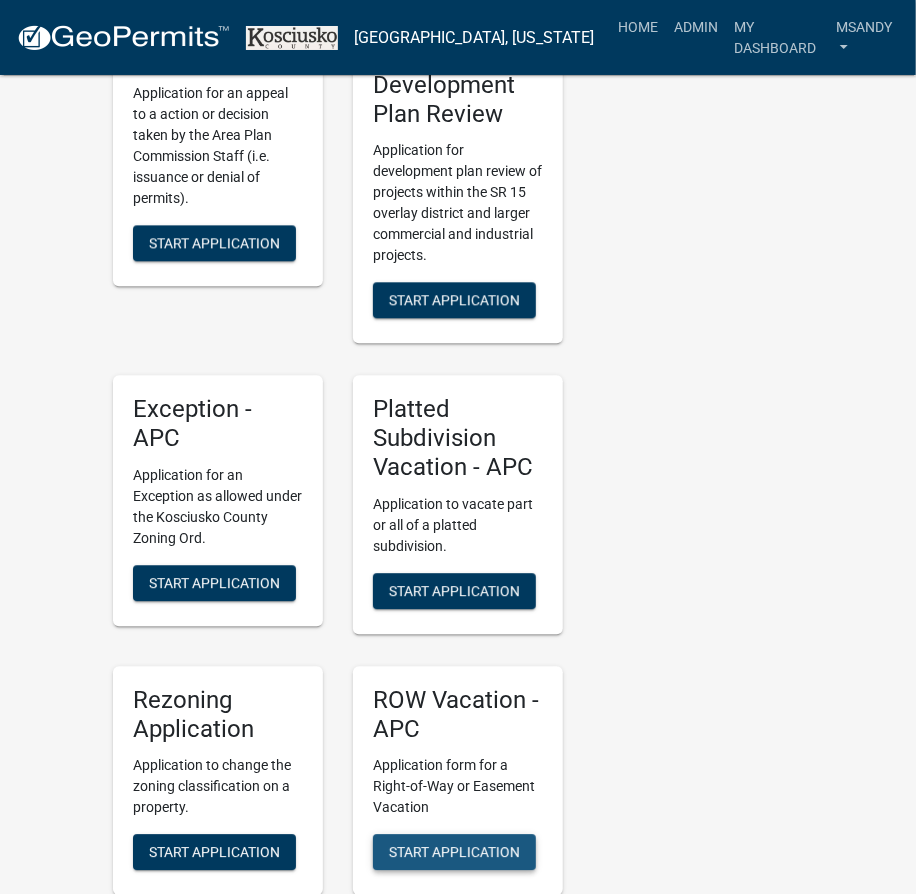 click on "Start Application" at bounding box center (454, 852) 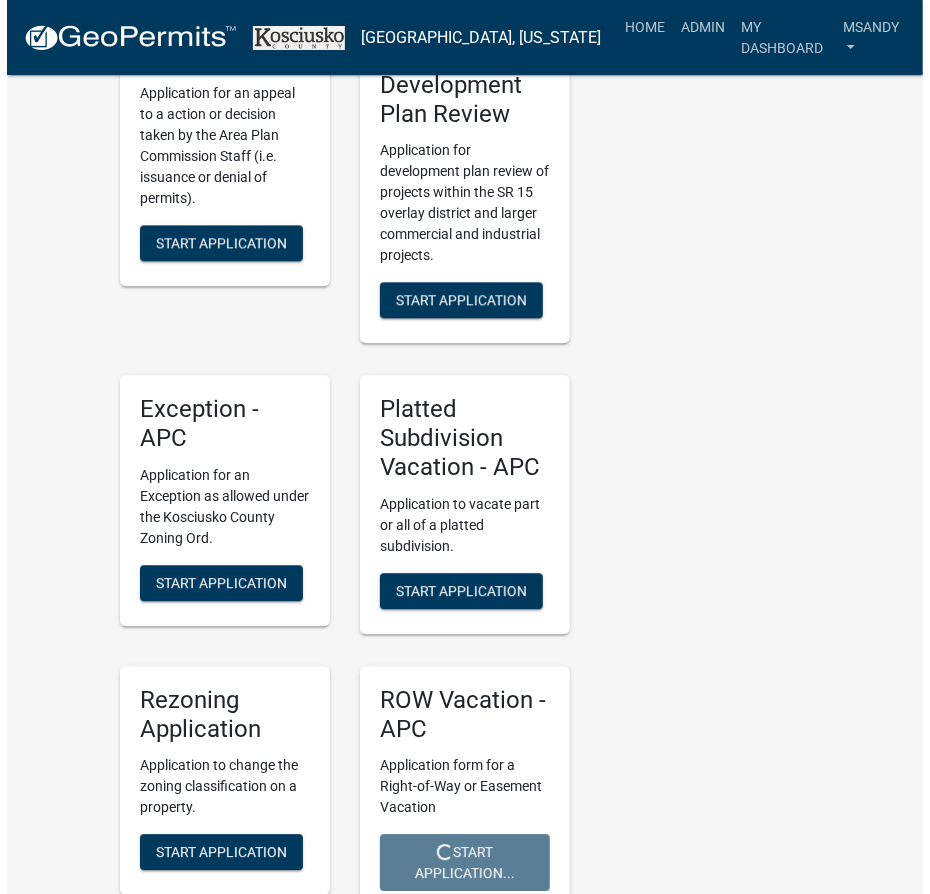 scroll, scrollTop: 0, scrollLeft: 0, axis: both 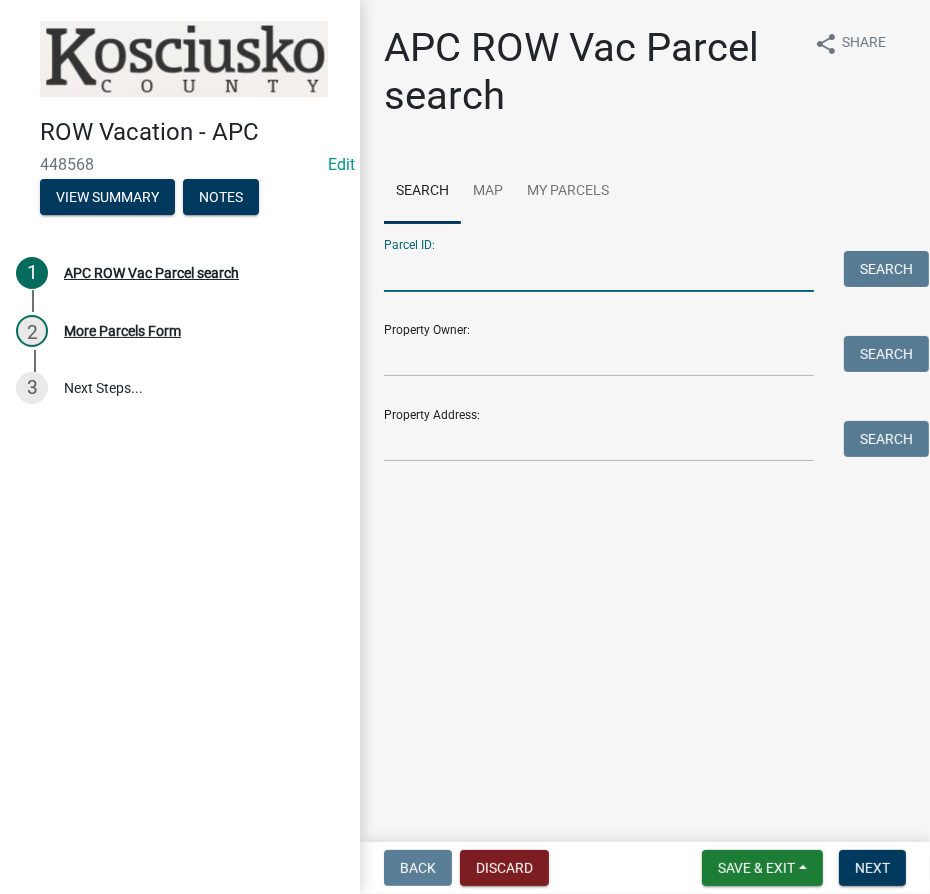 click on "Parcel ID:" at bounding box center [599, 271] 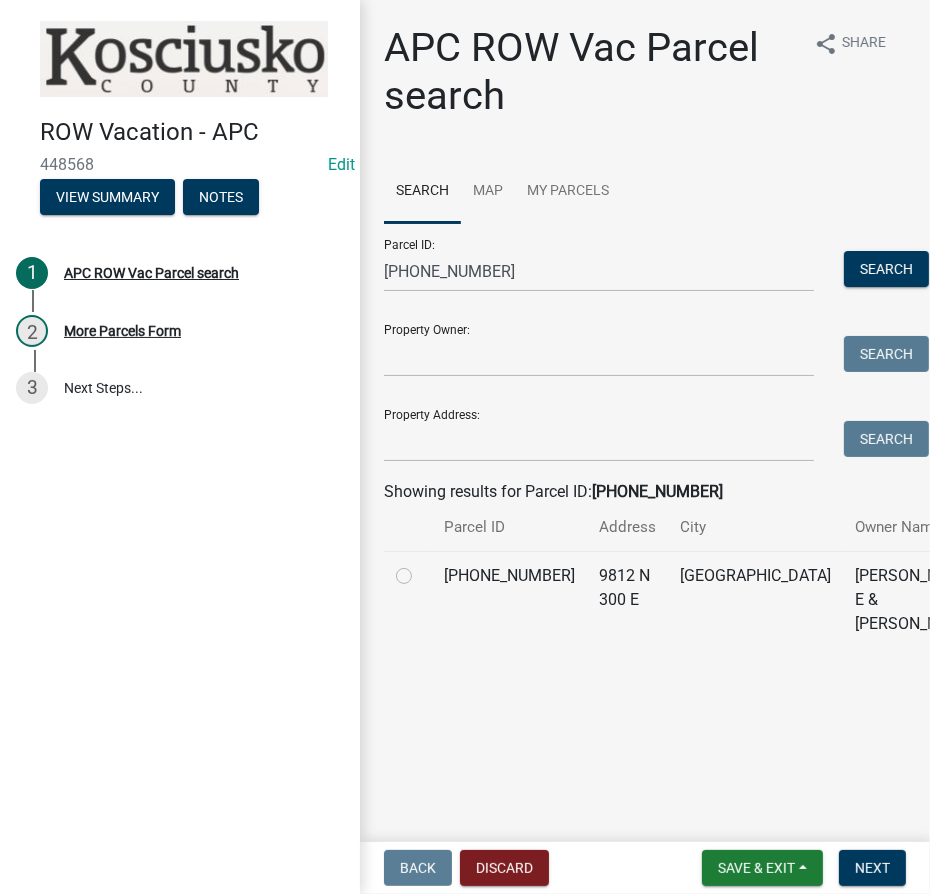 click 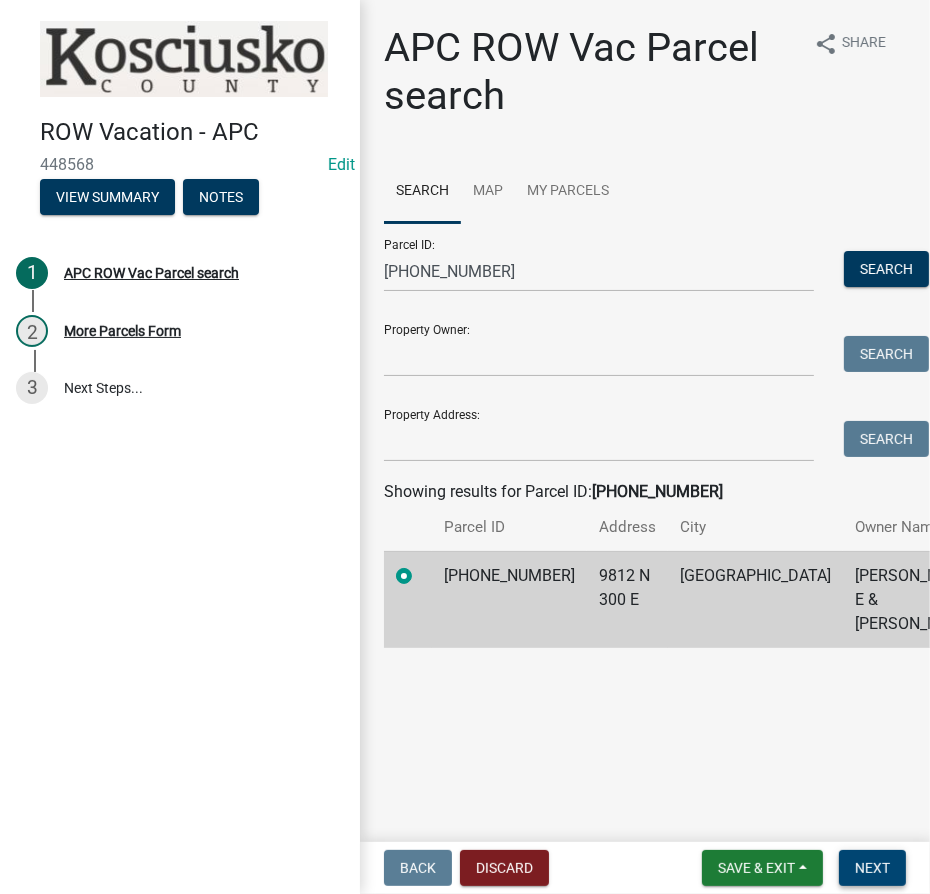 click on "Next" at bounding box center [872, 868] 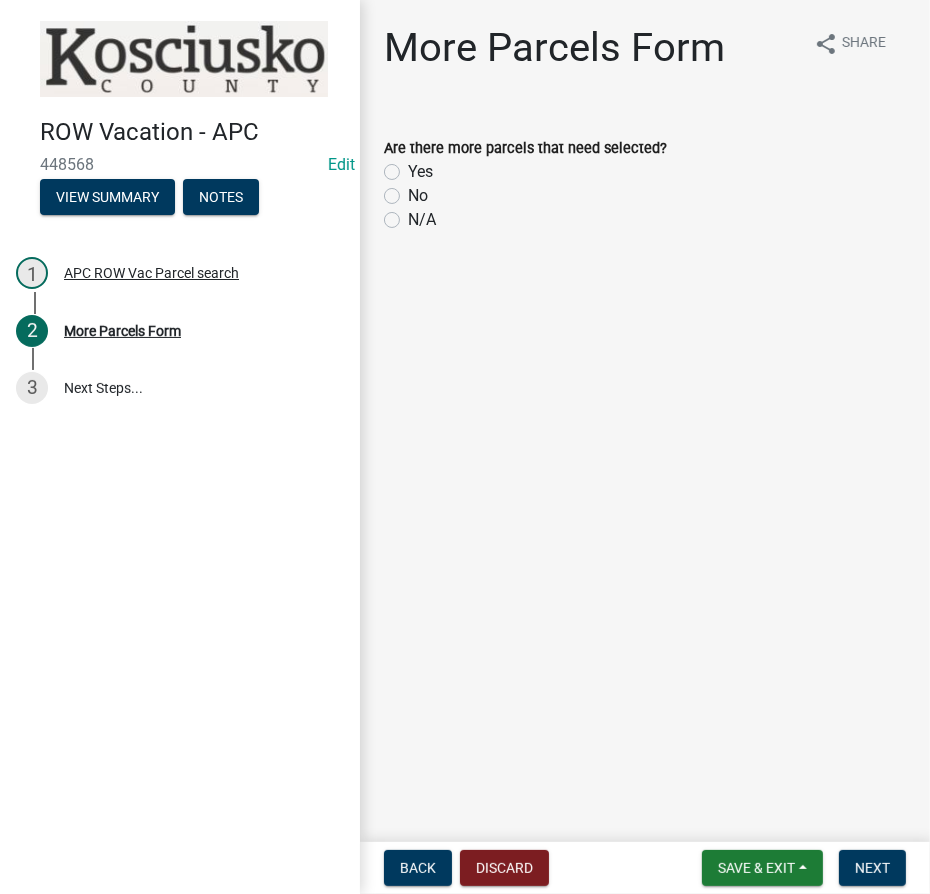 click on "No" 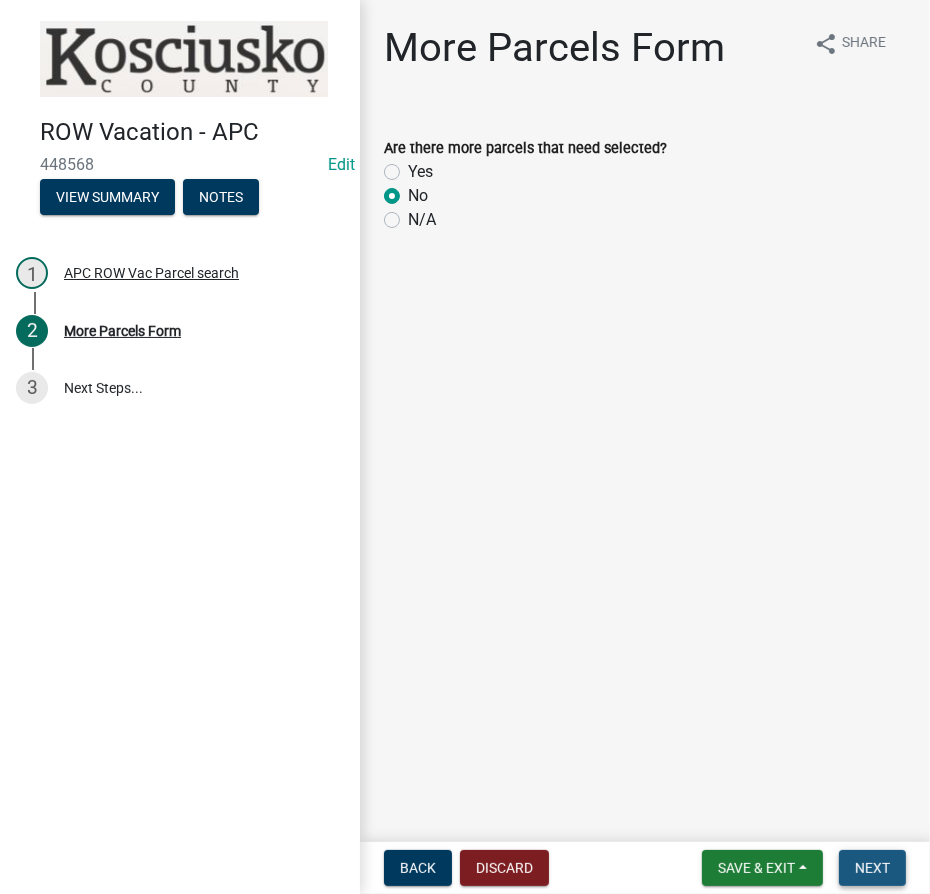 click on "Next" at bounding box center [872, 868] 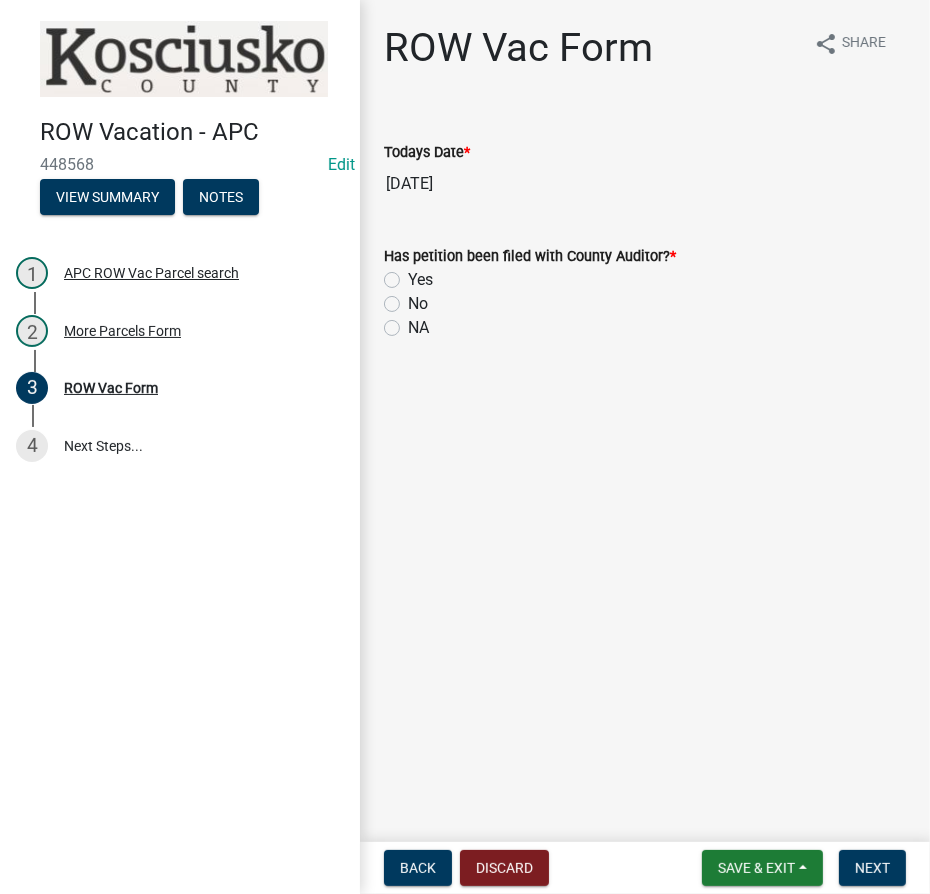 click on "NA" 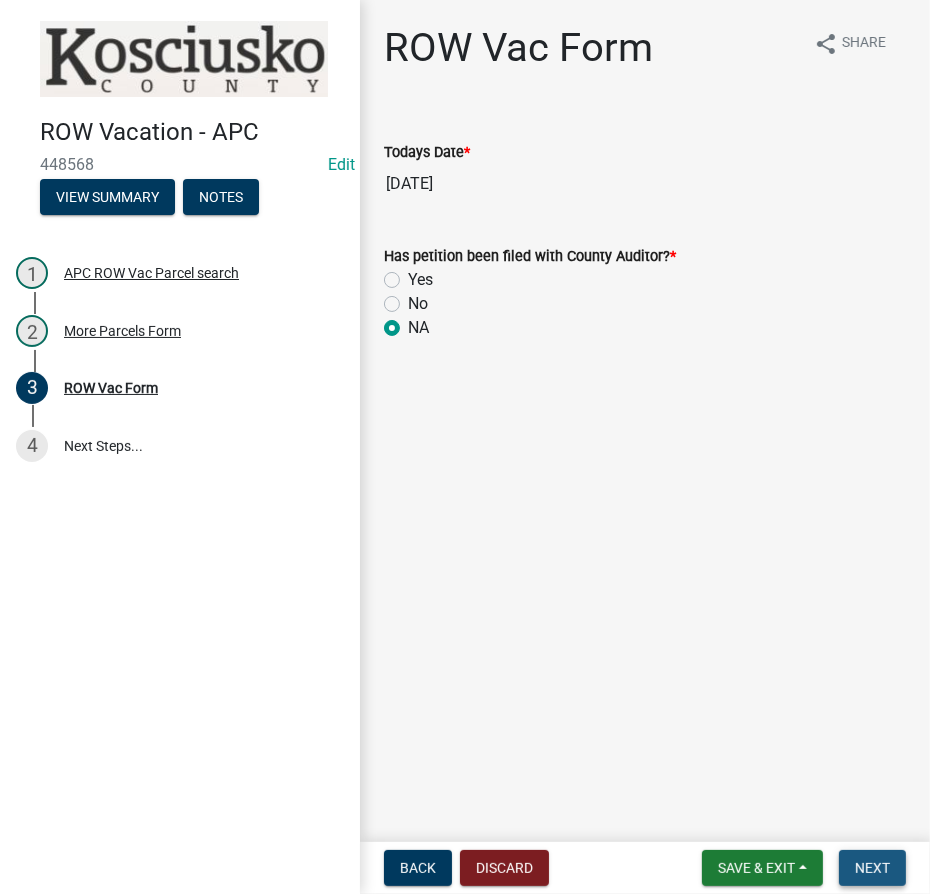 drag, startPoint x: 866, startPoint y: 873, endPoint x: 841, endPoint y: 837, distance: 43.829212 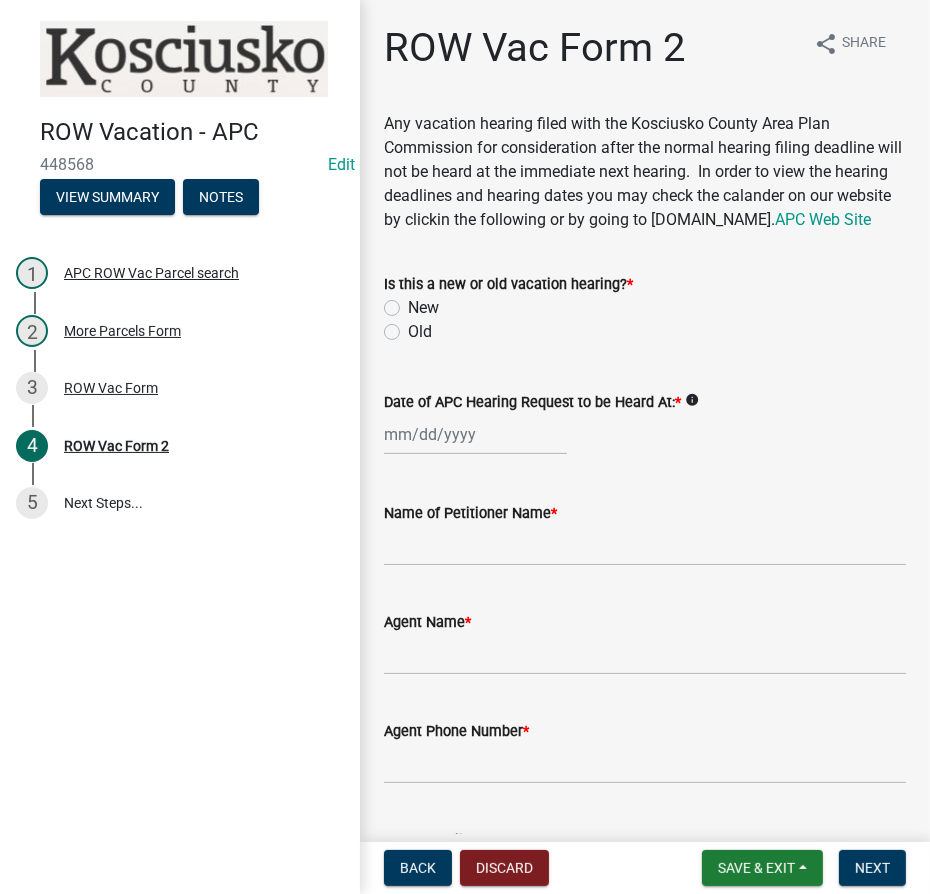 click on "Old" 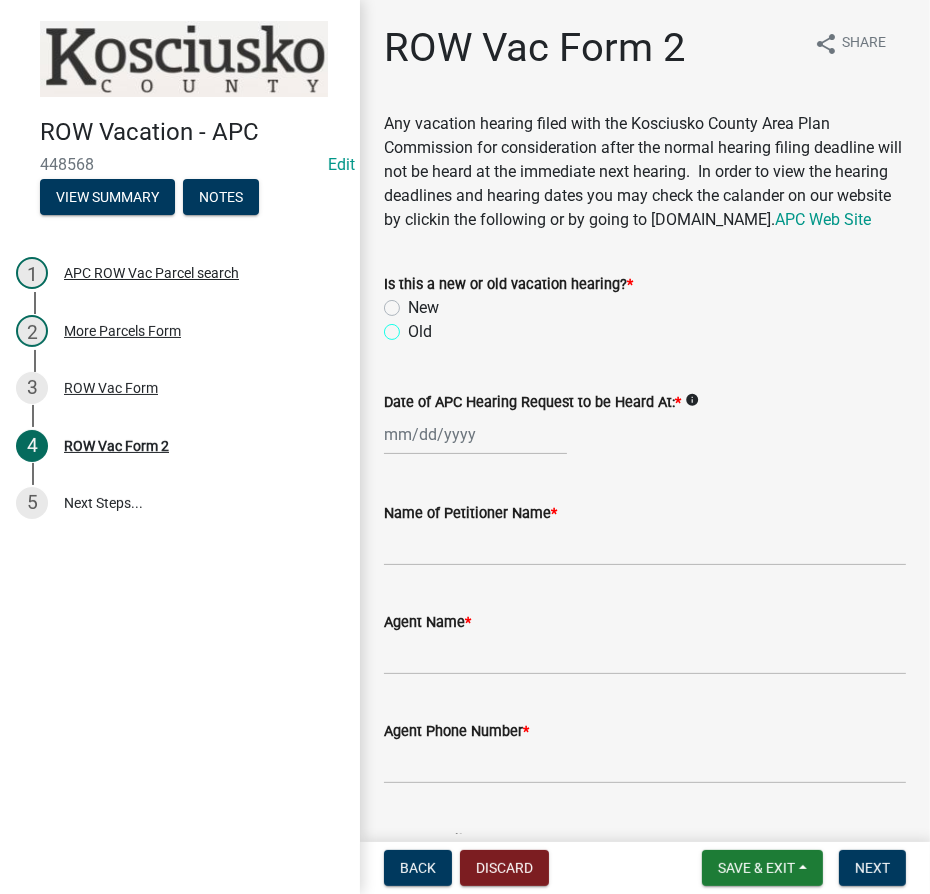 click on "Old" at bounding box center [414, 326] 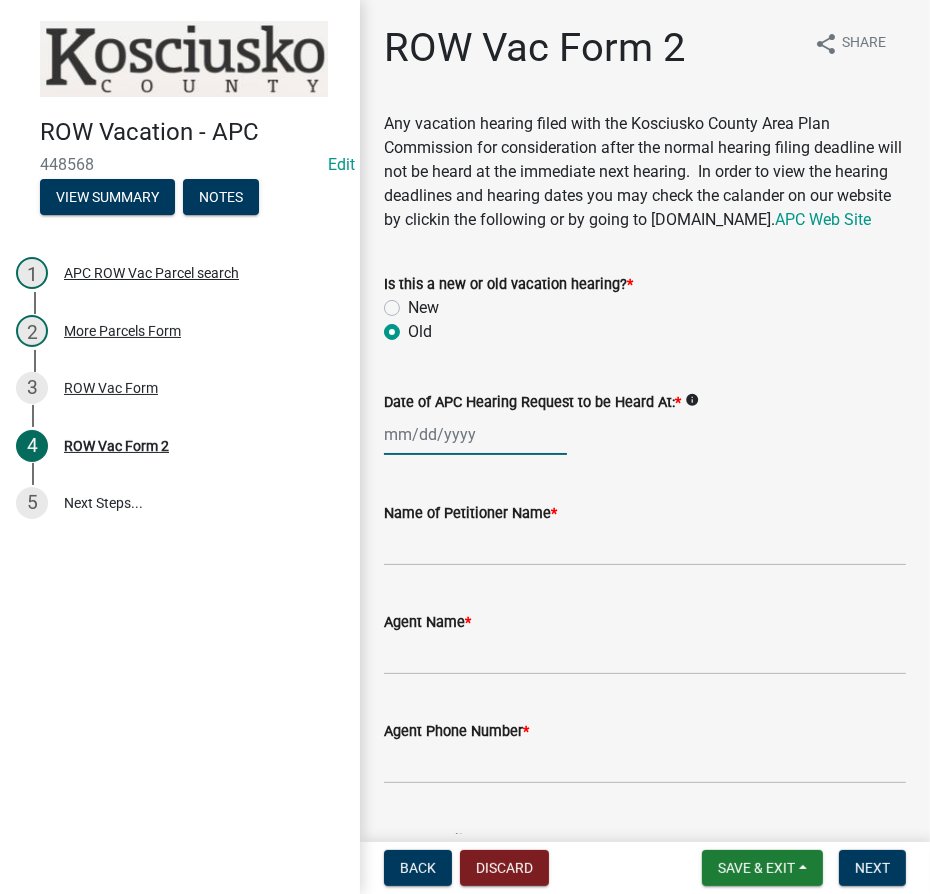 click 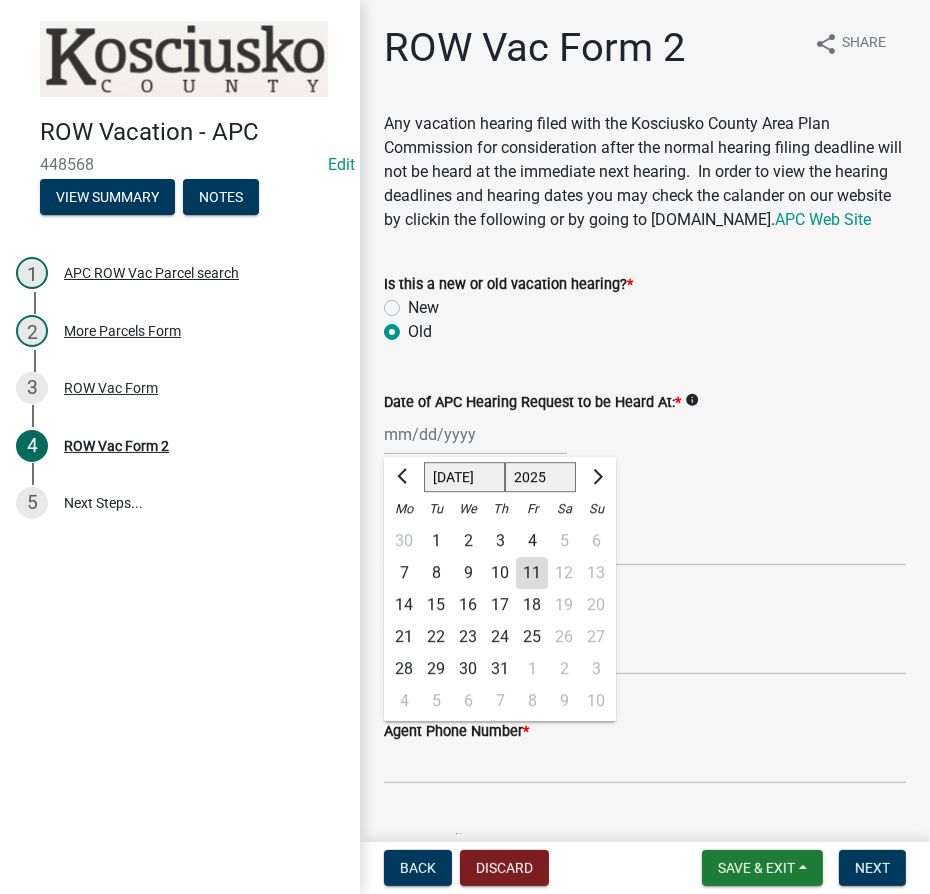 click on "1525 1526 1527 1528 1529 1530 1531 1532 1533 1534 1535 1536 1537 1538 1539 1540 1541 1542 1543 1544 1545 1546 1547 1548 1549 1550 1551 1552 1553 1554 1555 1556 1557 1558 1559 1560 1561 1562 1563 1564 1565 1566 1567 1568 1569 1570 1571 1572 1573 1574 1575 1576 1577 1578 1579 1580 1581 1582 1583 1584 1585 1586 1587 1588 1589 1590 1591 1592 1593 1594 1595 1596 1597 1598 1599 1600 1601 1602 1603 1604 1605 1606 1607 1608 1609 1610 1611 1612 1613 1614 1615 1616 1617 1618 1619 1620 1621 1622 1623 1624 1625 1626 1627 1628 1629 1630 1631 1632 1633 1634 1635 1636 1637 1638 1639 1640 1641 1642 1643 1644 1645 1646 1647 1648 1649 1650 1651 1652 1653 1654 1655 1656 1657 1658 1659 1660 1661 1662 1663 1664 1665 1666 1667 1668 1669 1670 1671 1672 1673 1674 1675 1676 1677 1678 1679 1680 1681 1682 1683 1684 1685 1686 1687 1688 1689 1690 1691 1692 1693 1694 1695 1696 1697 1698 1699 1700 1701 1702 1703 1704 1705 1706 1707 1708 1709 1710 1711 1712 1713 1714 1715 1716 1717 1718 1719 1720 1721 1722 1723 1724 1725 1726 1727 1728 1729" 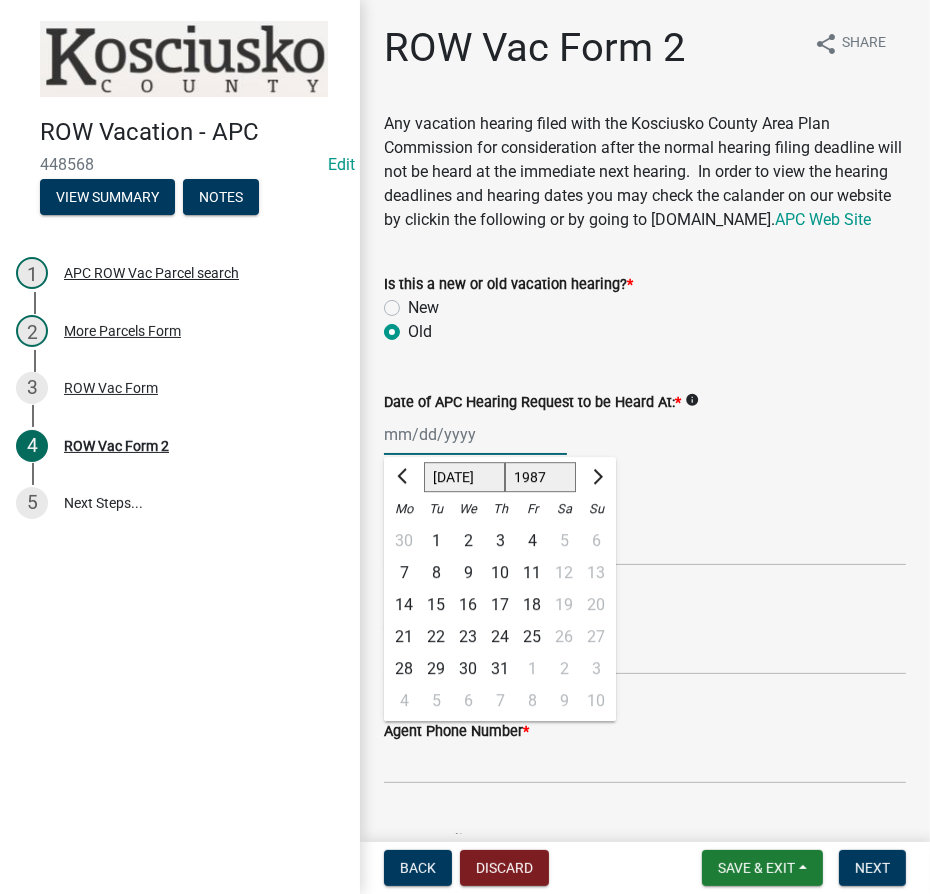 click on "1525 1526 1527 1528 1529 1530 1531 1532 1533 1534 1535 1536 1537 1538 1539 1540 1541 1542 1543 1544 1545 1546 1547 1548 1549 1550 1551 1552 1553 1554 1555 1556 1557 1558 1559 1560 1561 1562 1563 1564 1565 1566 1567 1568 1569 1570 1571 1572 1573 1574 1575 1576 1577 1578 1579 1580 1581 1582 1583 1584 1585 1586 1587 1588 1589 1590 1591 1592 1593 1594 1595 1596 1597 1598 1599 1600 1601 1602 1603 1604 1605 1606 1607 1608 1609 1610 1611 1612 1613 1614 1615 1616 1617 1618 1619 1620 1621 1622 1623 1624 1625 1626 1627 1628 1629 1630 1631 1632 1633 1634 1635 1636 1637 1638 1639 1640 1641 1642 1643 1644 1645 1646 1647 1648 1649 1650 1651 1652 1653 1654 1655 1656 1657 1658 1659 1660 1661 1662 1663 1664 1665 1666 1667 1668 1669 1670 1671 1672 1673 1674 1675 1676 1677 1678 1679 1680 1681 1682 1683 1684 1685 1686 1687 1688 1689 1690 1691 1692 1693 1694 1695 1696 1697 1698 1699 1700 1701 1702 1703 1704 1705 1706 1707 1708 1709 1710 1711 1712 1713 1714 1715 1716 1717 1718 1719 1720 1721 1722 1723 1724 1725 1726 1727 1728 1729" 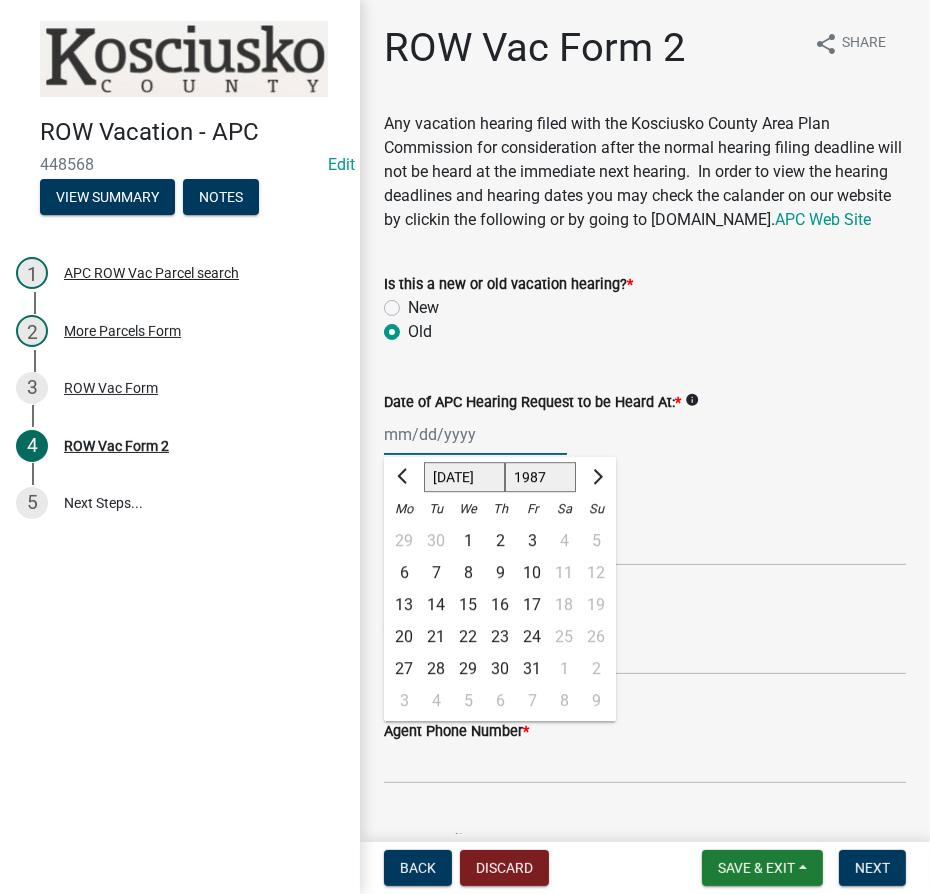click on "Jan Feb Mar Apr May Jun [DATE] Aug Sep Oct Nov Dec" 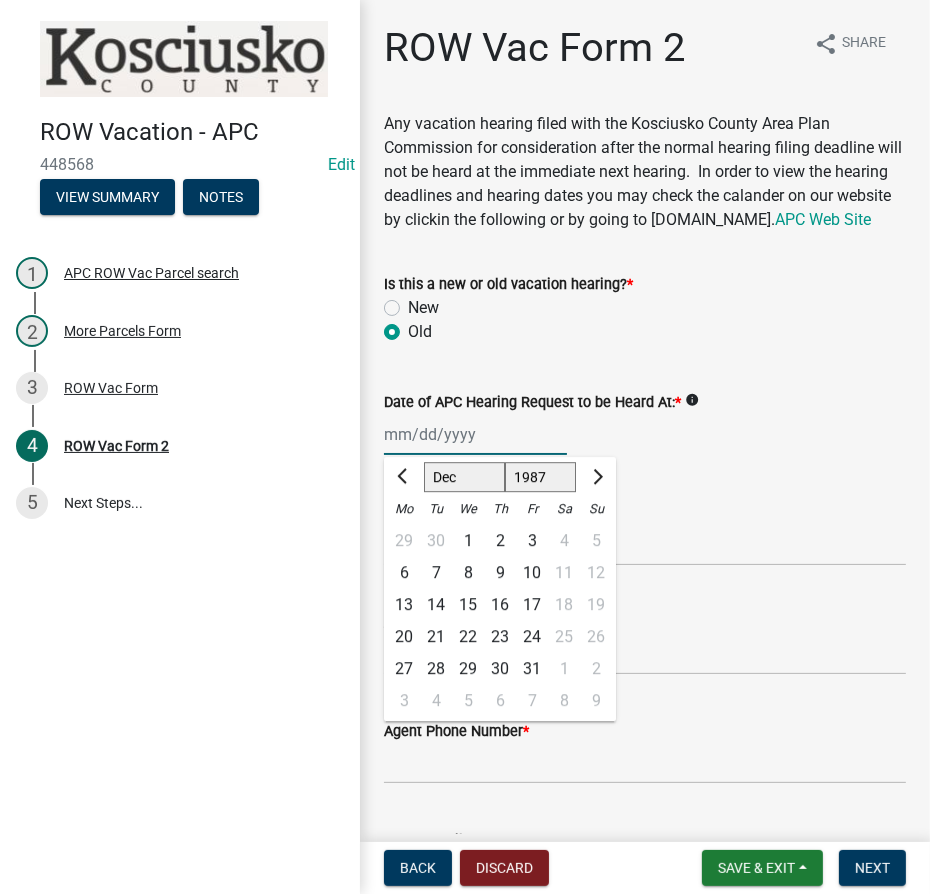 click on "Jan Feb Mar Apr May Jun [DATE] Aug Sep Oct Nov Dec" 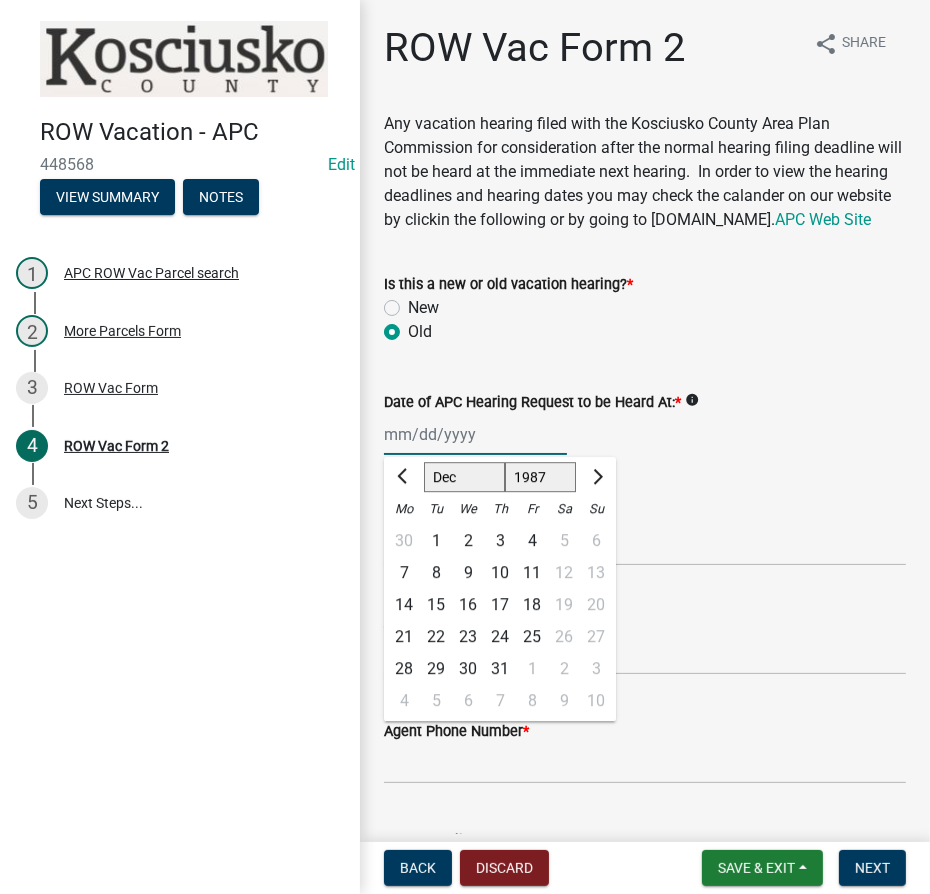 click on "8" 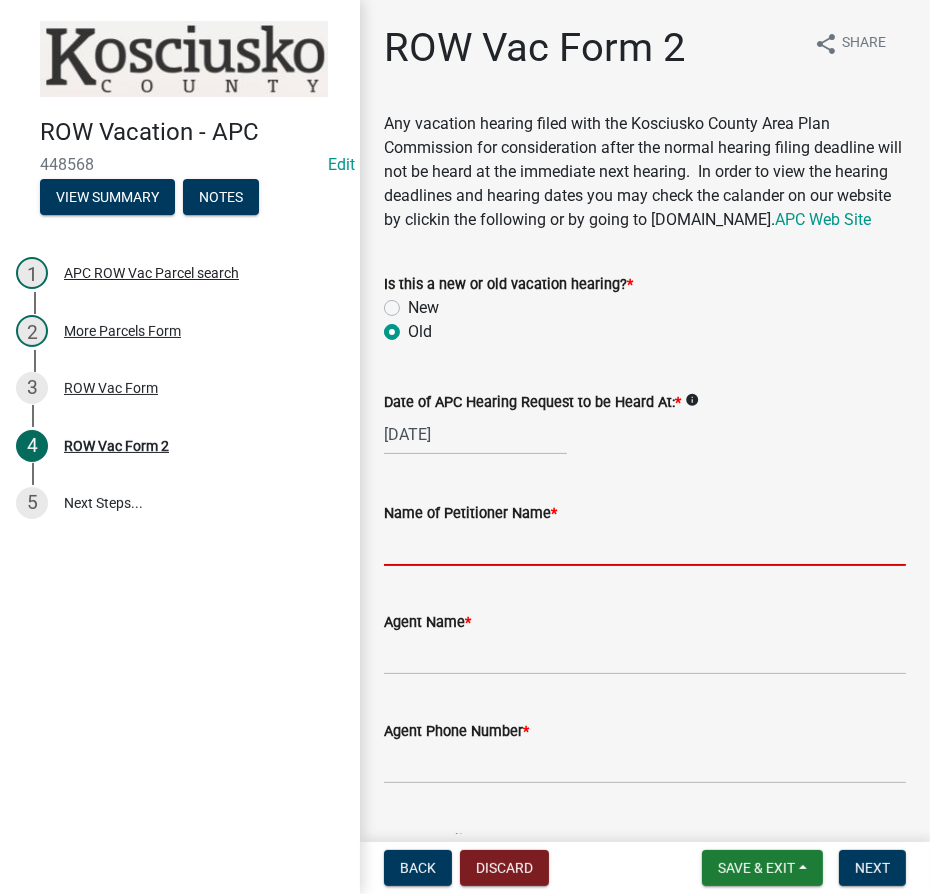 click on "Name of Petitioner Name  *" at bounding box center (645, 545) 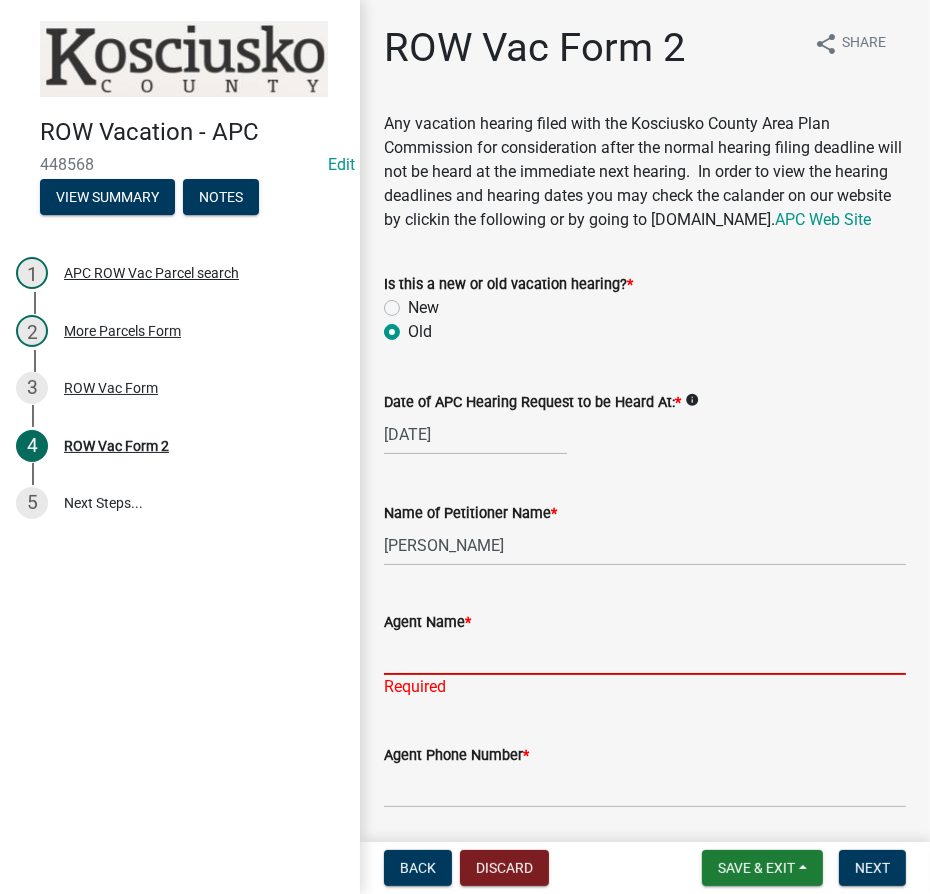 click on "Agent Name  *" at bounding box center (645, 654) 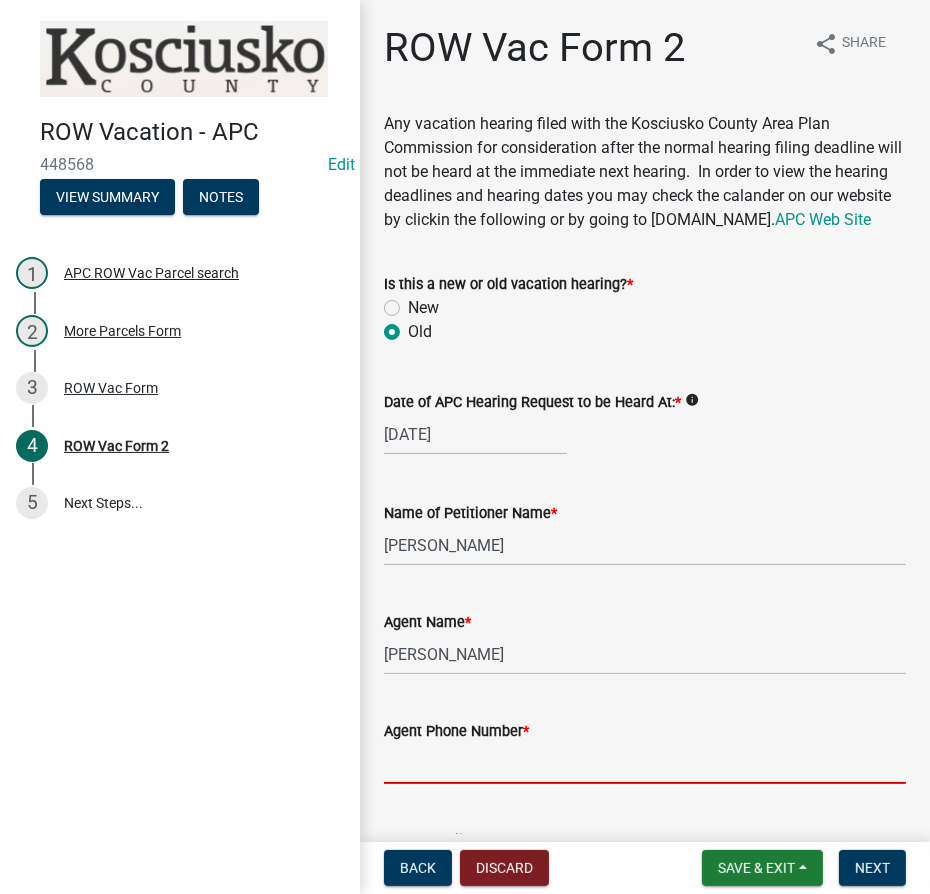click on "Agent Phone Number  *" at bounding box center [645, 763] 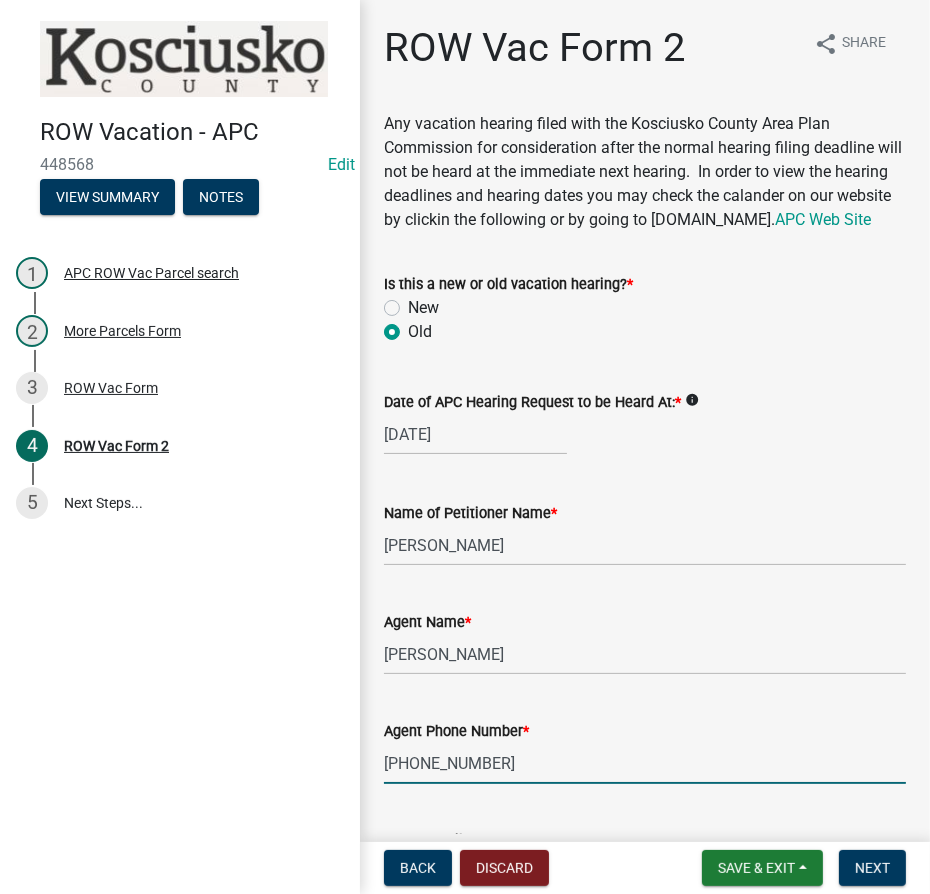 scroll, scrollTop: 479, scrollLeft: 0, axis: vertical 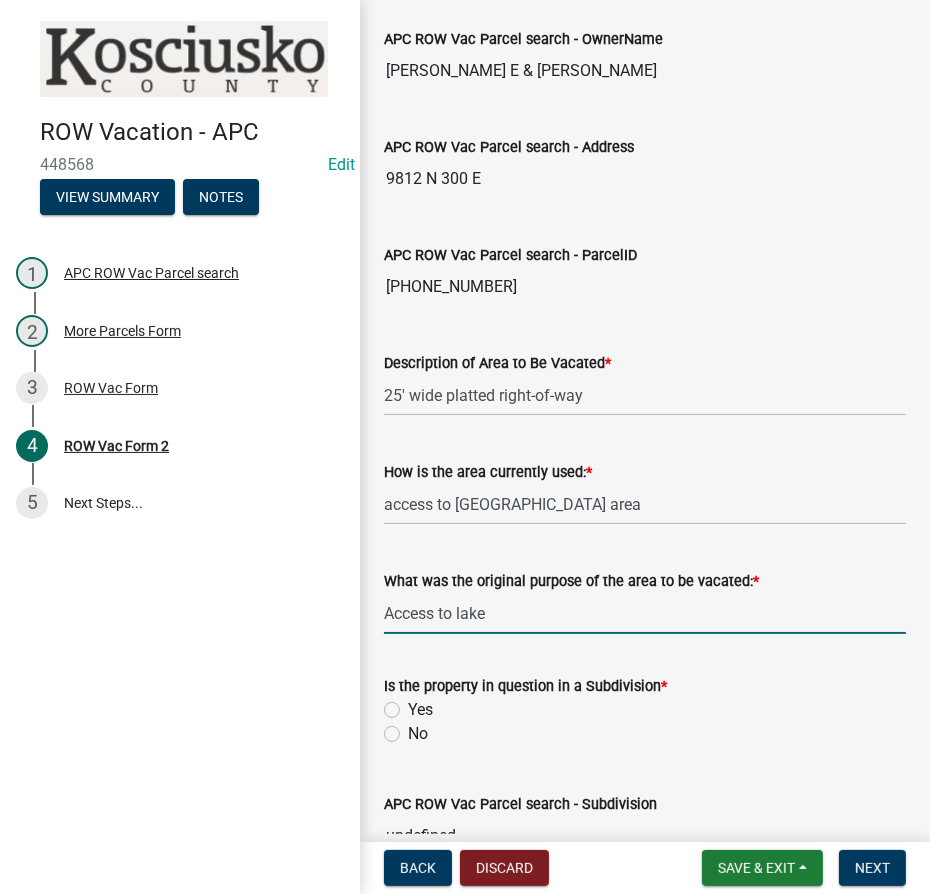 click on "Yes" 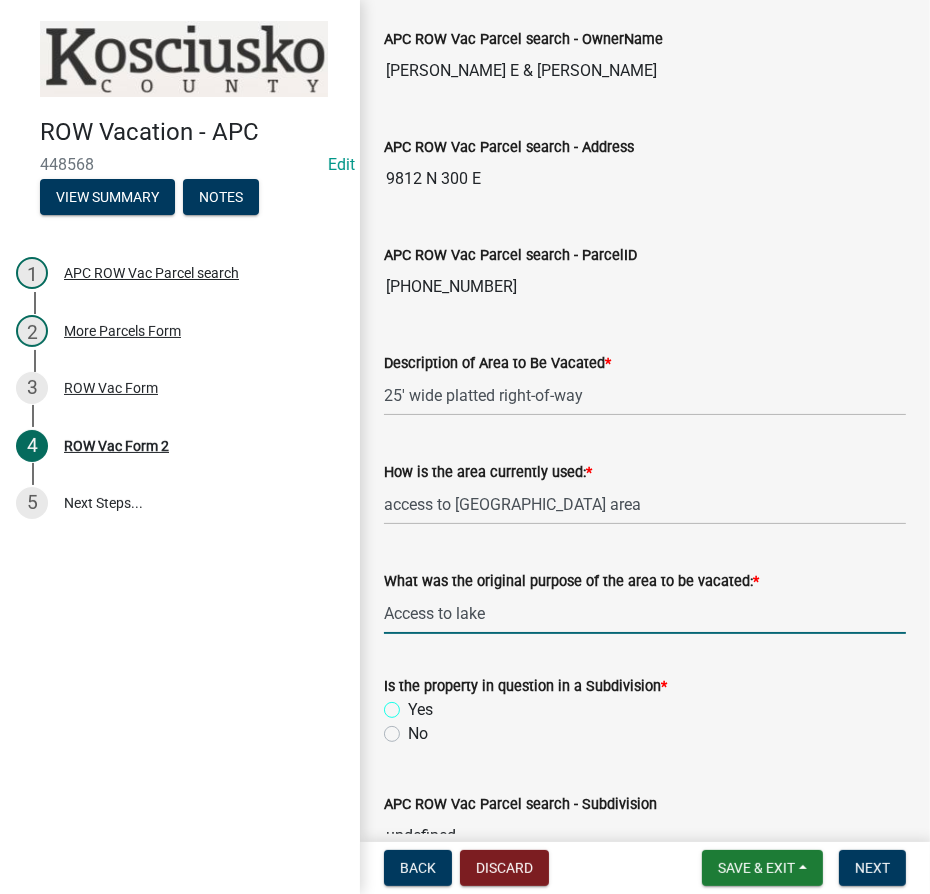 click on "Yes" at bounding box center (414, 704) 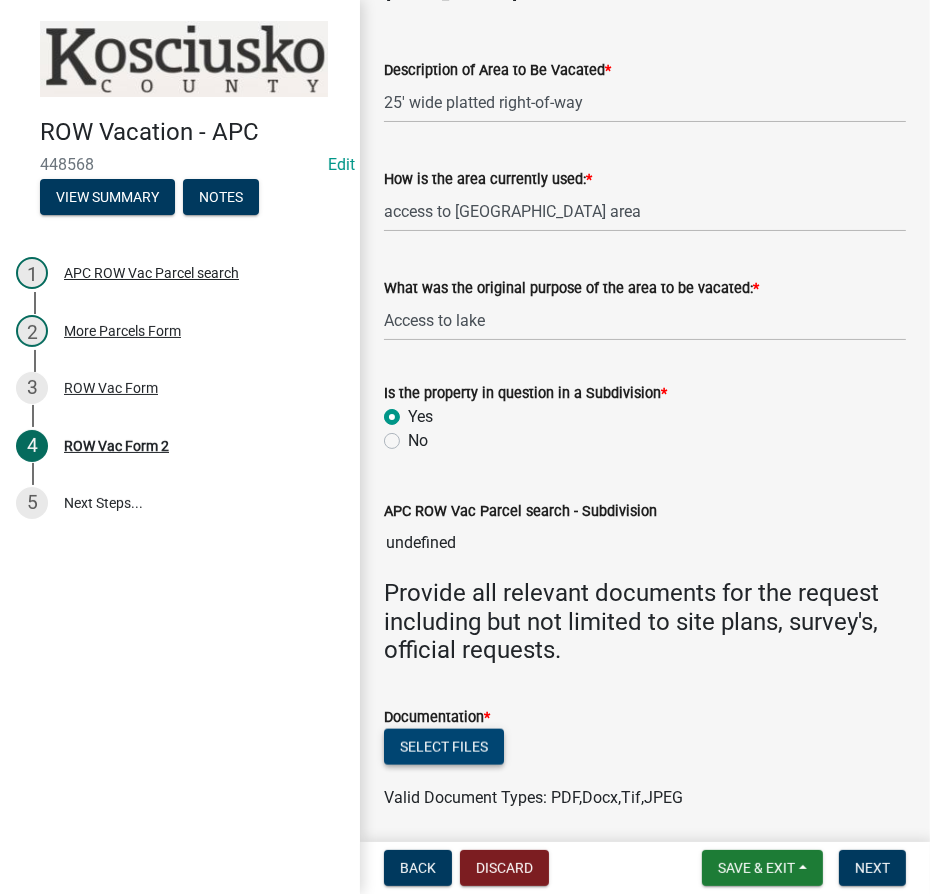scroll, scrollTop: 1319, scrollLeft: 0, axis: vertical 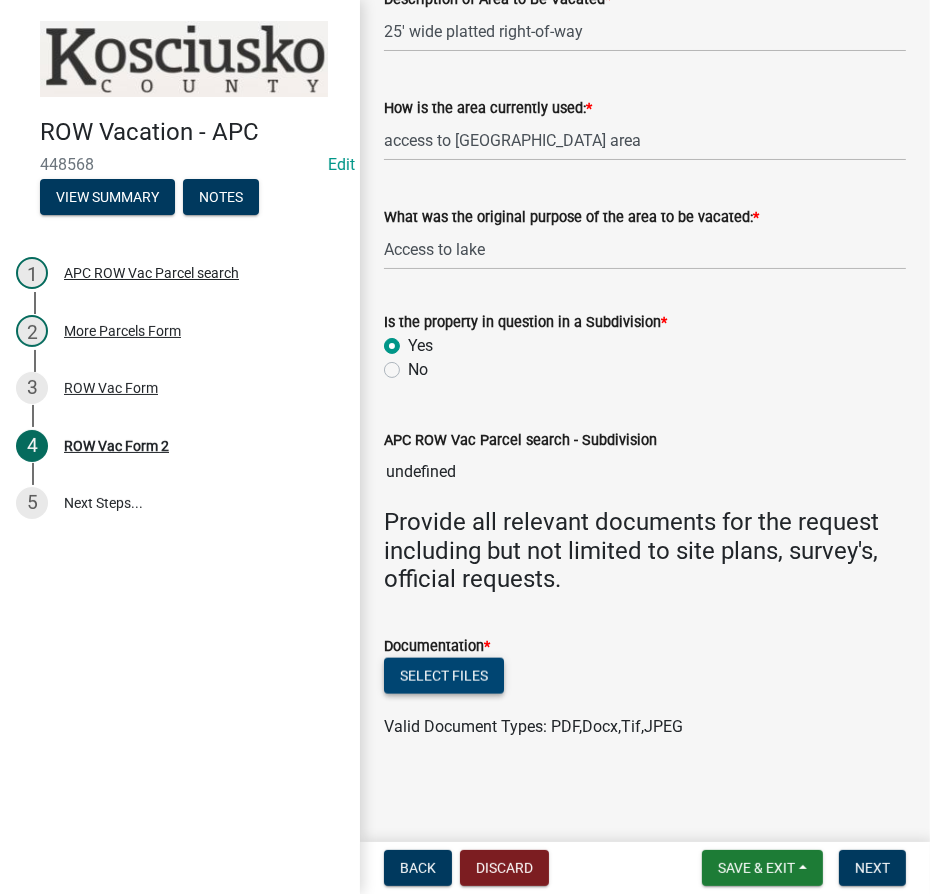 click on "Select files" 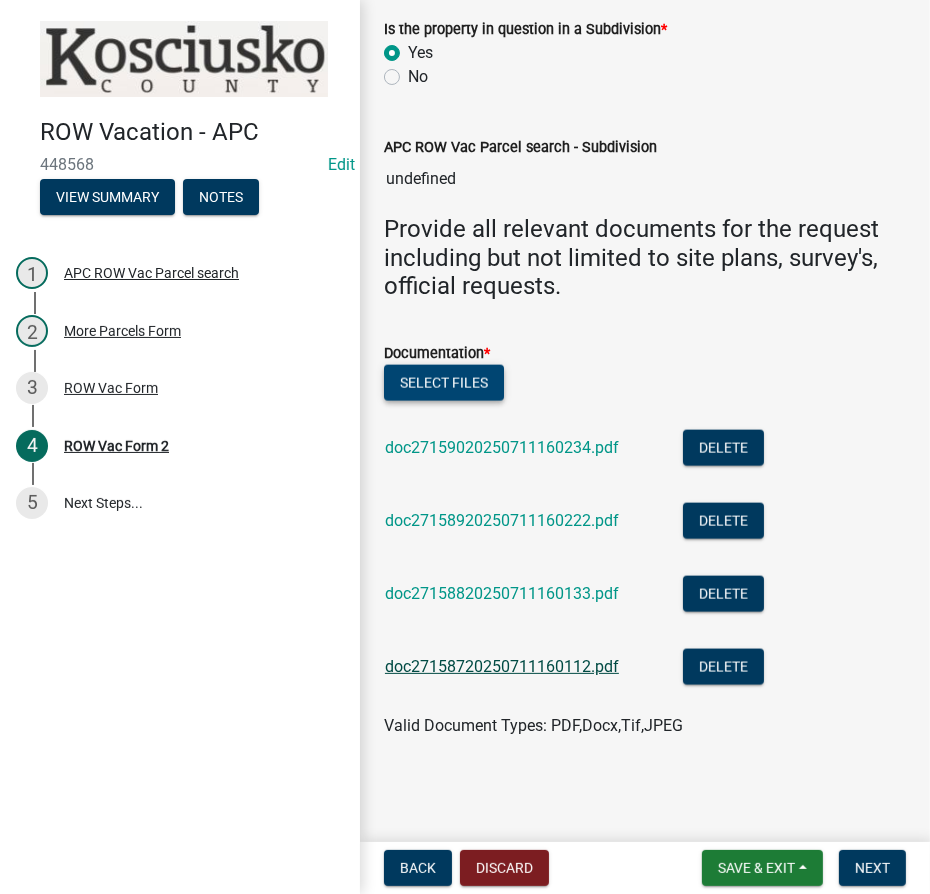 scroll, scrollTop: 1634, scrollLeft: 0, axis: vertical 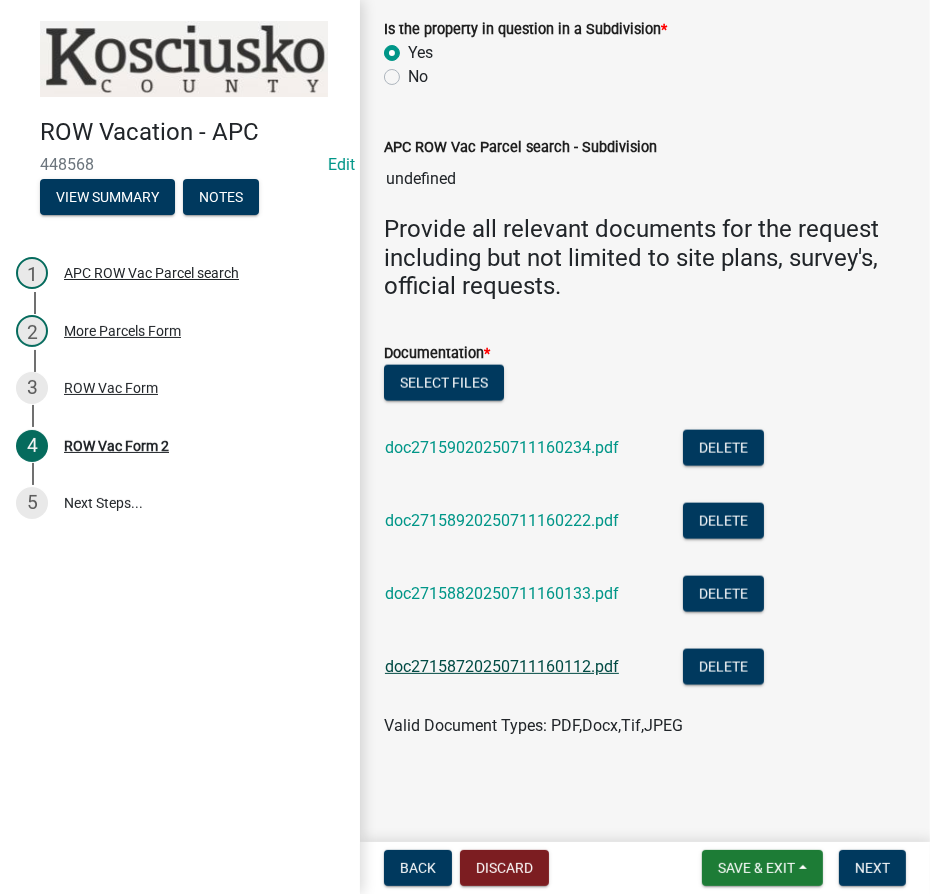 click on "doc27158720250711160112.pdf" 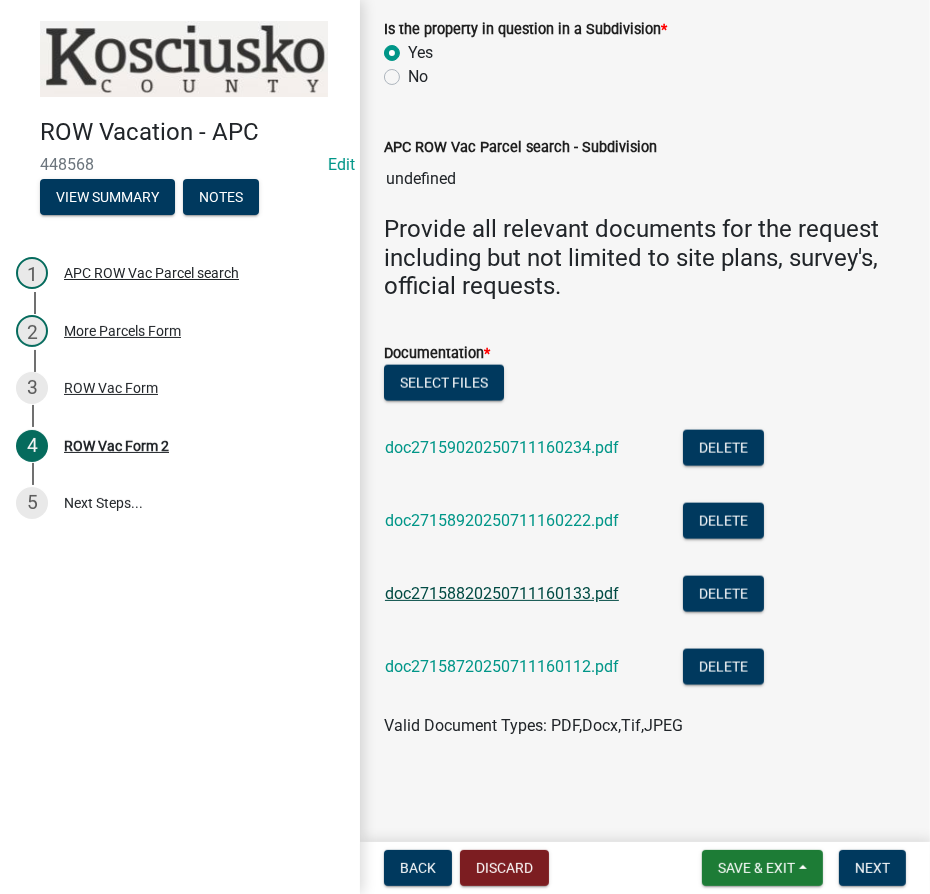 click on "doc27158820250711160133.pdf" 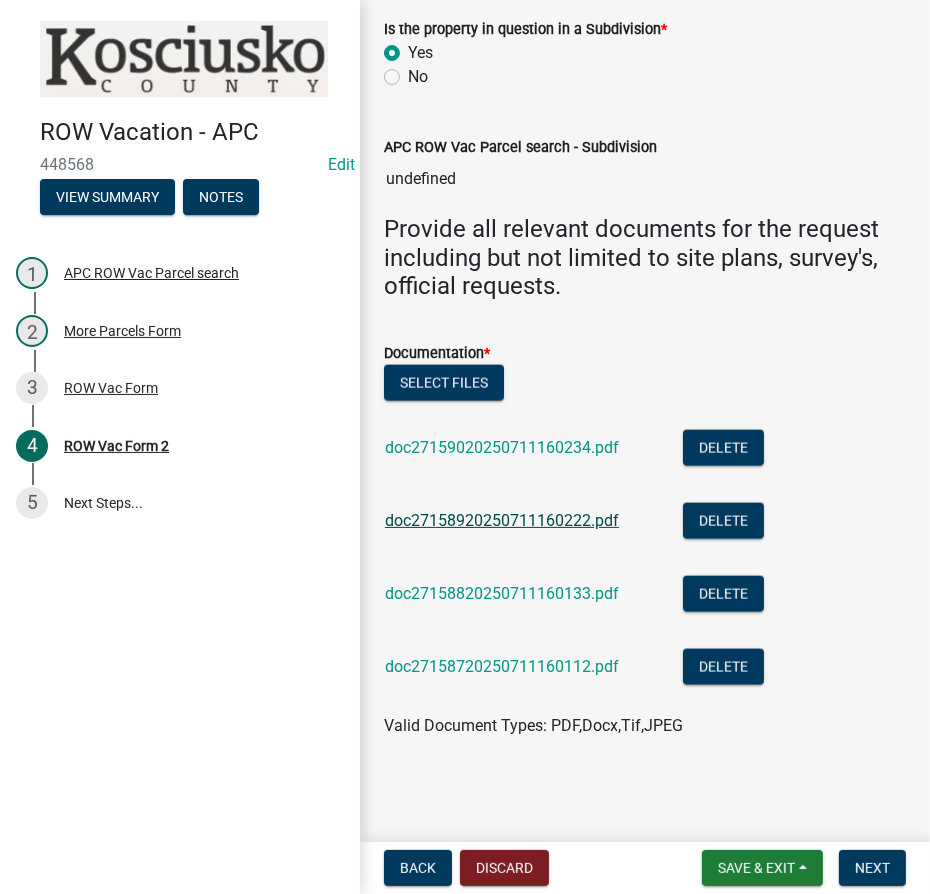 click on "doc27158920250711160222.pdf" 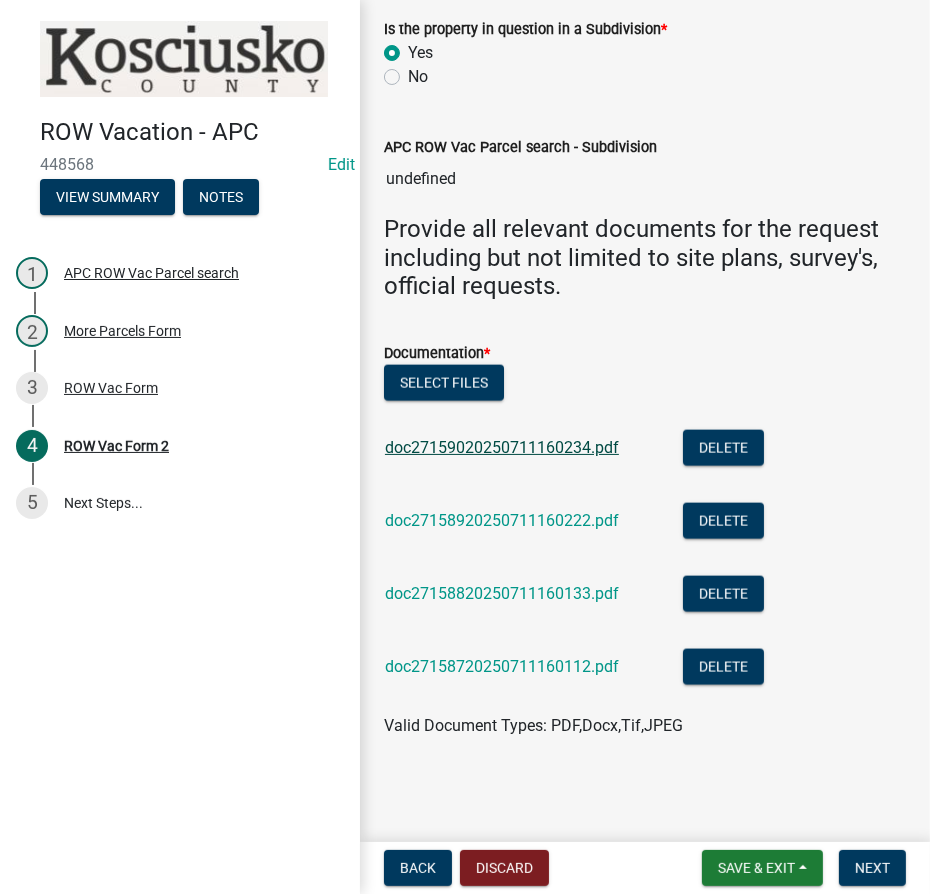 click on "doc27159020250711160234.pdf" 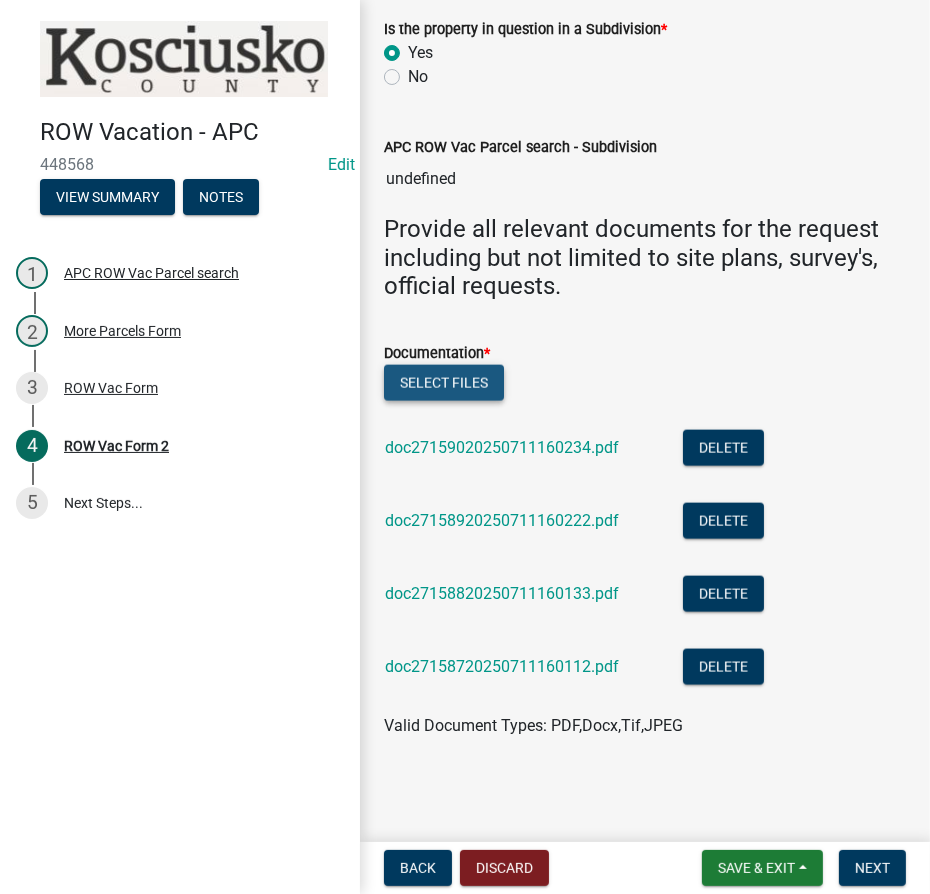 click on "Select files" 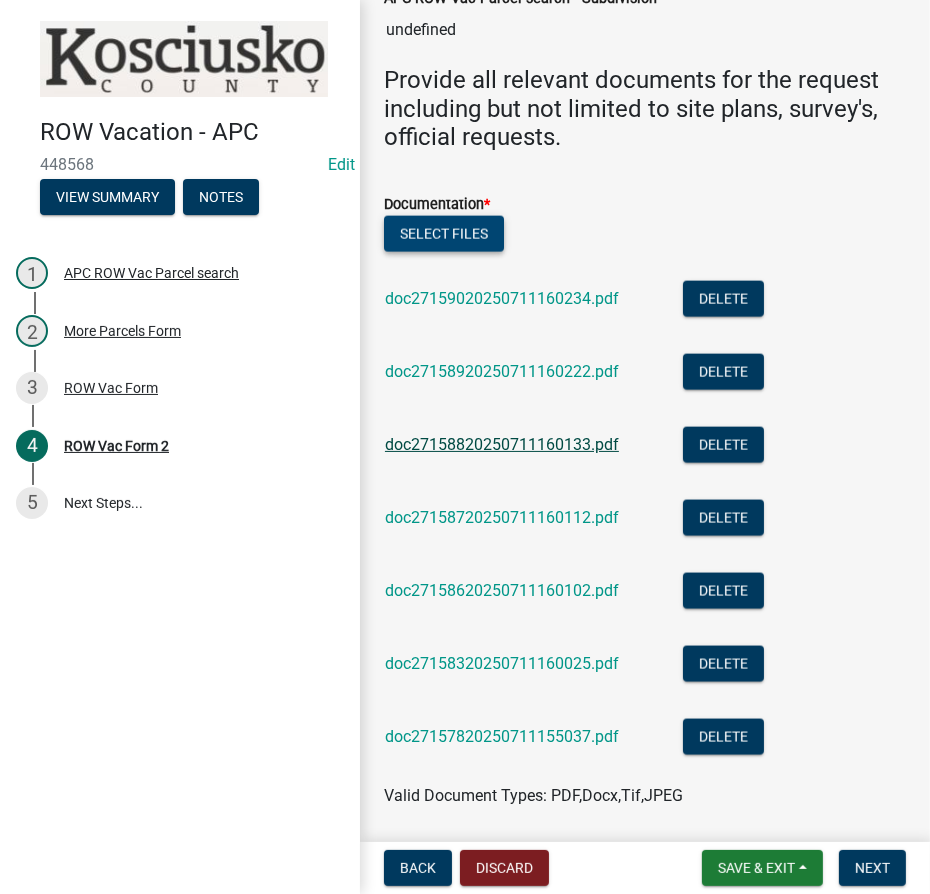 scroll, scrollTop: 1816, scrollLeft: 0, axis: vertical 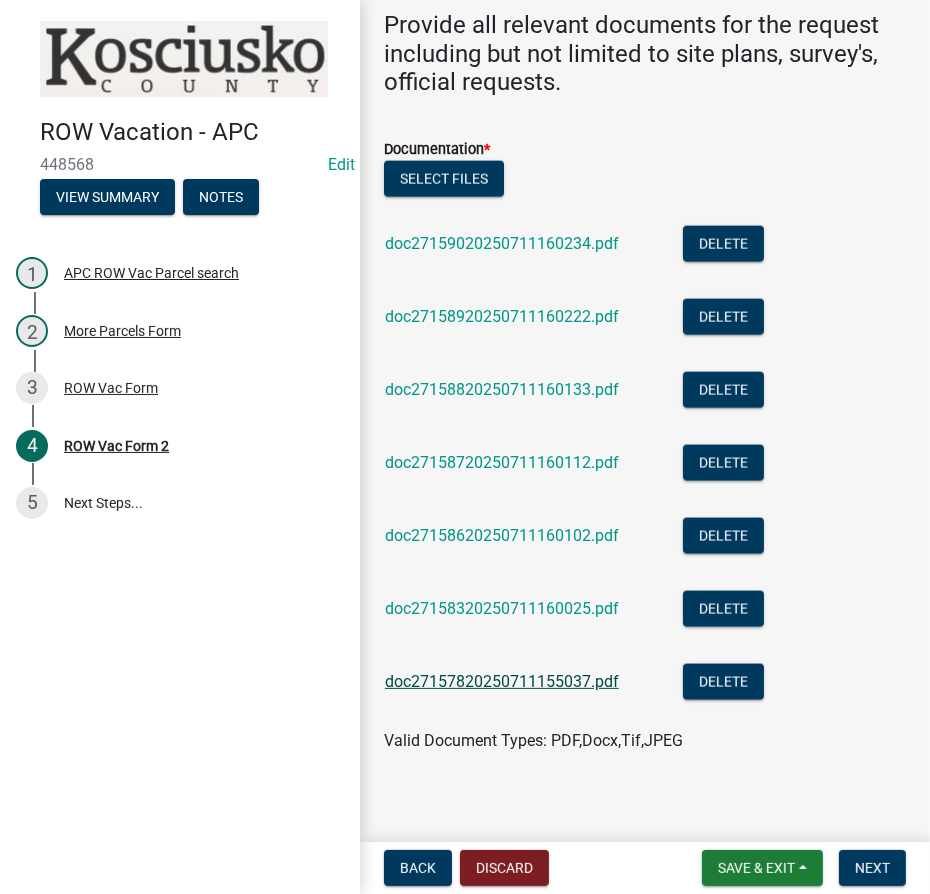 click on "doc27157820250711155037.pdf" 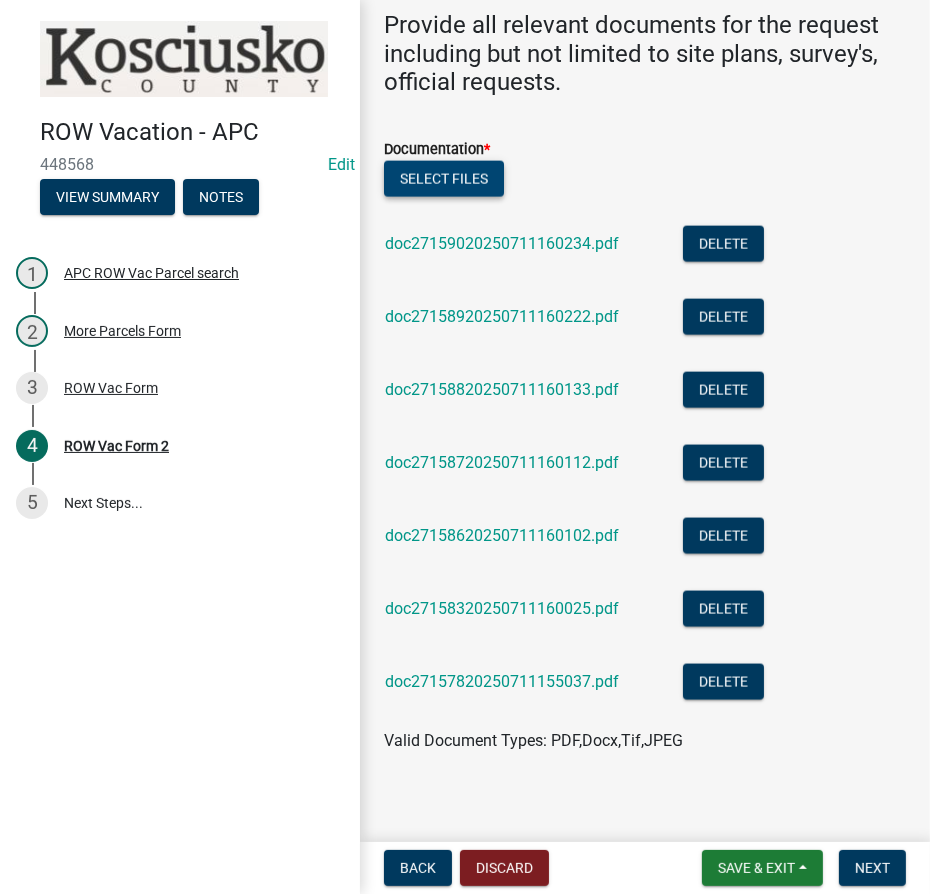 click on "Select files" 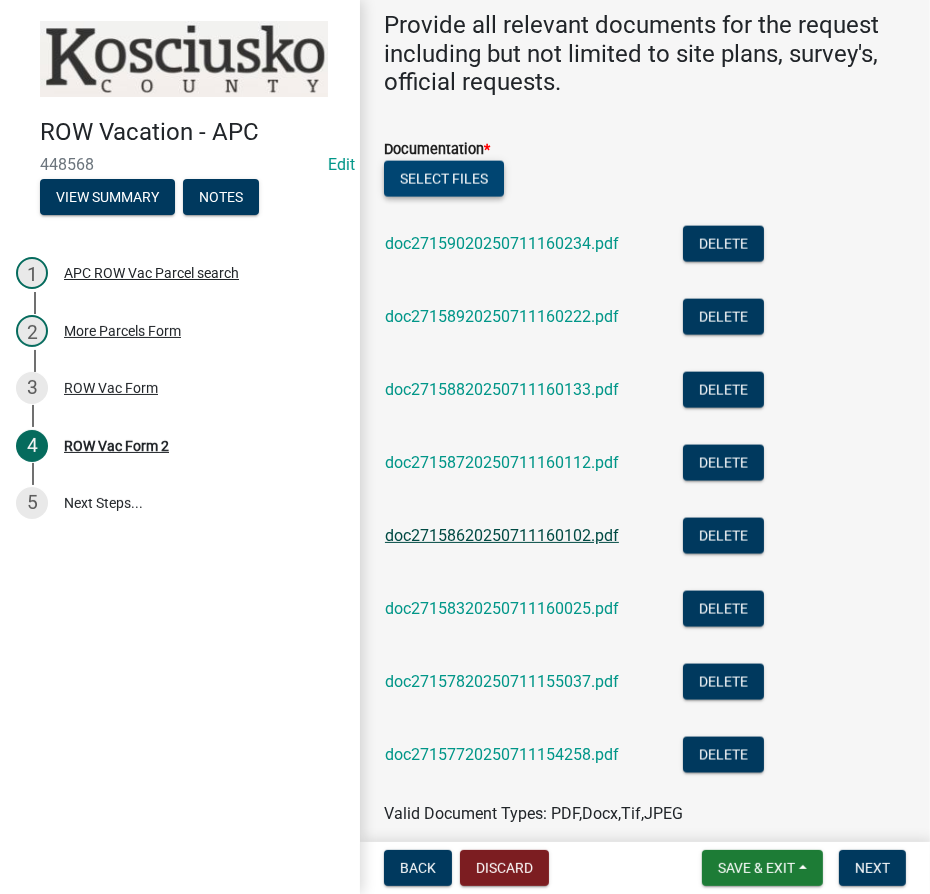 scroll, scrollTop: 1925, scrollLeft: 0, axis: vertical 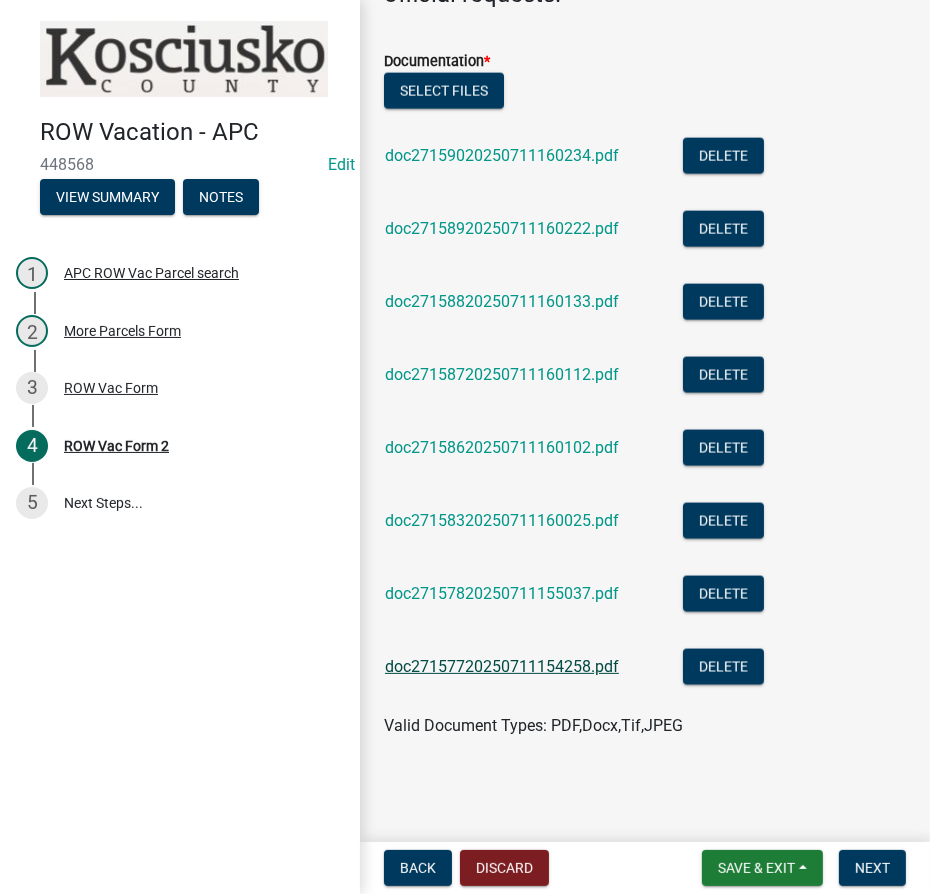 click on "doc27157720250711154258.pdf" 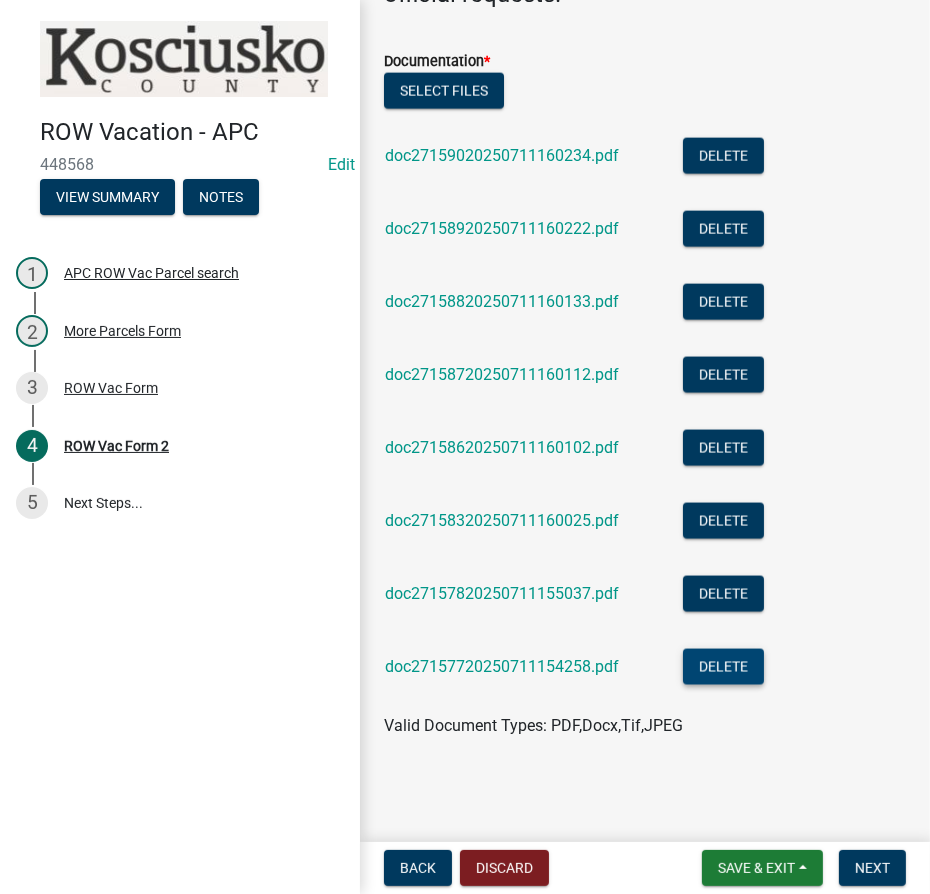 click on "Delete" at bounding box center (723, 667) 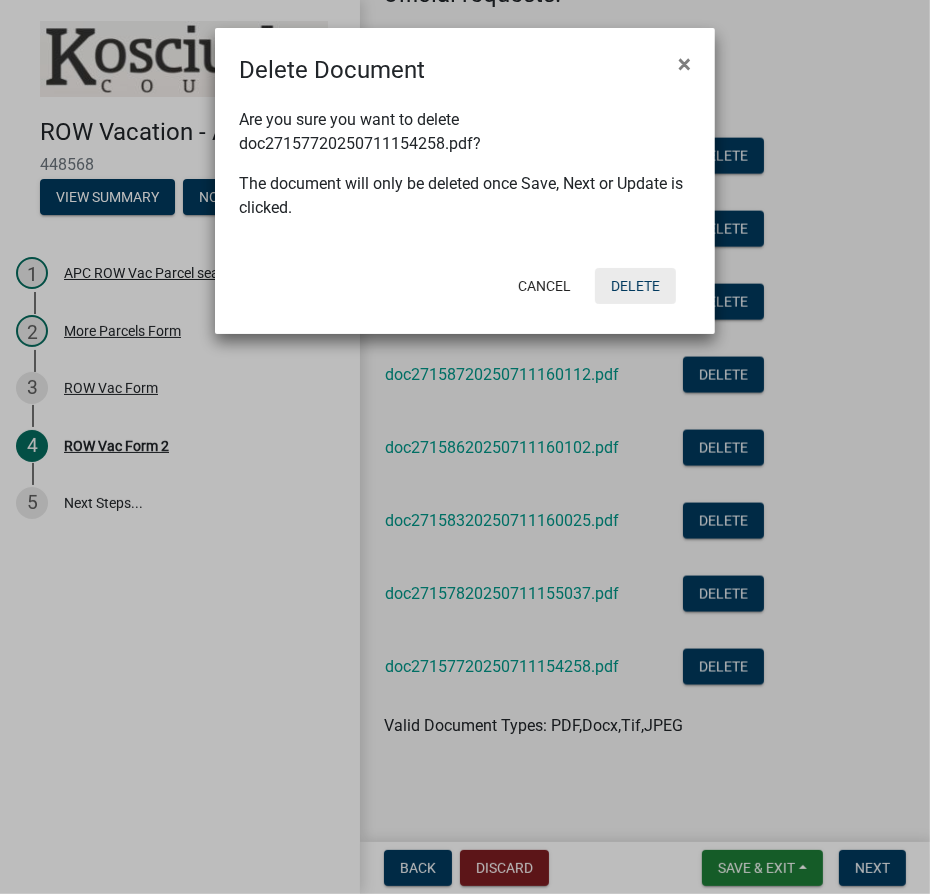 click on "Delete" 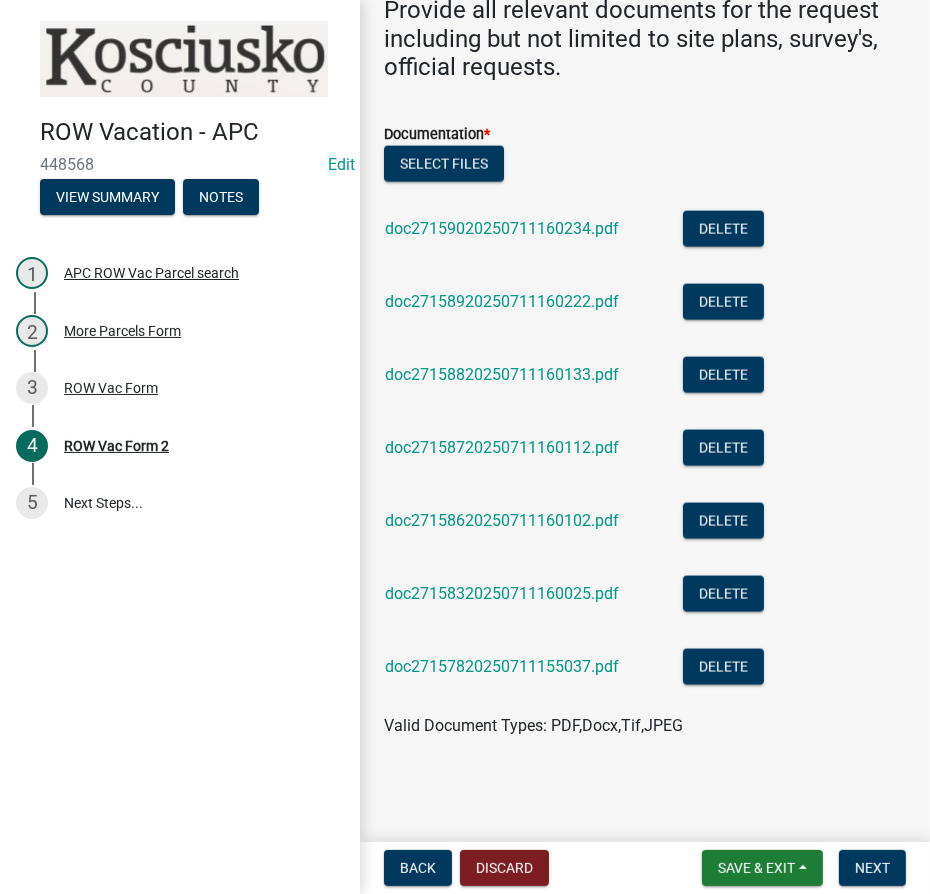scroll, scrollTop: 1853, scrollLeft: 0, axis: vertical 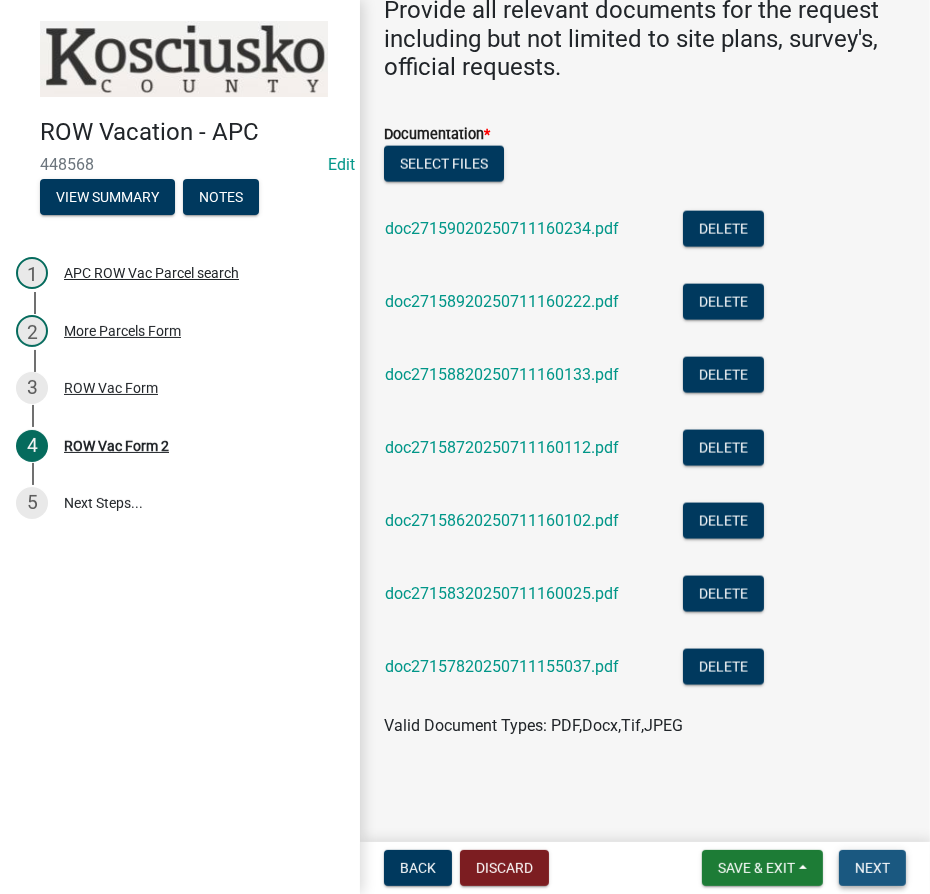 click on "Next" at bounding box center (872, 868) 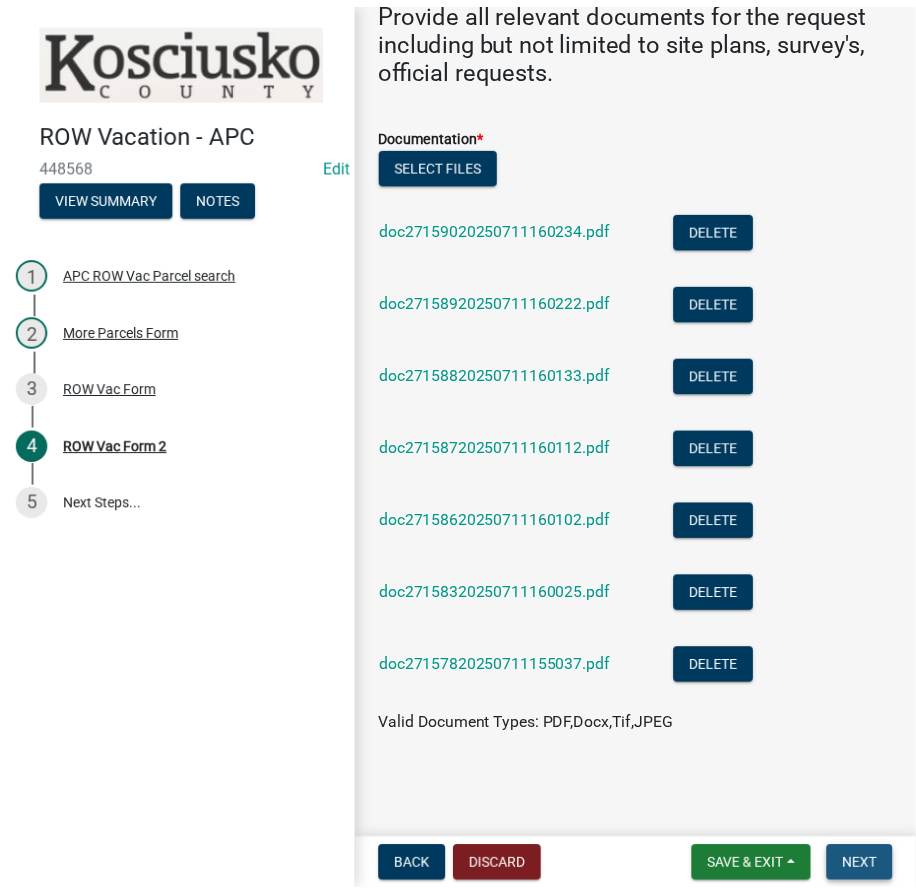 scroll, scrollTop: 0, scrollLeft: 0, axis: both 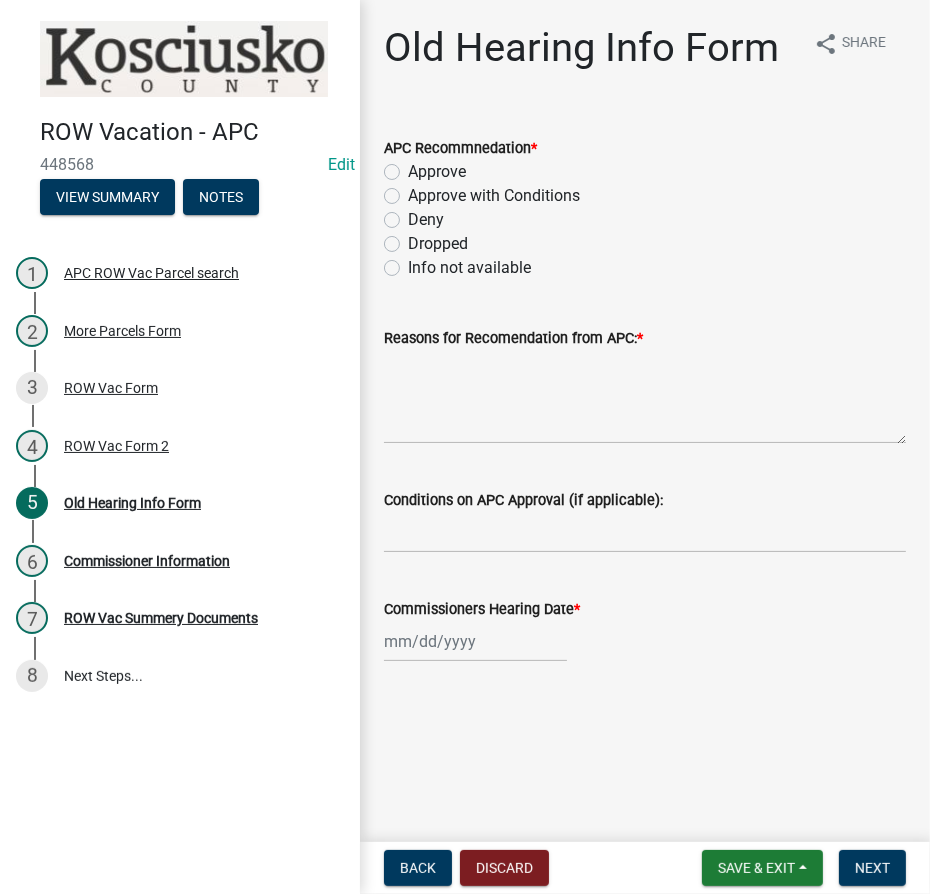 click on "Approve" 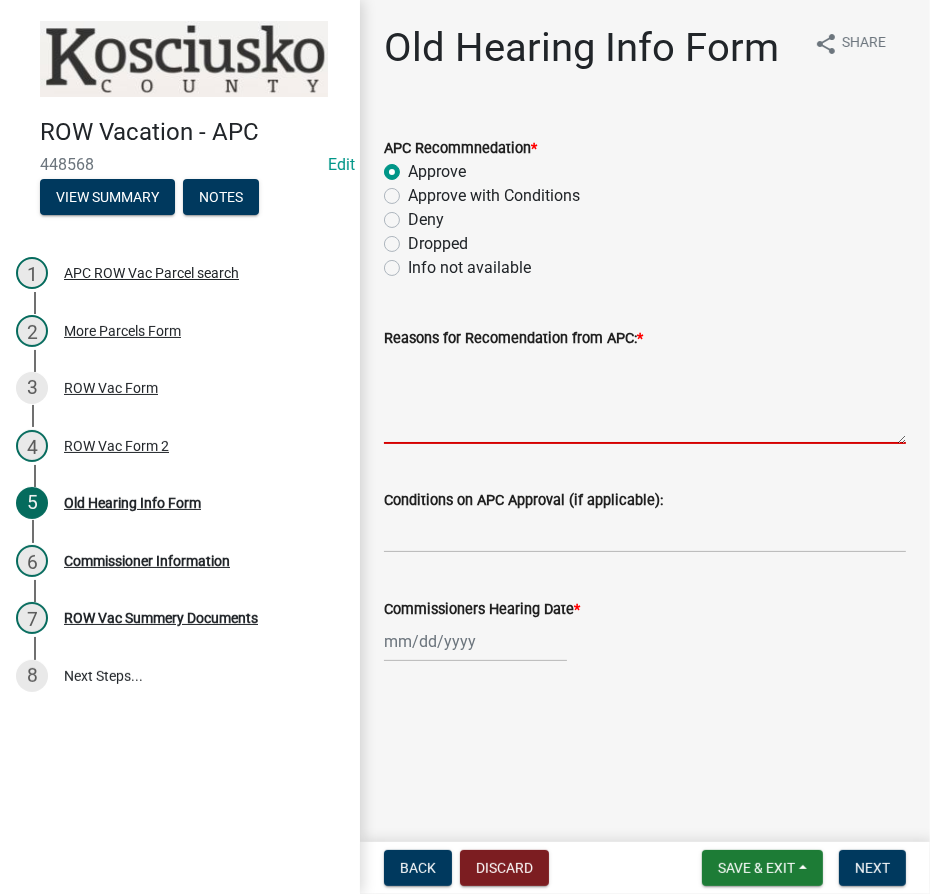 click on "Reasons for Recomendation from APC:  *" at bounding box center (645, 397) 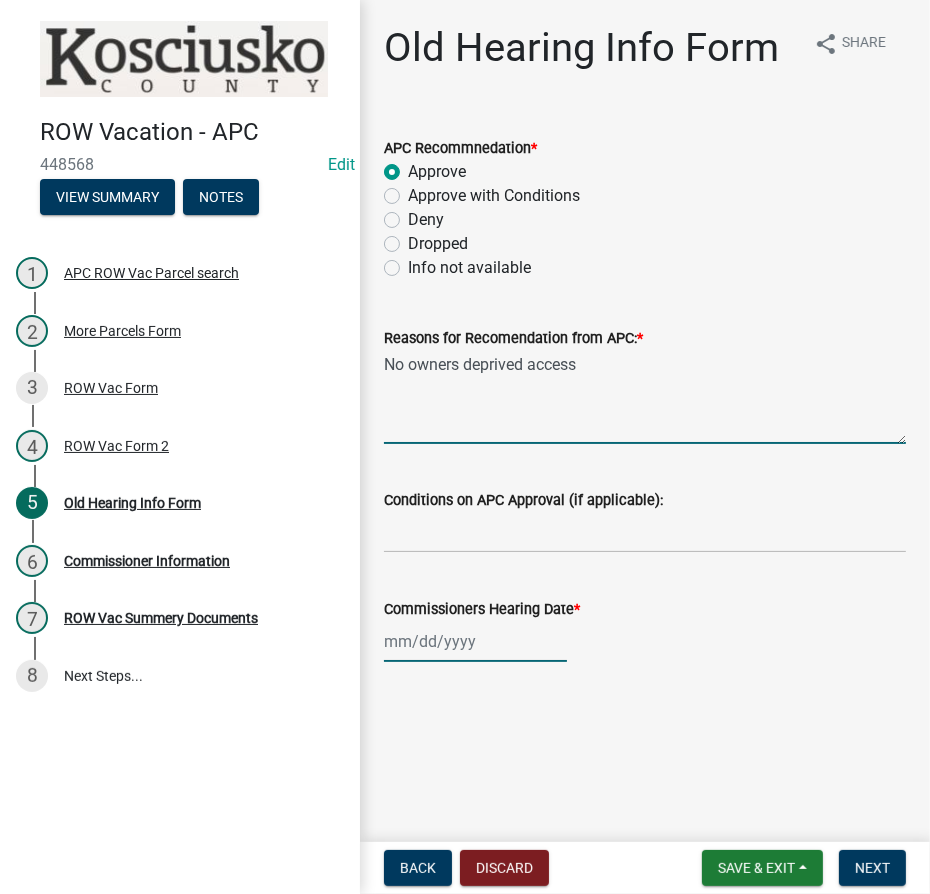 click 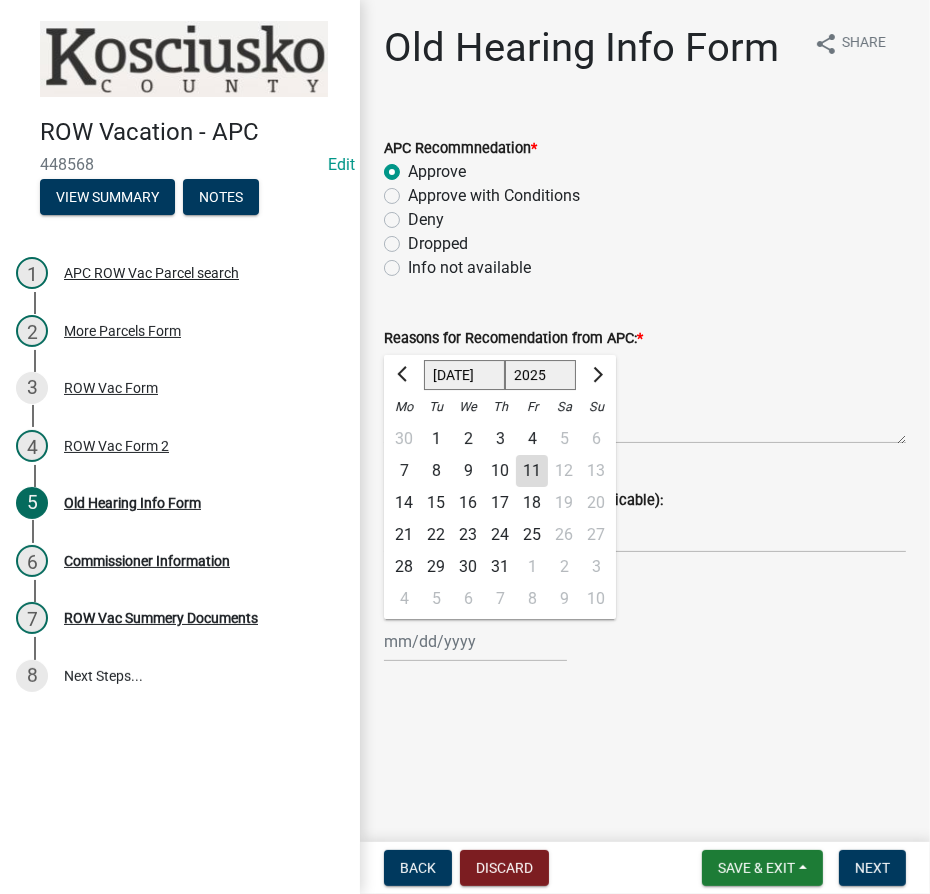 click on "1525 1526 1527 1528 1529 1530 1531 1532 1533 1534 1535 1536 1537 1538 1539 1540 1541 1542 1543 1544 1545 1546 1547 1548 1549 1550 1551 1552 1553 1554 1555 1556 1557 1558 1559 1560 1561 1562 1563 1564 1565 1566 1567 1568 1569 1570 1571 1572 1573 1574 1575 1576 1577 1578 1579 1580 1581 1582 1583 1584 1585 1586 1587 1588 1589 1590 1591 1592 1593 1594 1595 1596 1597 1598 1599 1600 1601 1602 1603 1604 1605 1606 1607 1608 1609 1610 1611 1612 1613 1614 1615 1616 1617 1618 1619 1620 1621 1622 1623 1624 1625 1626 1627 1628 1629 1630 1631 1632 1633 1634 1635 1636 1637 1638 1639 1640 1641 1642 1643 1644 1645 1646 1647 1648 1649 1650 1651 1652 1653 1654 1655 1656 1657 1658 1659 1660 1661 1662 1663 1664 1665 1666 1667 1668 1669 1670 1671 1672 1673 1674 1675 1676 1677 1678 1679 1680 1681 1682 1683 1684 1685 1686 1687 1688 1689 1690 1691 1692 1693 1694 1695 1696 1697 1698 1699 1700 1701 1702 1703 1704 1705 1706 1707 1708 1709 1710 1711 1712 1713 1714 1715 1716 1717 1718 1719 1720 1721 1722 1723 1724 1725 1726 1727 1728 1729" 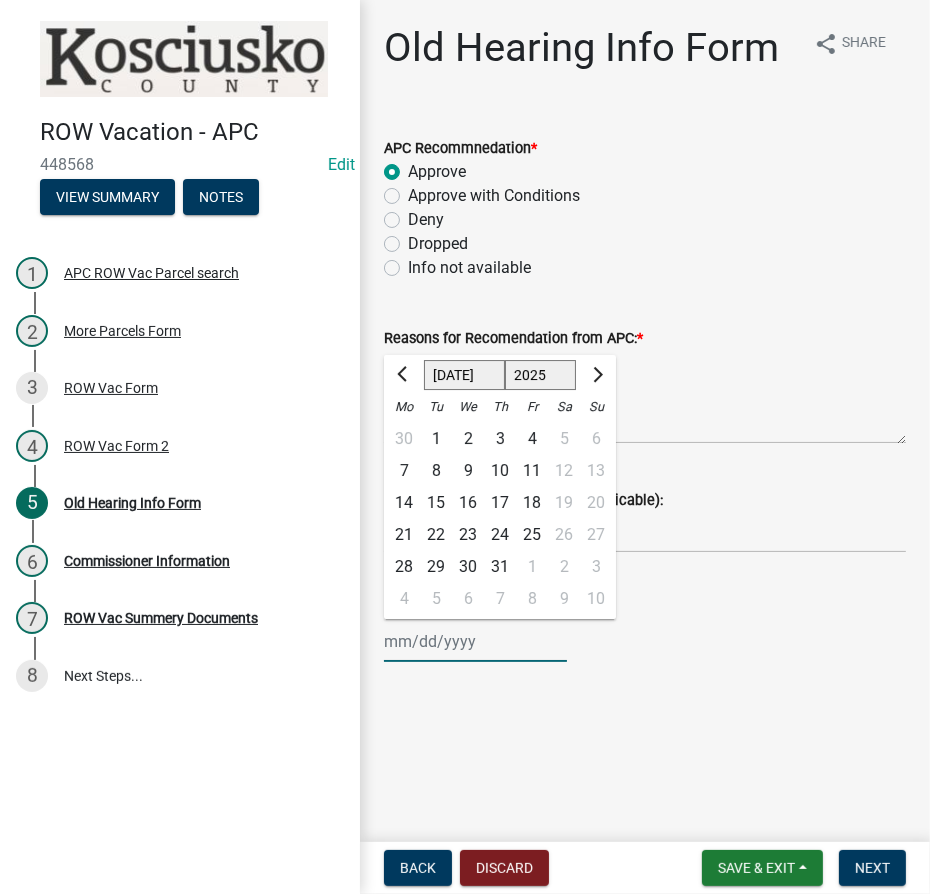 click on "1525 1526 1527 1528 1529 1530 1531 1532 1533 1534 1535 1536 1537 1538 1539 1540 1541 1542 1543 1544 1545 1546 1547 1548 1549 1550 1551 1552 1553 1554 1555 1556 1557 1558 1559 1560 1561 1562 1563 1564 1565 1566 1567 1568 1569 1570 1571 1572 1573 1574 1575 1576 1577 1578 1579 1580 1581 1582 1583 1584 1585 1586 1587 1588 1589 1590 1591 1592 1593 1594 1595 1596 1597 1598 1599 1600 1601 1602 1603 1604 1605 1606 1607 1608 1609 1610 1611 1612 1613 1614 1615 1616 1617 1618 1619 1620 1621 1622 1623 1624 1625 1626 1627 1628 1629 1630 1631 1632 1633 1634 1635 1636 1637 1638 1639 1640 1641 1642 1643 1644 1645 1646 1647 1648 1649 1650 1651 1652 1653 1654 1655 1656 1657 1658 1659 1660 1661 1662 1663 1664 1665 1666 1667 1668 1669 1670 1671 1672 1673 1674 1675 1676 1677 1678 1679 1680 1681 1682 1683 1684 1685 1686 1687 1688 1689 1690 1691 1692 1693 1694 1695 1696 1697 1698 1699 1700 1701 1702 1703 1704 1705 1706 1707 1708 1709 1710 1711 1712 1713 1714 1715 1716 1717 1718 1719 1720 1721 1722 1723 1724 1725 1726 1727 1728 1729" 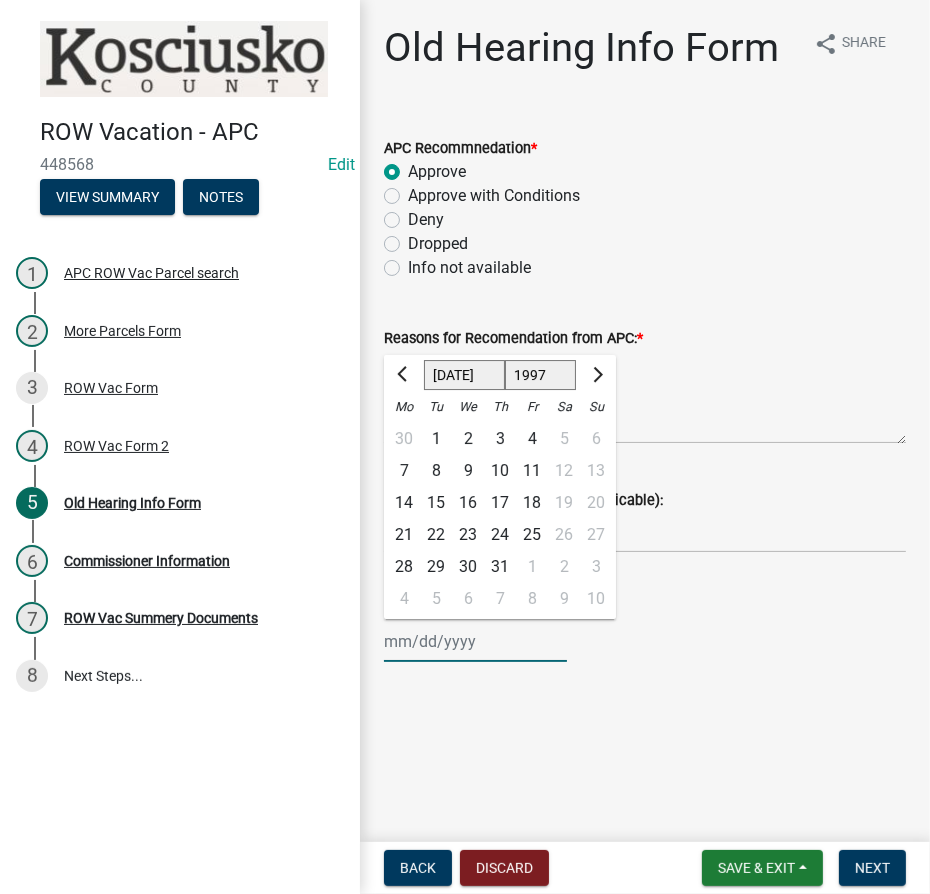 click on "1525 1526 1527 1528 1529 1530 1531 1532 1533 1534 1535 1536 1537 1538 1539 1540 1541 1542 1543 1544 1545 1546 1547 1548 1549 1550 1551 1552 1553 1554 1555 1556 1557 1558 1559 1560 1561 1562 1563 1564 1565 1566 1567 1568 1569 1570 1571 1572 1573 1574 1575 1576 1577 1578 1579 1580 1581 1582 1583 1584 1585 1586 1587 1588 1589 1590 1591 1592 1593 1594 1595 1596 1597 1598 1599 1600 1601 1602 1603 1604 1605 1606 1607 1608 1609 1610 1611 1612 1613 1614 1615 1616 1617 1618 1619 1620 1621 1622 1623 1624 1625 1626 1627 1628 1629 1630 1631 1632 1633 1634 1635 1636 1637 1638 1639 1640 1641 1642 1643 1644 1645 1646 1647 1648 1649 1650 1651 1652 1653 1654 1655 1656 1657 1658 1659 1660 1661 1662 1663 1664 1665 1666 1667 1668 1669 1670 1671 1672 1673 1674 1675 1676 1677 1678 1679 1680 1681 1682 1683 1684 1685 1686 1687 1688 1689 1690 1691 1692 1693 1694 1695 1696 1697 1698 1699 1700 1701 1702 1703 1704 1705 1706 1707 1708 1709 1710 1711 1712 1713 1714 1715 1716 1717 1718 1719 1720 1721 1722 1723 1724 1725 1726 1727 1728 1729" 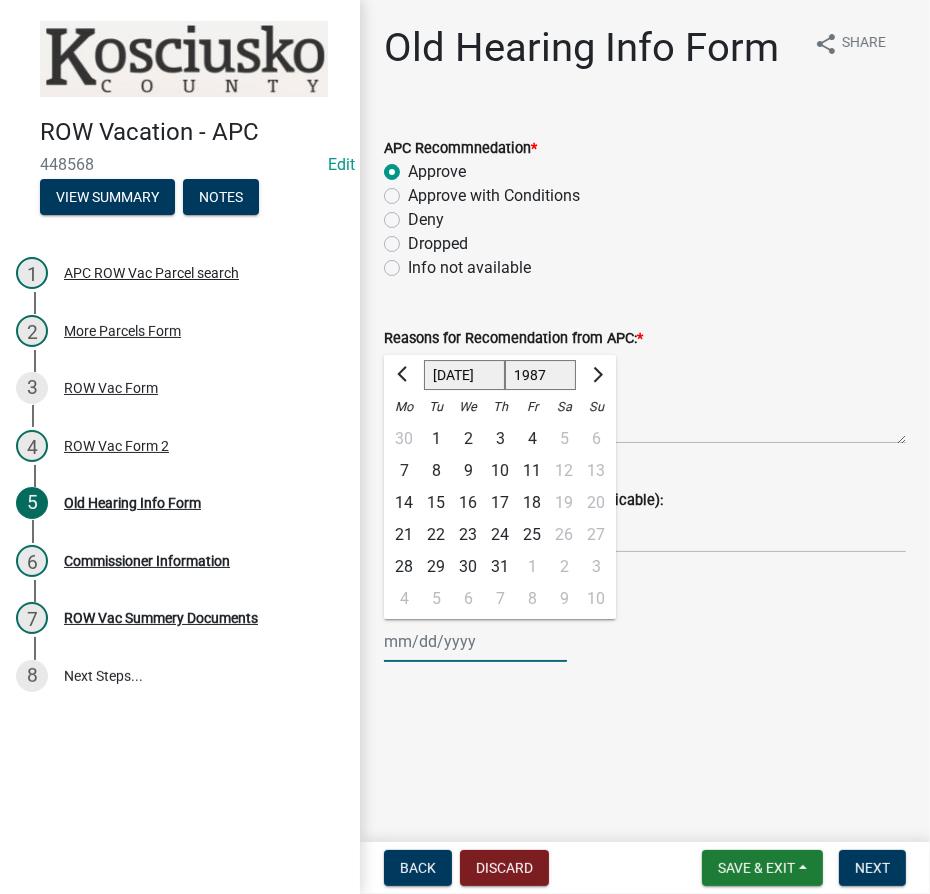 click on "1497 1498 1499 1500 1501 1502 1503 1504 1505 1506 1507 1508 1509 1510 1511 1512 1513 1514 1515 1516 1517 1518 1519 1520 1521 1522 1523 1524 1525 1526 1527 1528 1529 1530 1531 1532 1533 1534 1535 1536 1537 1538 1539 1540 1541 1542 1543 1544 1545 1546 1547 1548 1549 1550 1551 1552 1553 1554 1555 1556 1557 1558 1559 1560 1561 1562 1563 1564 1565 1566 1567 1568 1569 1570 1571 1572 1573 1574 1575 1576 1577 1578 1579 1580 1581 1582 1583 1584 1585 1586 1587 1588 1589 1590 1591 1592 1593 1594 1595 1596 1597 1598 1599 1600 1601 1602 1603 1604 1605 1606 1607 1608 1609 1610 1611 1612 1613 1614 1615 1616 1617 1618 1619 1620 1621 1622 1623 1624 1625 1626 1627 1628 1629 1630 1631 1632 1633 1634 1635 1636 1637 1638 1639 1640 1641 1642 1643 1644 1645 1646 1647 1648 1649 1650 1651 1652 1653 1654 1655 1656 1657 1658 1659 1660 1661 1662 1663 1664 1665 1666 1667 1668 1669 1670 1671 1672 1673 1674 1675 1676 1677 1678 1679 1680 1681 1682 1683 1684 1685 1686 1687 1688 1689 1690 1691 1692 1693 1694 1695 1696 1697 1698 1699 1700 1701" 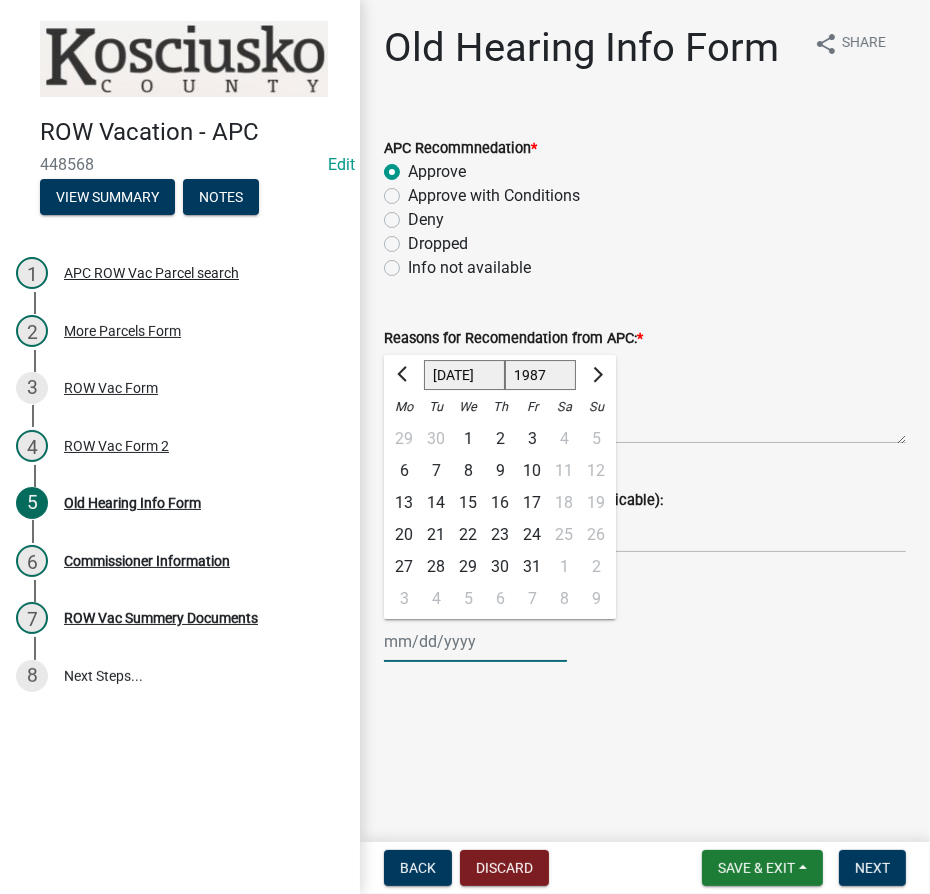 click on "We" 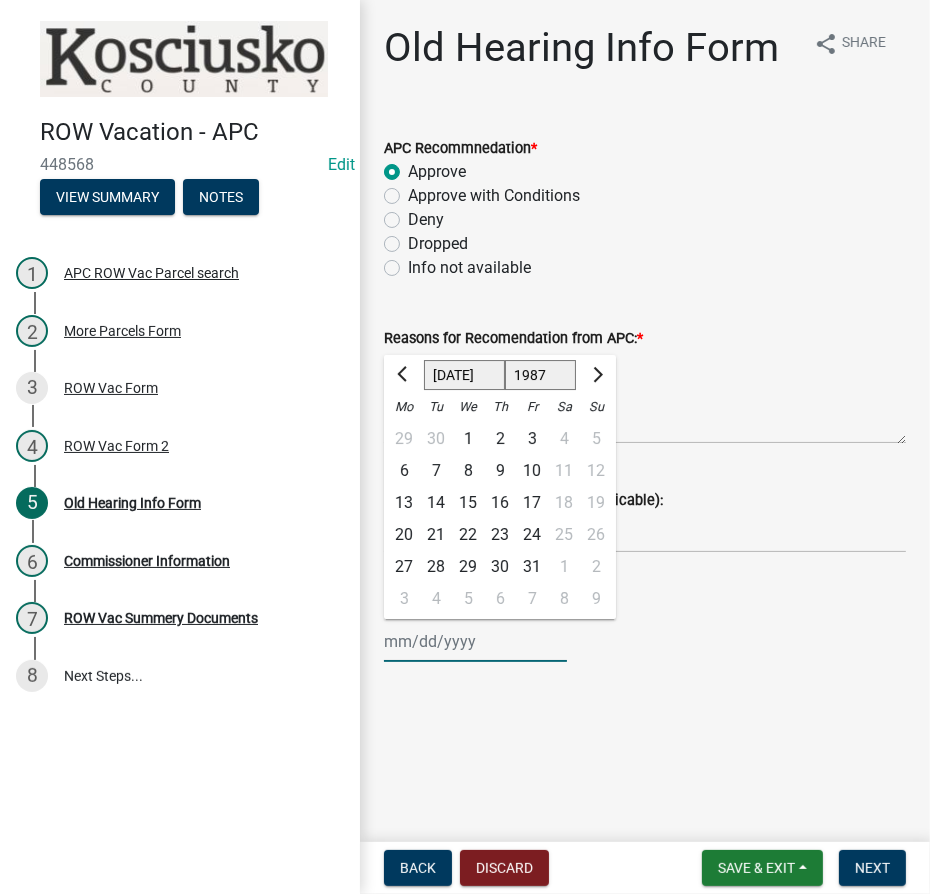 click on "Jan Feb Mar Apr May Jun [DATE] Aug Sep Oct Nov Dec" 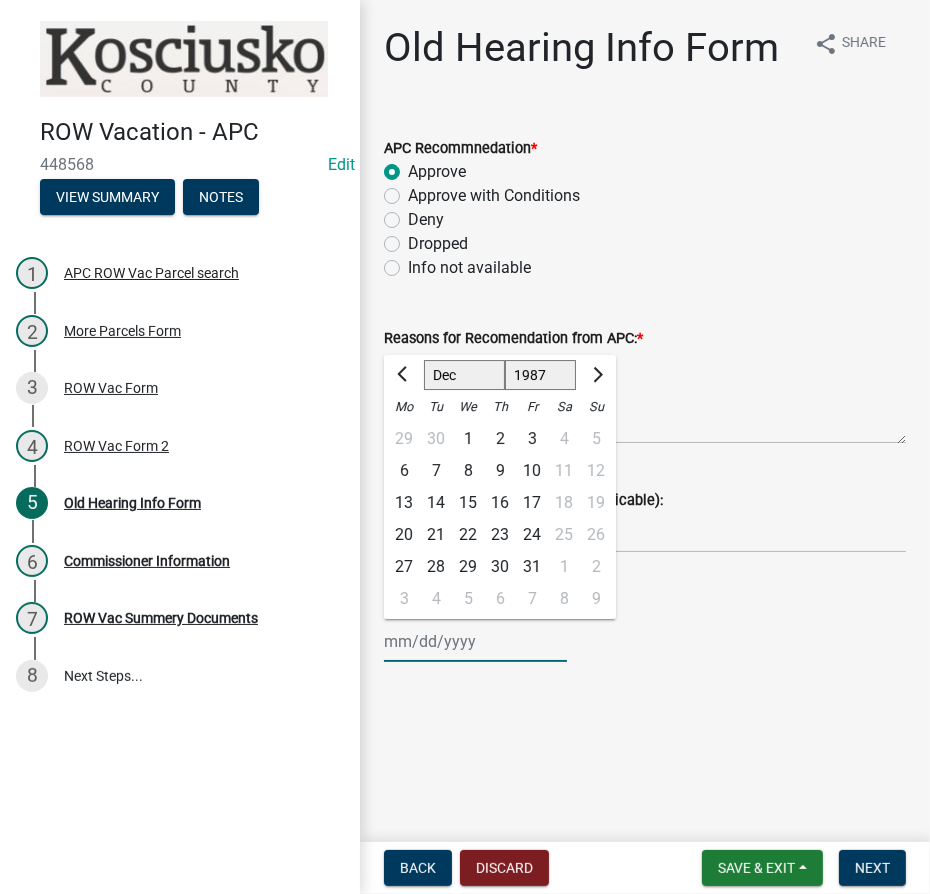 click on "Jan Feb Mar Apr May Jun [DATE] Aug Sep Oct Nov Dec" 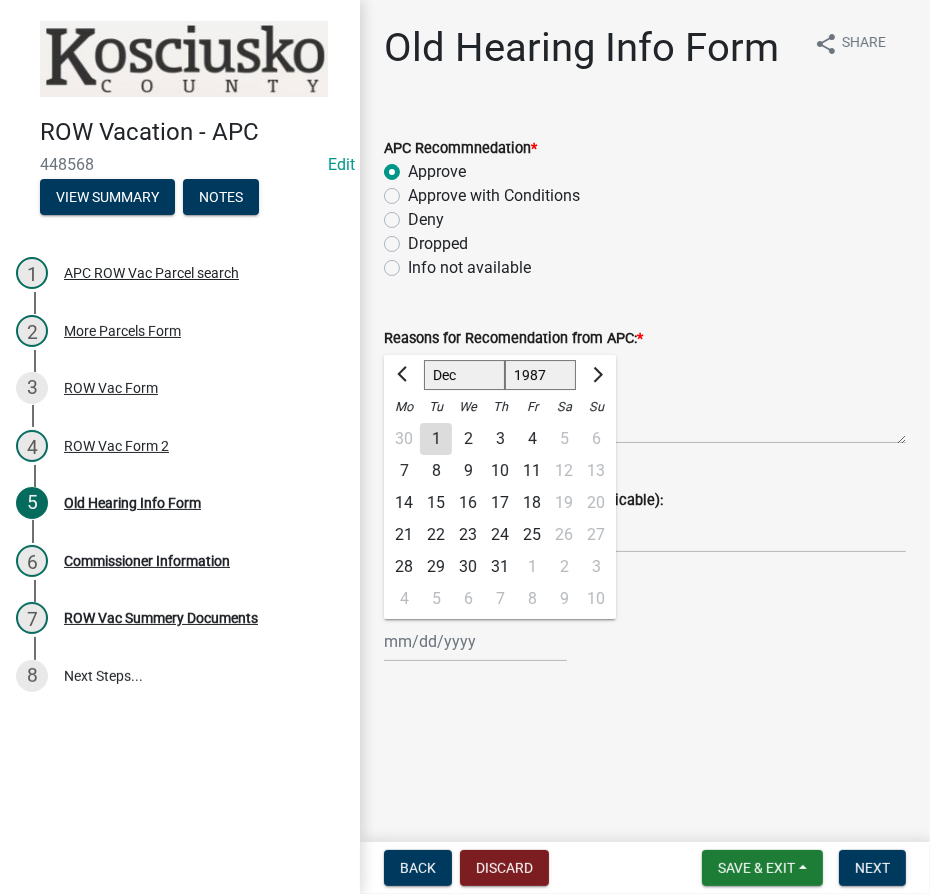 click on "8" 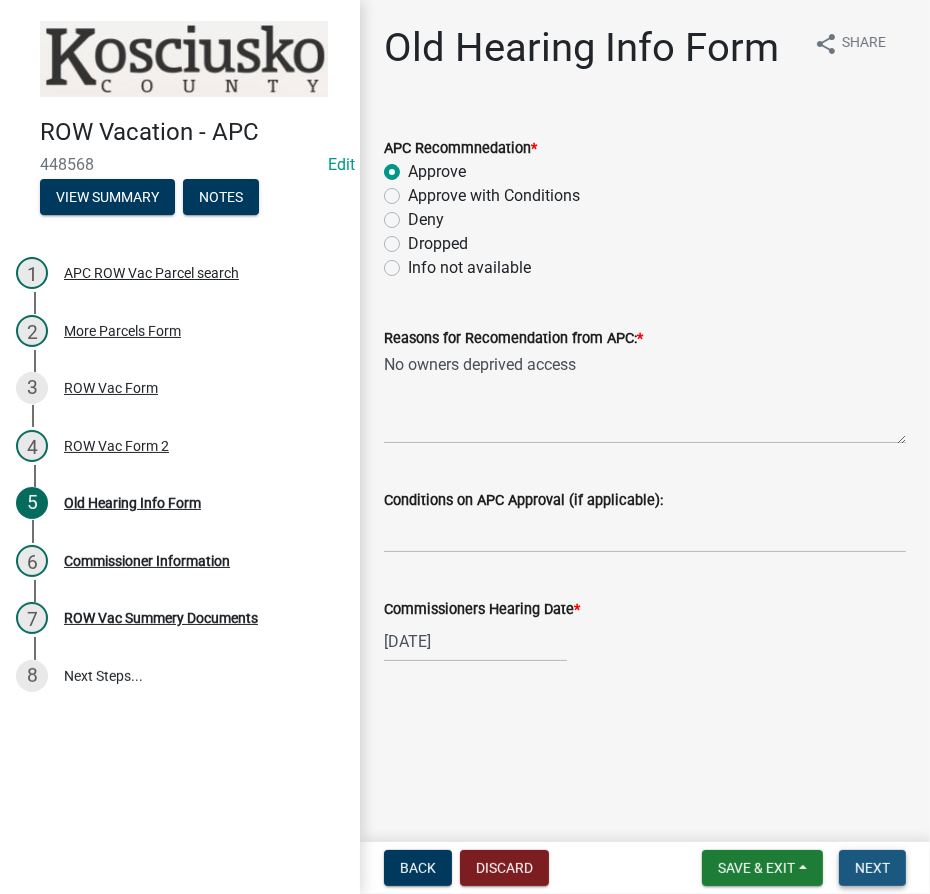 click on "Next" at bounding box center (872, 868) 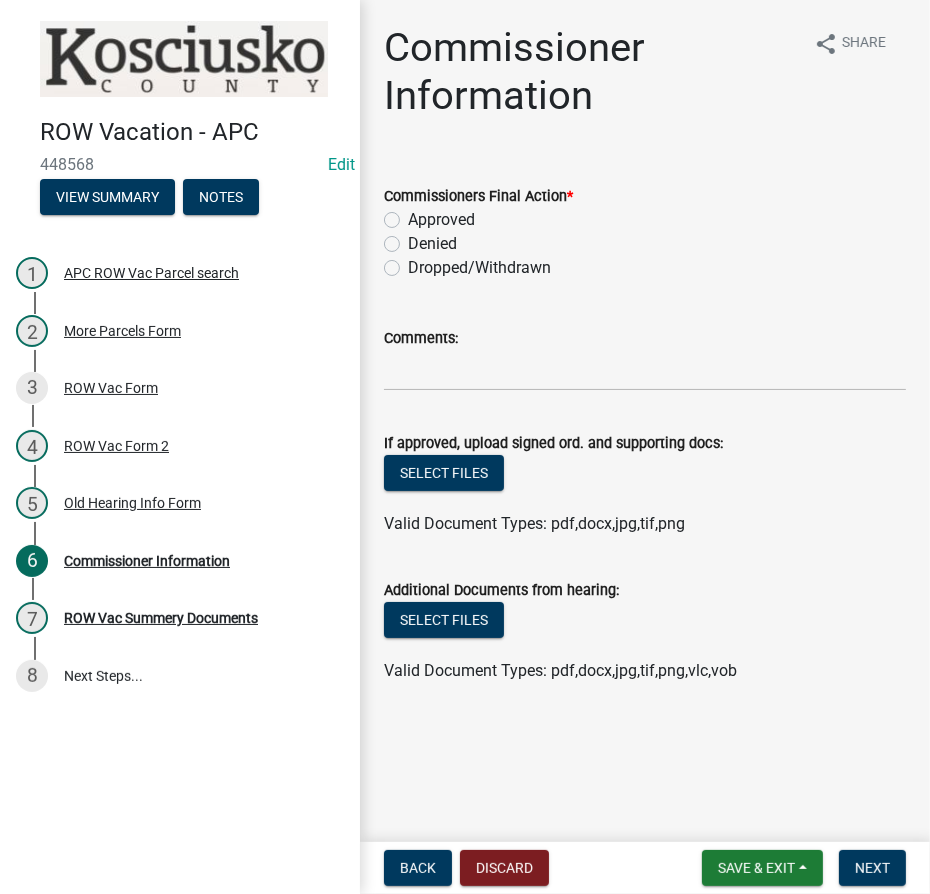 click on "Approved" 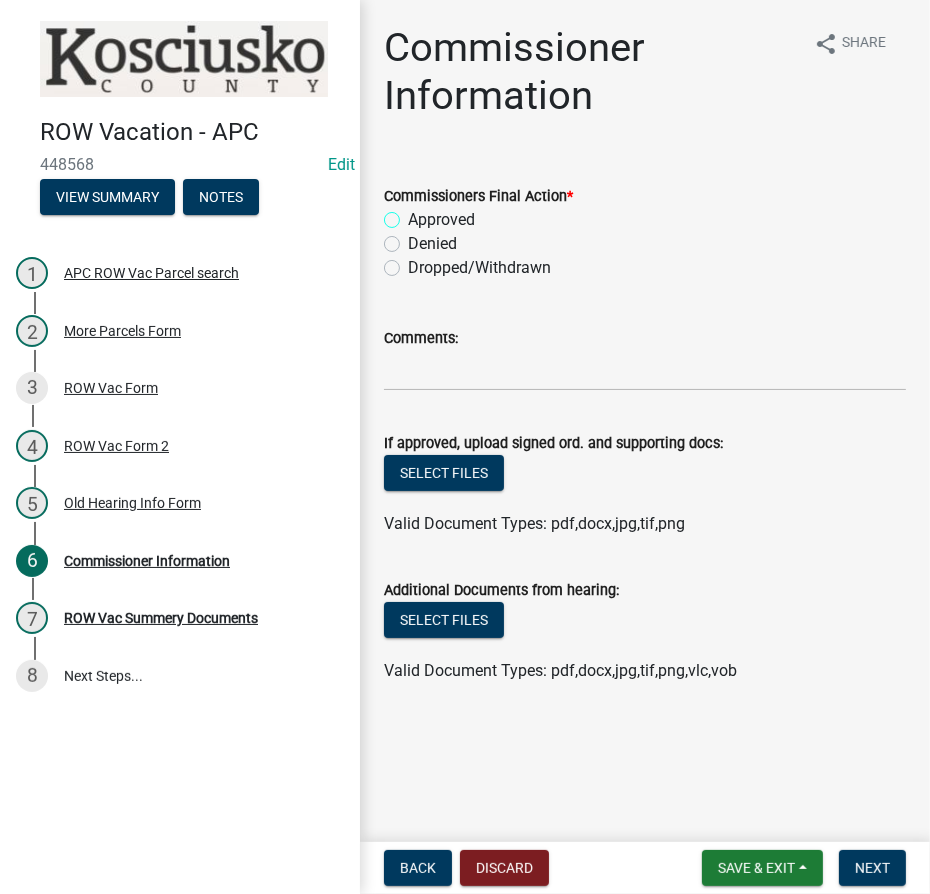 click on "Approved" at bounding box center (414, 214) 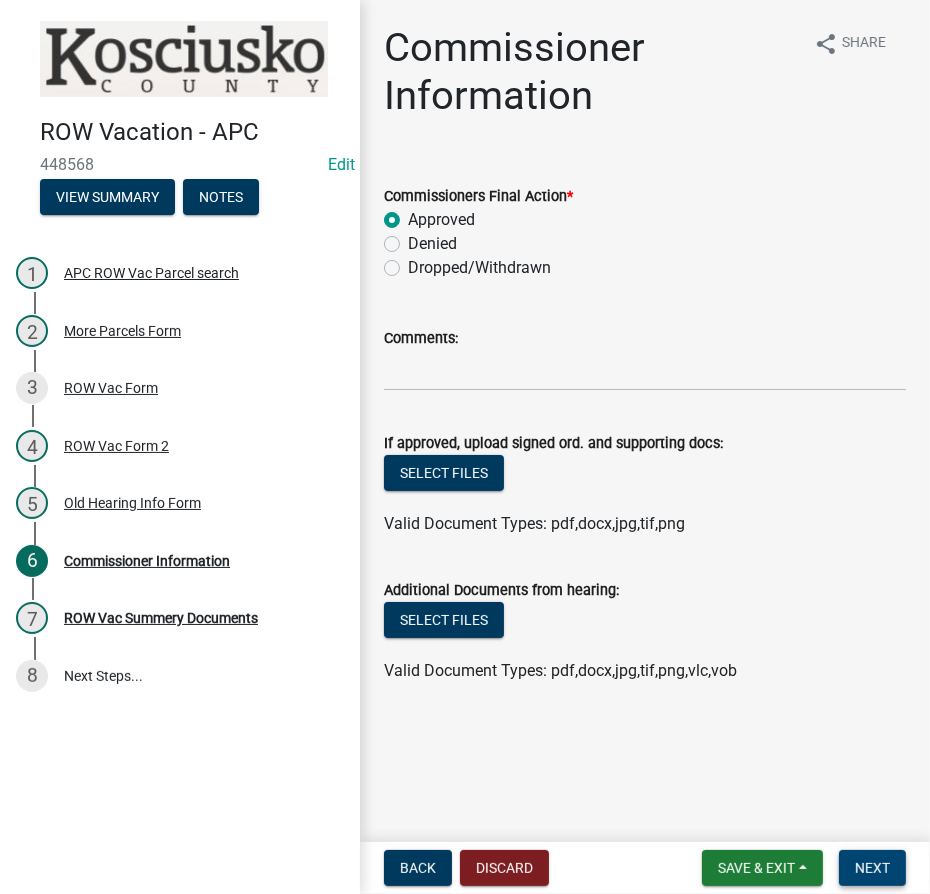 click on "Next" at bounding box center [872, 868] 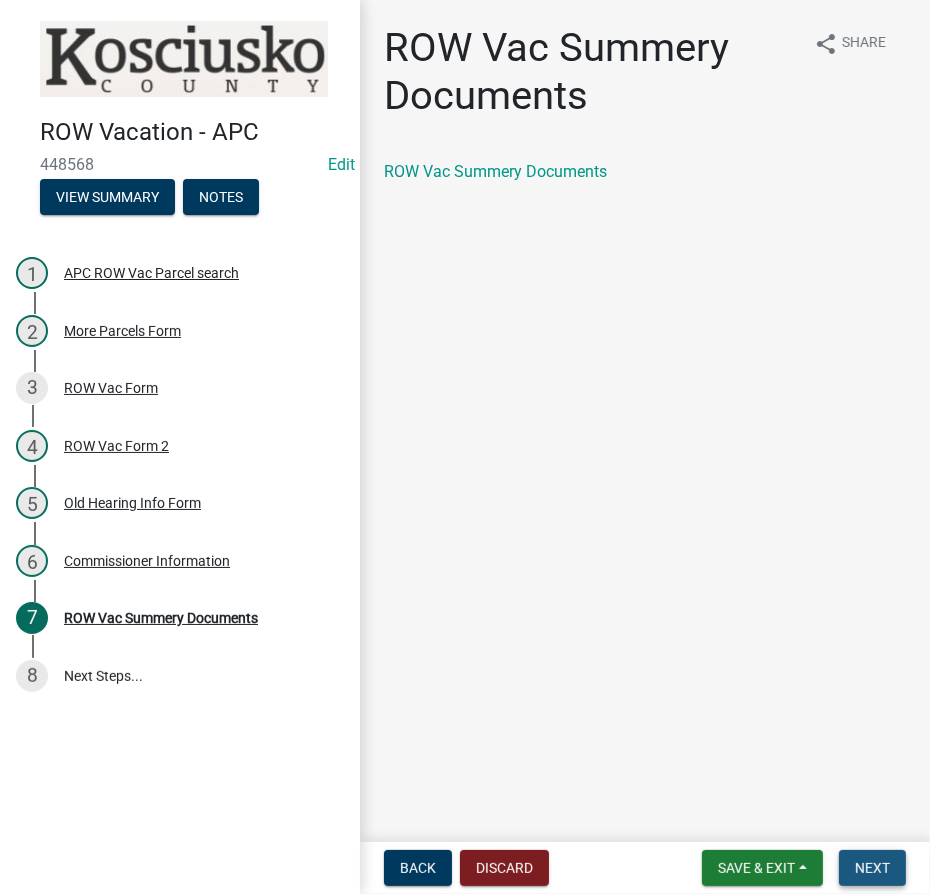 click on "Next" at bounding box center (872, 868) 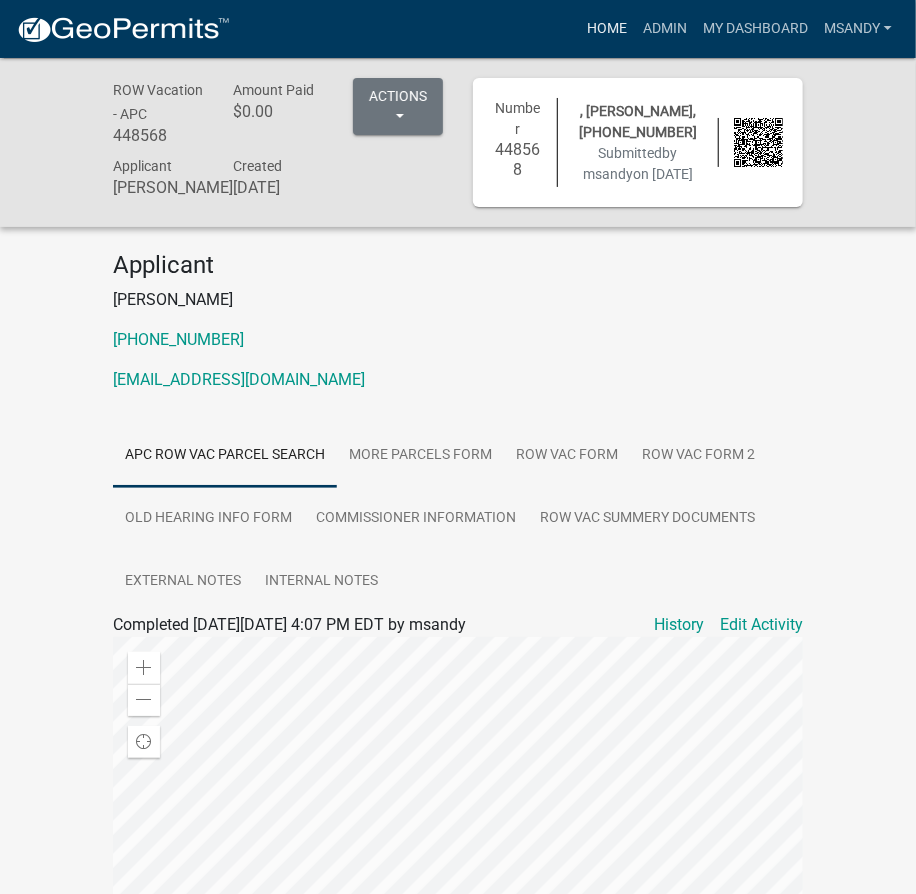 click on "Home" at bounding box center (607, 29) 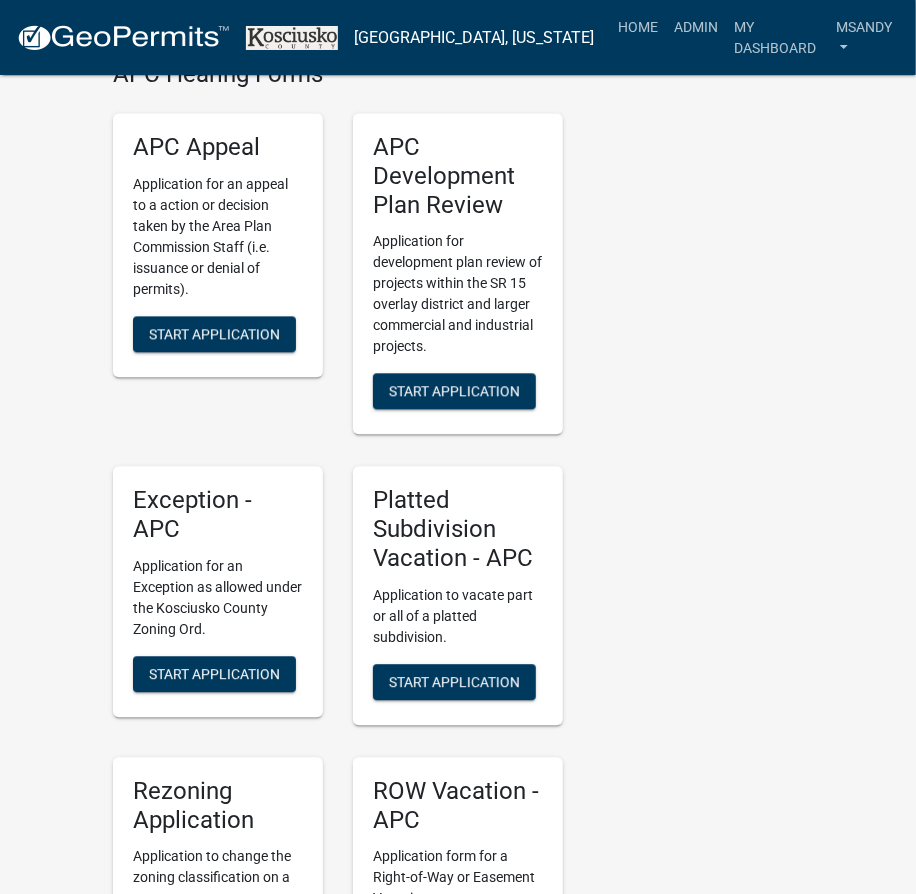 scroll, scrollTop: 4272, scrollLeft: 0, axis: vertical 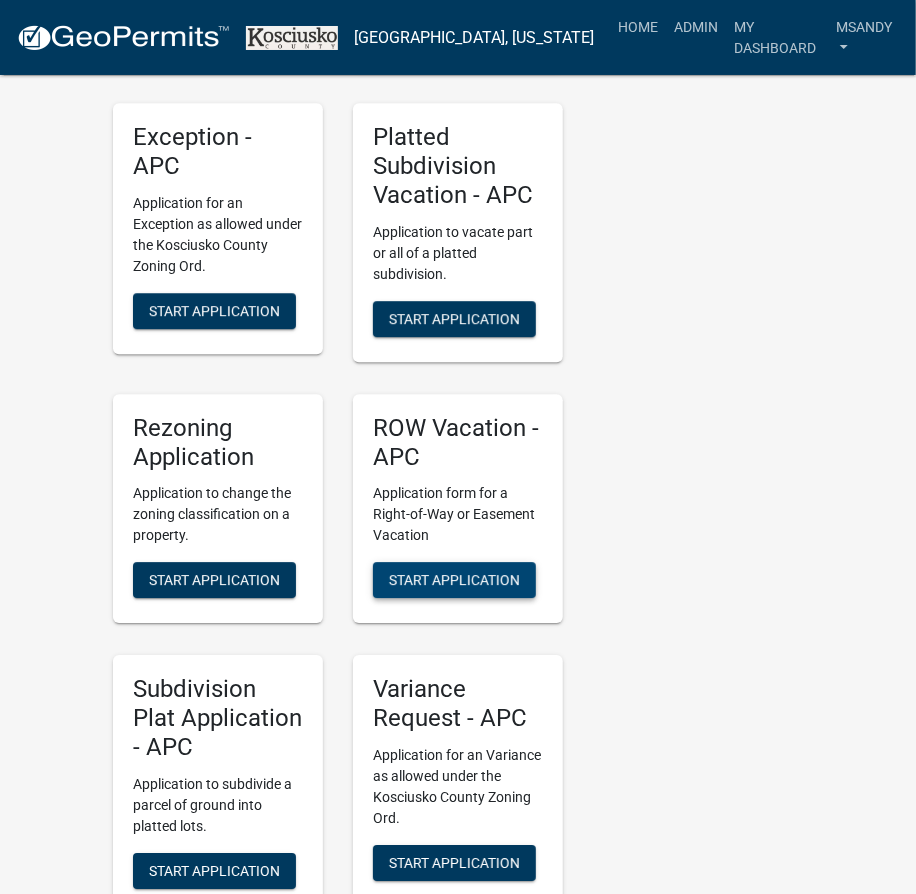 click on "Start Application" at bounding box center [454, 580] 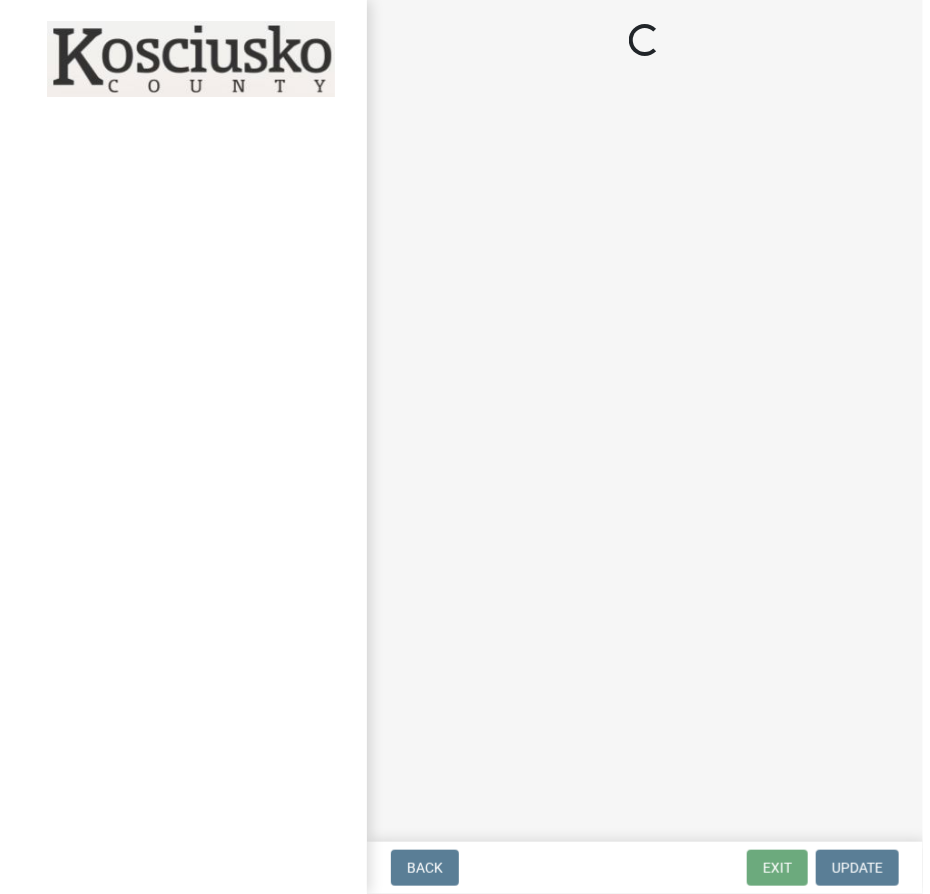 scroll, scrollTop: 0, scrollLeft: 0, axis: both 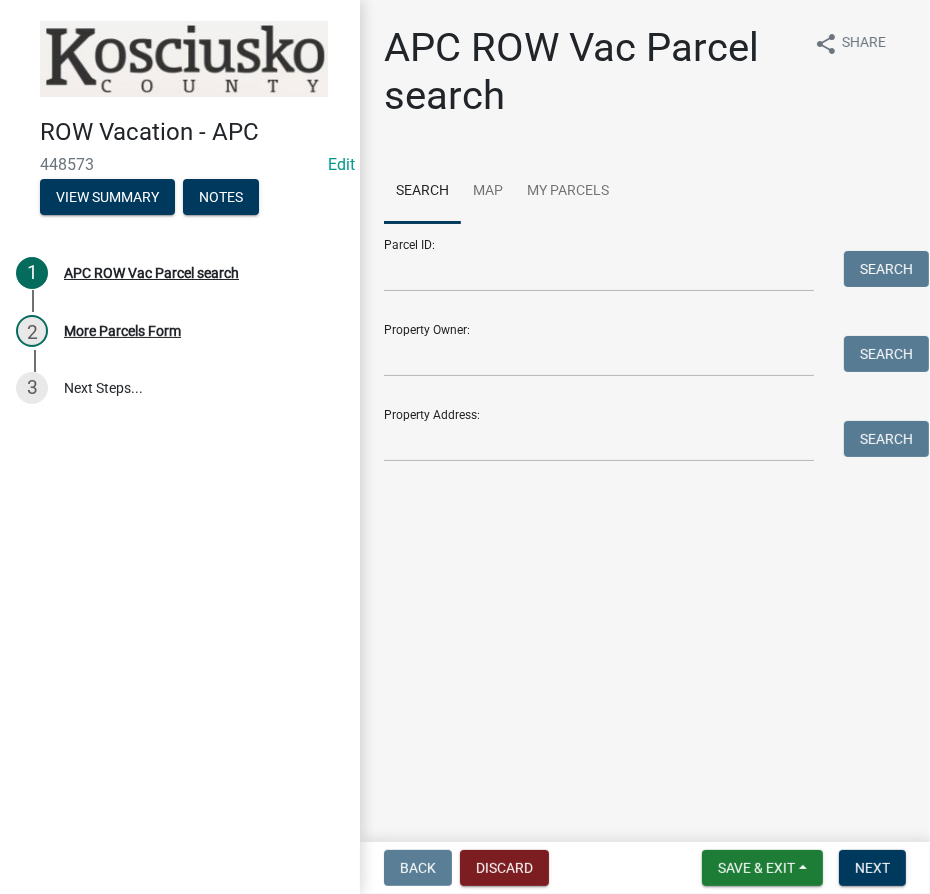 drag, startPoint x: 379, startPoint y: 262, endPoint x: 381, endPoint y: 272, distance: 10.198039 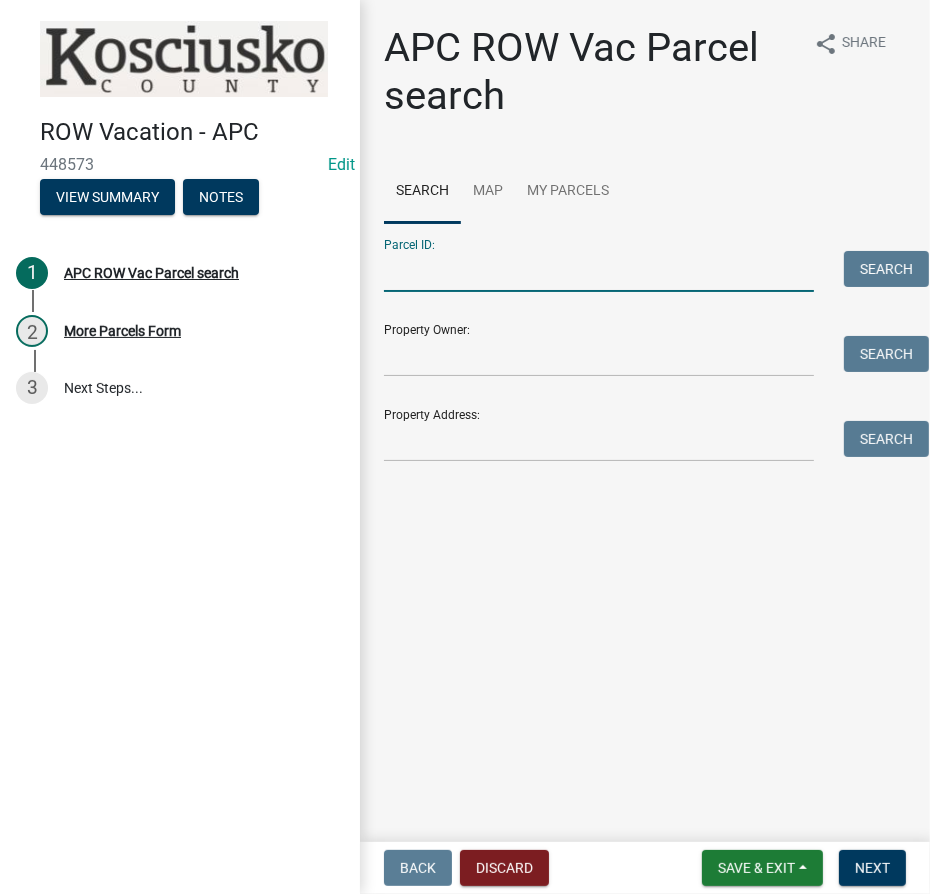 click on "Parcel ID:" at bounding box center (599, 271) 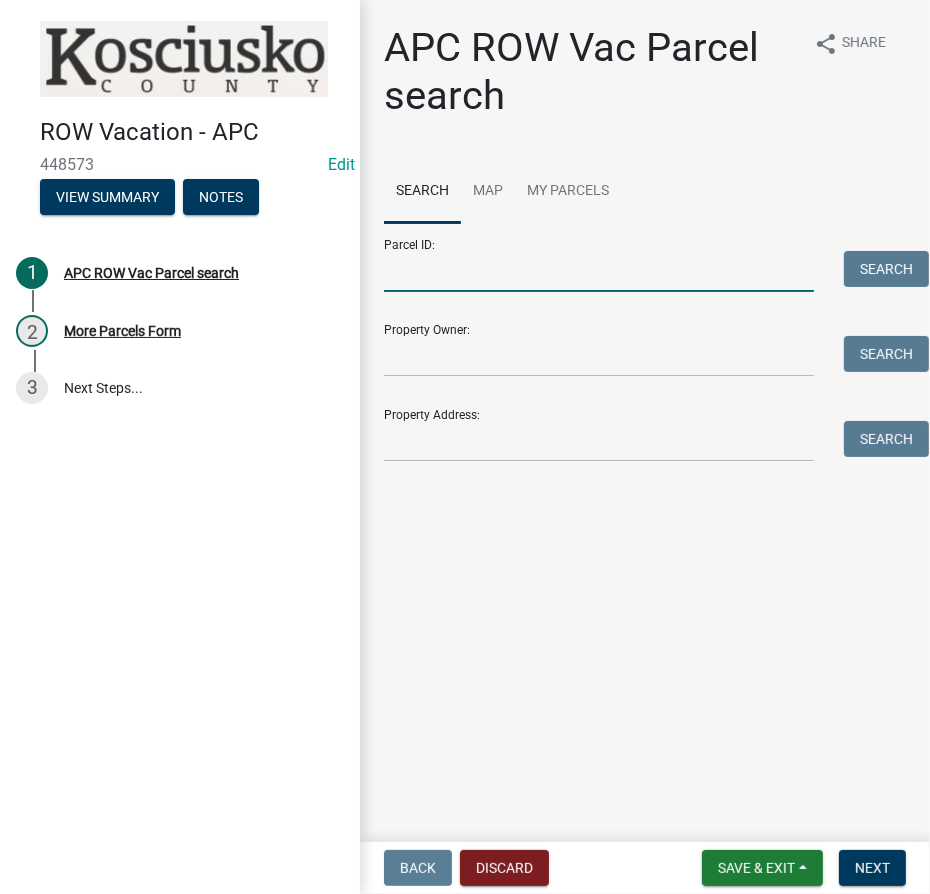 click on "Parcel ID:" at bounding box center [599, 271] 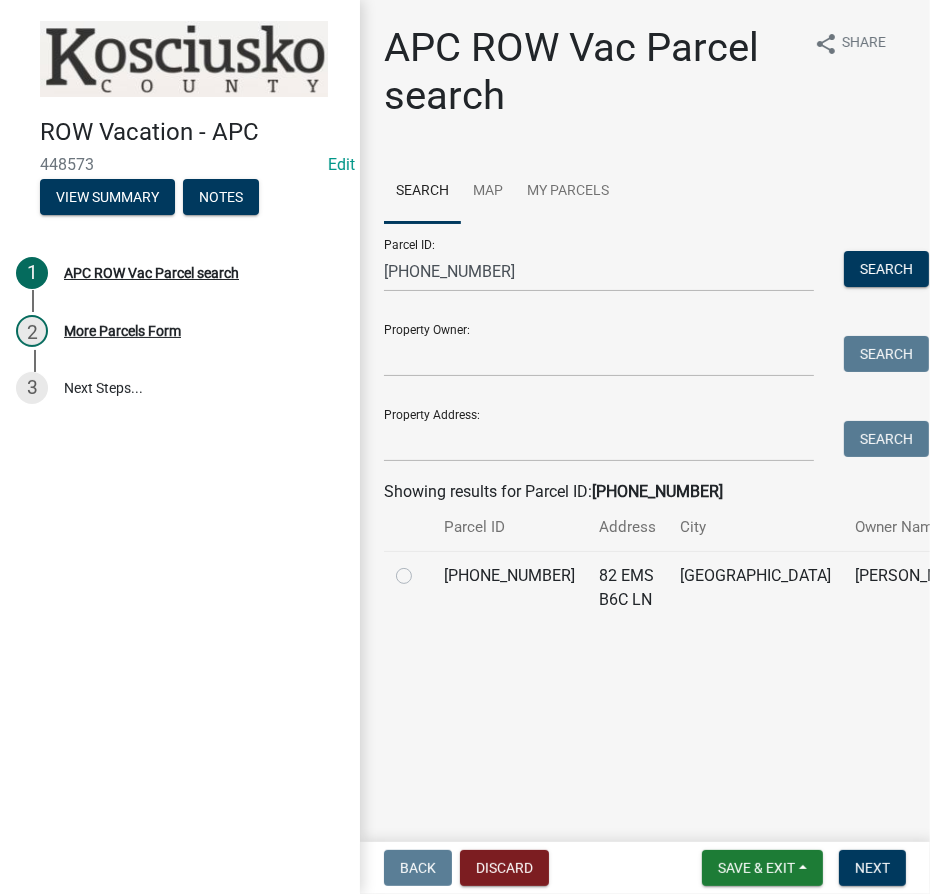 click 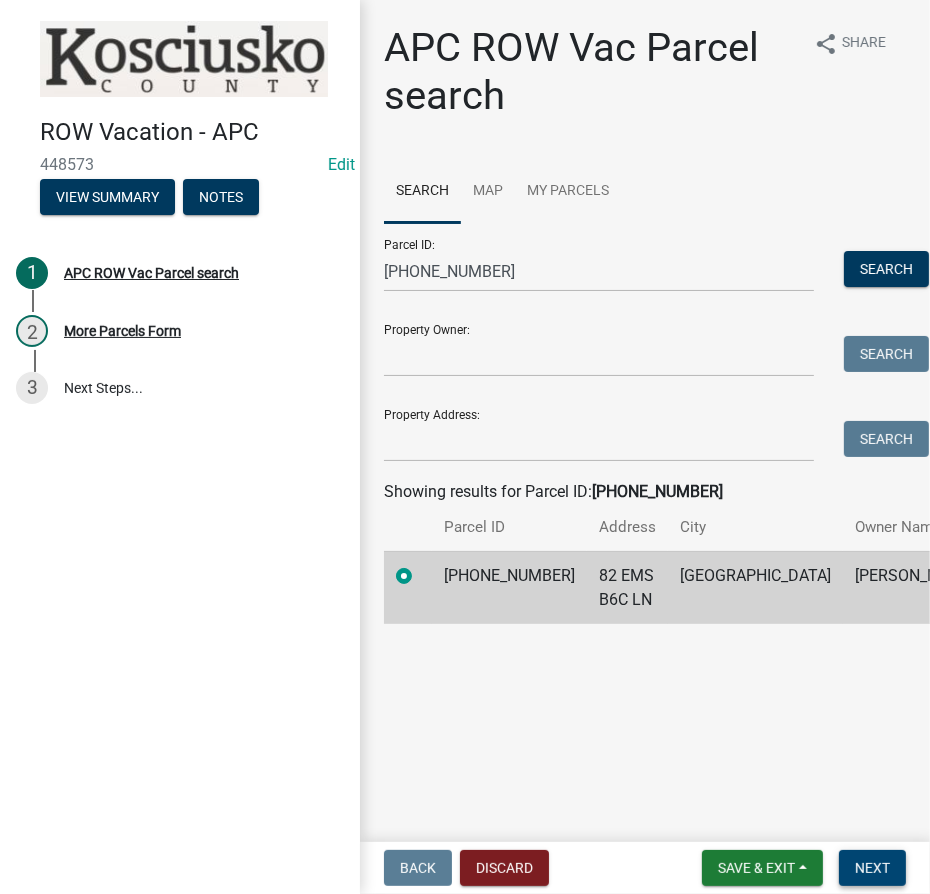 click on "Next" at bounding box center [872, 868] 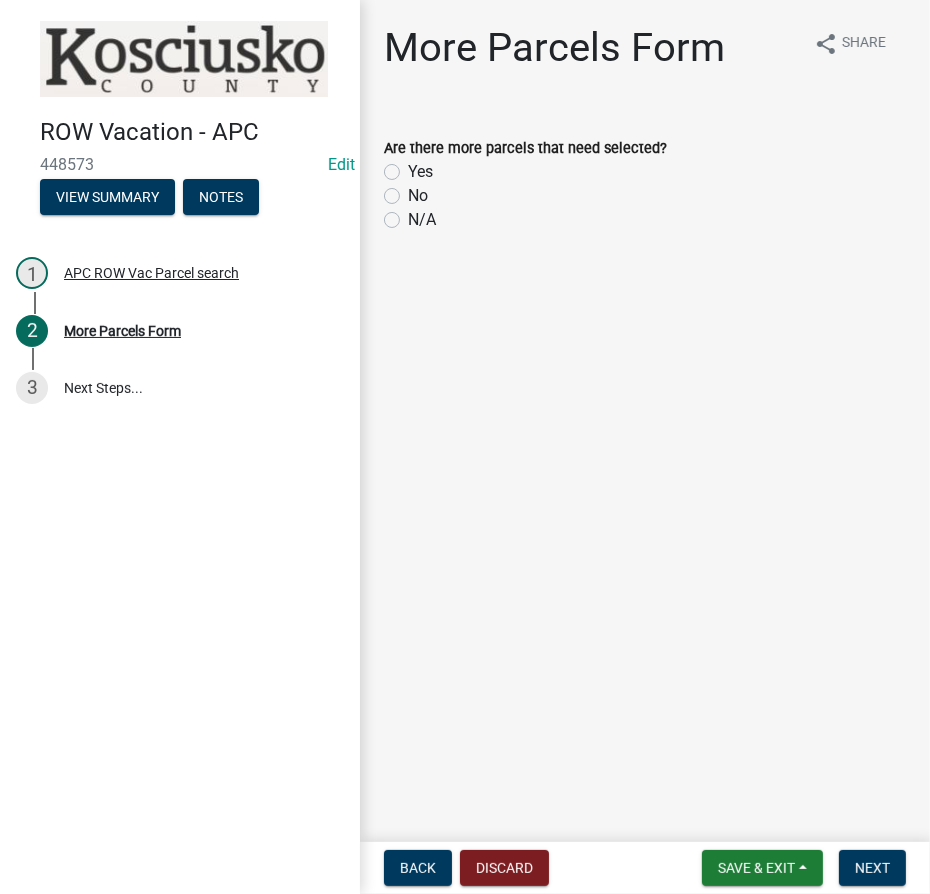 click on "Yes" 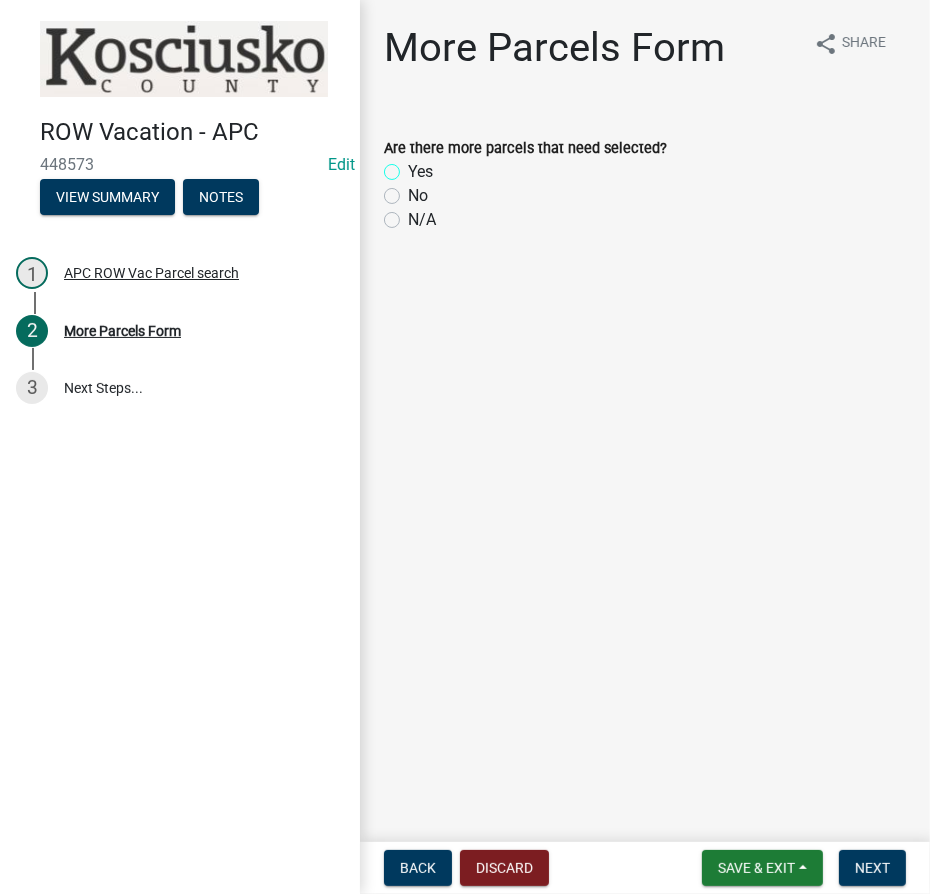 click on "Yes" at bounding box center (414, 166) 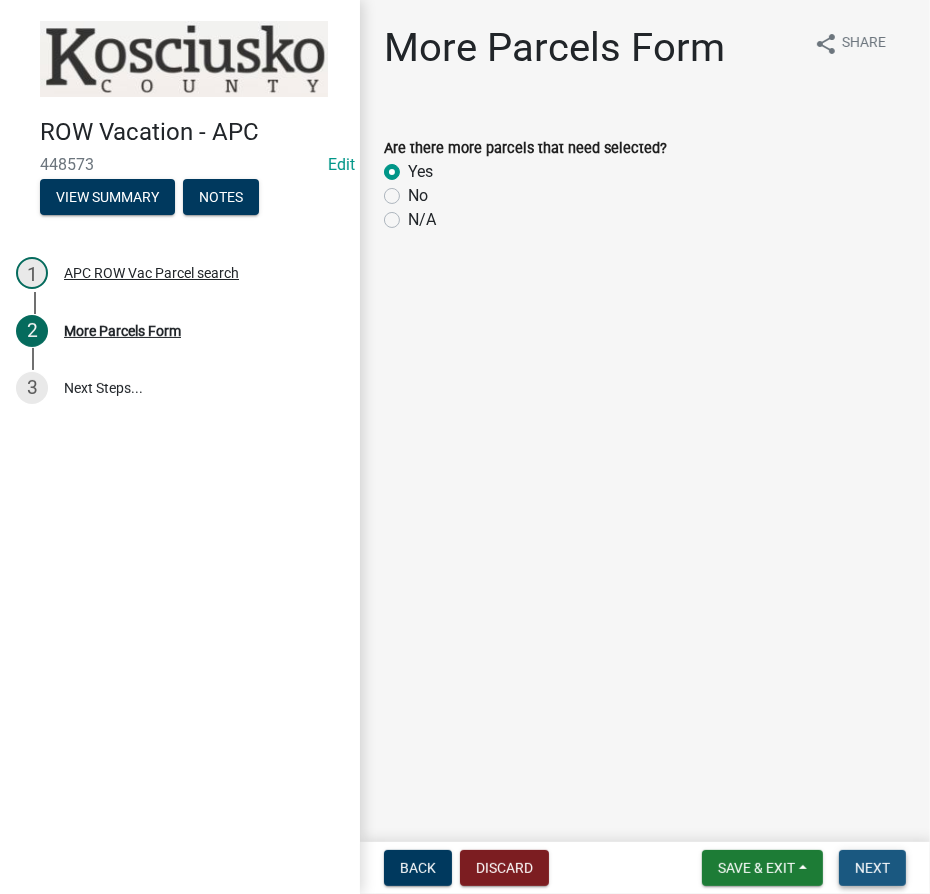 click on "Next" at bounding box center [872, 868] 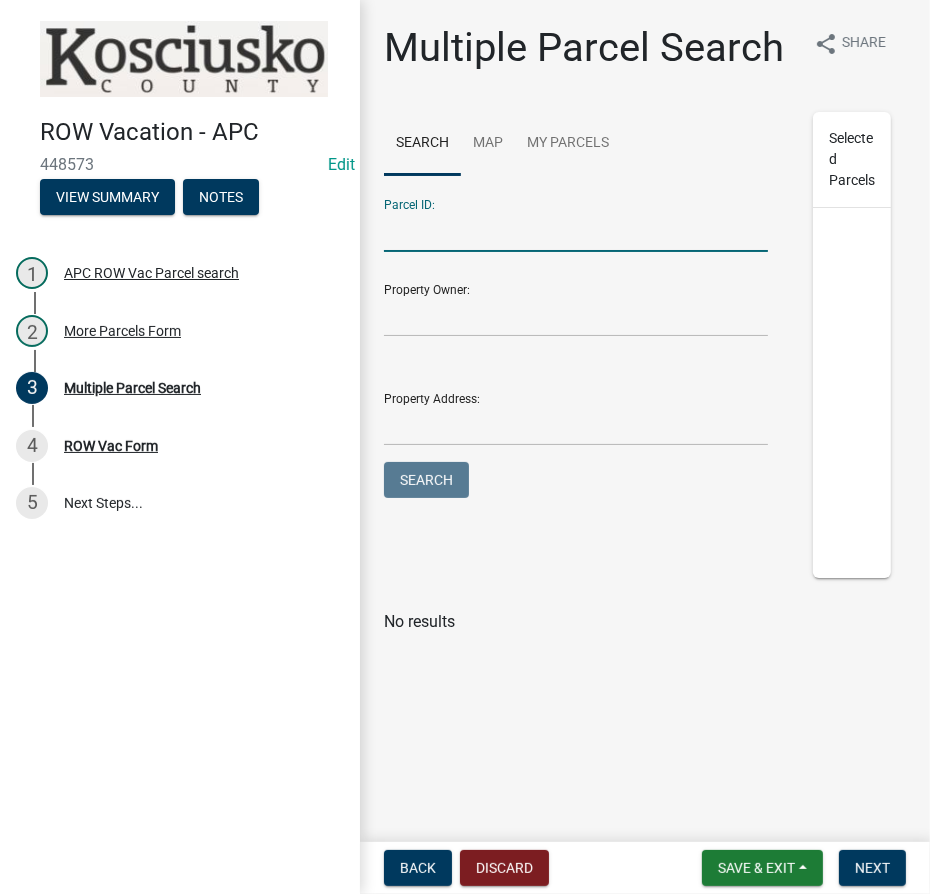 click on "Parcel ID:" at bounding box center [576, 231] 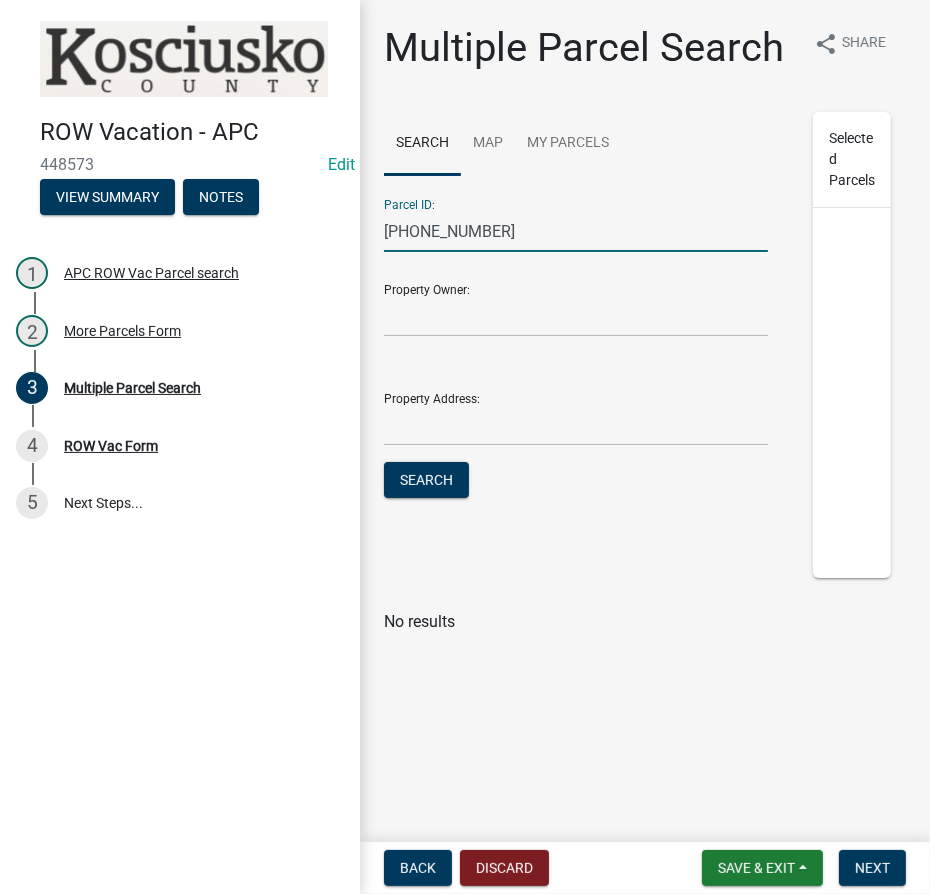 click on "Search" at bounding box center (426, 480) 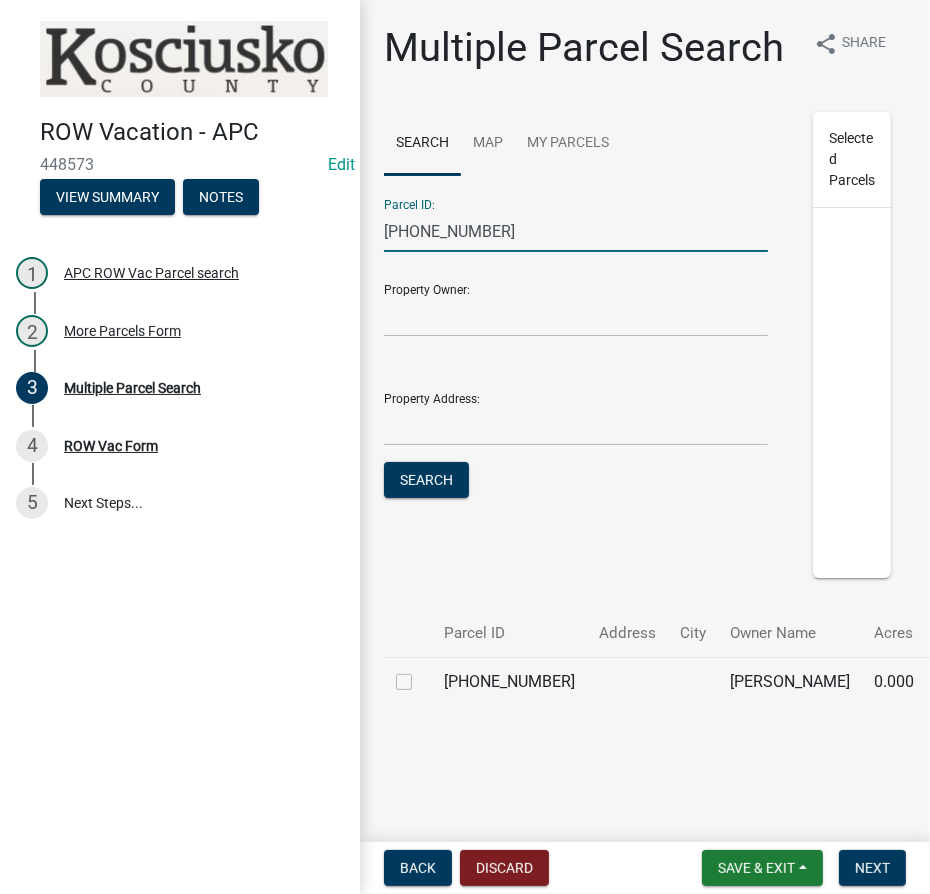 click 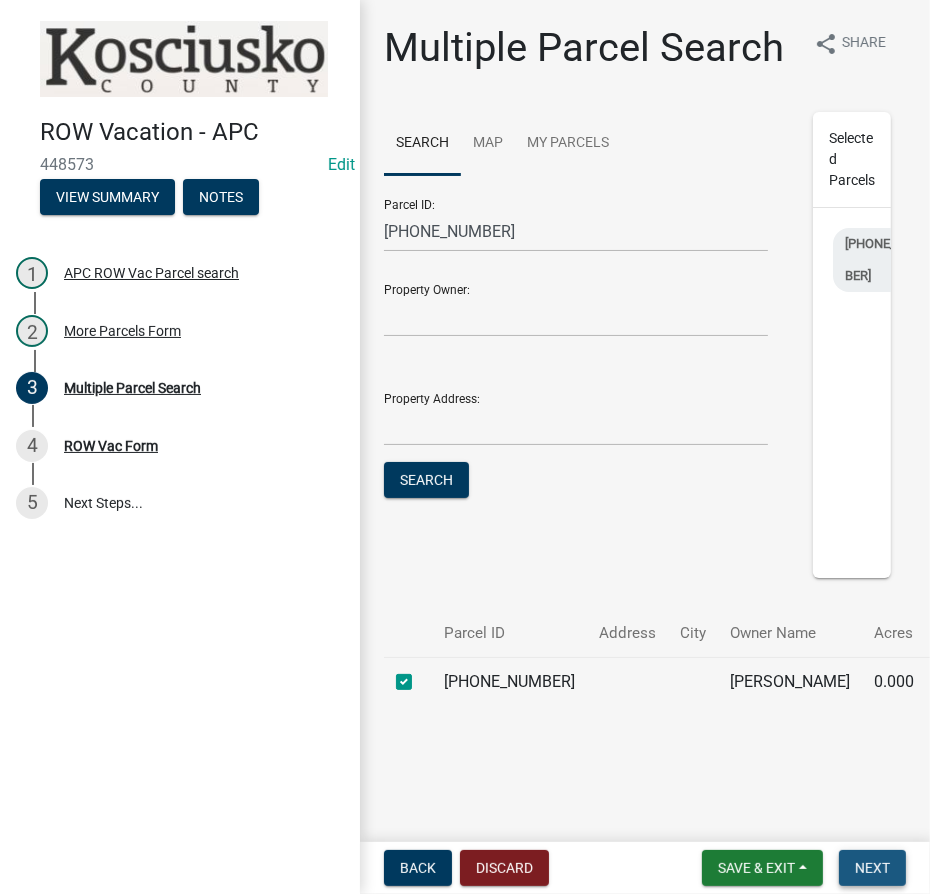 click on "Next" at bounding box center (872, 868) 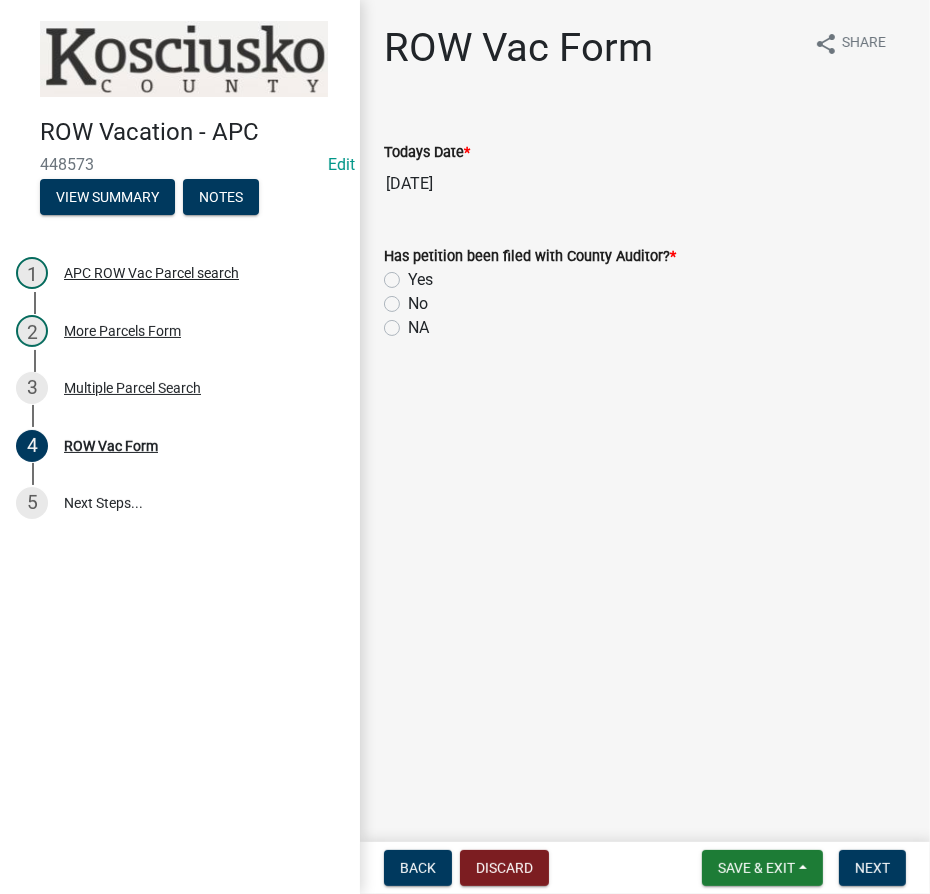 click on "Yes" 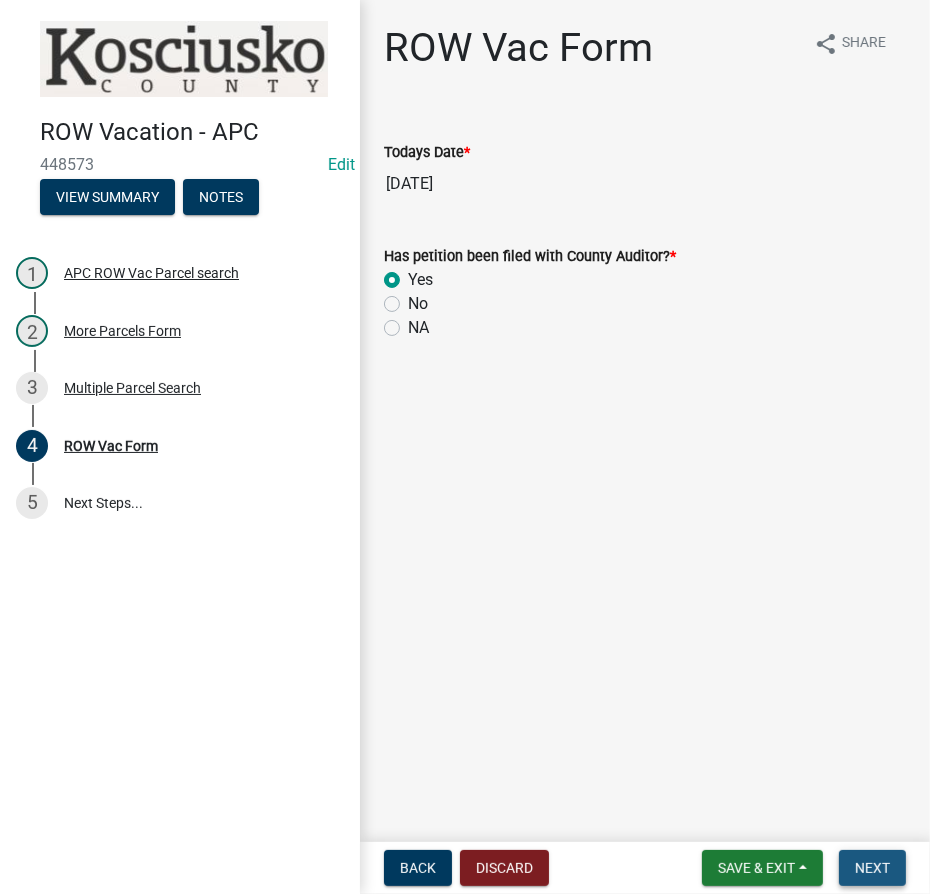 click on "Next" at bounding box center [872, 868] 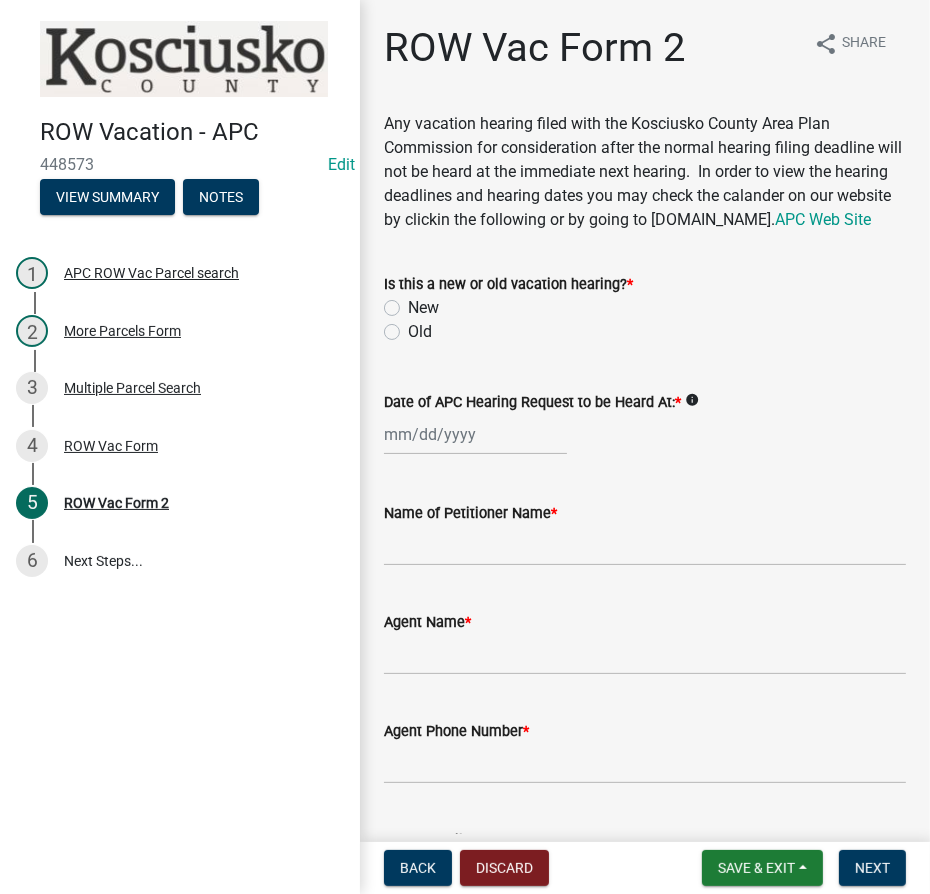 click on "Old" 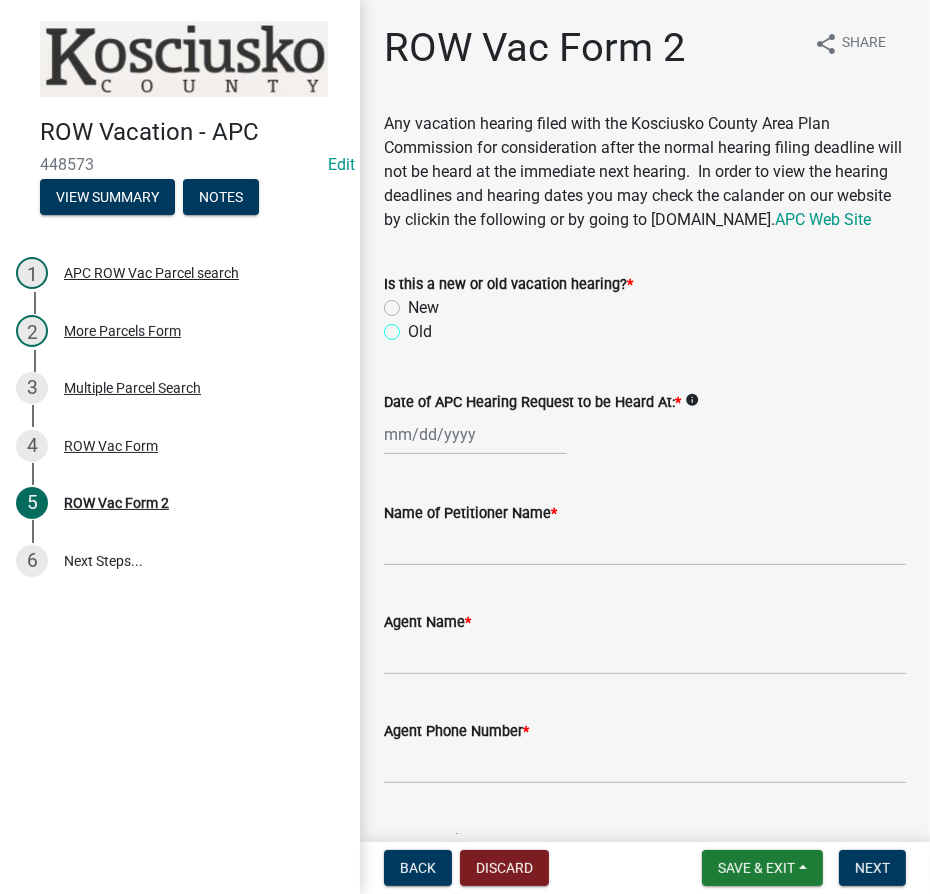 click on "Old" at bounding box center (414, 326) 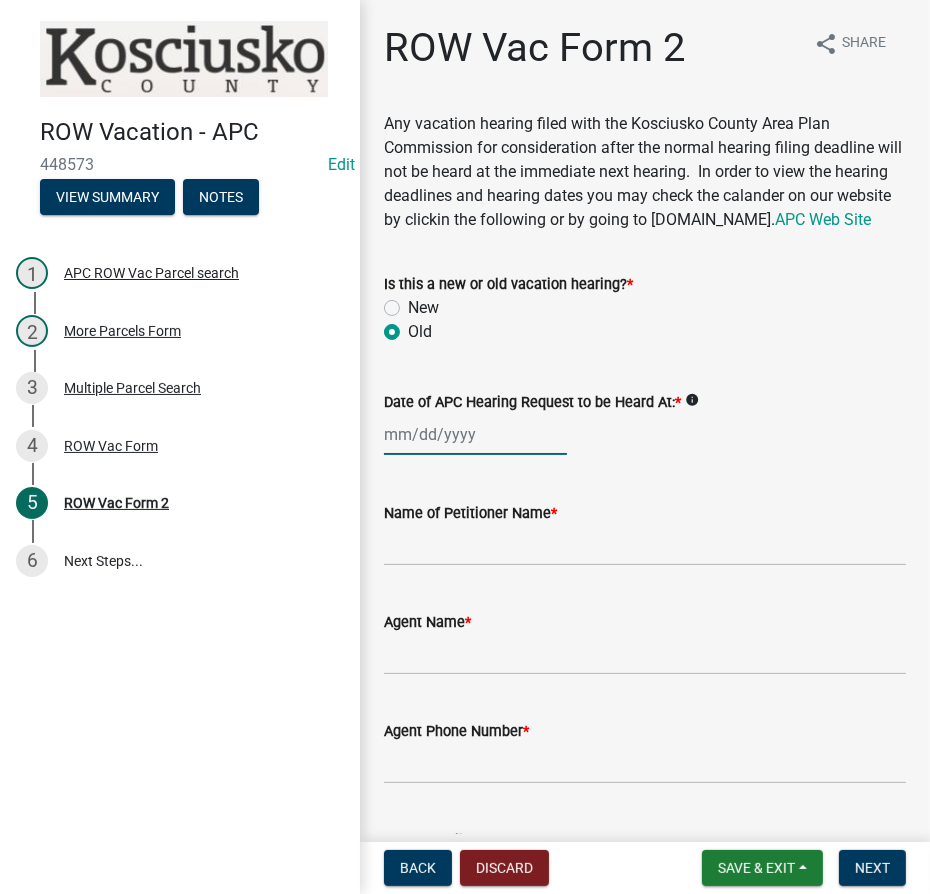 click 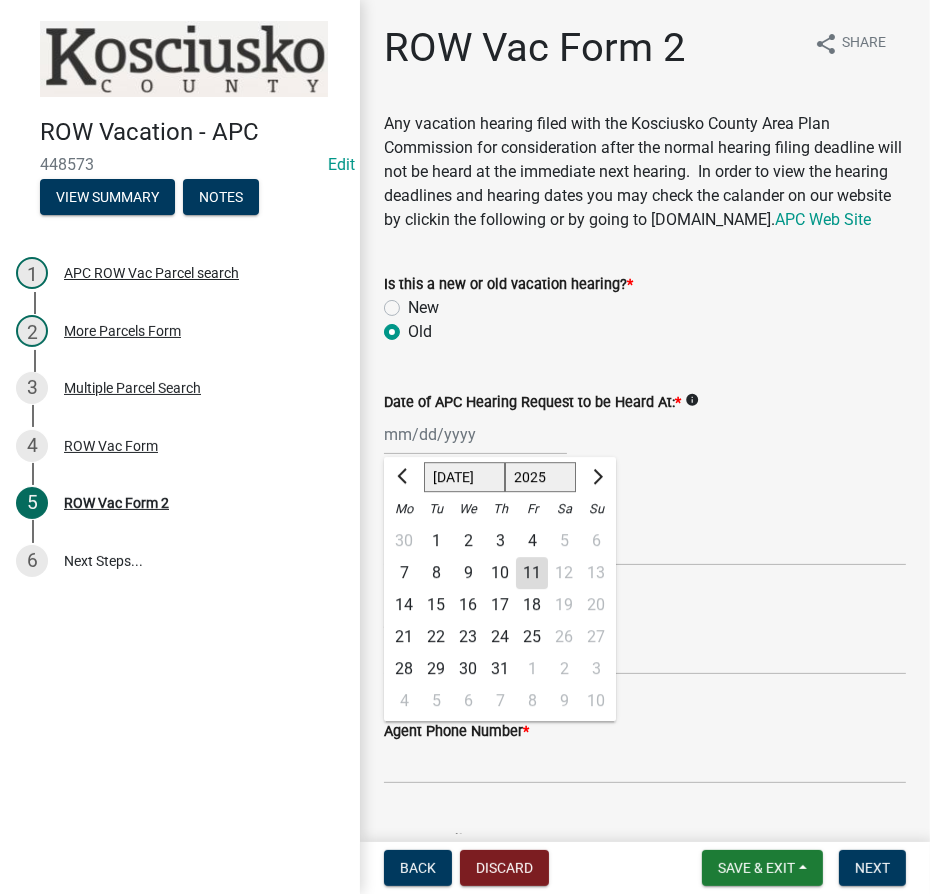 click on "1525 1526 1527 1528 1529 1530 1531 1532 1533 1534 1535 1536 1537 1538 1539 1540 1541 1542 1543 1544 1545 1546 1547 1548 1549 1550 1551 1552 1553 1554 1555 1556 1557 1558 1559 1560 1561 1562 1563 1564 1565 1566 1567 1568 1569 1570 1571 1572 1573 1574 1575 1576 1577 1578 1579 1580 1581 1582 1583 1584 1585 1586 1587 1588 1589 1590 1591 1592 1593 1594 1595 1596 1597 1598 1599 1600 1601 1602 1603 1604 1605 1606 1607 1608 1609 1610 1611 1612 1613 1614 1615 1616 1617 1618 1619 1620 1621 1622 1623 1624 1625 1626 1627 1628 1629 1630 1631 1632 1633 1634 1635 1636 1637 1638 1639 1640 1641 1642 1643 1644 1645 1646 1647 1648 1649 1650 1651 1652 1653 1654 1655 1656 1657 1658 1659 1660 1661 1662 1663 1664 1665 1666 1667 1668 1669 1670 1671 1672 1673 1674 1675 1676 1677 1678 1679 1680 1681 1682 1683 1684 1685 1686 1687 1688 1689 1690 1691 1692 1693 1694 1695 1696 1697 1698 1699 1700 1701 1702 1703 1704 1705 1706 1707 1708 1709 1710 1711 1712 1713 1714 1715 1716 1717 1718 1719 1720 1721 1722 1723 1724 1725 1726 1727 1728 1729" 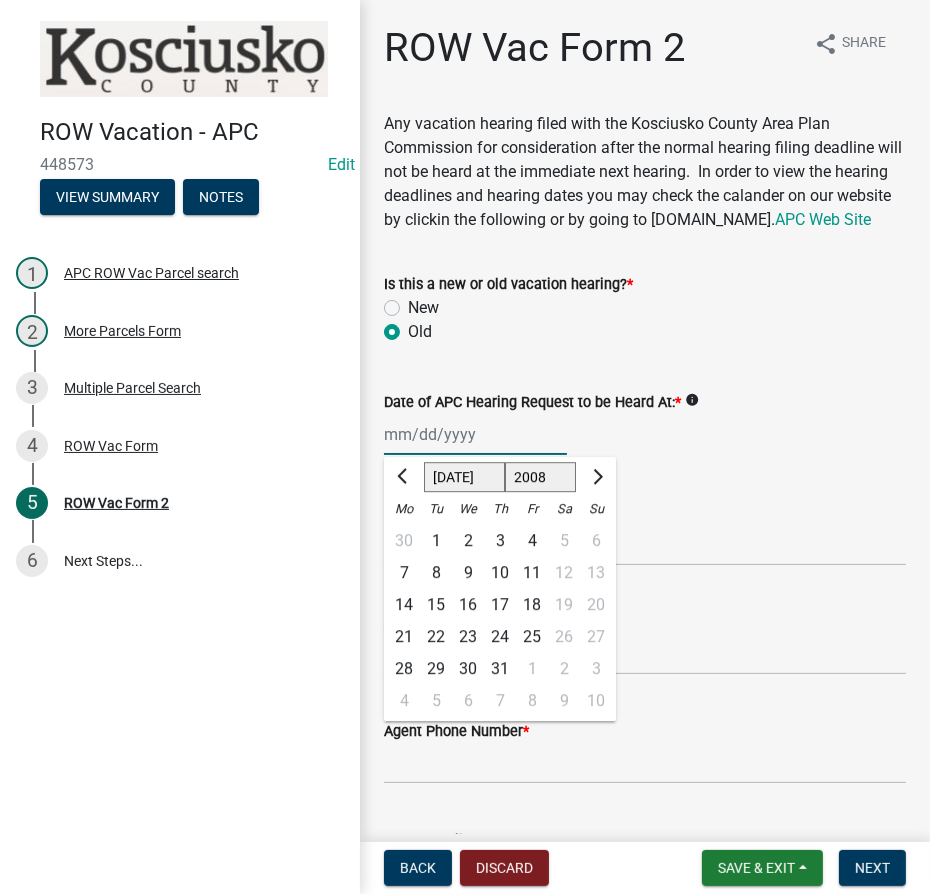 click on "1525 1526 1527 1528 1529 1530 1531 1532 1533 1534 1535 1536 1537 1538 1539 1540 1541 1542 1543 1544 1545 1546 1547 1548 1549 1550 1551 1552 1553 1554 1555 1556 1557 1558 1559 1560 1561 1562 1563 1564 1565 1566 1567 1568 1569 1570 1571 1572 1573 1574 1575 1576 1577 1578 1579 1580 1581 1582 1583 1584 1585 1586 1587 1588 1589 1590 1591 1592 1593 1594 1595 1596 1597 1598 1599 1600 1601 1602 1603 1604 1605 1606 1607 1608 1609 1610 1611 1612 1613 1614 1615 1616 1617 1618 1619 1620 1621 1622 1623 1624 1625 1626 1627 1628 1629 1630 1631 1632 1633 1634 1635 1636 1637 1638 1639 1640 1641 1642 1643 1644 1645 1646 1647 1648 1649 1650 1651 1652 1653 1654 1655 1656 1657 1658 1659 1660 1661 1662 1663 1664 1665 1666 1667 1668 1669 1670 1671 1672 1673 1674 1675 1676 1677 1678 1679 1680 1681 1682 1683 1684 1685 1686 1687 1688 1689 1690 1691 1692 1693 1694 1695 1696 1697 1698 1699 1700 1701 1702 1703 1704 1705 1706 1707 1708 1709 1710 1711 1712 1713 1714 1715 1716 1717 1718 1719 1720 1721 1722 1723 1724 1725 1726 1727 1728 1729" 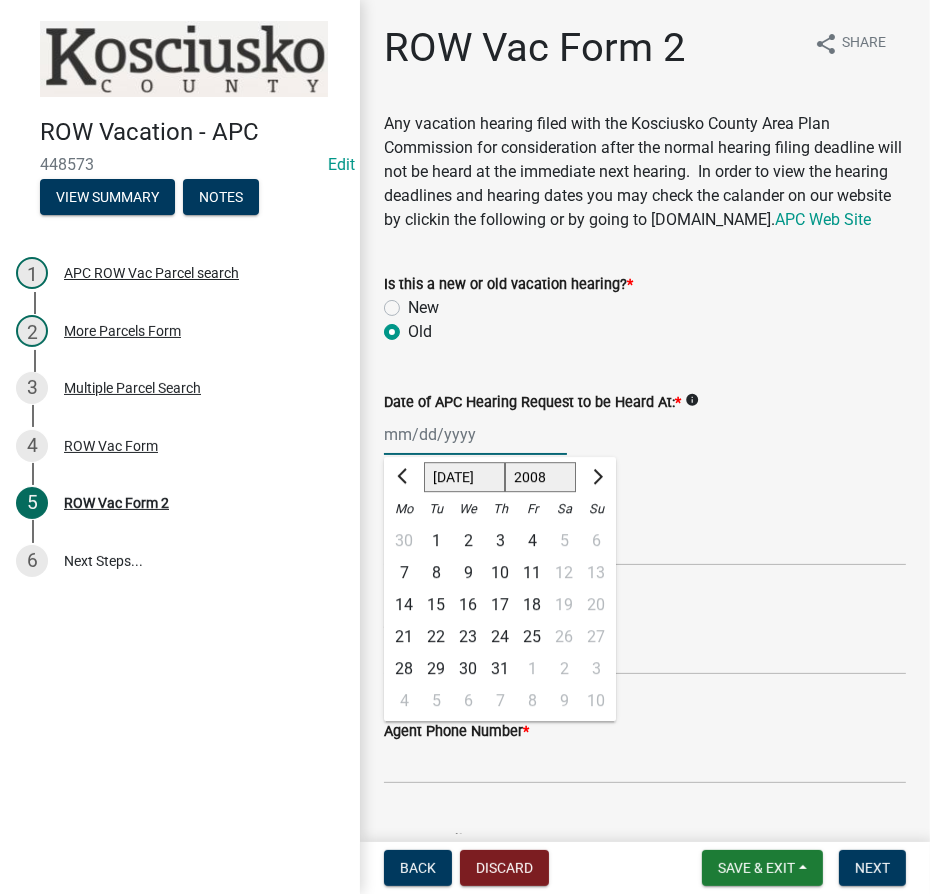 click on "Jan Feb Mar Apr May Jun [DATE] Aug Sep Oct Nov Dec" 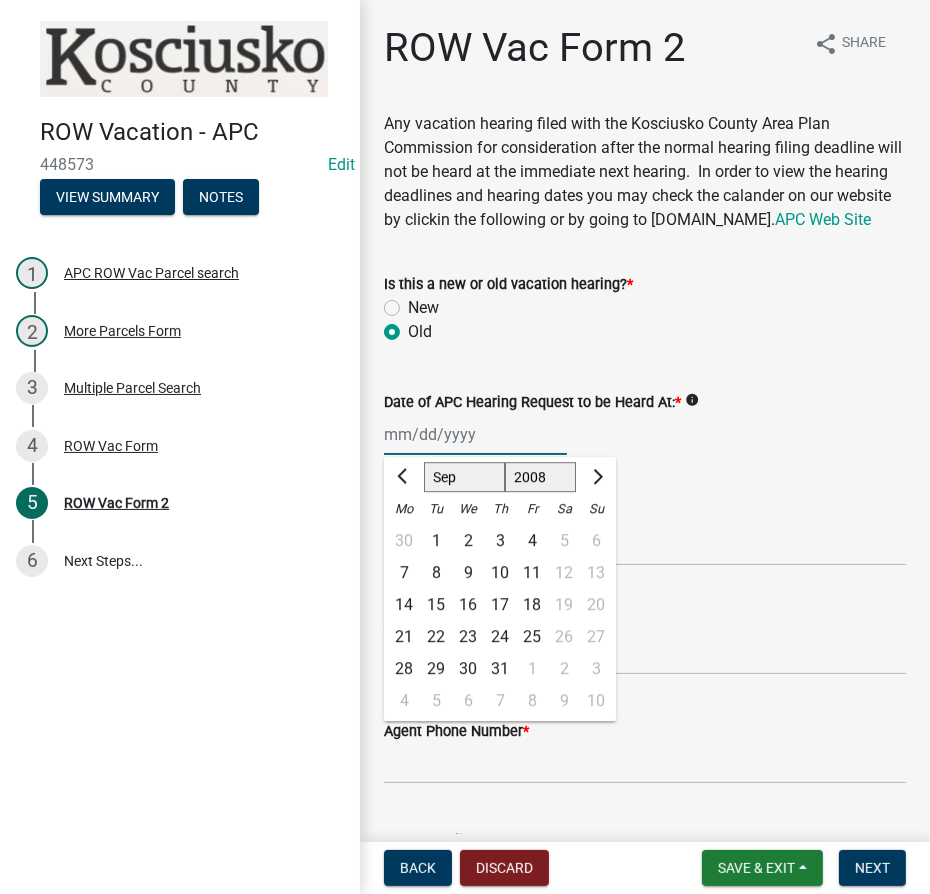 click on "Jan Feb Mar Apr May Jun [DATE] Aug Sep Oct Nov Dec" 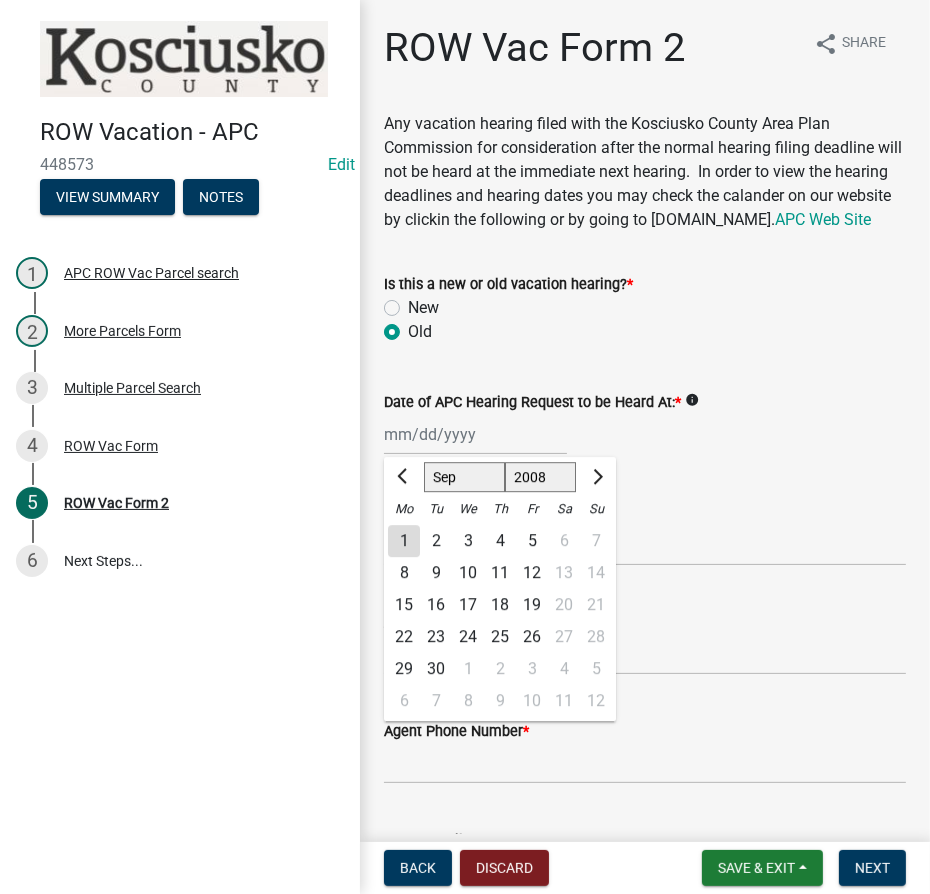 click on "3" 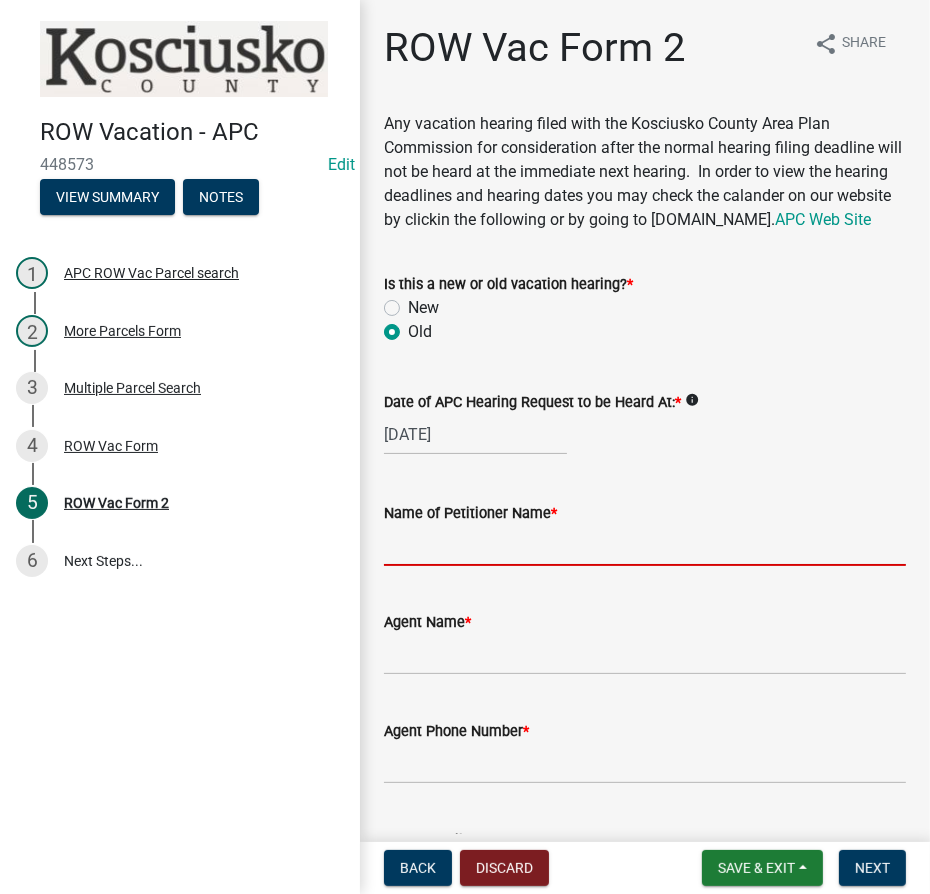 click on "Name of Petitioner Name  *" at bounding box center [645, 545] 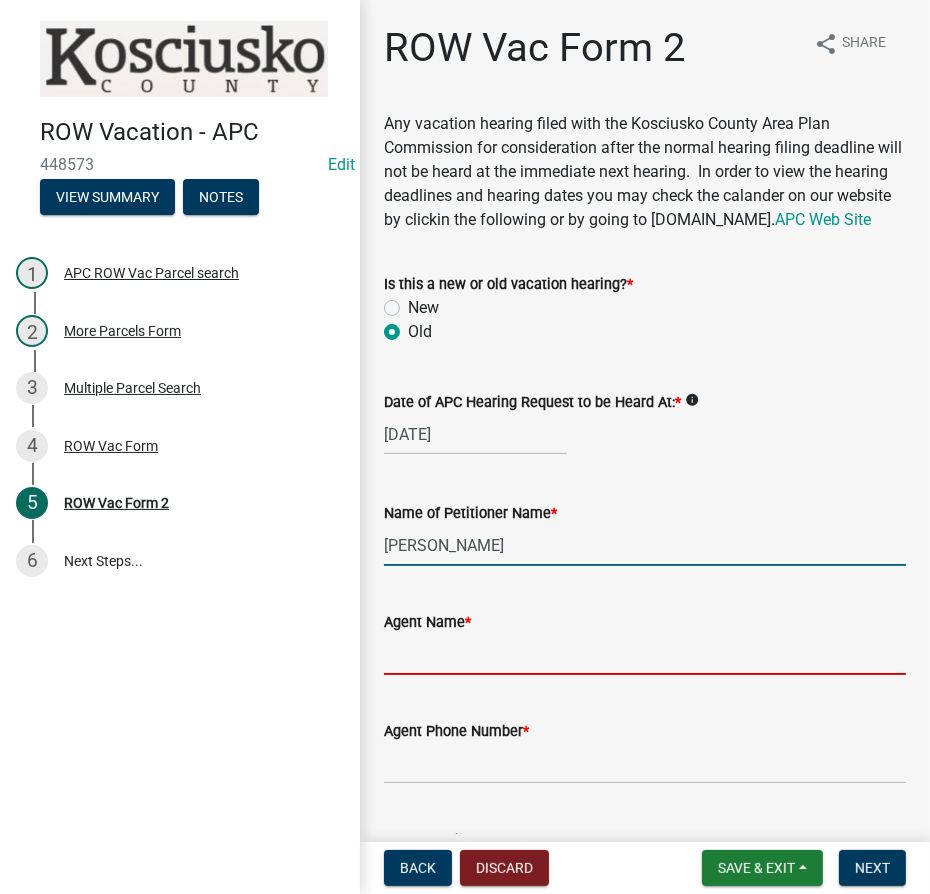 click on "Agent Name  *" at bounding box center (645, 654) 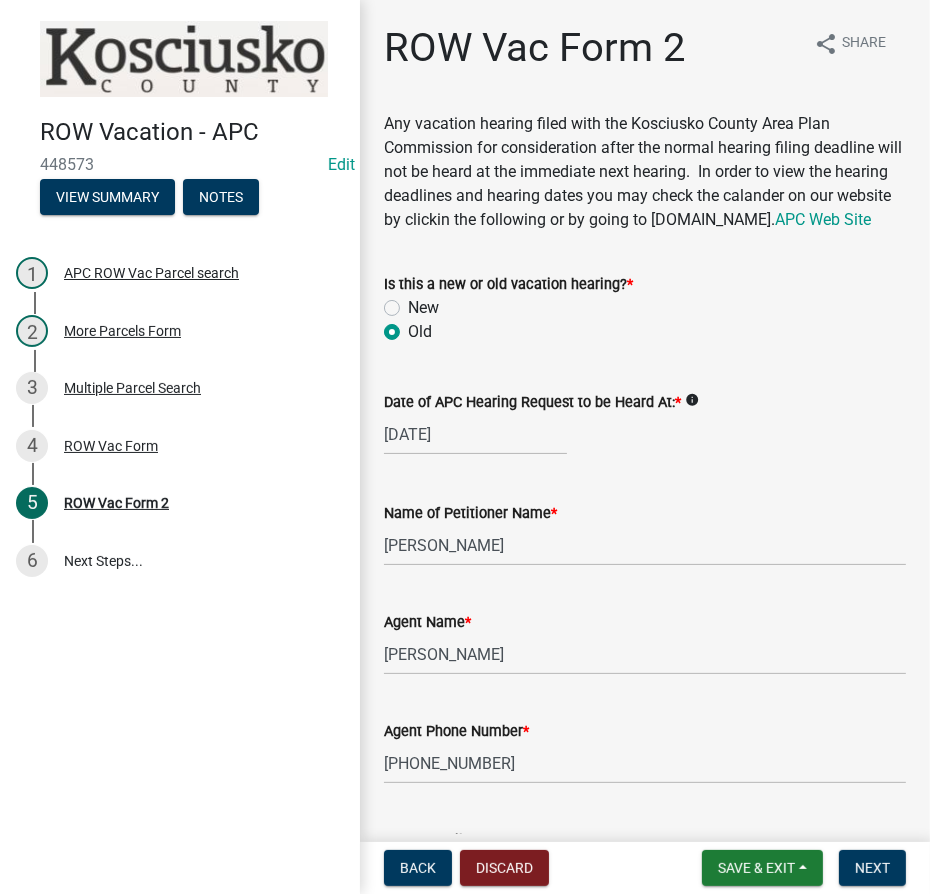 scroll, scrollTop: 479, scrollLeft: 0, axis: vertical 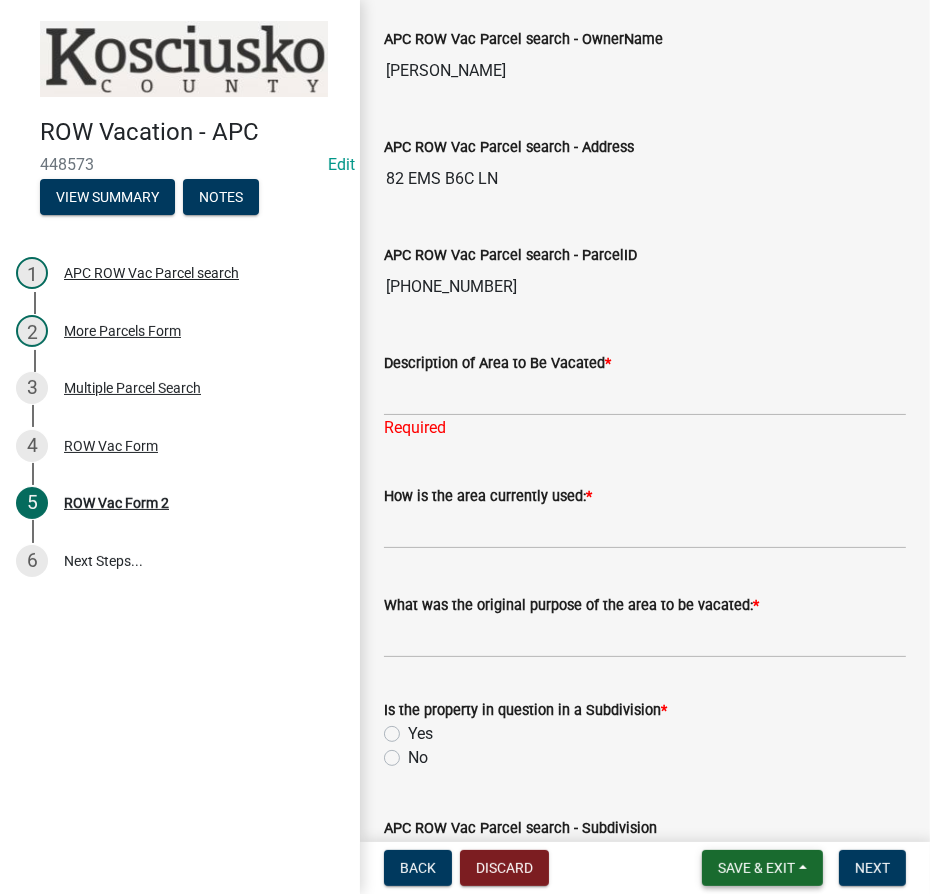 click on "Save & Exit" at bounding box center [756, 868] 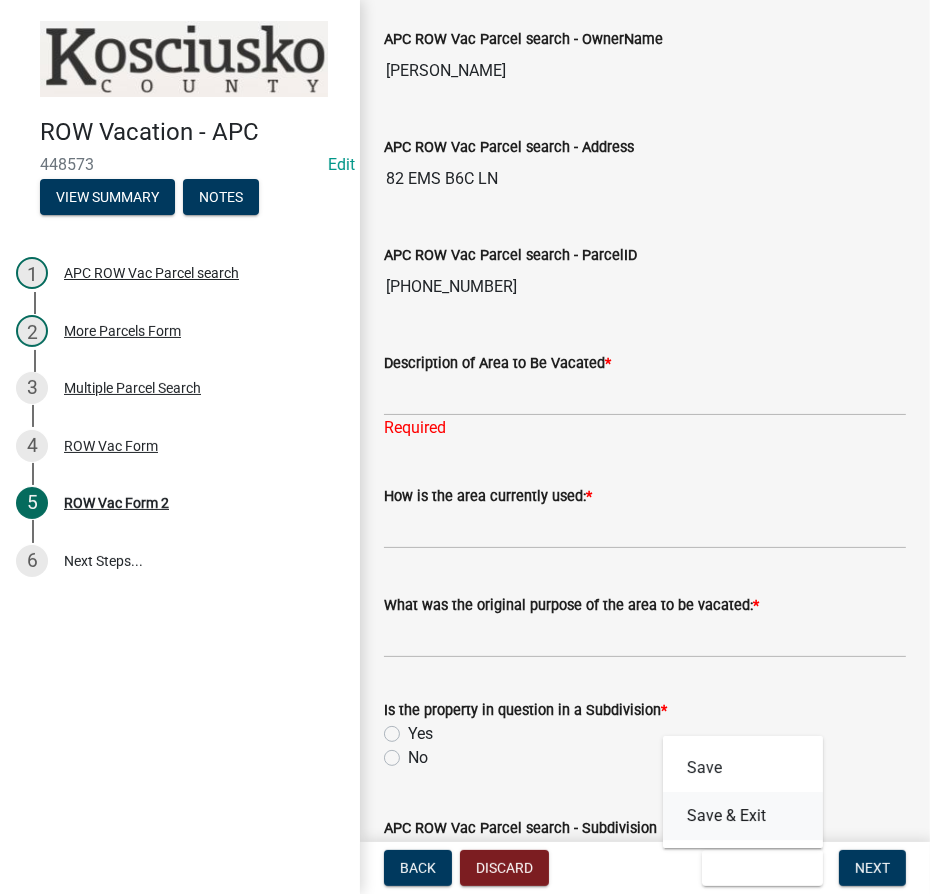 drag, startPoint x: 729, startPoint y: 815, endPoint x: 509, endPoint y: 41, distance: 804.65894 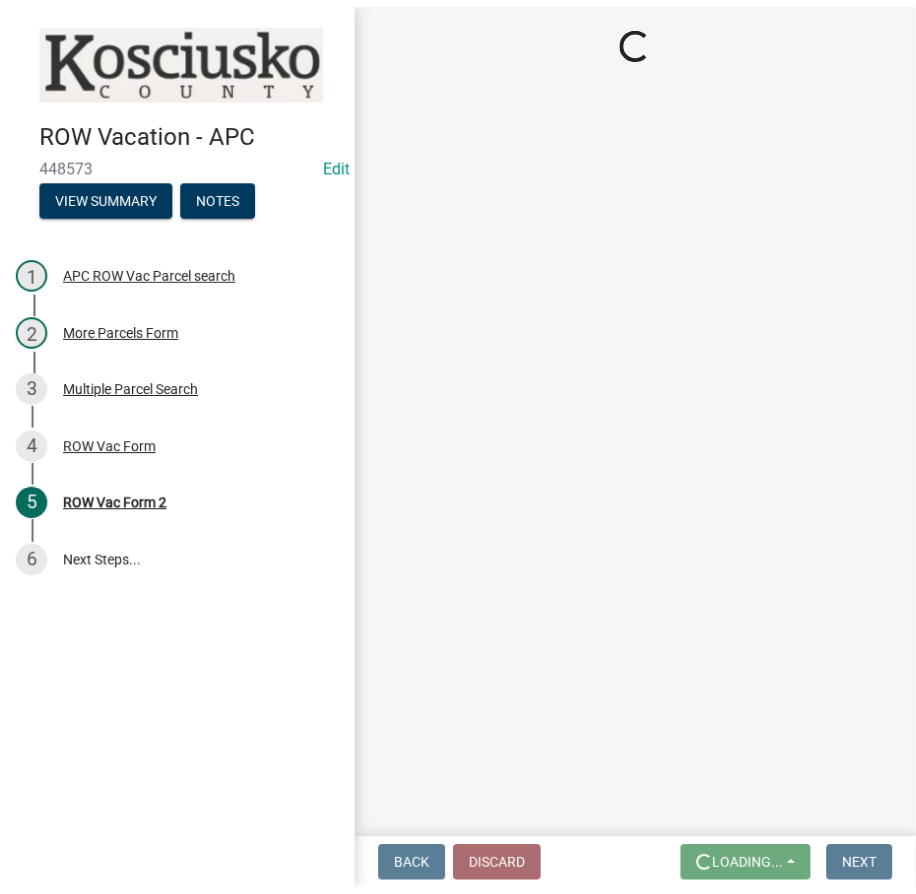 scroll, scrollTop: 0, scrollLeft: 0, axis: both 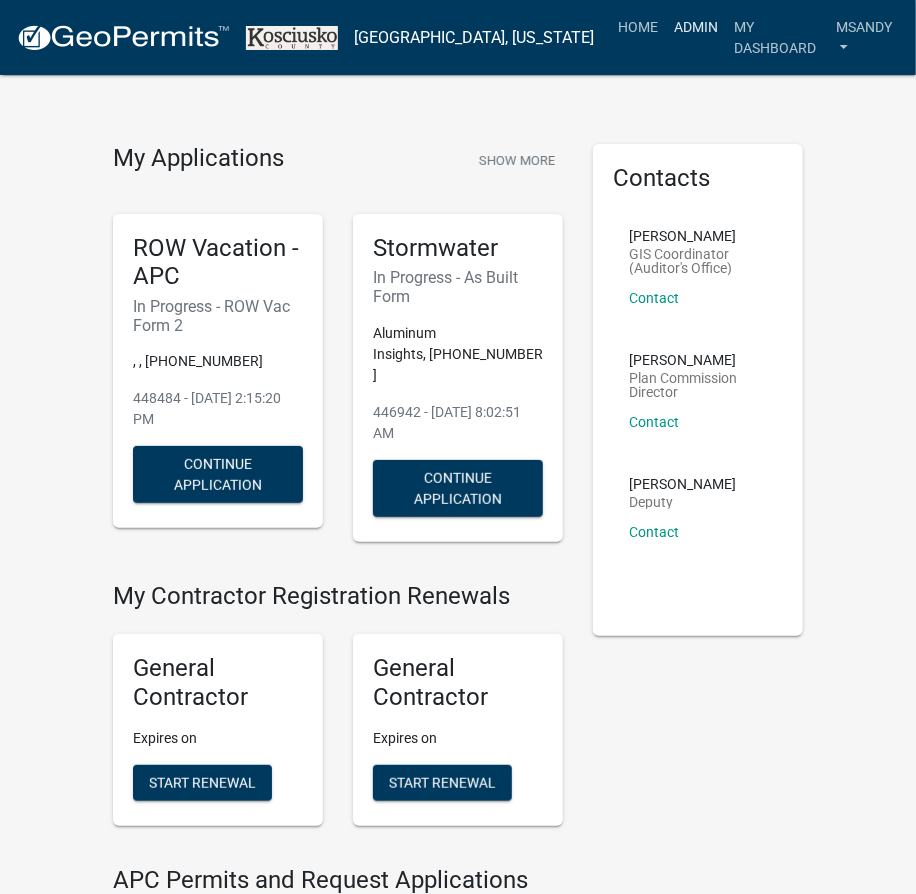 click on "Admin" at bounding box center [696, 27] 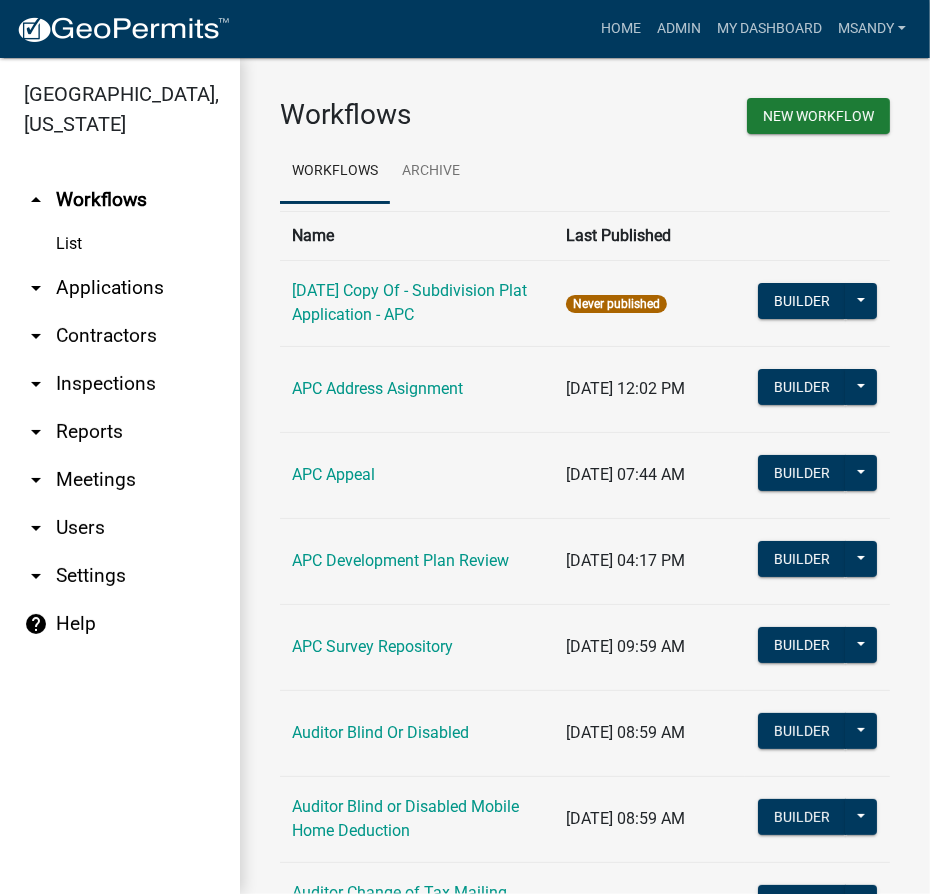 click on "arrow_drop_down   Applications" at bounding box center [120, 288] 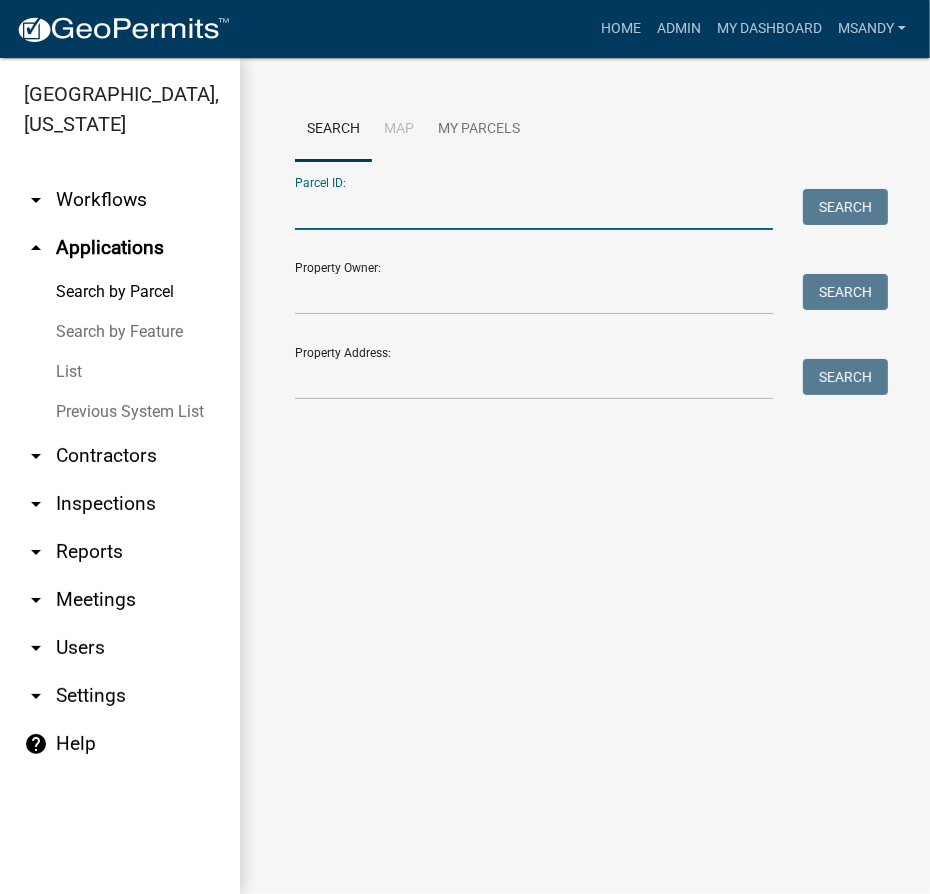 drag, startPoint x: 341, startPoint y: 207, endPoint x: 253, endPoint y: 180, distance: 92.0489 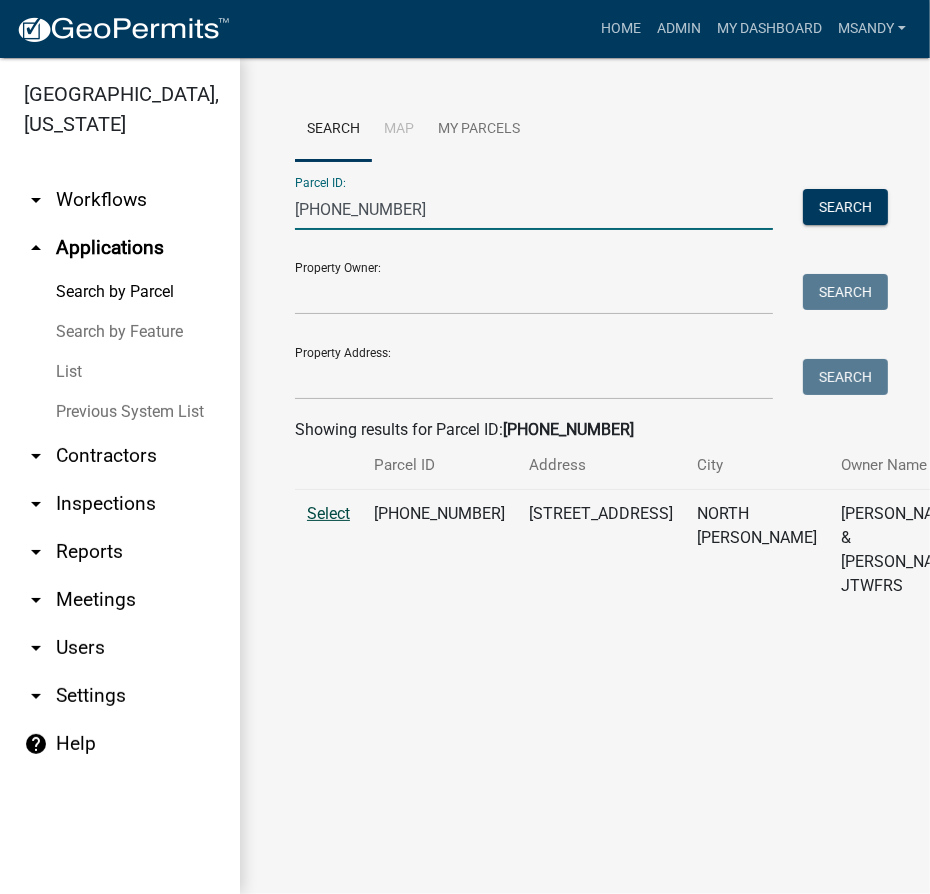 type on "005-051-075" 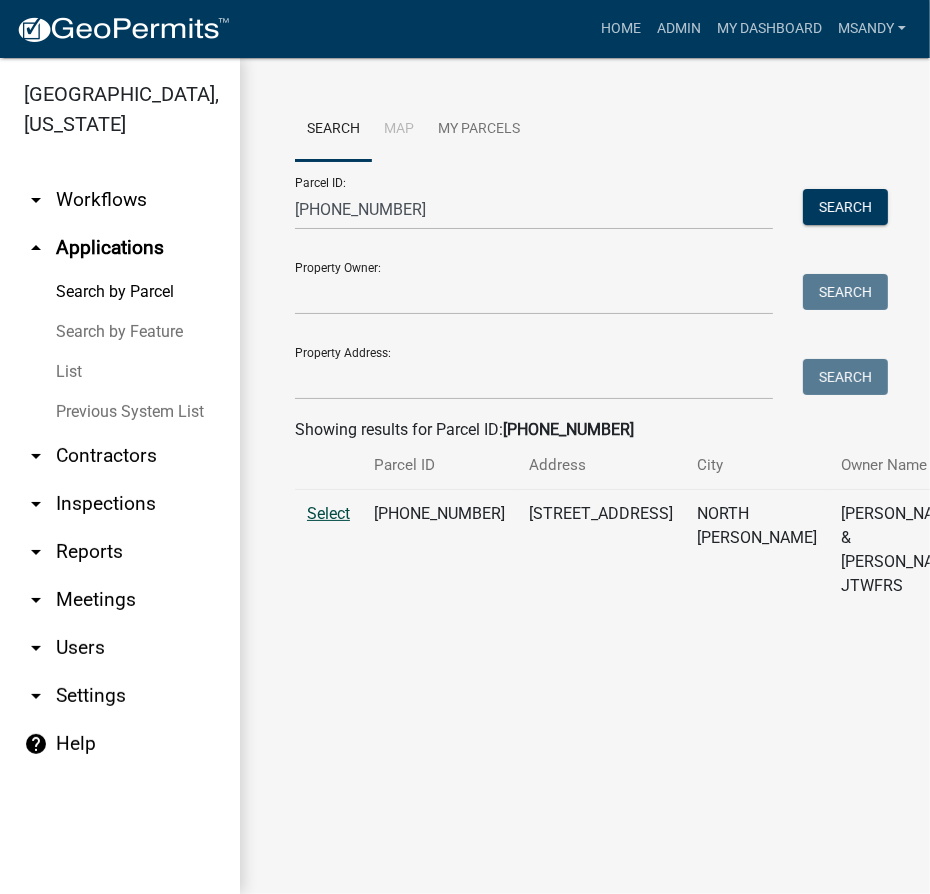 click on "Select" at bounding box center (328, 513) 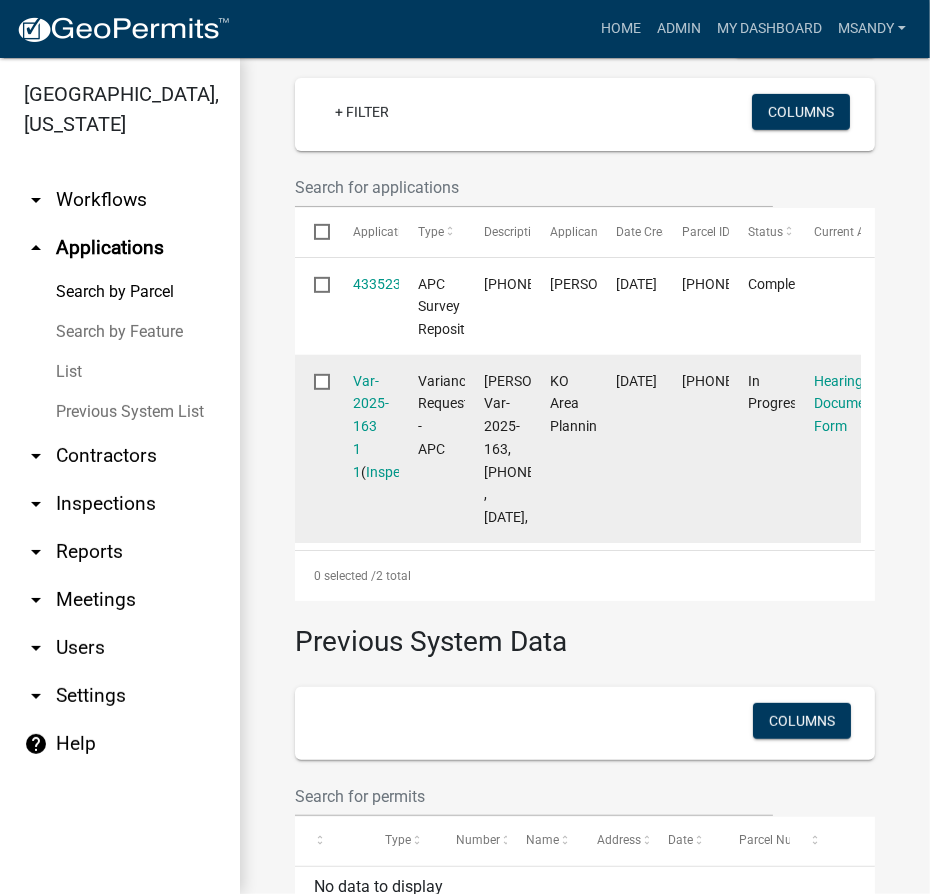 scroll, scrollTop: 636, scrollLeft: 0, axis: vertical 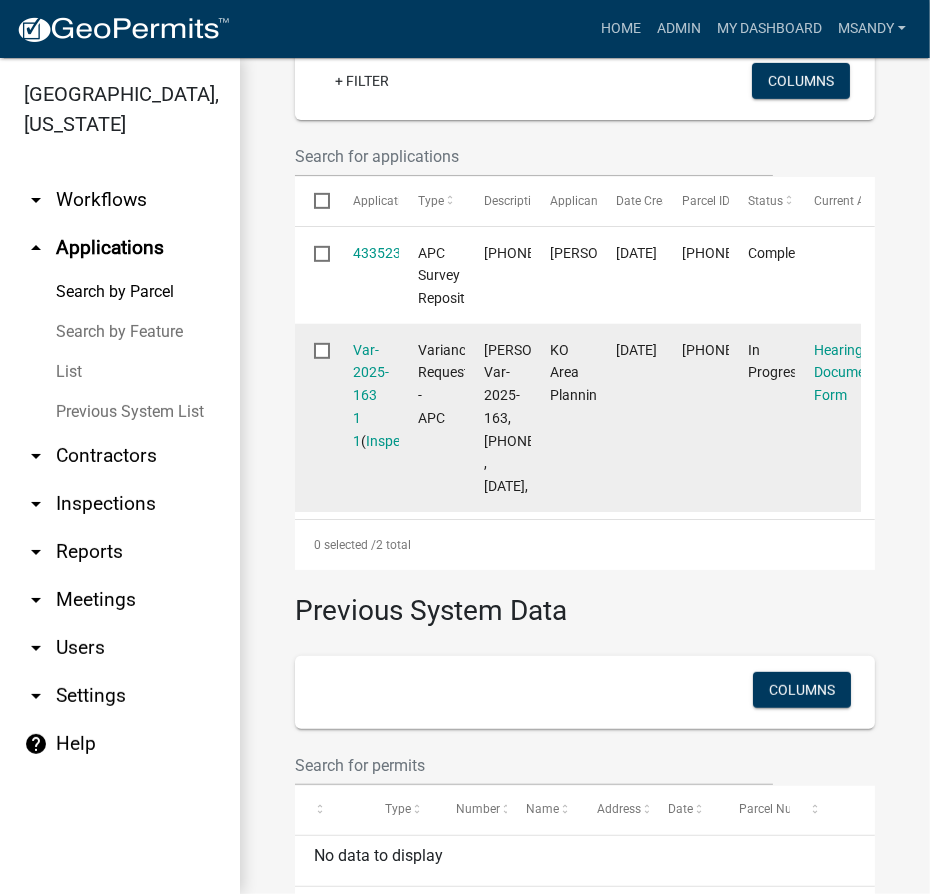 click on "Var-2025-163 1 1   ( Inspections )" 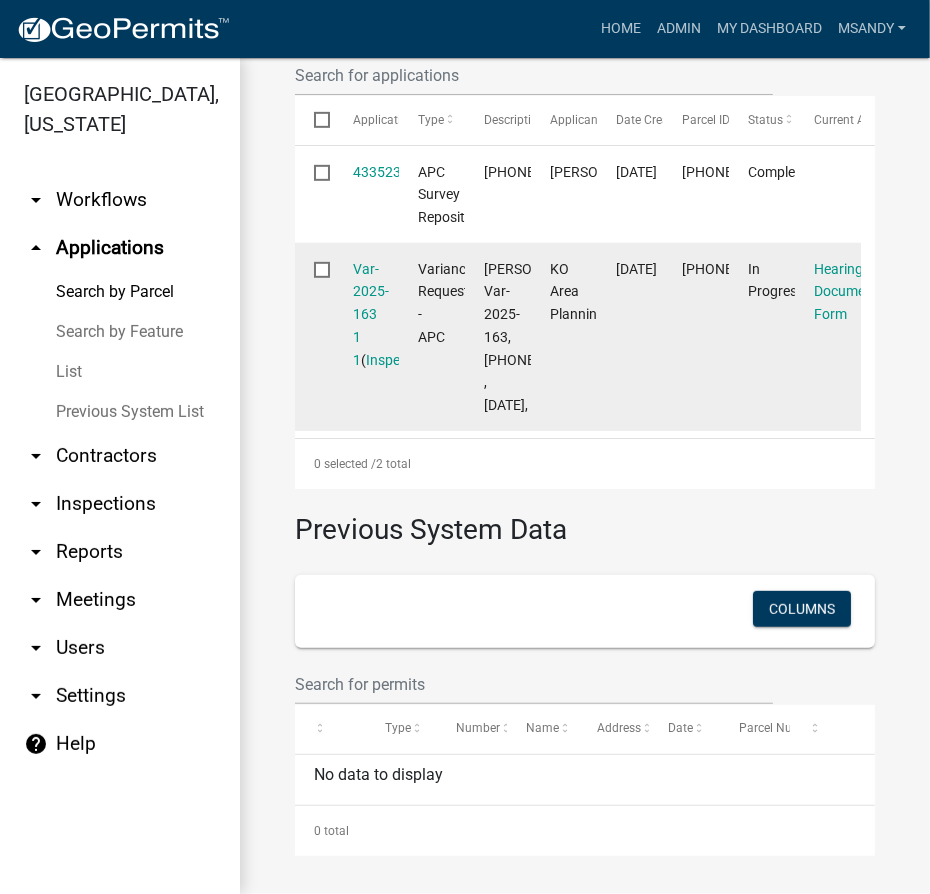 scroll, scrollTop: 832, scrollLeft: 0, axis: vertical 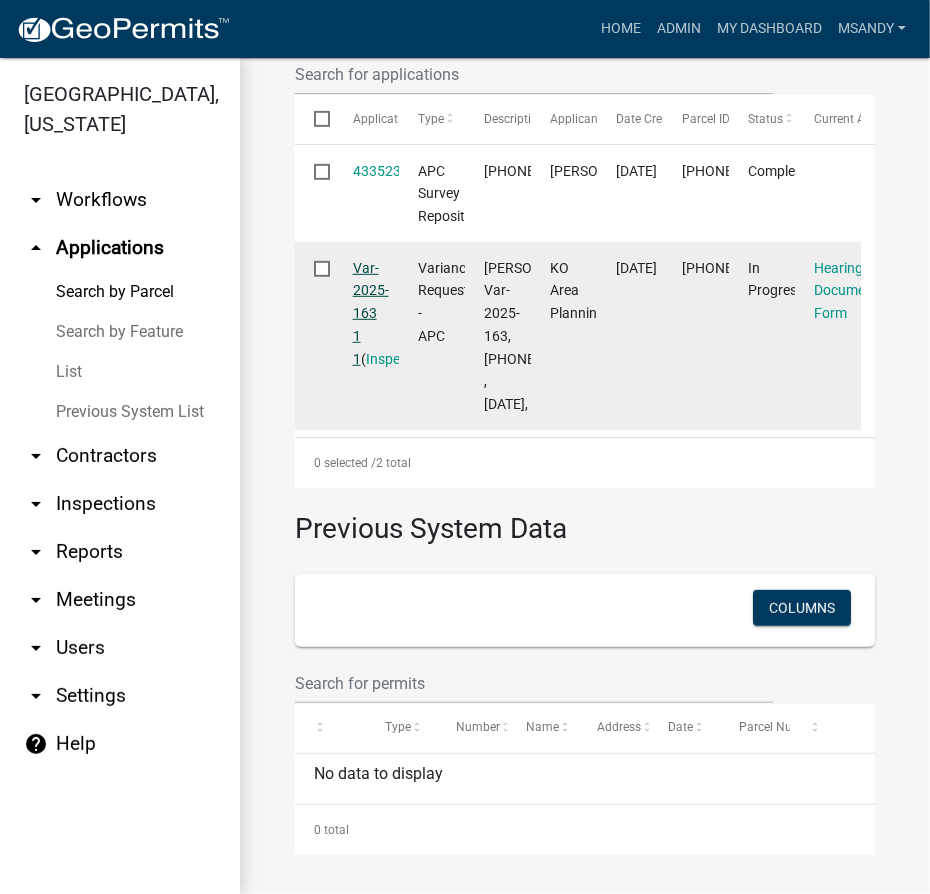 click on "Var-2025-163 1 1" 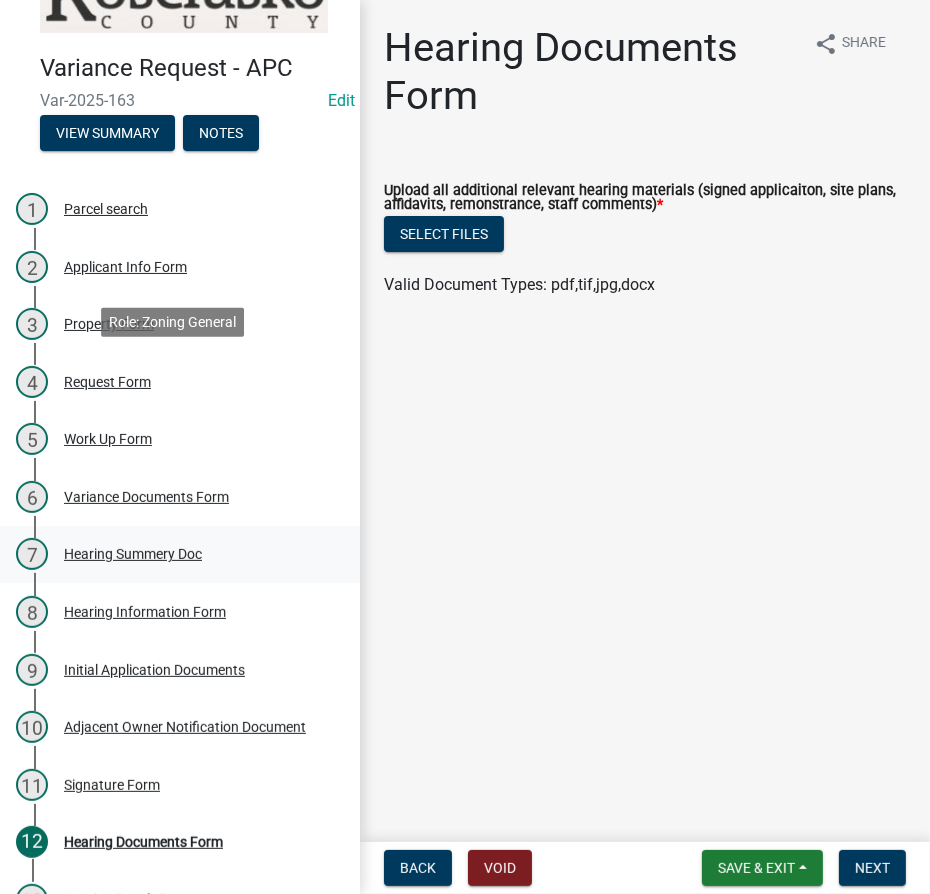 scroll, scrollTop: 160, scrollLeft: 0, axis: vertical 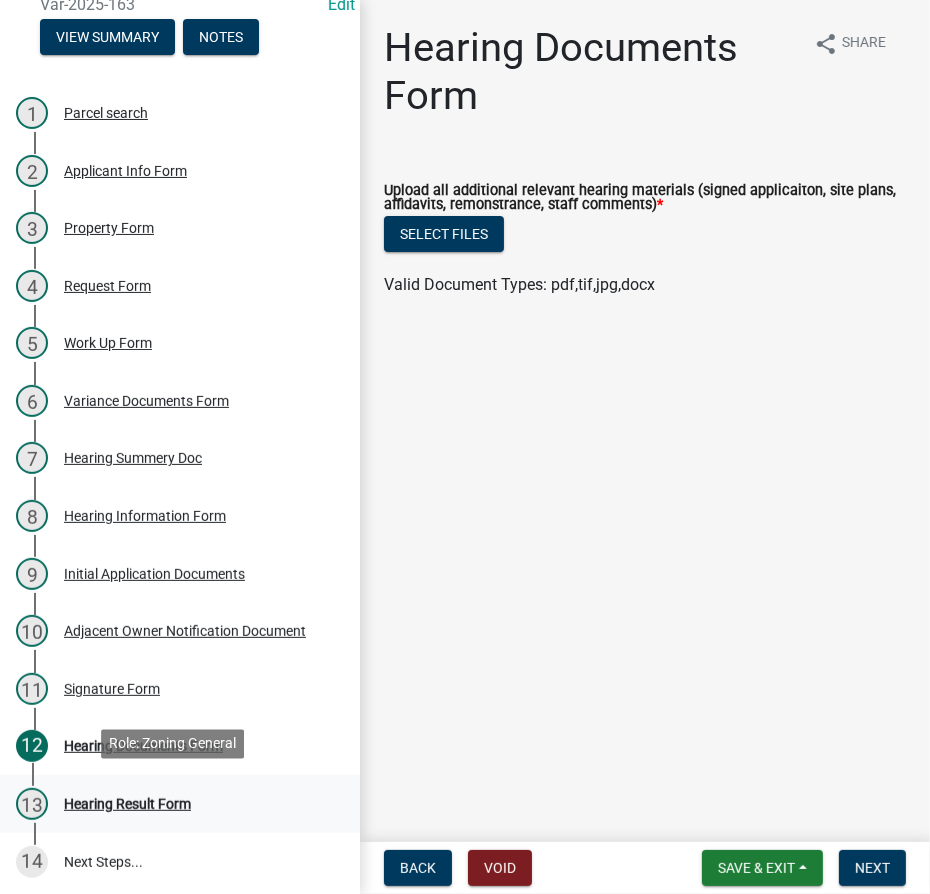 click on "Hearing Result Form" at bounding box center [127, 804] 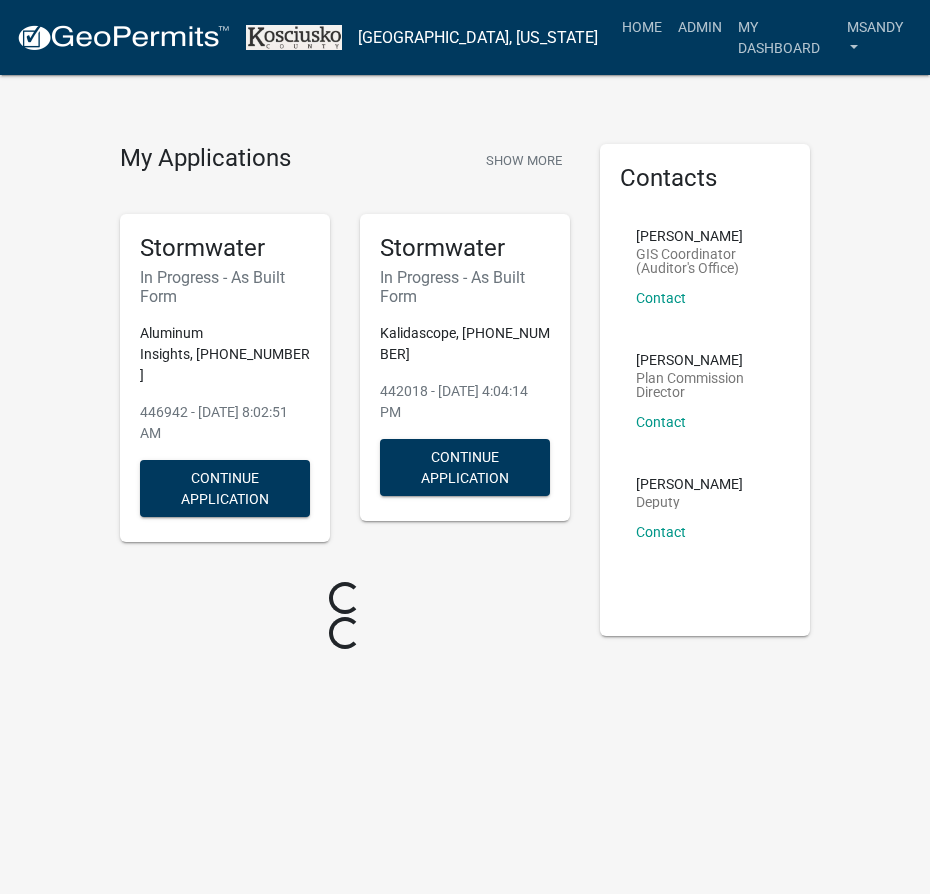 scroll, scrollTop: 0, scrollLeft: 0, axis: both 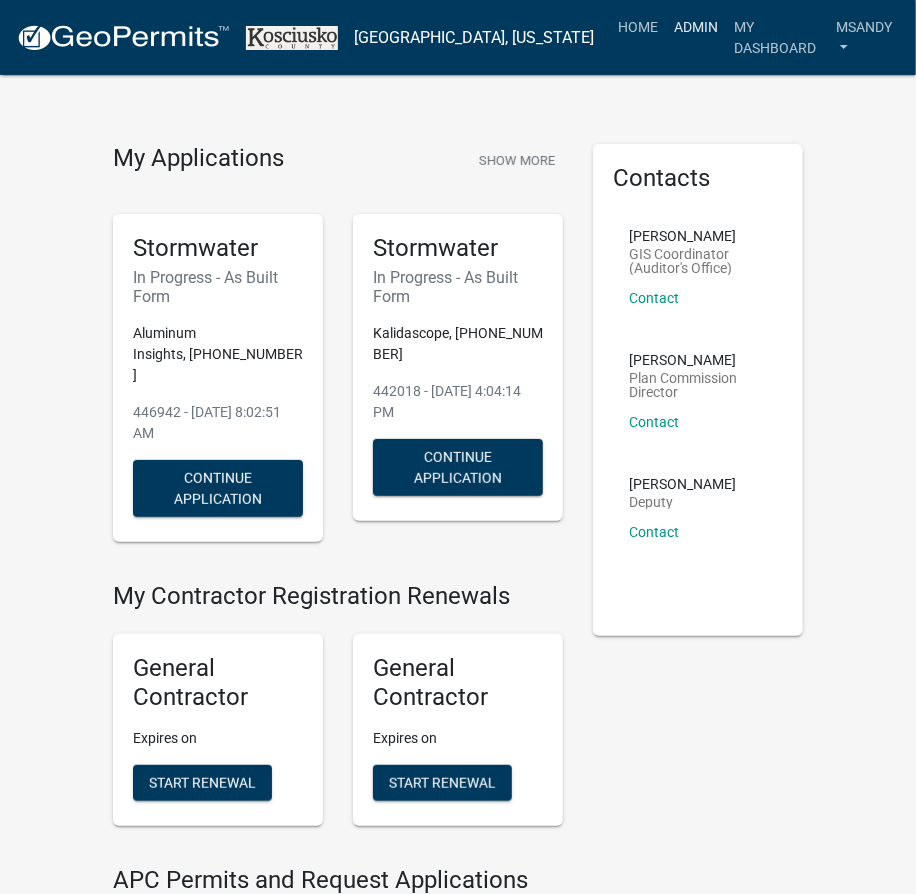 click on "Admin" at bounding box center (696, 27) 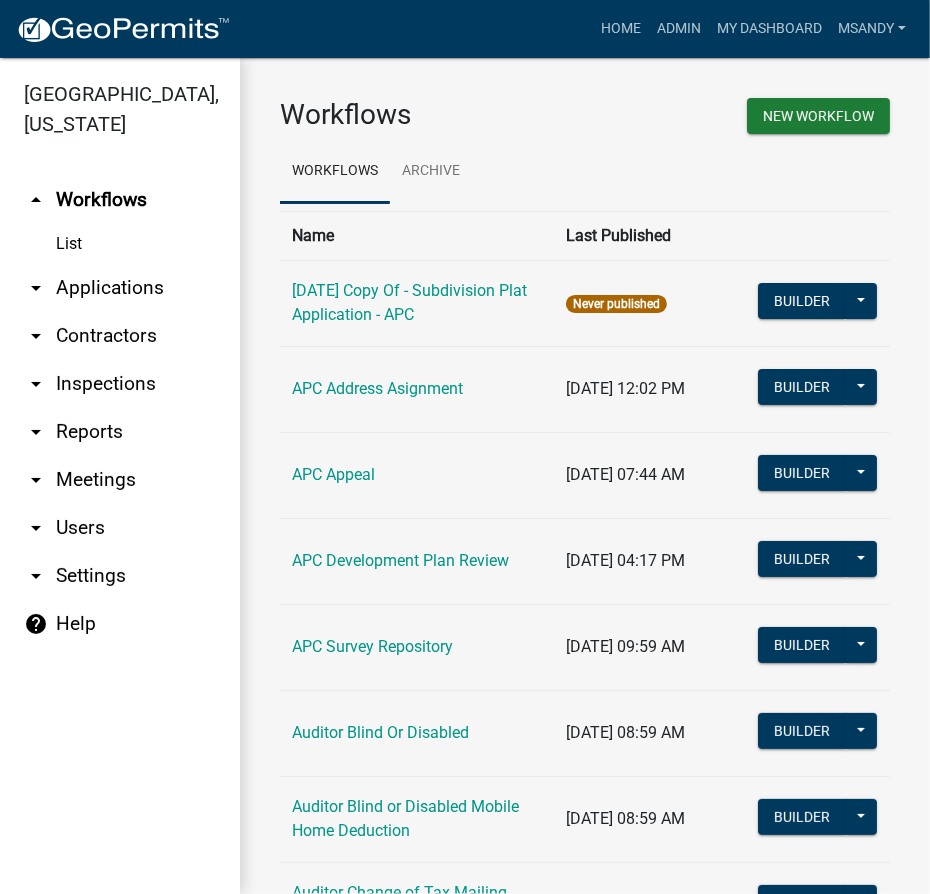 click on "arrow_drop_down   Applications" at bounding box center [120, 288] 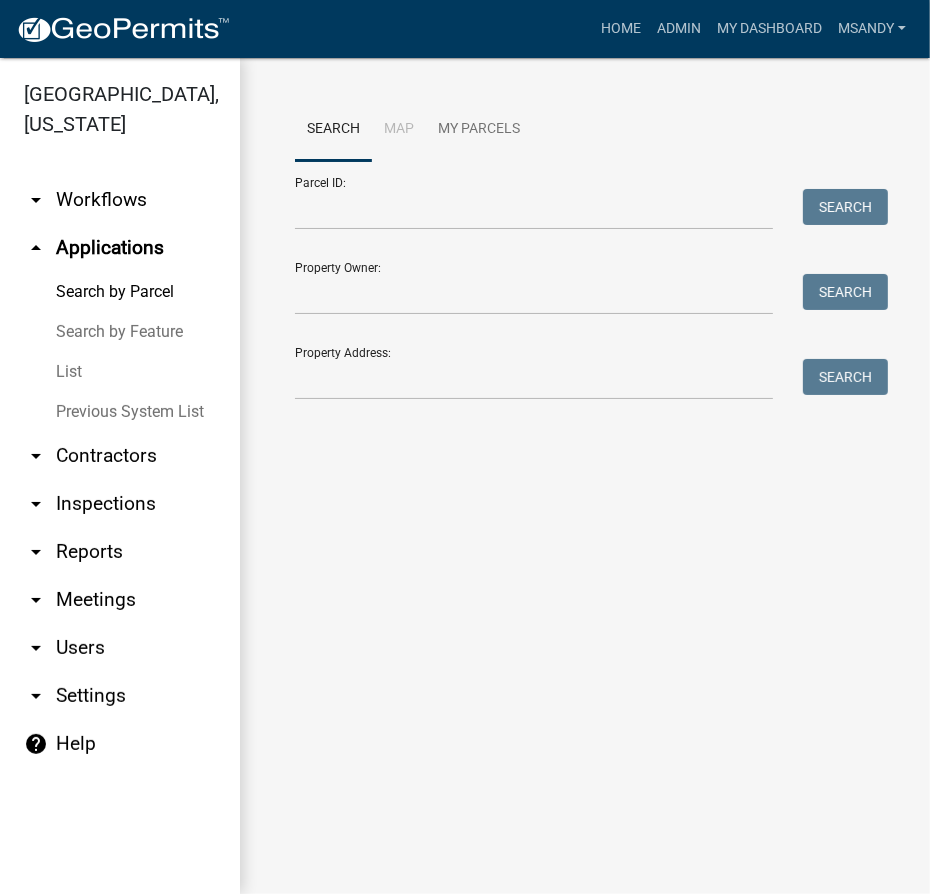 click on "List" at bounding box center (120, 372) 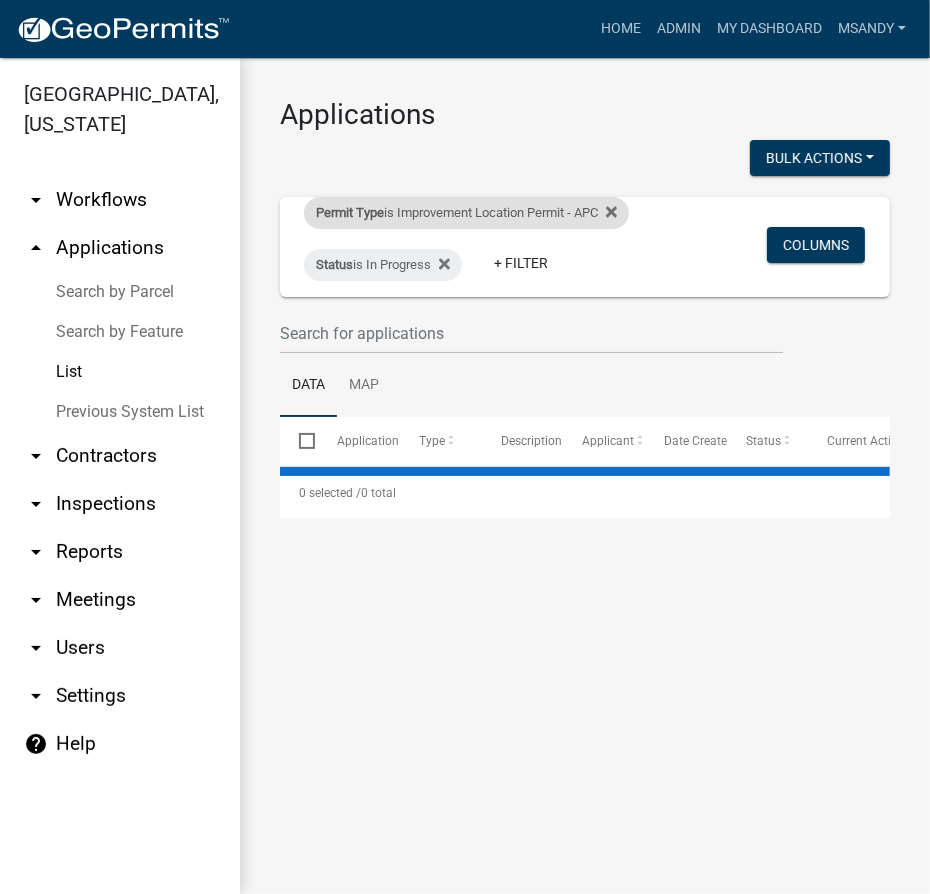 select on "3: 100" 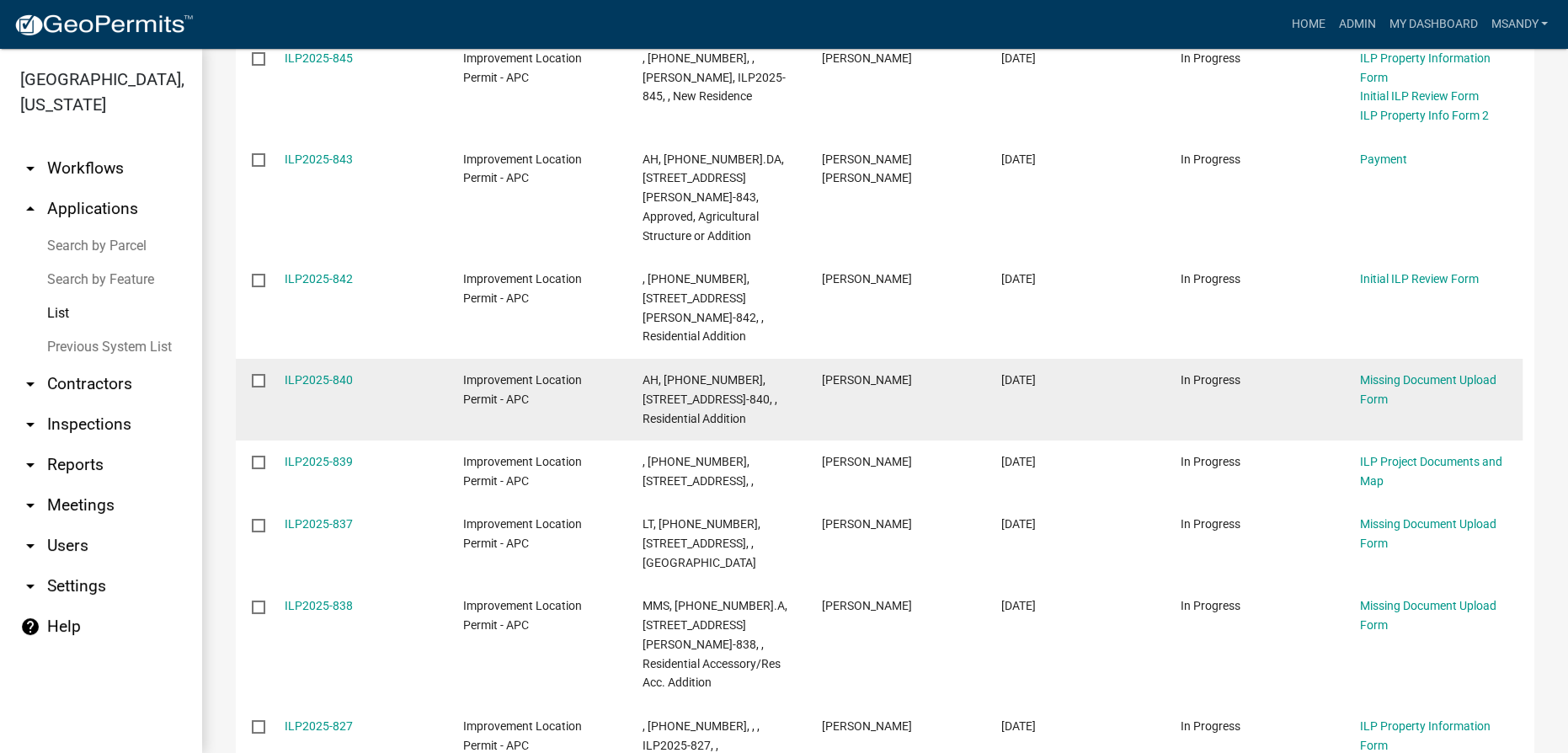 scroll, scrollTop: 689, scrollLeft: 0, axis: vertical 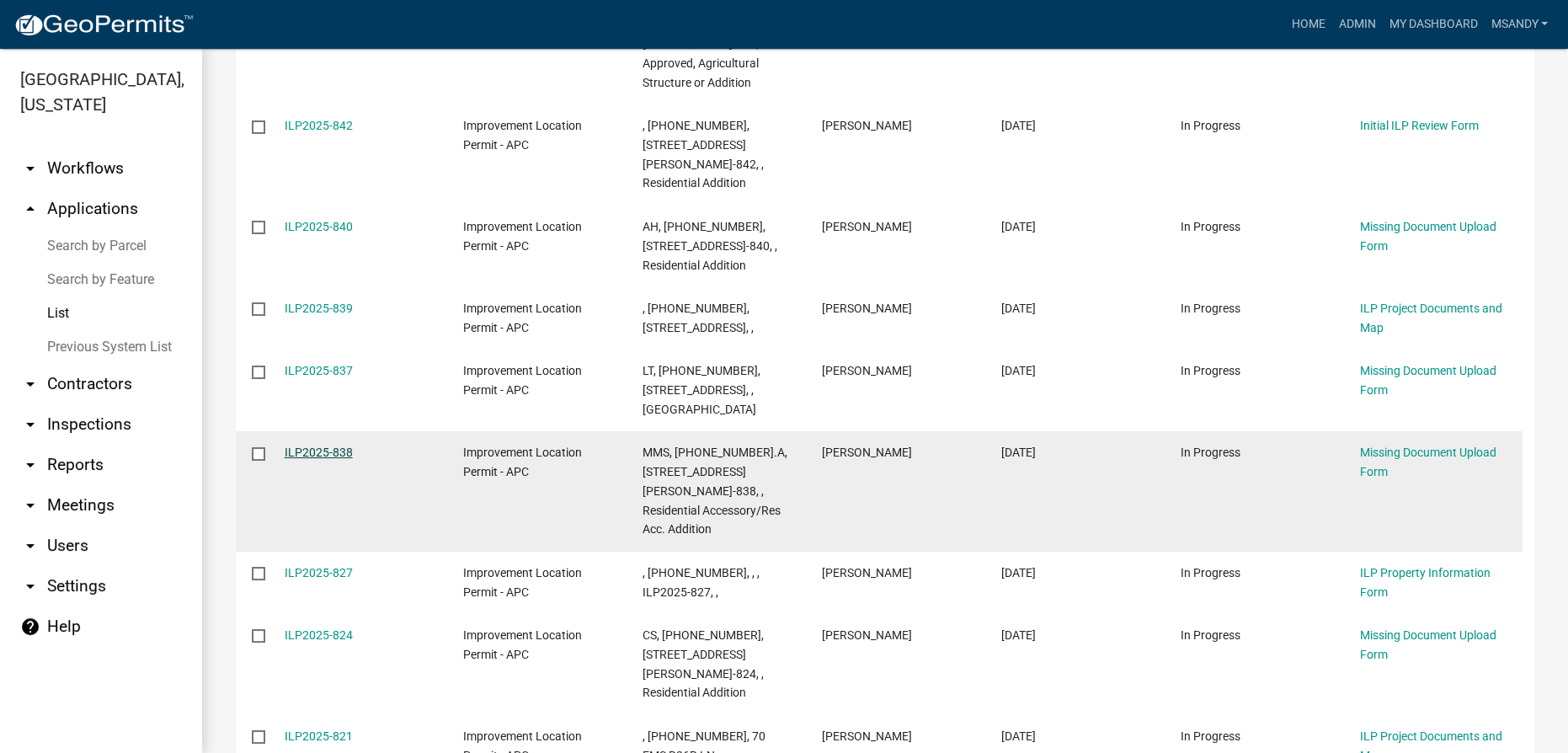 click on "ILP2025-838" 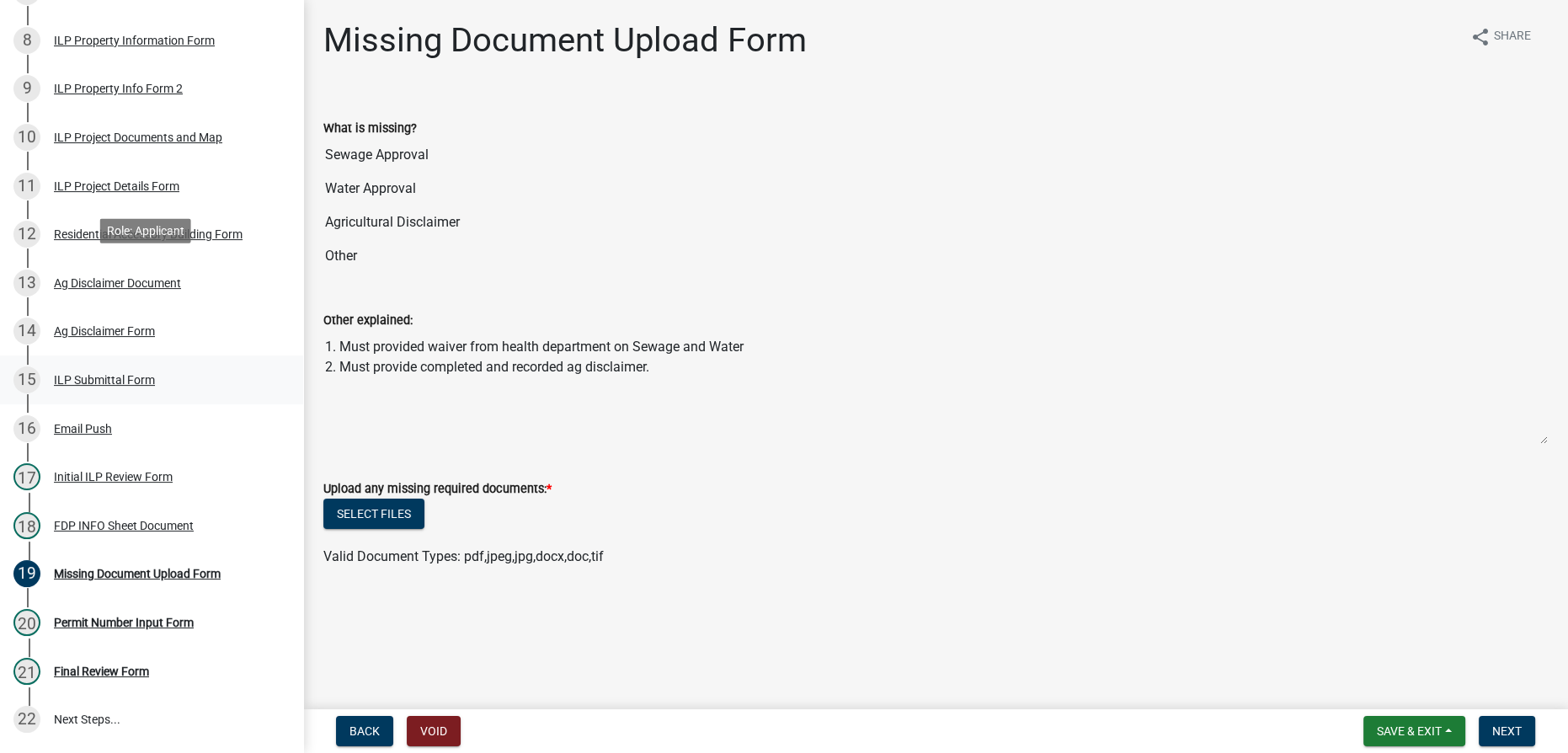 scroll, scrollTop: 737, scrollLeft: 0, axis: vertical 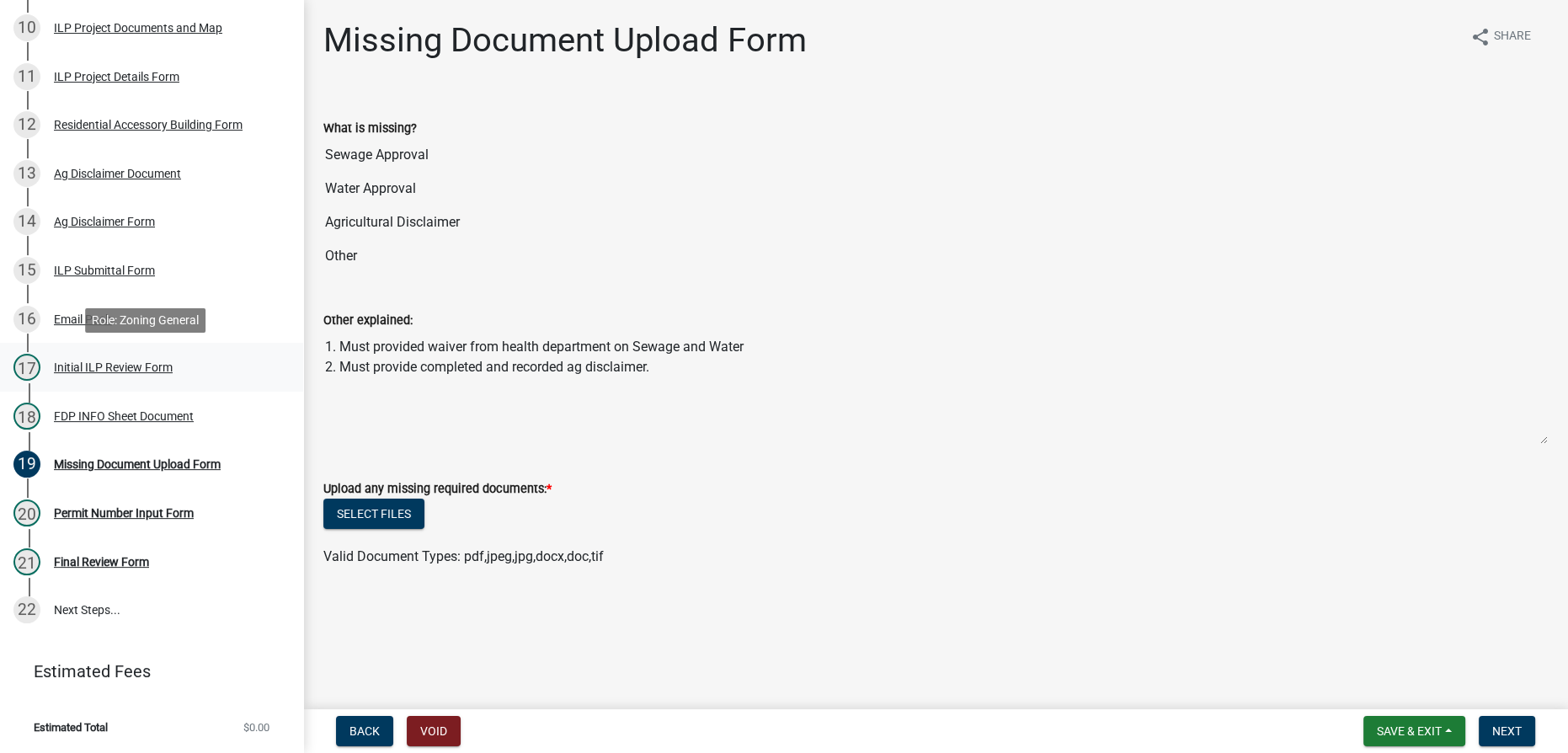click on "Initial ILP Review Form" at bounding box center (113, 367) 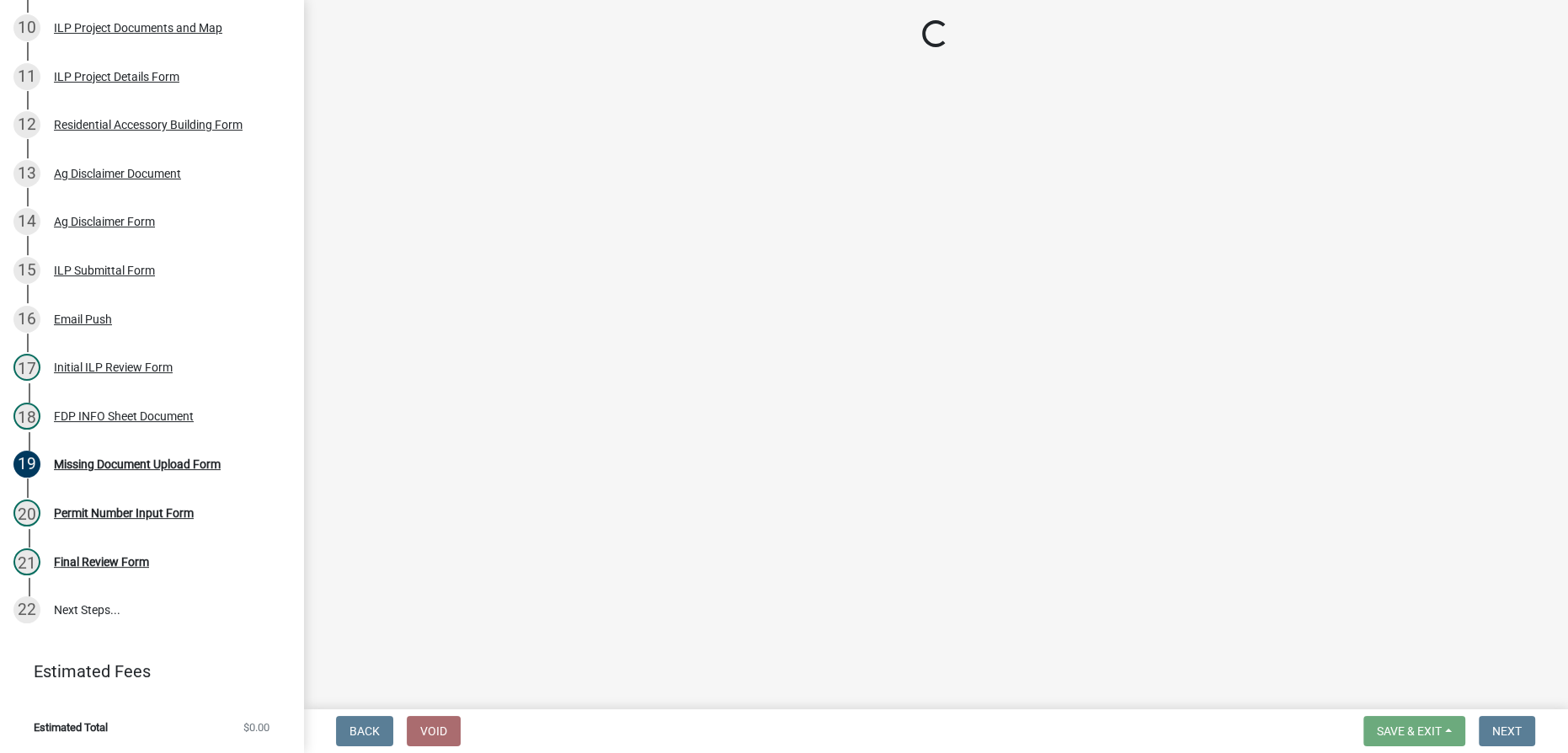 select on "4d3913d6-5a87-4fbb-afdb-cf4209782895" 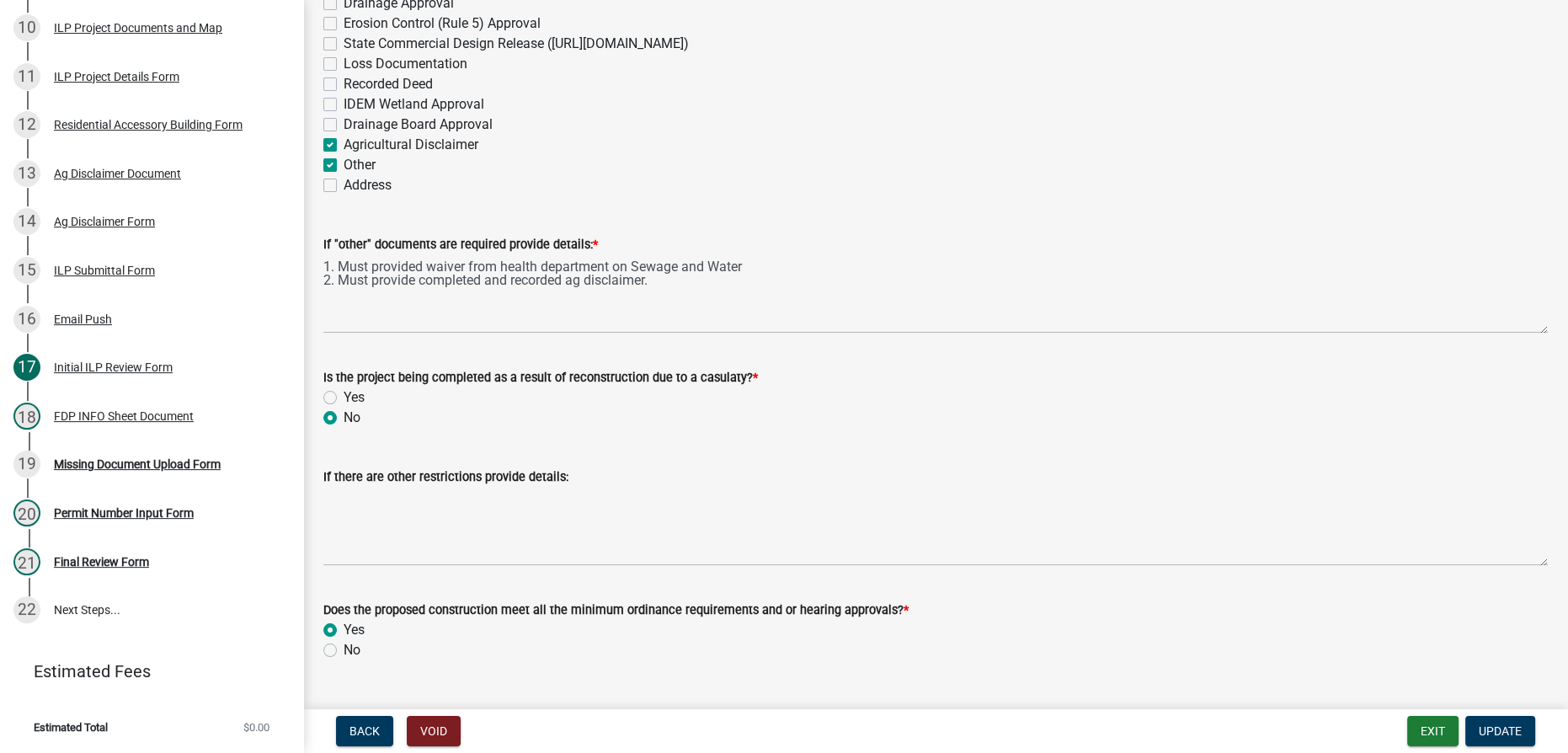 scroll, scrollTop: 2295, scrollLeft: 0, axis: vertical 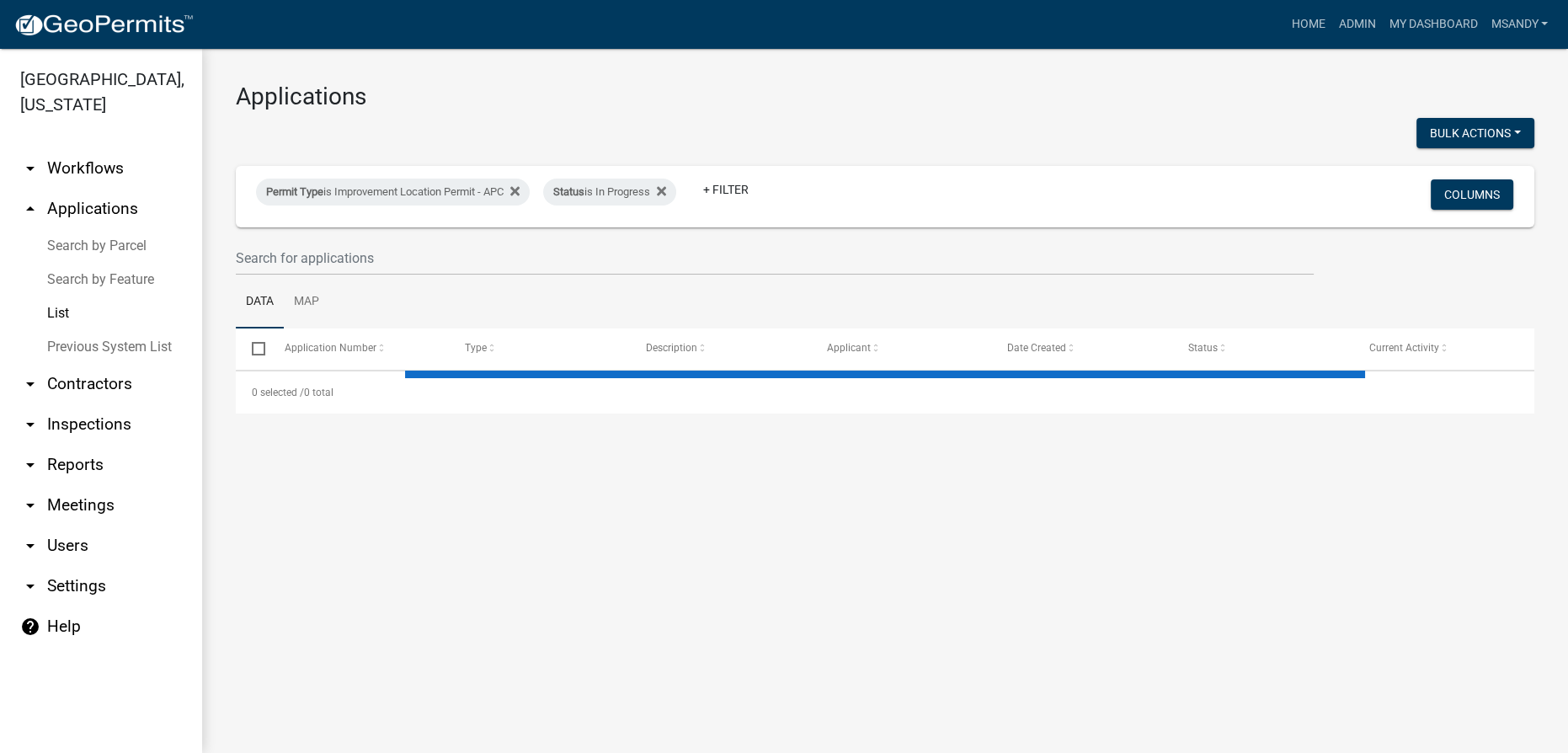 select on "3: 100" 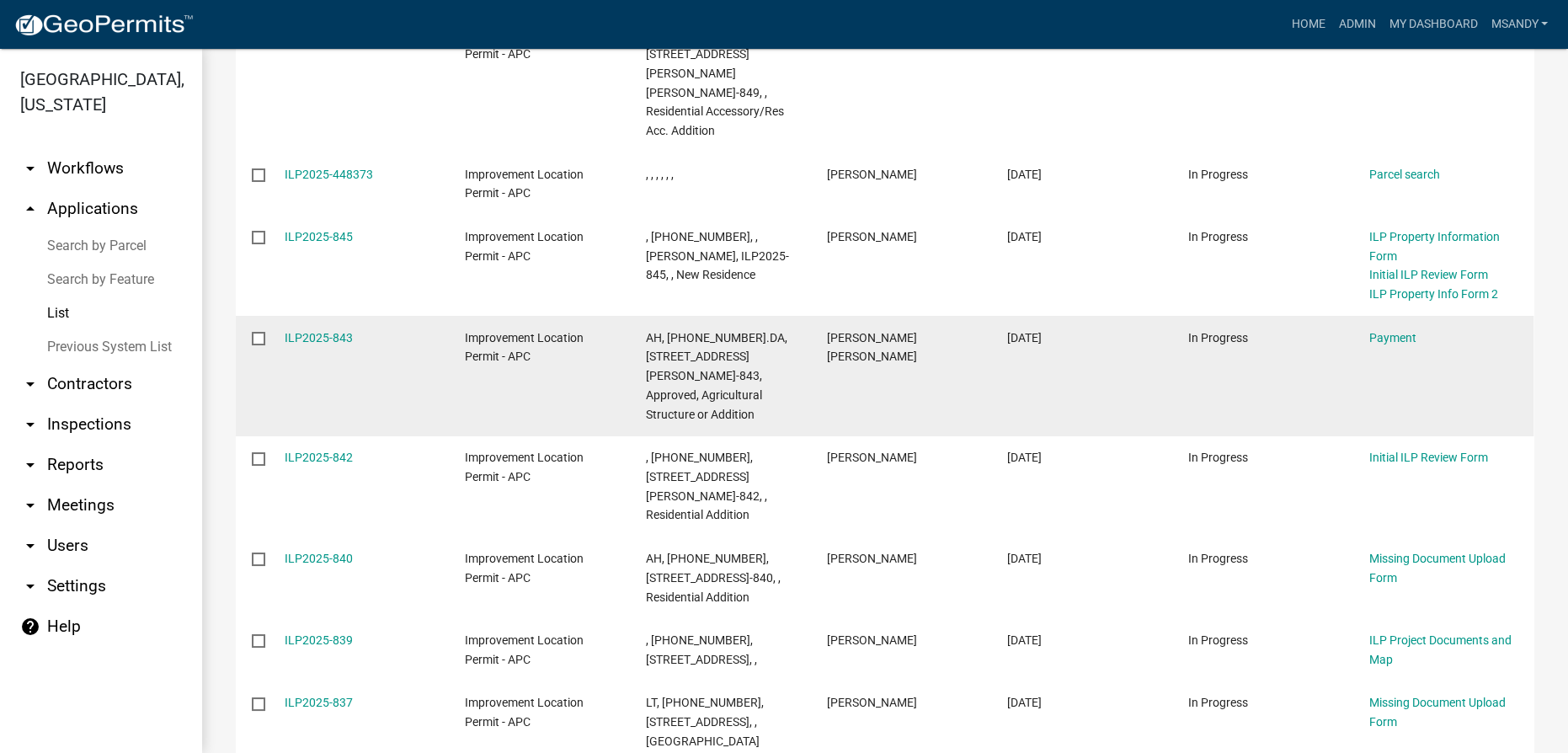 scroll, scrollTop: 382, scrollLeft: 0, axis: vertical 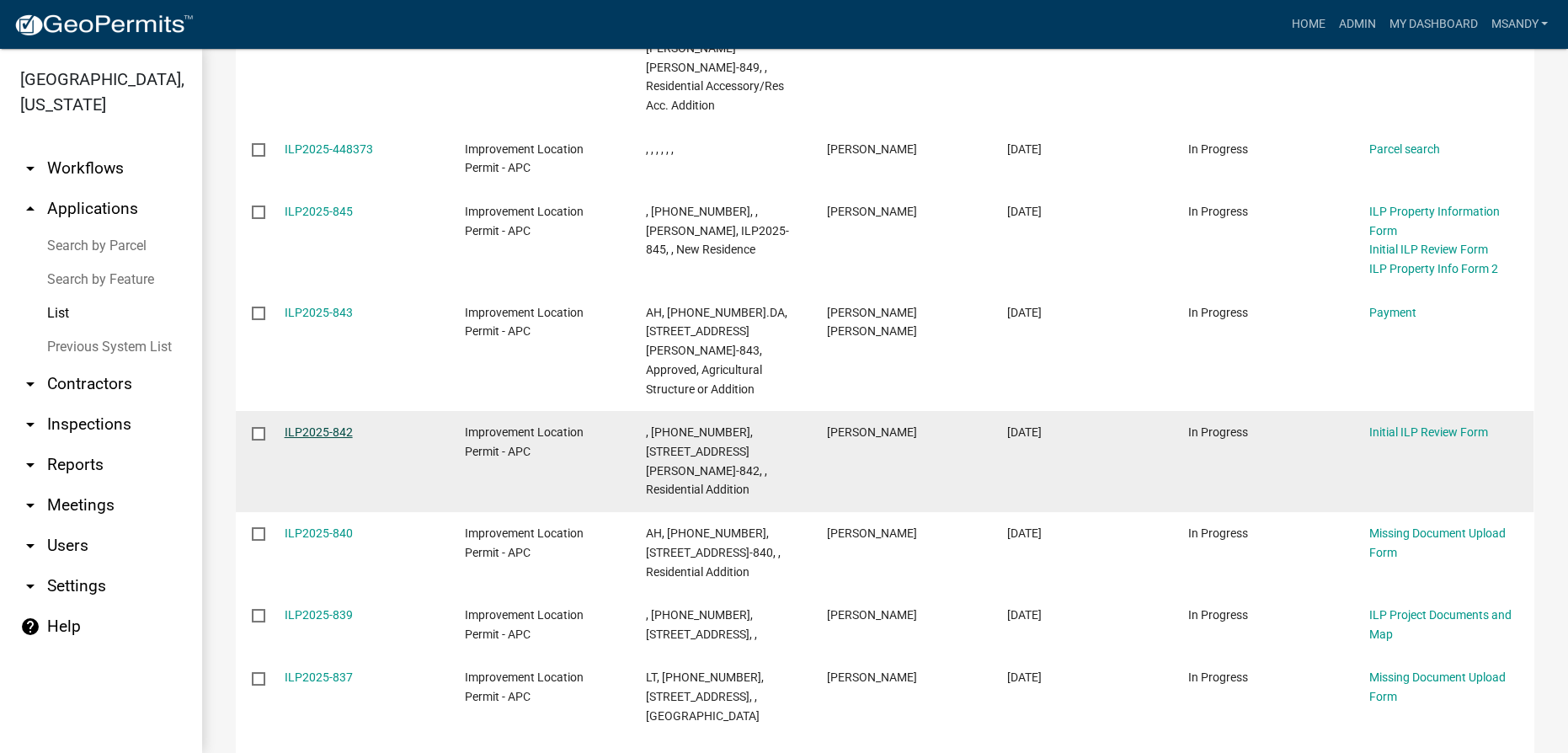 click on "ILP2025-842" 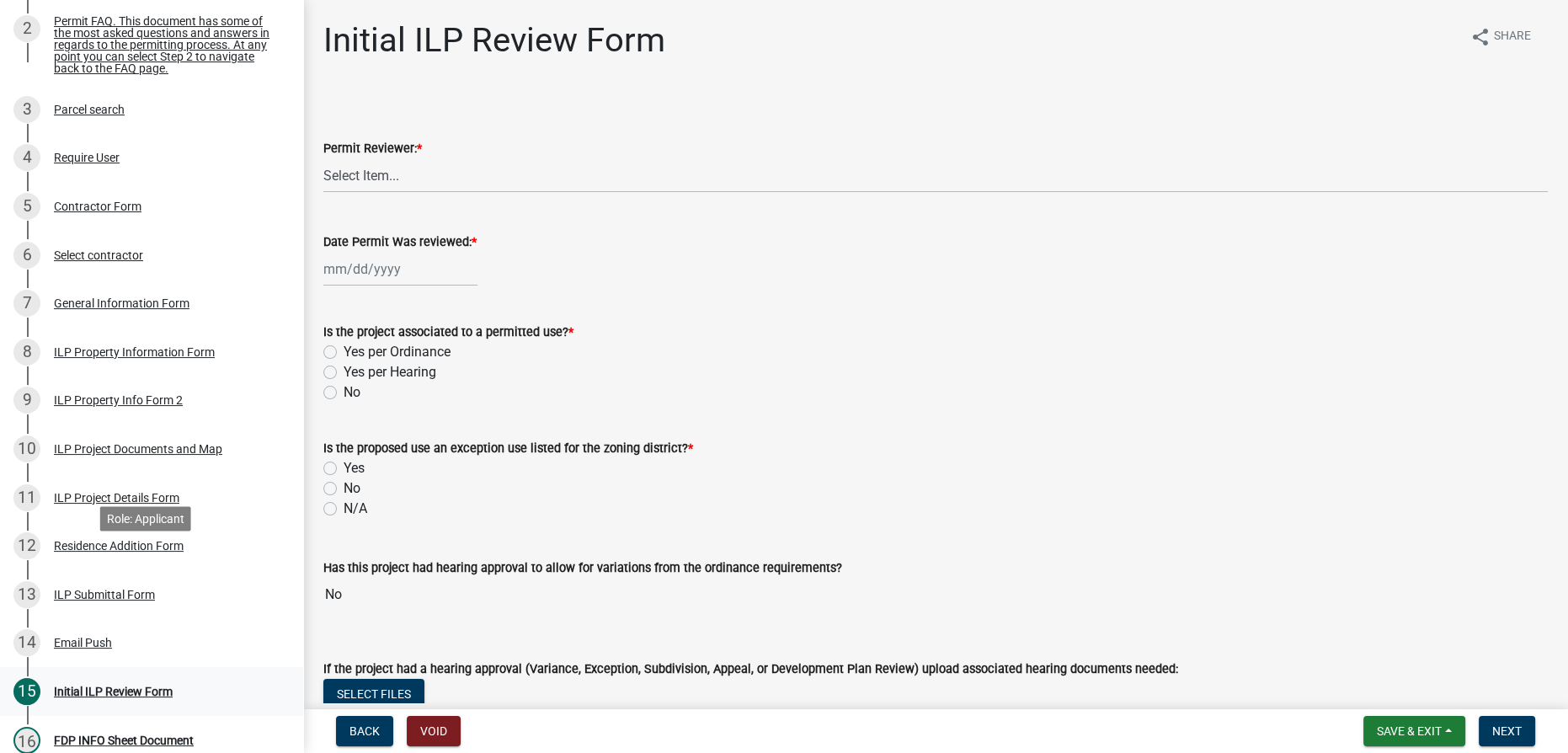 scroll, scrollTop: 459, scrollLeft: 0, axis: vertical 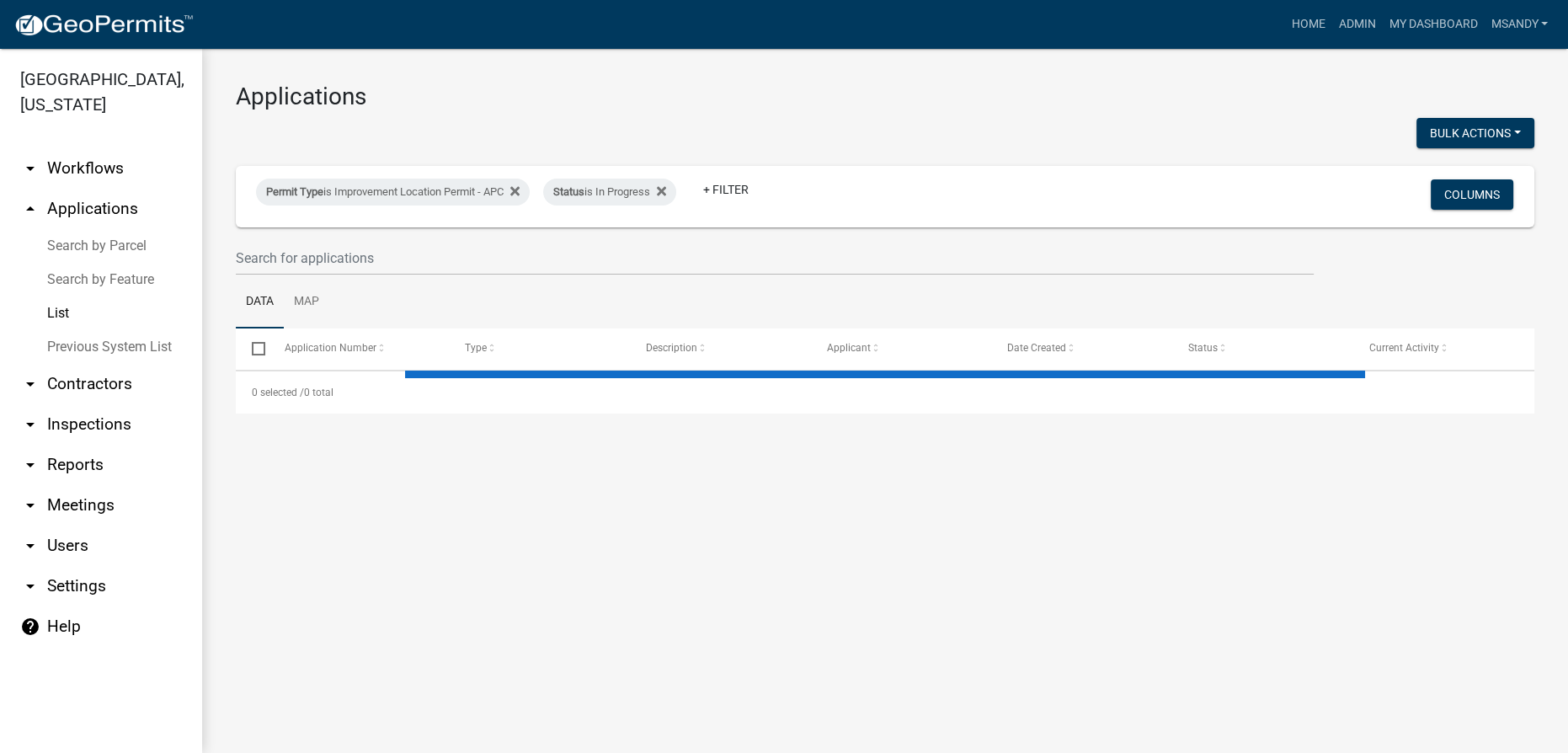 select on "3: 100" 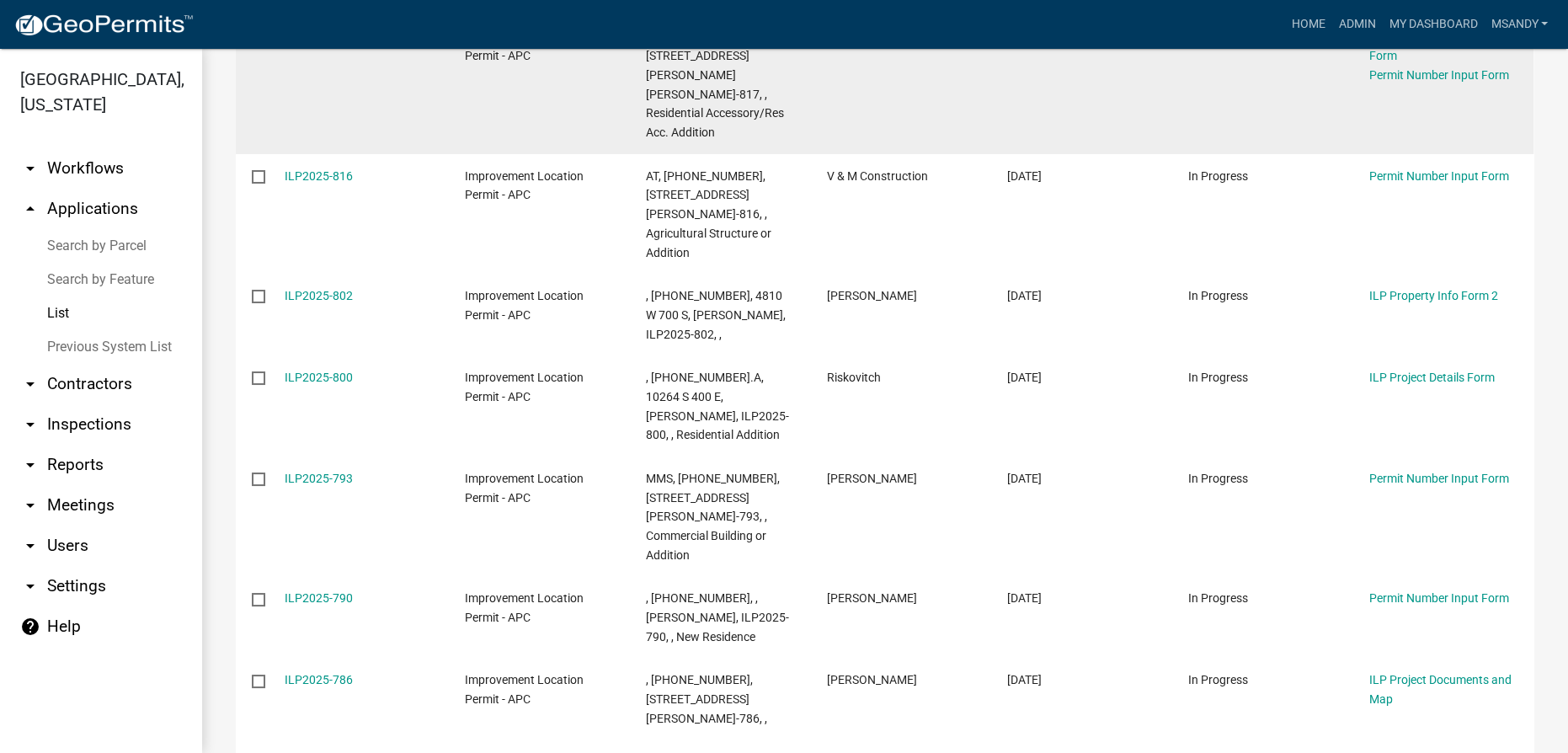 scroll, scrollTop: 1685, scrollLeft: 0, axis: vertical 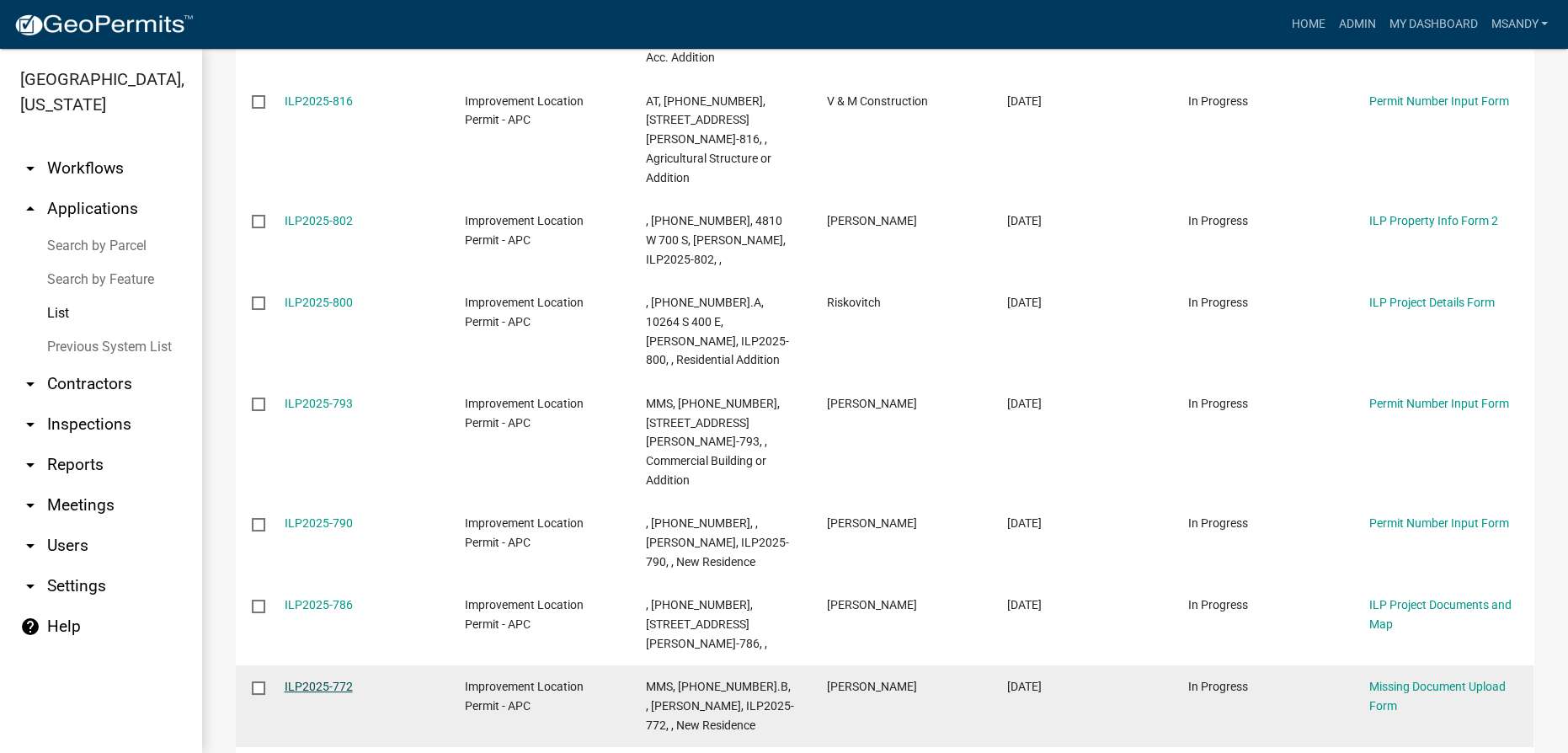 click on "ILP2025-772" 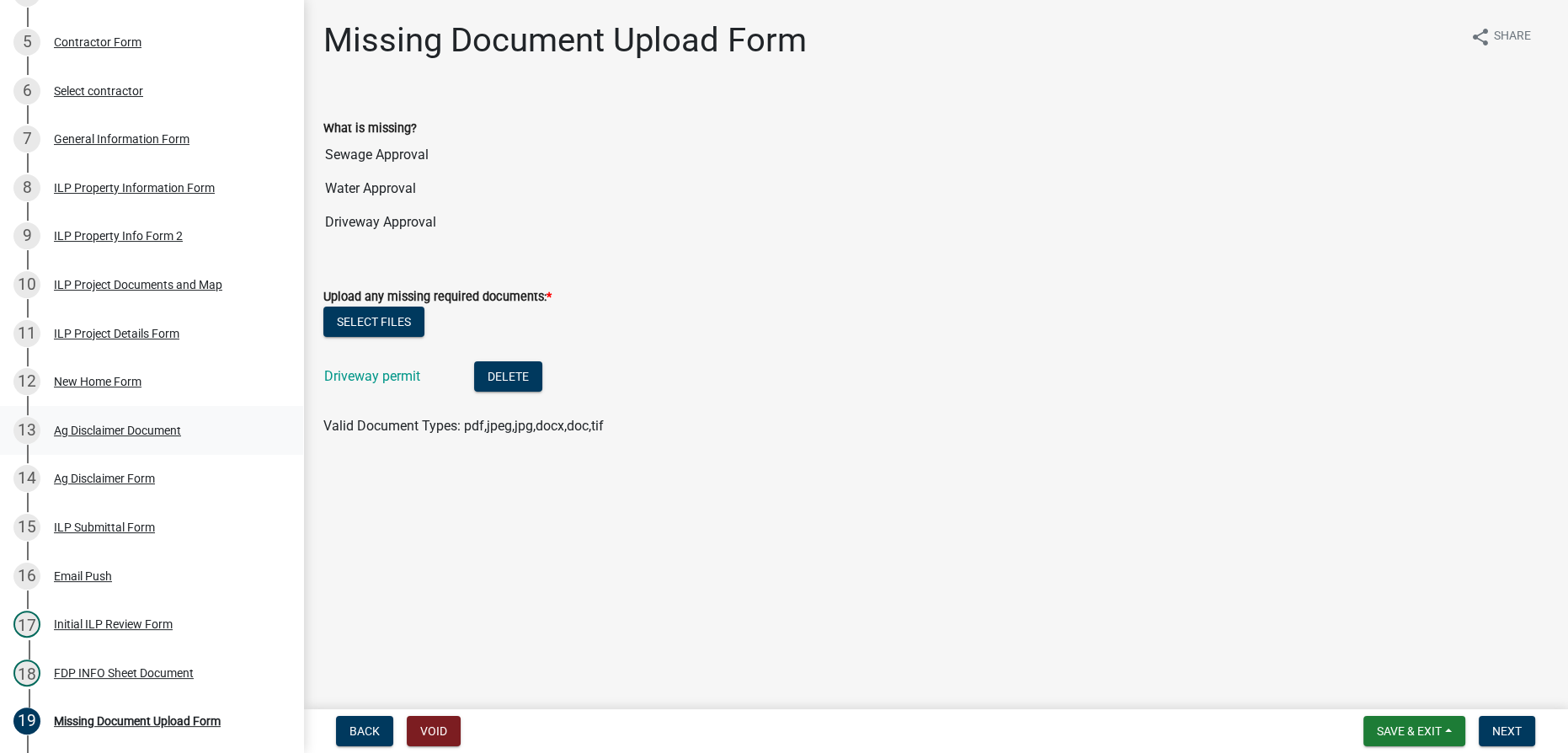 scroll, scrollTop: 689, scrollLeft: 0, axis: vertical 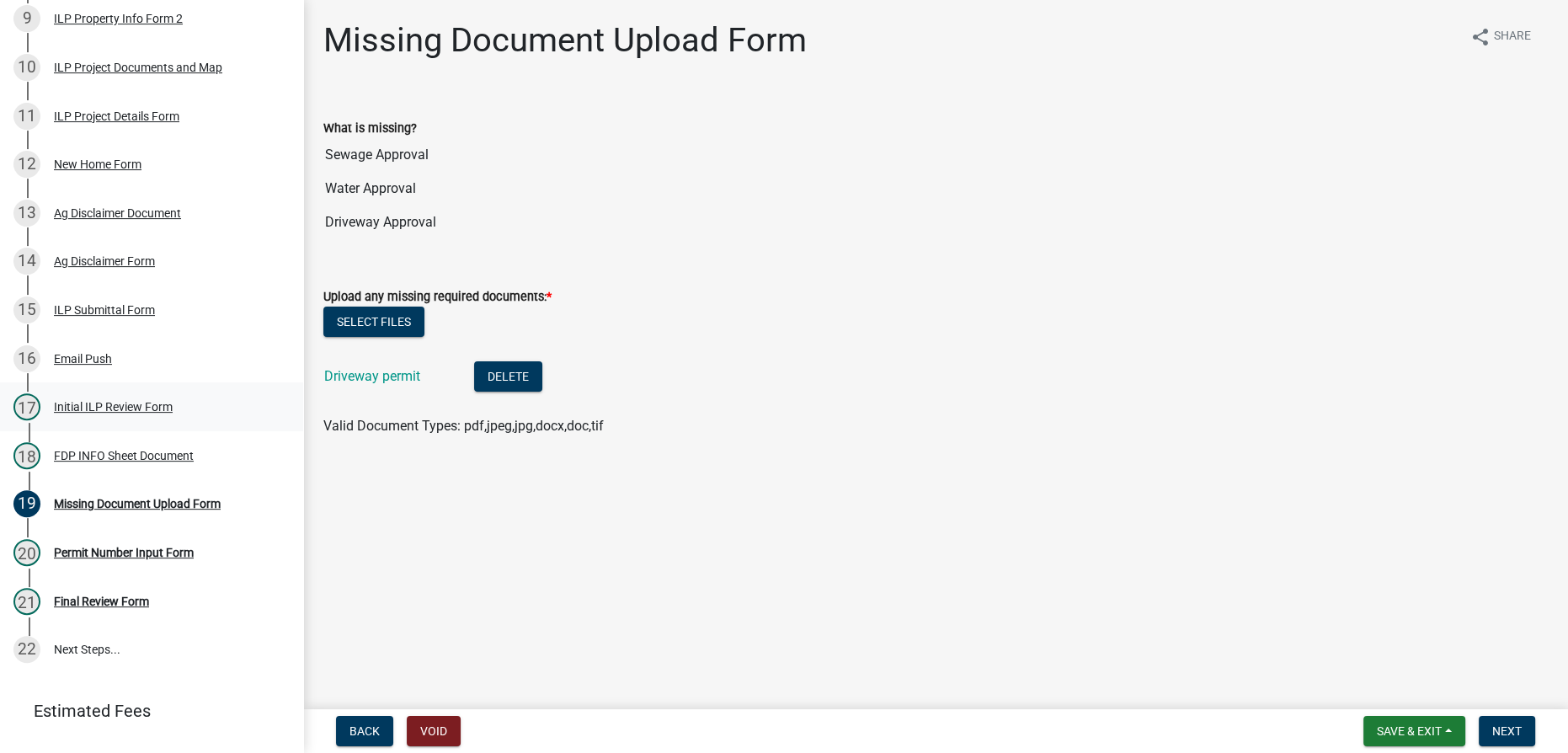 click on "Initial ILP Review Form" at bounding box center (113, 407) 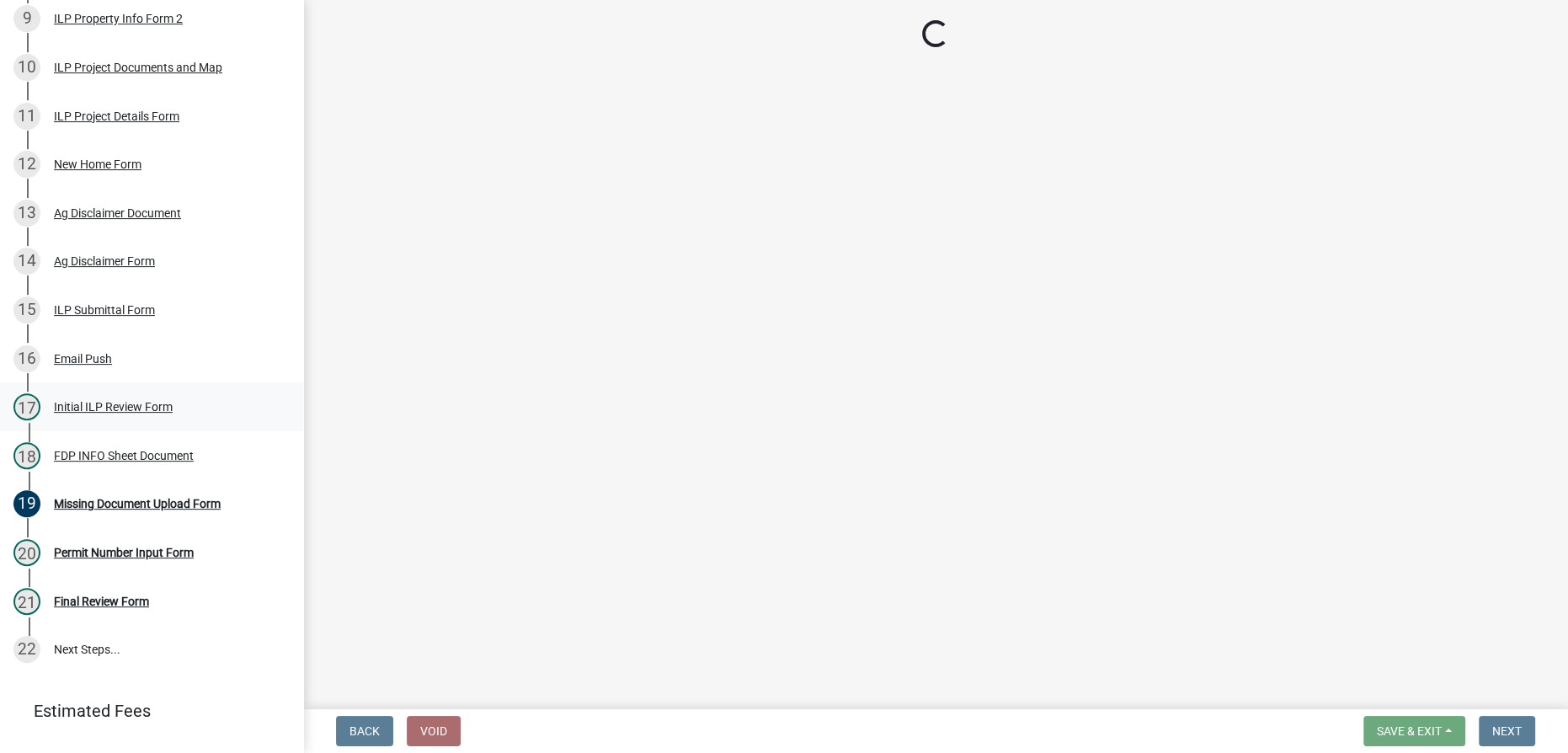 select on "4d3913d6-5a87-4fbb-afdb-cf4209782895" 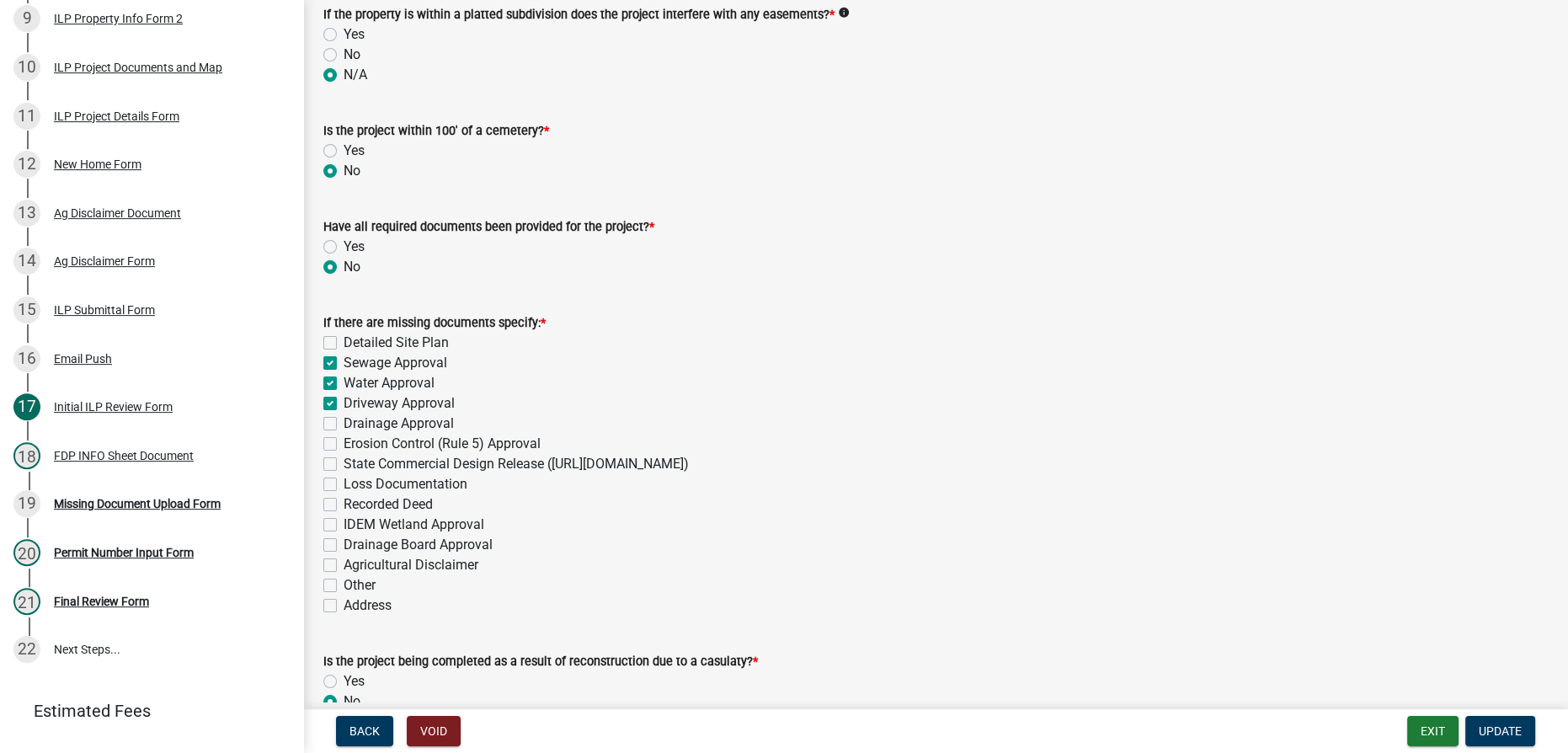scroll, scrollTop: 2159, scrollLeft: 0, axis: vertical 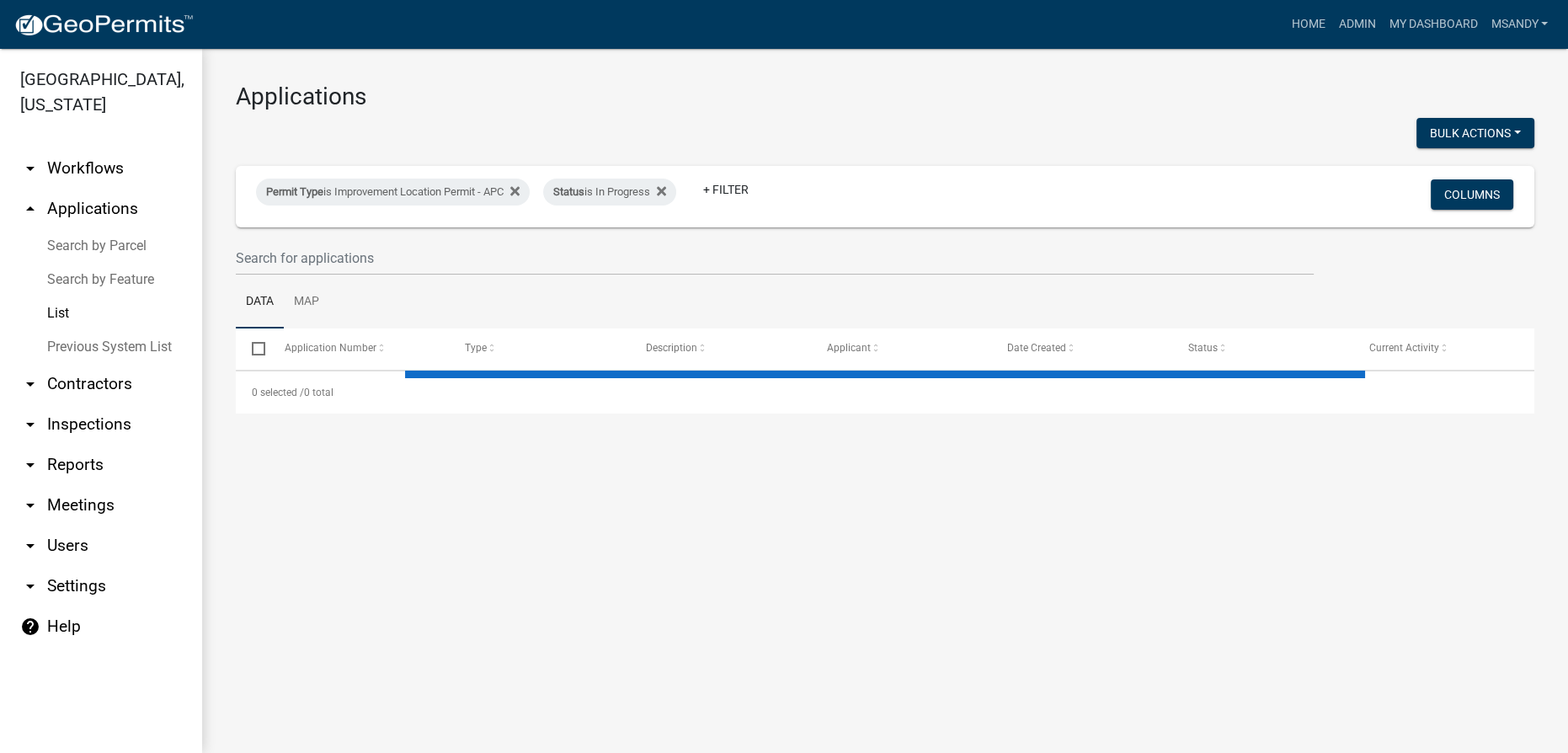 select on "3: 100" 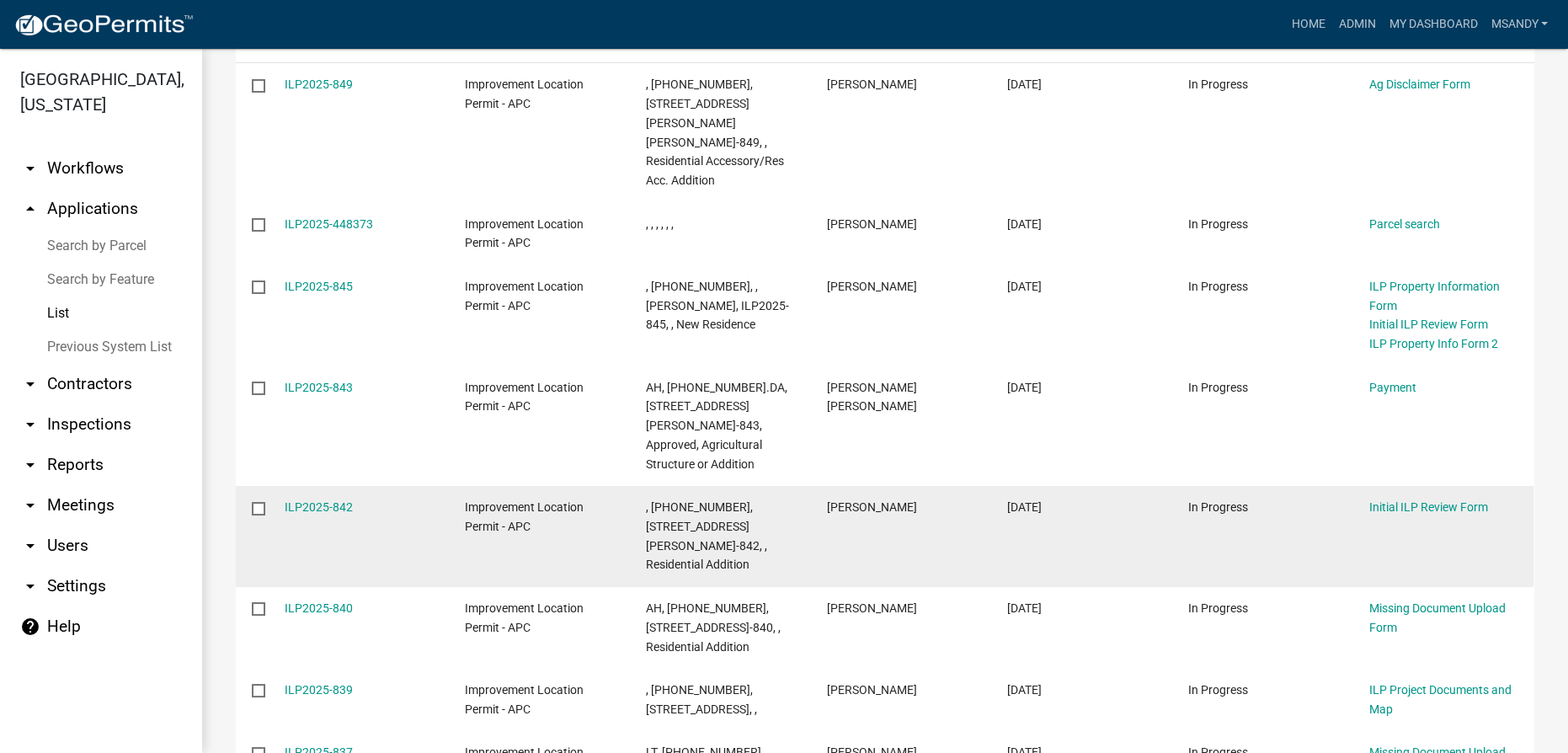 scroll, scrollTop: 382, scrollLeft: 0, axis: vertical 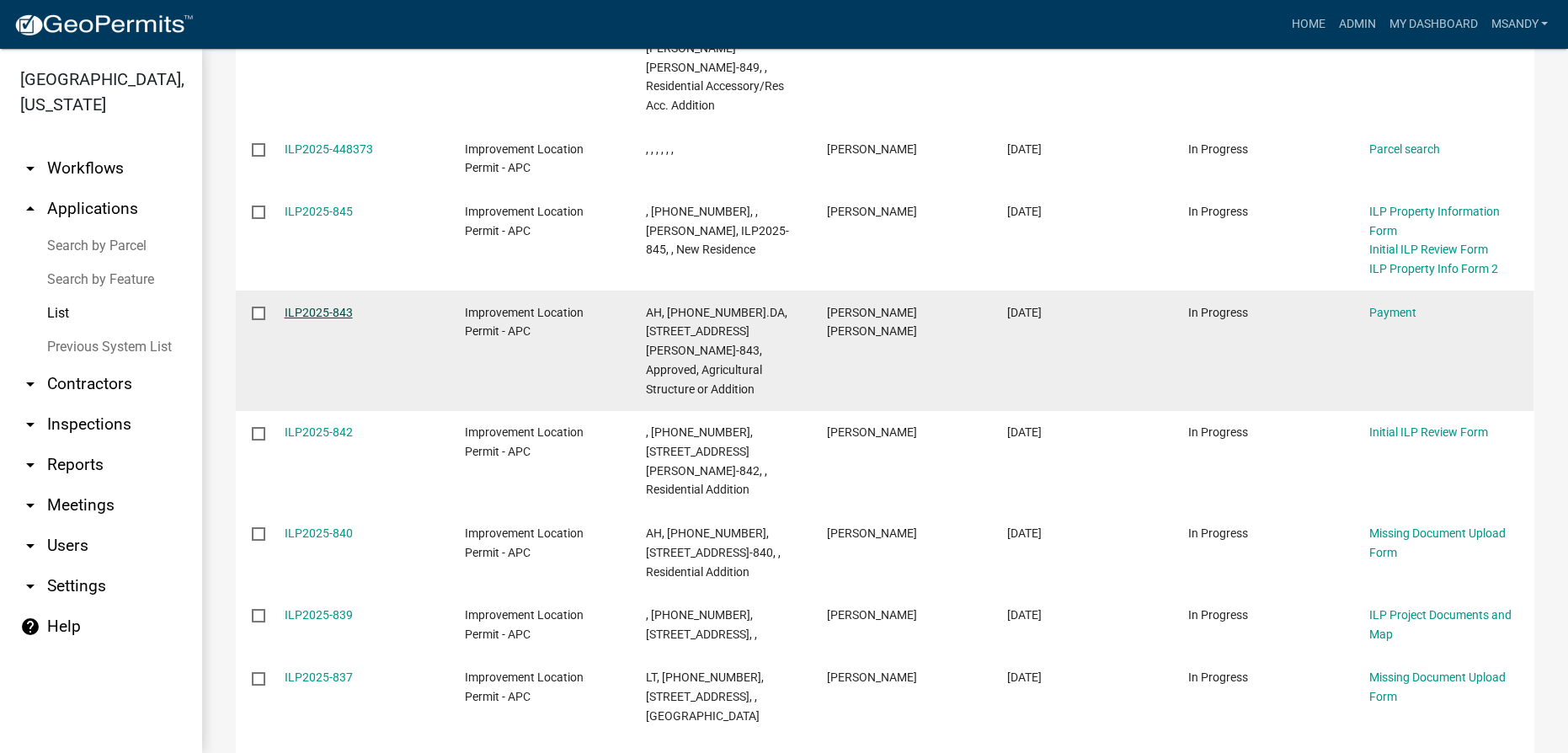 click on "ILP2025-843" 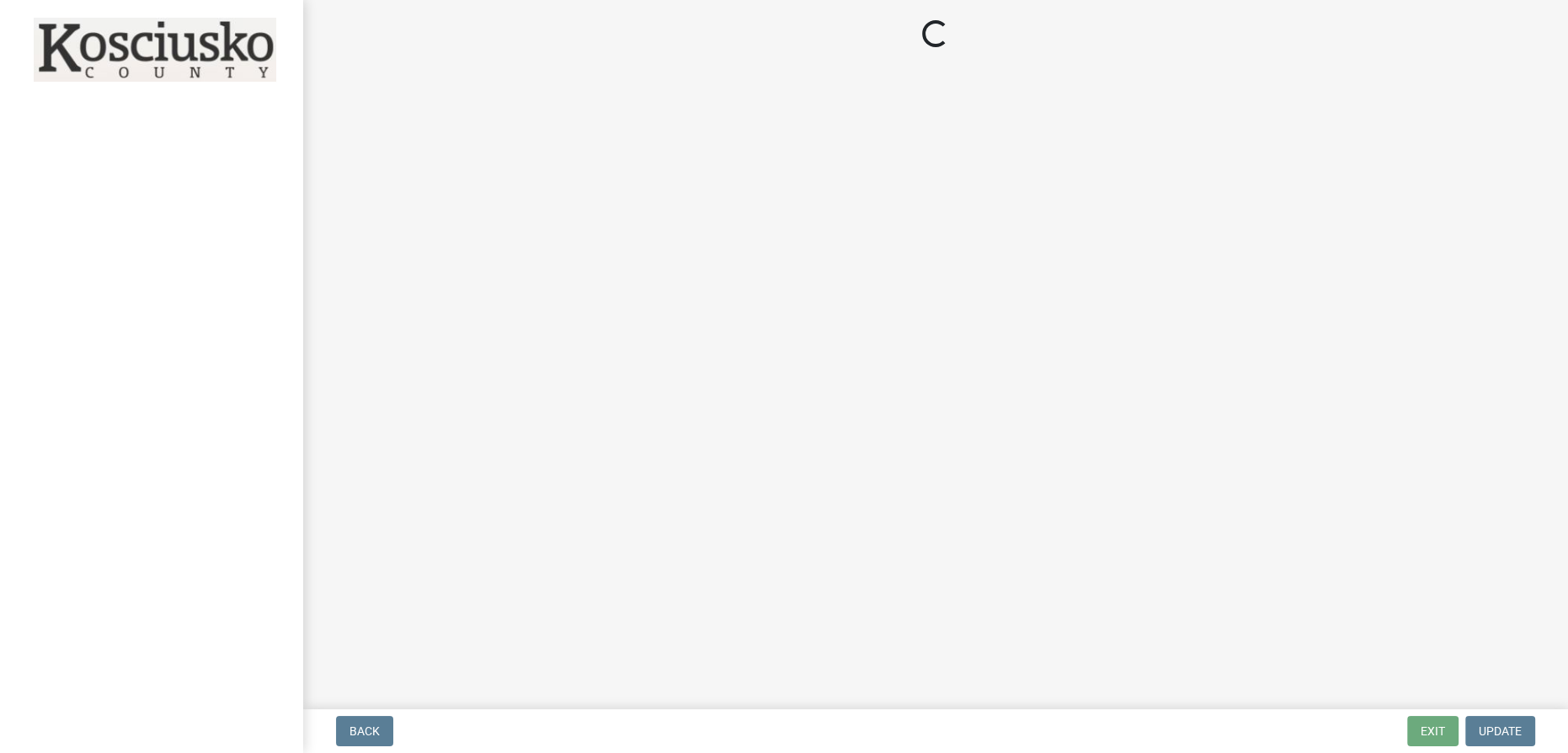 select on "3: 3" 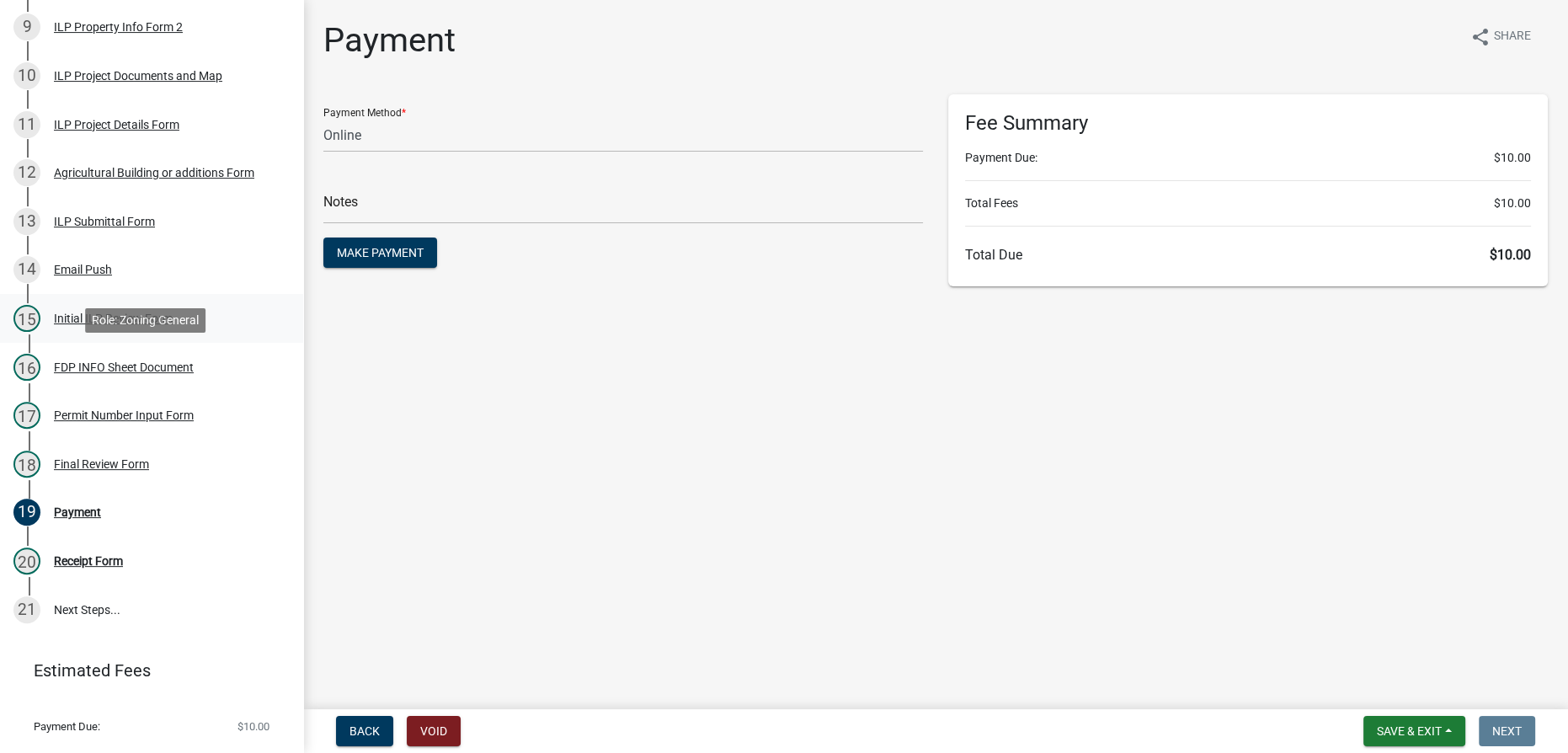 scroll, scrollTop: 689, scrollLeft: 0, axis: vertical 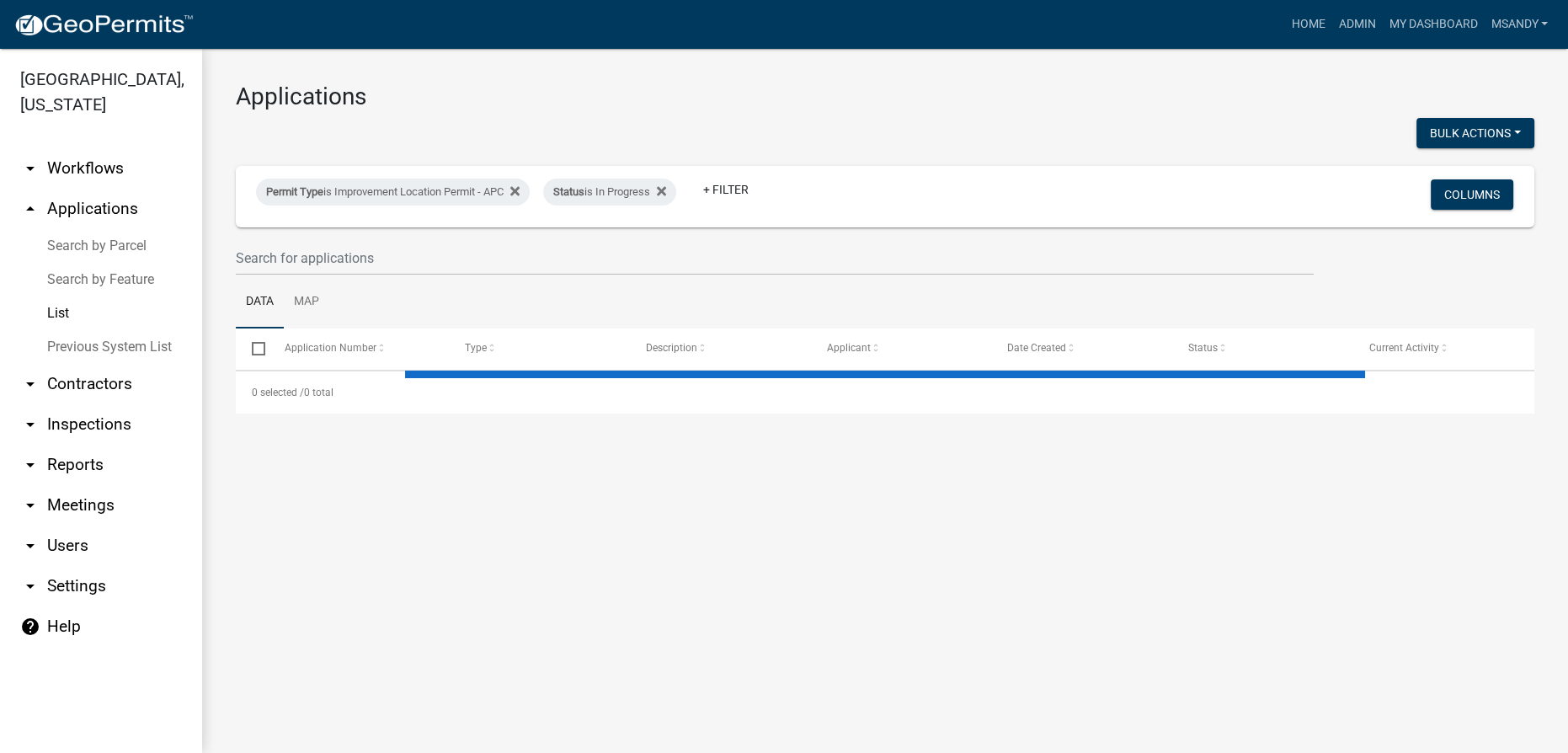 select on "3: 100" 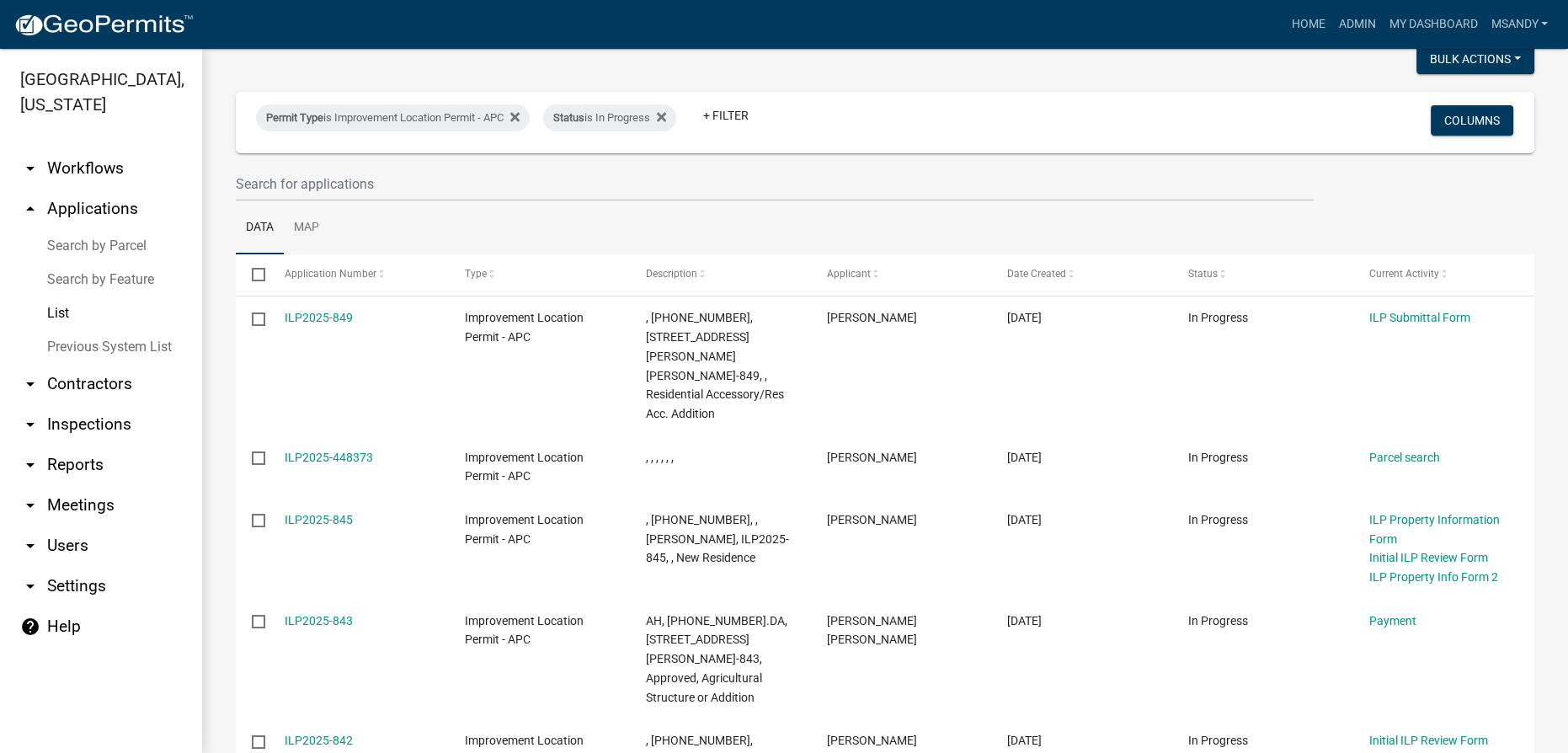 scroll, scrollTop: 0, scrollLeft: 0, axis: both 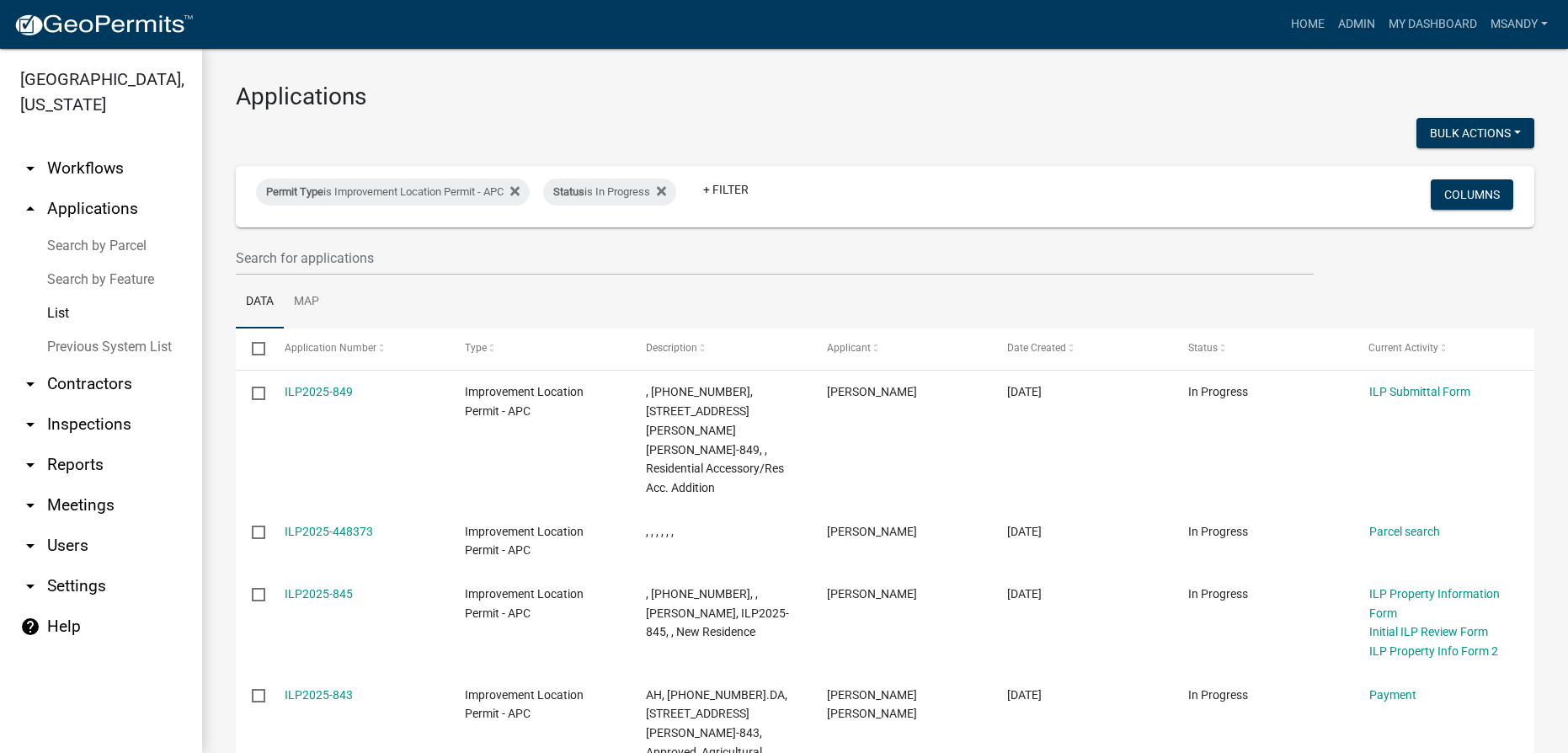 select on "3: 100" 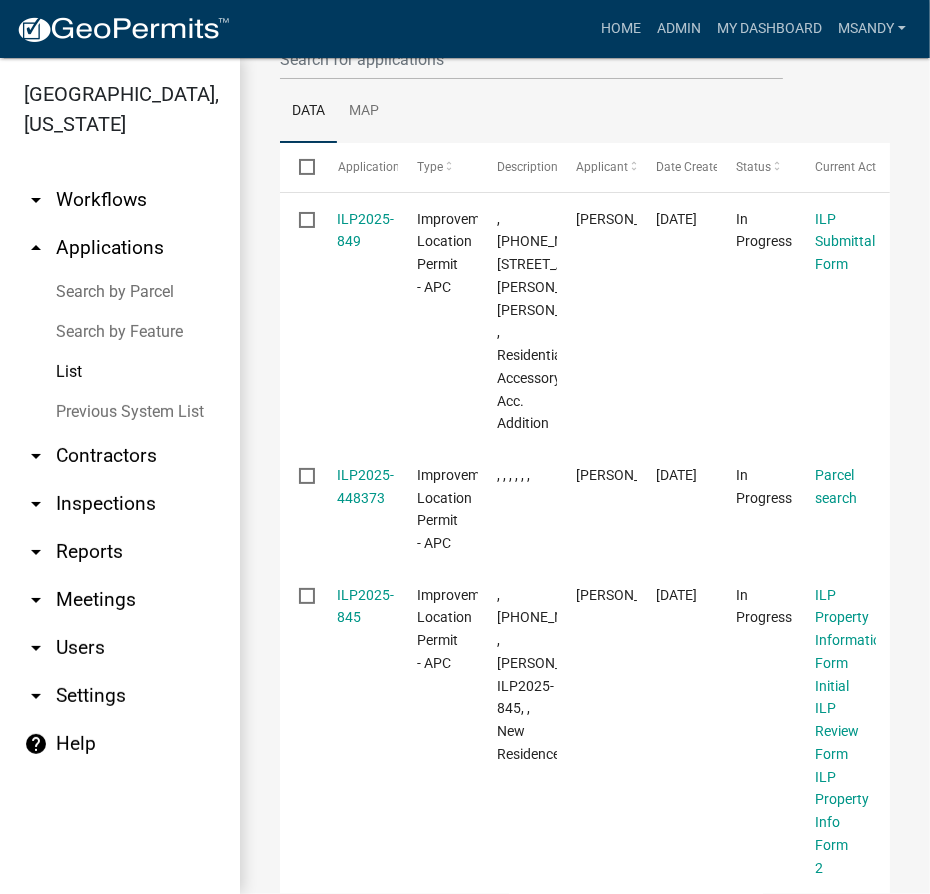 scroll, scrollTop: 117, scrollLeft: 0, axis: vertical 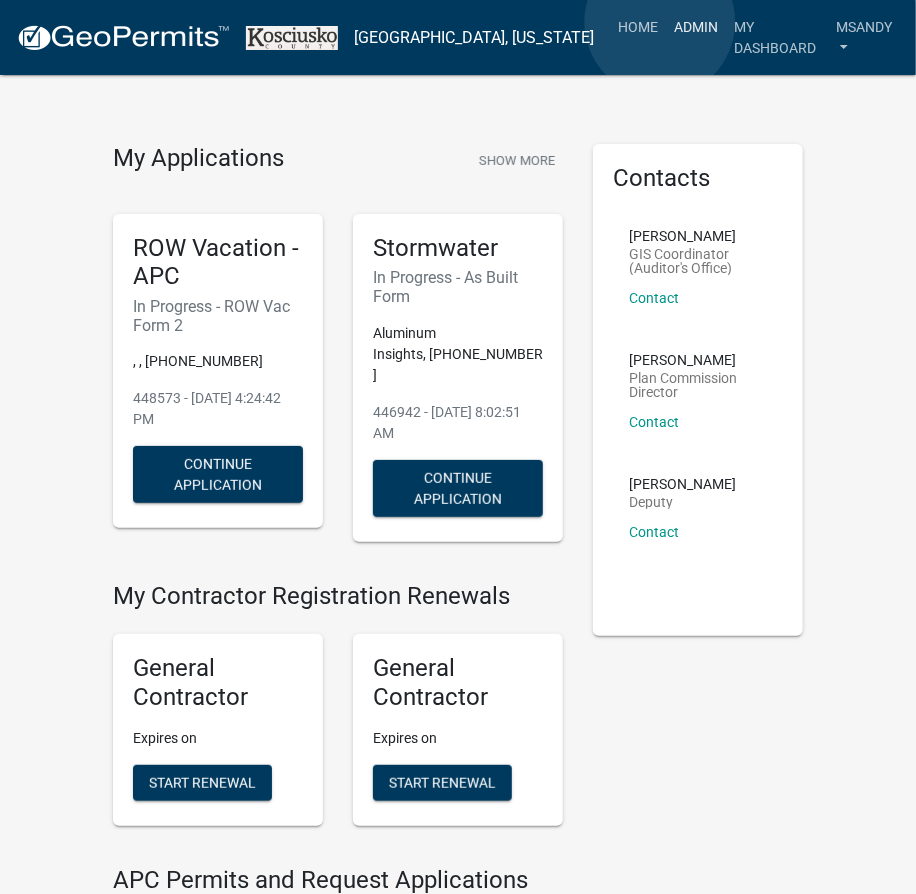 click on "Admin" at bounding box center [696, 27] 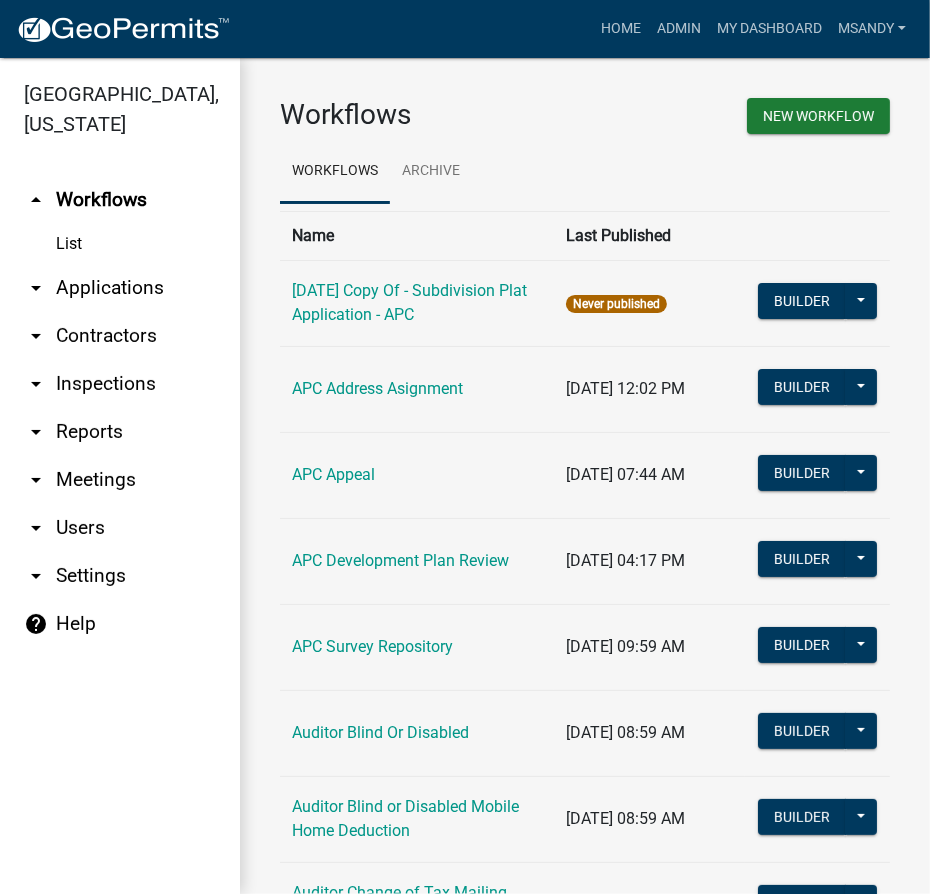 click on "arrow_drop_down   Applications" at bounding box center [120, 288] 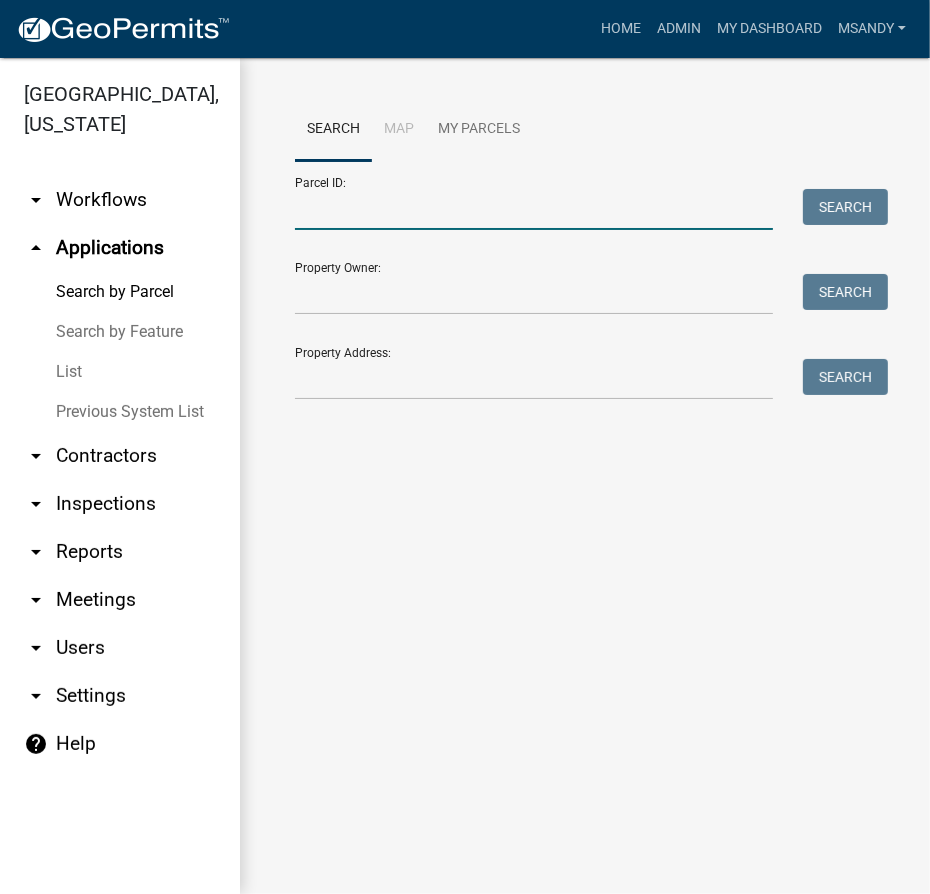 click on "Parcel ID:" at bounding box center [534, 209] 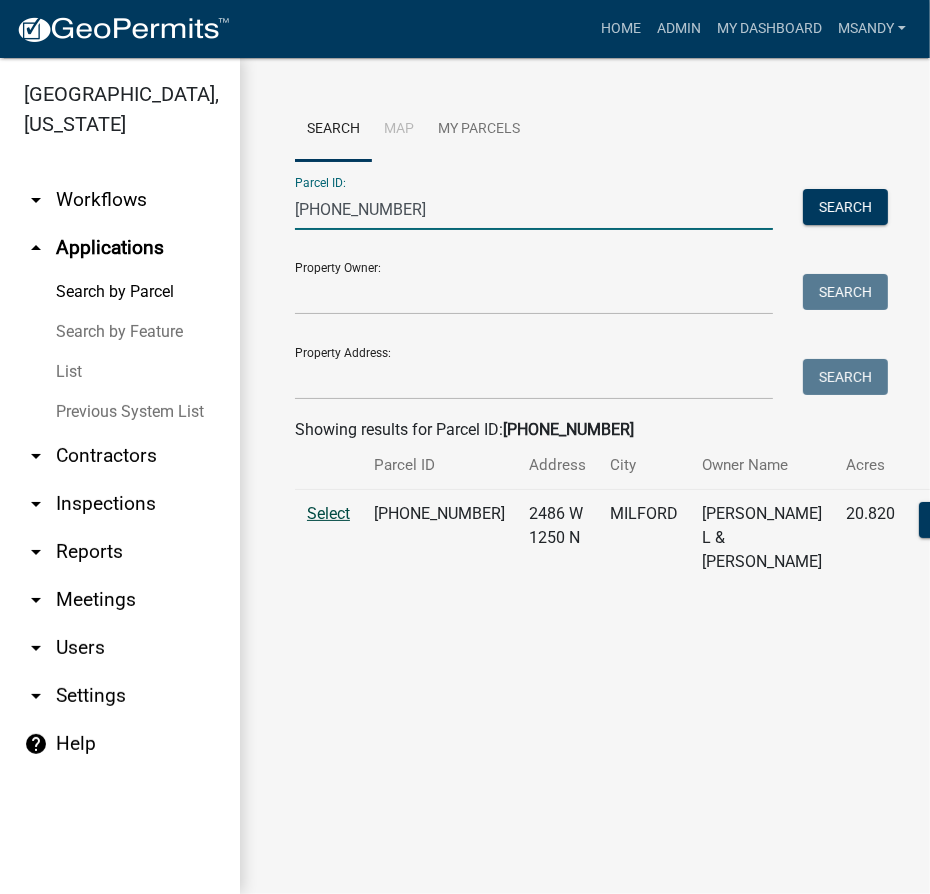 type on "031-016-005" 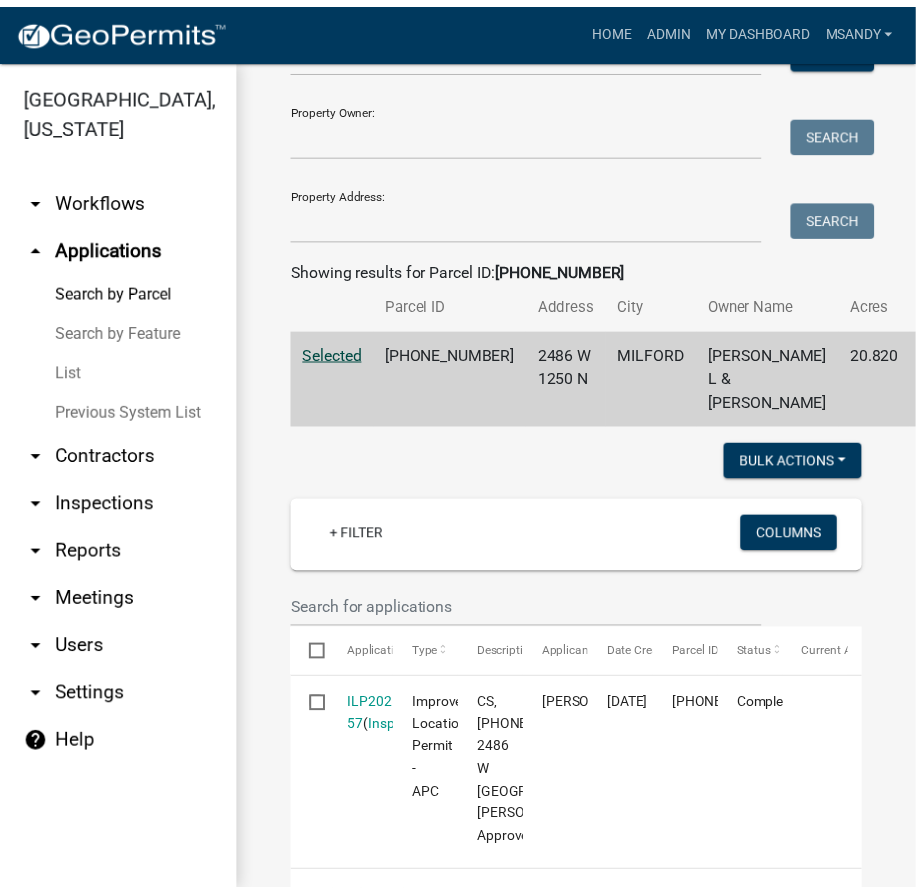 scroll, scrollTop: 363, scrollLeft: 0, axis: vertical 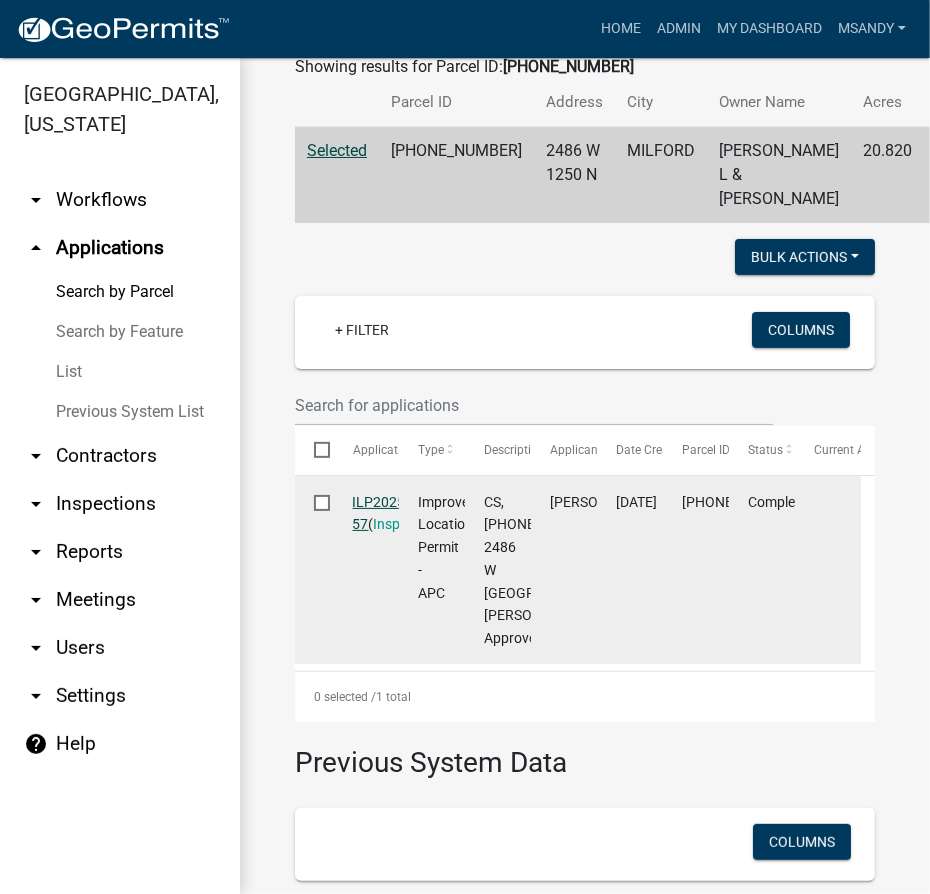 click on "ILP2025-57" 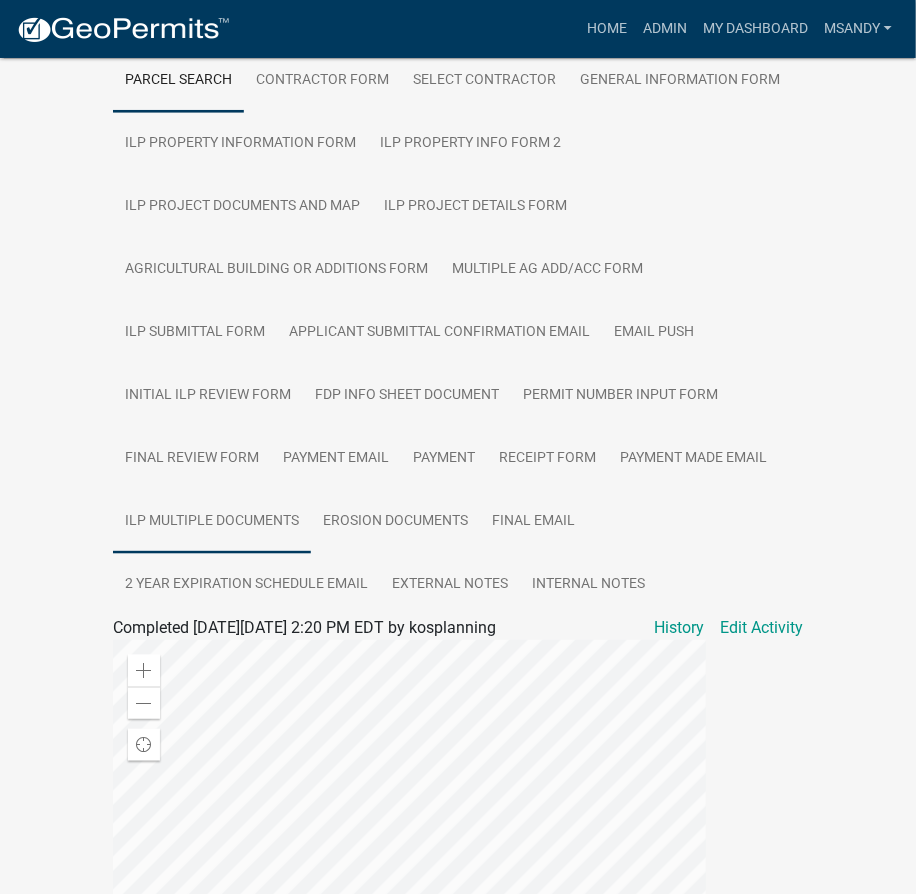 scroll, scrollTop: 454, scrollLeft: 0, axis: vertical 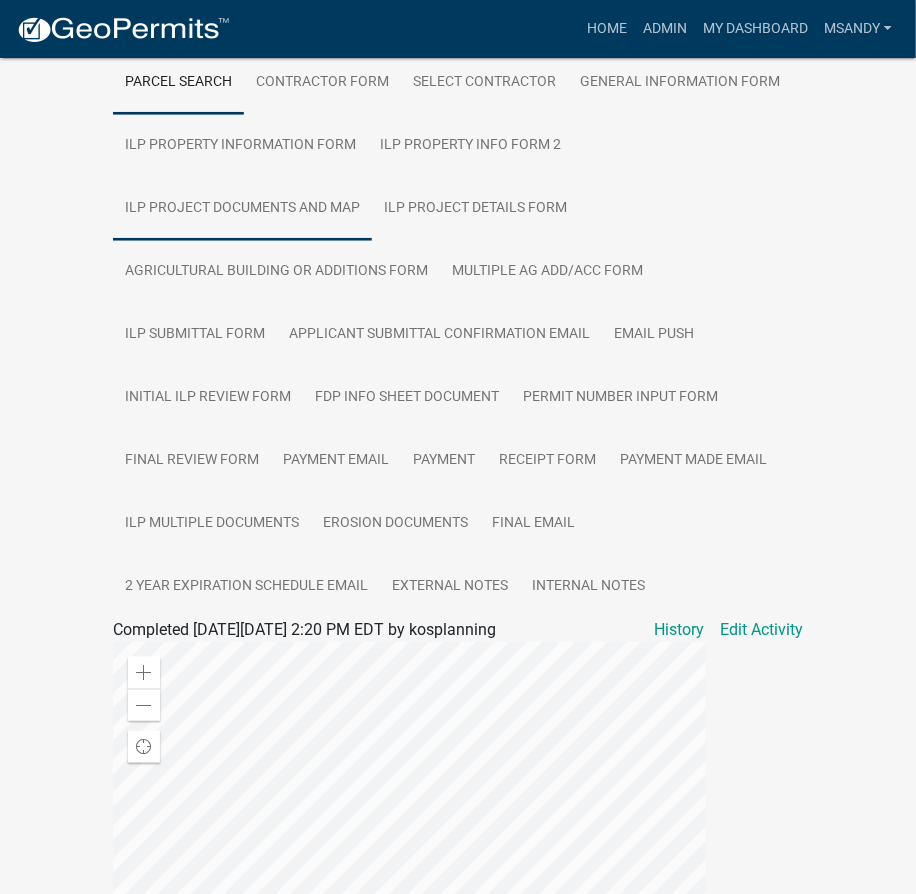 click on "ILP Project Documents and Map" at bounding box center (242, 209) 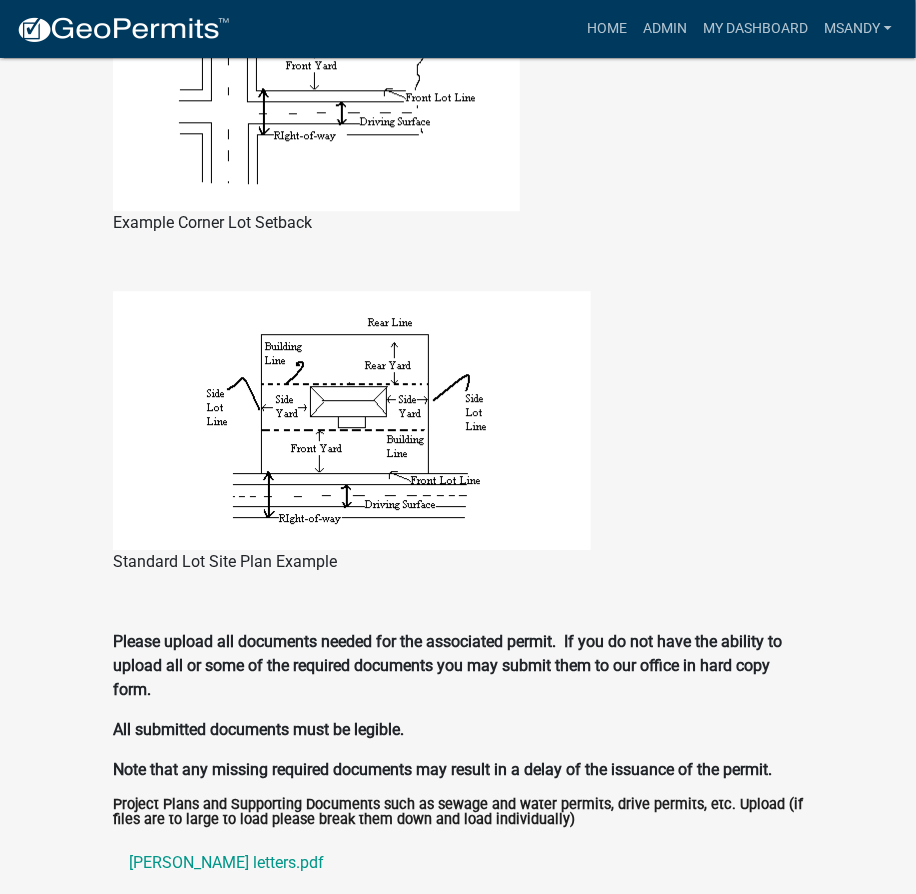 scroll, scrollTop: 2000, scrollLeft: 0, axis: vertical 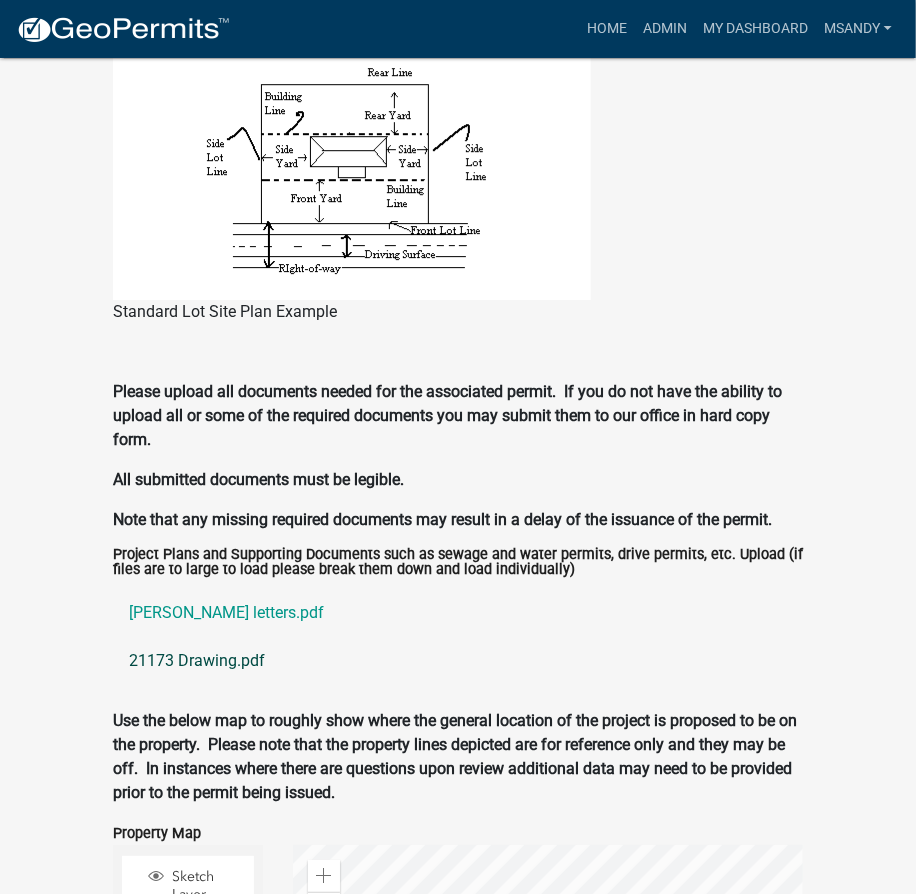 click on "21173 Drawing.pdf" 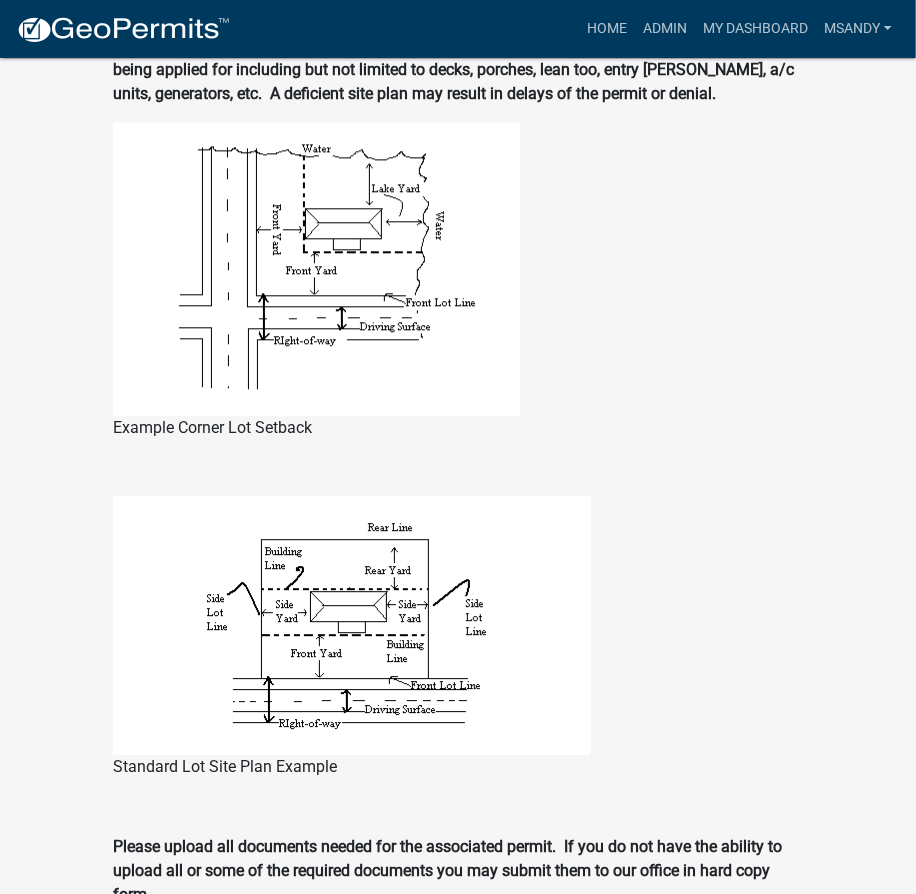 scroll, scrollTop: 2000, scrollLeft: 0, axis: vertical 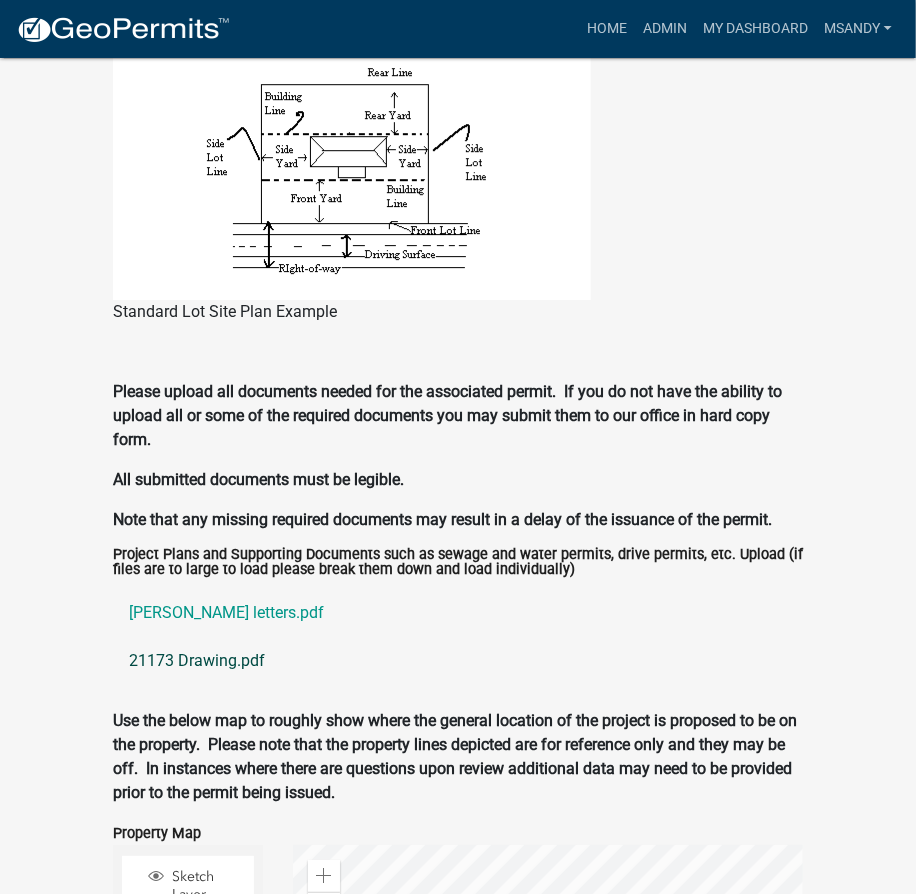 click on "21173 Drawing.pdf" 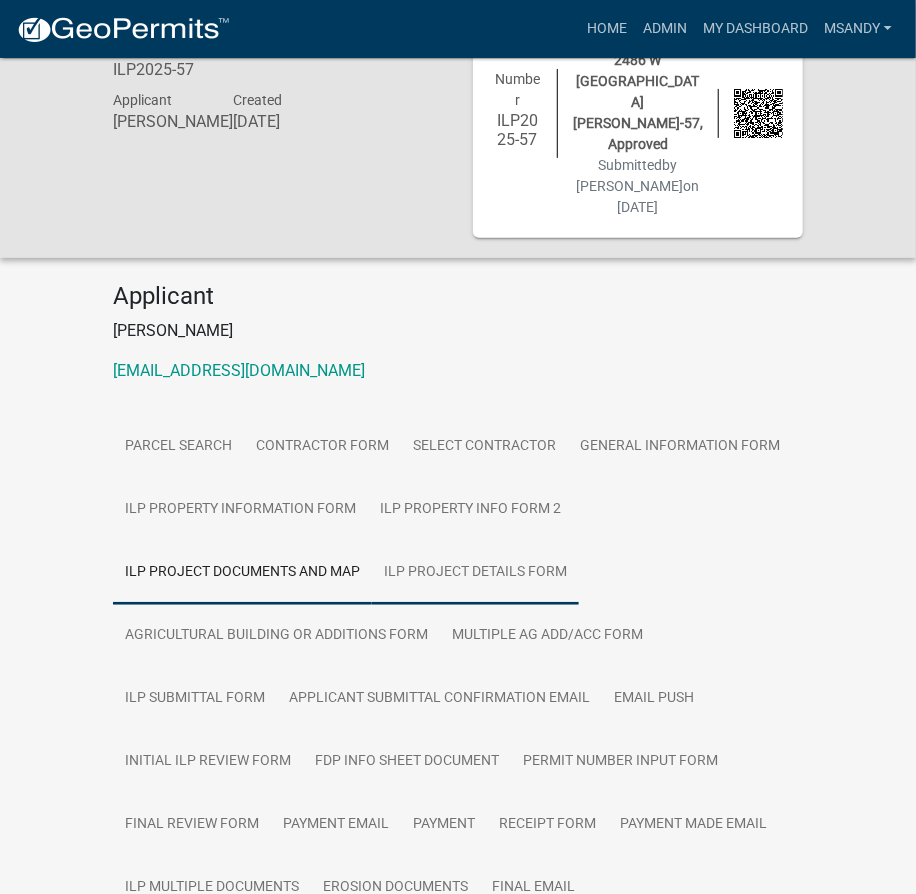 scroll, scrollTop: 0, scrollLeft: 0, axis: both 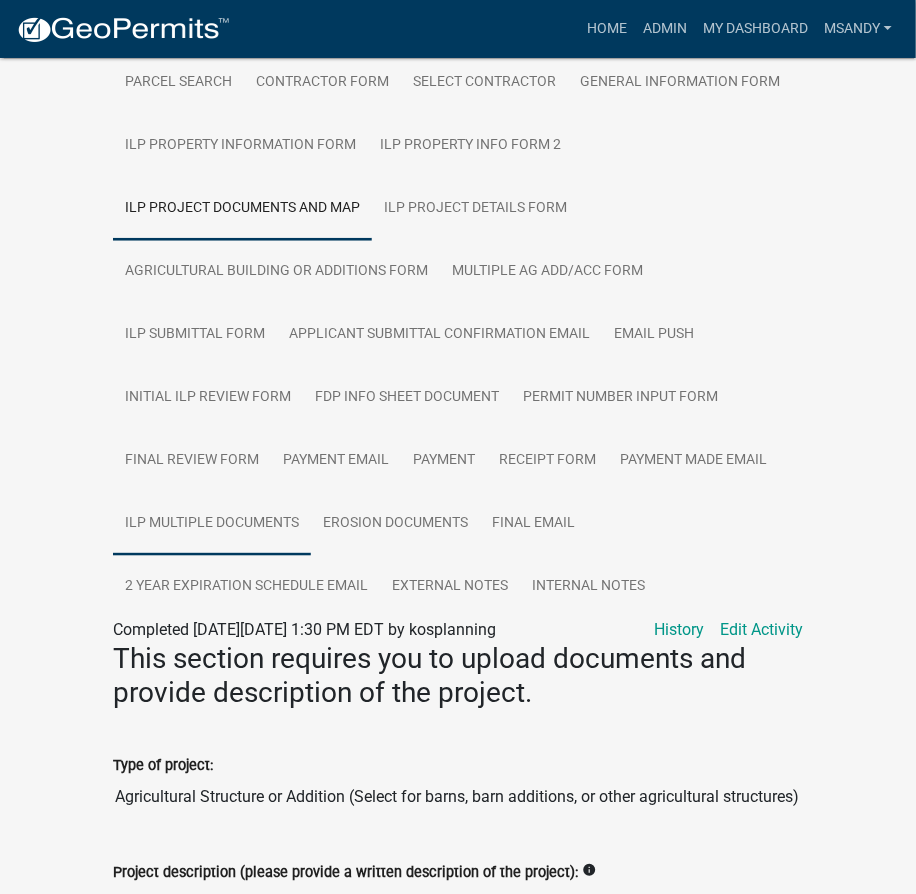click on "ILP Multiple Documents" at bounding box center [212, 524] 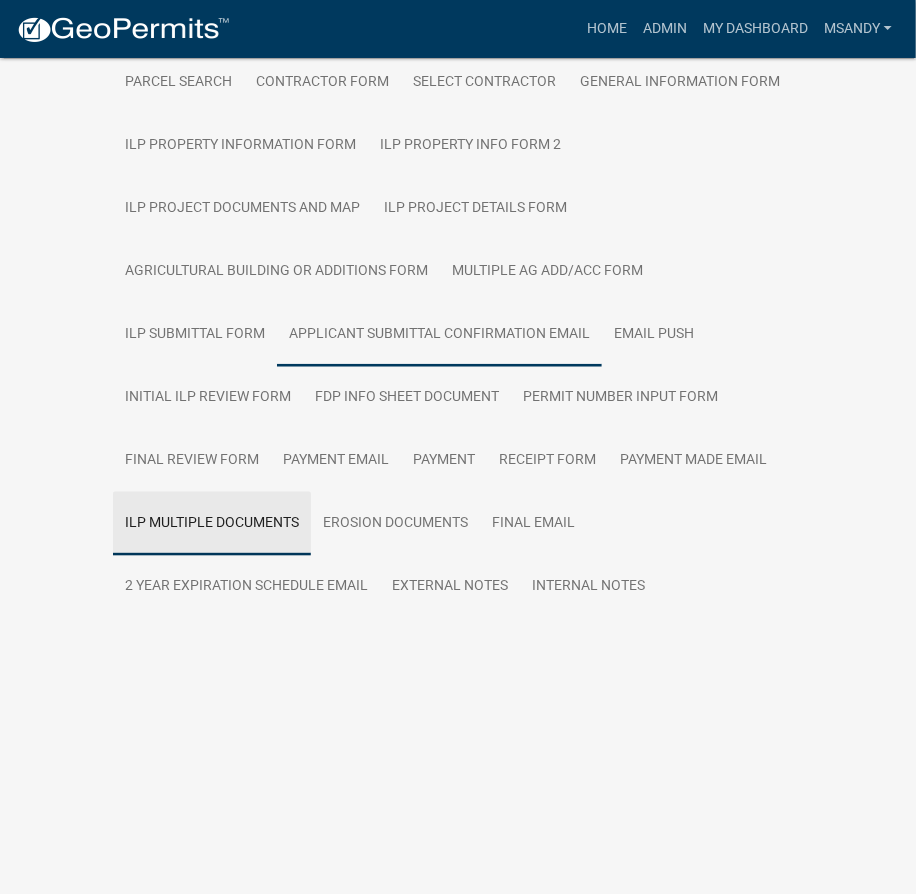 scroll, scrollTop: 246, scrollLeft: 0, axis: vertical 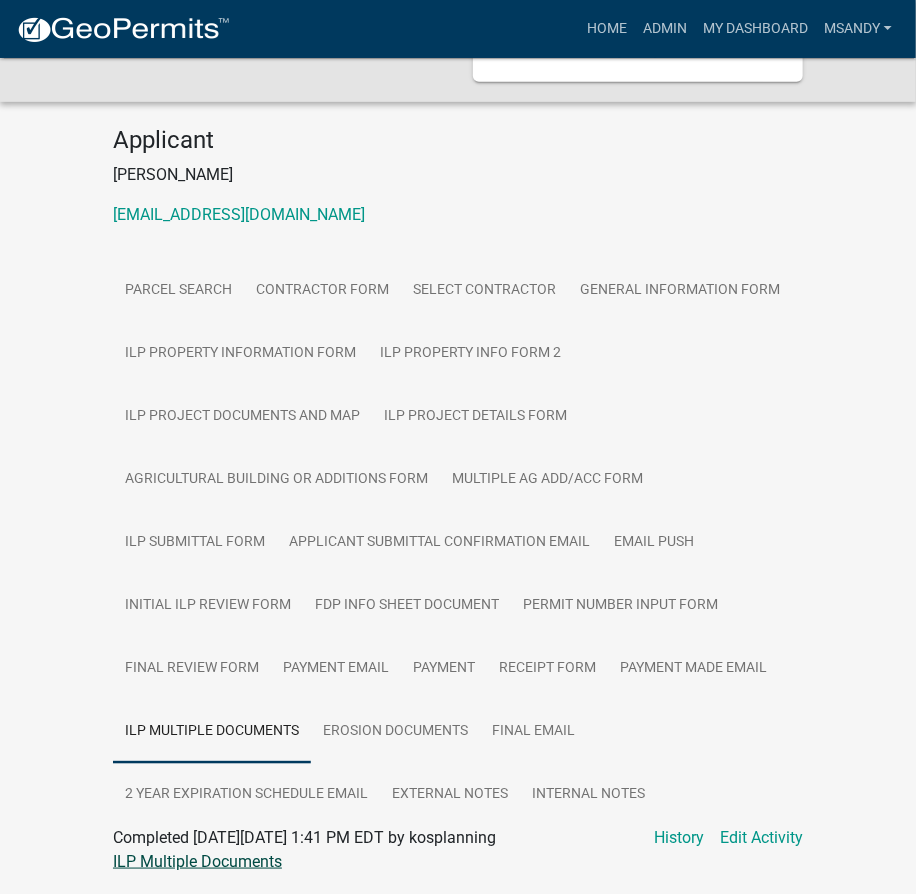 click on "ILP Multiple Documents" 